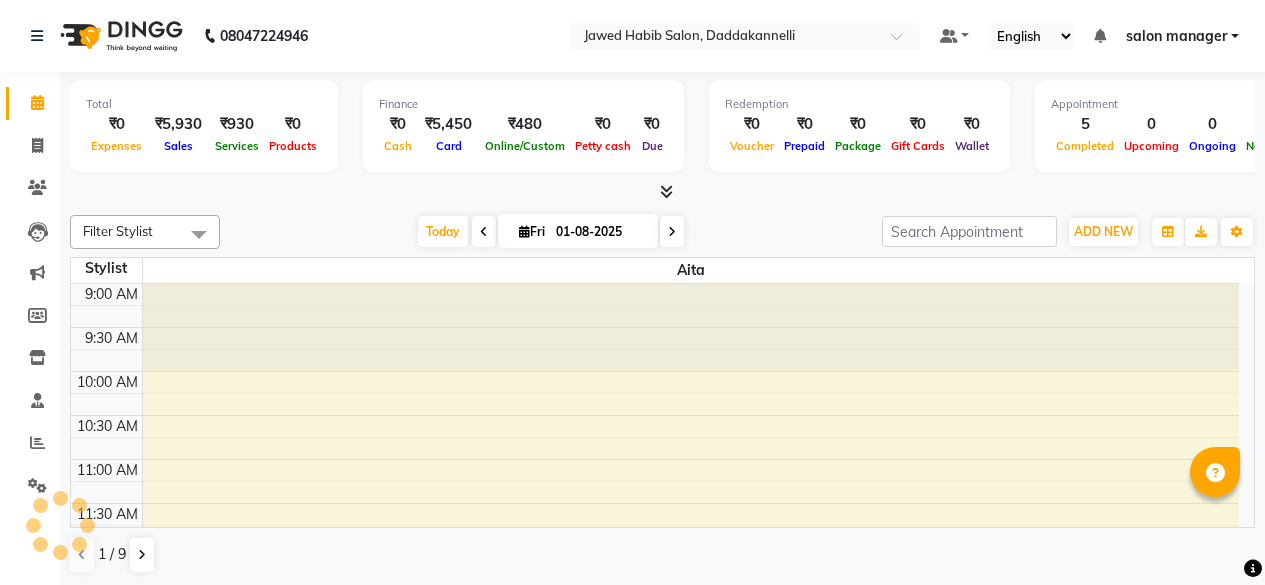scroll, scrollTop: 0, scrollLeft: 0, axis: both 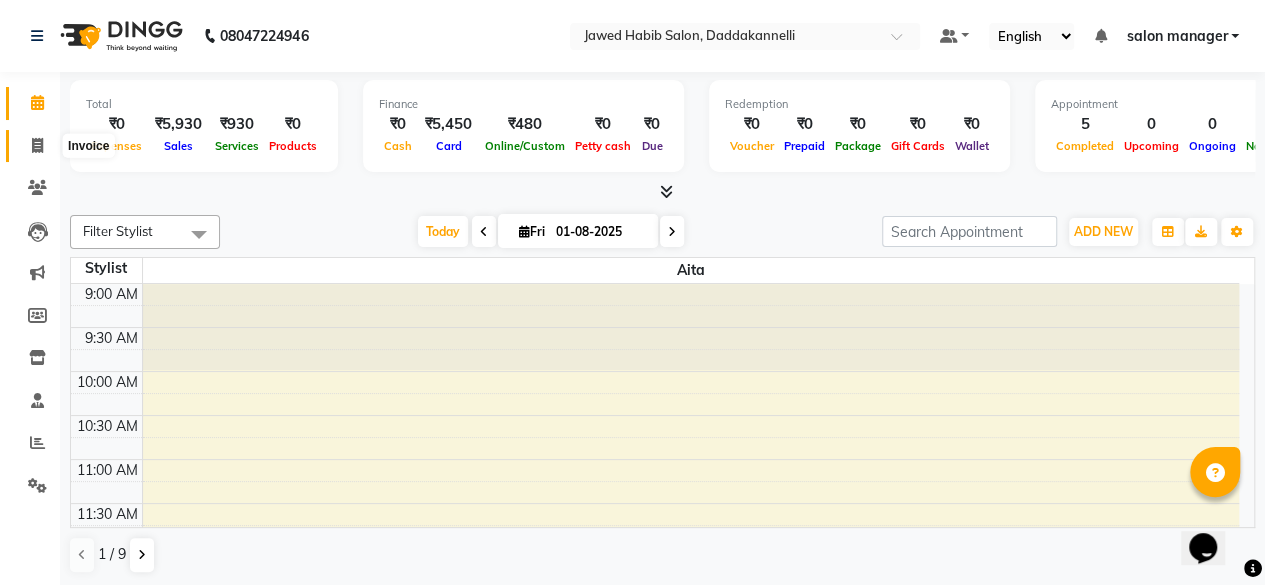 click 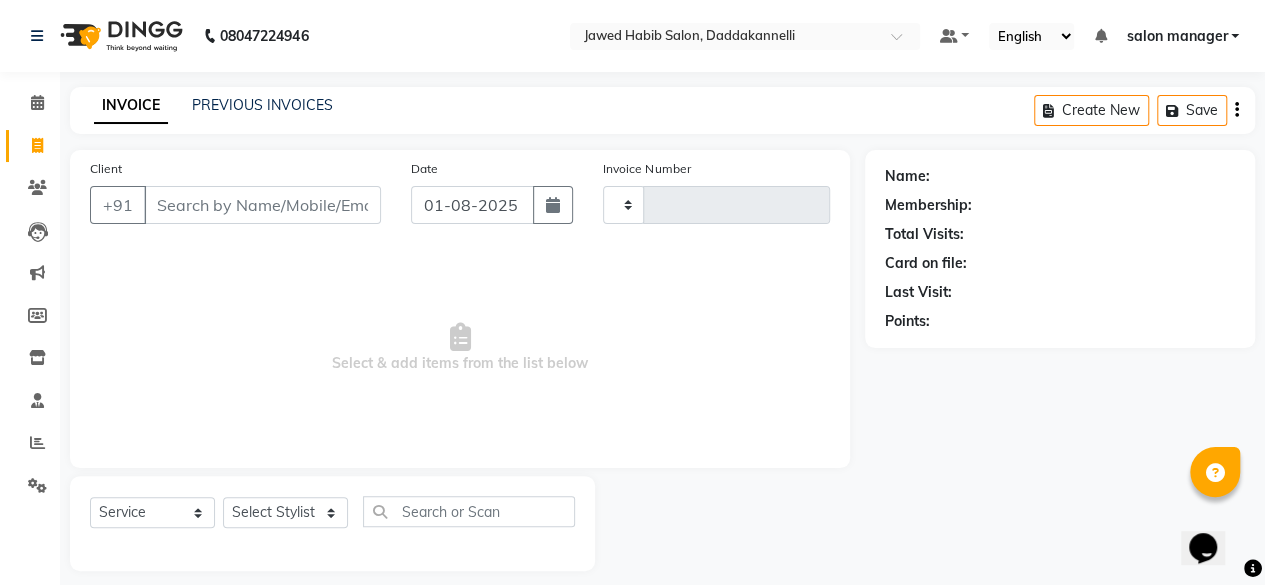 type on "2337" 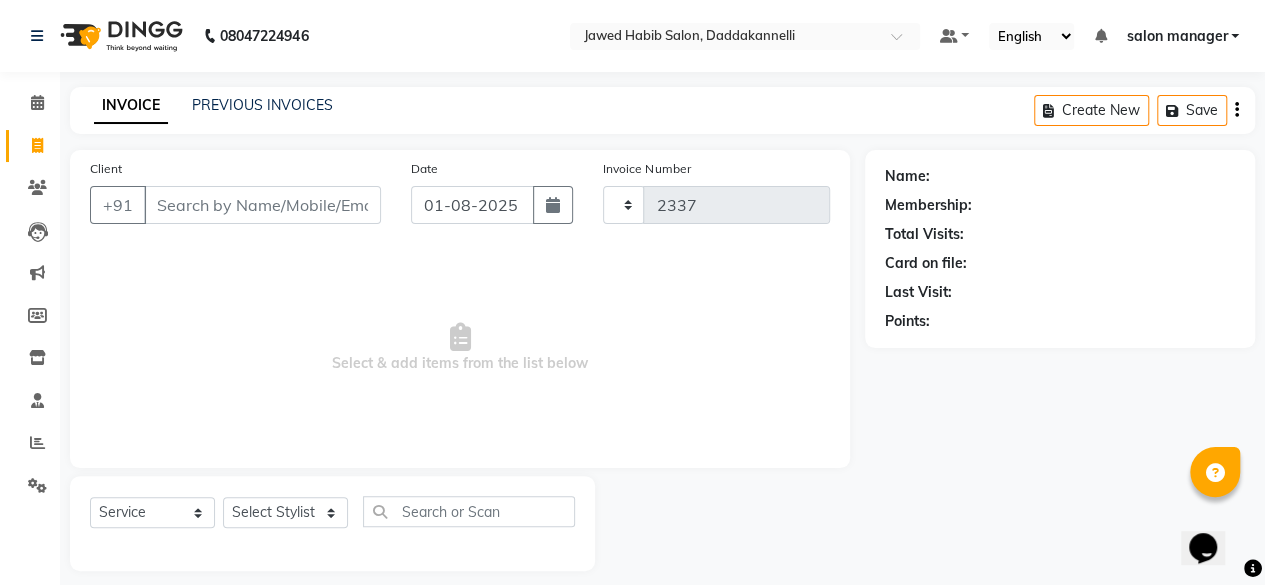 select on "6354" 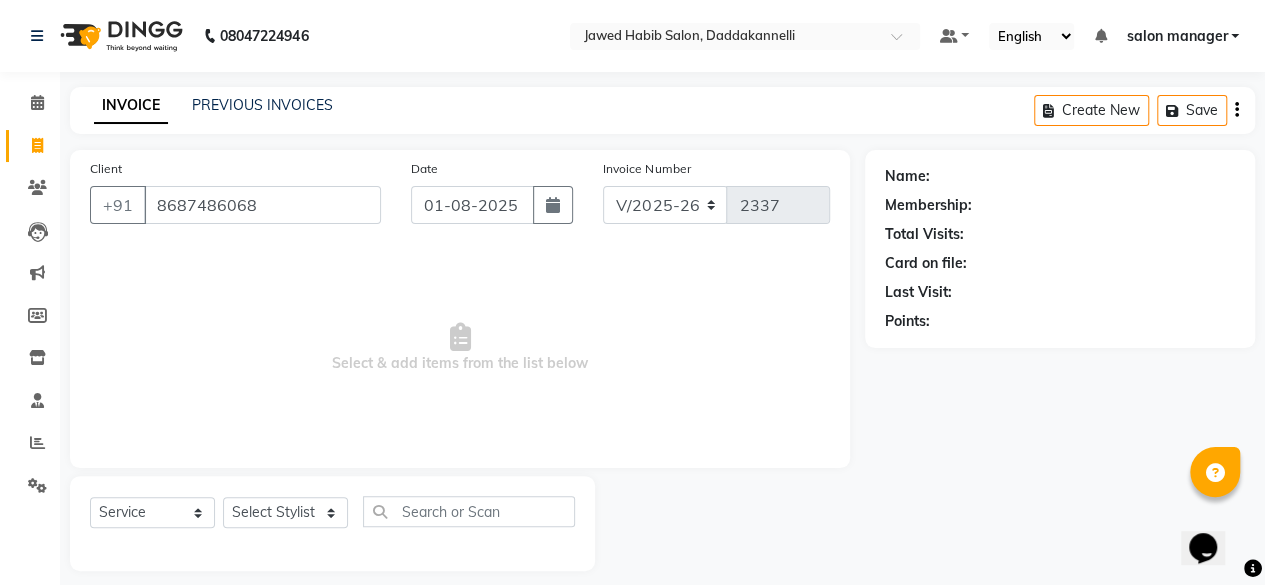 type on "8687486068" 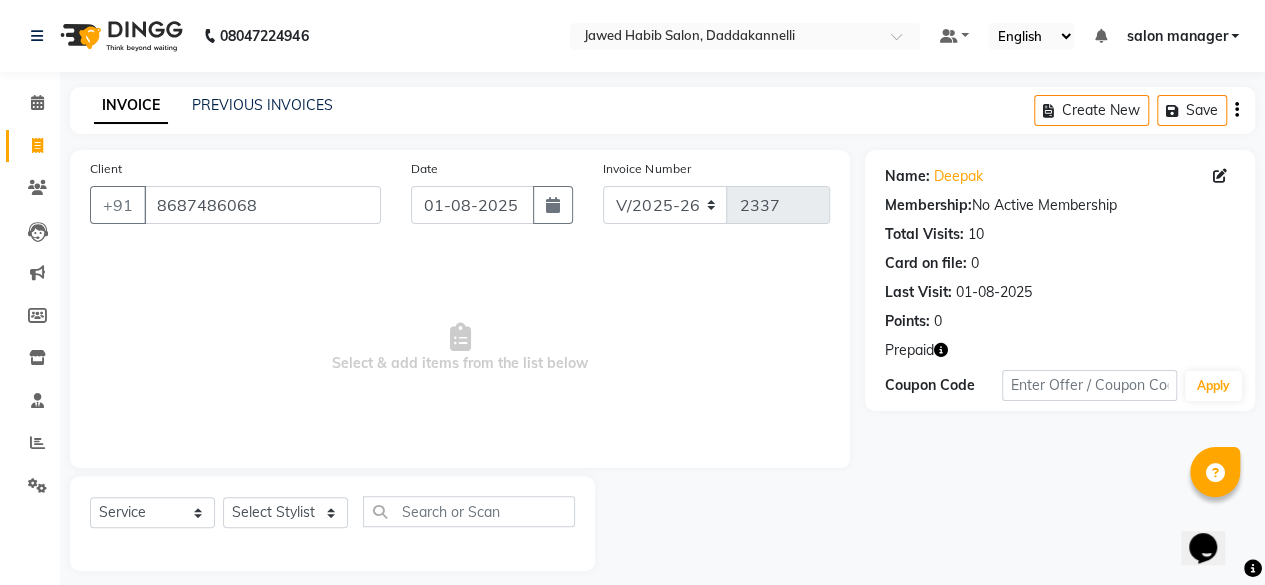 scroll, scrollTop: 15, scrollLeft: 0, axis: vertical 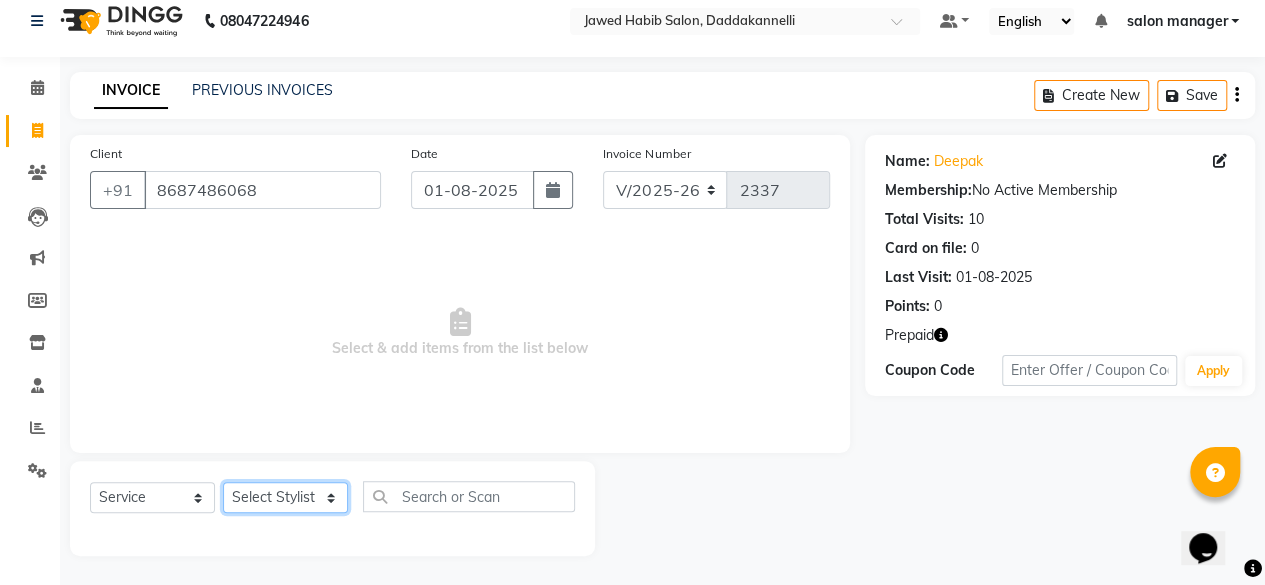 click on "Select Stylist aita DINGG SUPPORT Kabita KAMLA Rahul Riya Tamang Sajal salon manager Sonu Vimal" 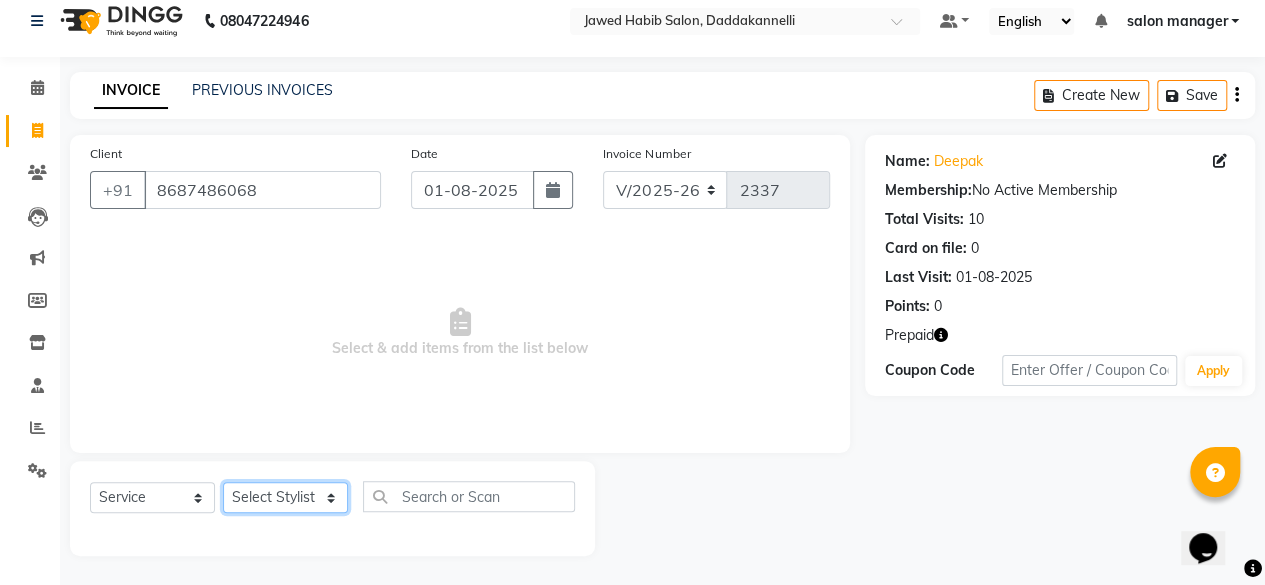 select on "80320" 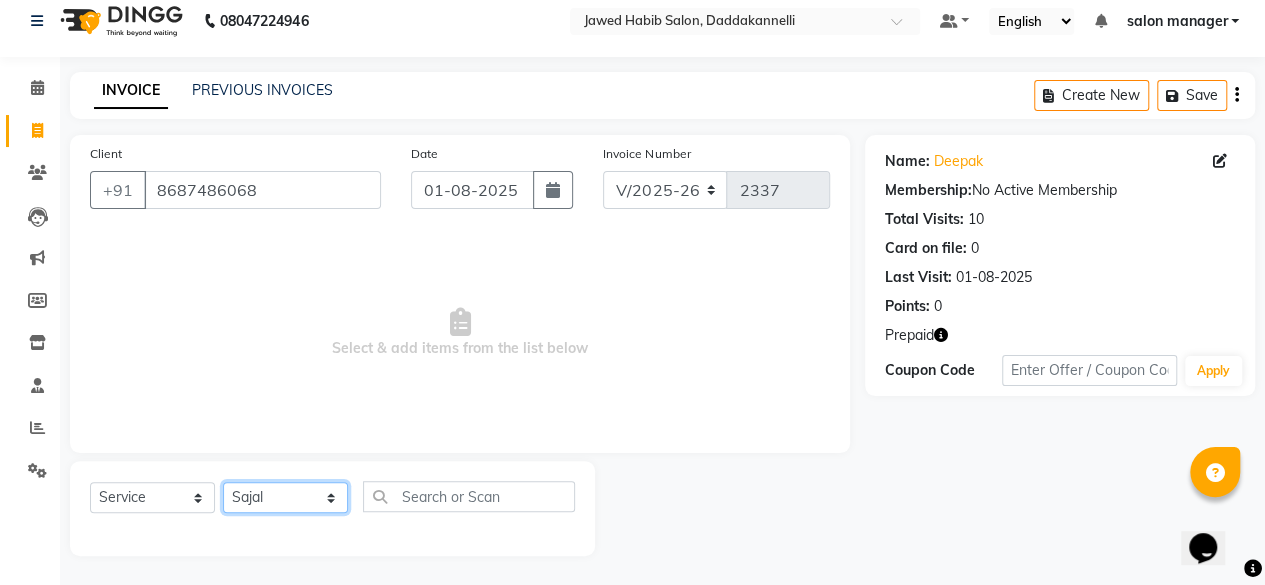 click on "Select Stylist aita DINGG SUPPORT Kabita KAMLA Rahul Riya Tamang Sajal salon manager Sonu Vimal" 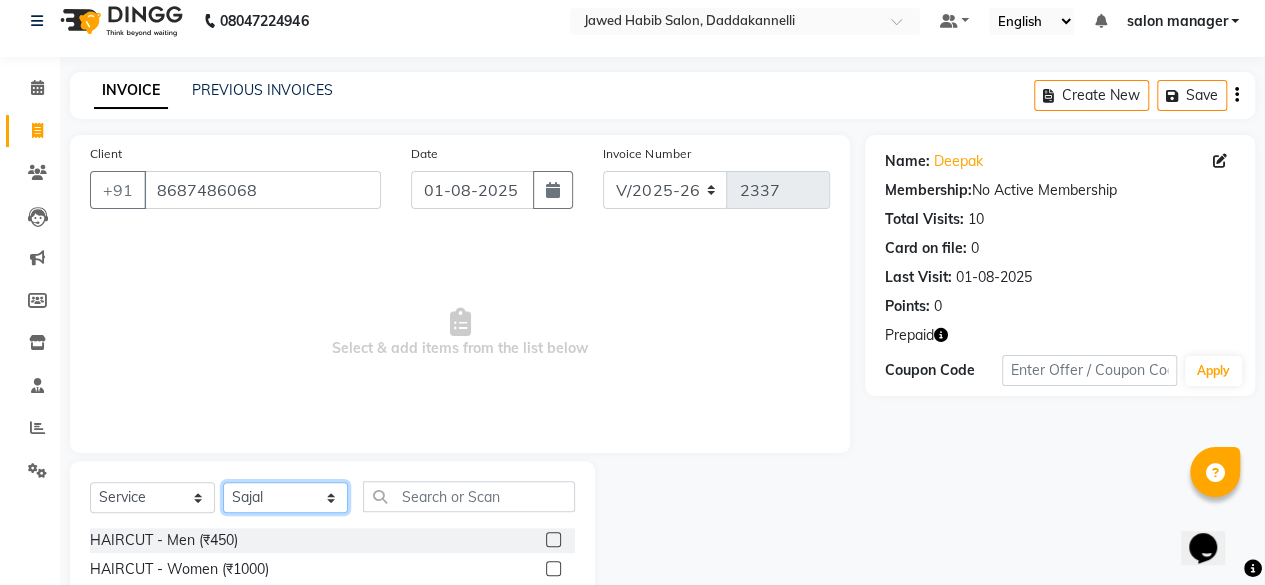 scroll, scrollTop: 215, scrollLeft: 0, axis: vertical 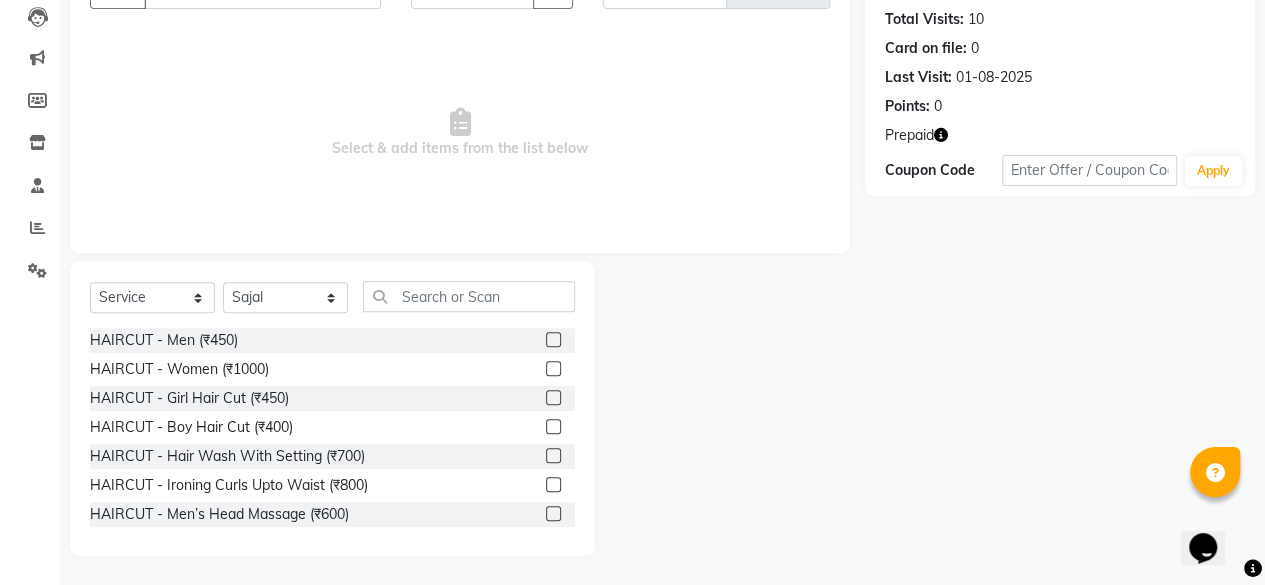 click 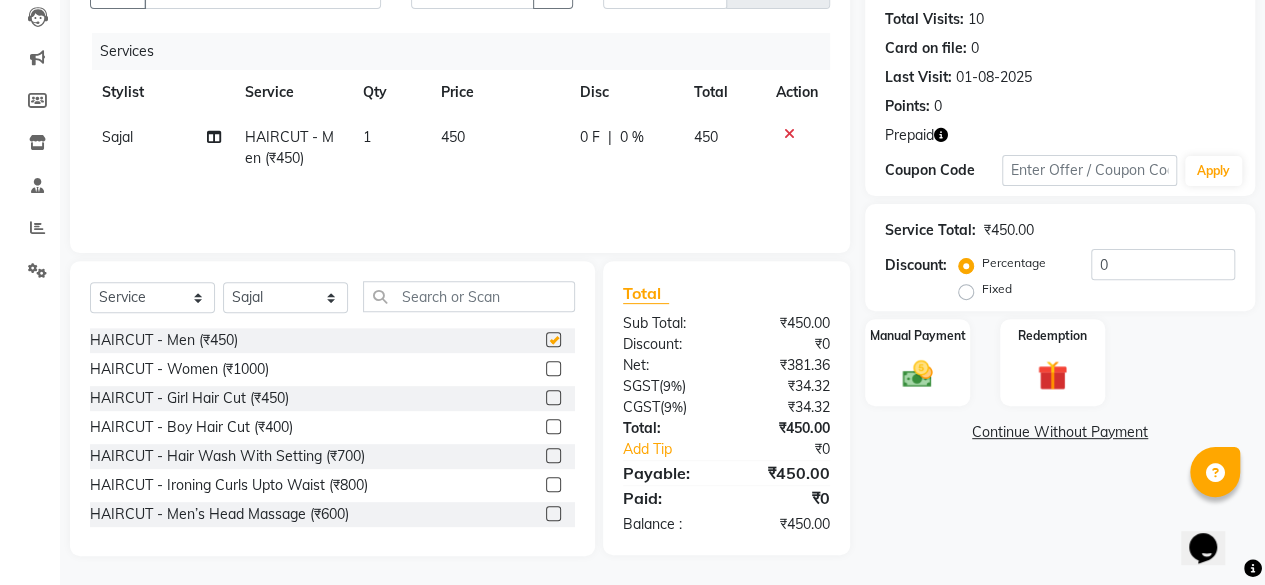 scroll, scrollTop: 100, scrollLeft: 0, axis: vertical 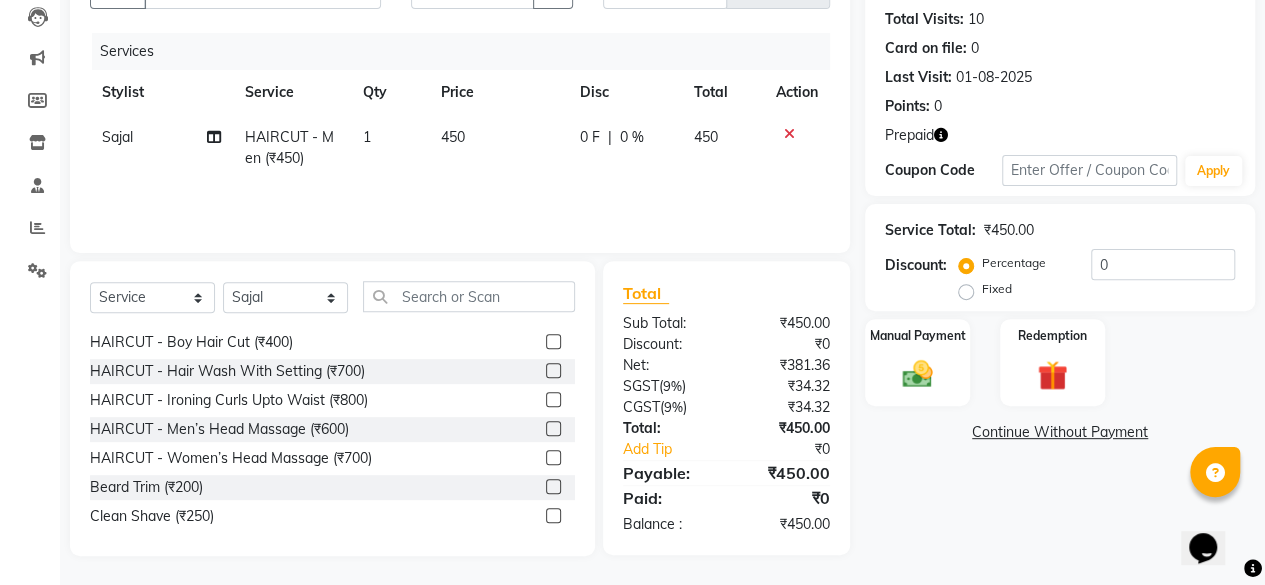 checkbox on "false" 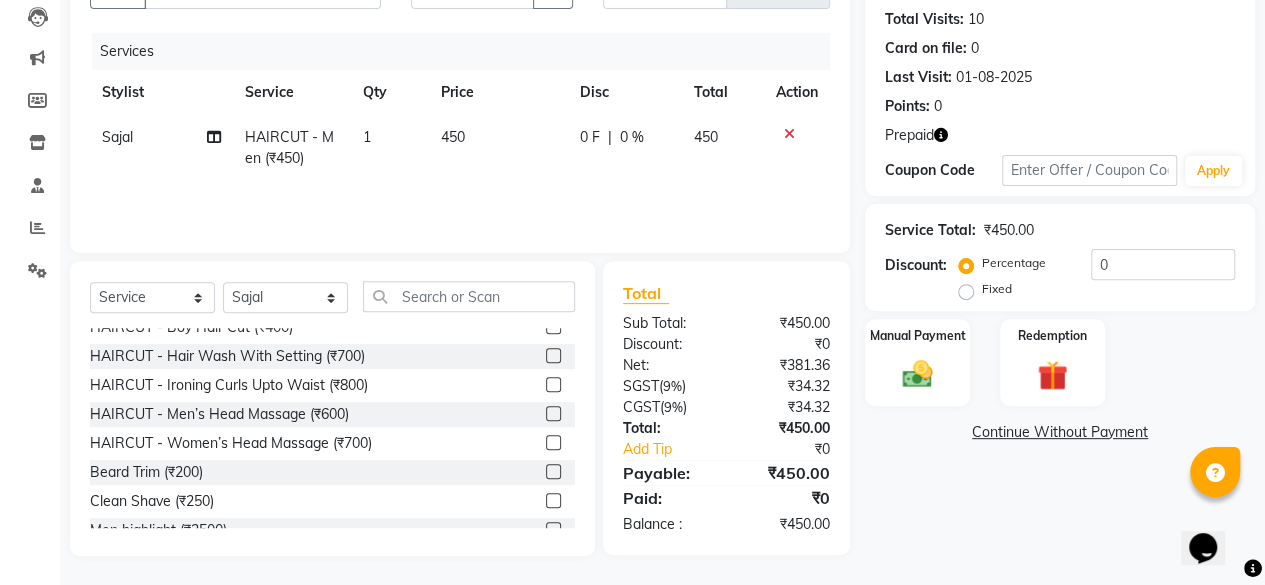 click 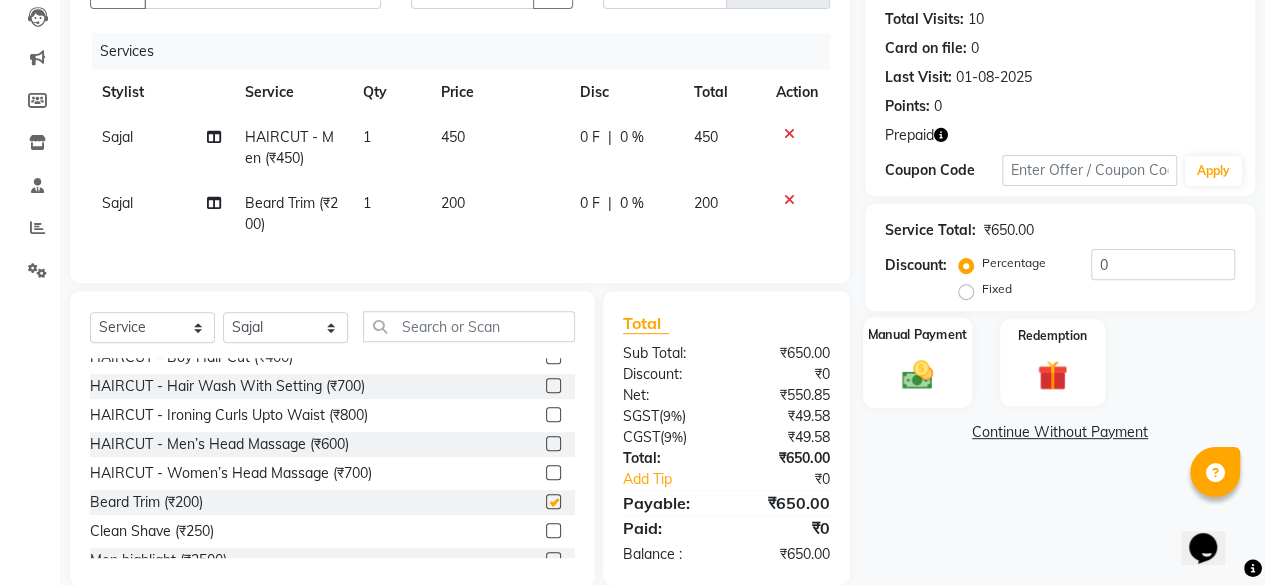 checkbox on "false" 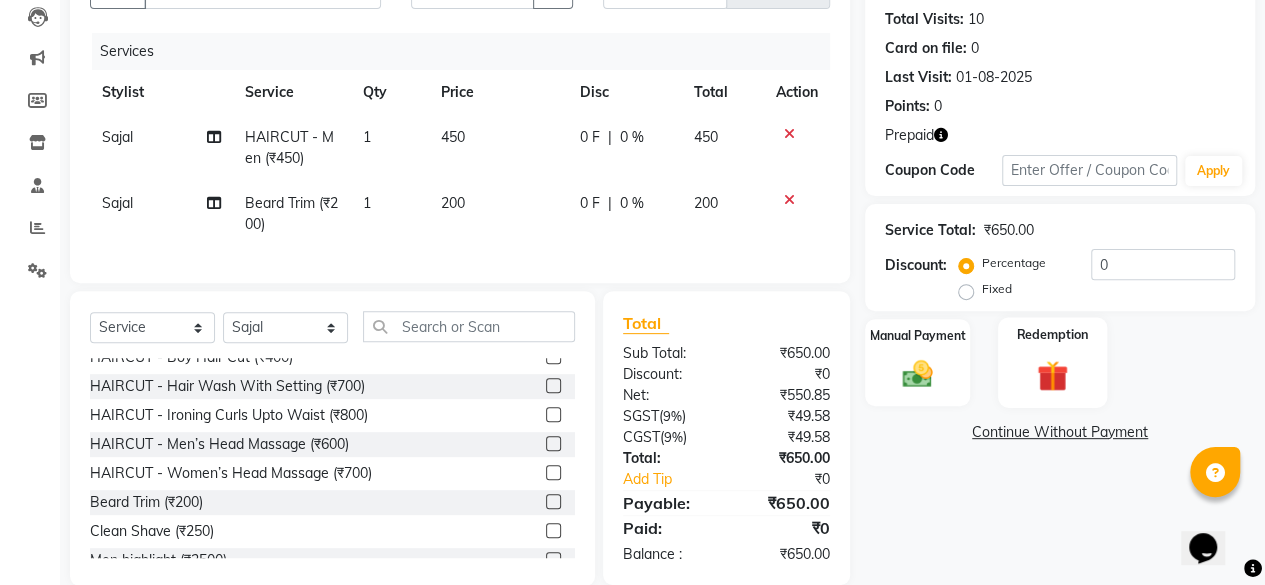 click 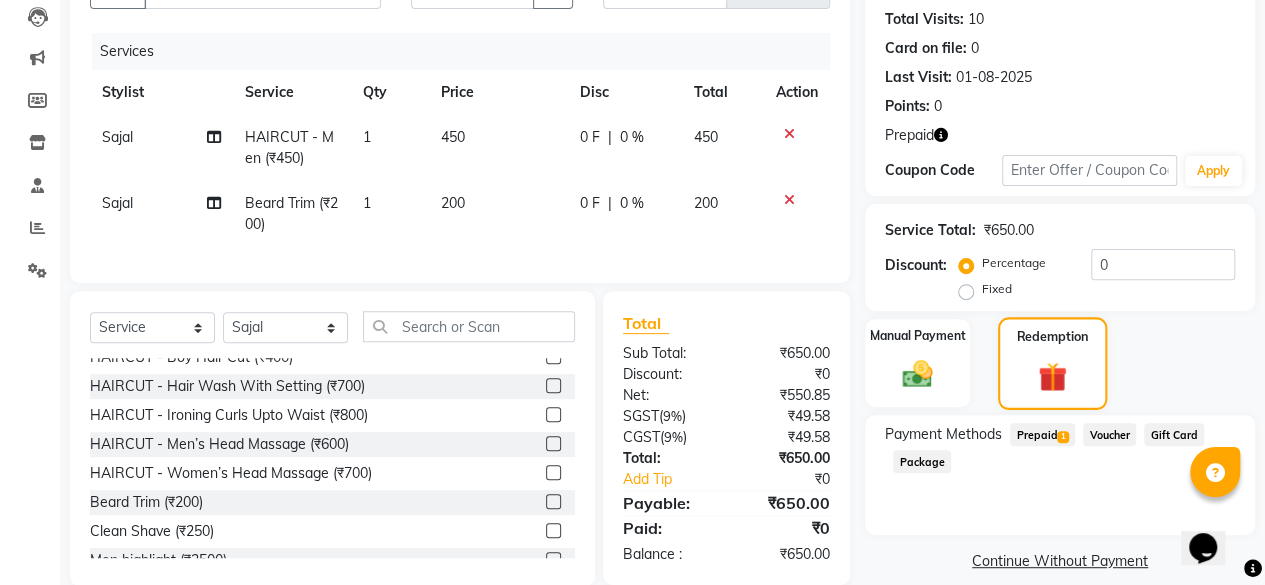 scroll, scrollTop: 260, scrollLeft: 0, axis: vertical 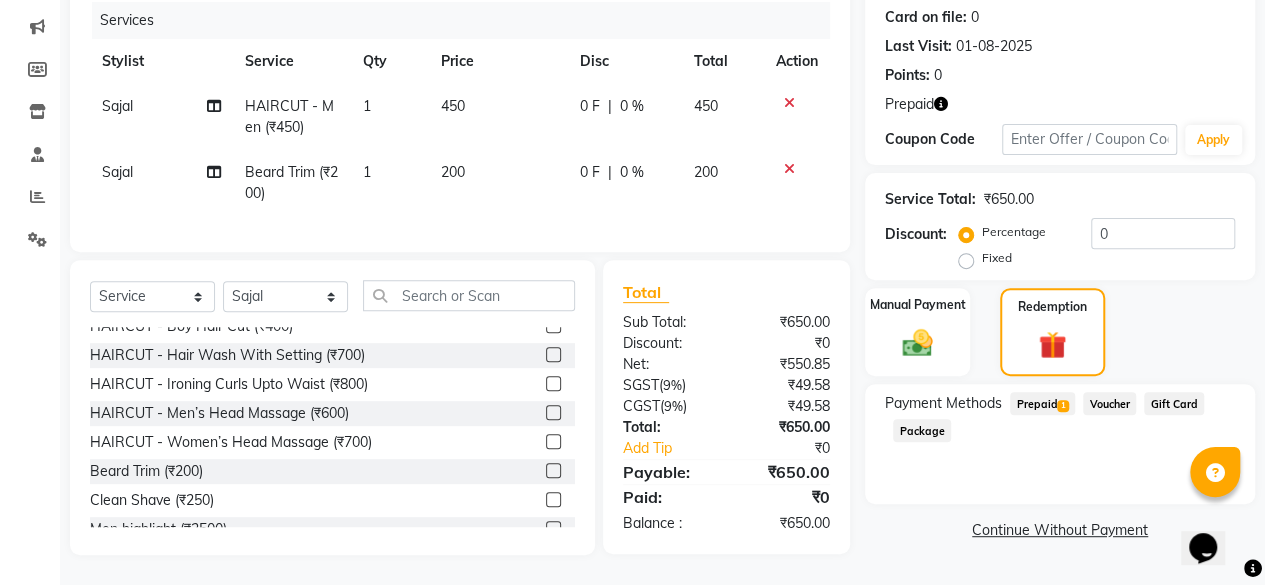 click on "Prepaid  1" 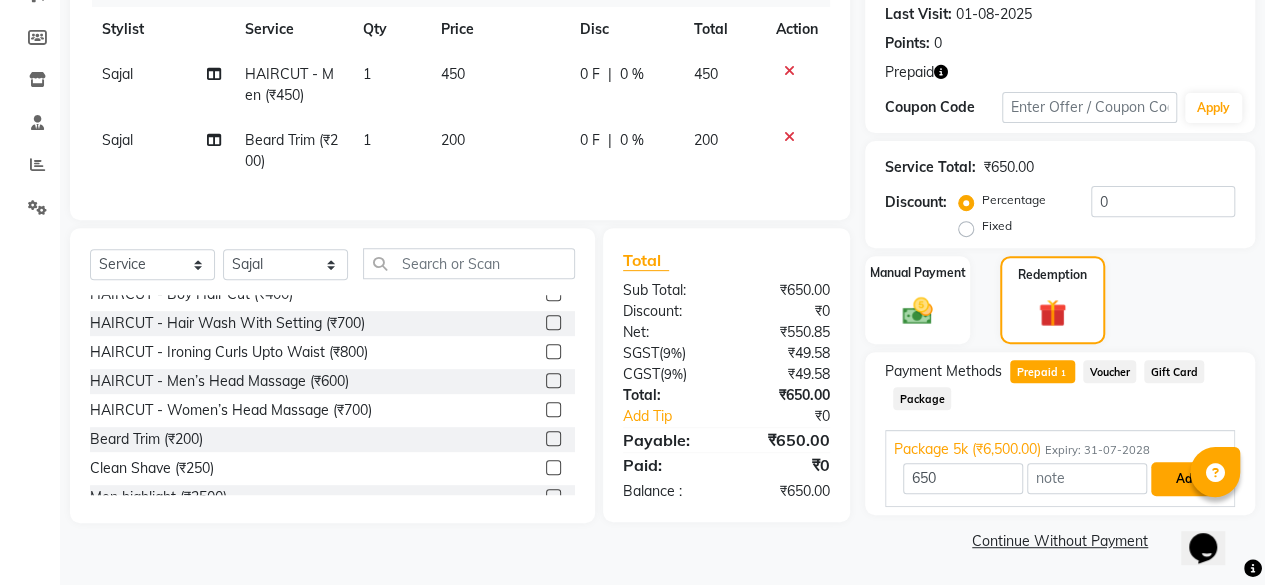 click on "Add" at bounding box center [1187, 479] 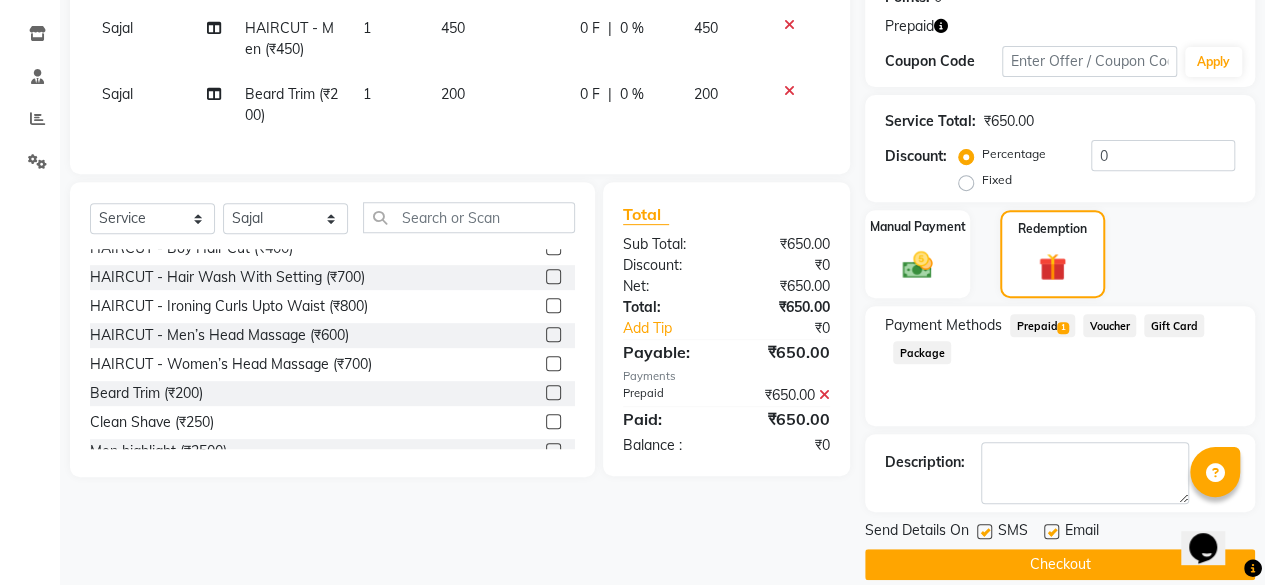 scroll, scrollTop: 347, scrollLeft: 0, axis: vertical 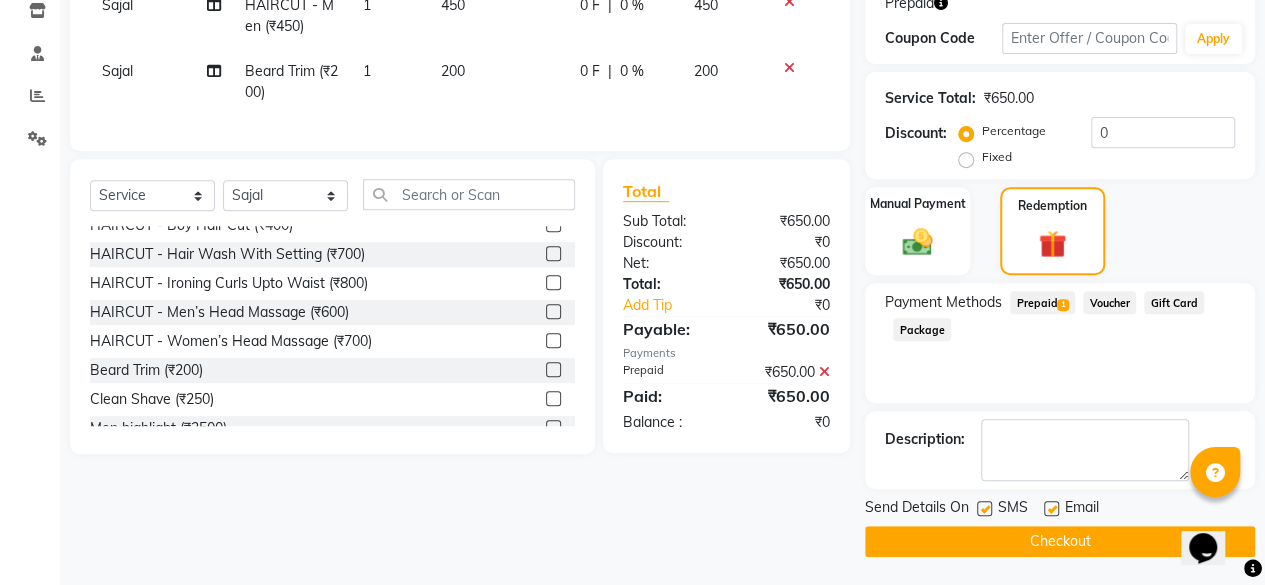 click 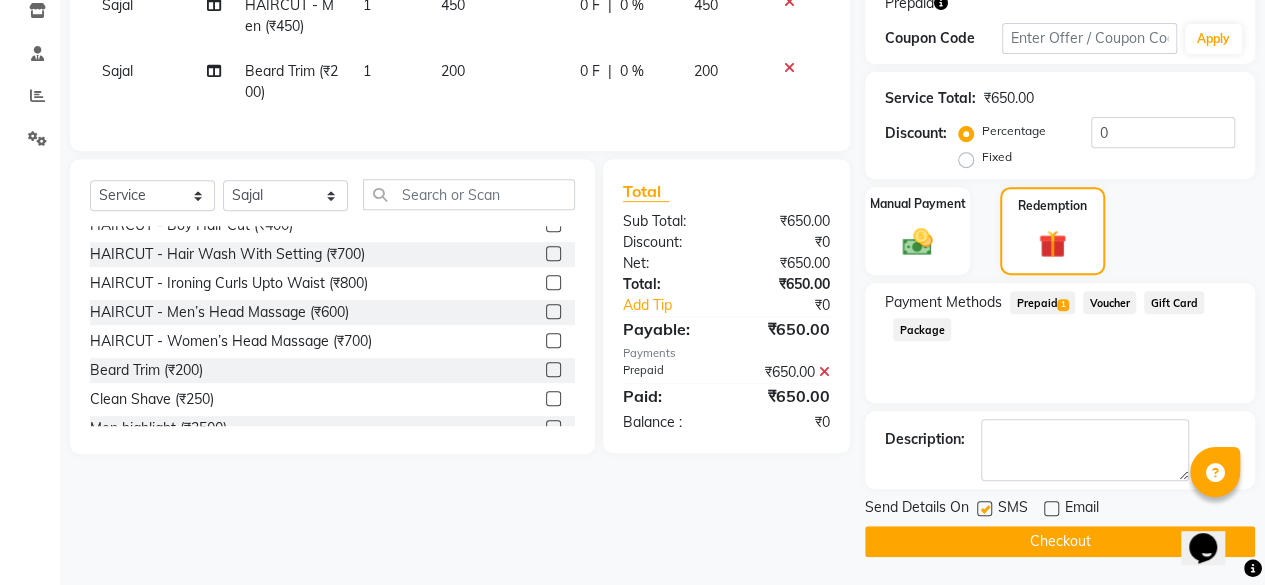click on "Checkout" 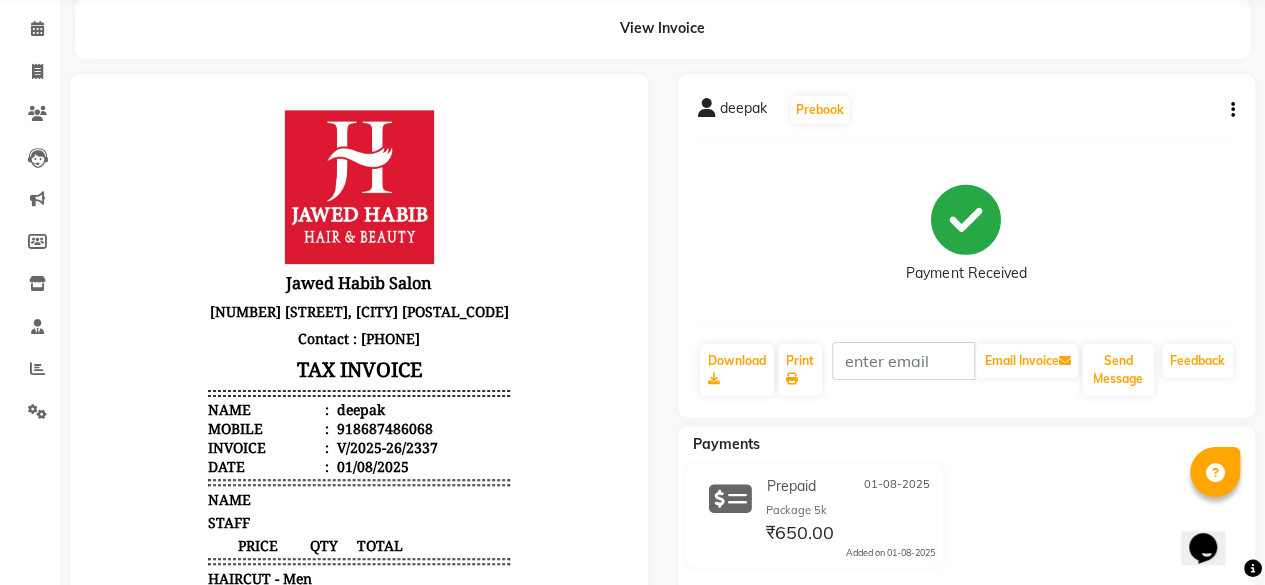 scroll, scrollTop: 0, scrollLeft: 0, axis: both 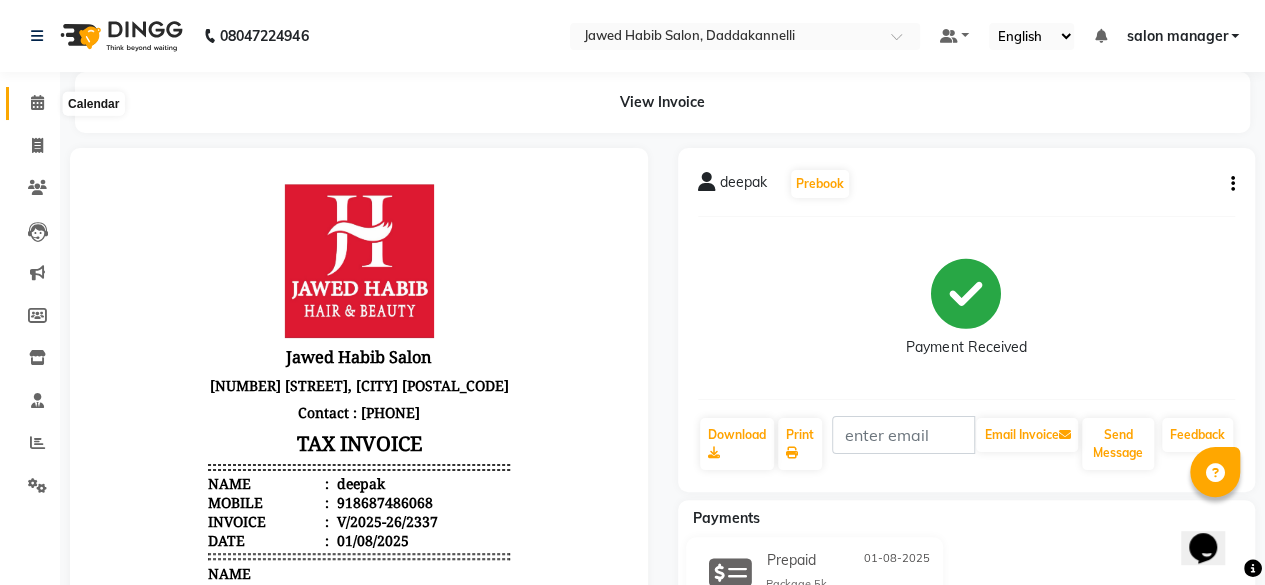click 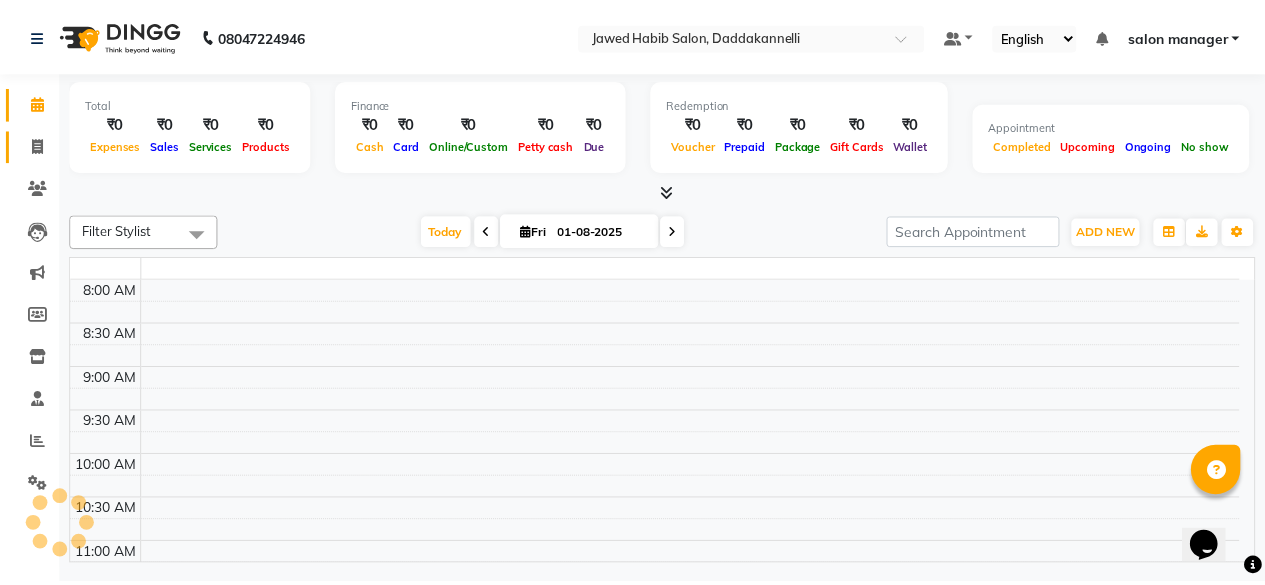 scroll, scrollTop: 0, scrollLeft: 0, axis: both 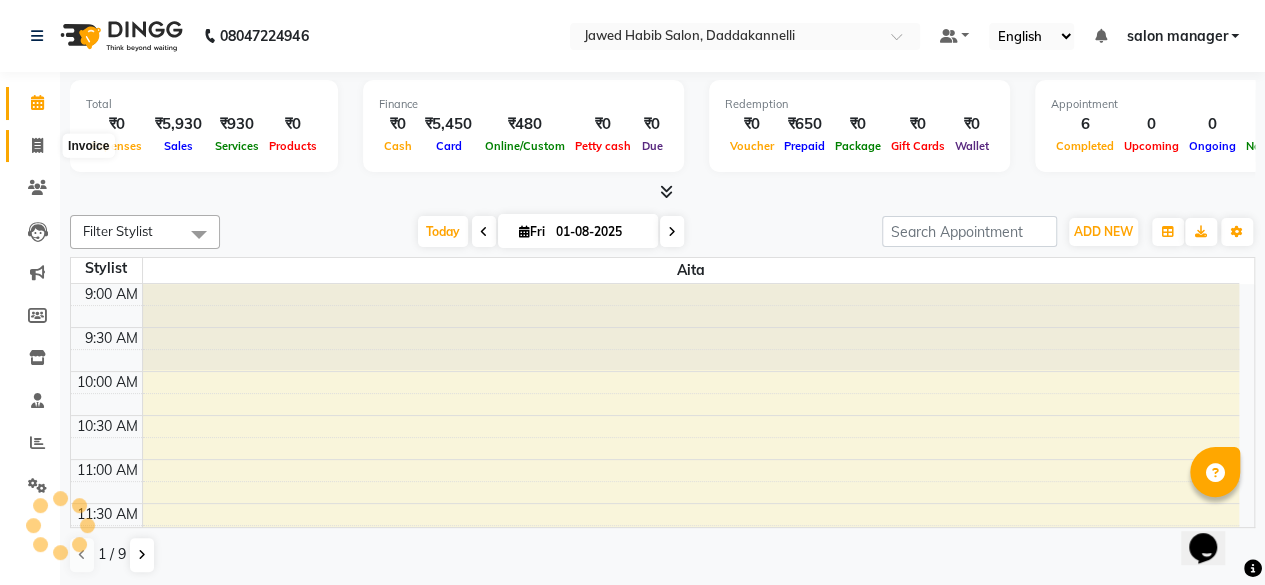 click 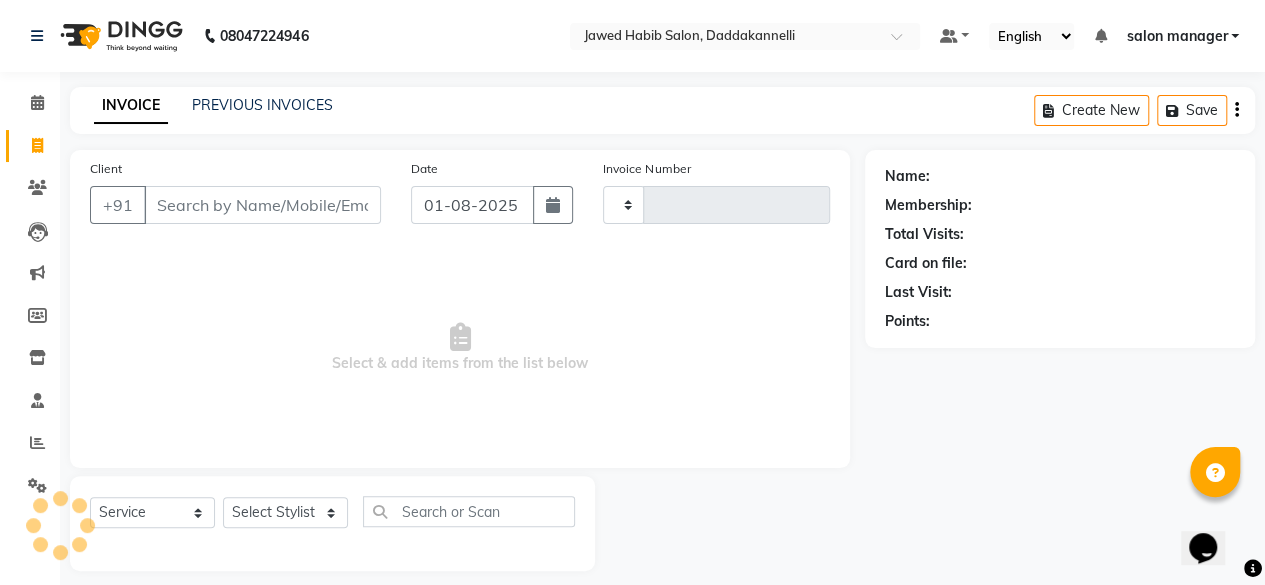 type on "2338" 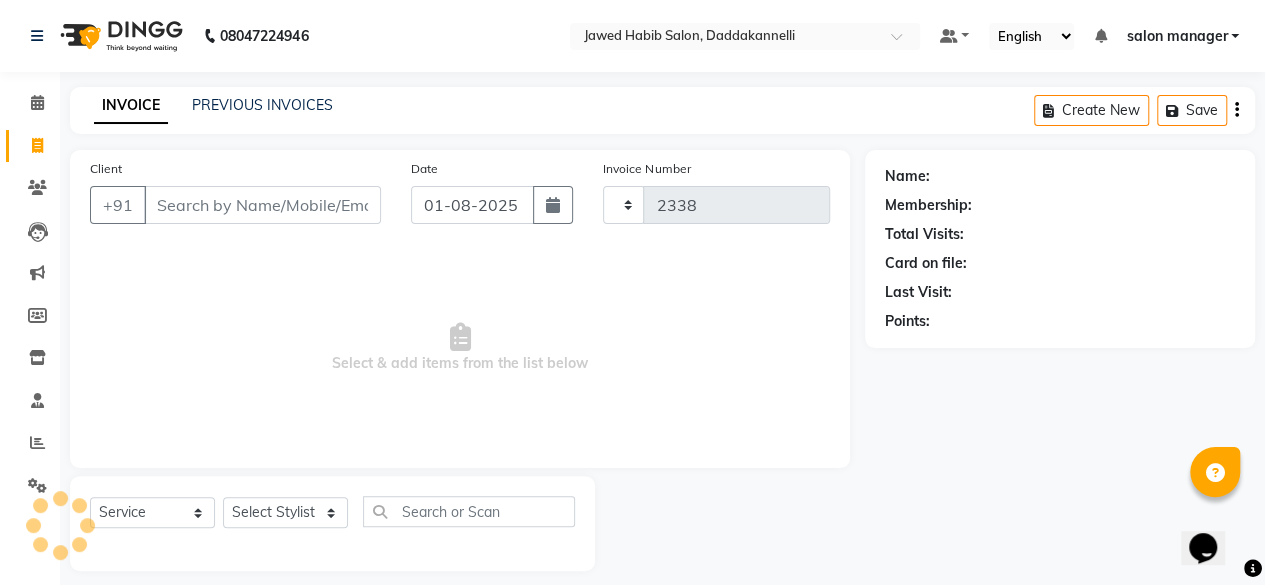 select on "6354" 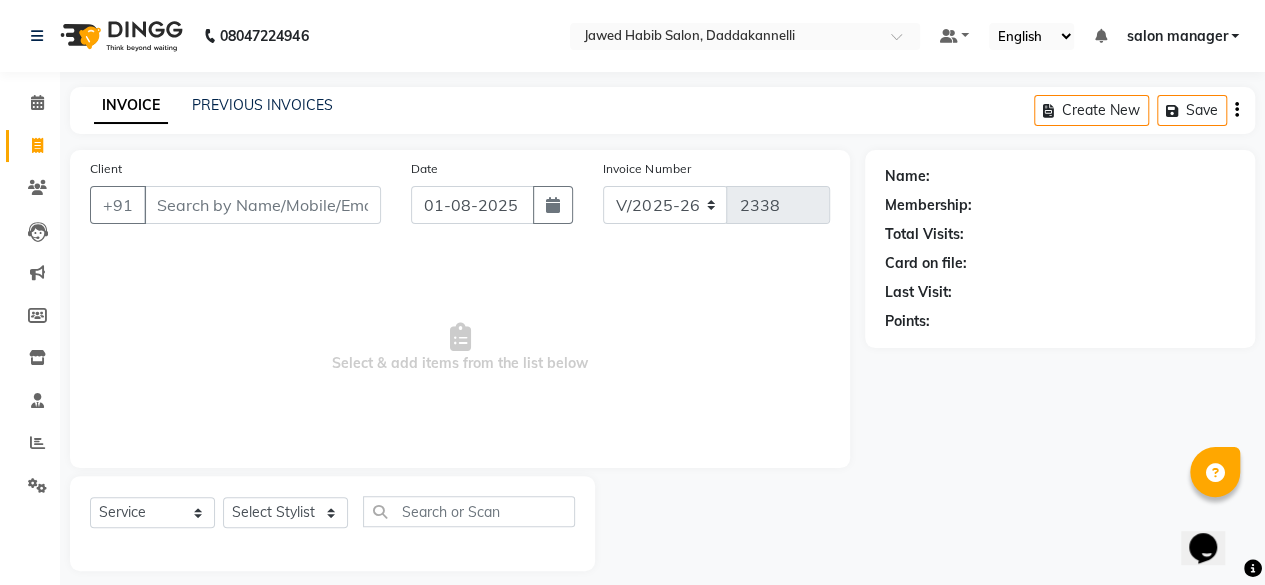 click on "Client +91" 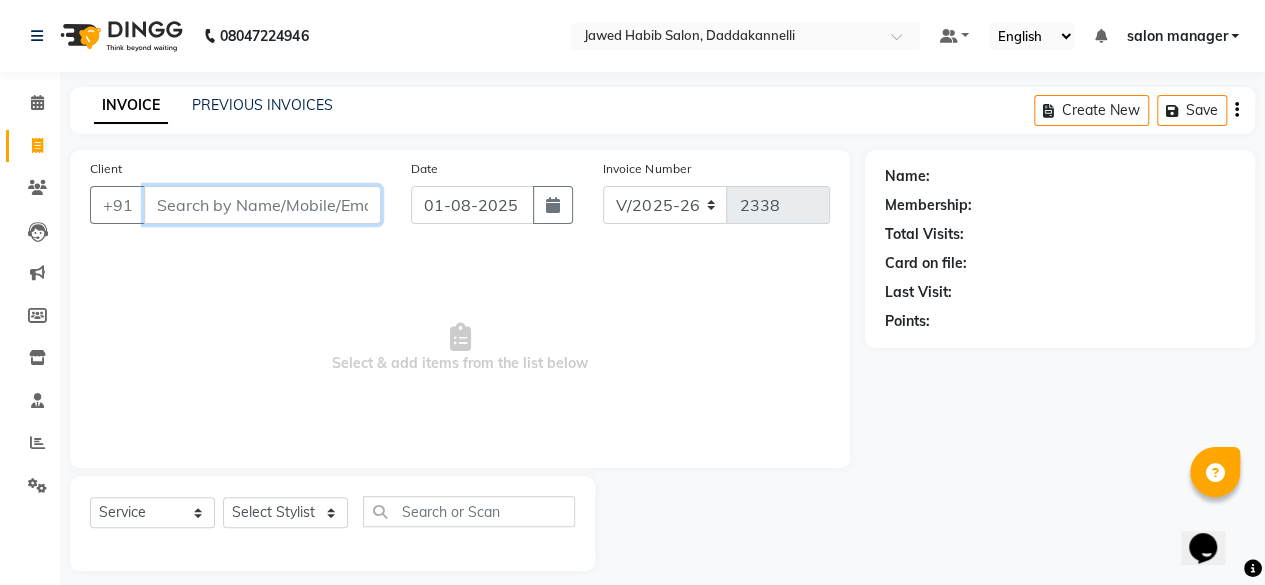 click on "Client" at bounding box center [262, 205] 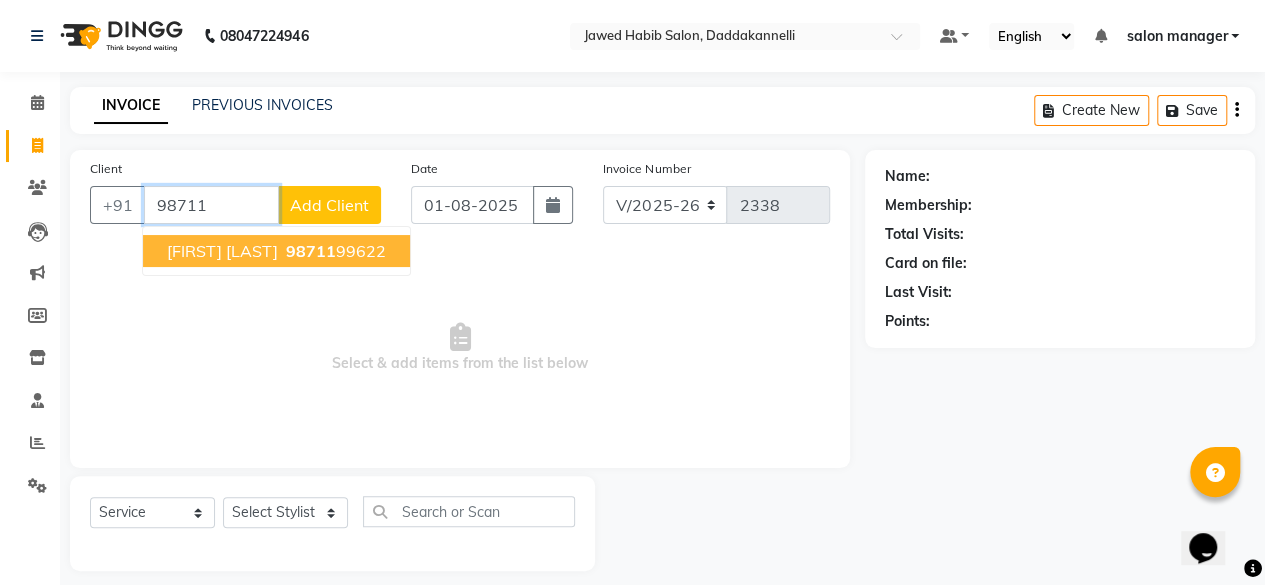 click on "Pooja Bose" at bounding box center (222, 251) 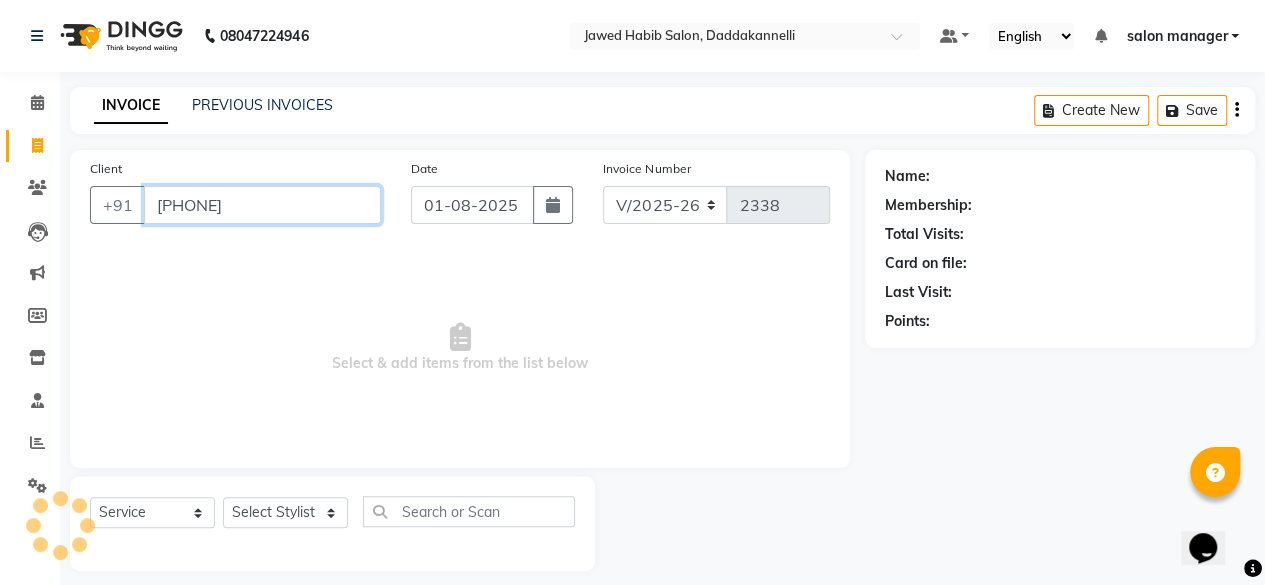 type on "9871199622" 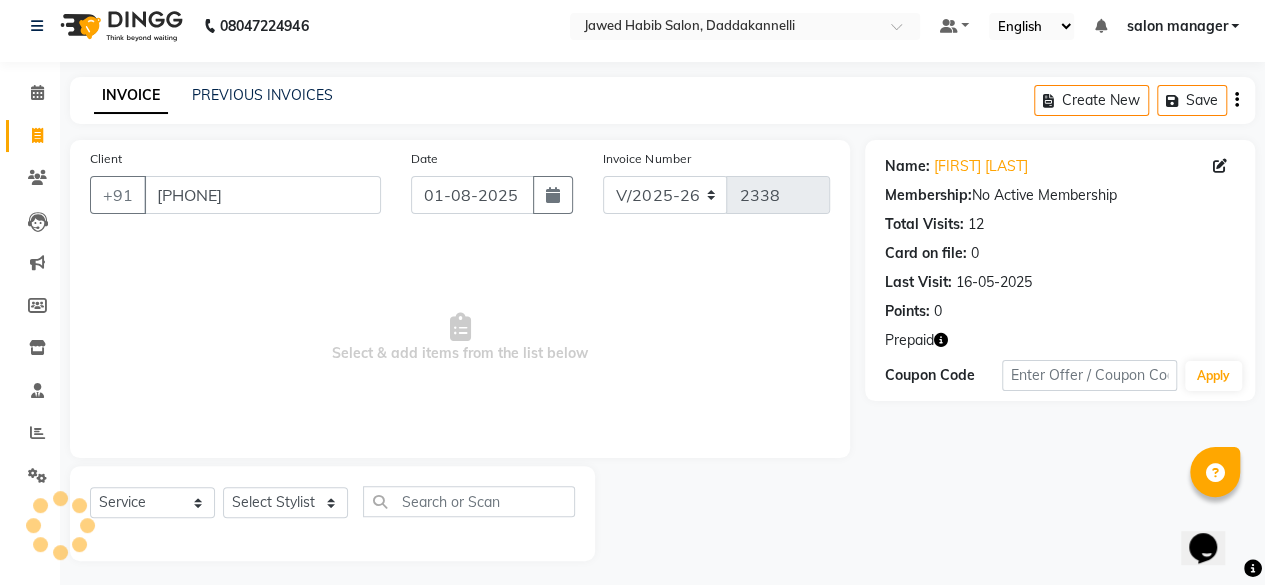 scroll, scrollTop: 15, scrollLeft: 0, axis: vertical 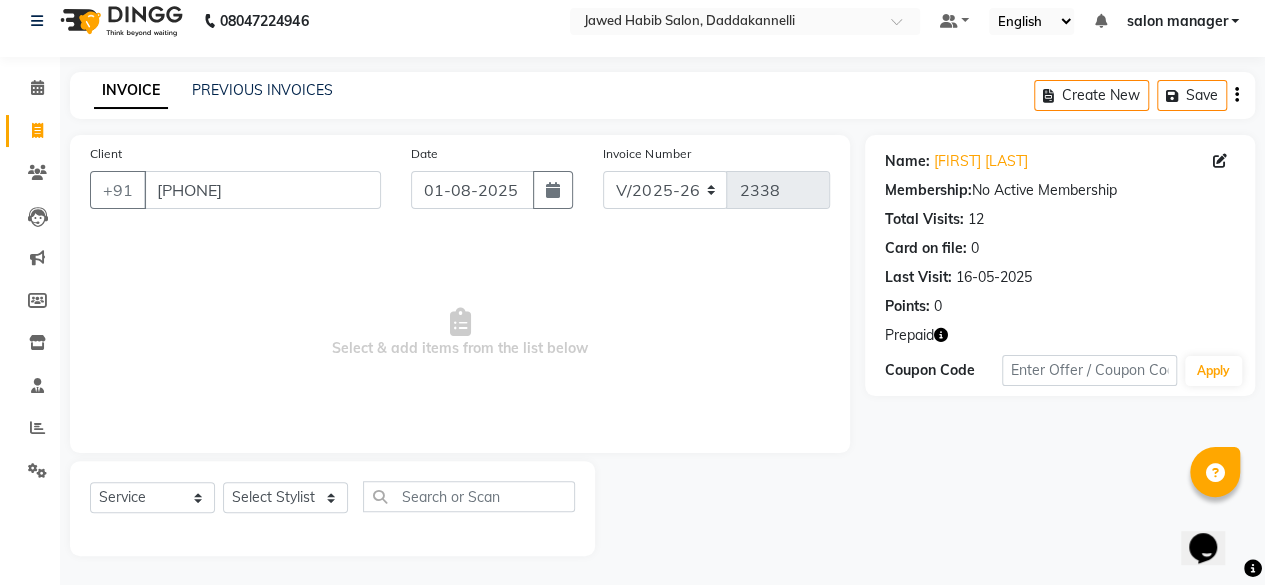 click 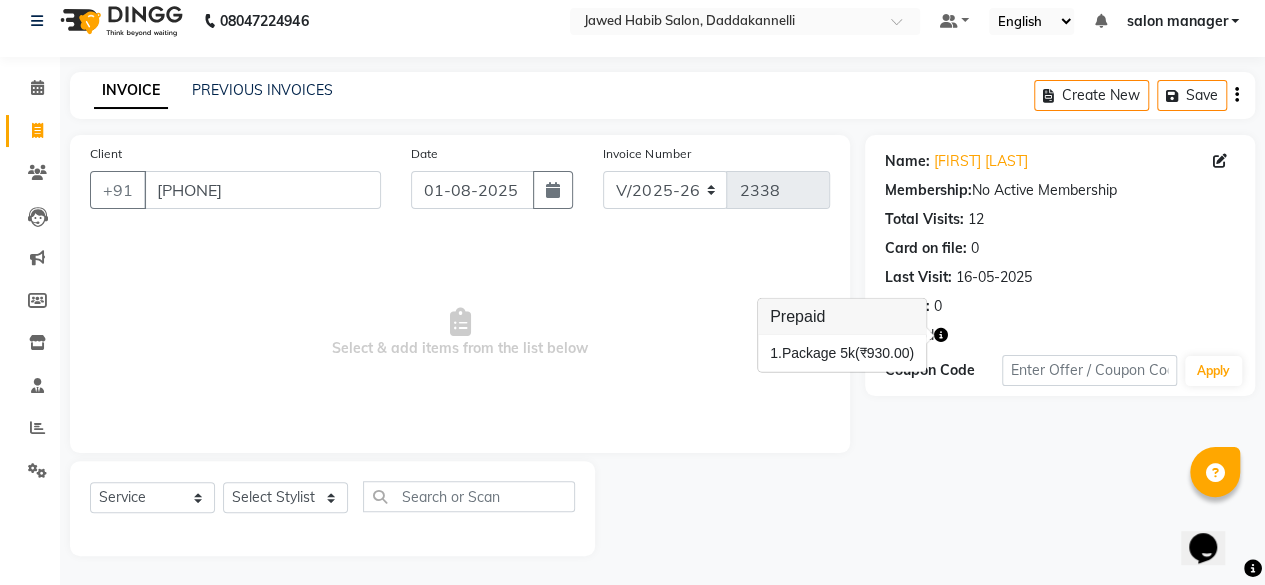 click on "Select & add items from the list below" at bounding box center [460, 333] 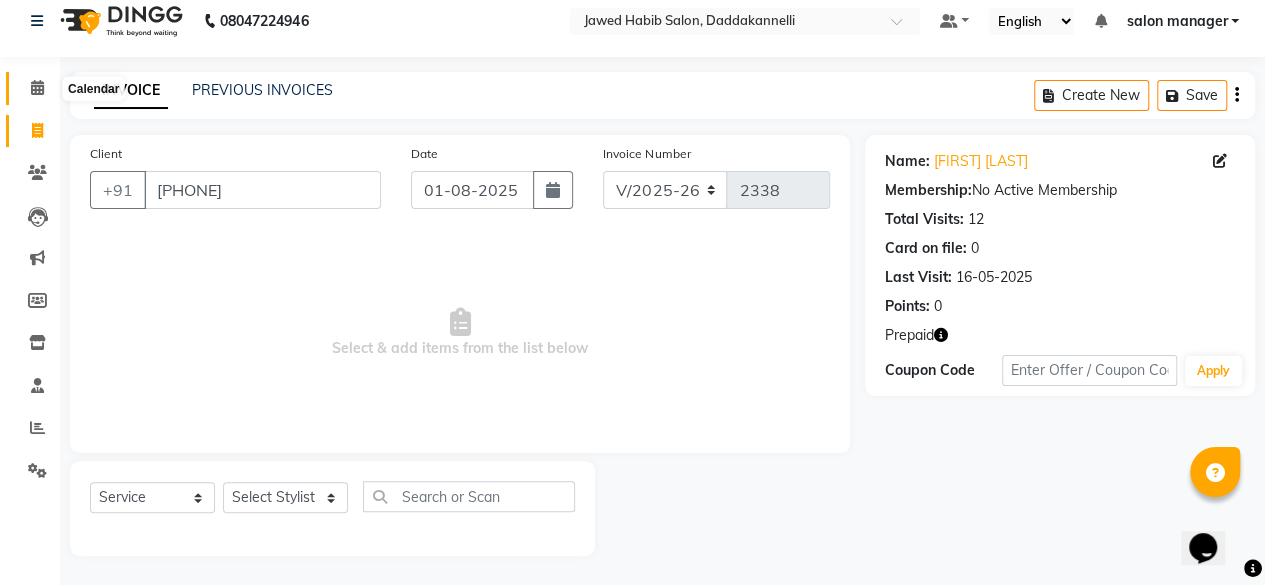 click 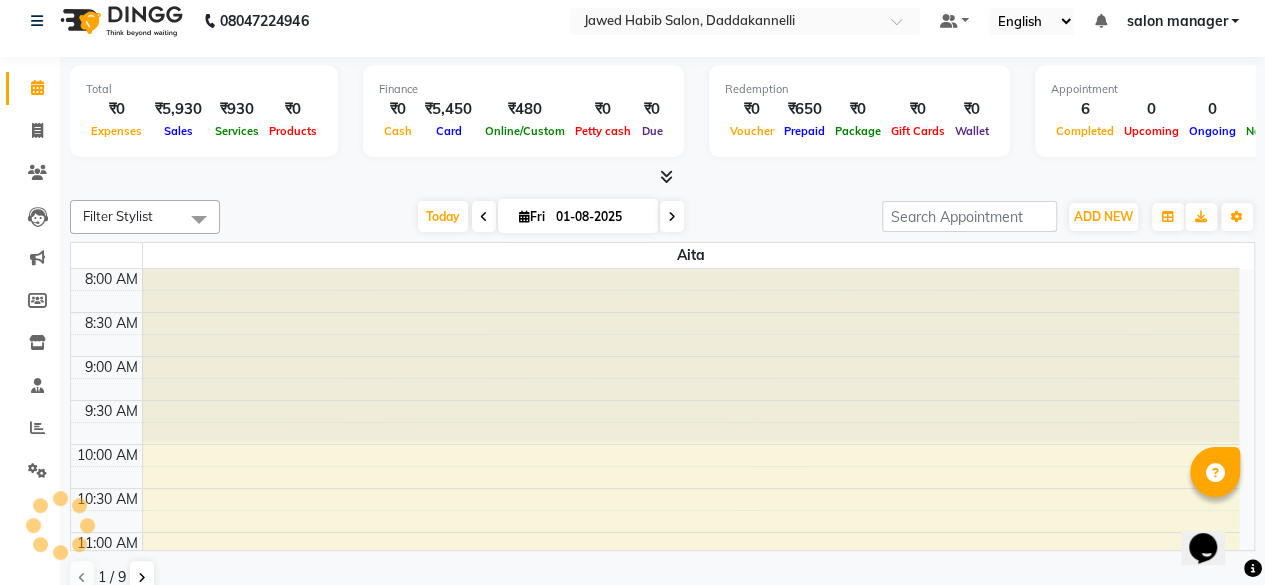 scroll, scrollTop: 0, scrollLeft: 0, axis: both 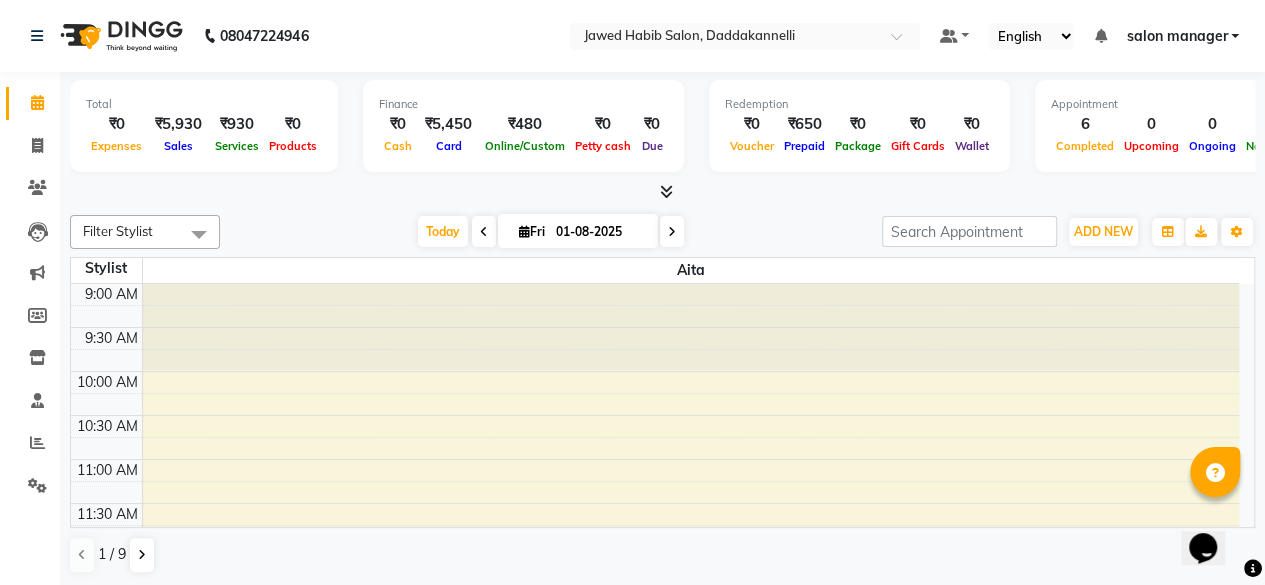 click at bounding box center (666, 191) 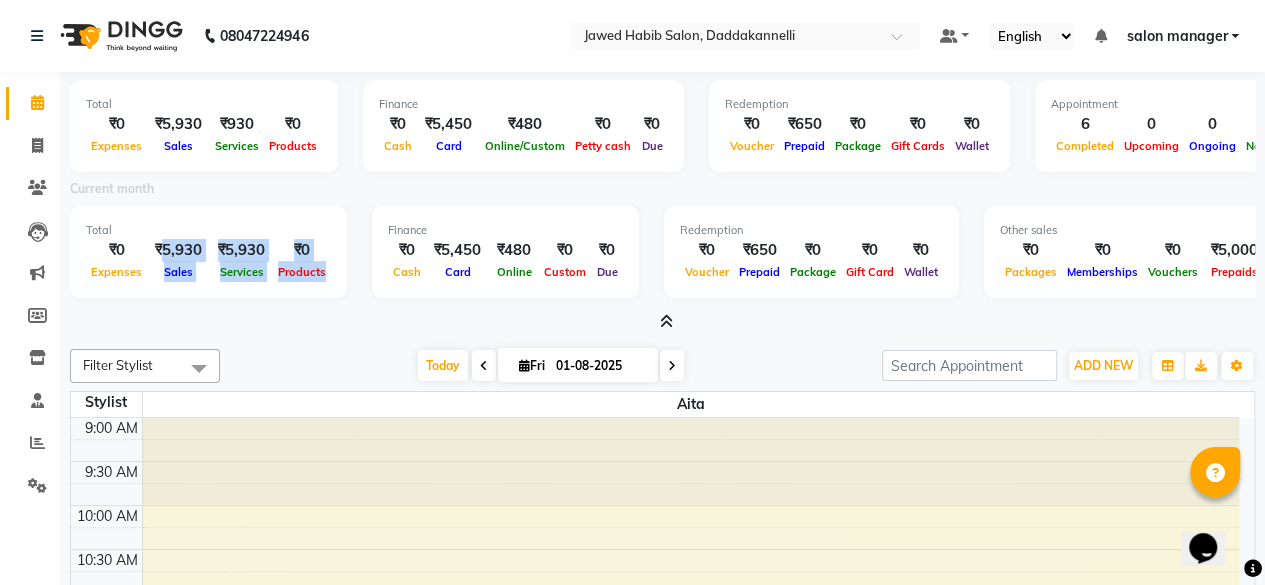 drag, startPoint x: 158, startPoint y: 251, endPoint x: 332, endPoint y: 273, distance: 175.38528 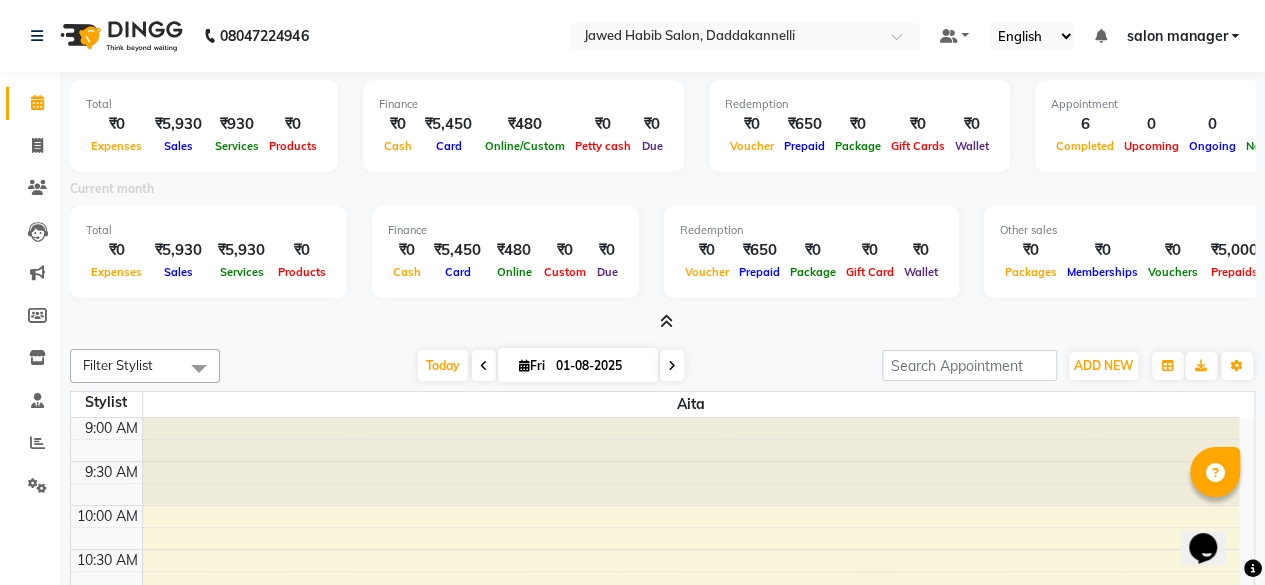 click on "Finance  ₹0  Cash ₹5,450  Card ₹480 Online ₹0 Custom ₹0 Due" at bounding box center [505, 252] 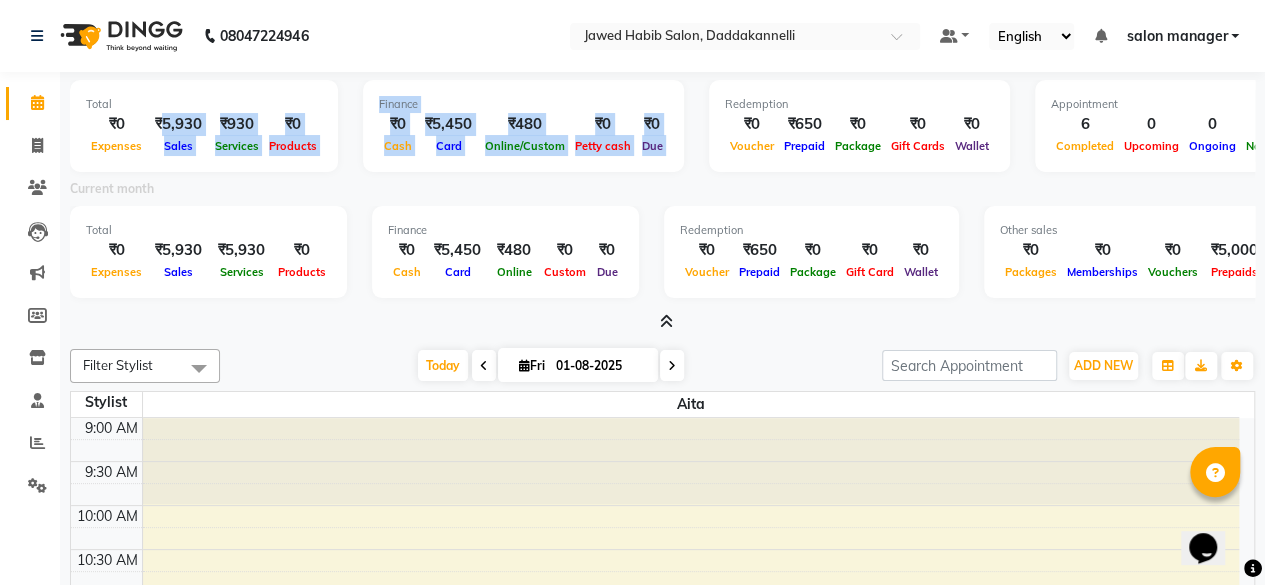 drag, startPoint x: 159, startPoint y: 121, endPoint x: 690, endPoint y: 151, distance: 531.8468 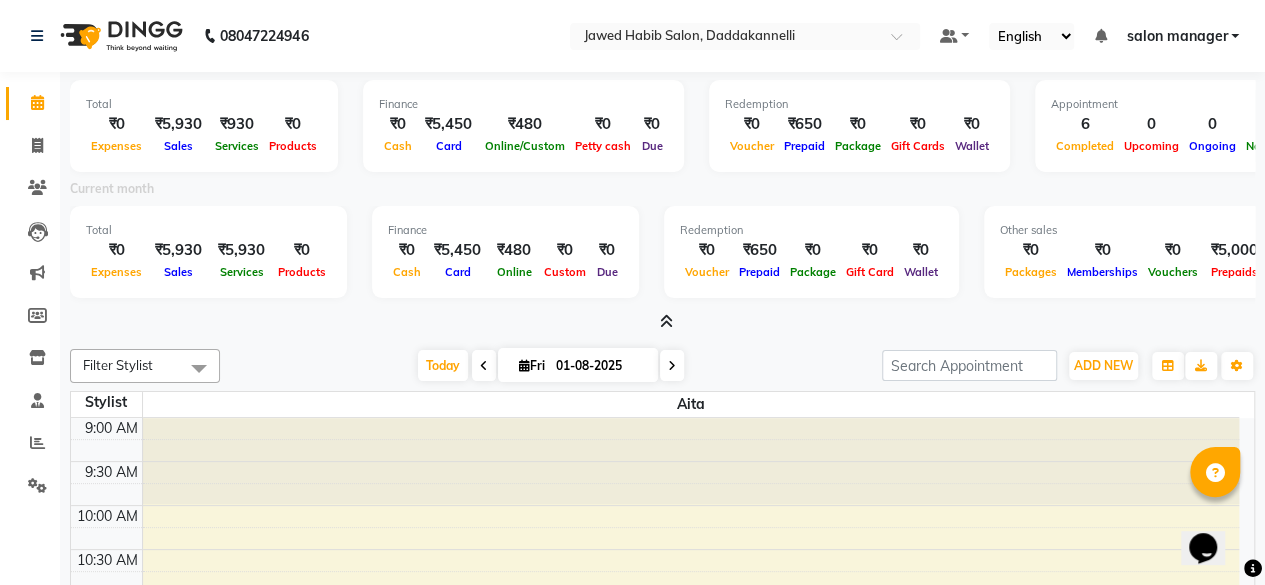click at bounding box center [666, 321] 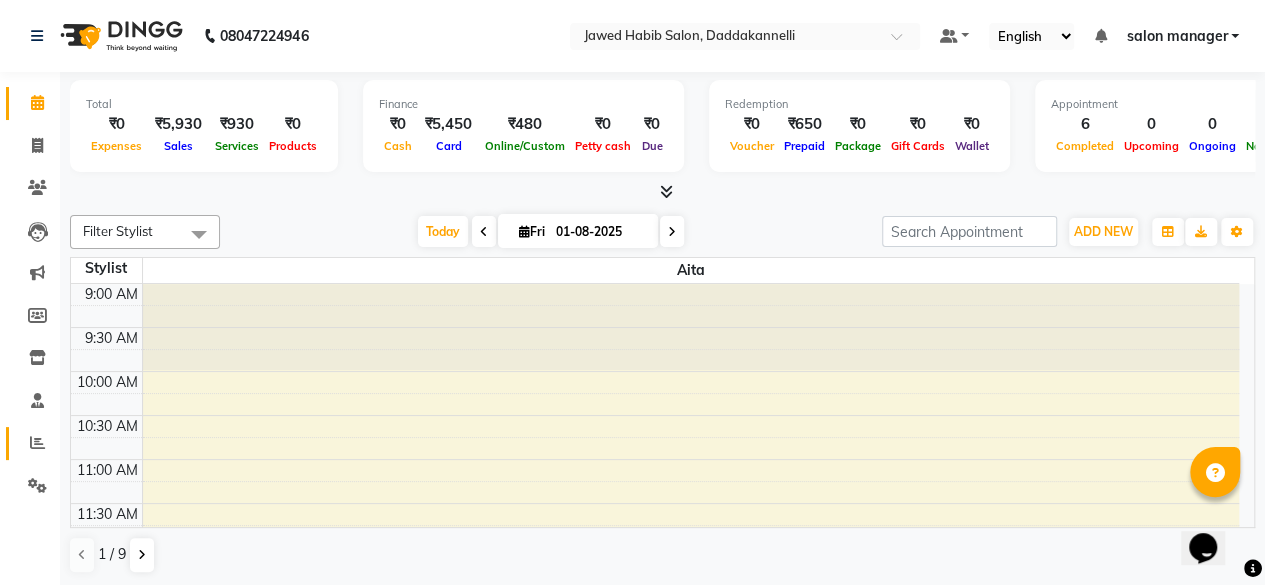 click on "Reports" 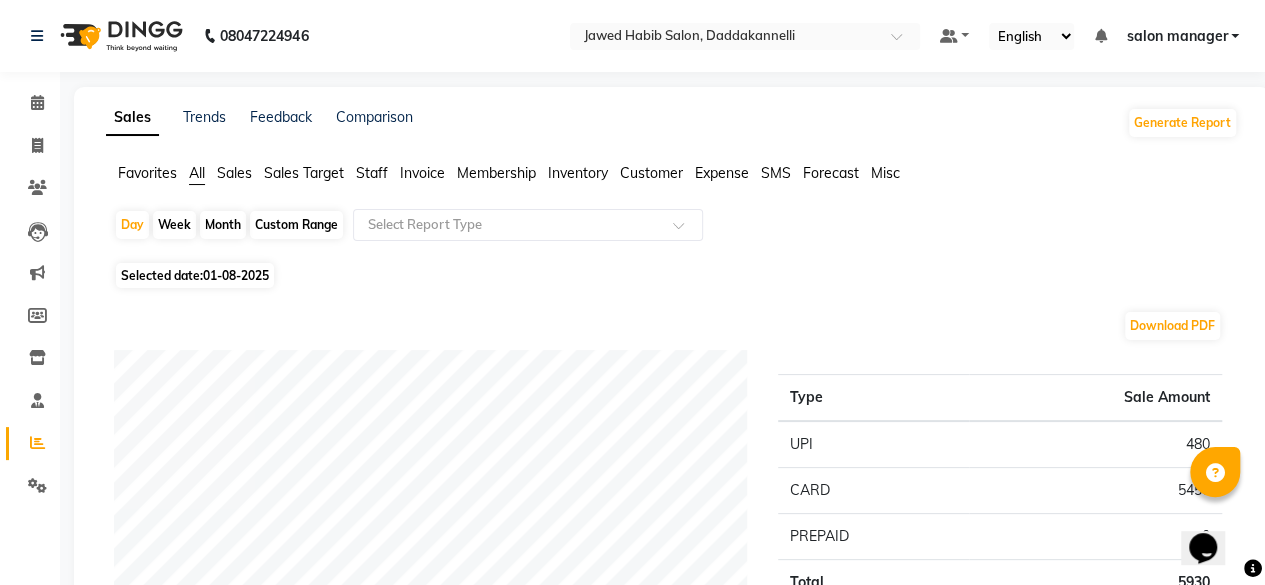 click on "Staff" 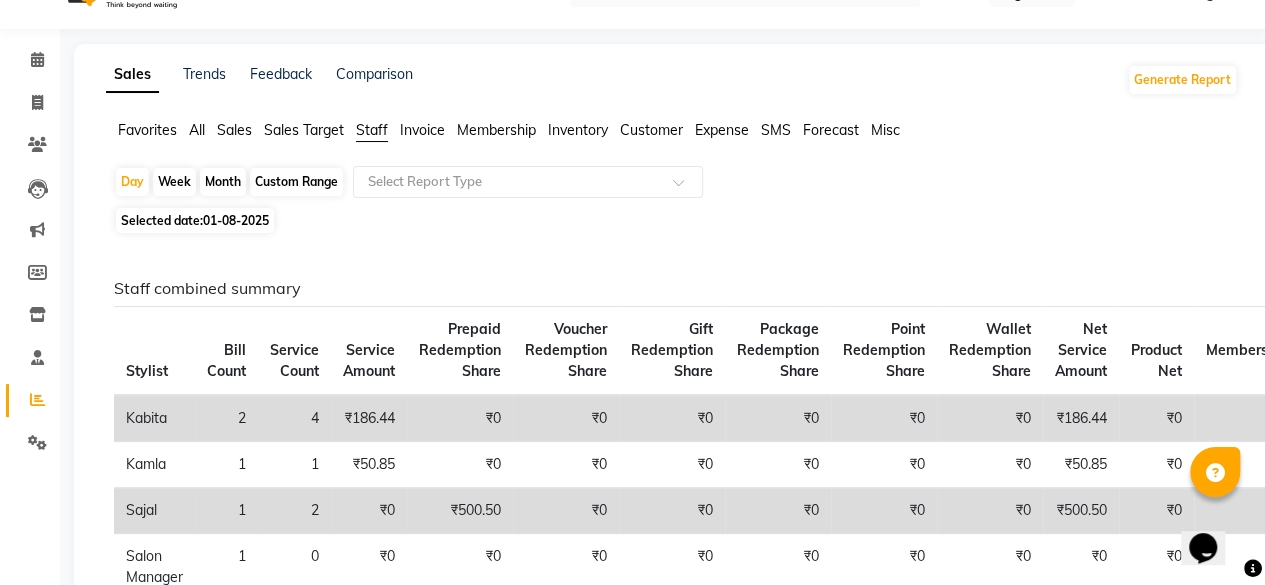 scroll, scrollTop: 0, scrollLeft: 0, axis: both 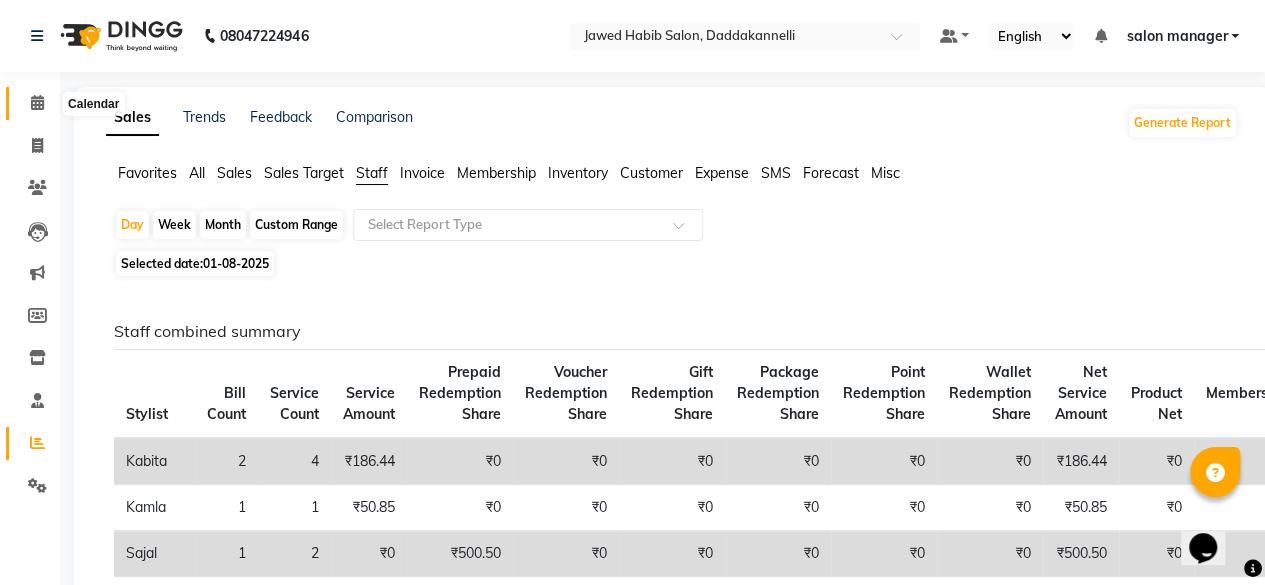 click 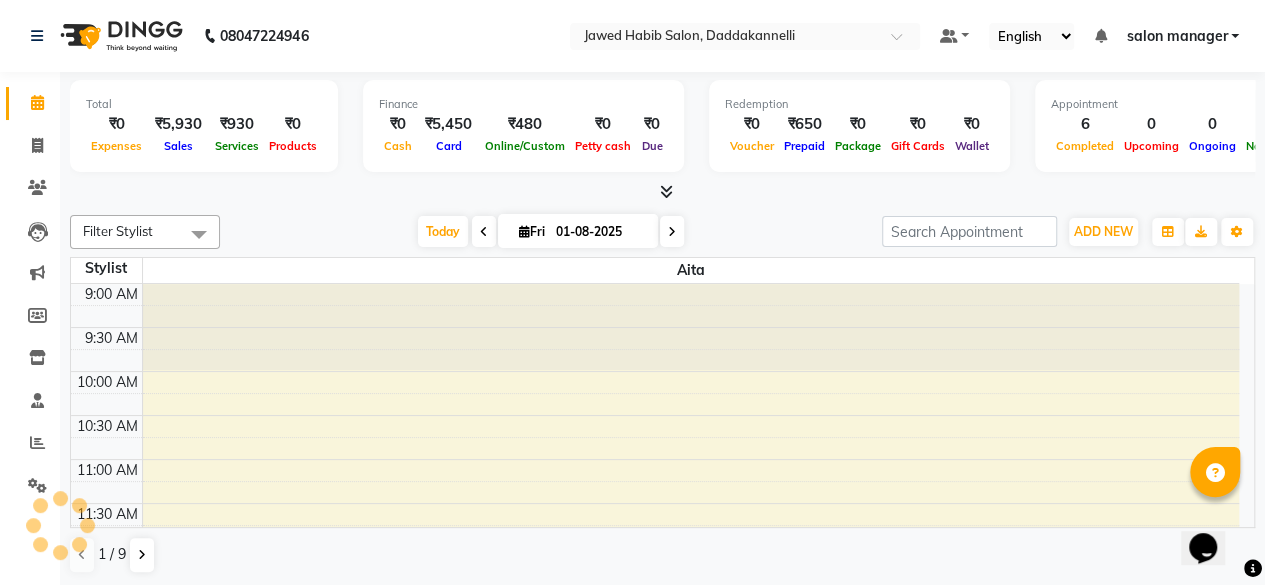 scroll, scrollTop: 0, scrollLeft: 0, axis: both 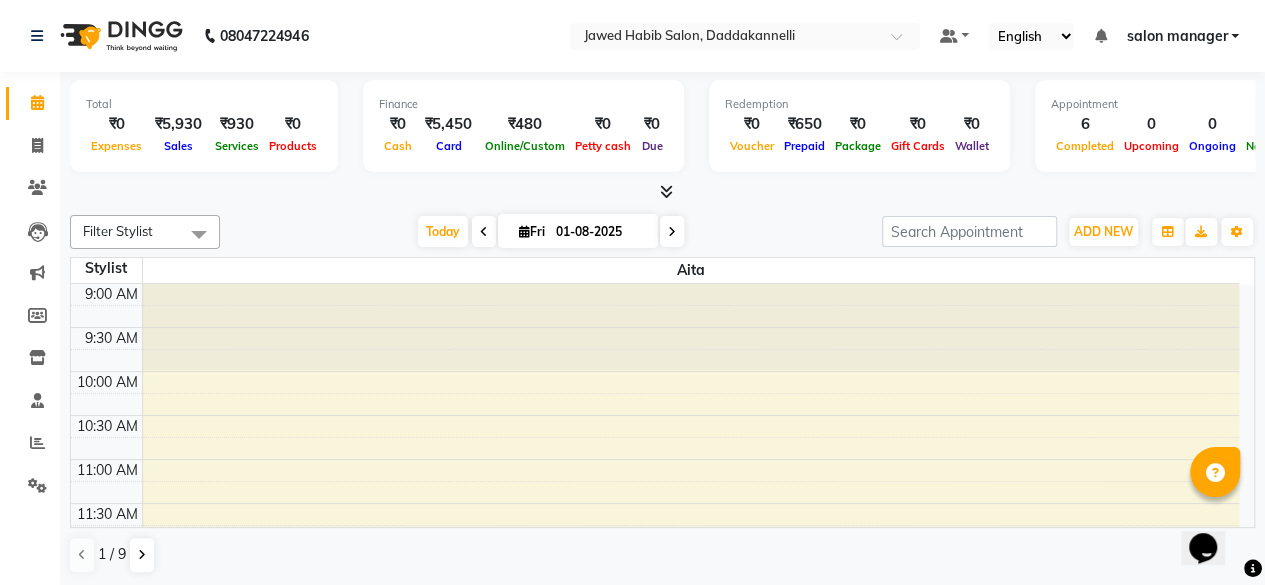 click at bounding box center [666, 191] 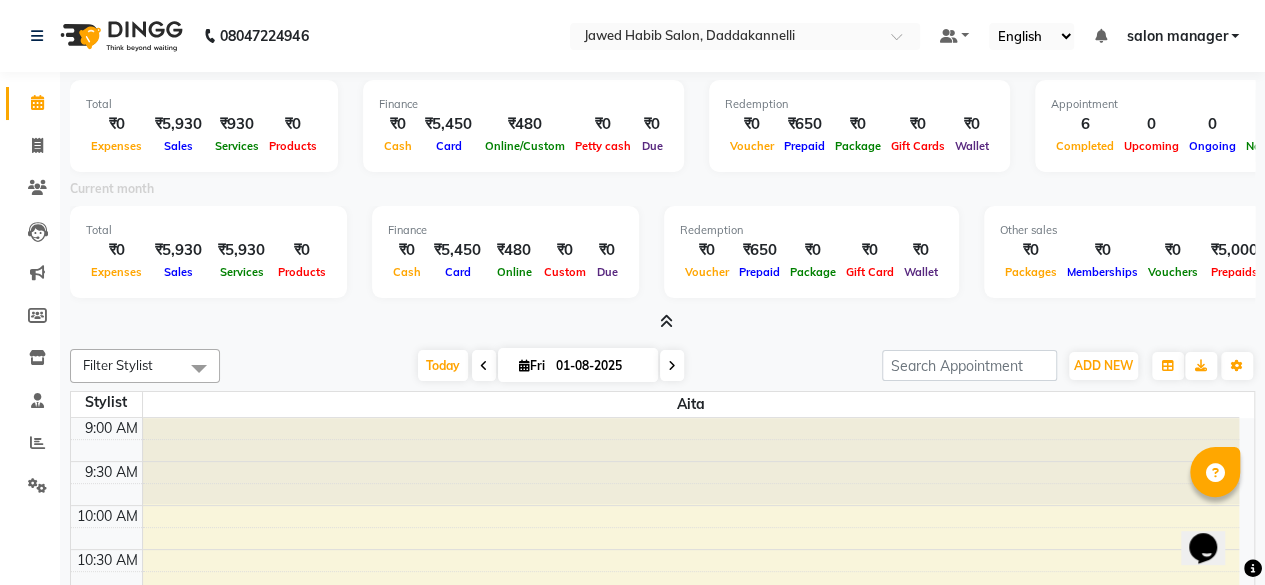 click at bounding box center [666, 321] 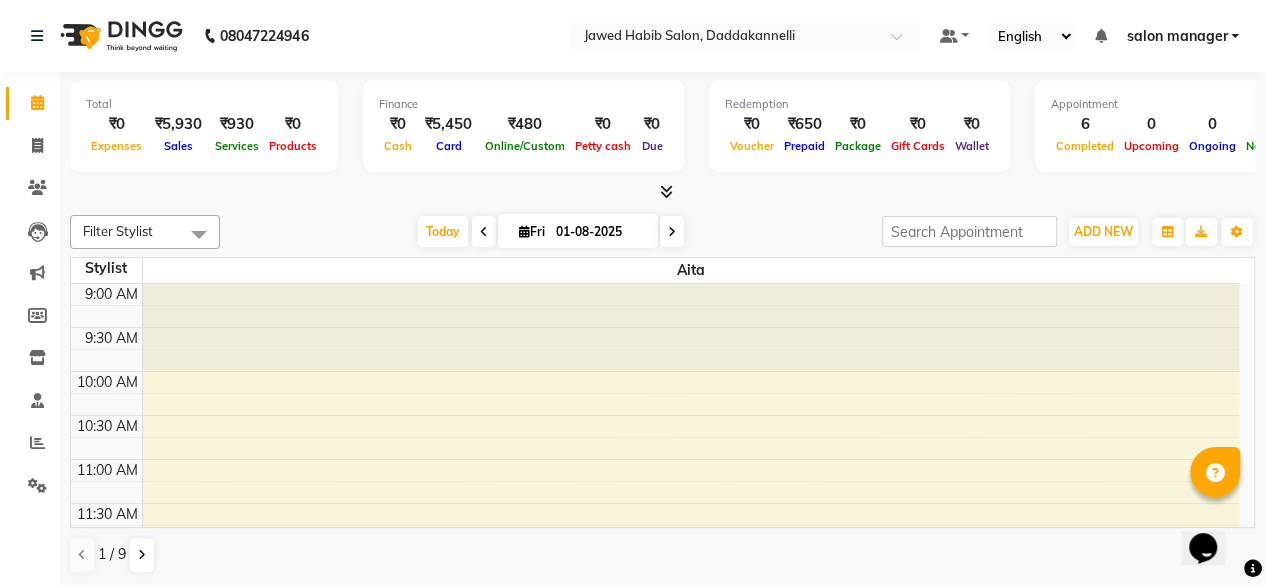 click at bounding box center [691, 327] 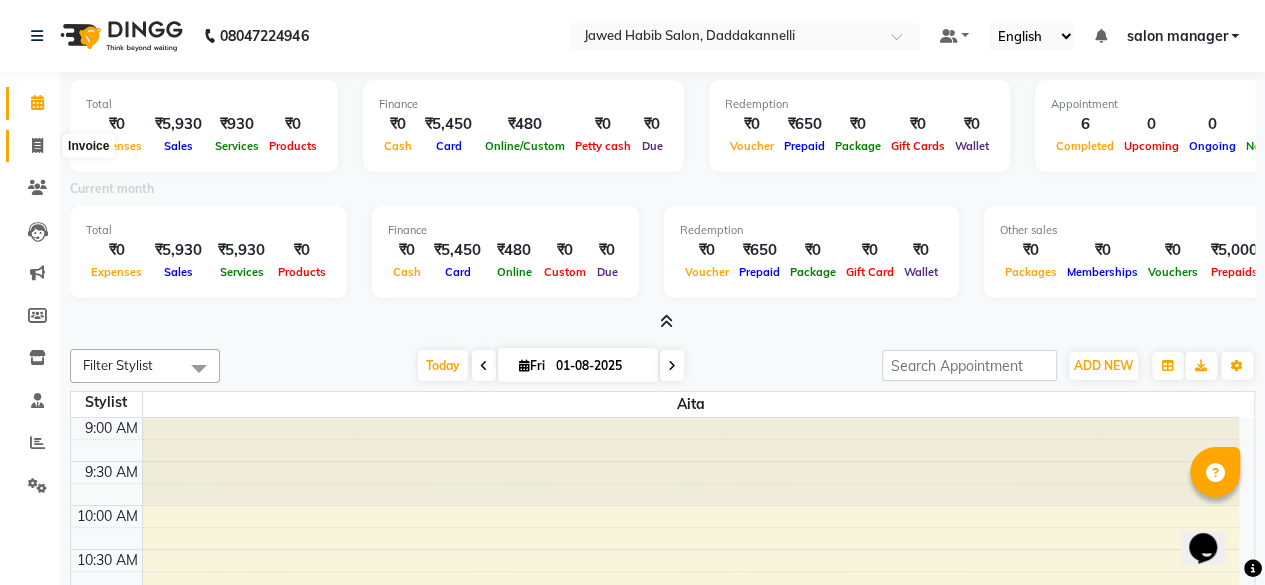 click 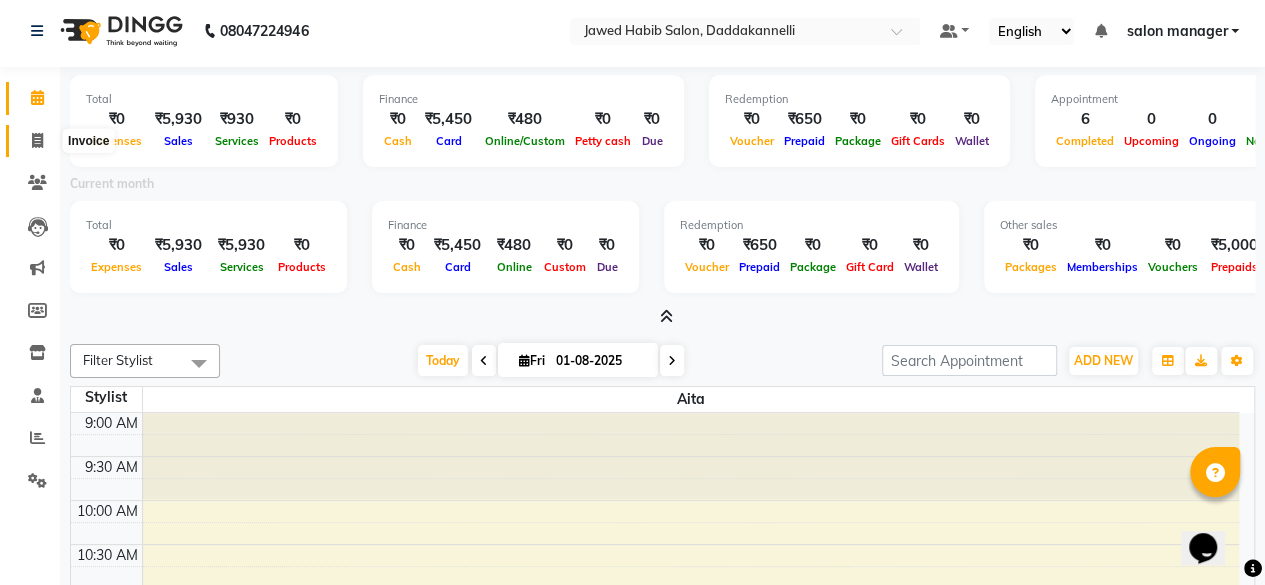 select on "6354" 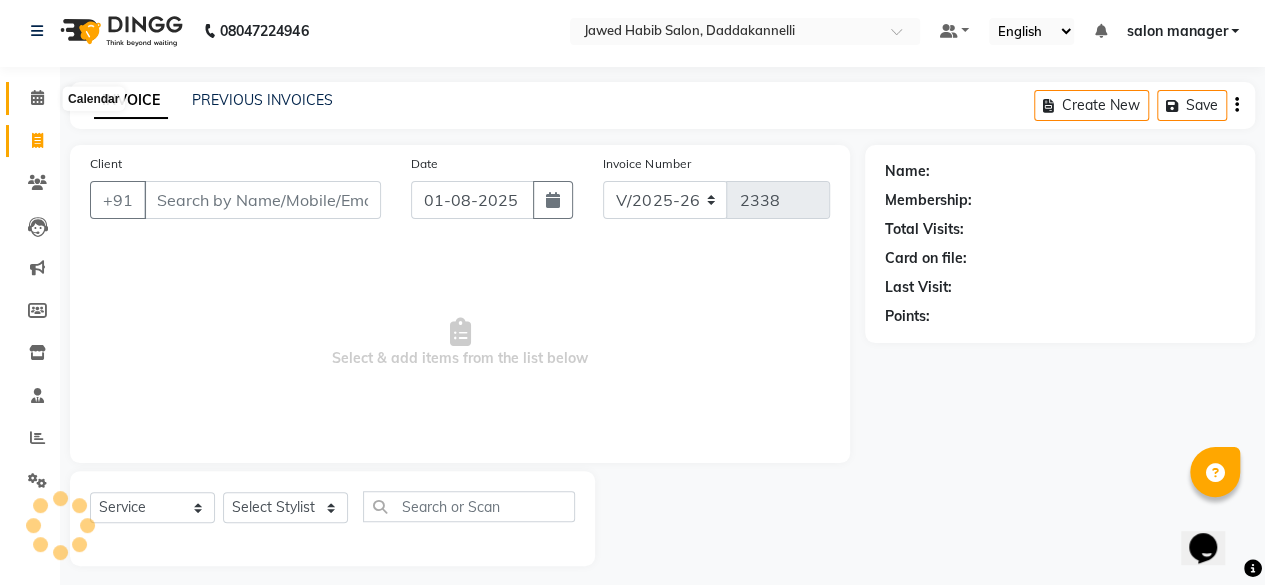 click 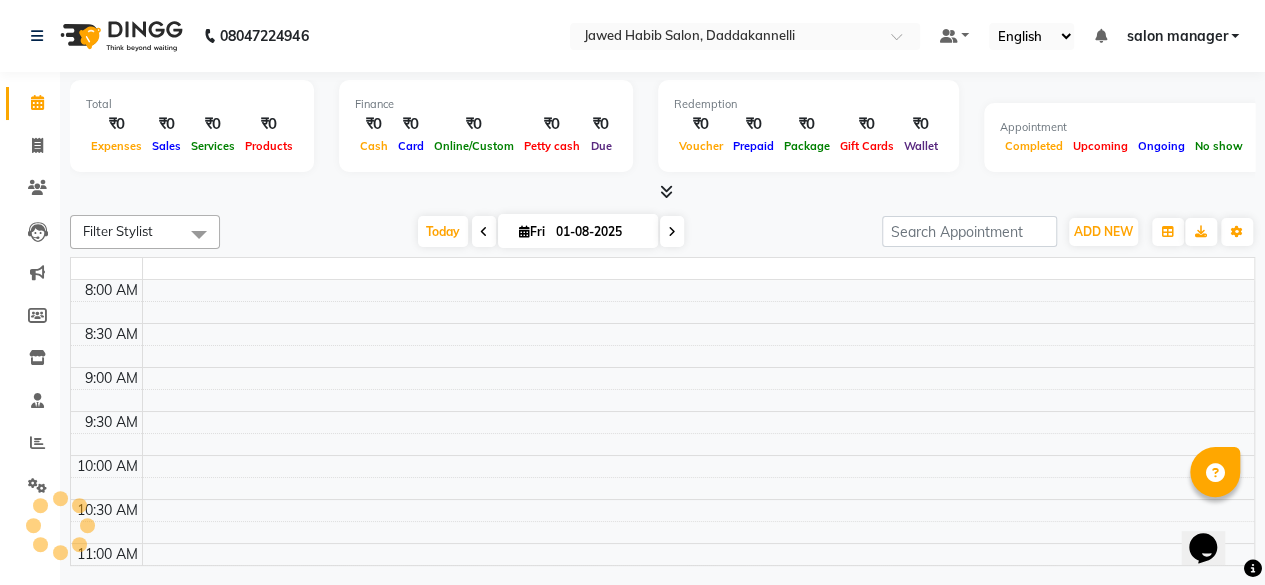 scroll, scrollTop: 0, scrollLeft: 0, axis: both 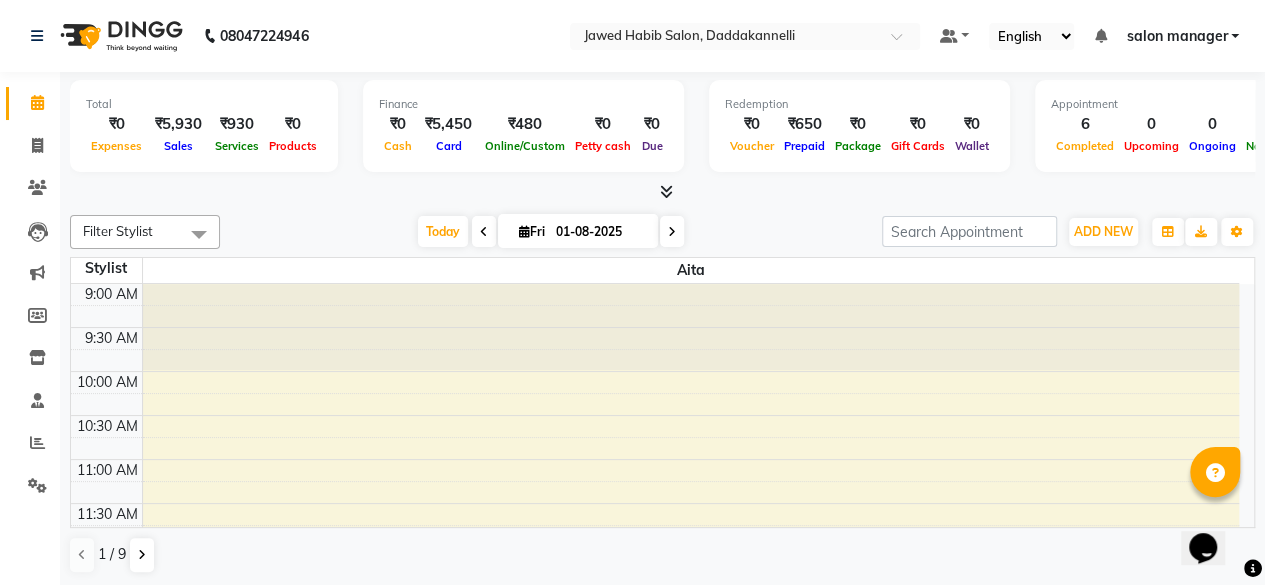 click at bounding box center (666, 191) 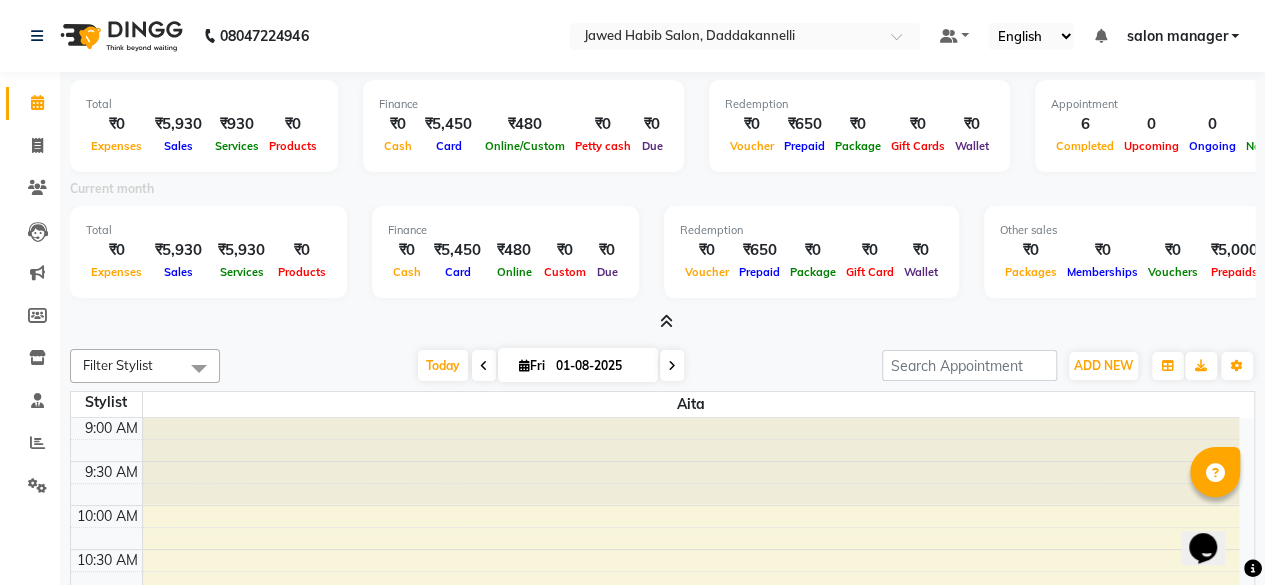click on "Online" at bounding box center (514, 271) 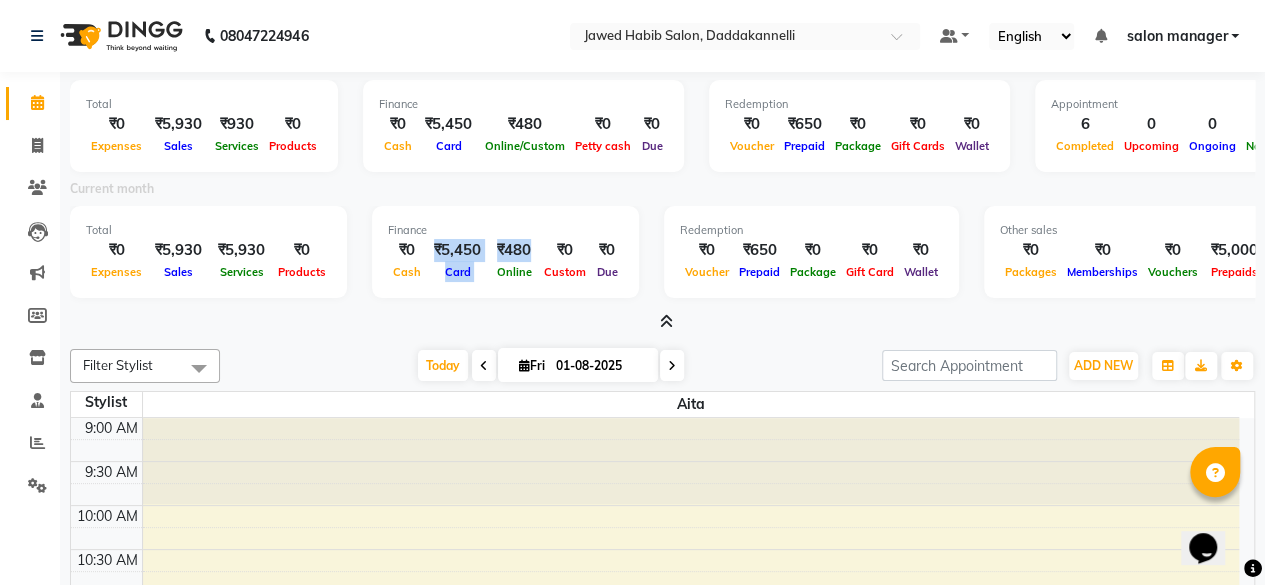 drag, startPoint x: 536, startPoint y: 247, endPoint x: 434, endPoint y: 245, distance: 102.01961 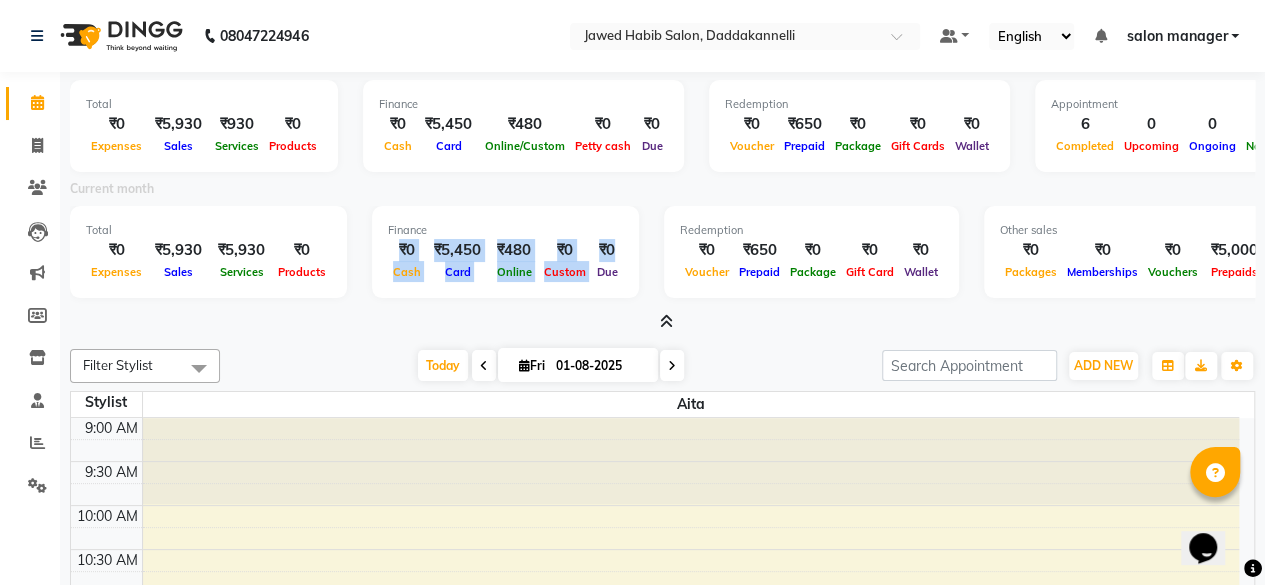 drag, startPoint x: 623, startPoint y: 243, endPoint x: 399, endPoint y: 245, distance: 224.00893 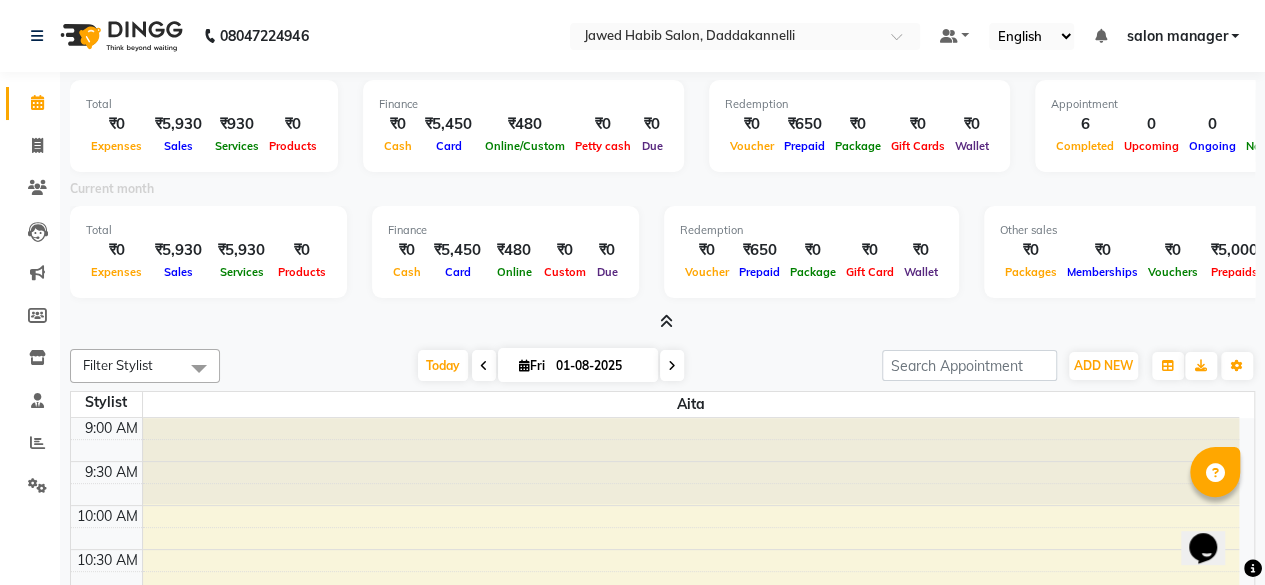click on "Finance  ₹0  Cash ₹5,450  Card ₹480 Online ₹0 Custom ₹0 Due" at bounding box center [505, 252] 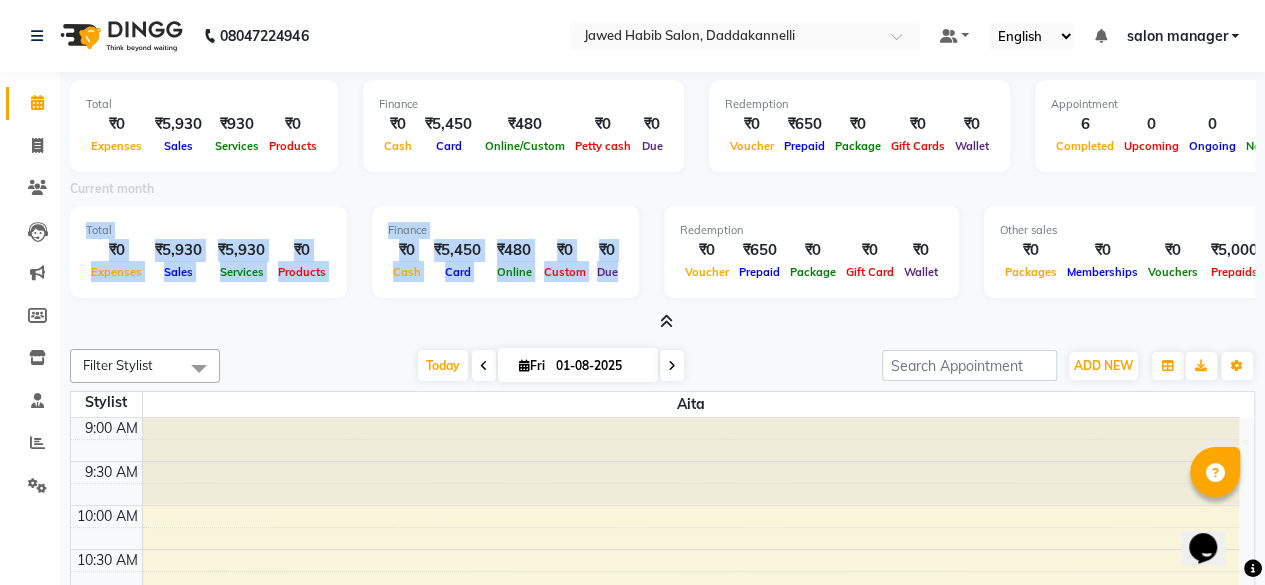 drag, startPoint x: 80, startPoint y: 221, endPoint x: 624, endPoint y: 261, distance: 545.4686 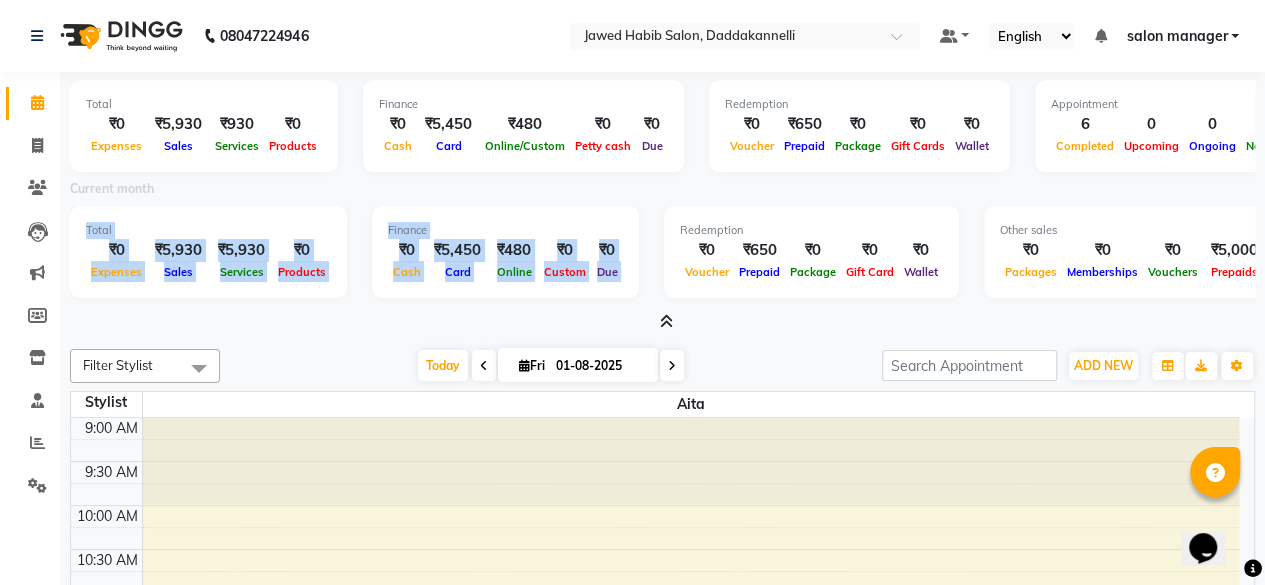 drag, startPoint x: 84, startPoint y: 219, endPoint x: 660, endPoint y: 276, distance: 578.8134 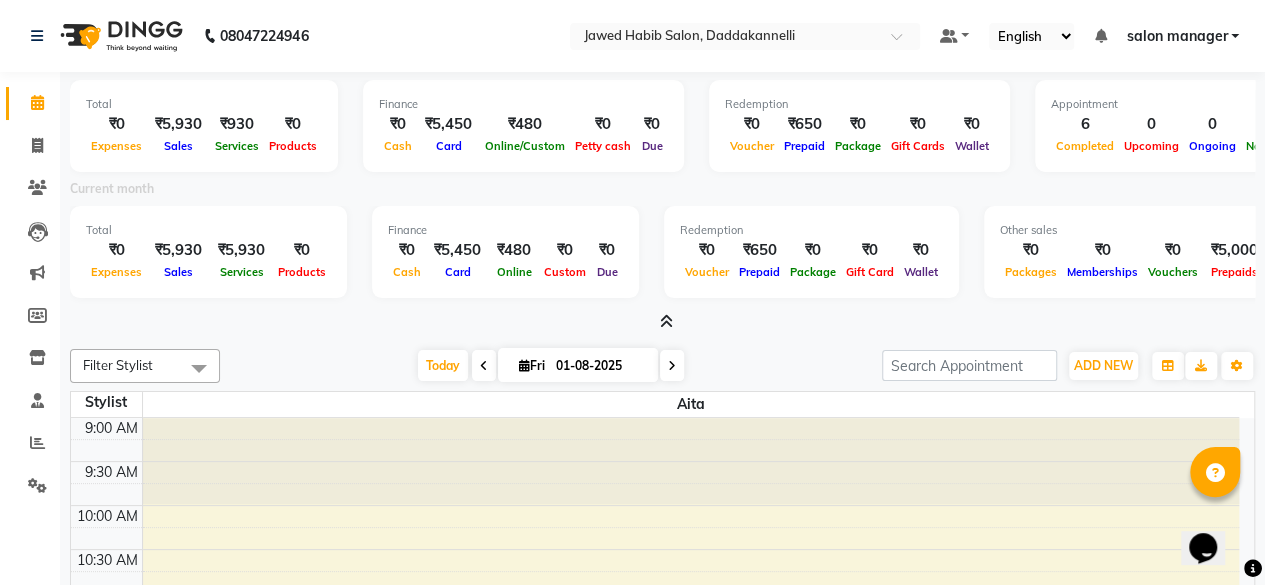 click at bounding box center (662, 322) 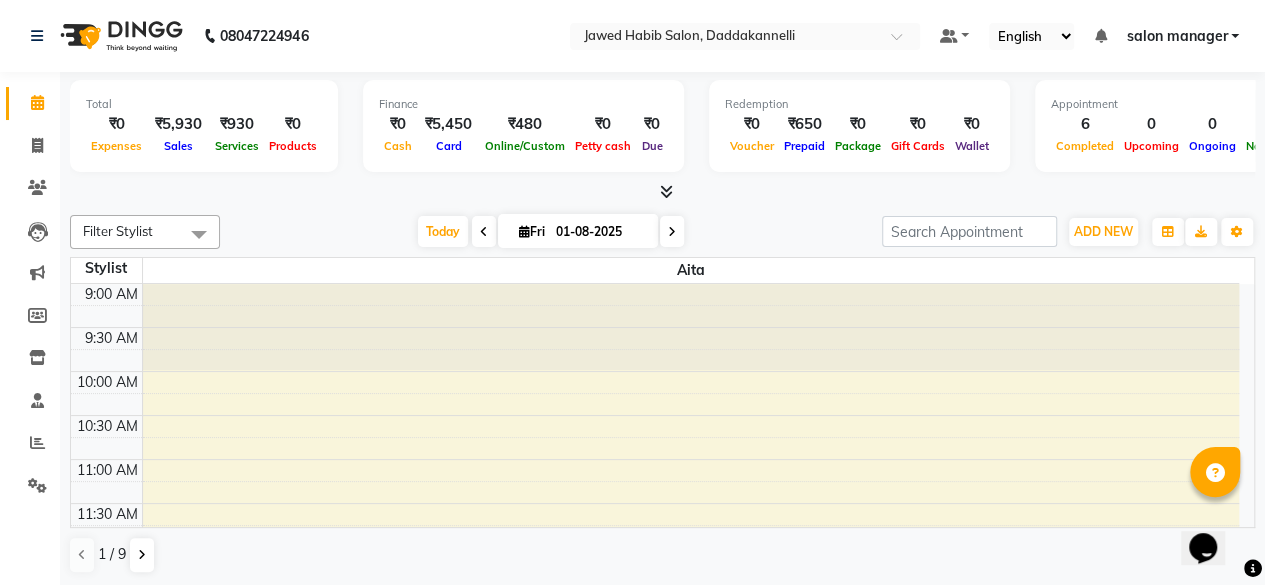 click at bounding box center [666, 191] 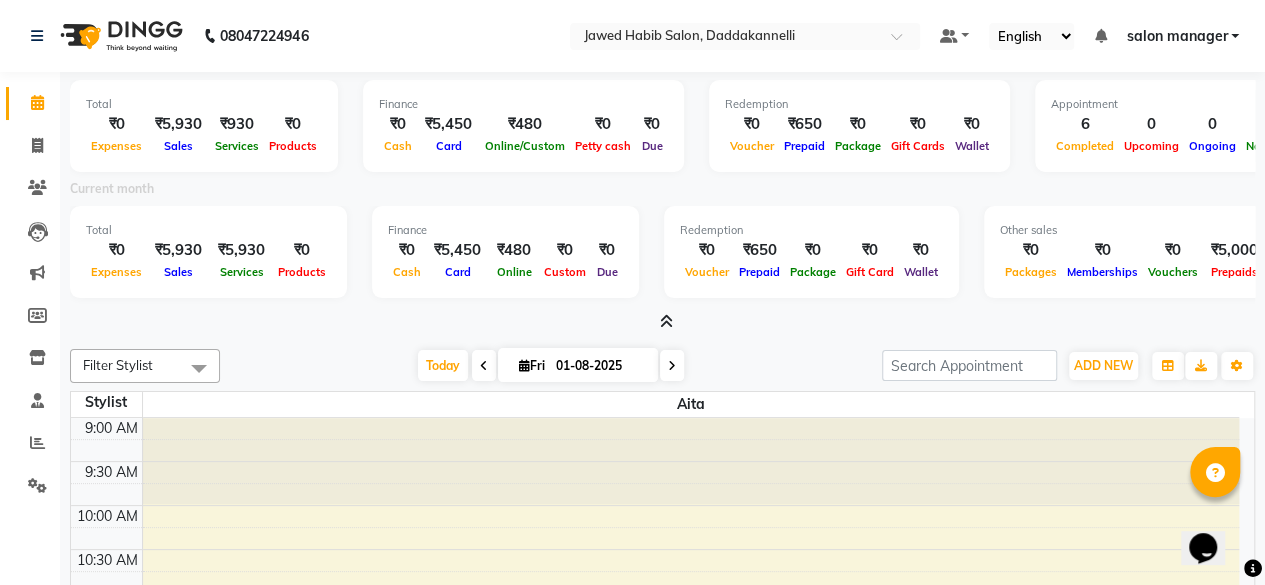 click at bounding box center (666, 321) 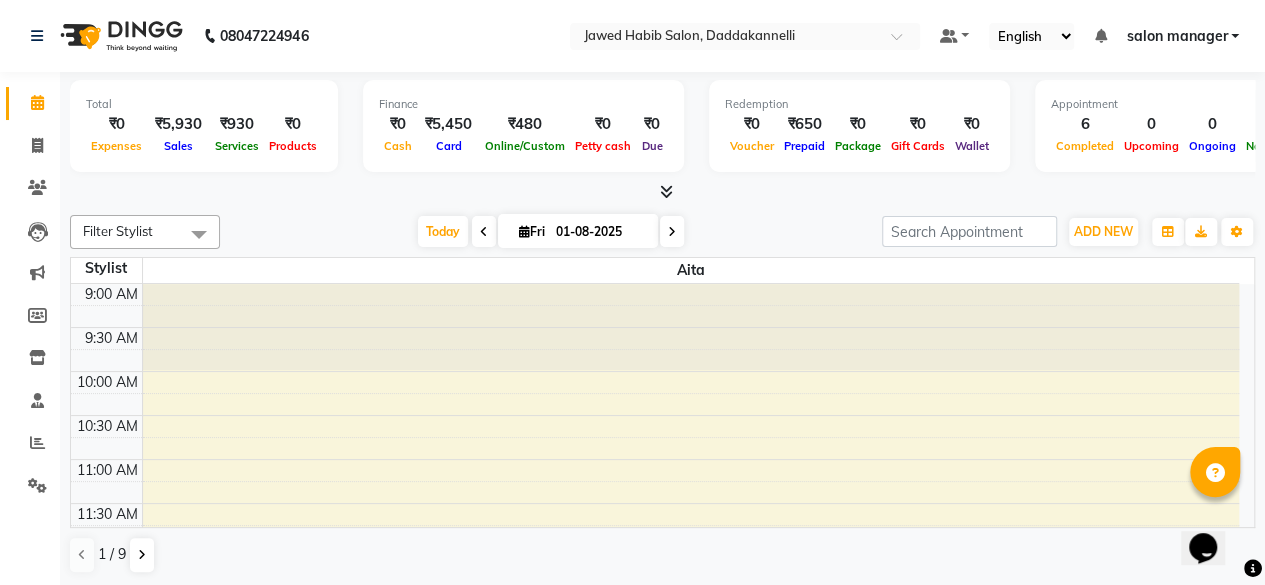 click at bounding box center (666, 191) 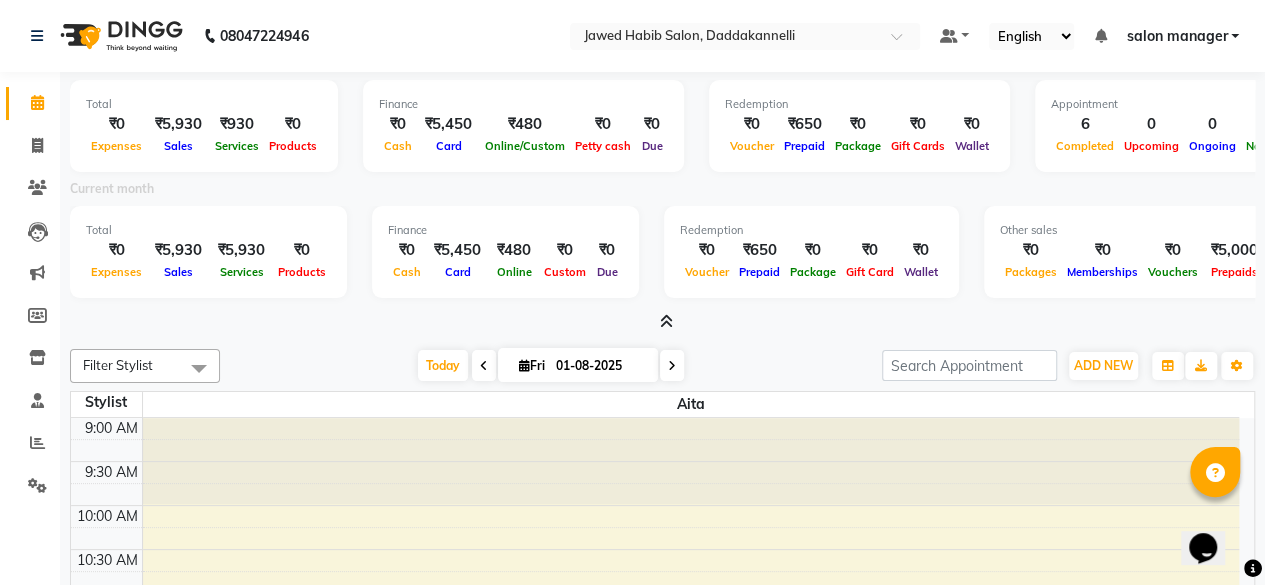 click at bounding box center [666, 321] 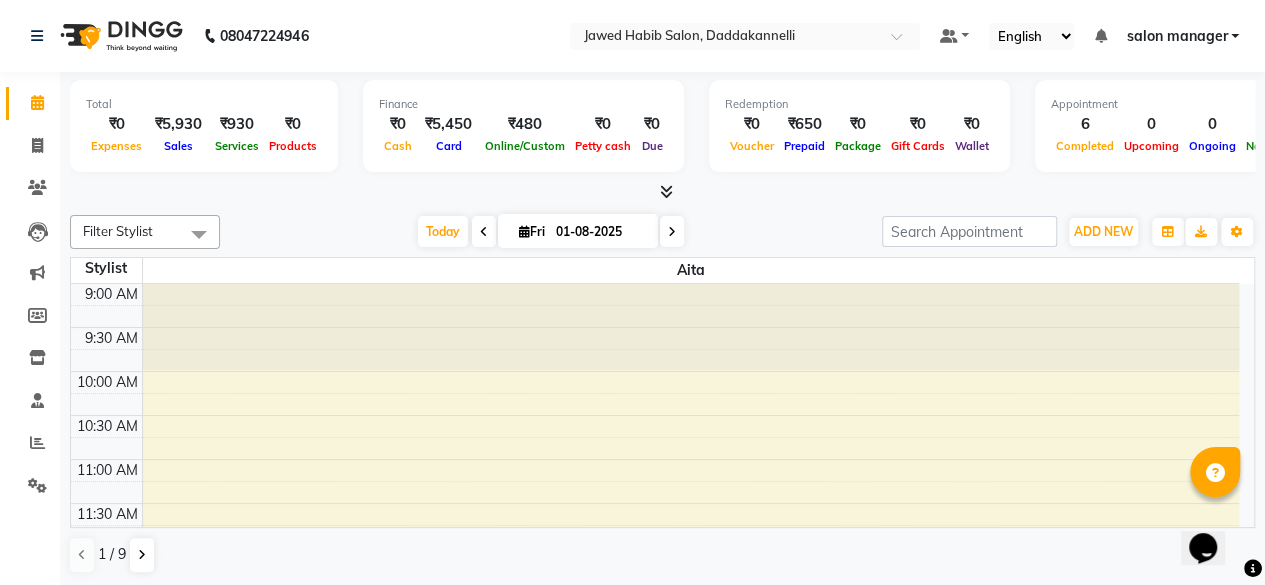 click at bounding box center (666, 191) 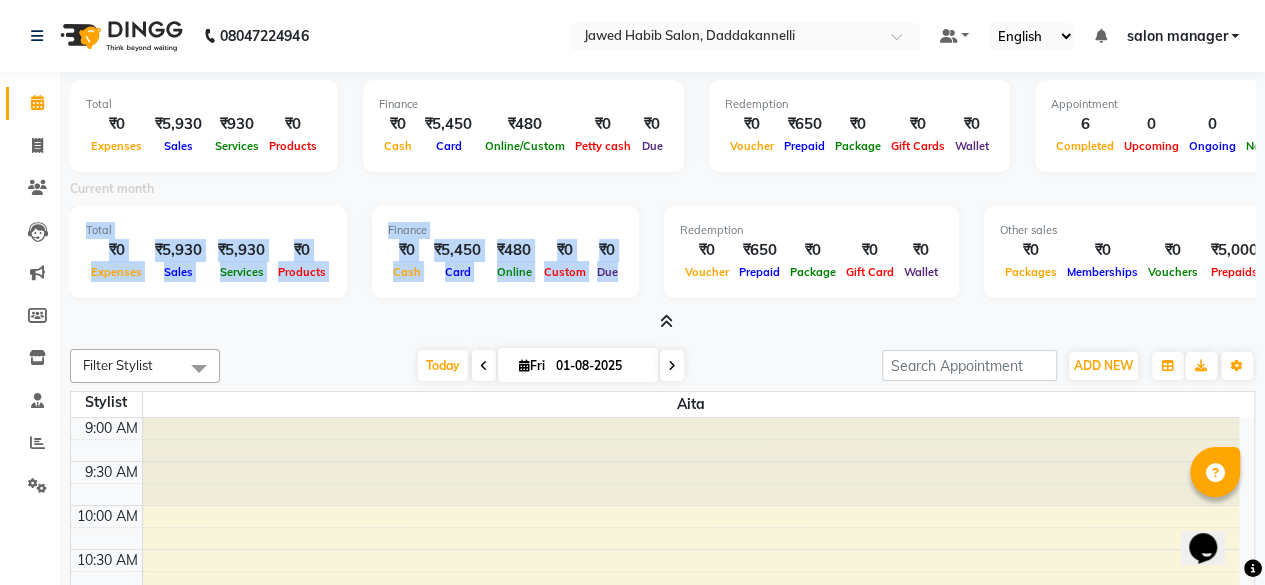 drag, startPoint x: 88, startPoint y: 229, endPoint x: 629, endPoint y: 289, distance: 544.317 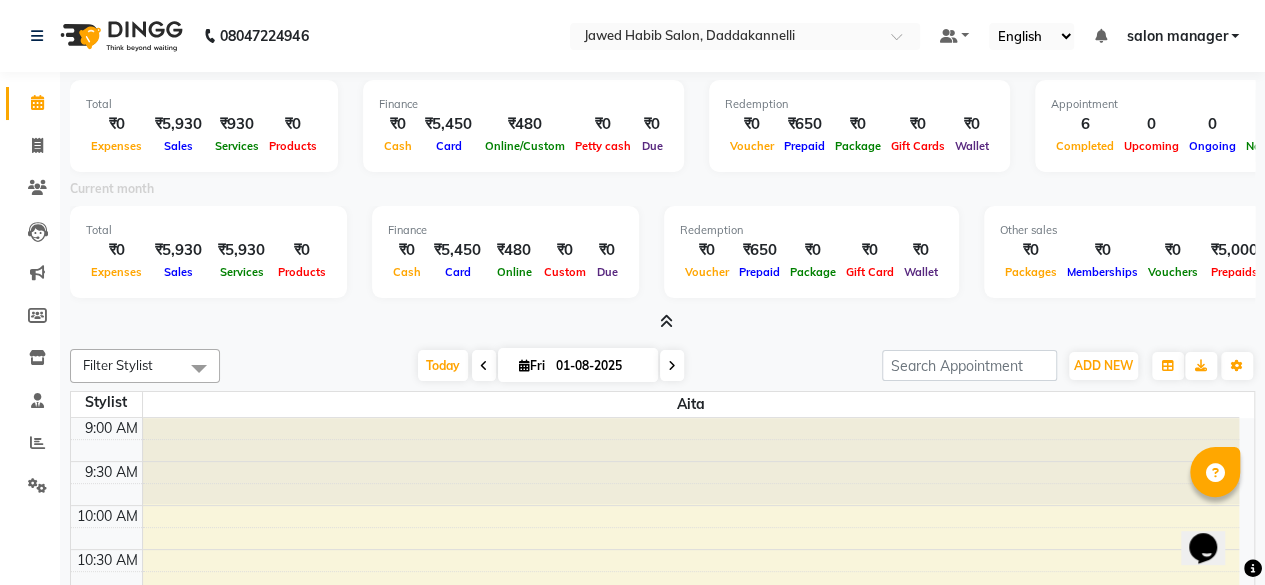 click at bounding box center [199, 368] 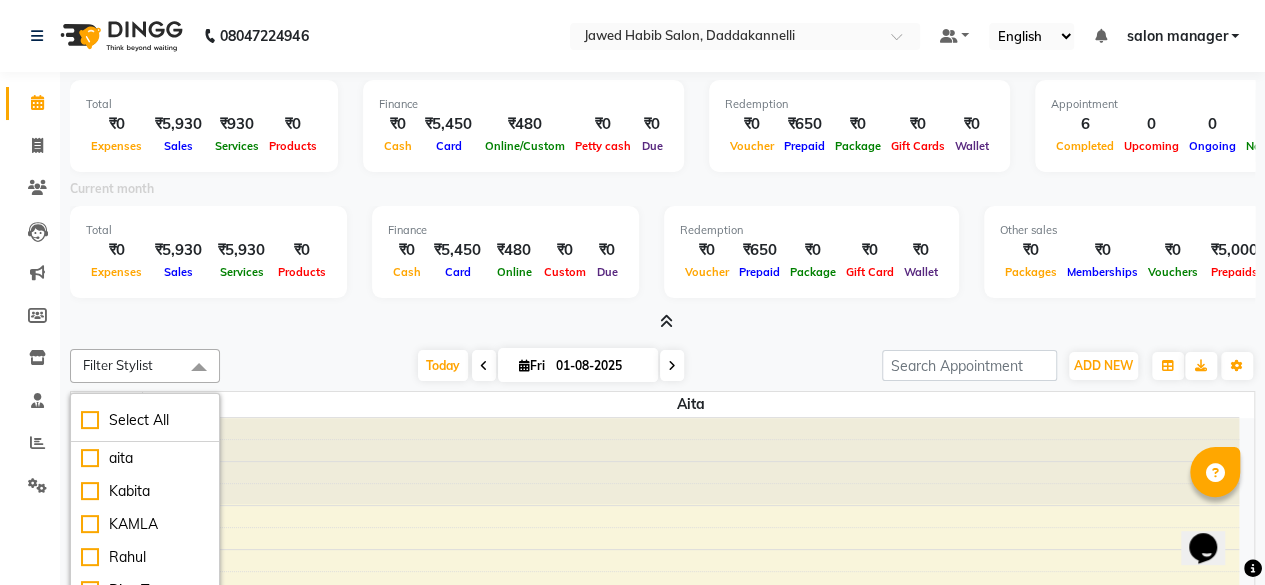 click at bounding box center [199, 368] 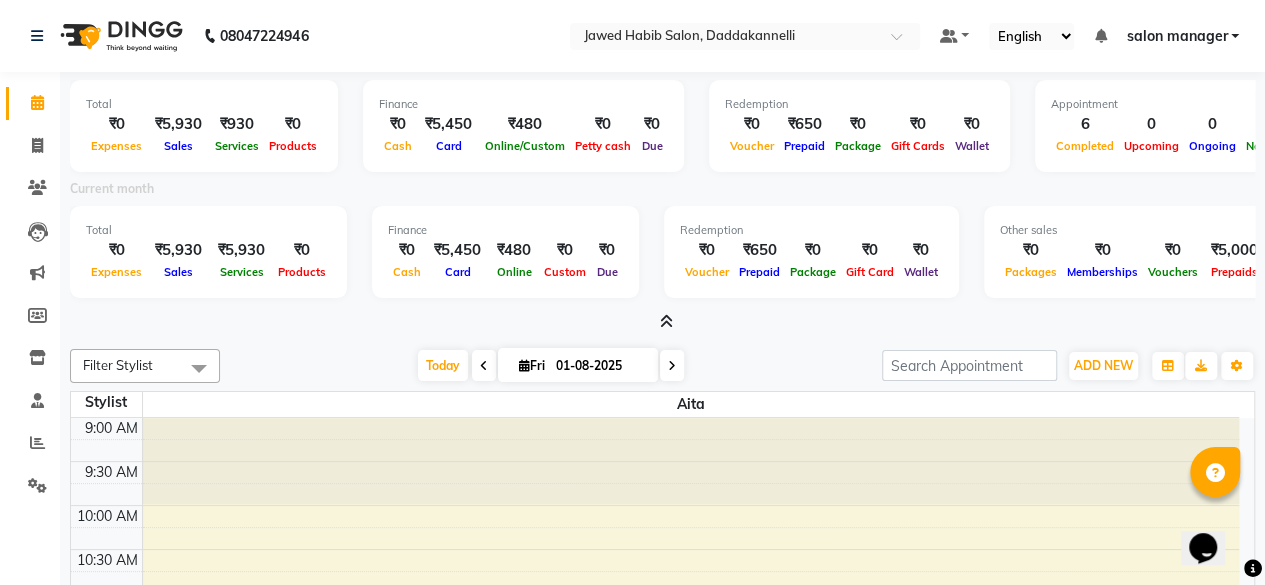 click at bounding box center (199, 368) 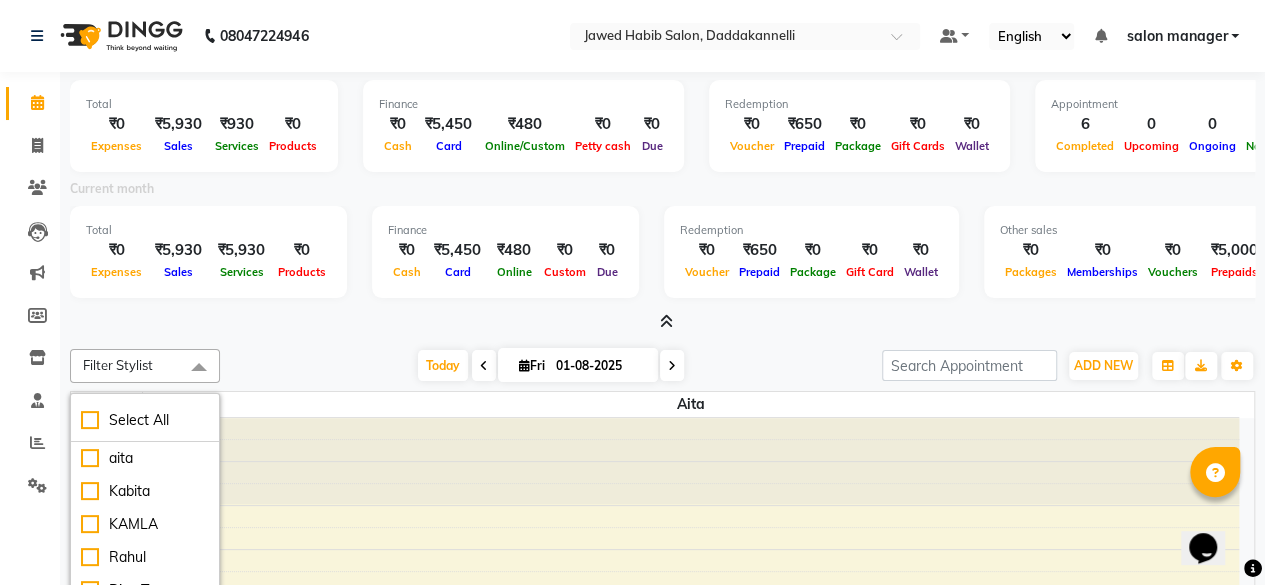 click at bounding box center [199, 368] 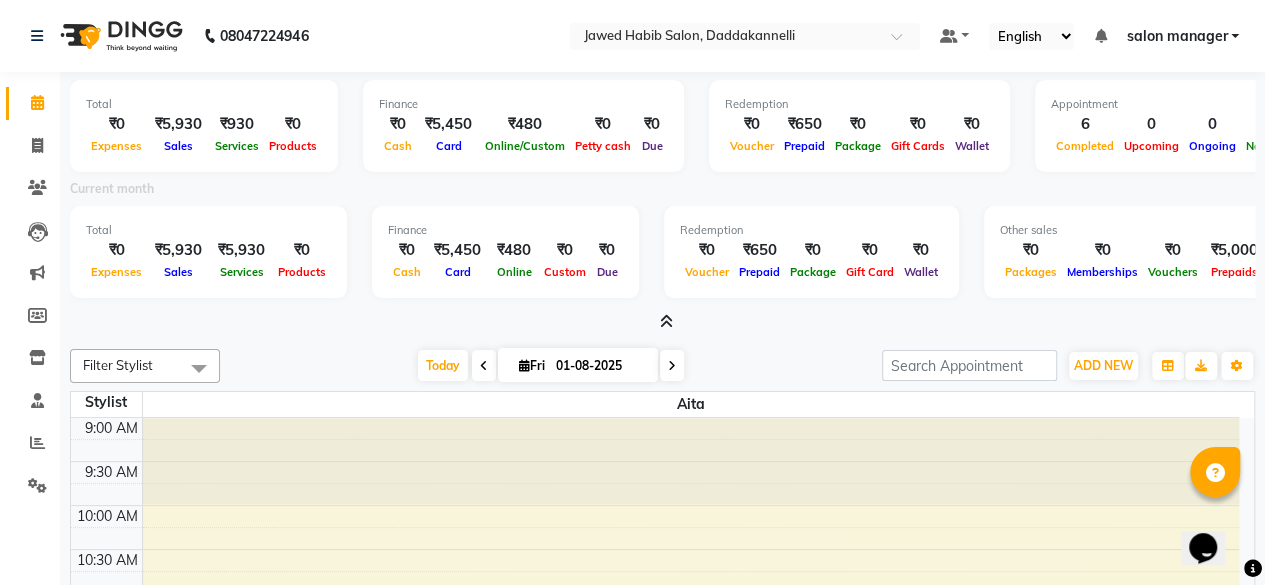 click at bounding box center [199, 368] 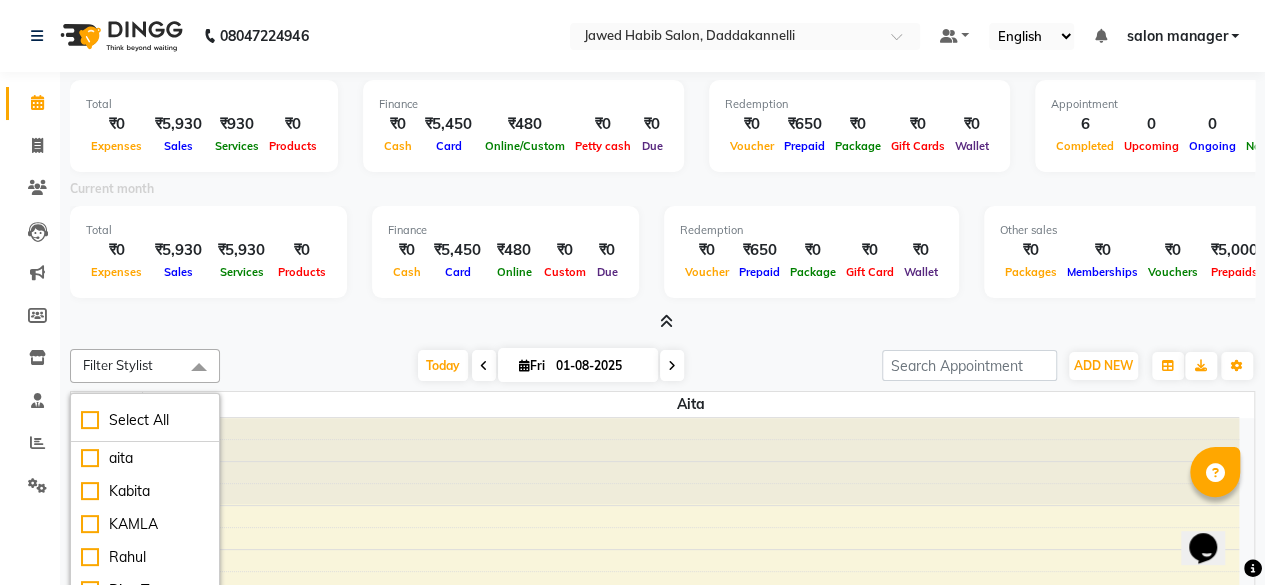 click at bounding box center [199, 368] 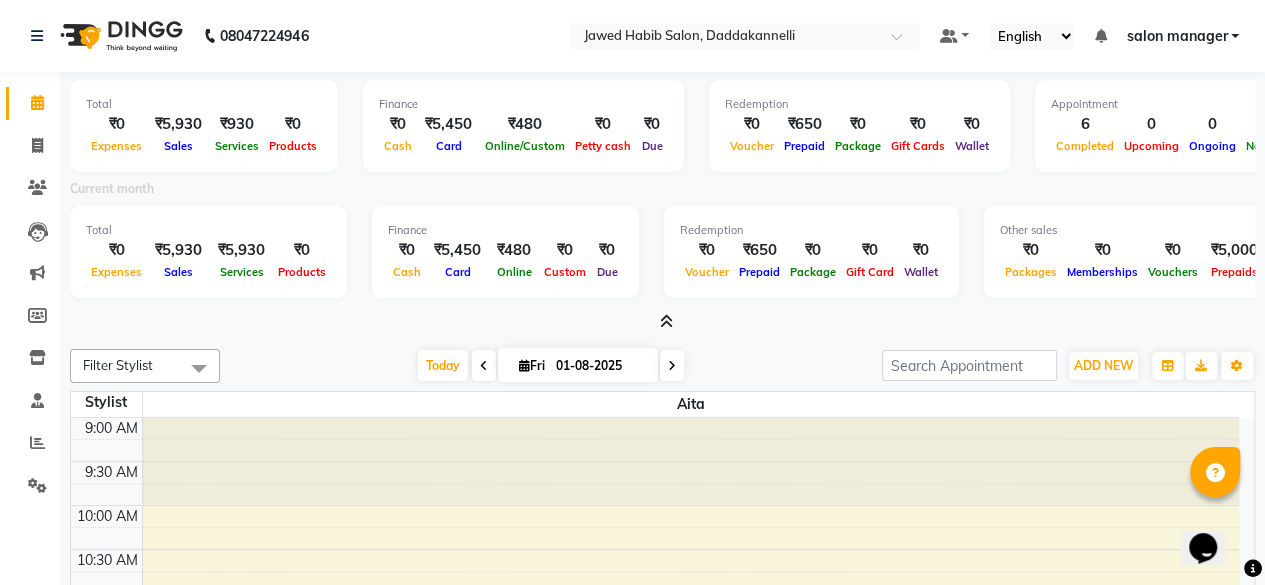 click at bounding box center [199, 368] 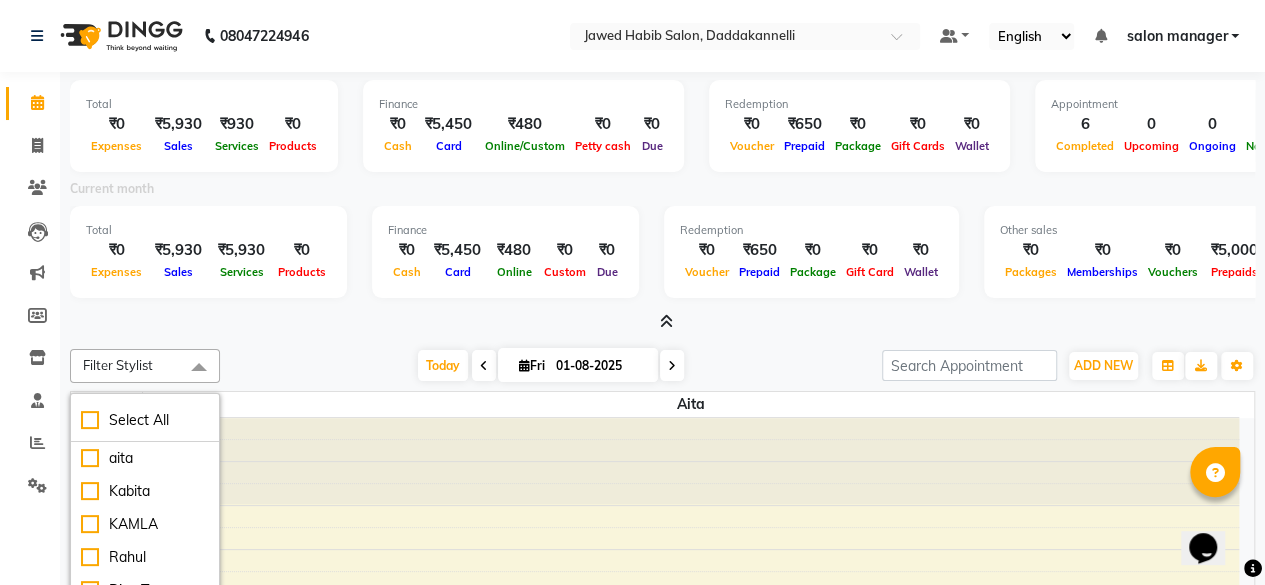 click at bounding box center [199, 368] 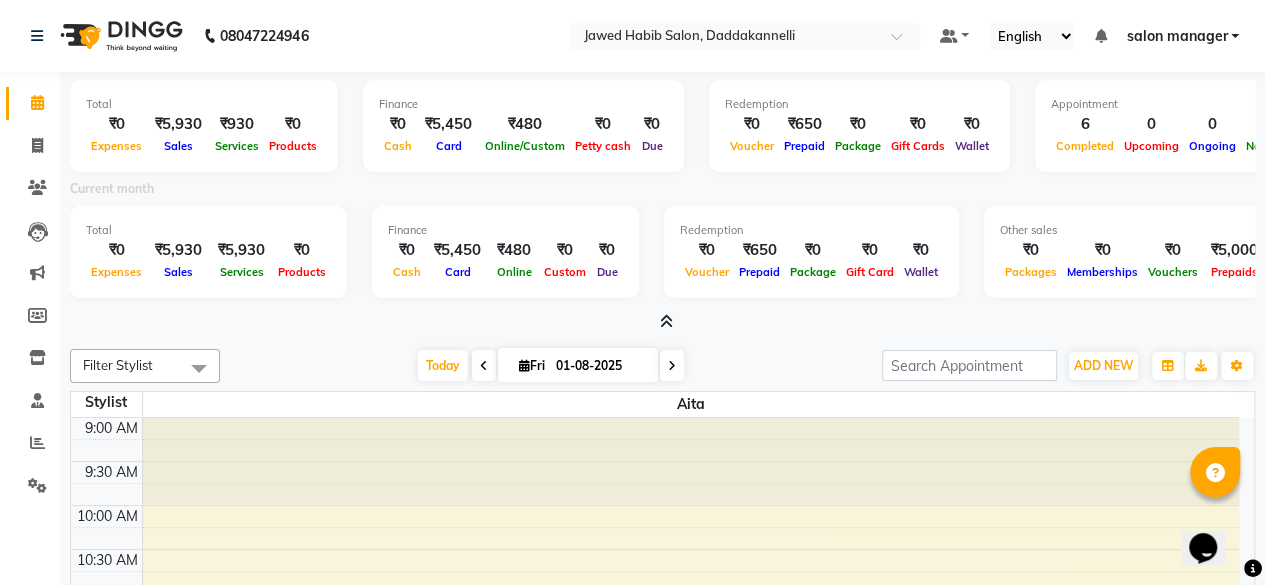 click at bounding box center (199, 368) 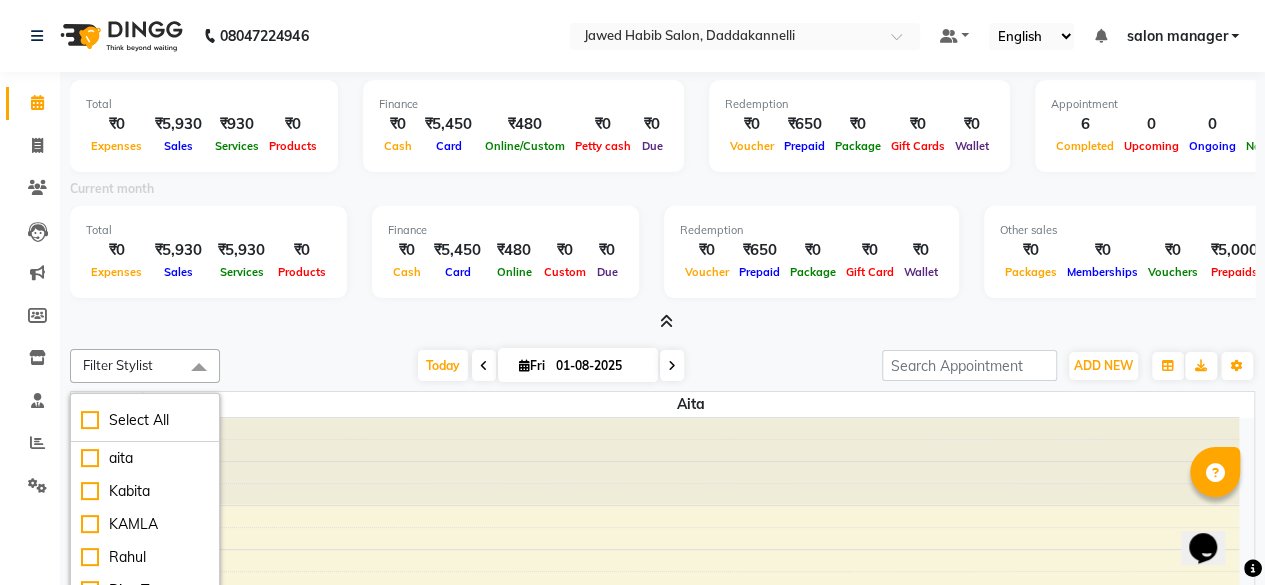 click at bounding box center (199, 368) 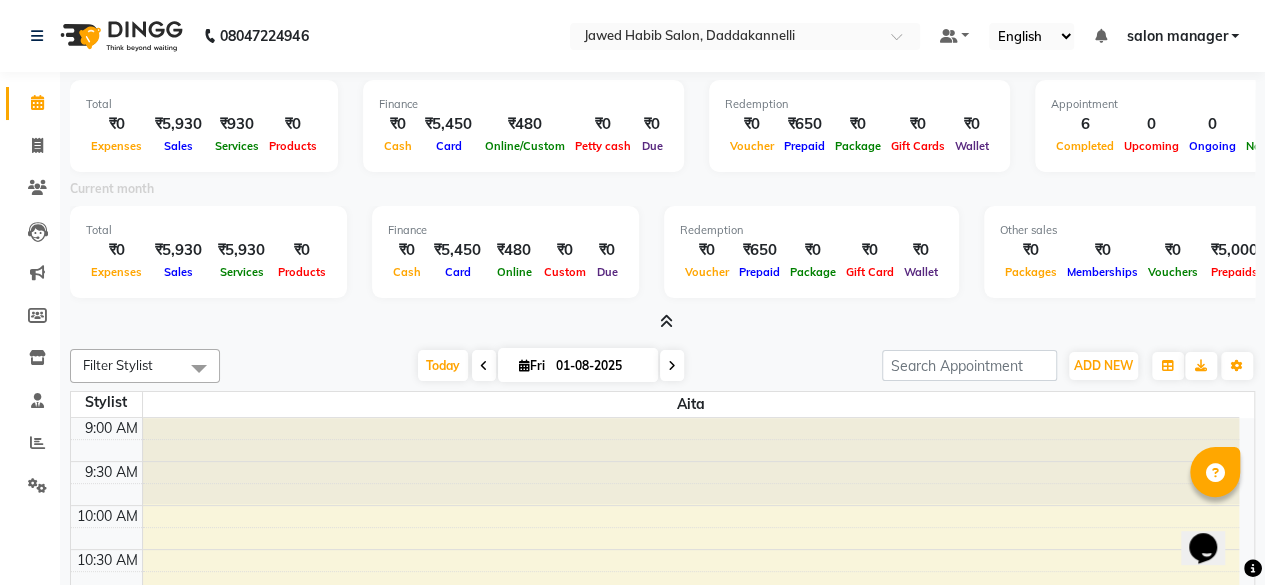 click at bounding box center [199, 368] 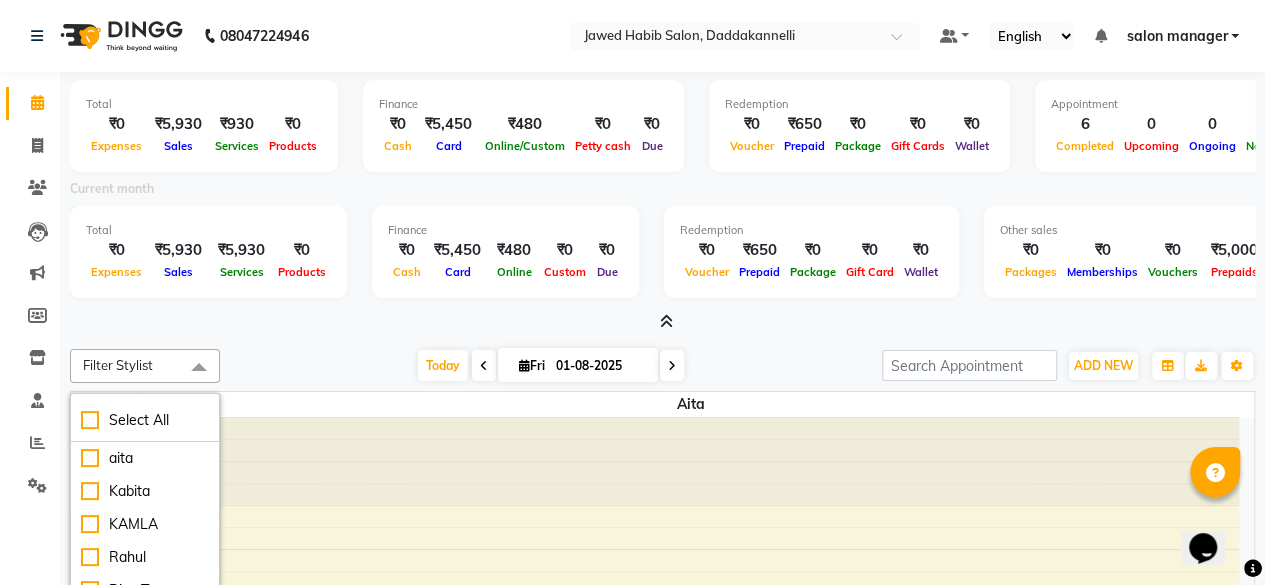 click at bounding box center [199, 368] 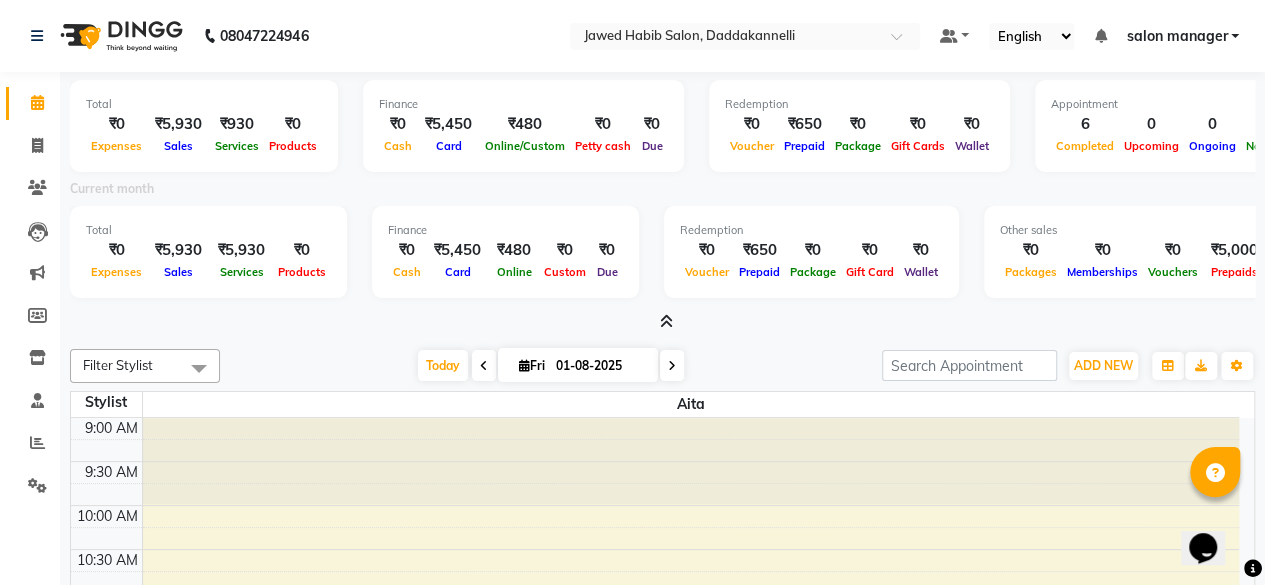 click at bounding box center (199, 368) 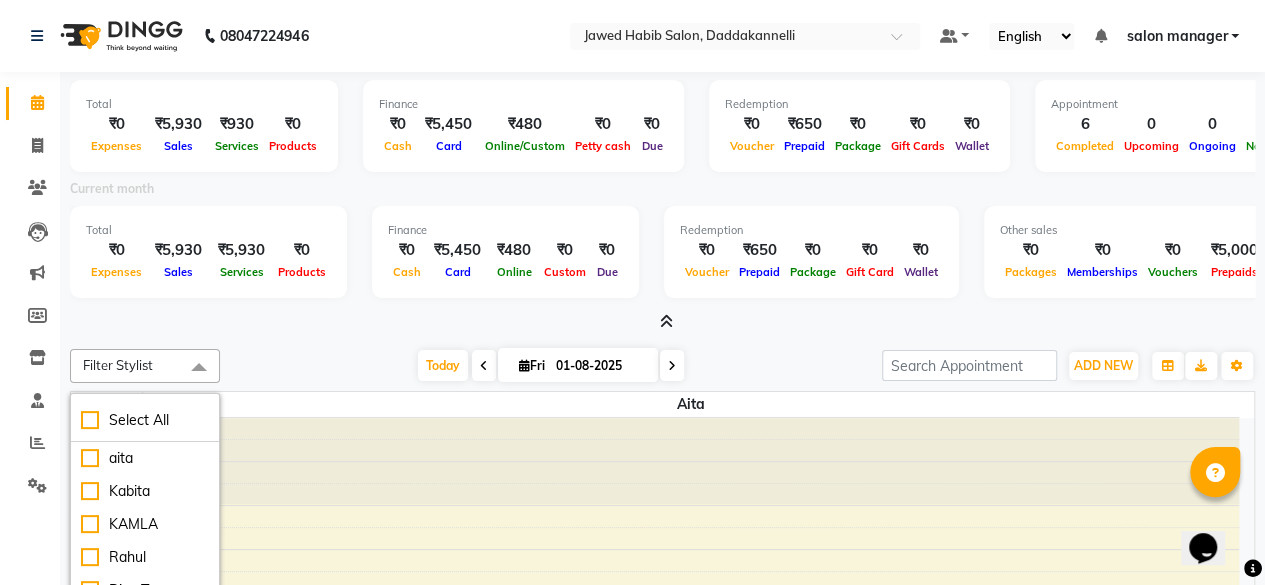 click at bounding box center (199, 368) 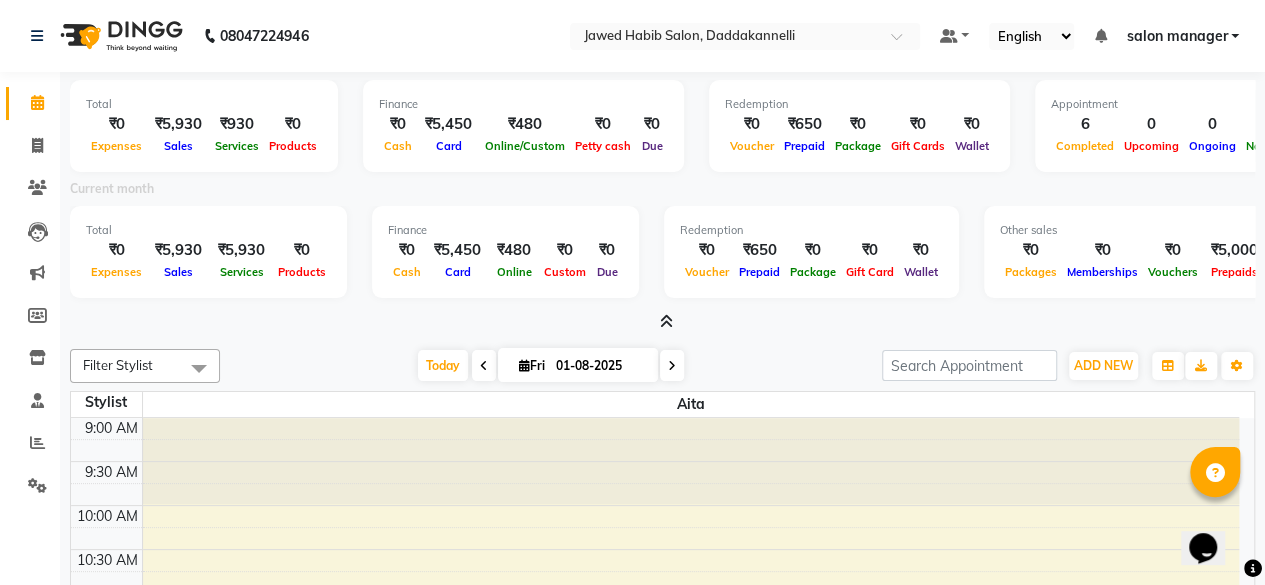 click at bounding box center [199, 368] 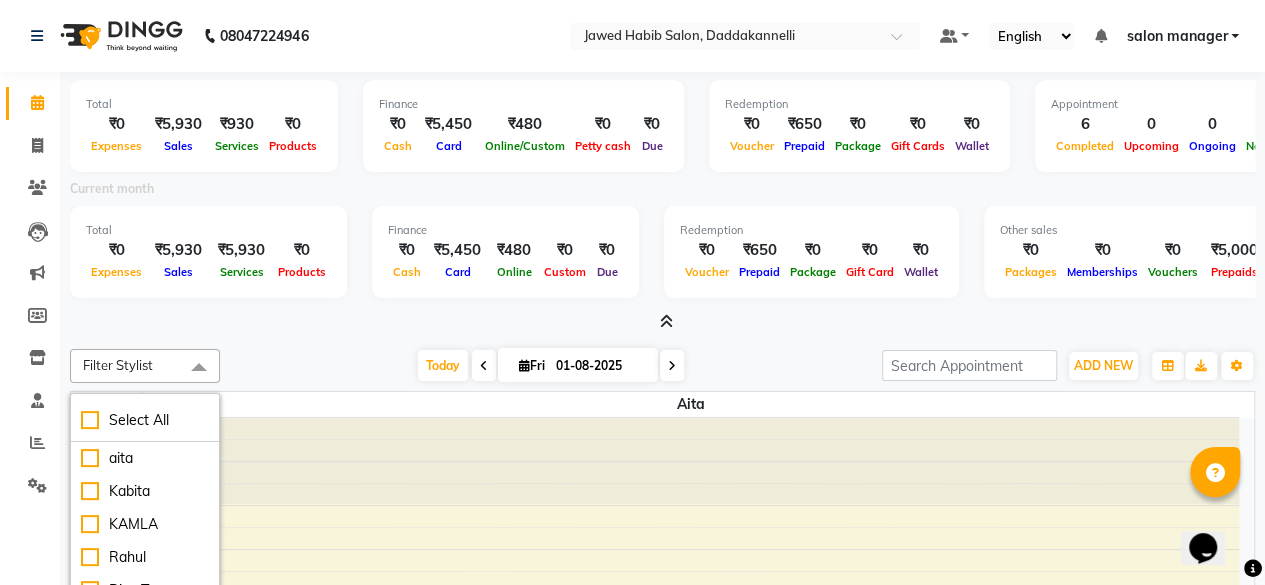click at bounding box center [199, 368] 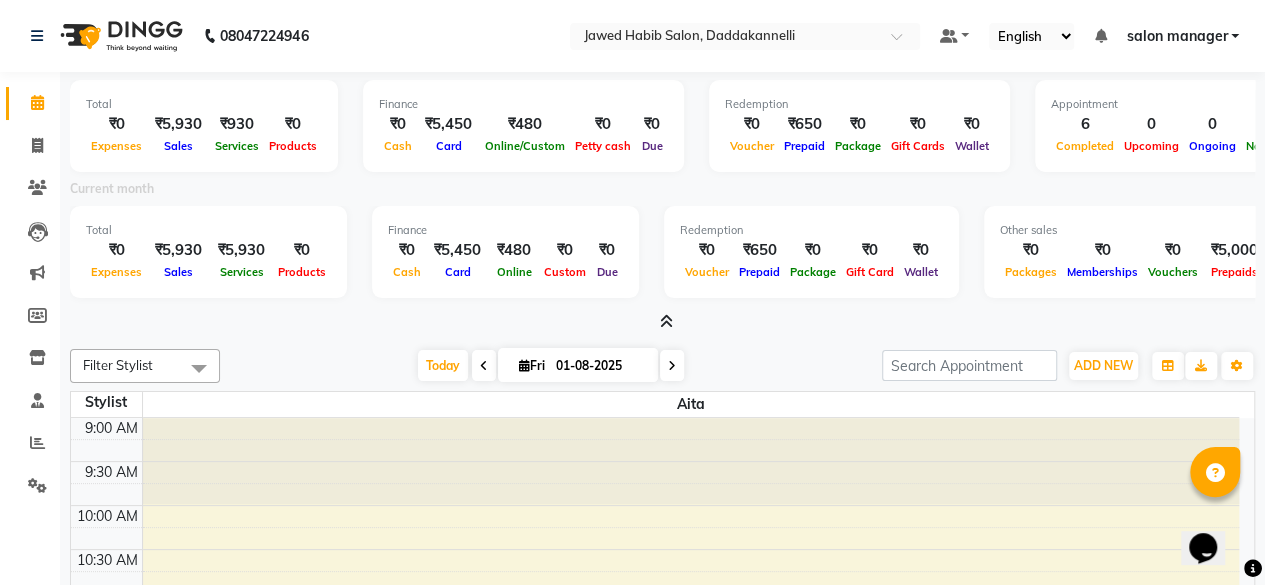 click at bounding box center [199, 368] 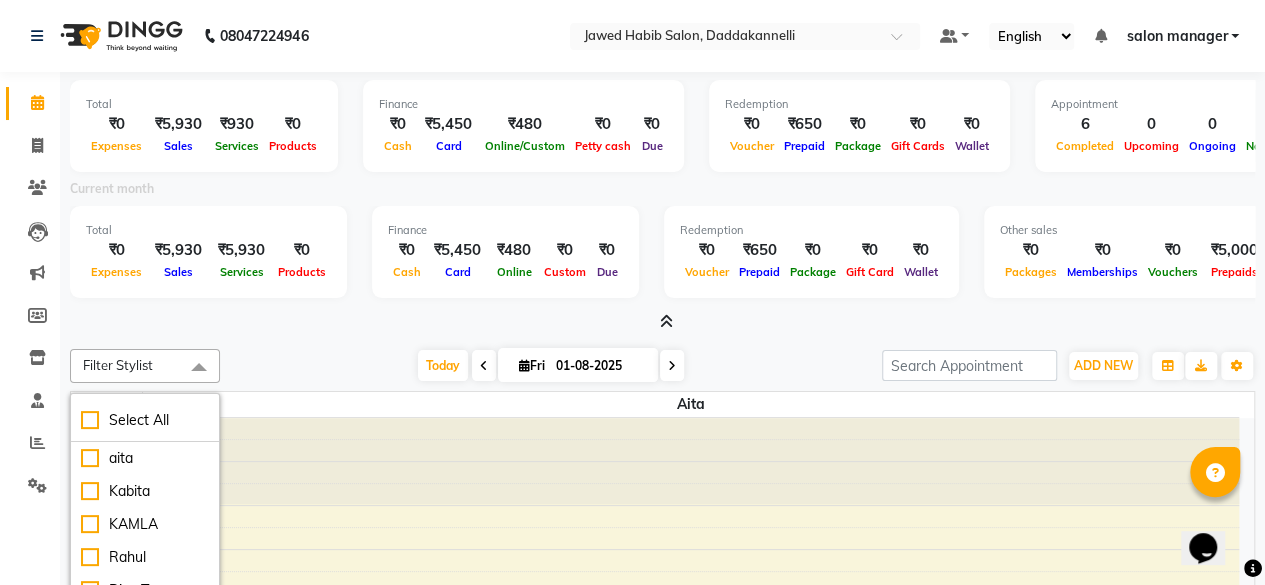 click at bounding box center (199, 368) 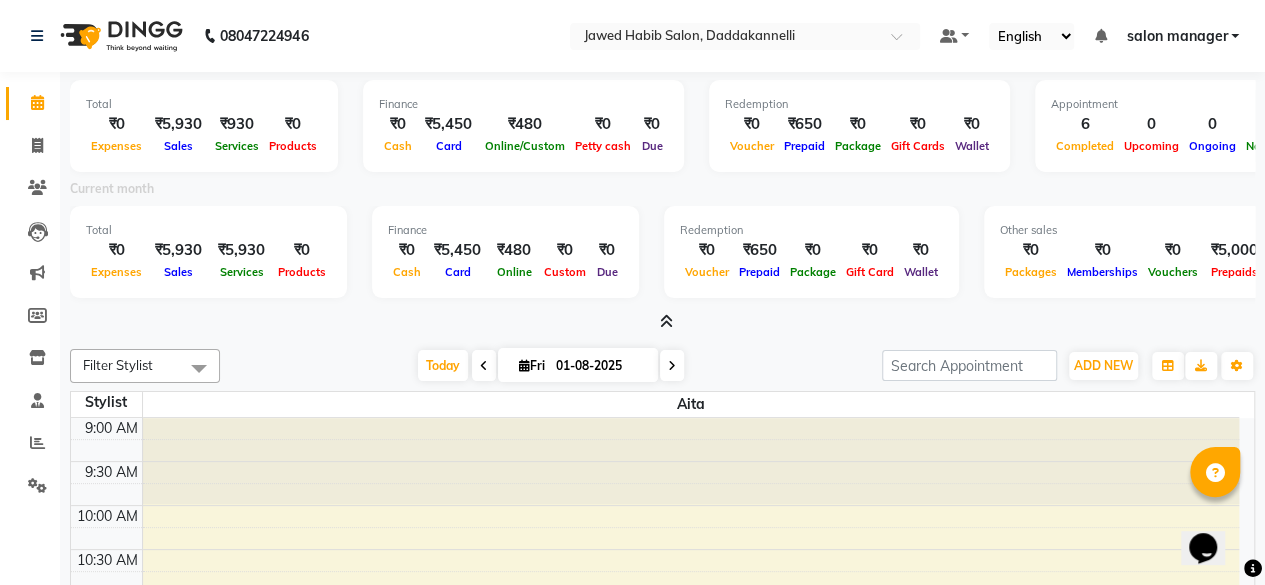 click at bounding box center (199, 368) 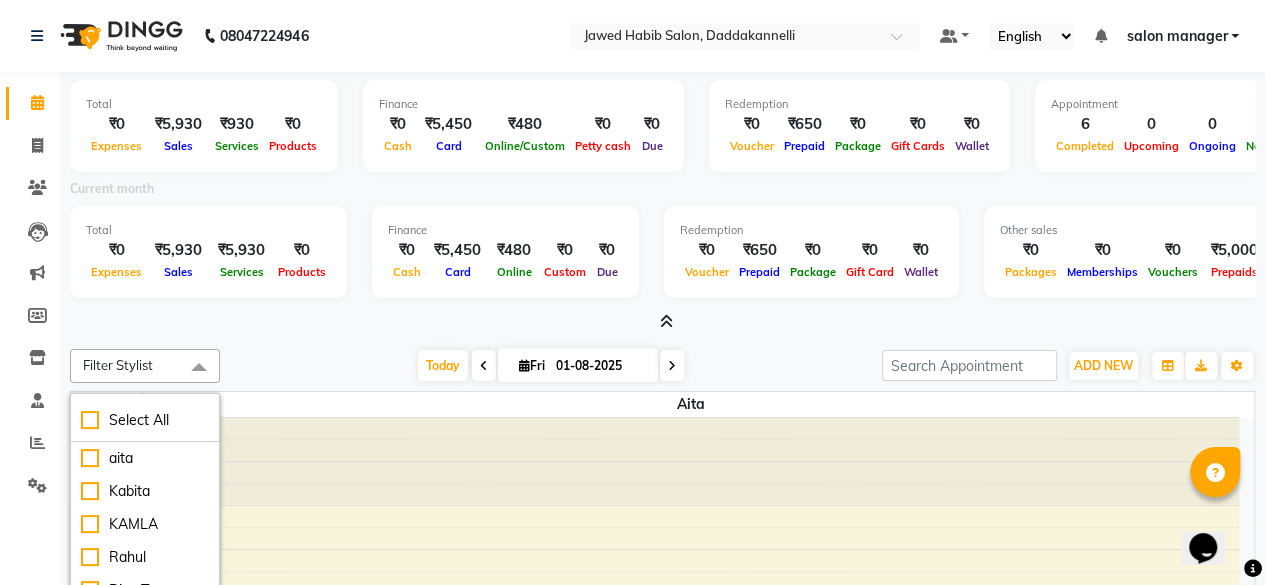 click at bounding box center [199, 368] 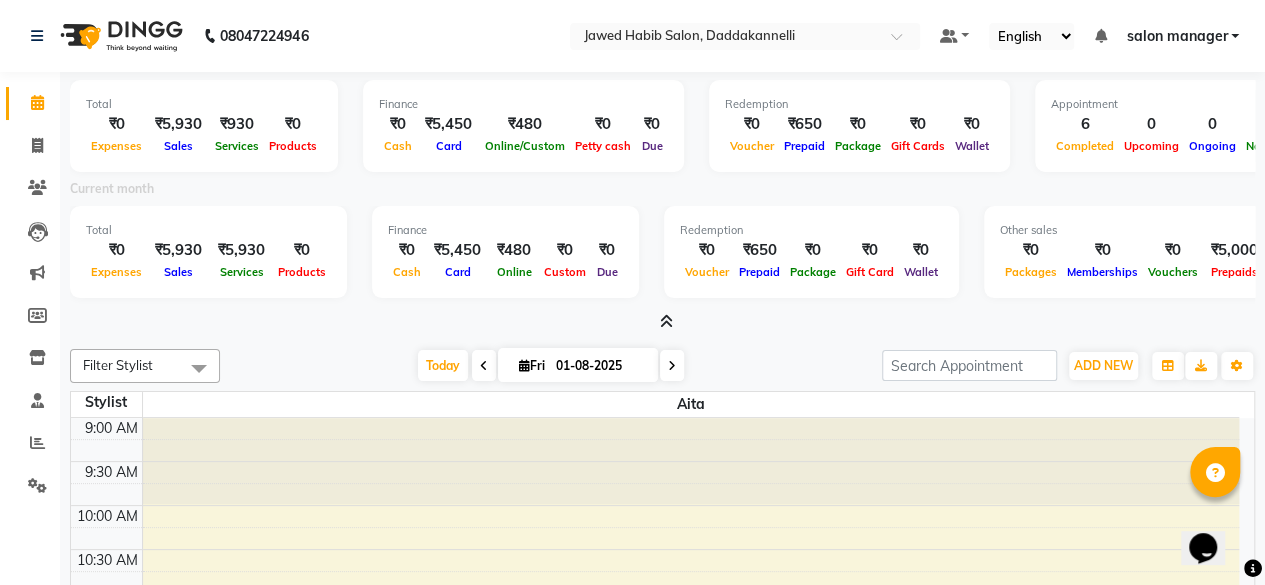 click at bounding box center (199, 368) 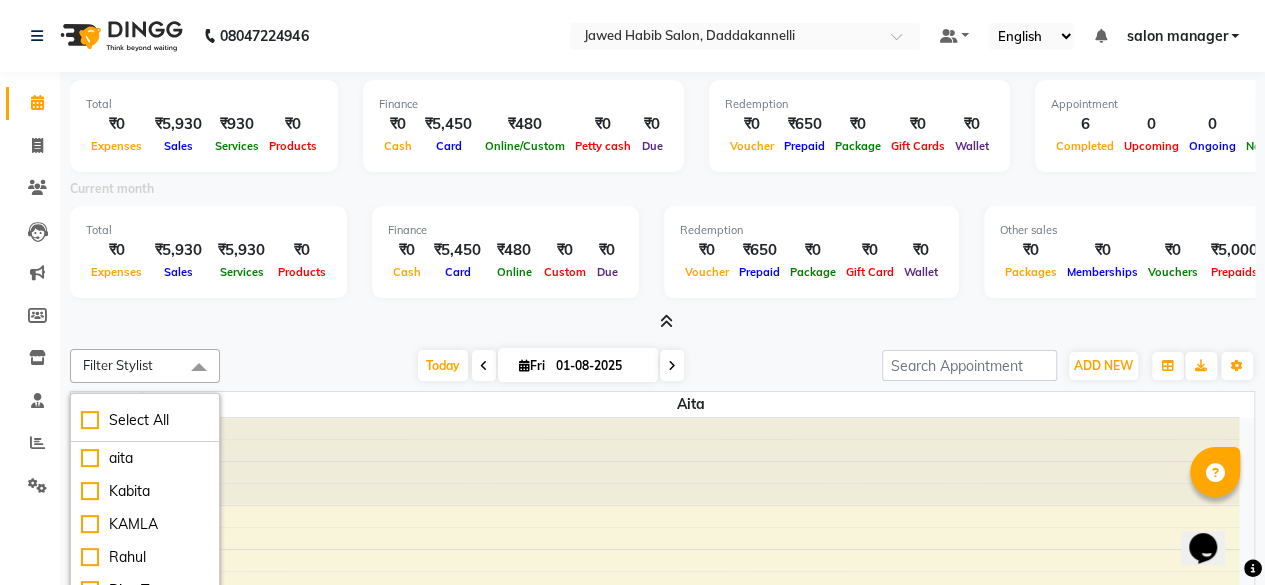 click at bounding box center [199, 368] 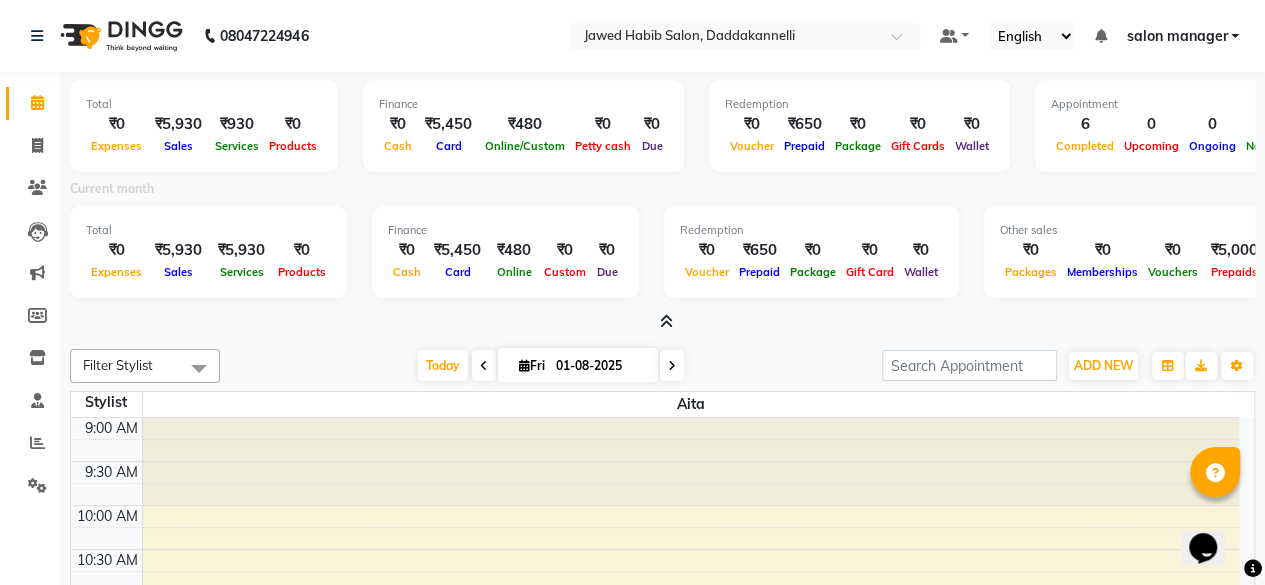 click at bounding box center [199, 368] 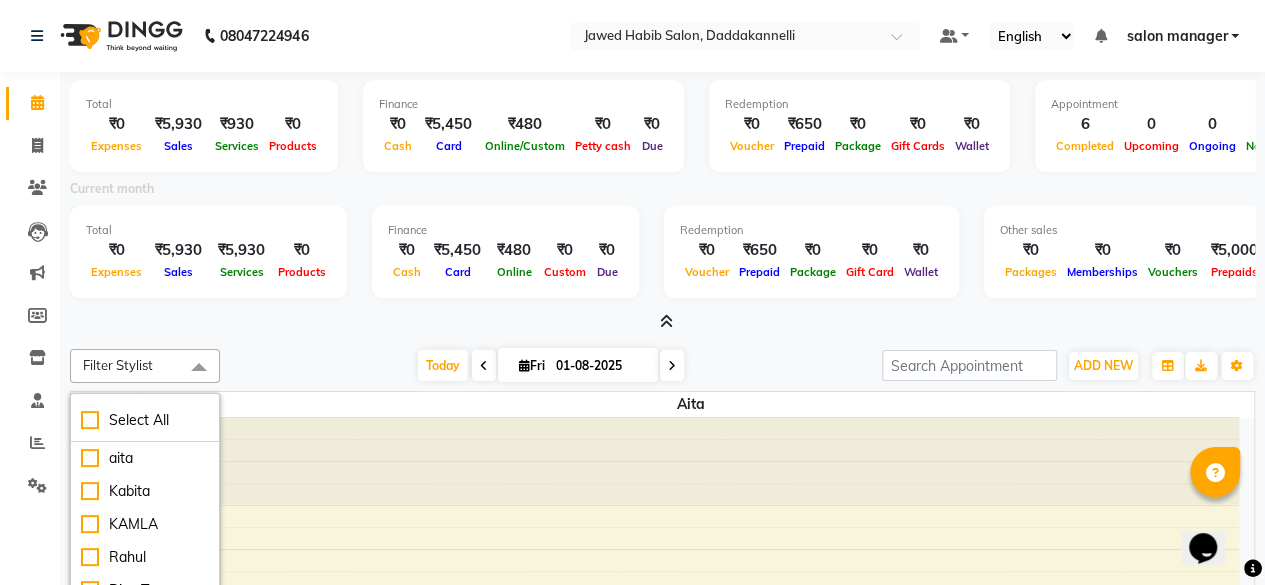 click at bounding box center (199, 368) 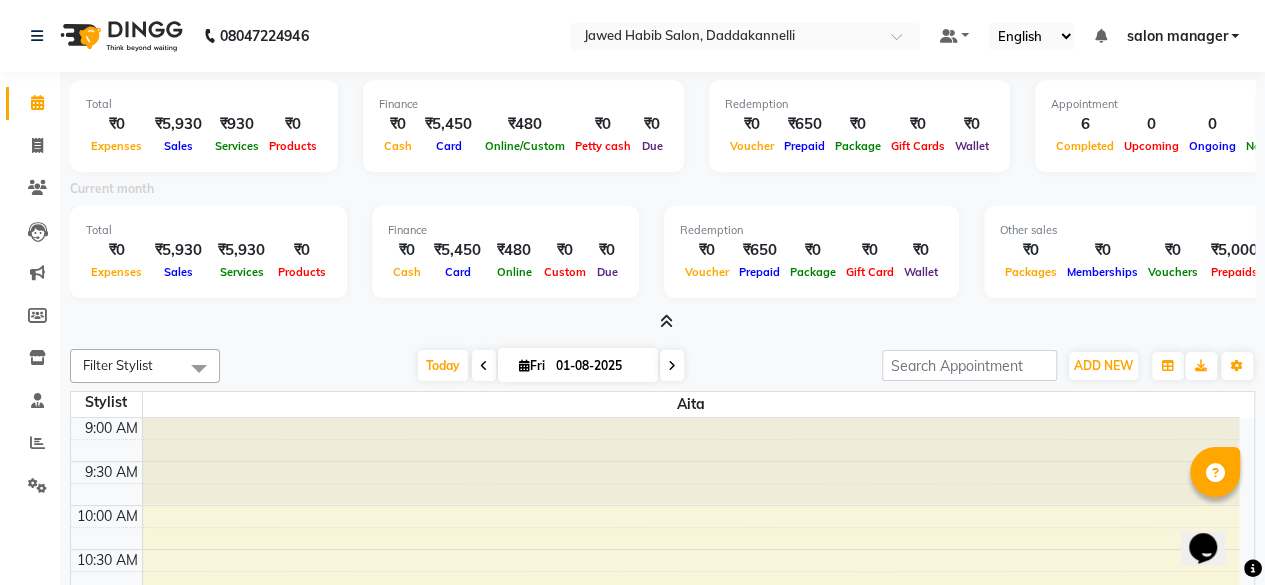 click at bounding box center [199, 368] 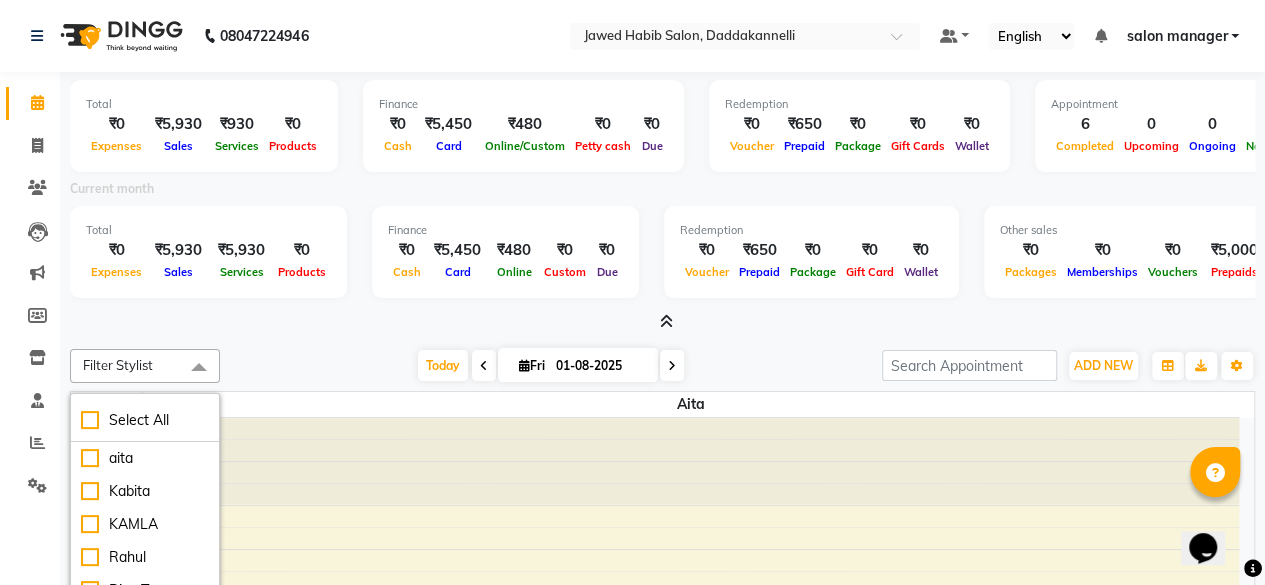 click at bounding box center (199, 368) 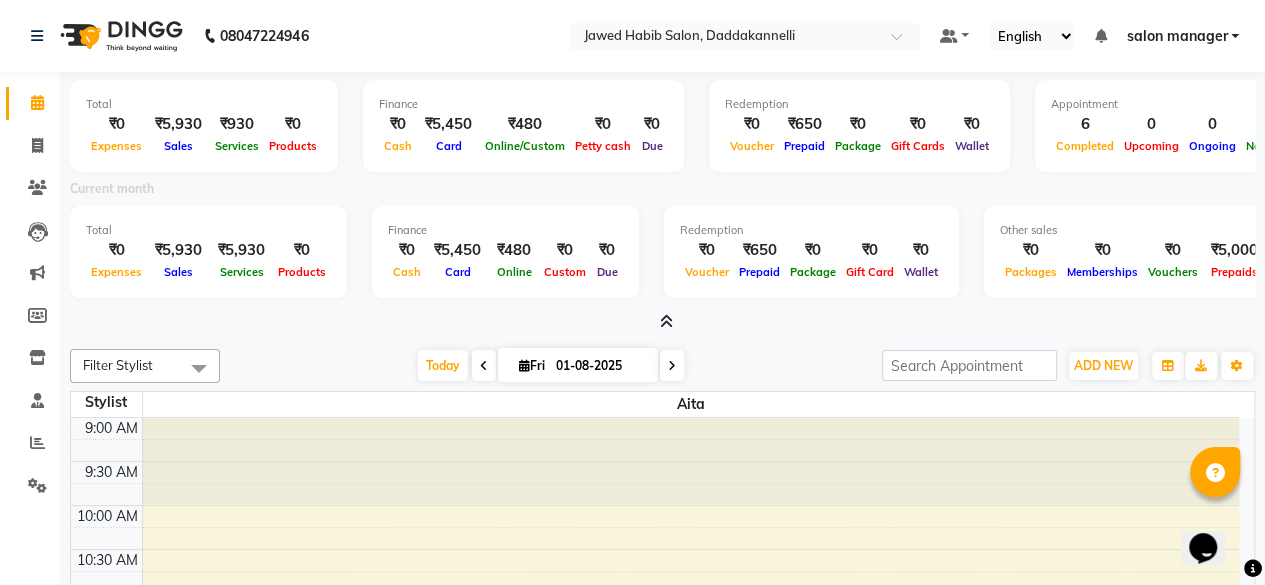click at bounding box center (199, 368) 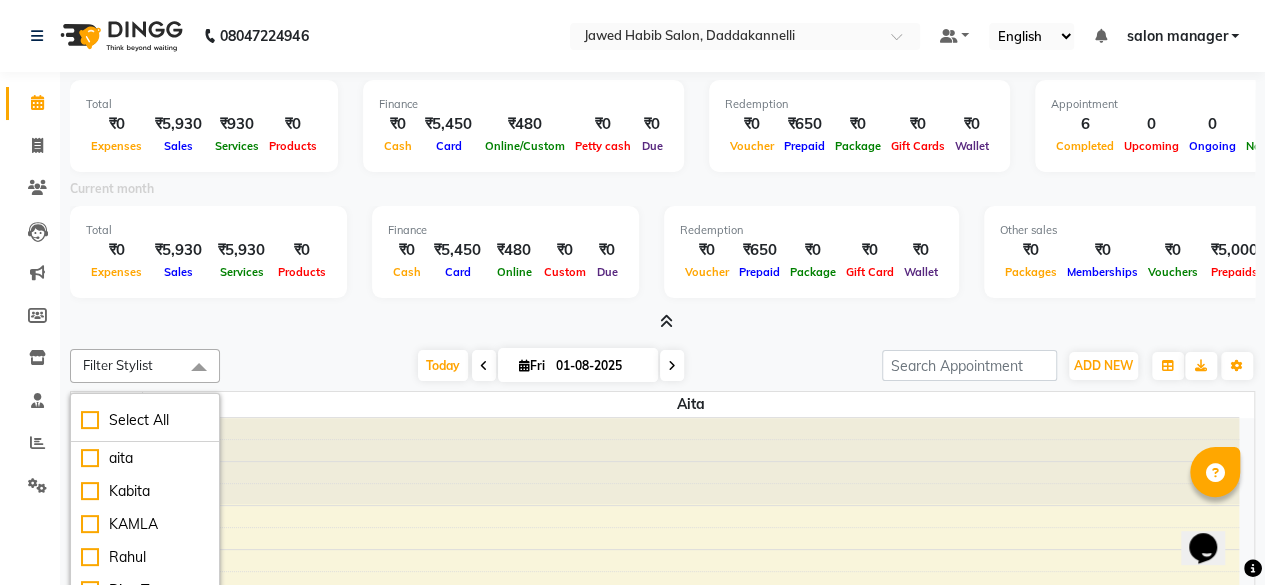 click at bounding box center [199, 368] 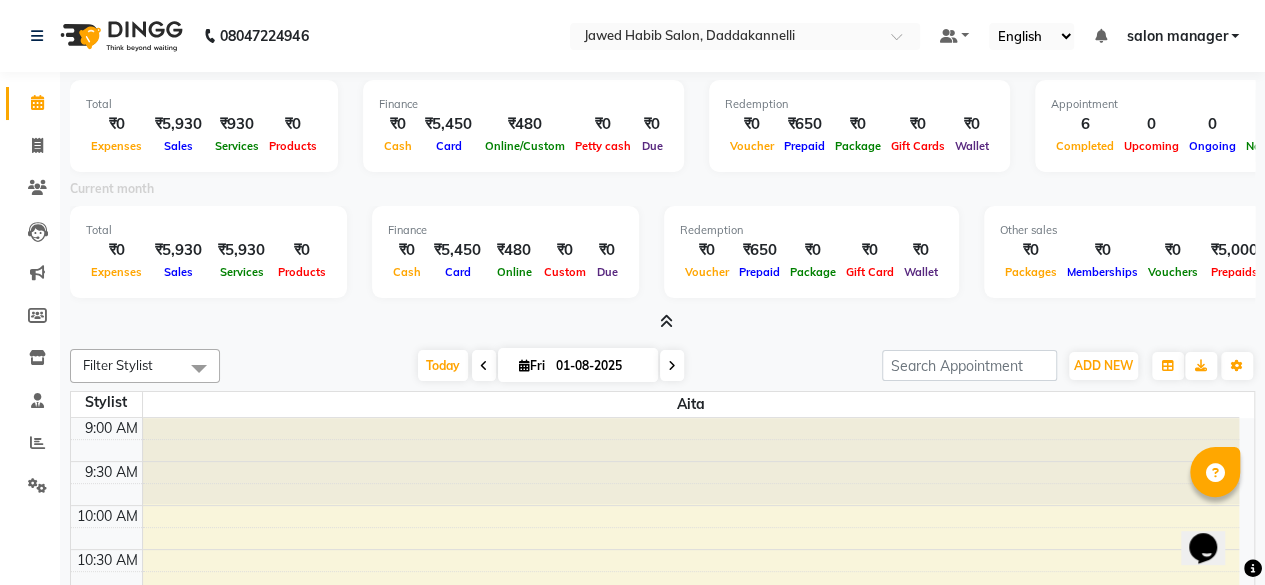 click at bounding box center (199, 368) 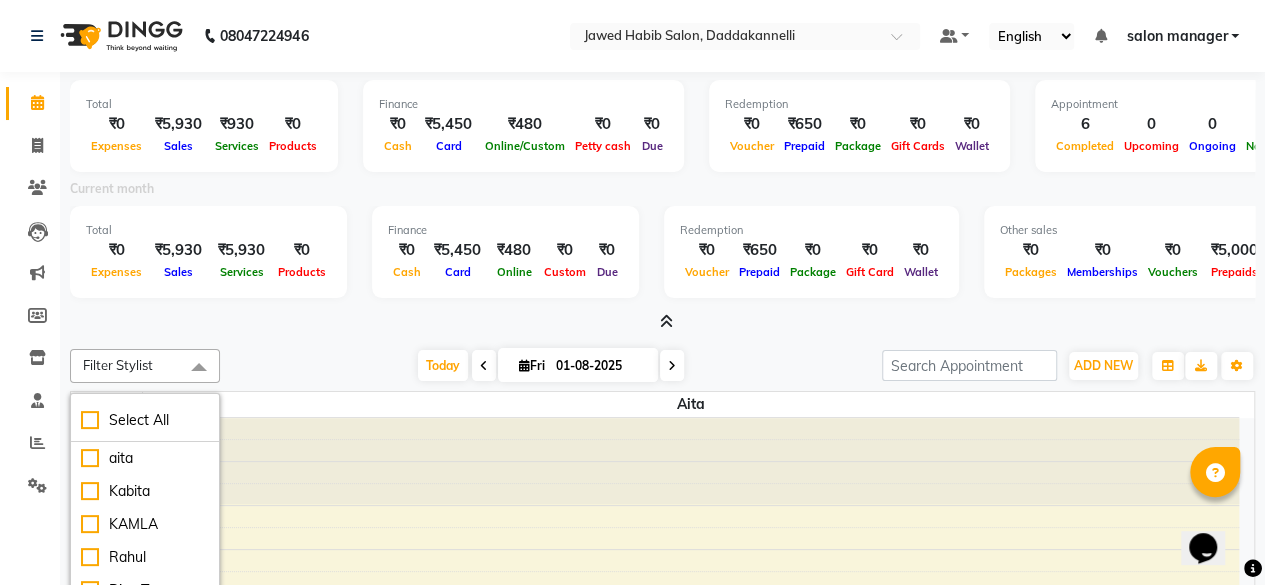 click at bounding box center (199, 368) 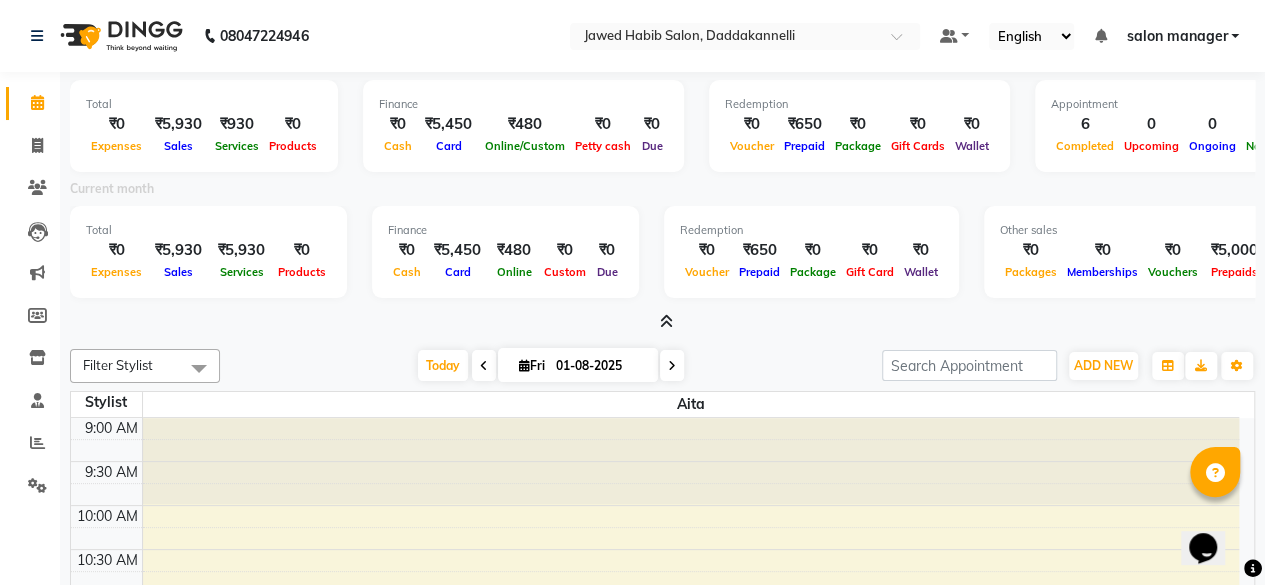 click at bounding box center [199, 368] 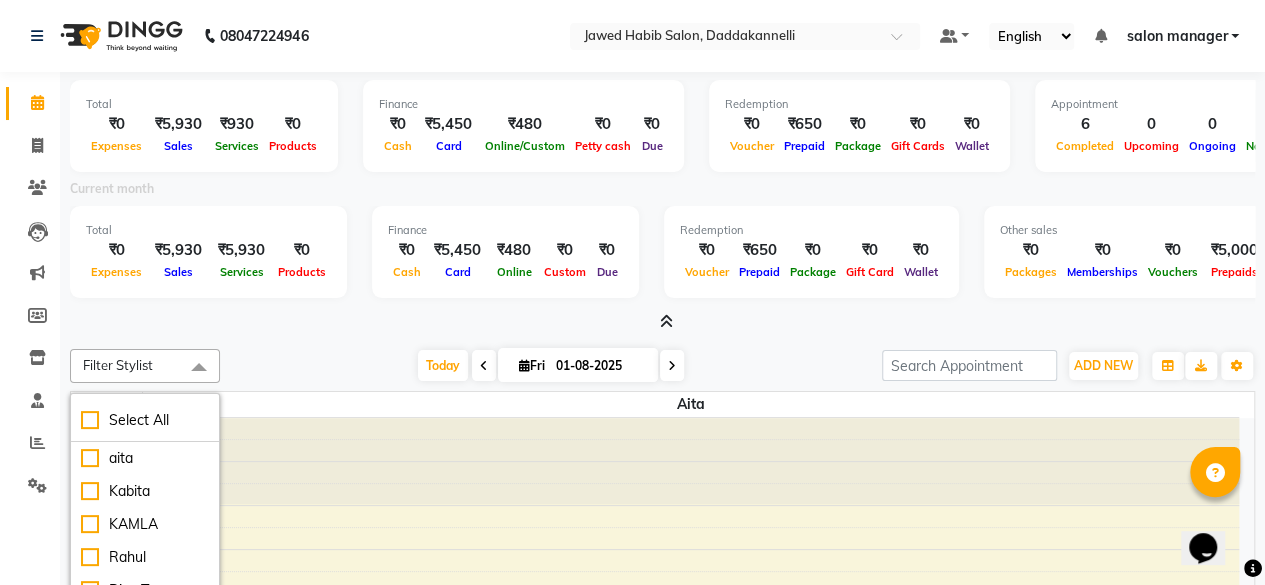 click at bounding box center [199, 368] 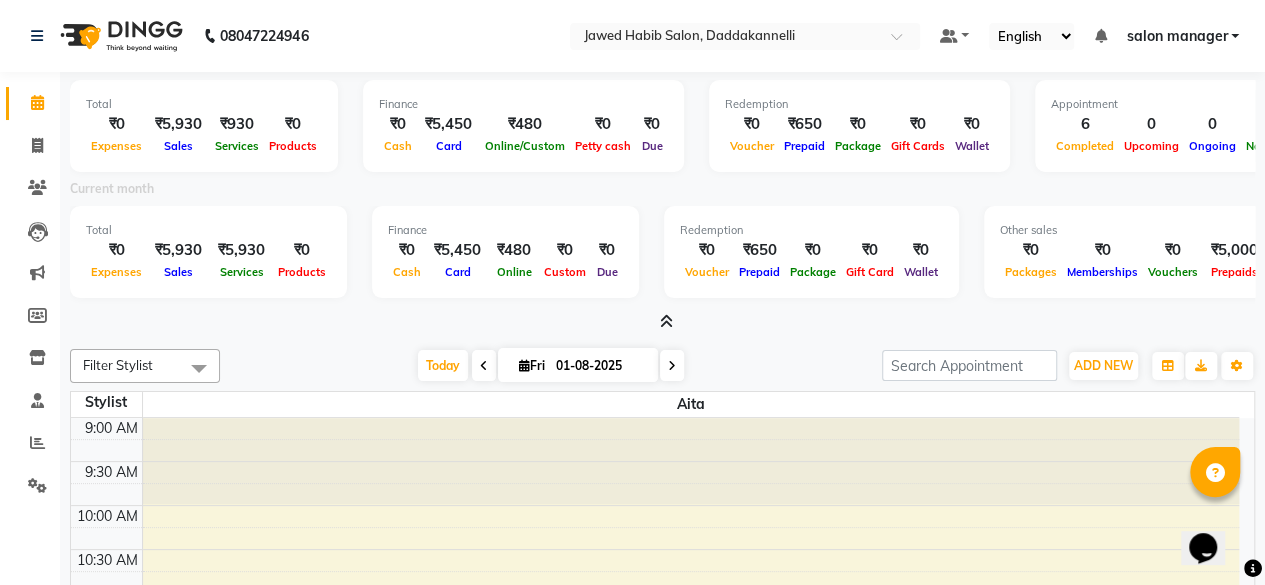 click at bounding box center [199, 368] 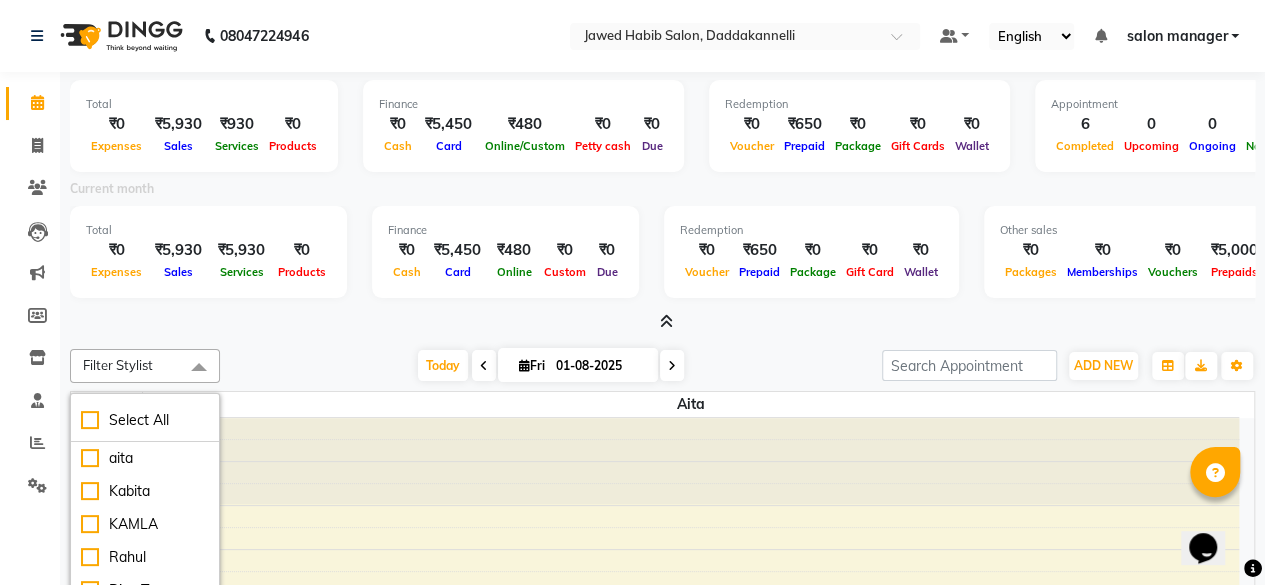 click at bounding box center [199, 368] 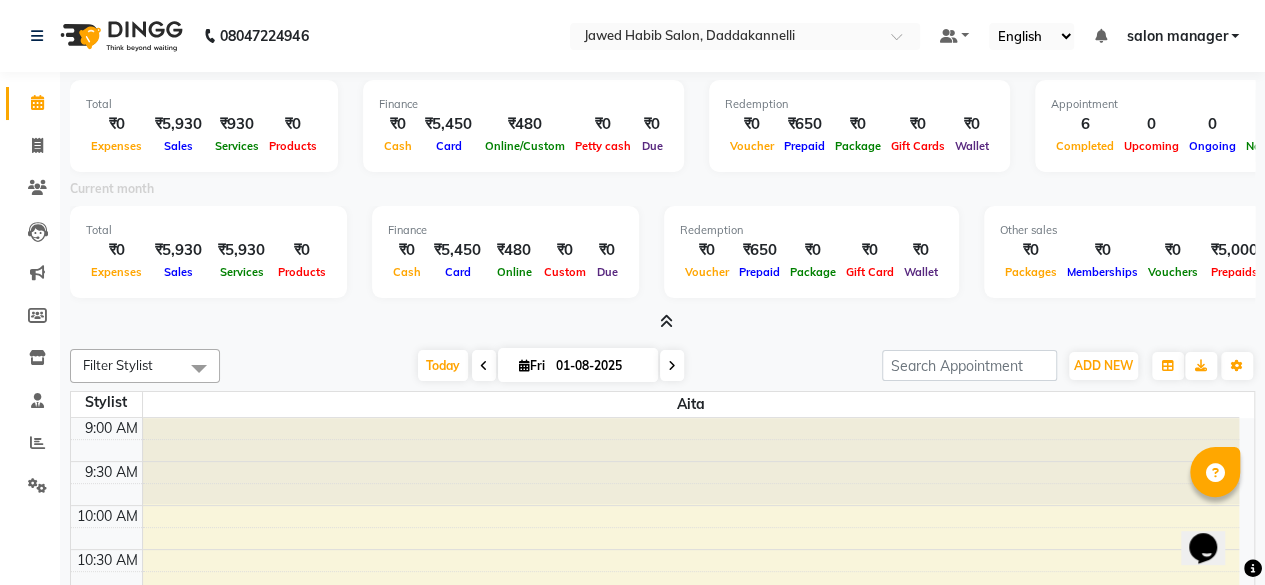 click at bounding box center [199, 368] 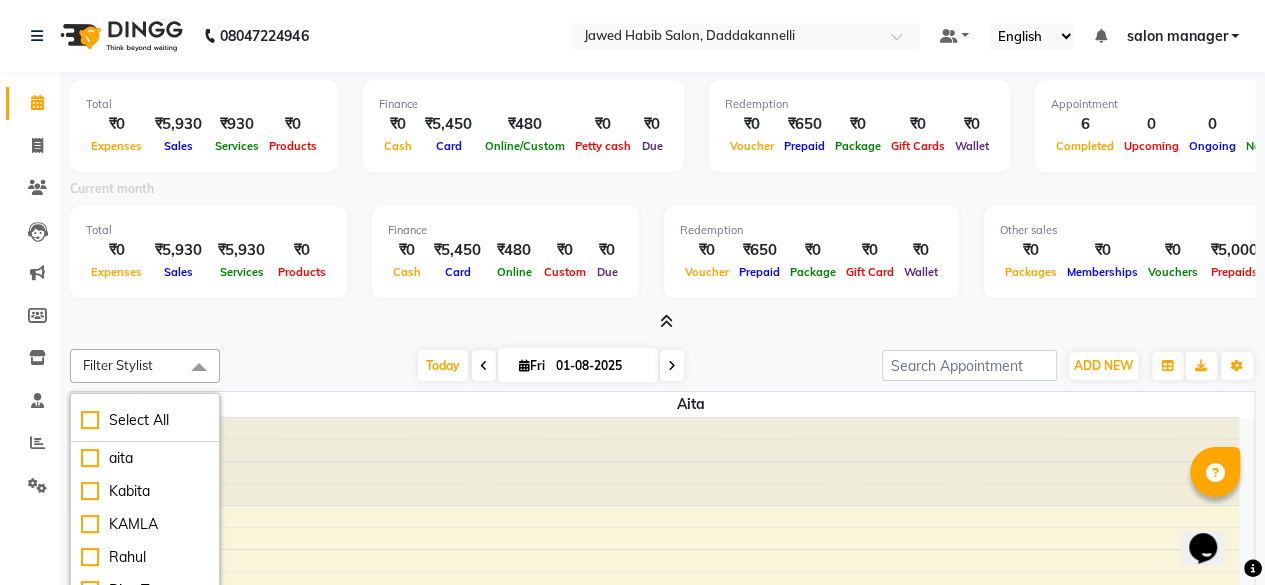 click at bounding box center (199, 368) 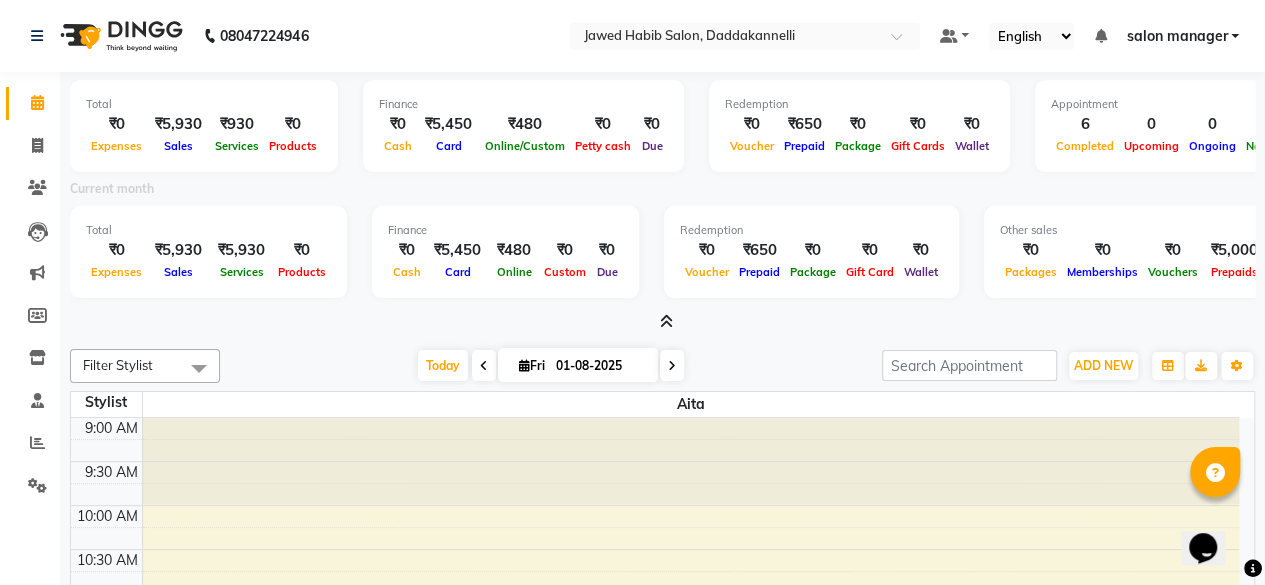 click at bounding box center (199, 368) 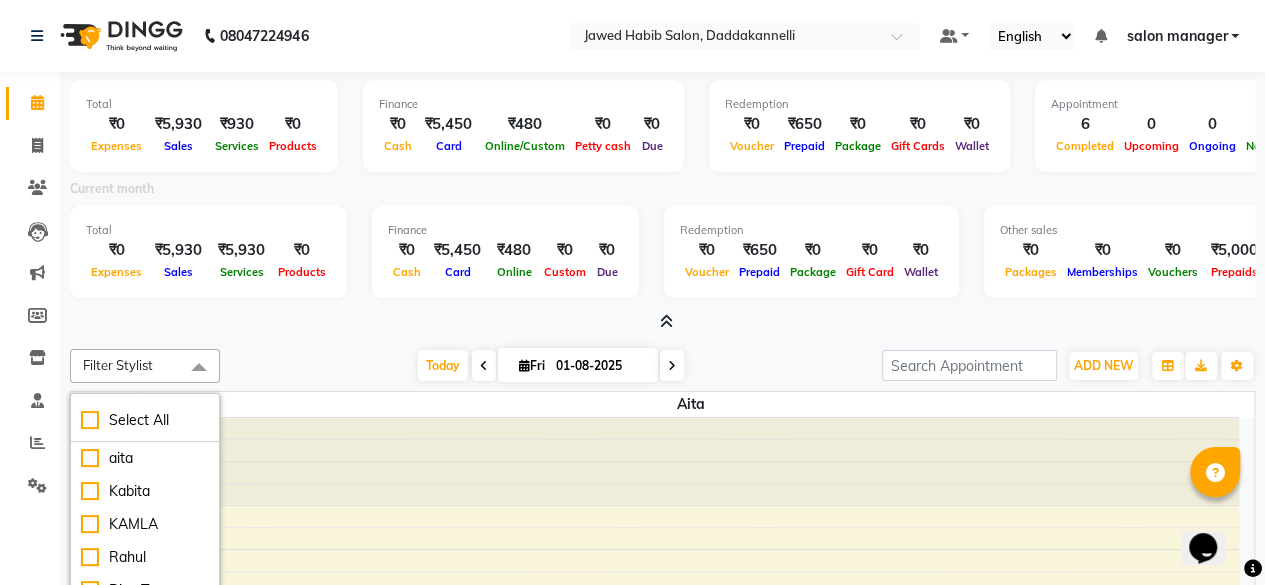click at bounding box center (199, 368) 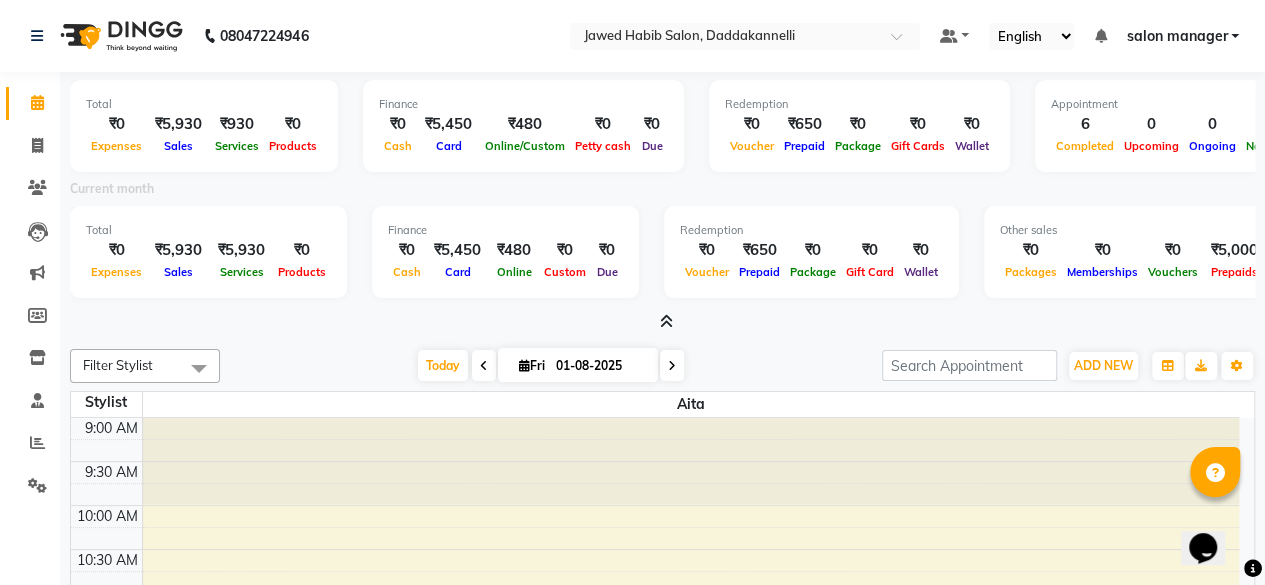 click at bounding box center [199, 368] 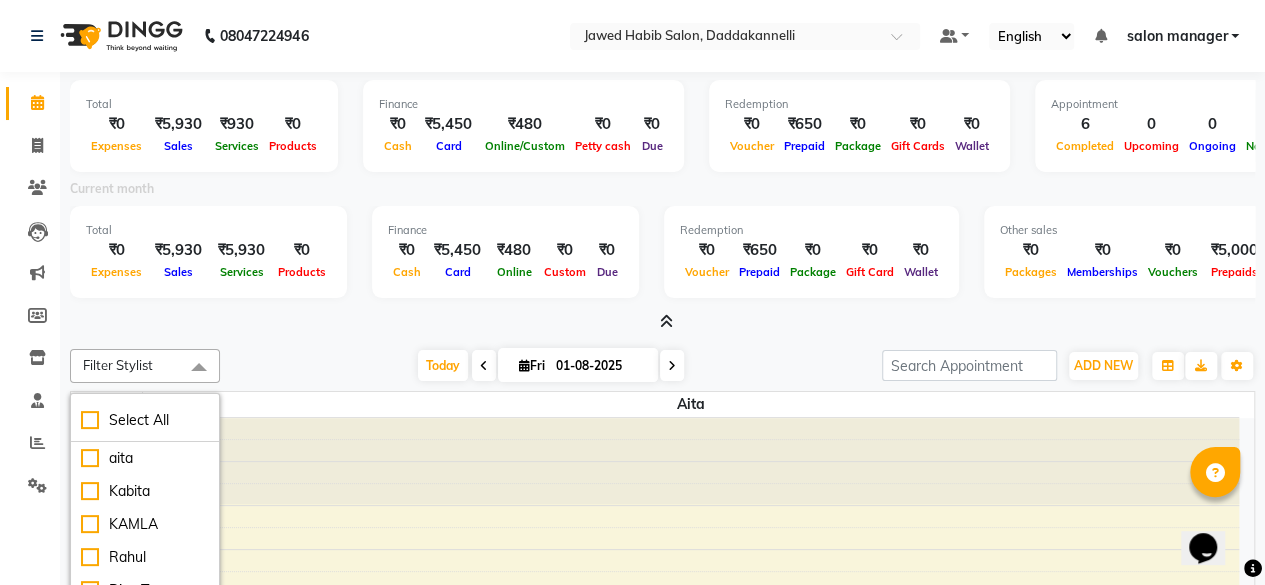 click at bounding box center (199, 368) 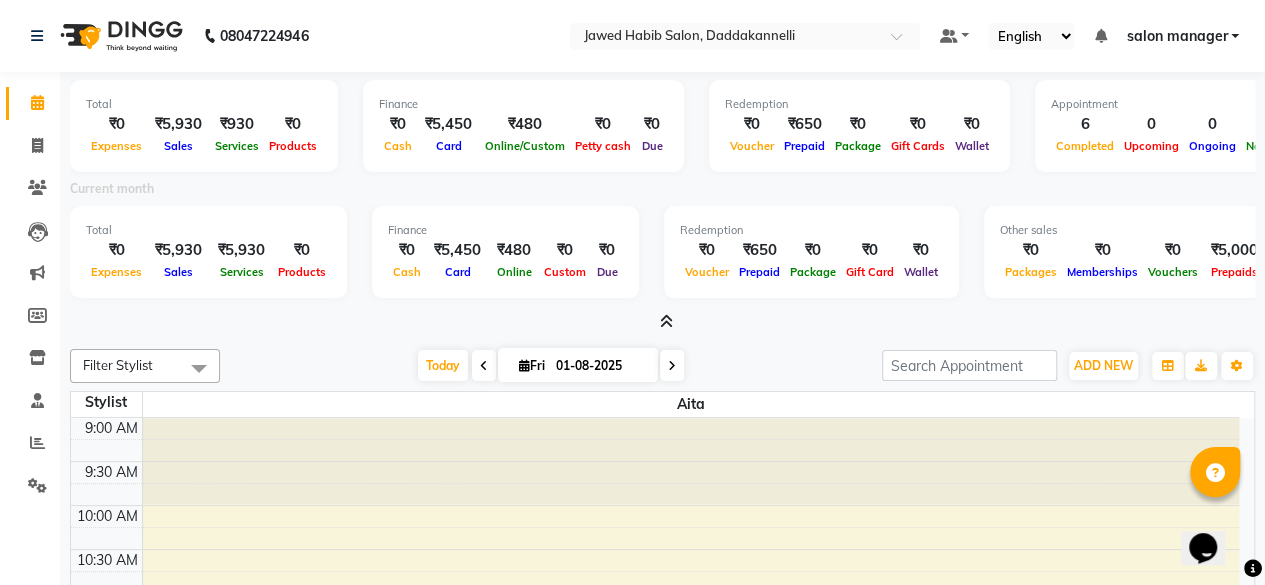 click at bounding box center [199, 368] 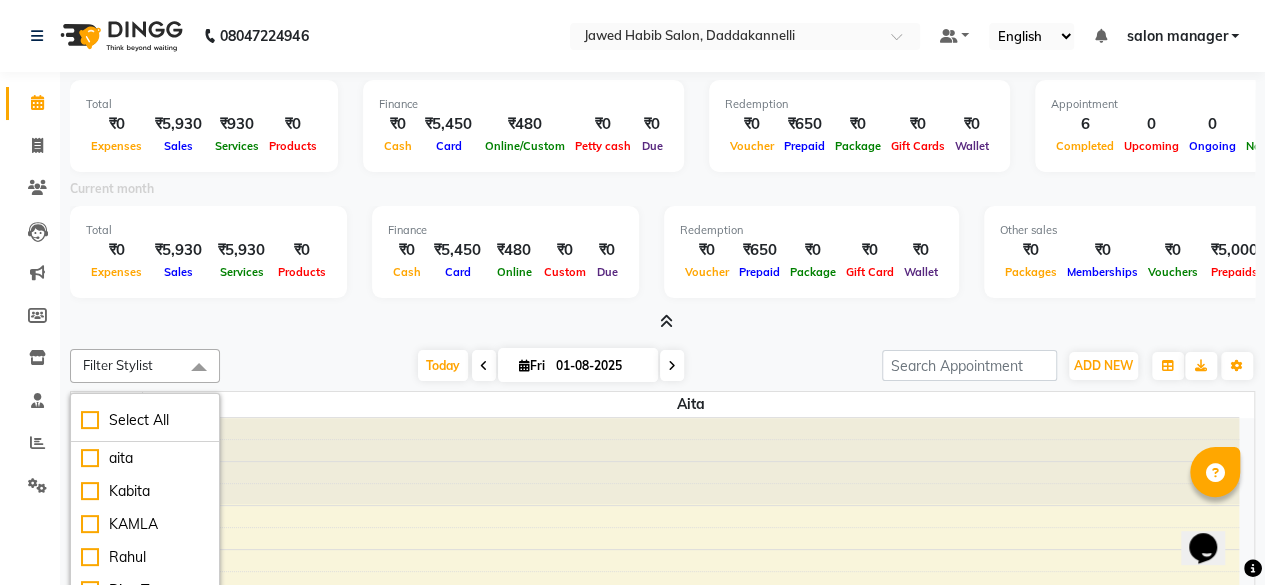 click at bounding box center (199, 368) 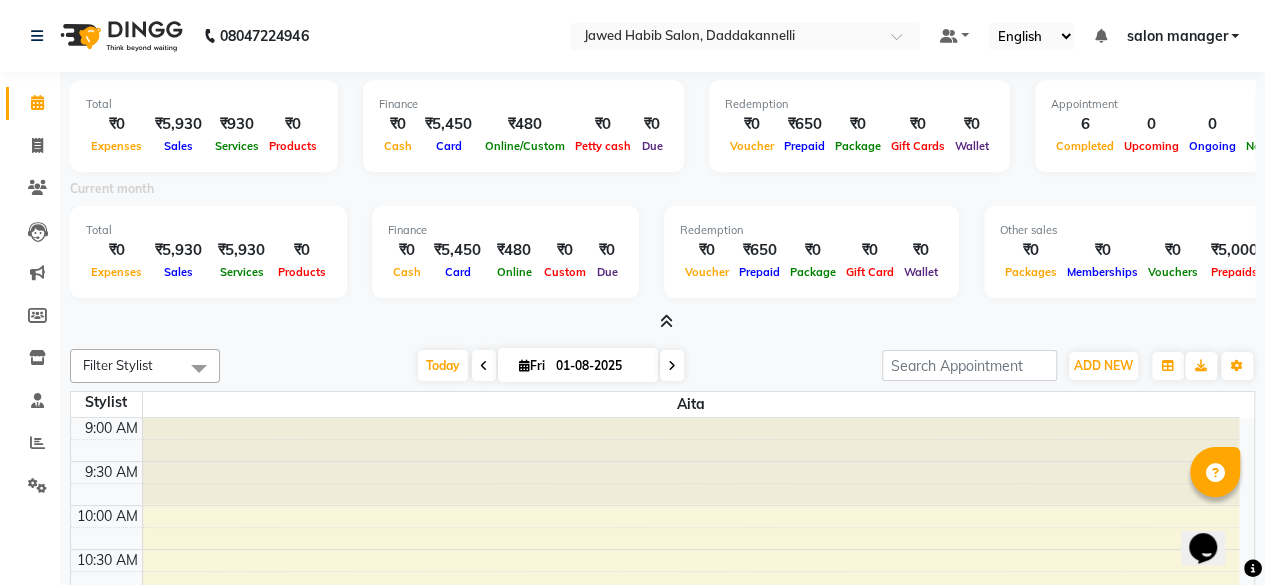 click at bounding box center [199, 368] 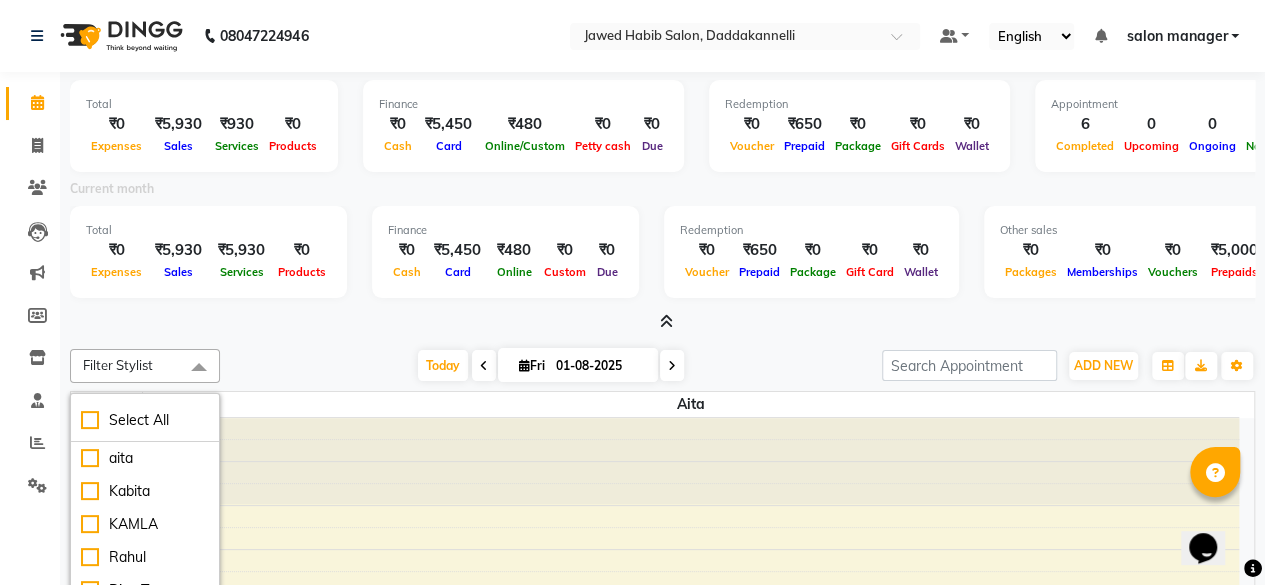 click at bounding box center [199, 368] 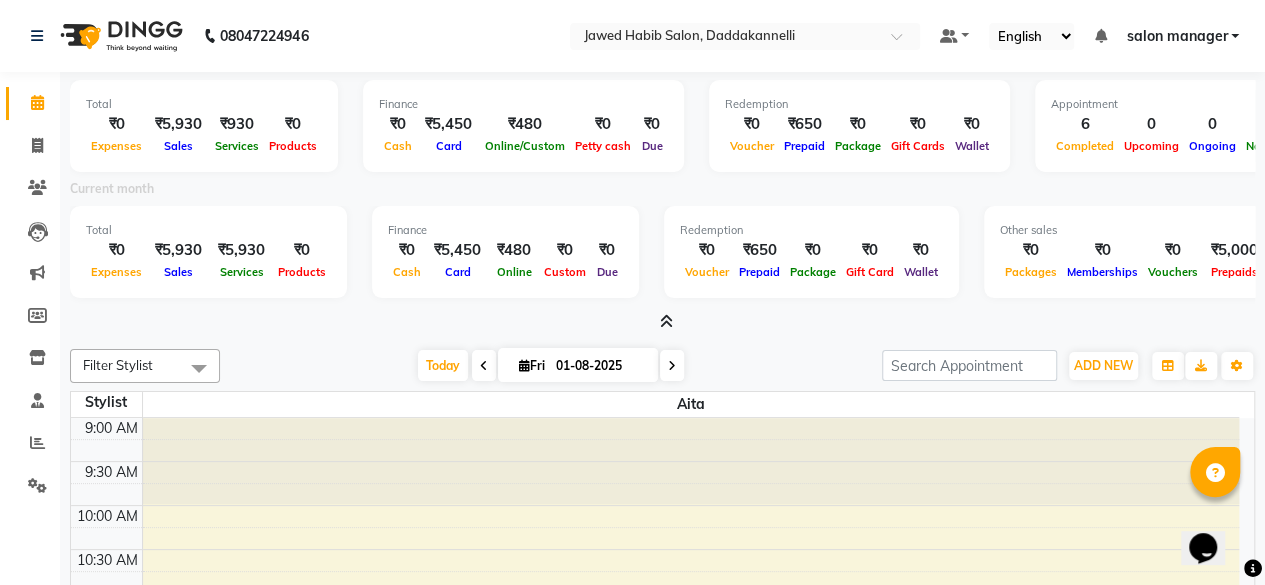 click at bounding box center (199, 368) 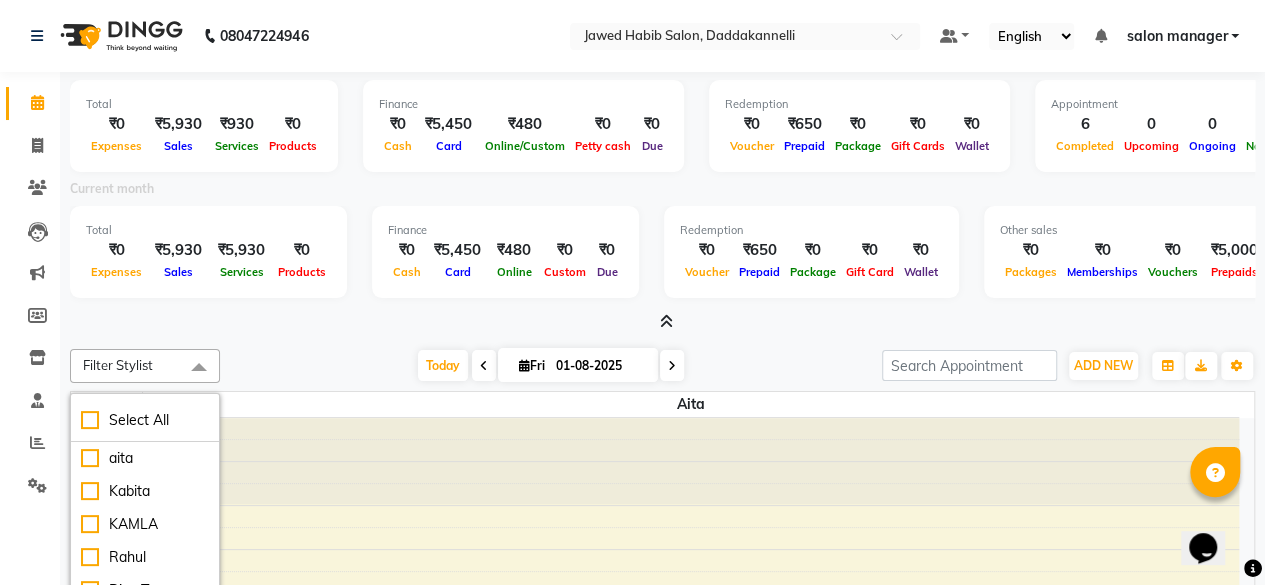 click at bounding box center [199, 368] 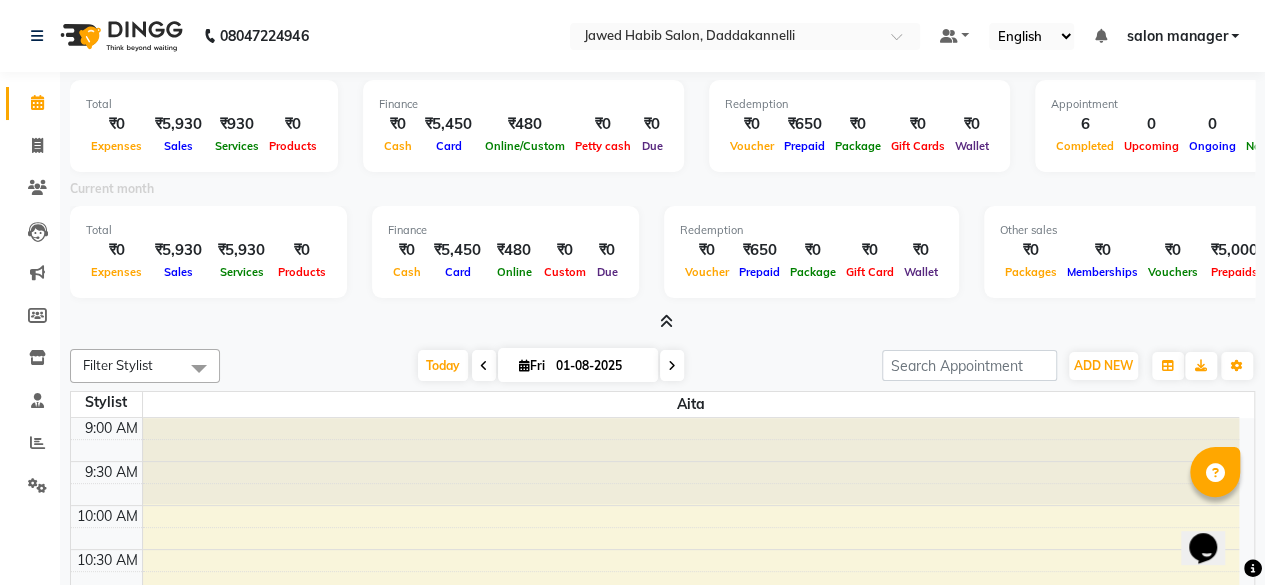 click on "Services" at bounding box center (242, 272) 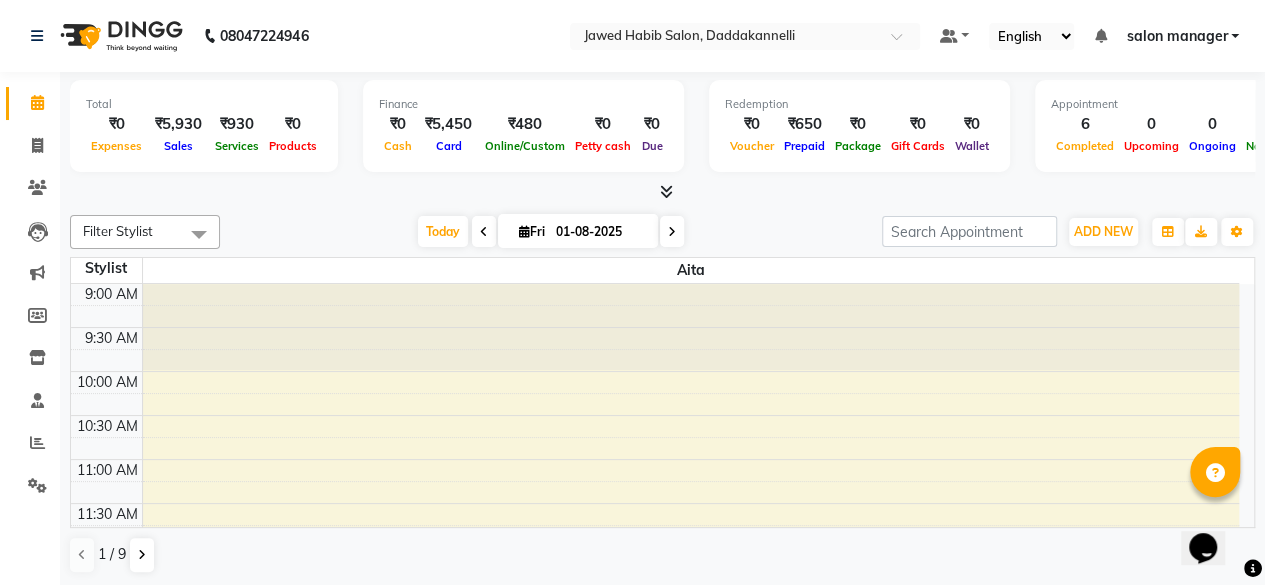 click at bounding box center [666, 191] 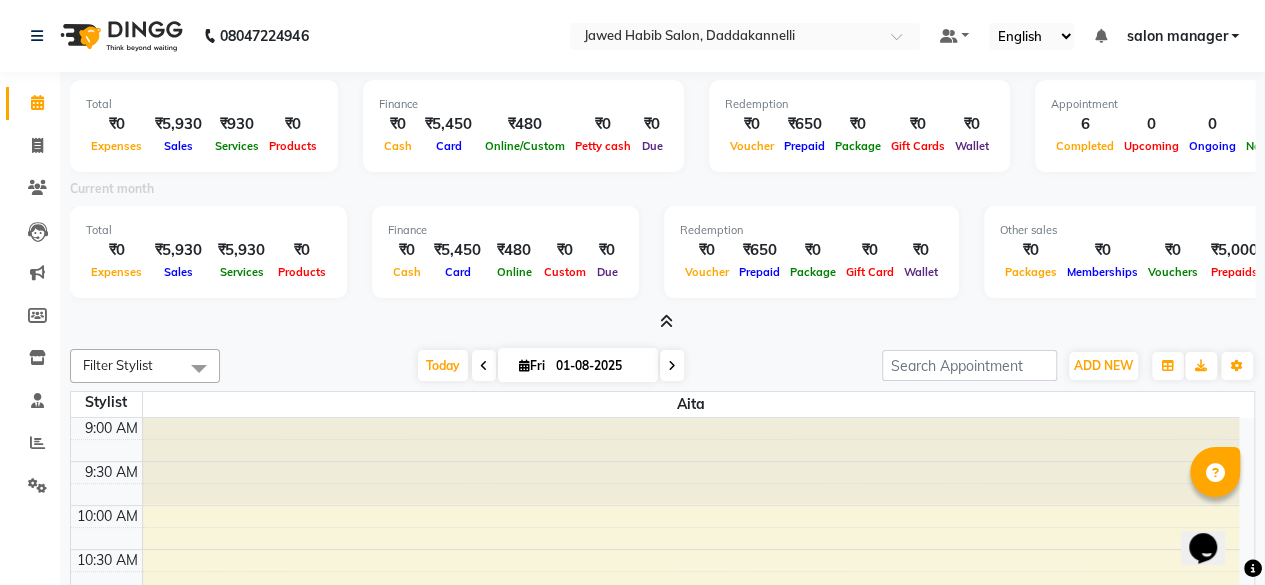 click at bounding box center [666, 321] 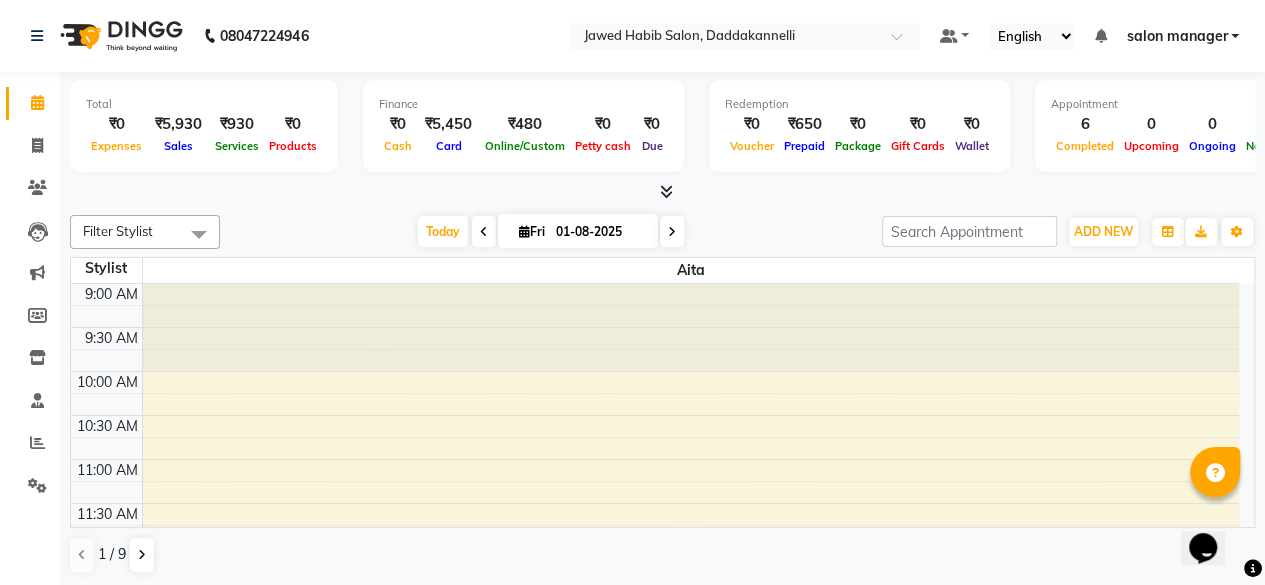click at bounding box center [666, 191] 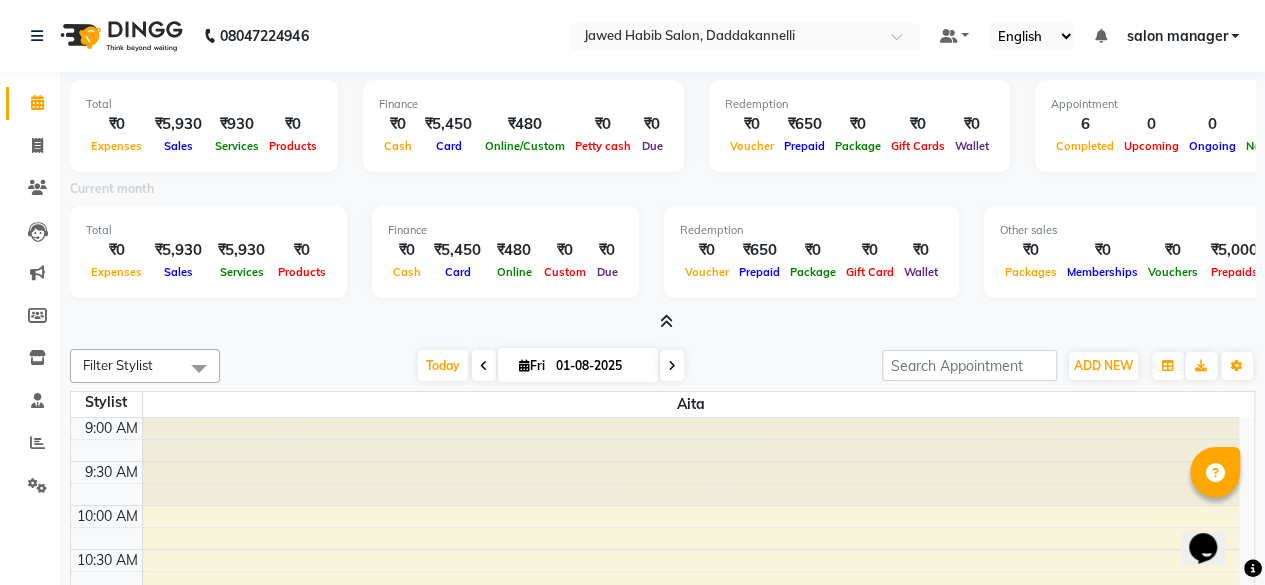 click on "Voucher" at bounding box center [707, 272] 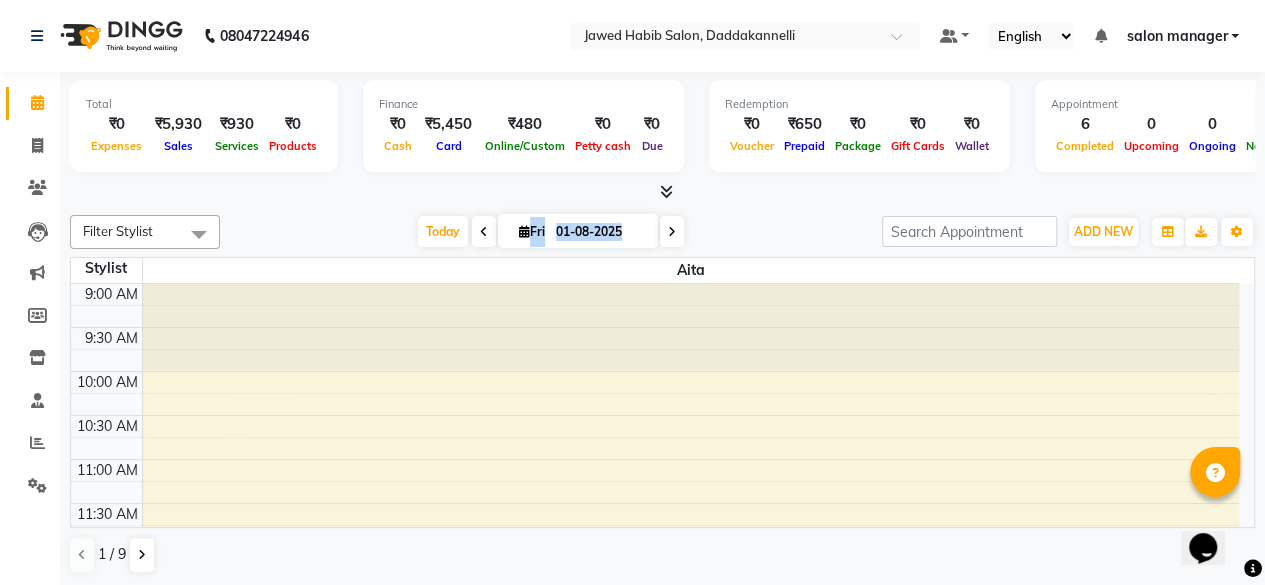 drag, startPoint x: 508, startPoint y: 229, endPoint x: 664, endPoint y: 235, distance: 156.11534 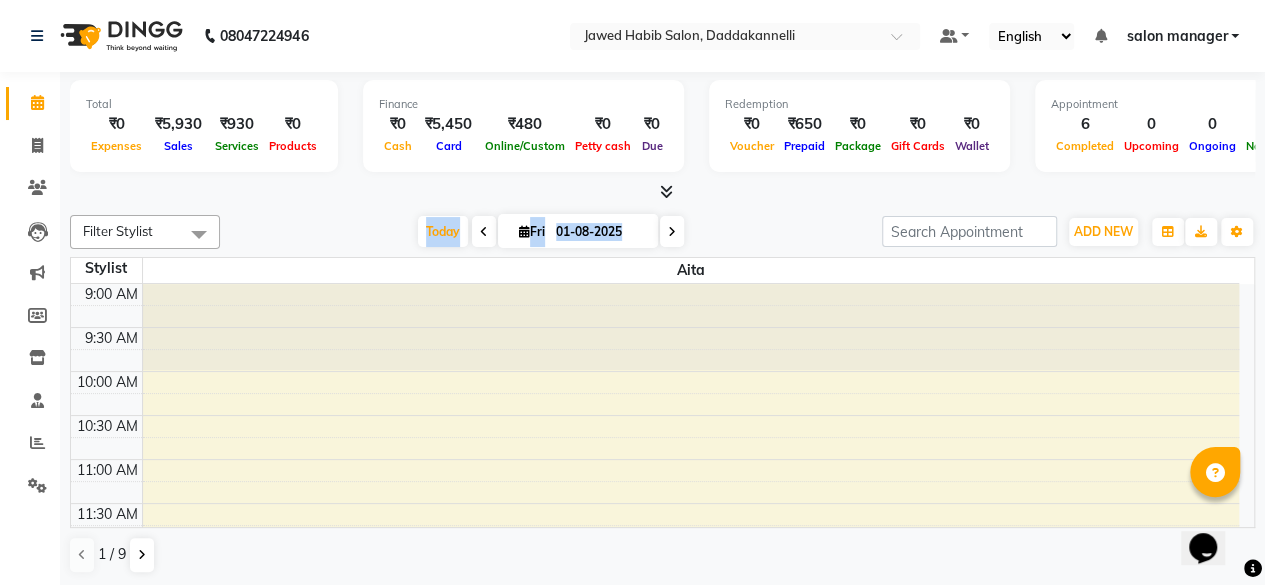 drag, startPoint x: 648, startPoint y: 228, endPoint x: 290, endPoint y: 211, distance: 358.4034 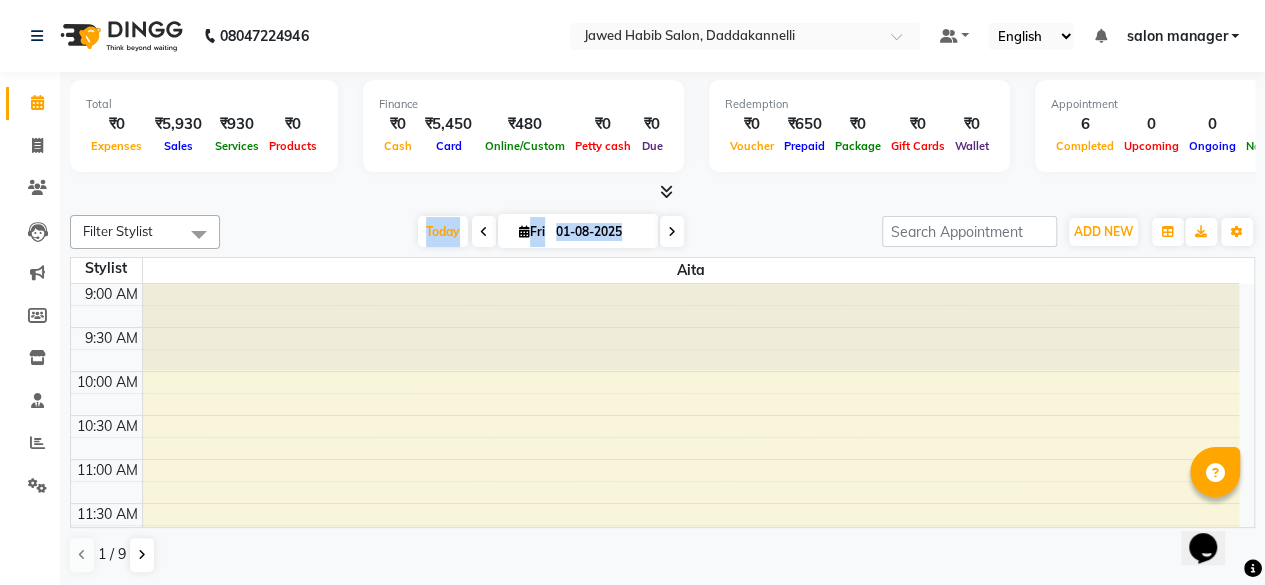 click on "Filter Stylist Select All aita Kabita KAMLA Rahul Riya Tamang Sajal salon manager Sonu Vimal Today  Fri 01-08-2025 Toggle Dropdown Add Appointment Add Invoice Add Expense Add Attendance Add Client Add Transaction Toggle Dropdown Add Appointment Add Invoice Add Expense Add Attendance Add Client ADD NEW Toggle Dropdown Add Appointment Add Invoice Add Expense Add Attendance Add Client Add Transaction Filter Stylist Select All aita Kabita KAMLA Rahul Riya Tamang Sajal salon manager Sonu Vimal Group By  Staff View   Room View  View as Vertical  Vertical - Week View  Horizontal  Horizontal - Week View  List  Toggle Dropdown Calendar Settings Manage Tags   Arrange Stylists   Reset Stylists  Full Screen  Show Available Stylist  Appointment Form Zoom 100% Staff/Room Display Count 1" at bounding box center [662, 232] 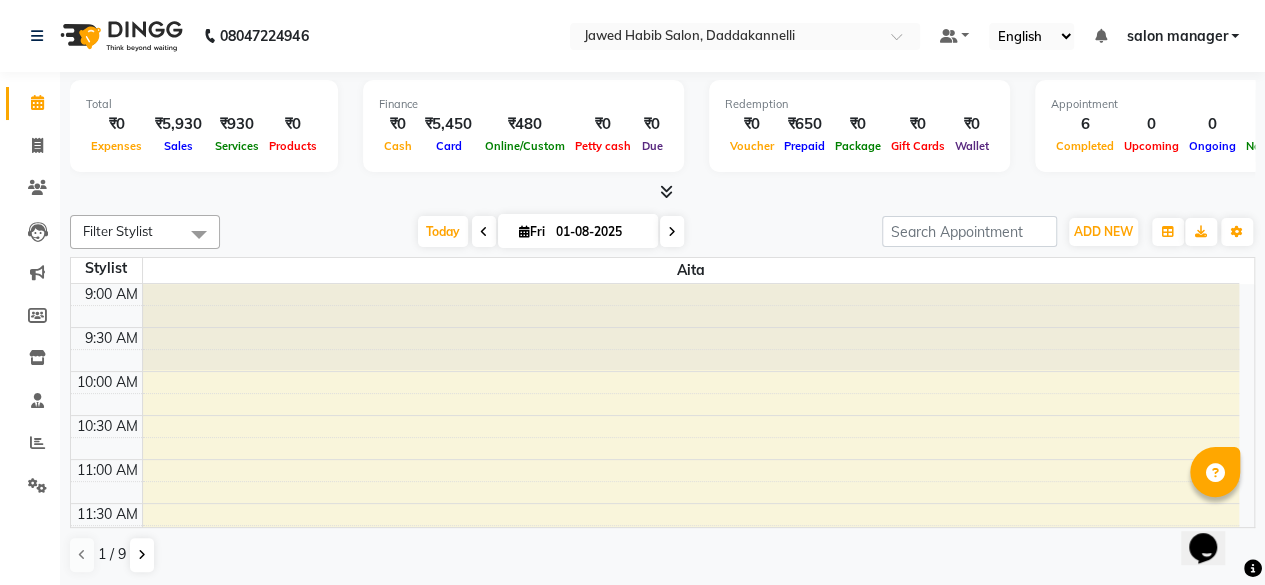 drag, startPoint x: 976, startPoint y: 120, endPoint x: 138, endPoint y: 107, distance: 838.1008 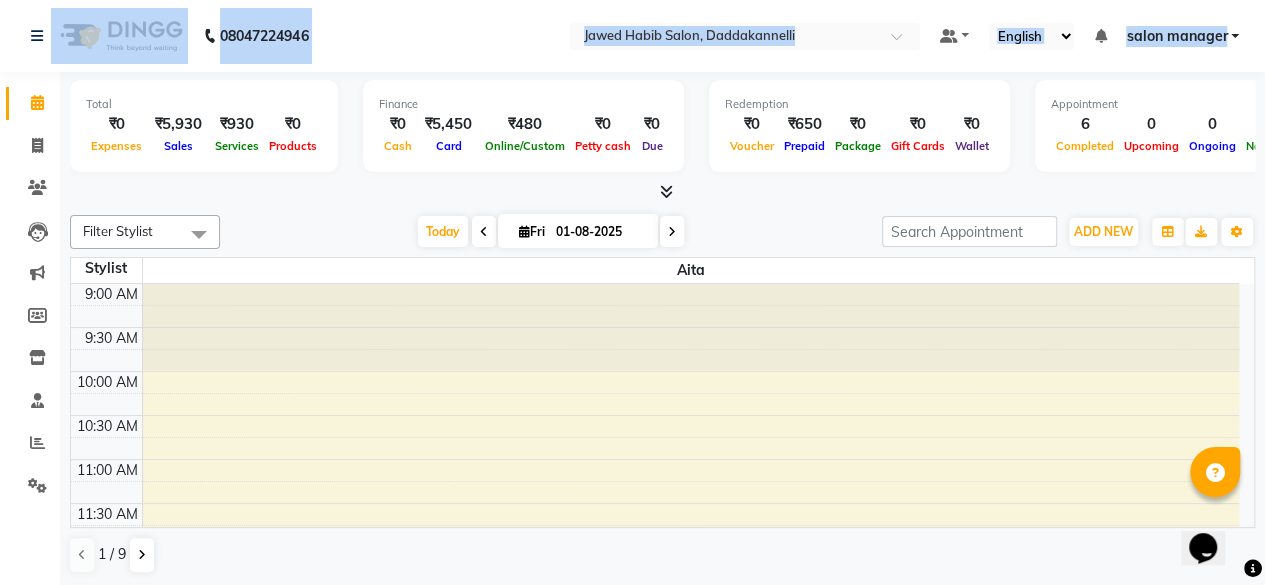 drag, startPoint x: 1254, startPoint y: 27, endPoint x: 0, endPoint y: 33, distance: 1254.0144 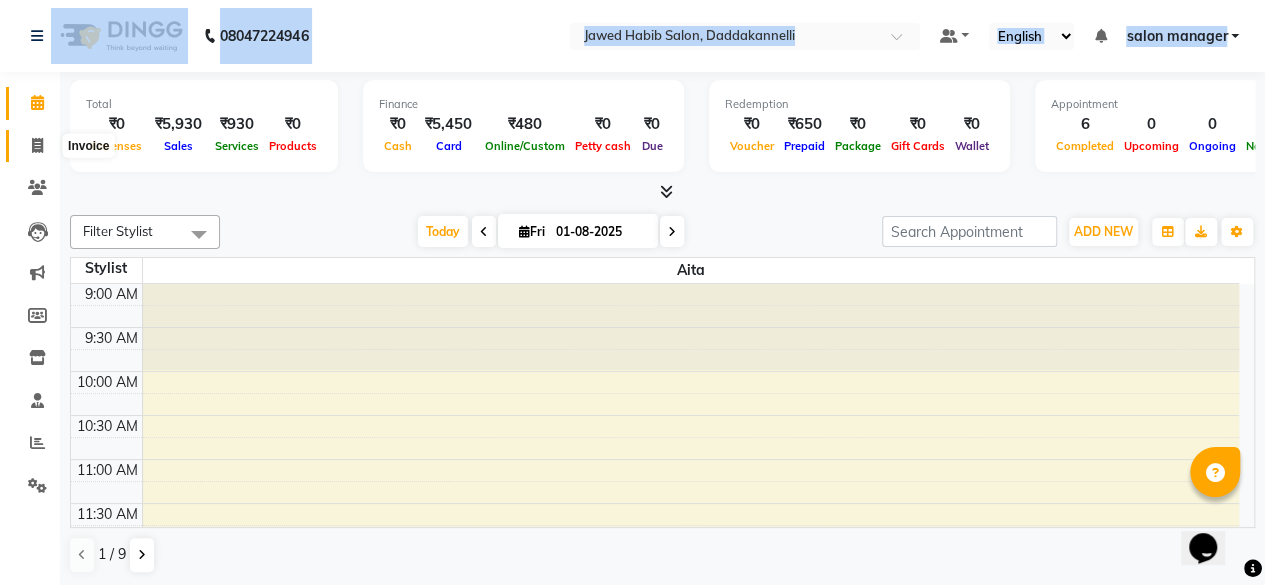 click 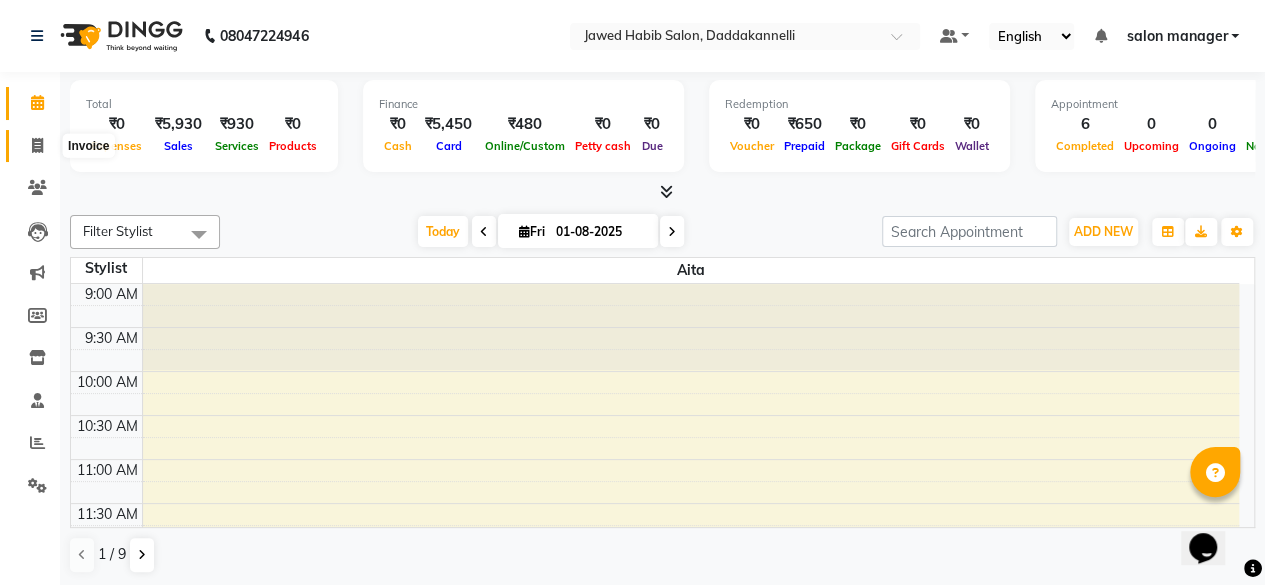 select on "service" 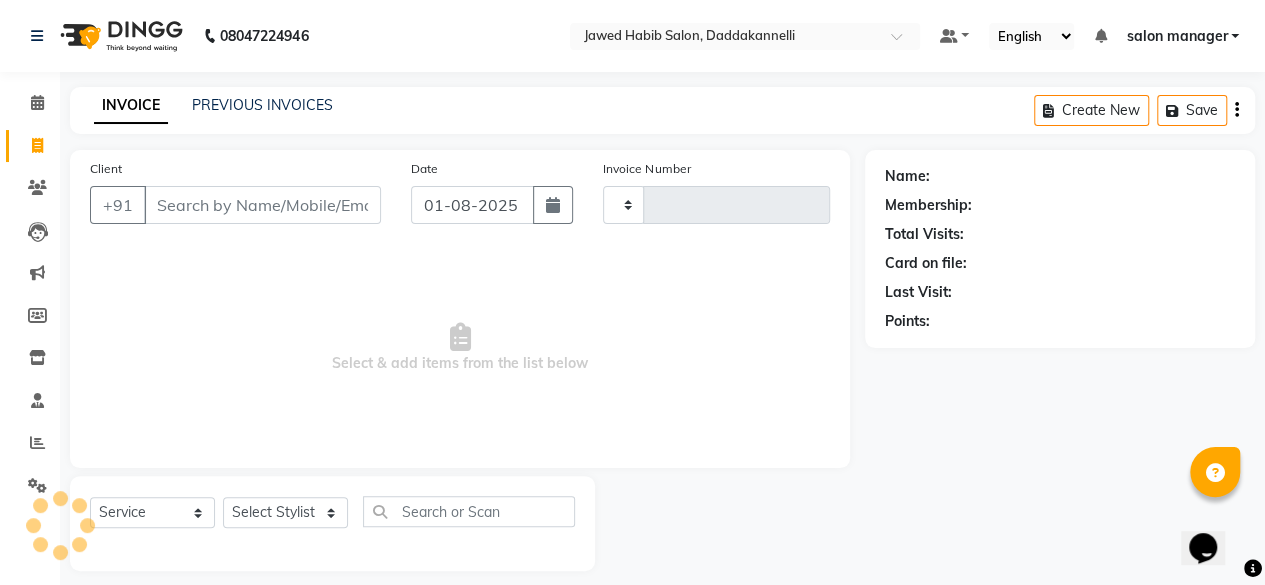type on "2338" 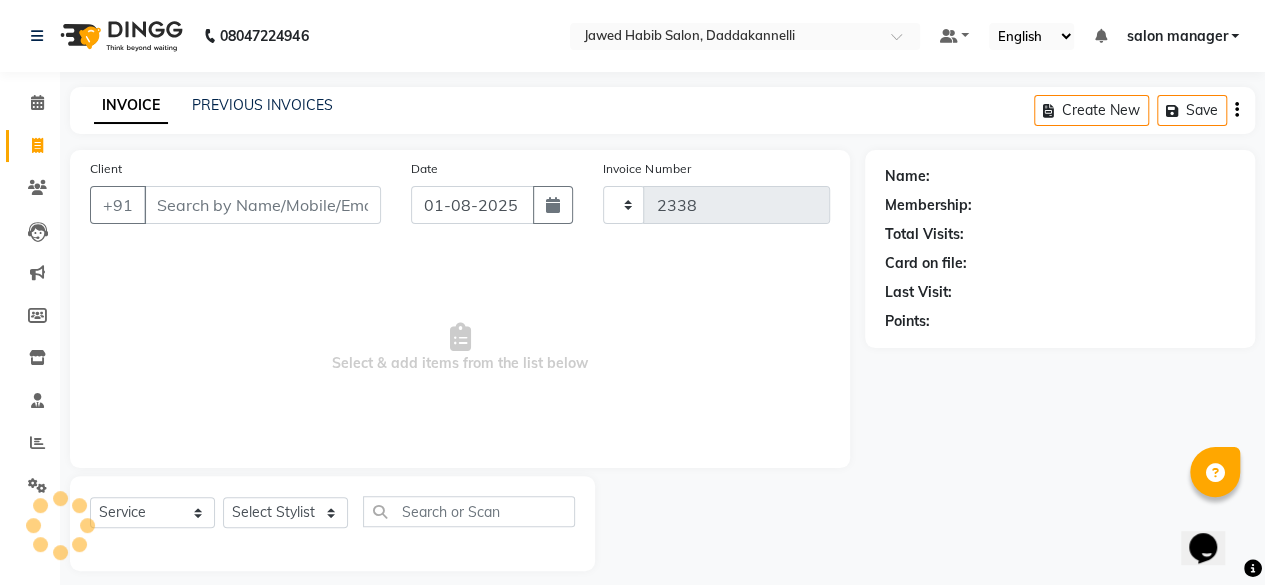 select on "6354" 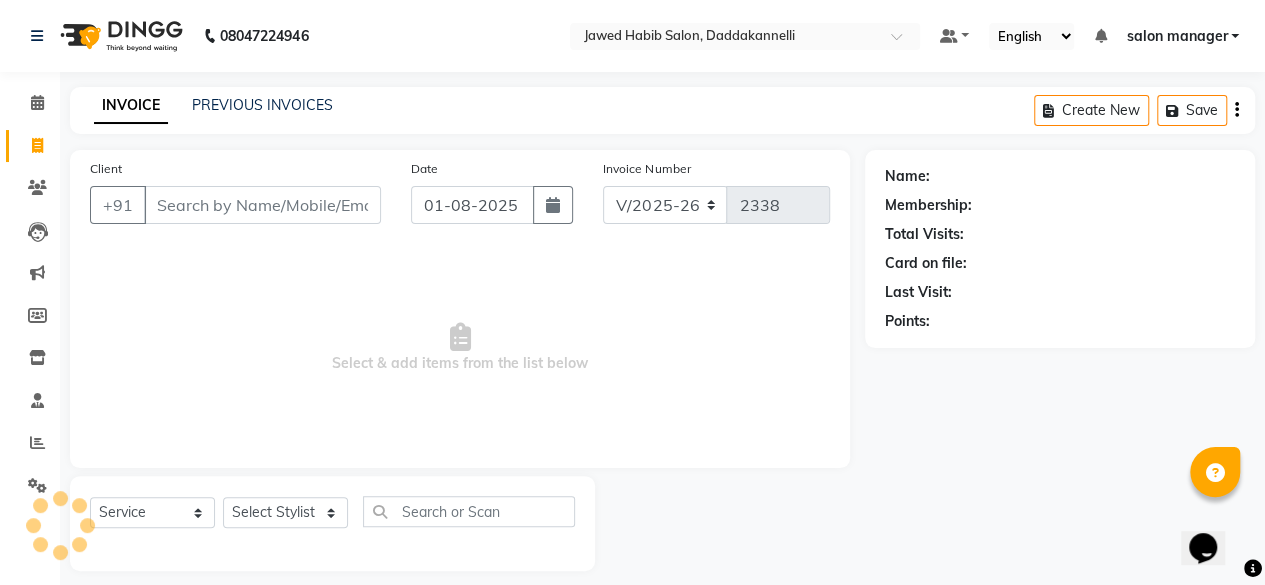 click on "Client" at bounding box center (262, 205) 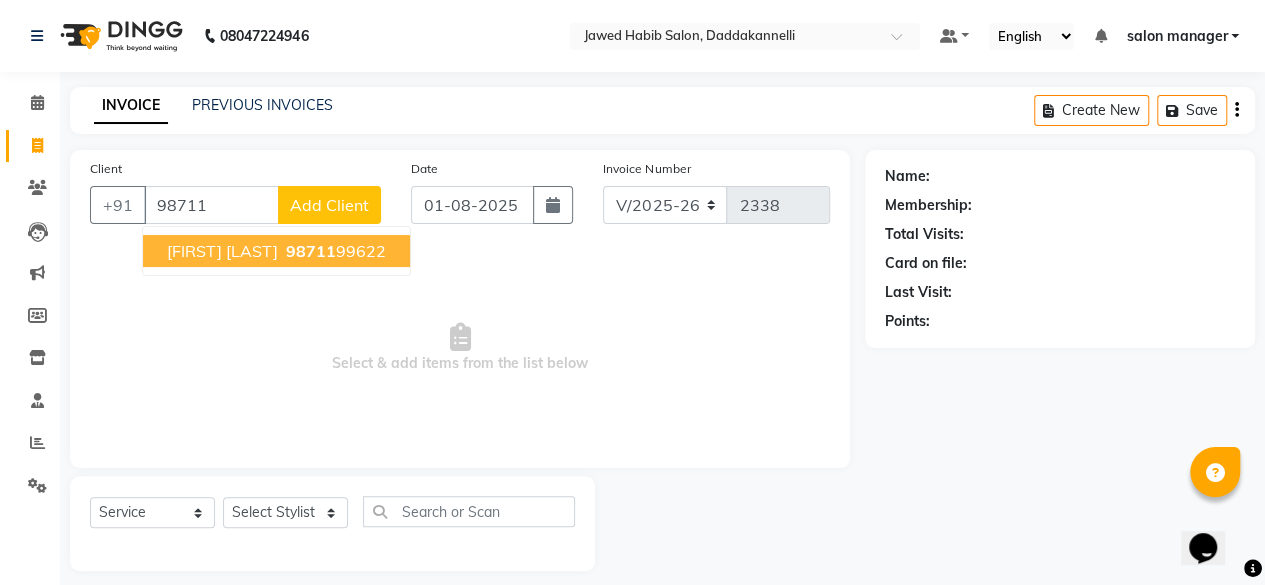 click on "98711" at bounding box center [311, 251] 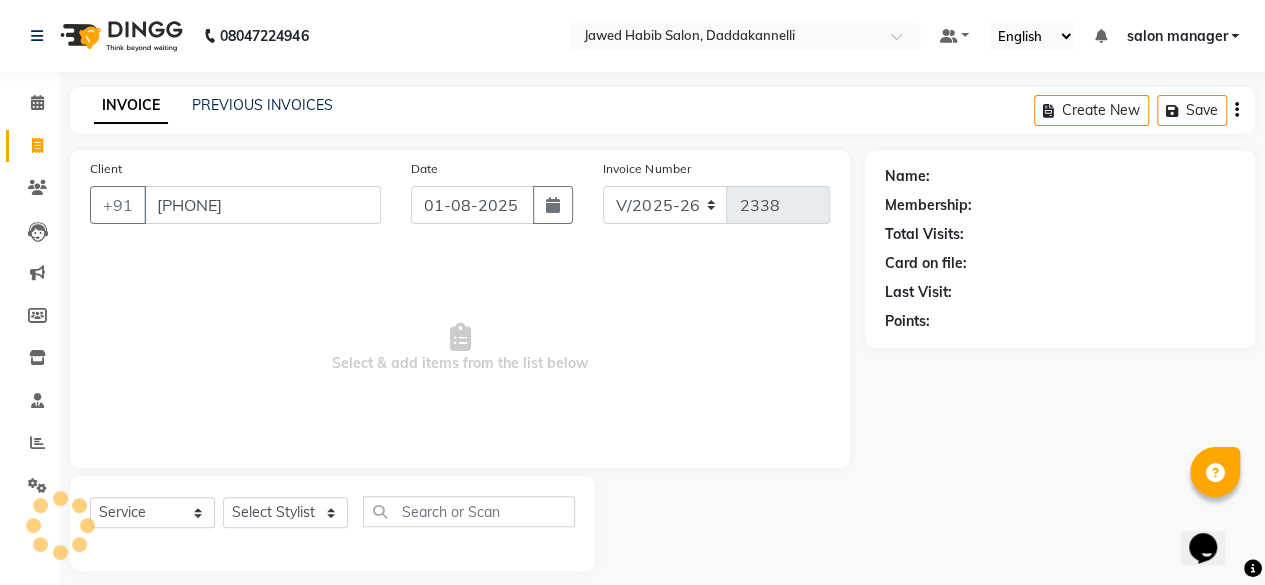 type on "9871199622" 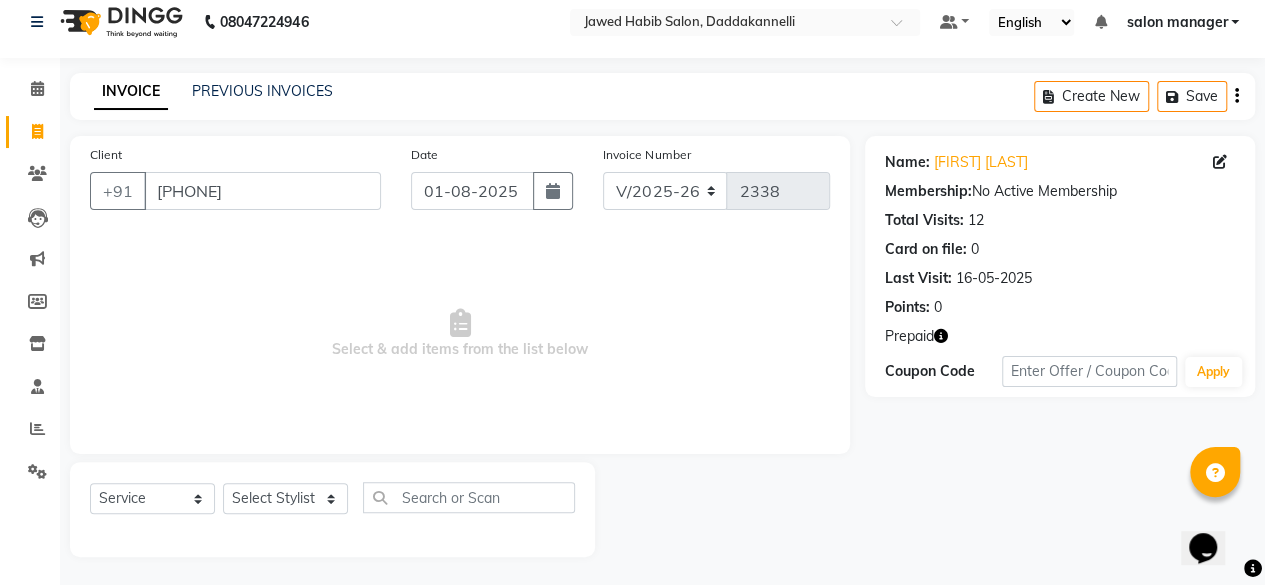 scroll, scrollTop: 15, scrollLeft: 0, axis: vertical 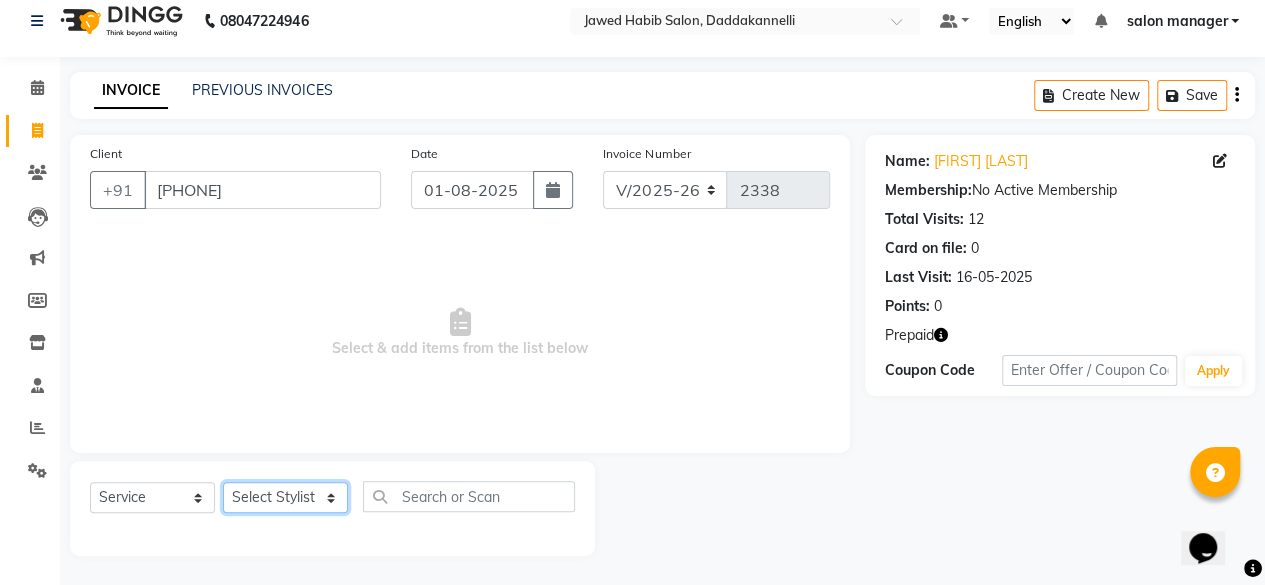 click on "Select Stylist aita DINGG SUPPORT Kabita KAMLA Rahul Riya Tamang Sajal salon manager Sonu Vimal" 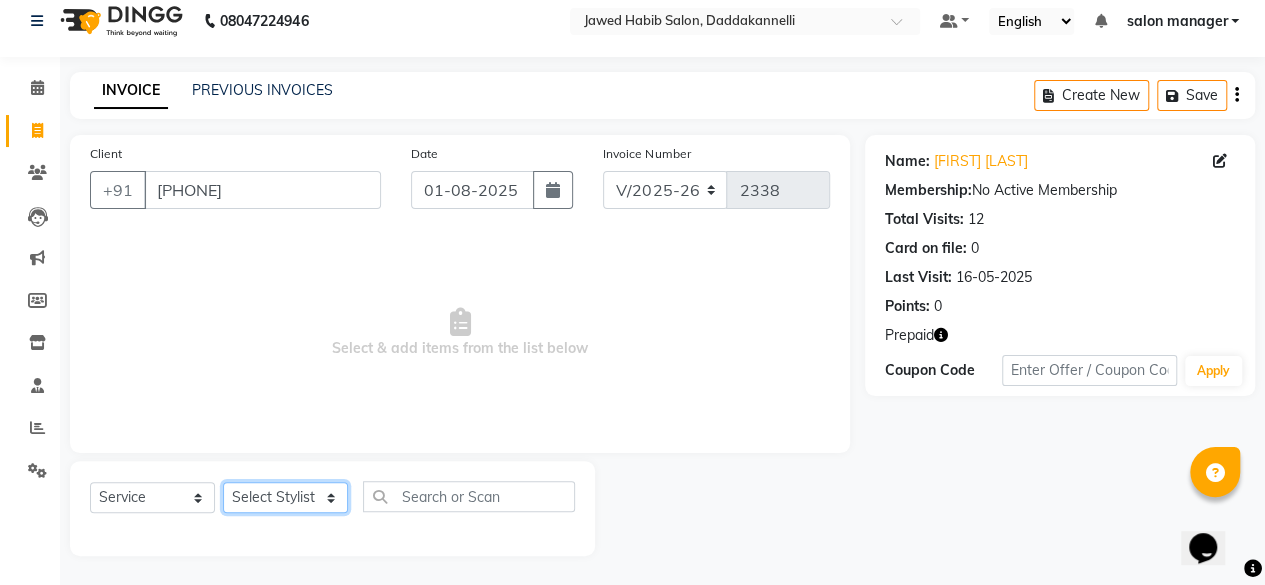 select on "86746" 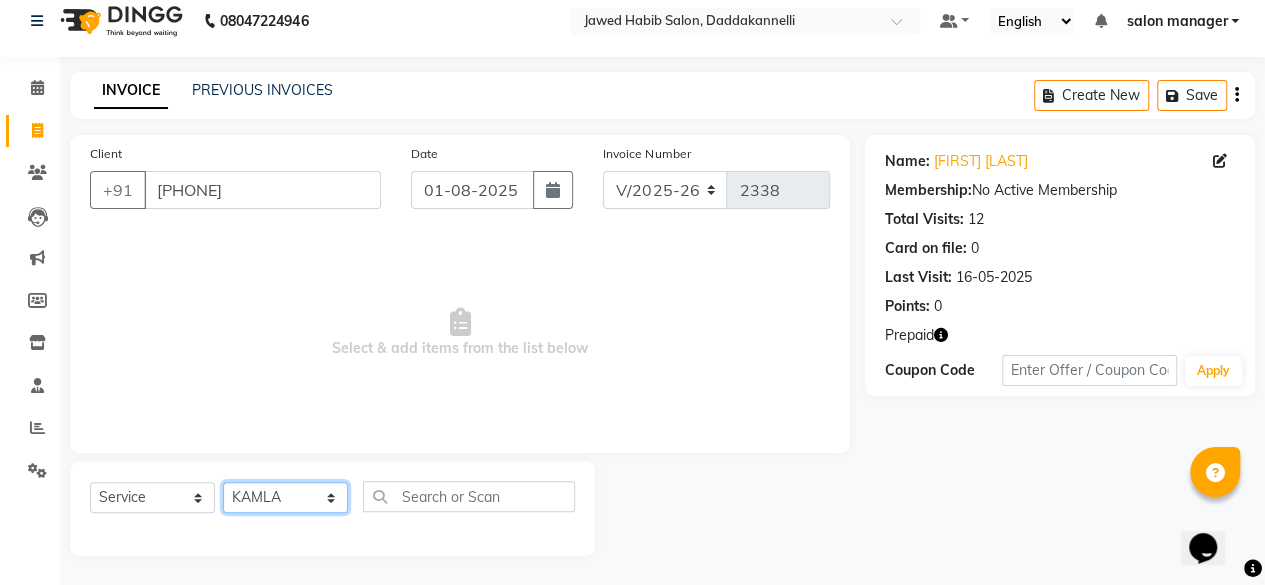 click on "Select Stylist aita DINGG SUPPORT Kabita KAMLA Rahul Riya Tamang Sajal salon manager Sonu Vimal" 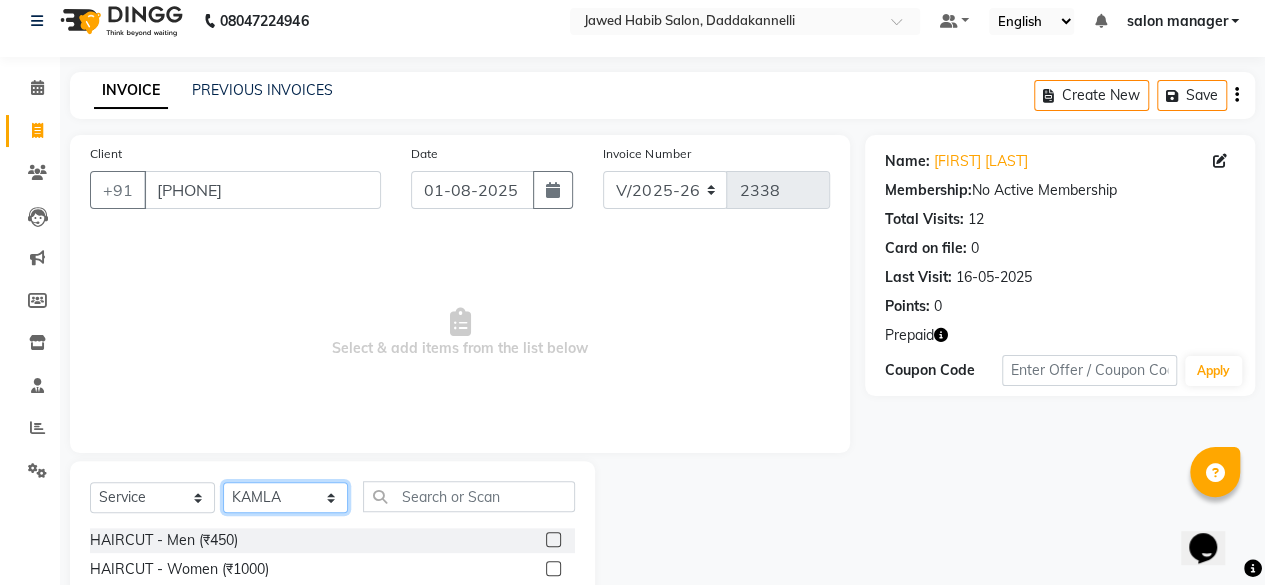 scroll, scrollTop: 215, scrollLeft: 0, axis: vertical 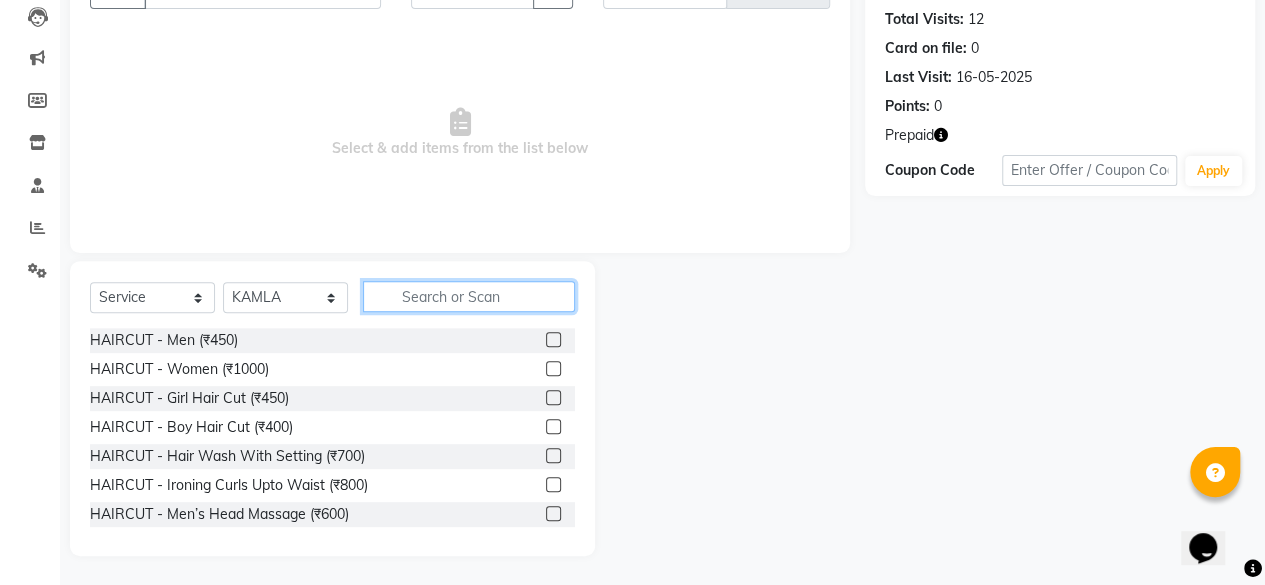 click 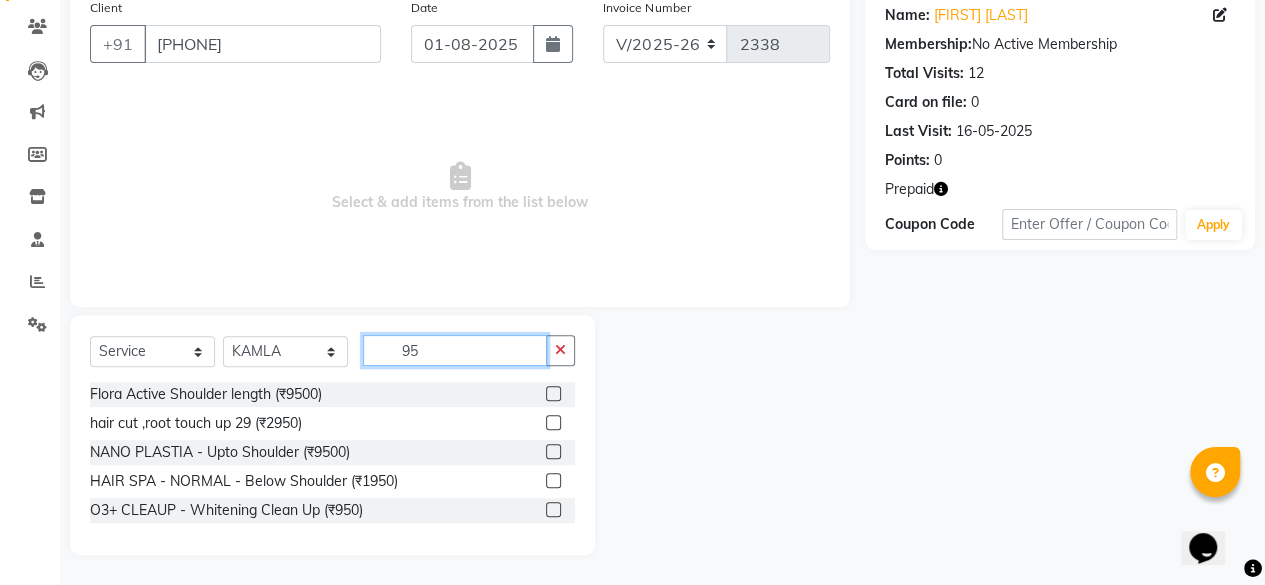 scroll, scrollTop: 160, scrollLeft: 0, axis: vertical 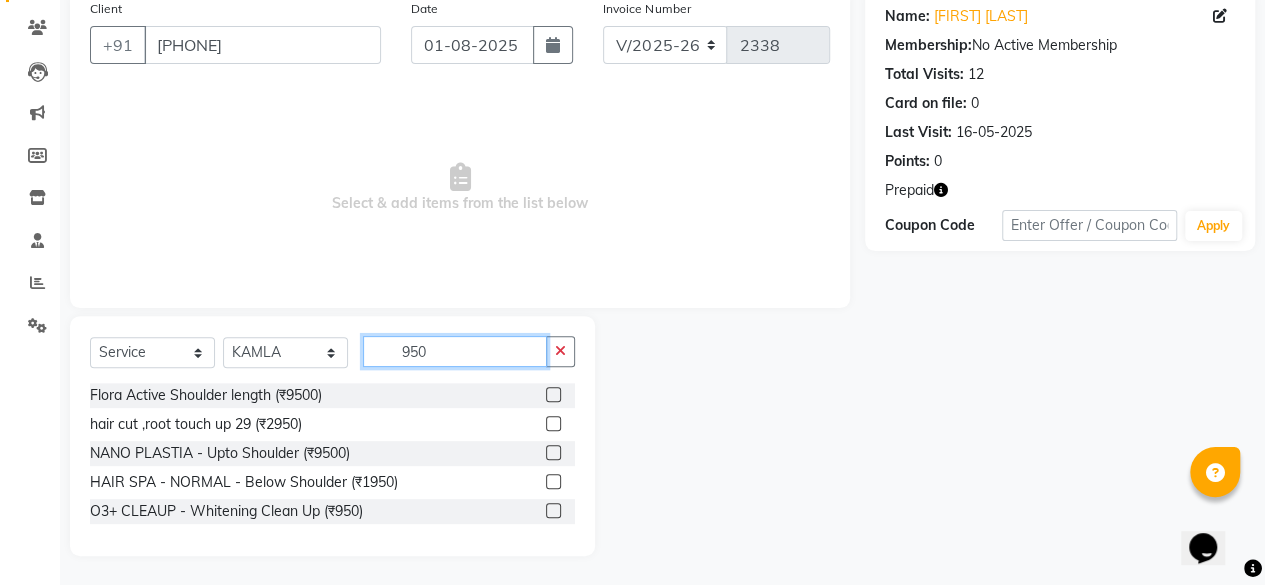 type on "950" 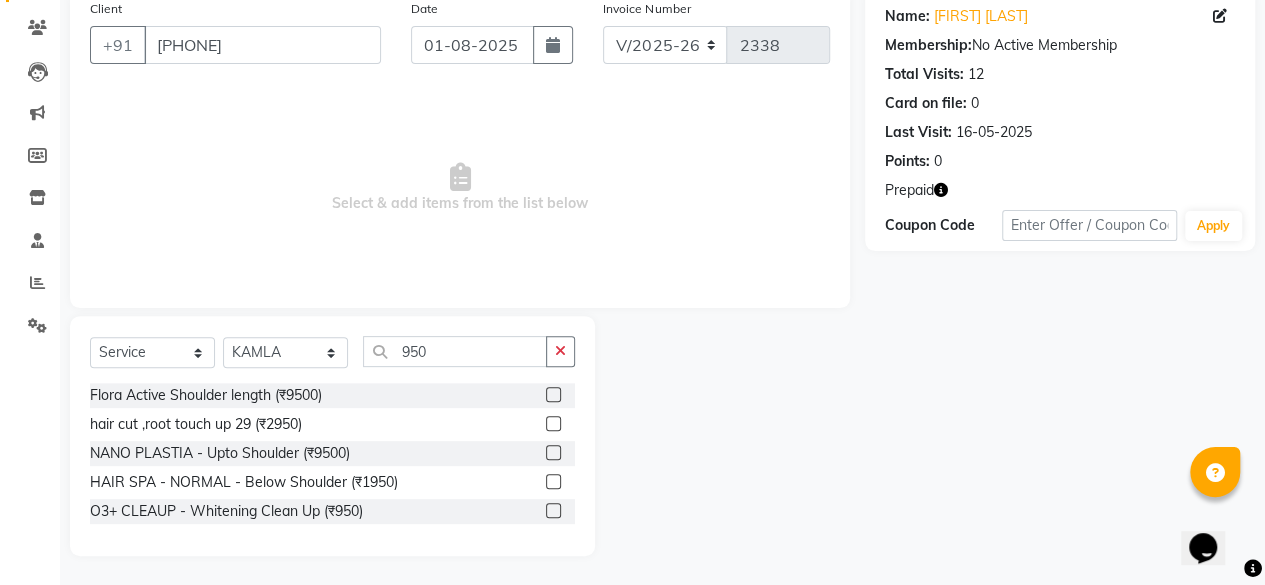 click 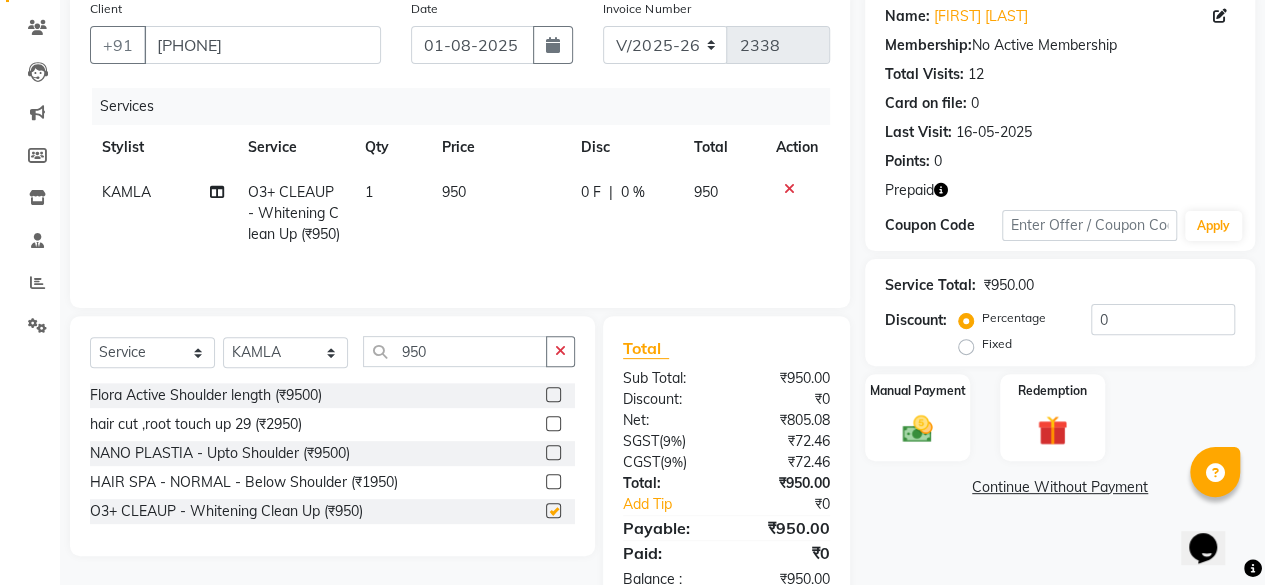 checkbox on "false" 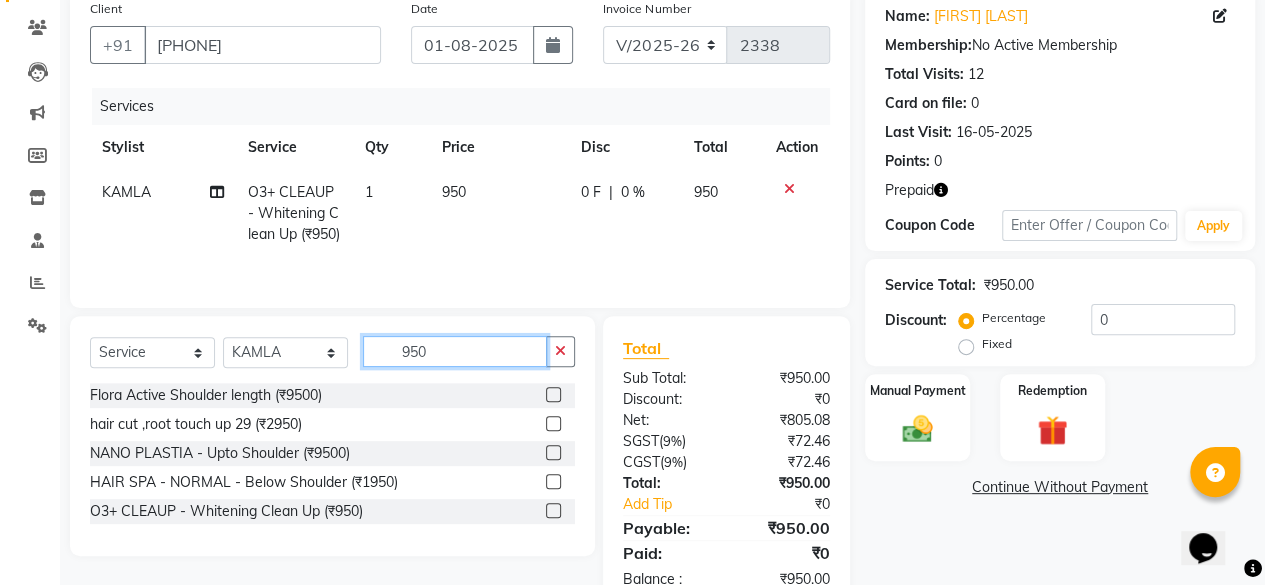 click on "950" 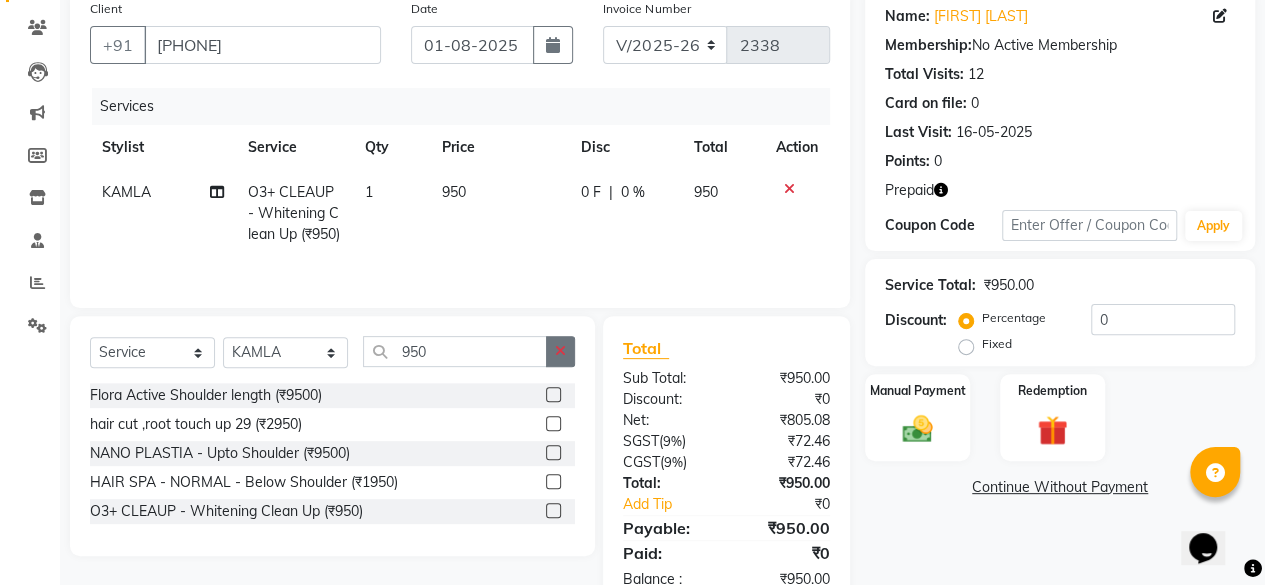 click 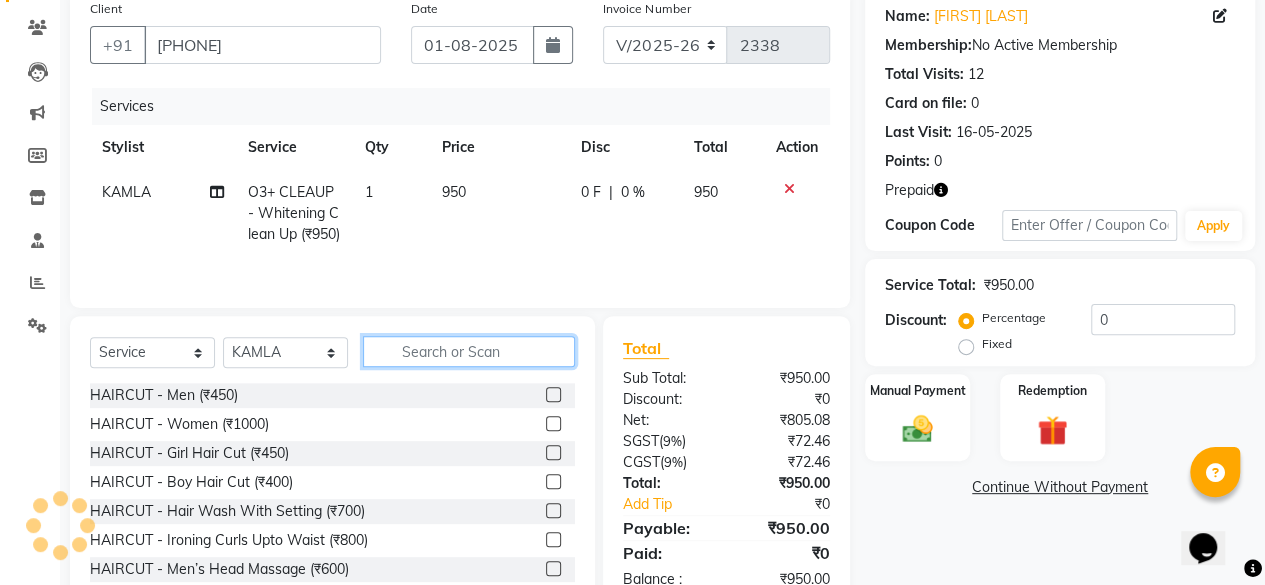 click 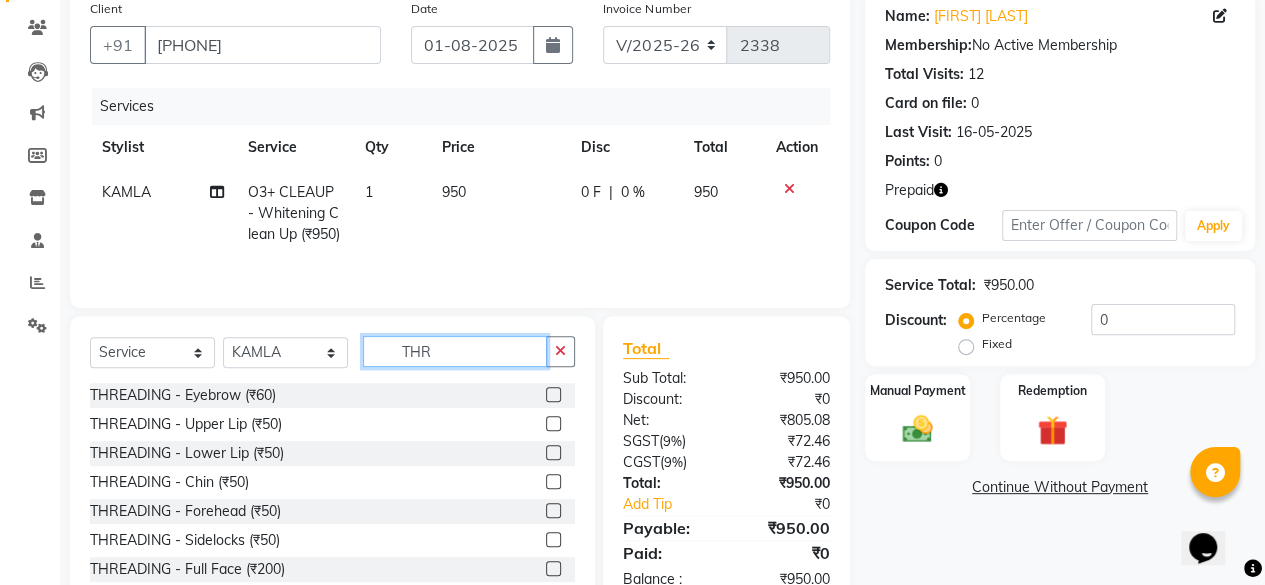 type on "THR" 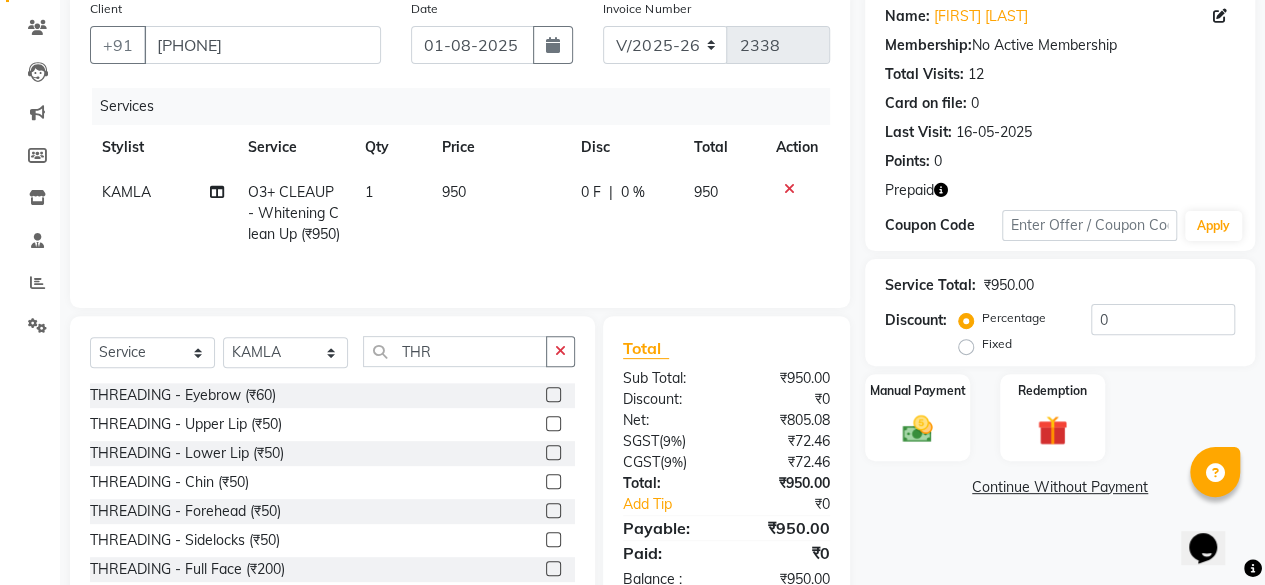 click 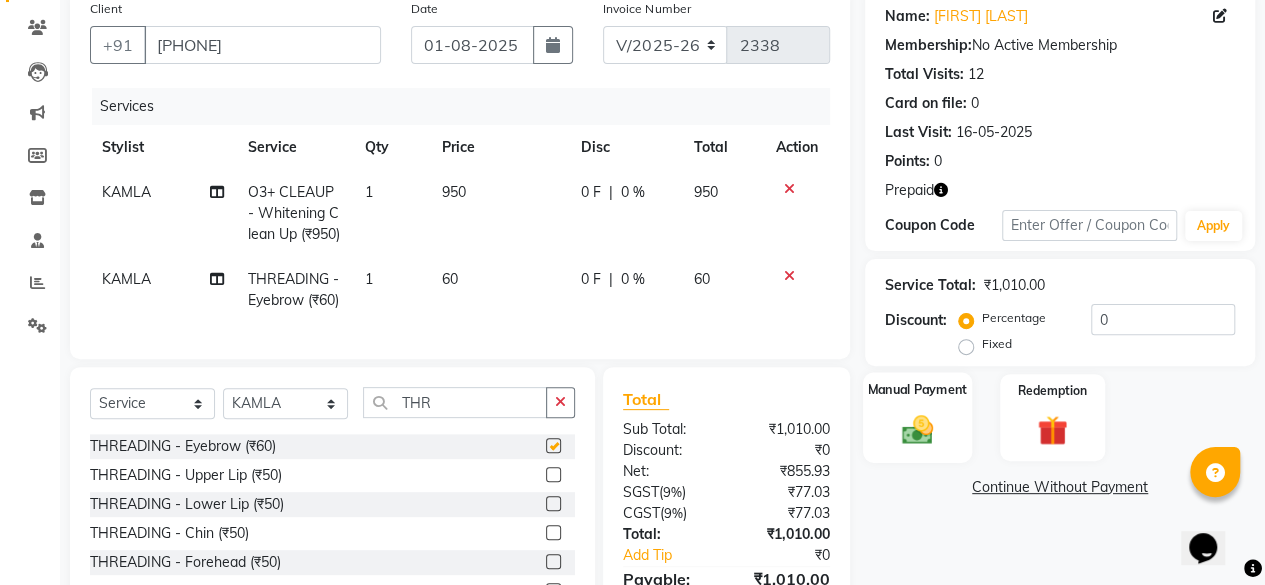 checkbox on "false" 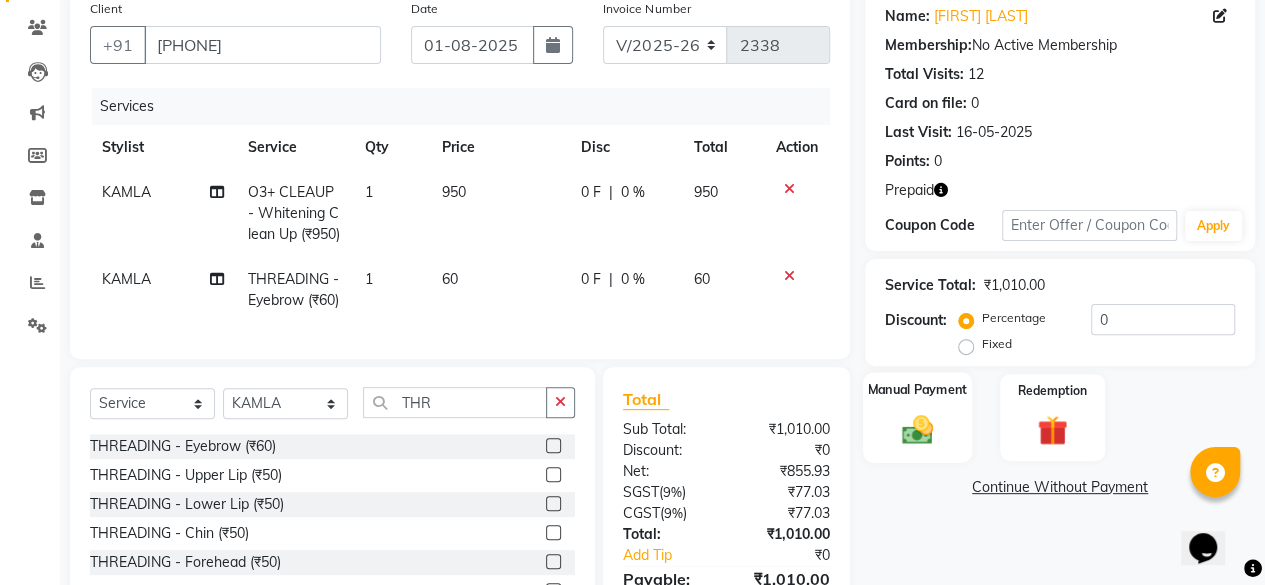 scroll, scrollTop: 260, scrollLeft: 0, axis: vertical 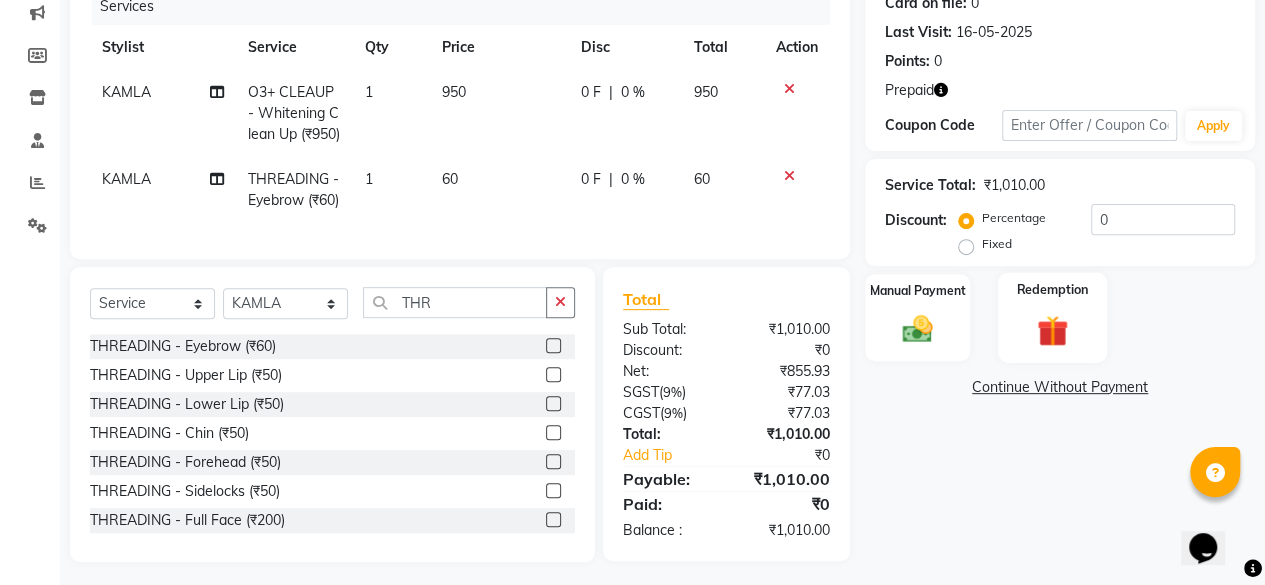 click 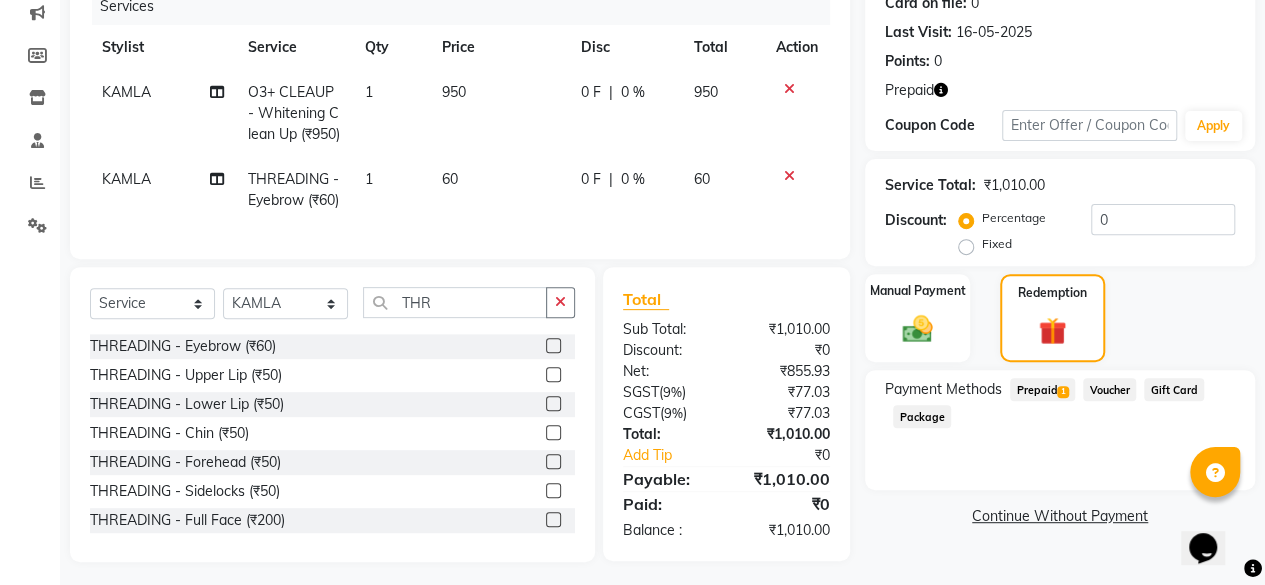 scroll, scrollTop: 323, scrollLeft: 0, axis: vertical 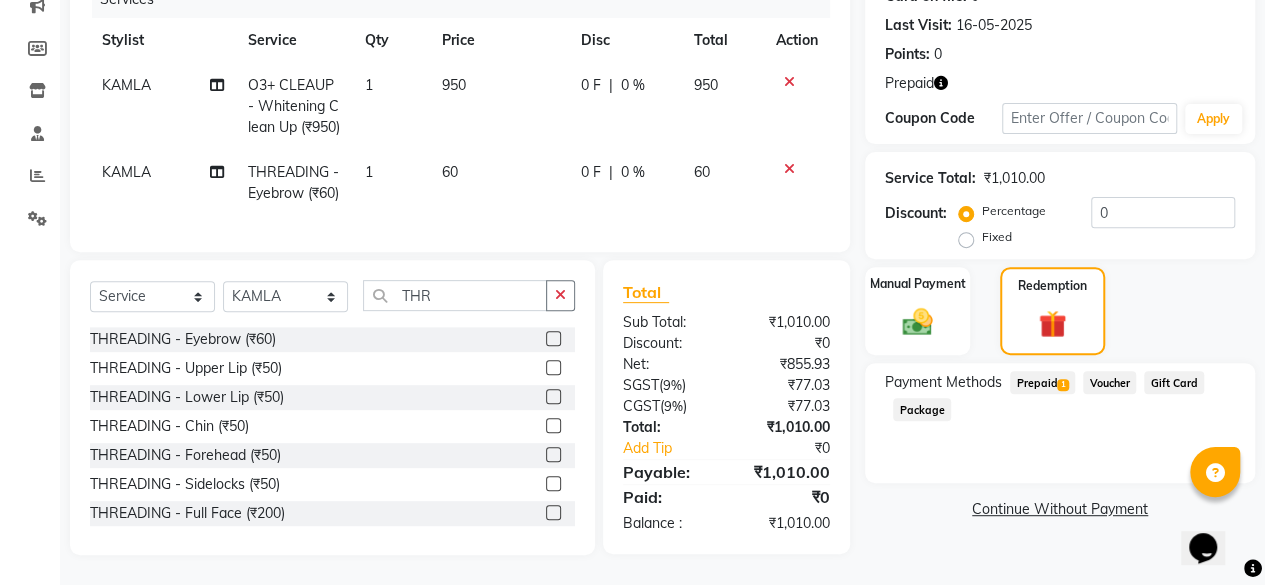 click on "Prepaid  1" 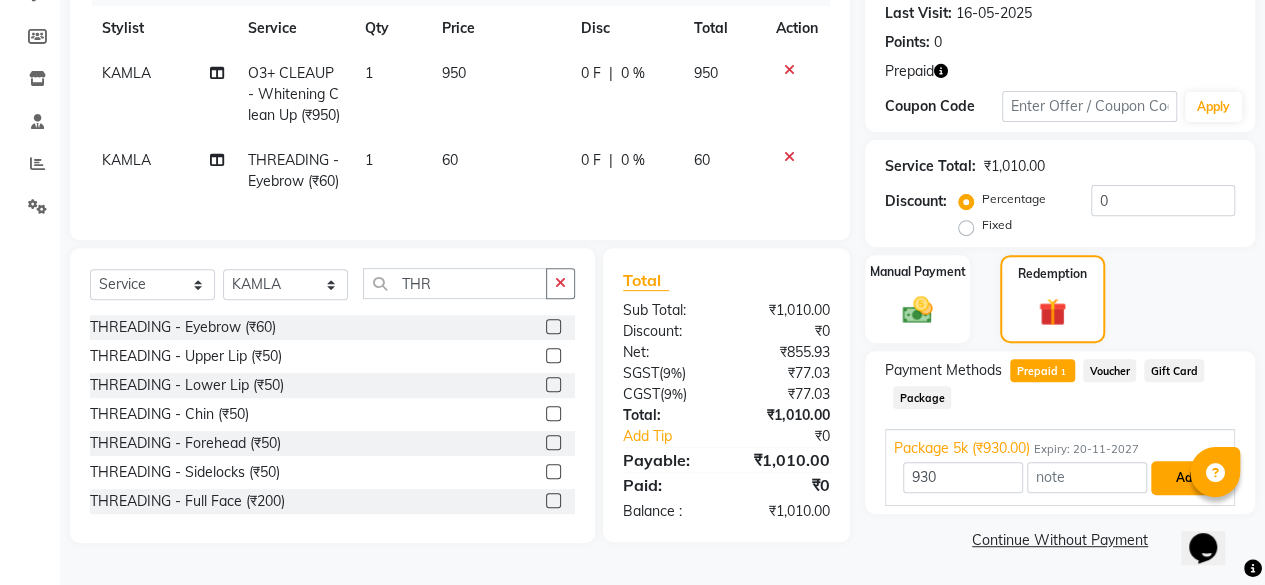 click on "Add" at bounding box center [1187, 478] 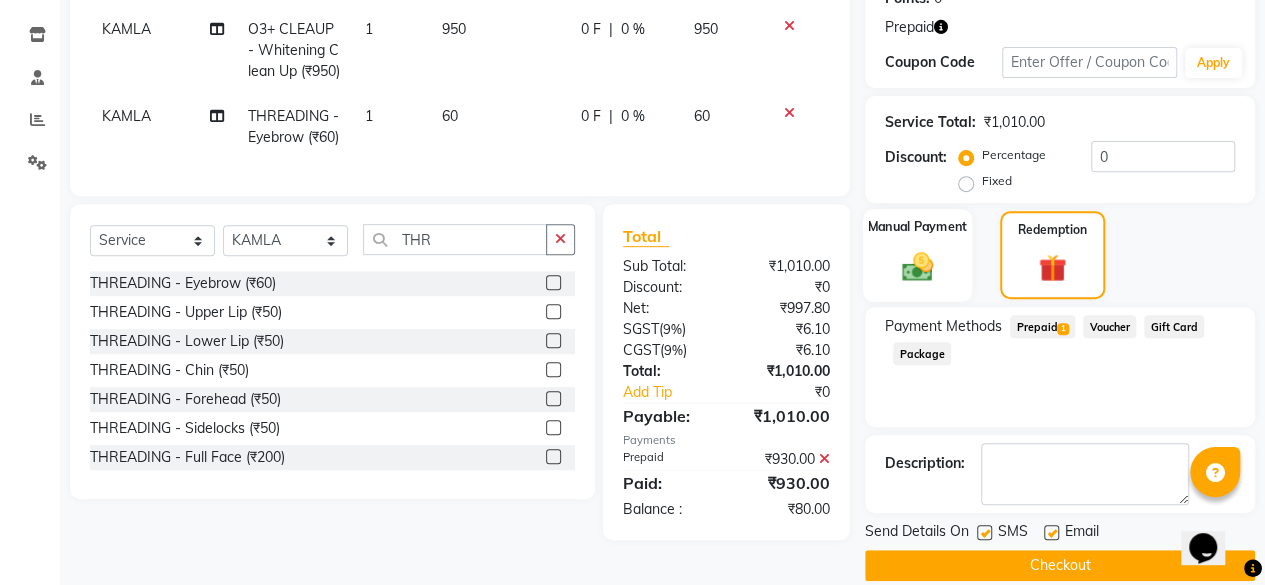 click on "Manual Payment" 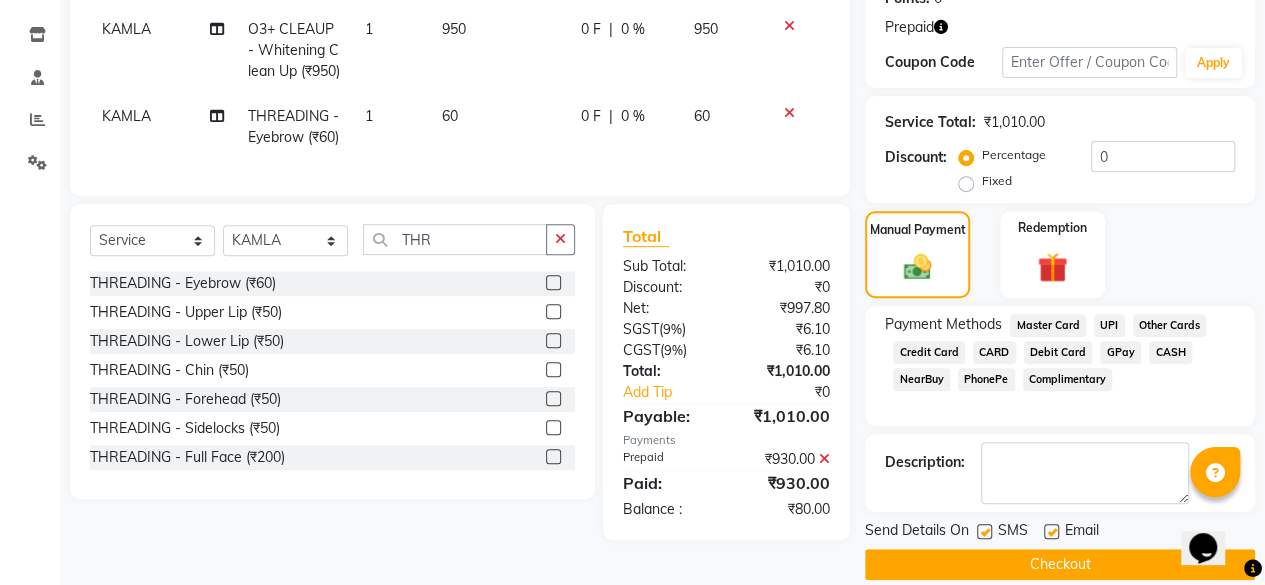 click on "UPI" 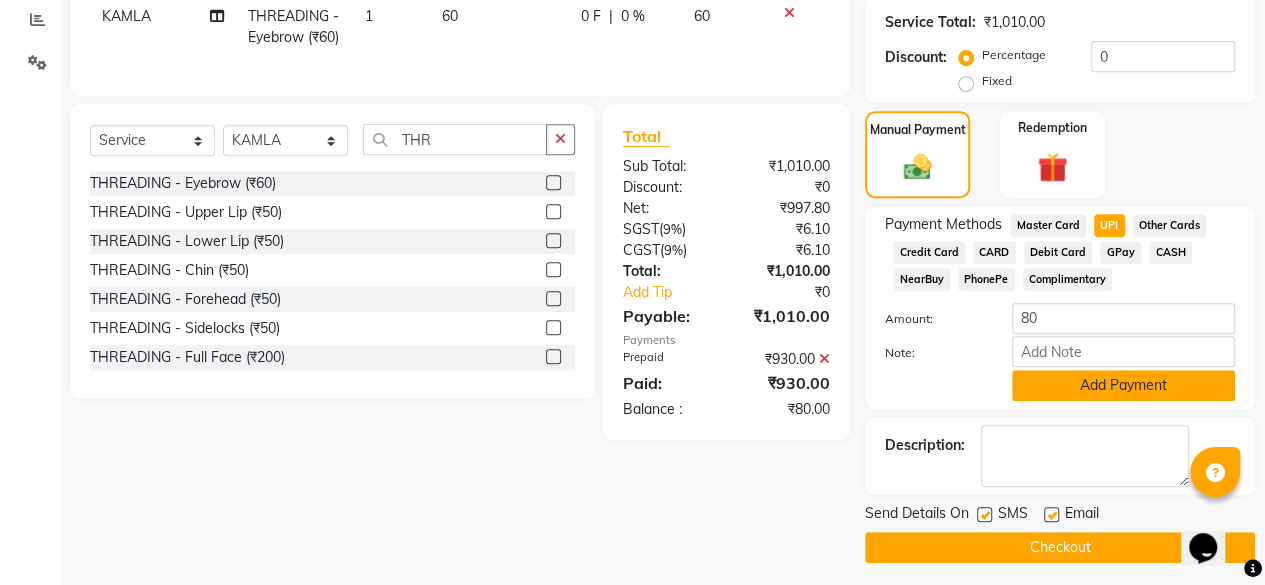 click on "Add Payment" 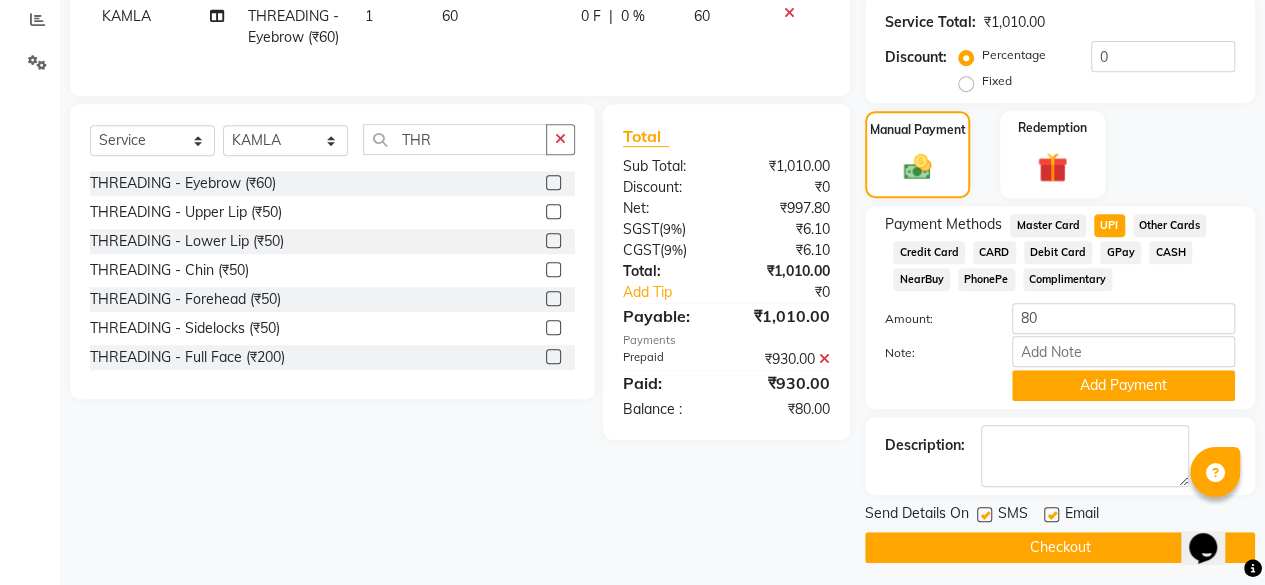 scroll, scrollTop: 384, scrollLeft: 0, axis: vertical 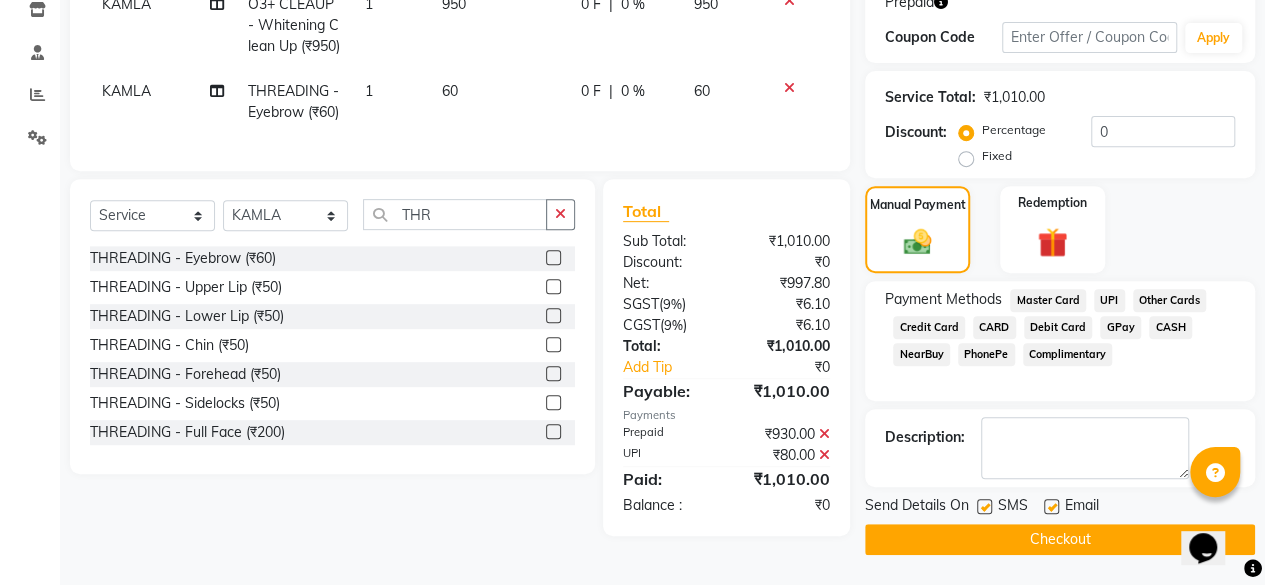 click 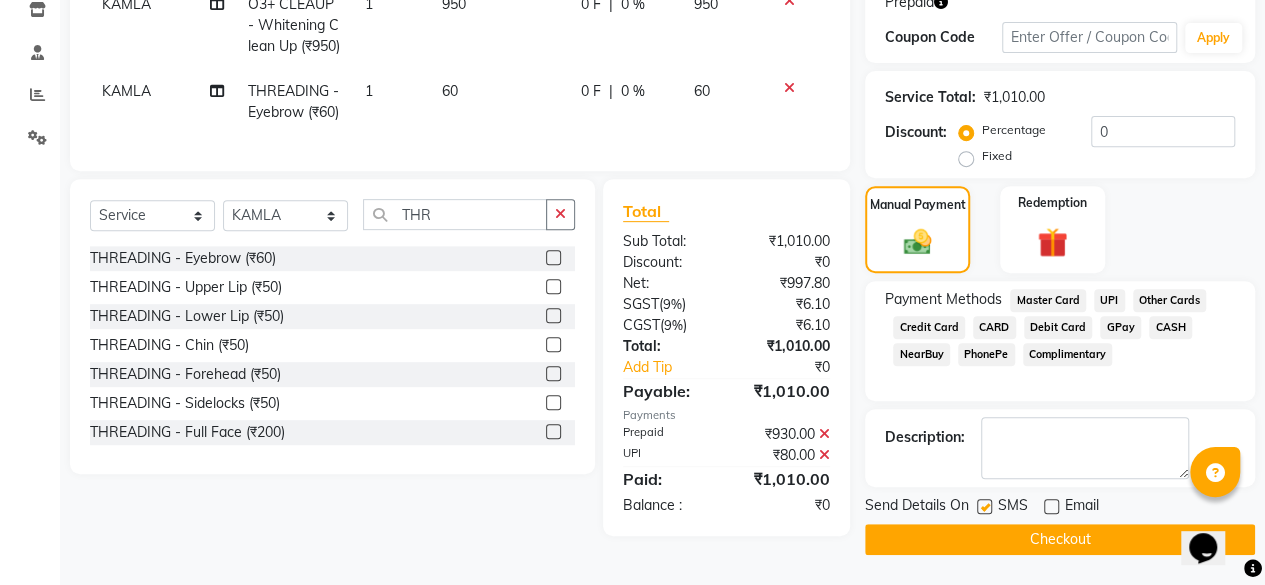 click on "Checkout" 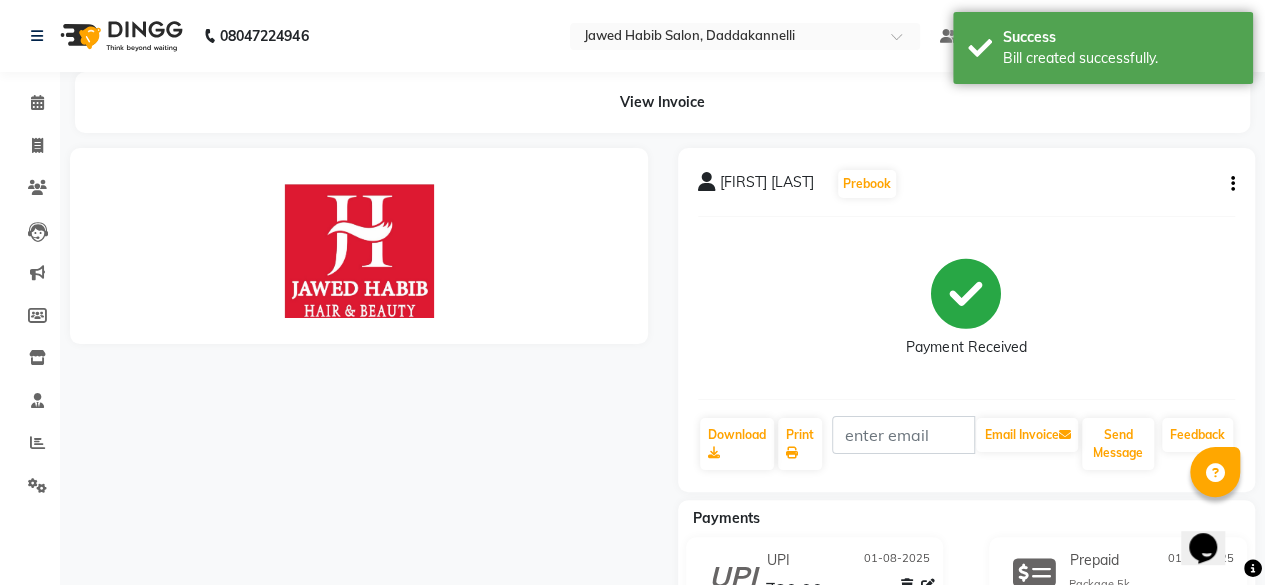 scroll, scrollTop: 0, scrollLeft: 0, axis: both 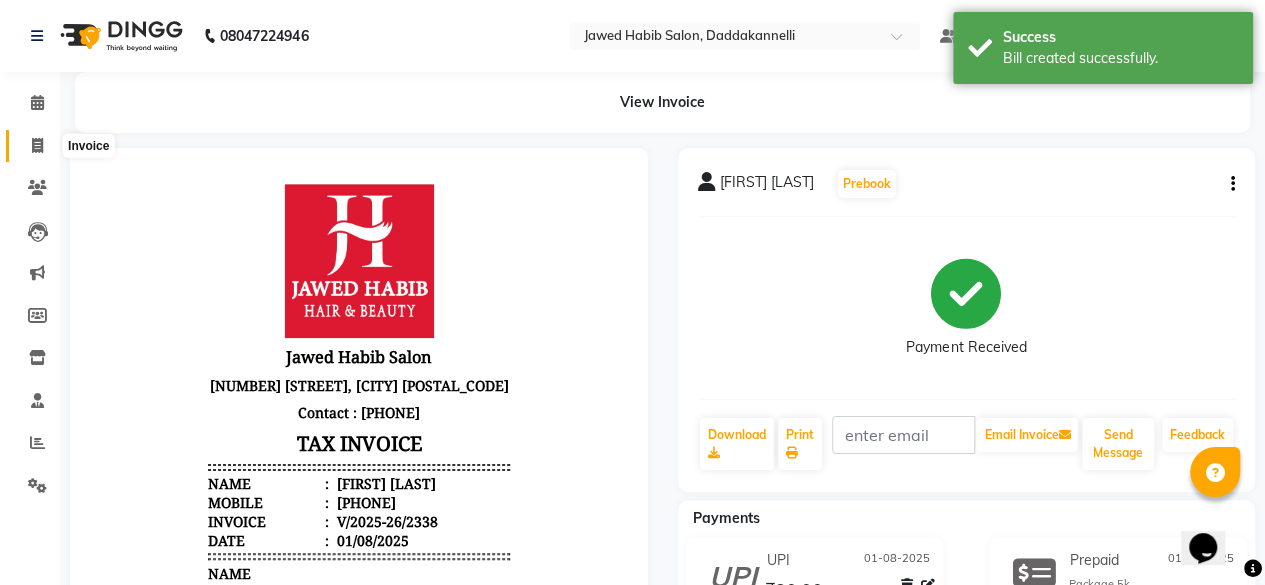 click 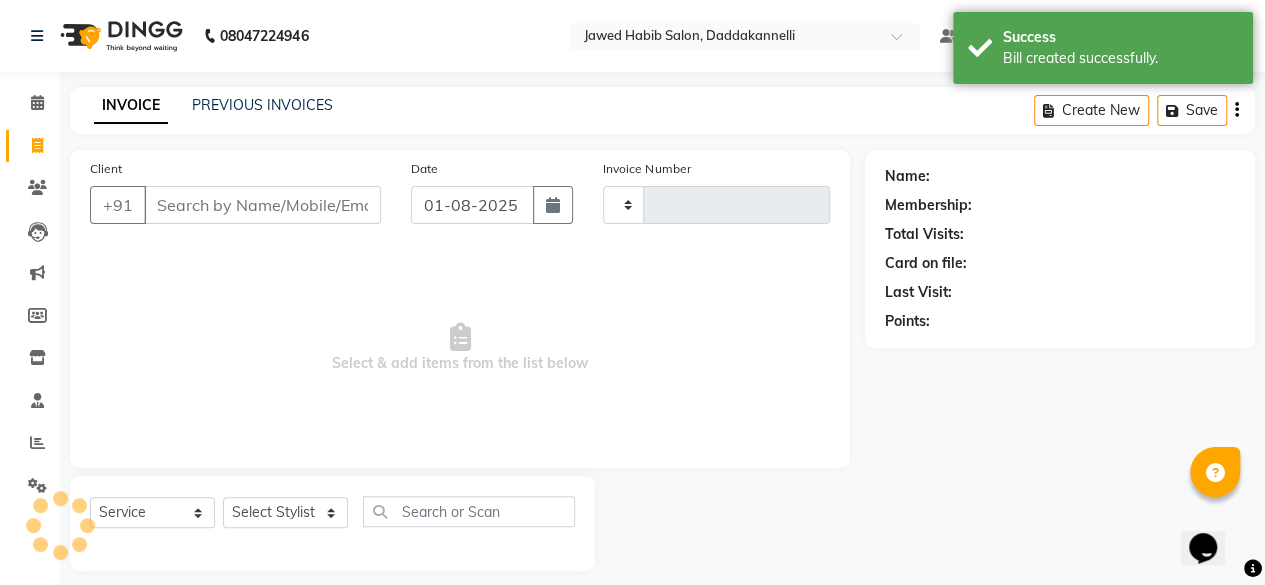 type on "2339" 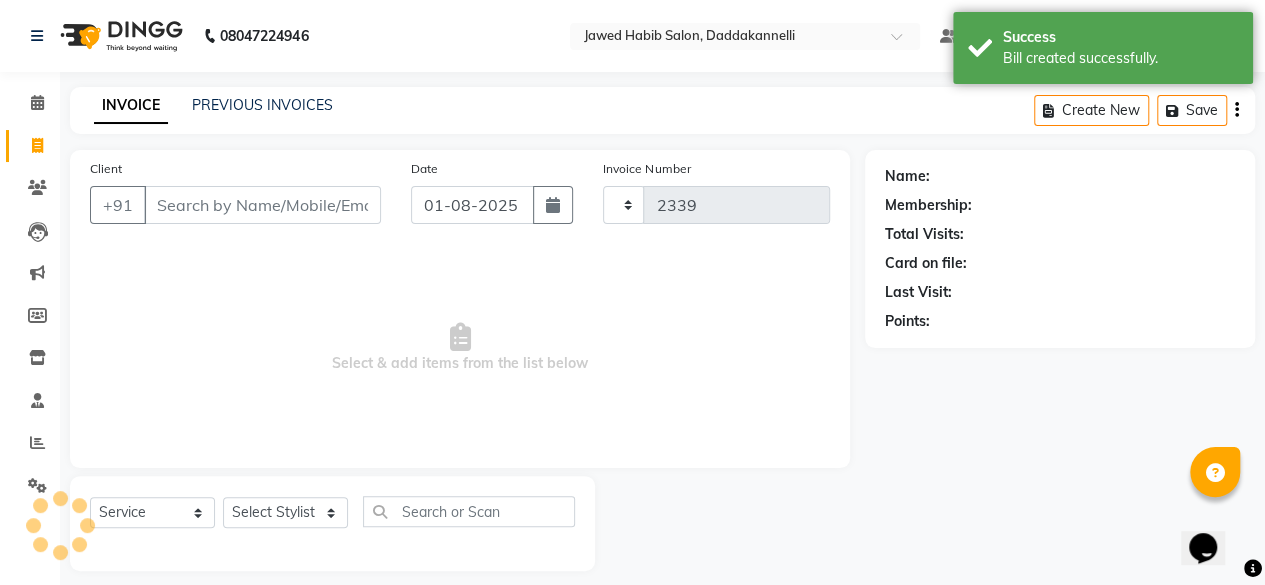 scroll, scrollTop: 15, scrollLeft: 0, axis: vertical 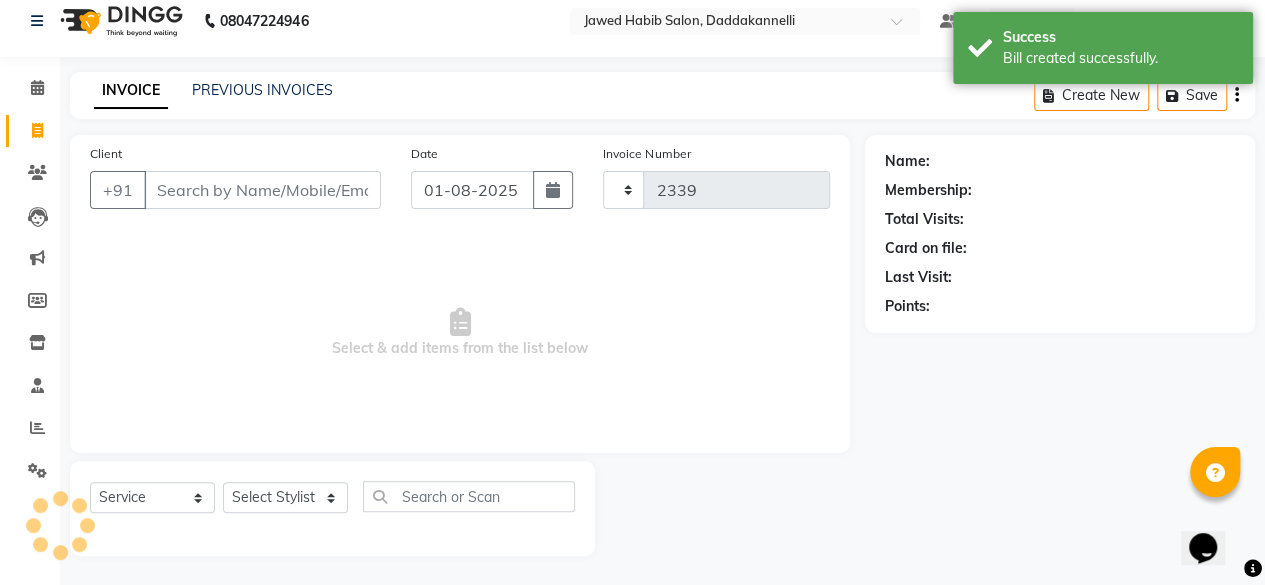 select on "6354" 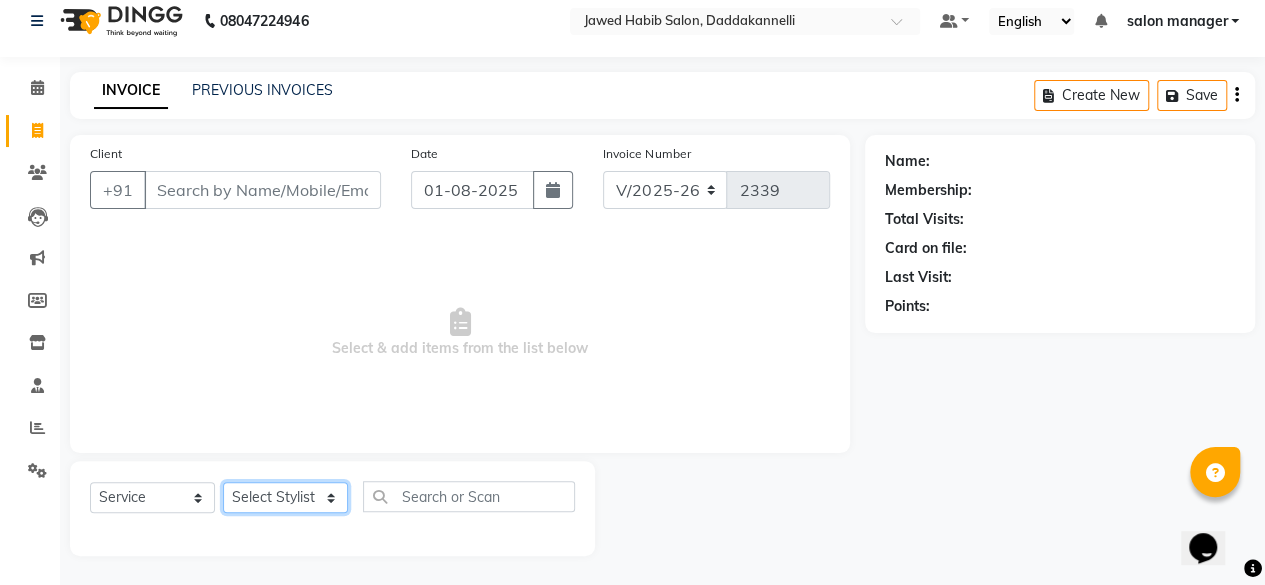 click on "Select Stylist aita DINGG SUPPORT Kabita KAMLA Rahul Riya Tamang Sajal salon manager Sonu Vimal" 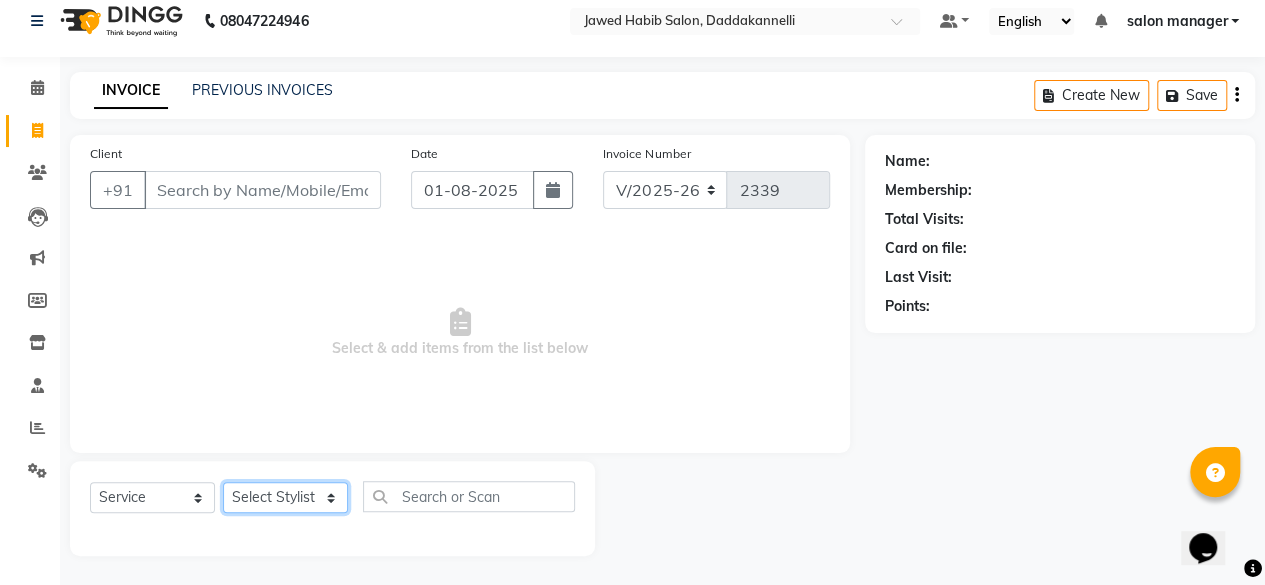 click on "Select Stylist aita DINGG SUPPORT Kabita KAMLA Rahul Riya Tamang Sajal salon manager Sonu Vimal" 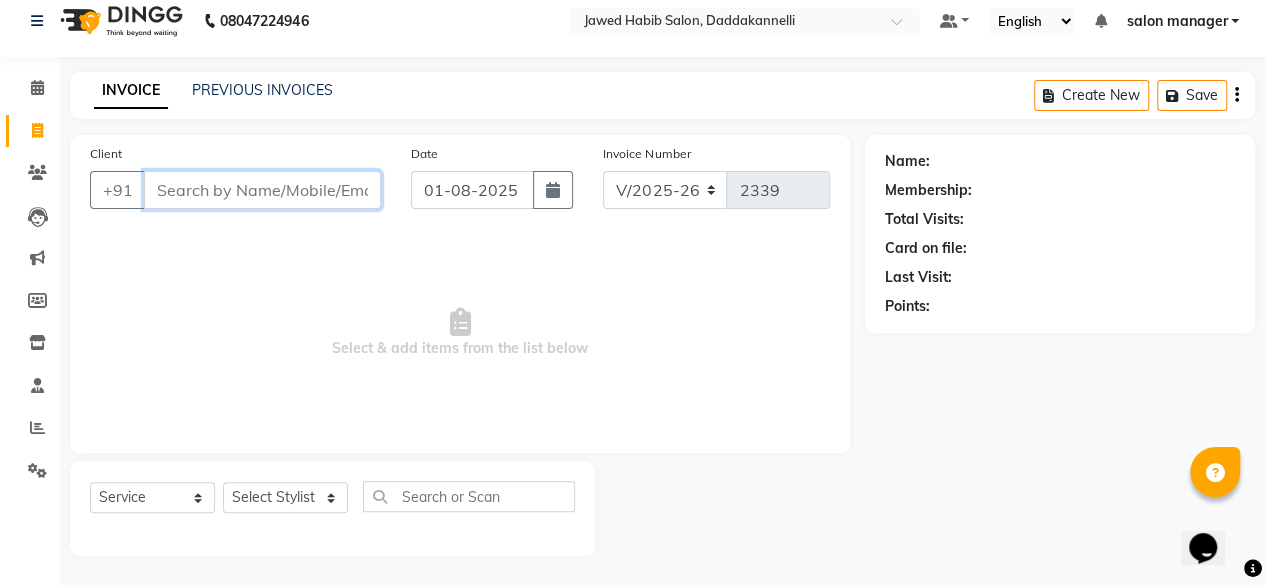click on "Client" at bounding box center (262, 190) 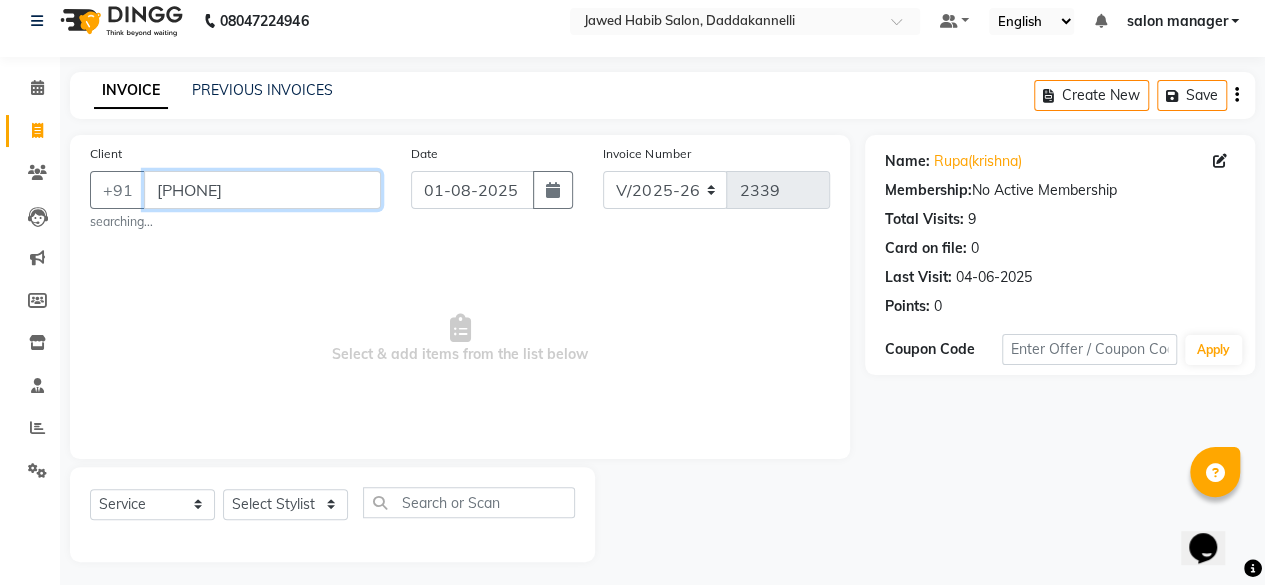 click on "9500167352" at bounding box center (262, 190) 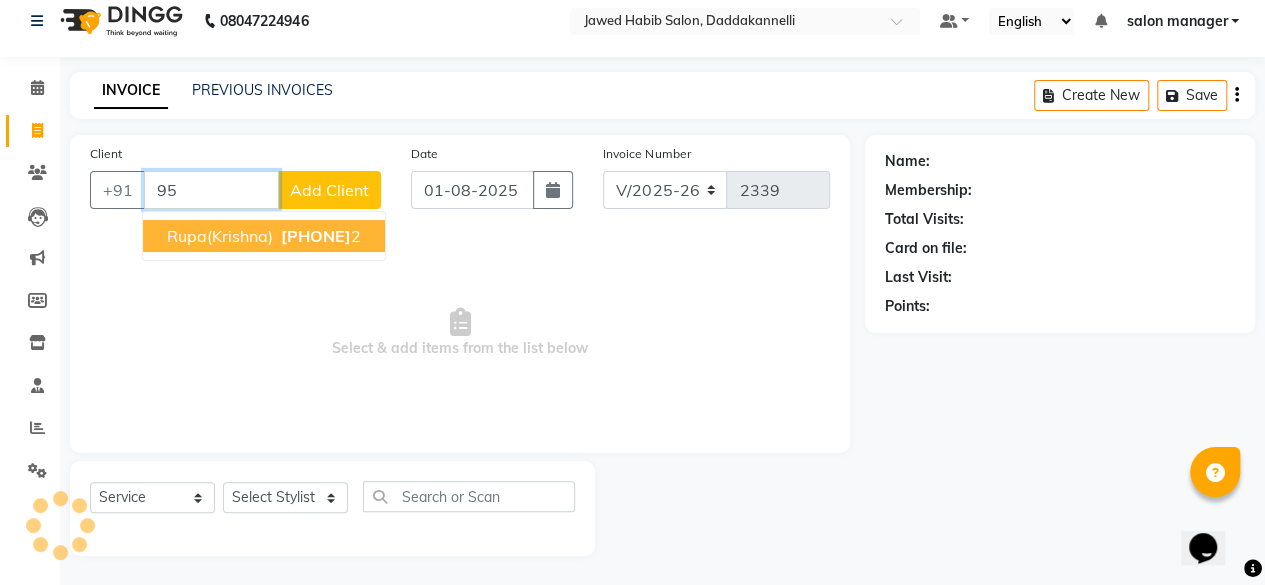 type on "9" 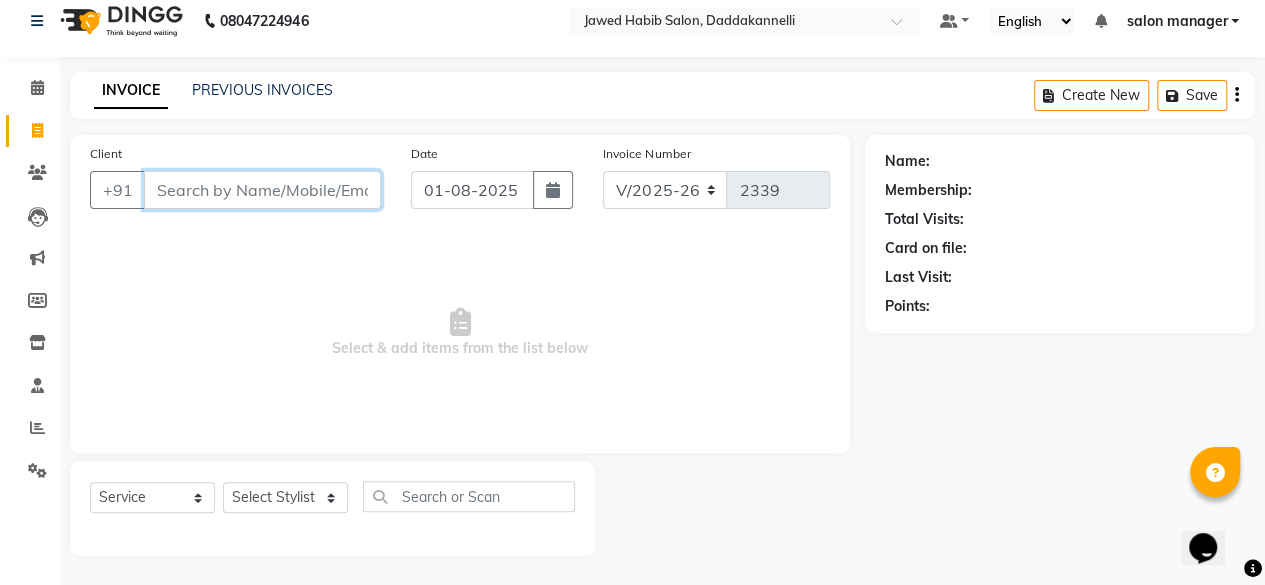 type 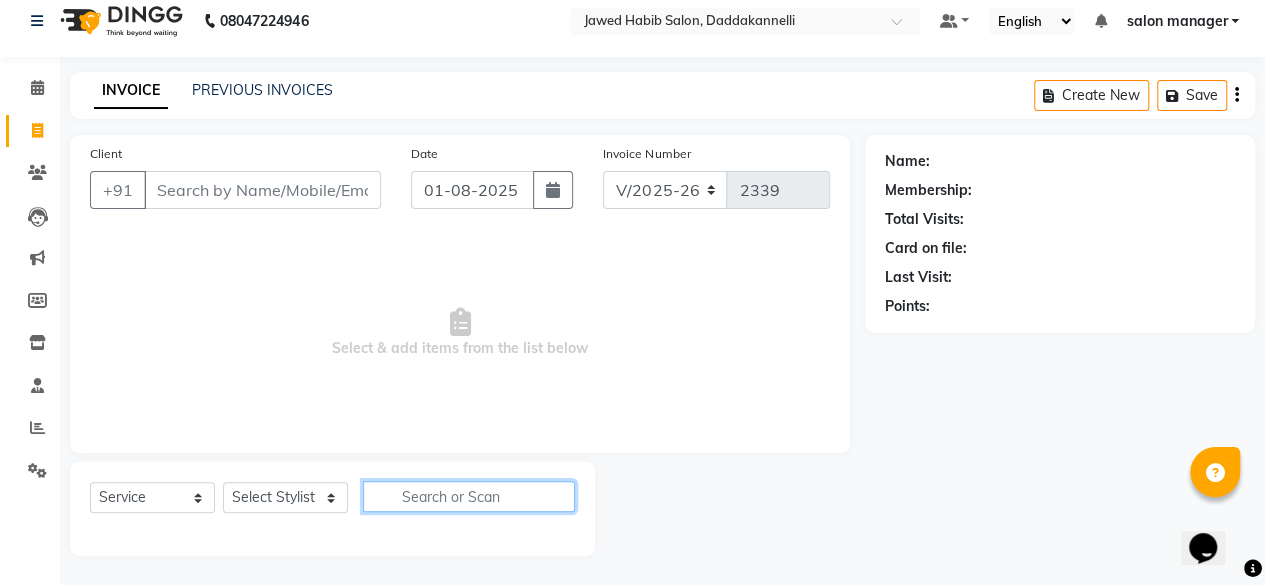 click 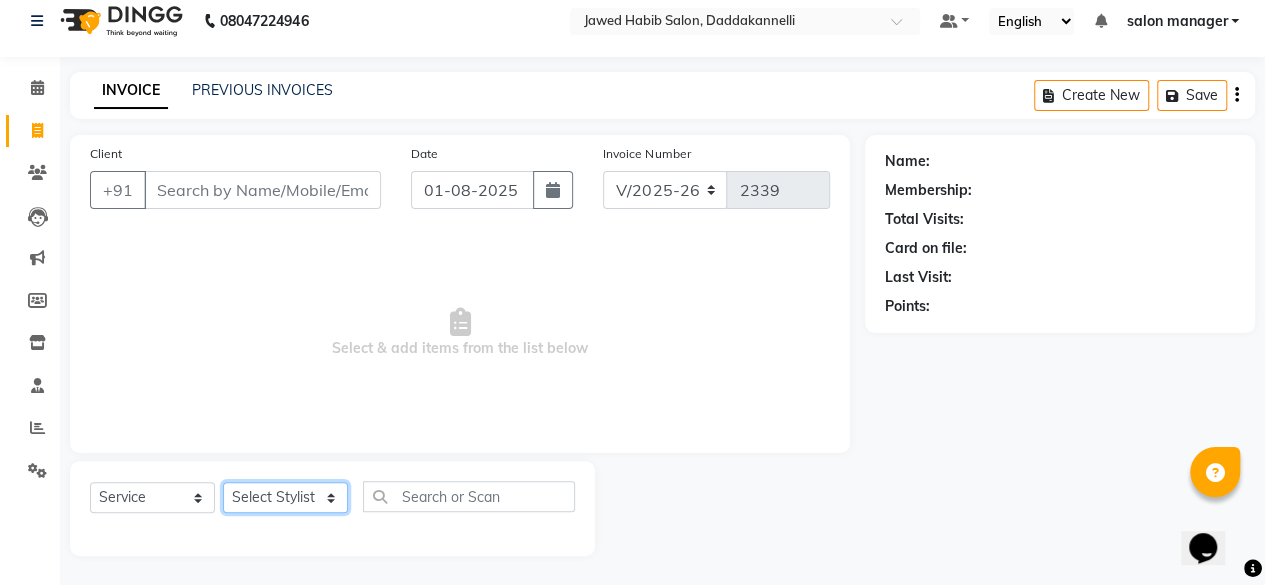 click on "Select Stylist aita DINGG SUPPORT Kabita KAMLA Rahul Riya Tamang Sajal salon manager Sonu Vimal" 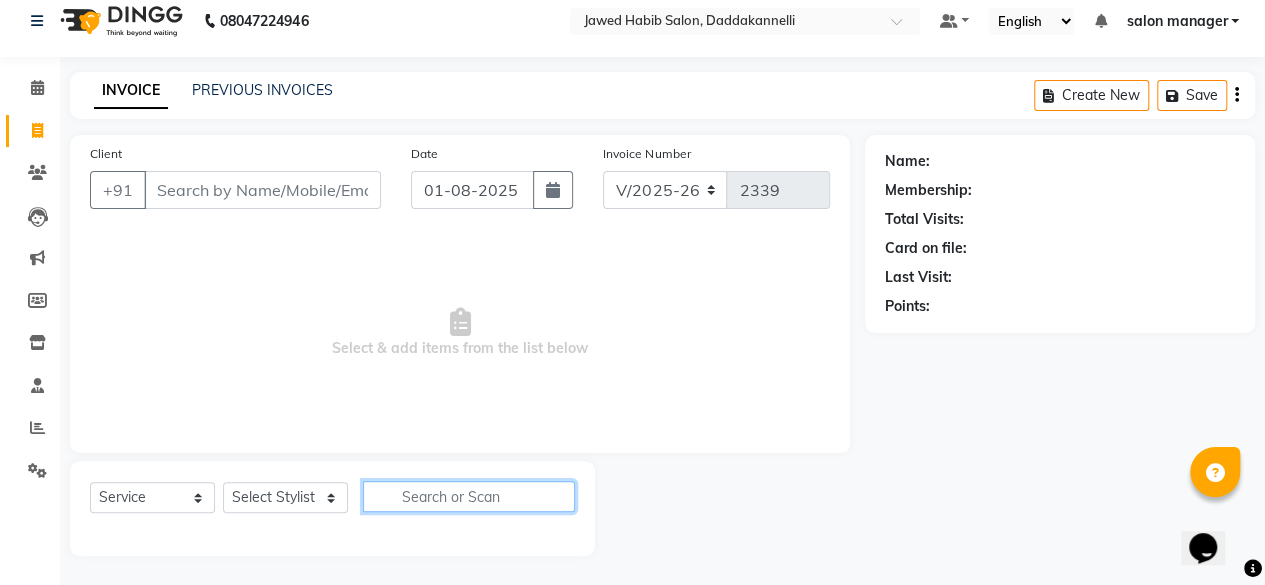 click 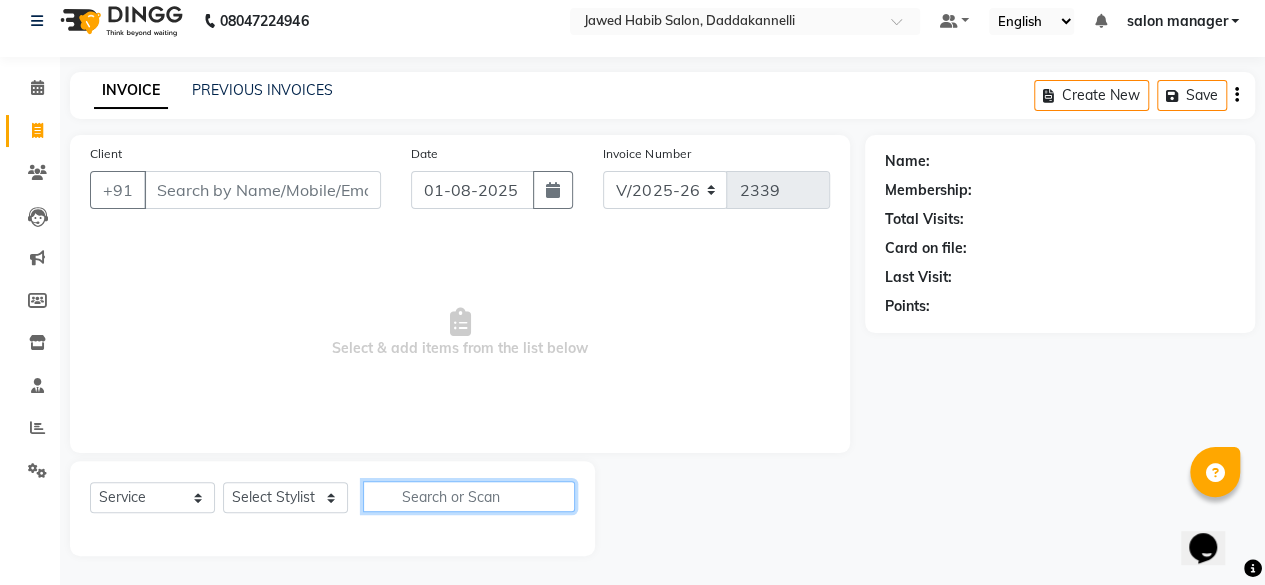 scroll, scrollTop: 1, scrollLeft: 0, axis: vertical 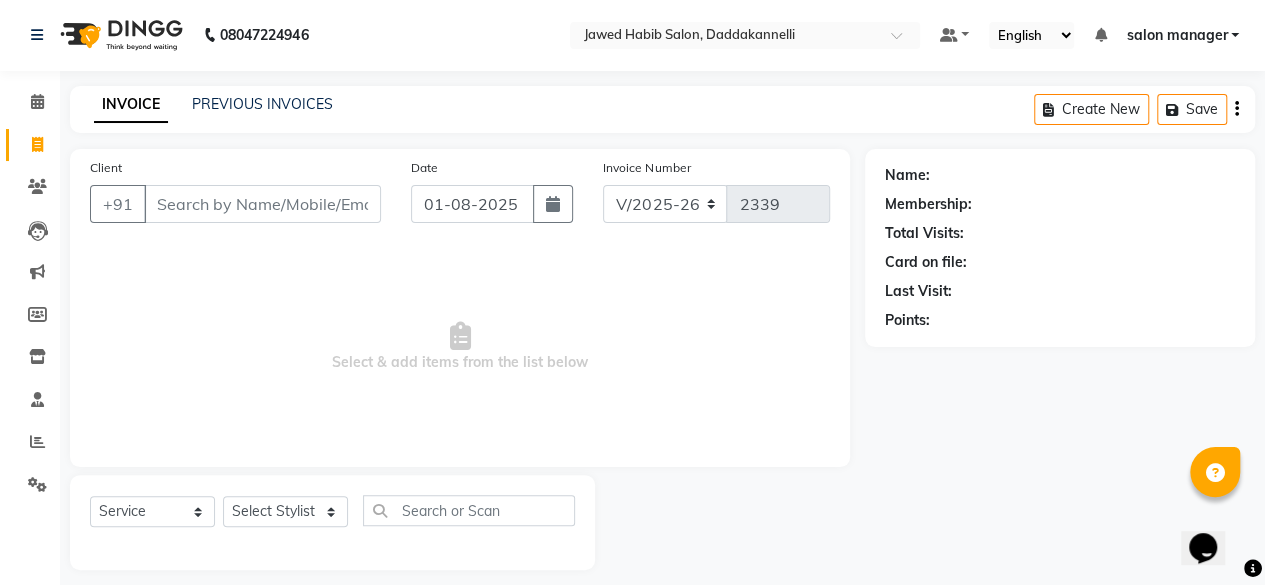 click on "Select & add items from the list below" at bounding box center [460, 347] 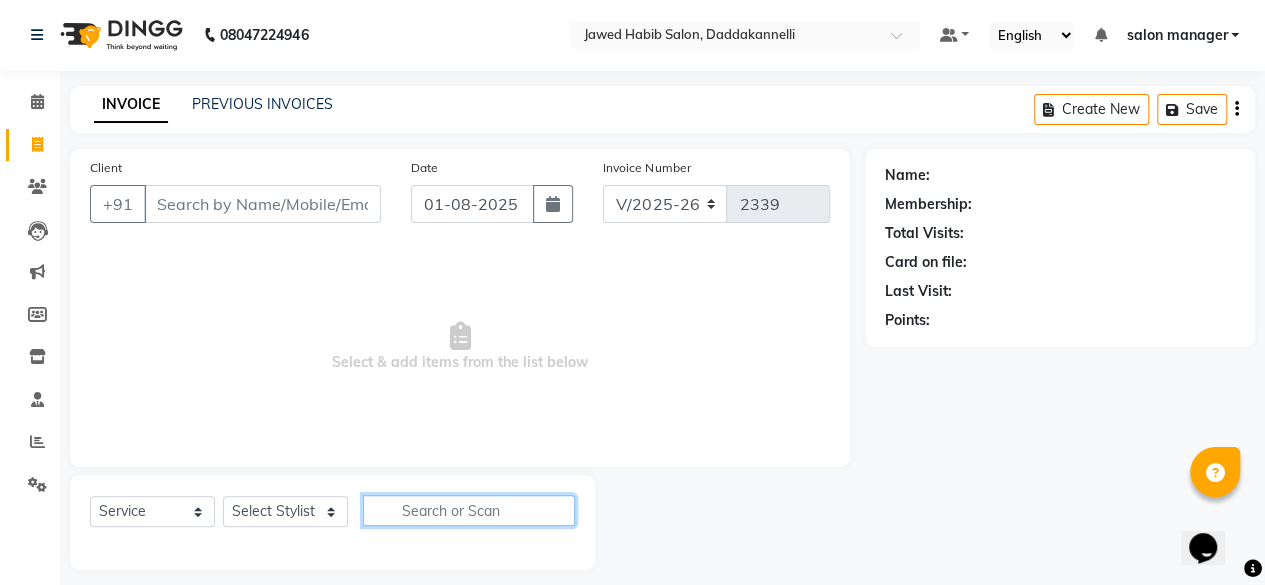 click 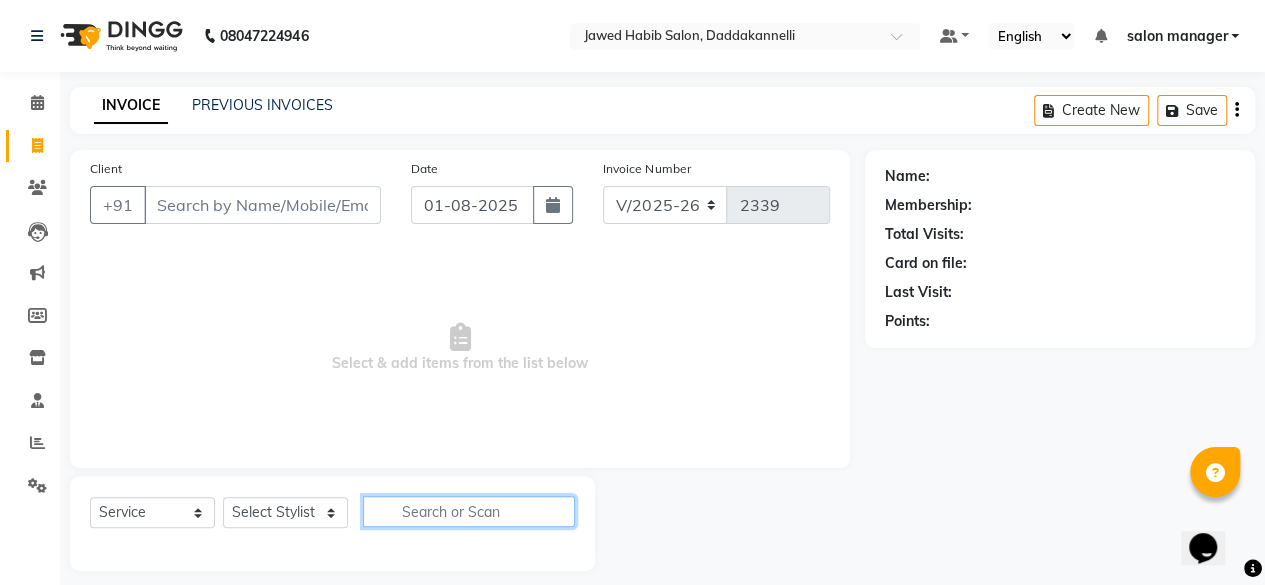 scroll, scrollTop: 15, scrollLeft: 0, axis: vertical 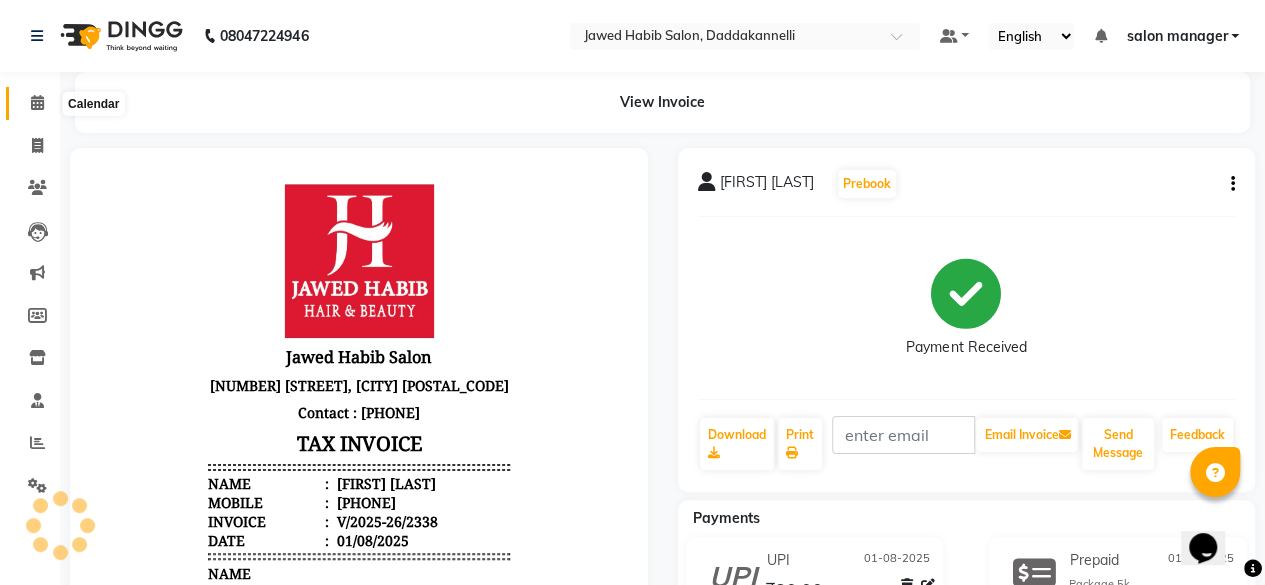 click 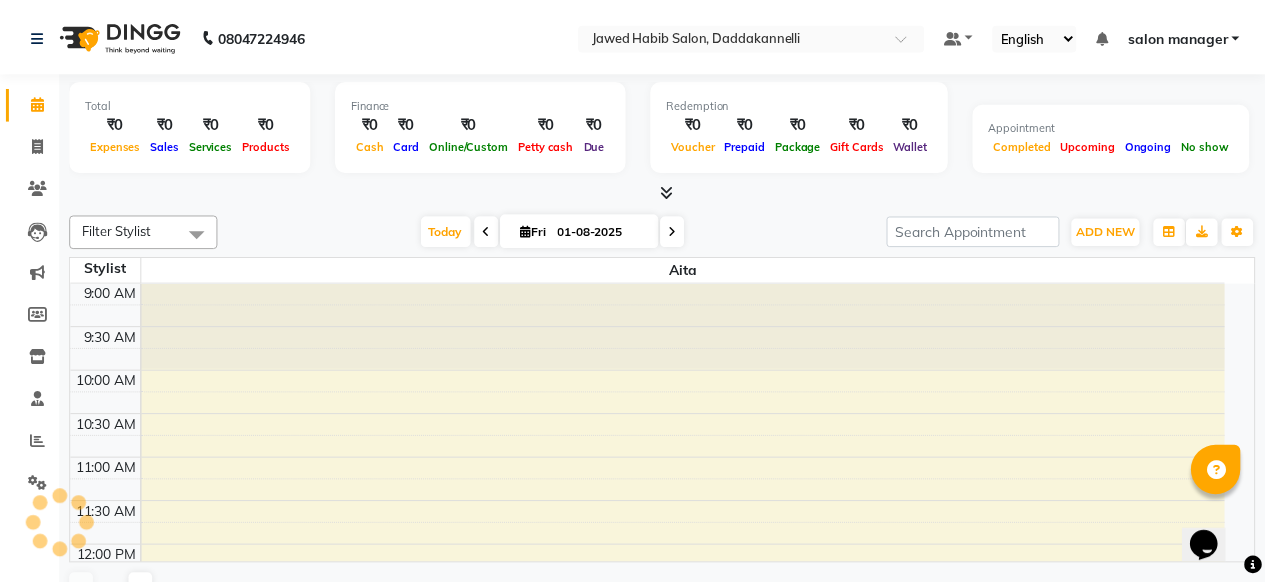 scroll, scrollTop: 608, scrollLeft: 0, axis: vertical 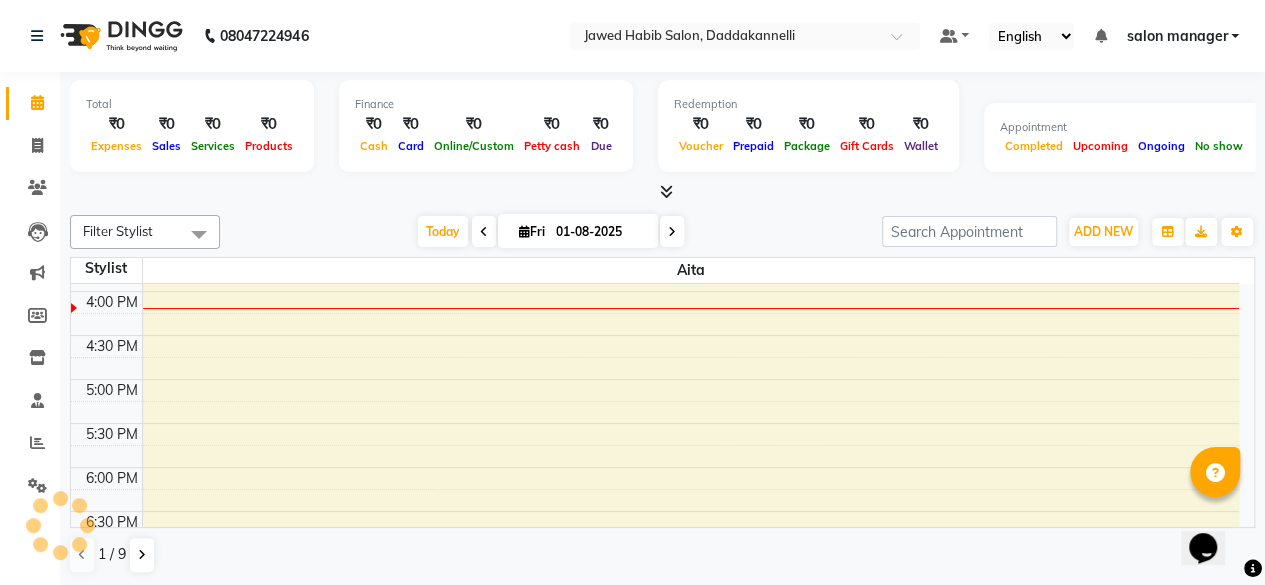 click on "Calendar" 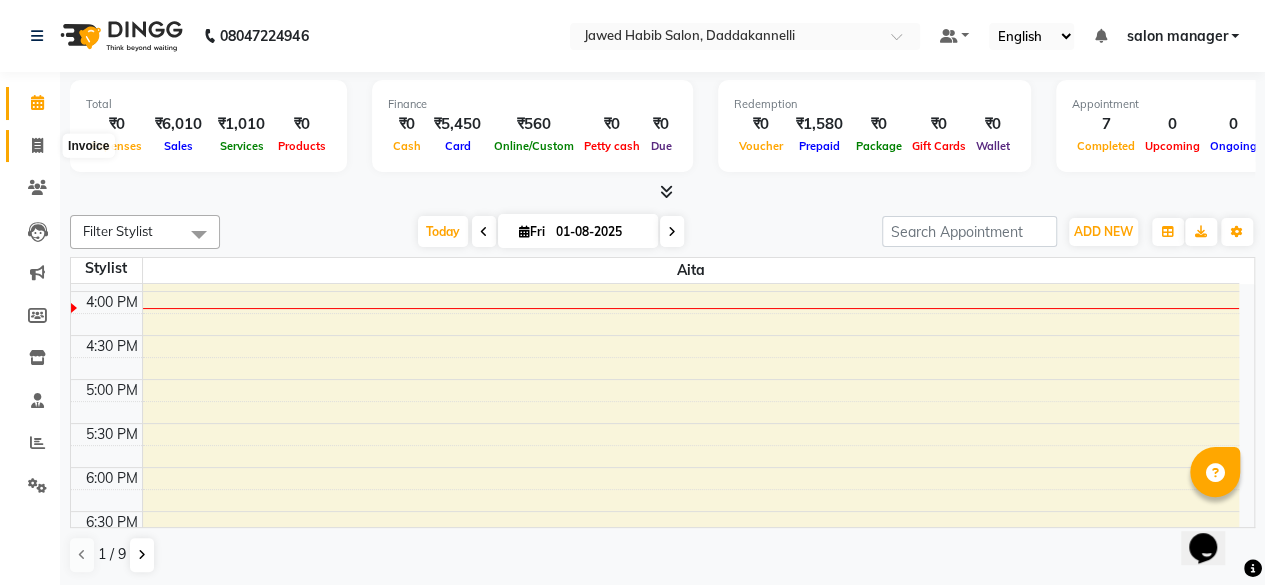 click 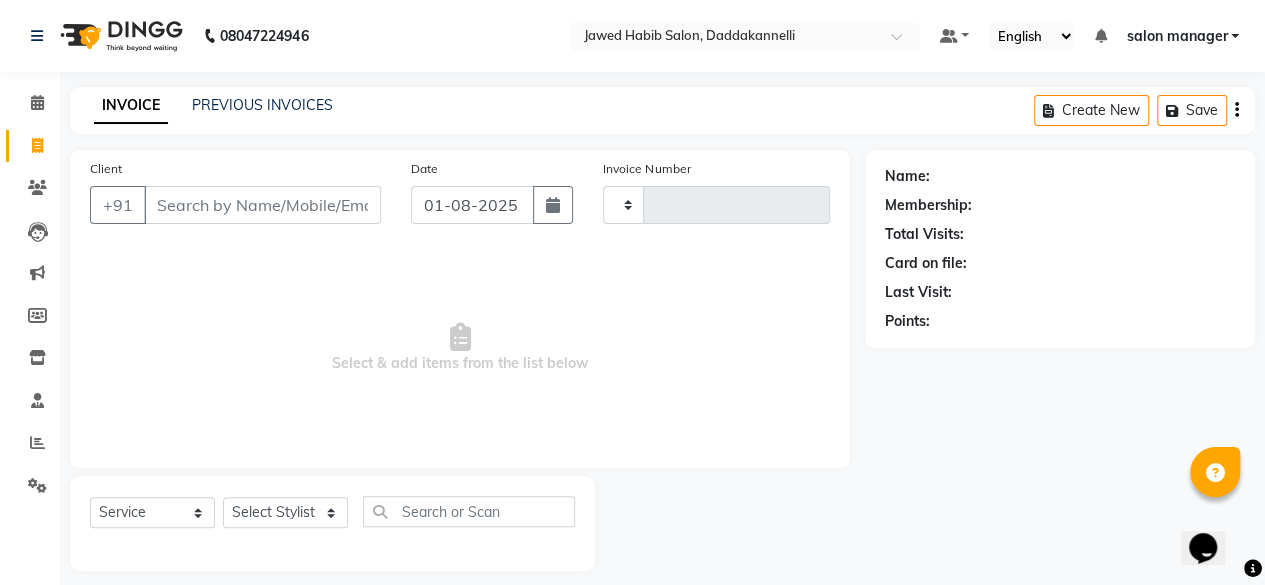 type on "2339" 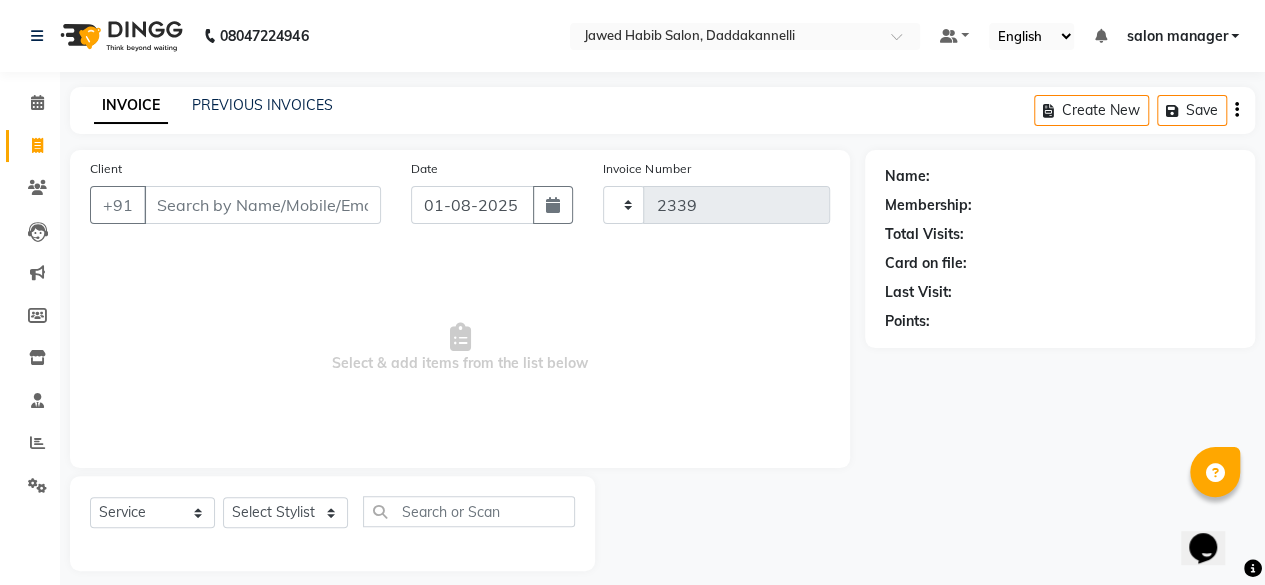 select on "6354" 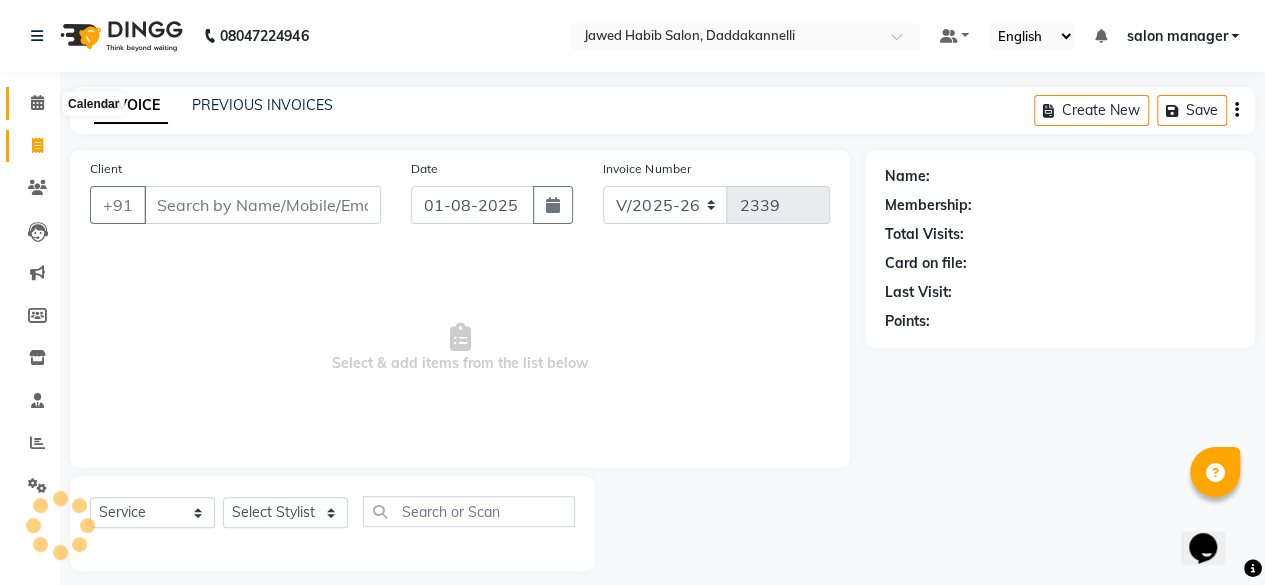 click 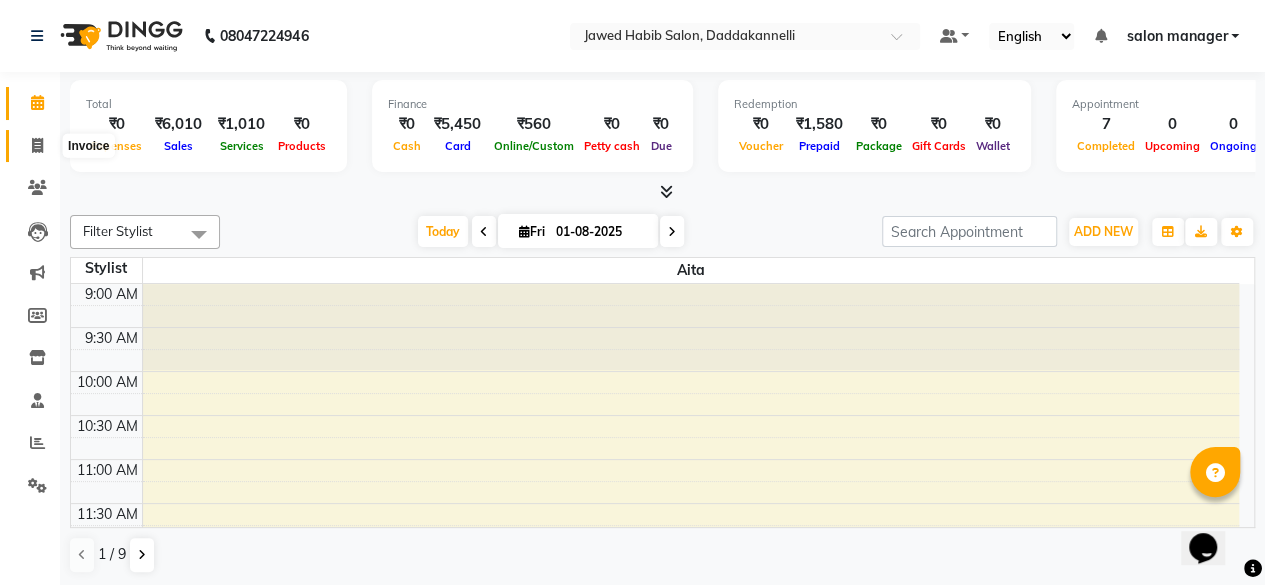 click 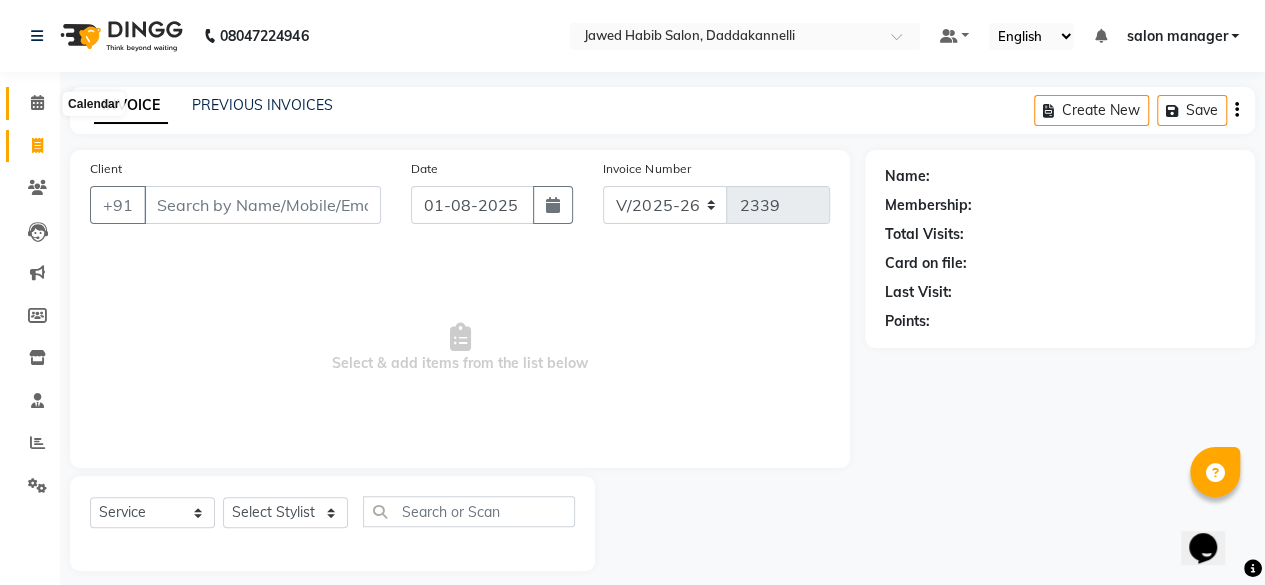 click 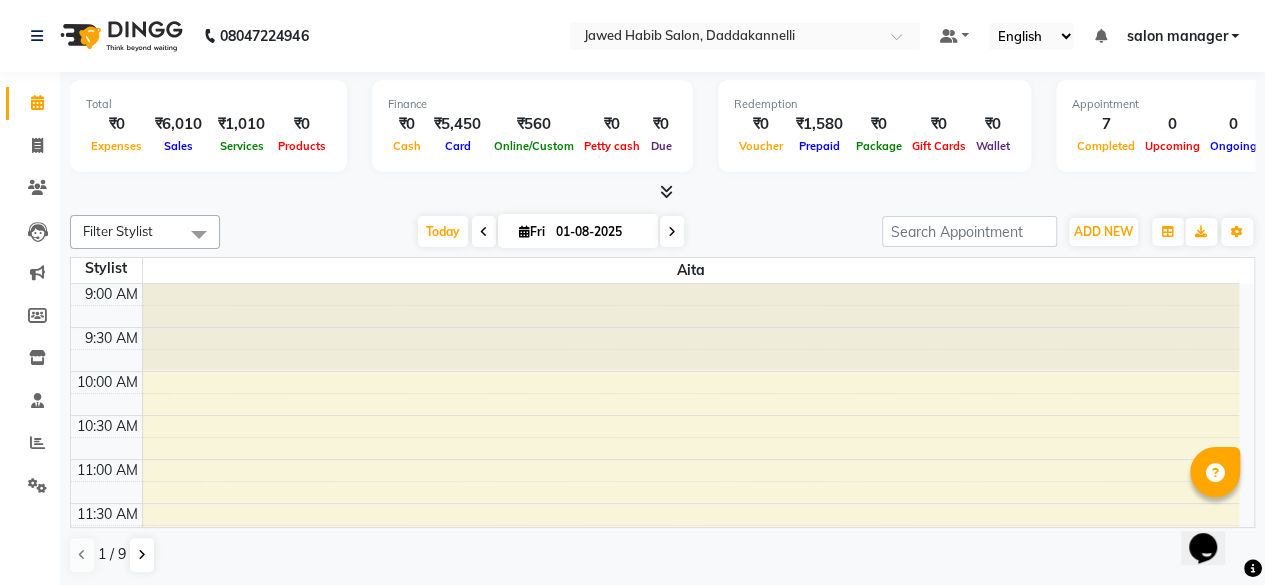 scroll, scrollTop: 0, scrollLeft: 0, axis: both 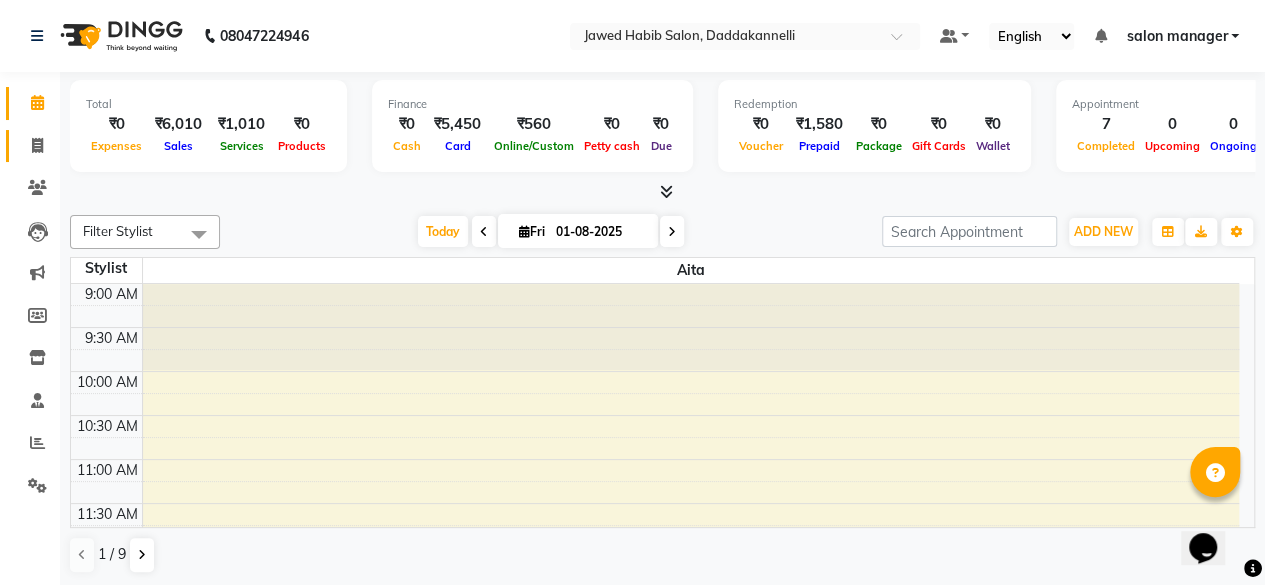 click on "Invoice" 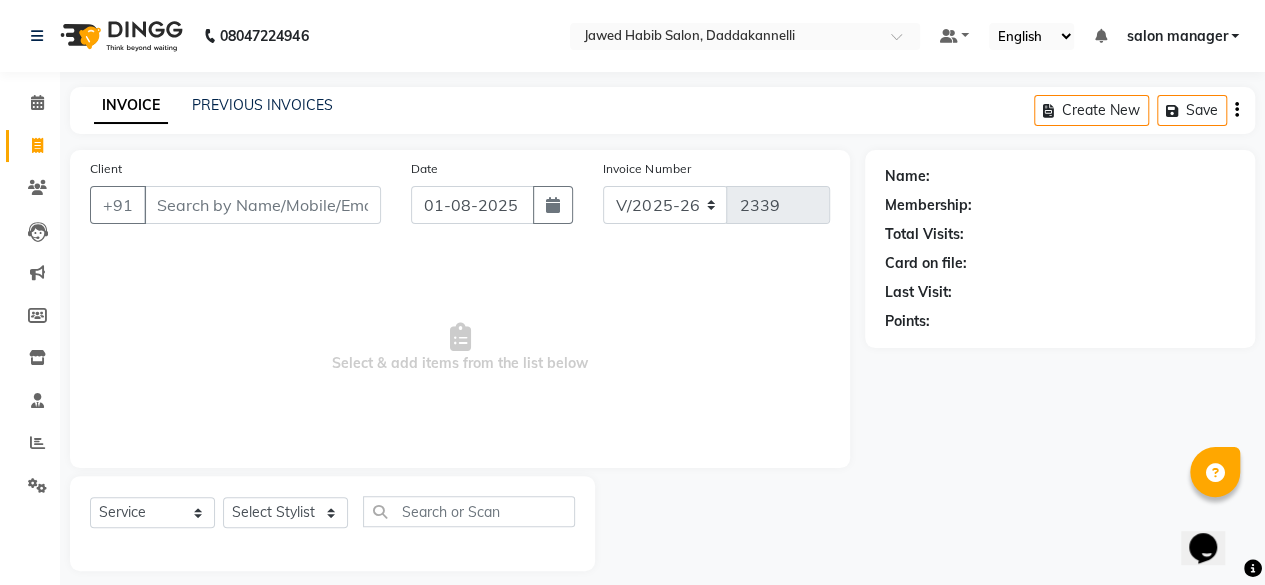 scroll, scrollTop: 15, scrollLeft: 0, axis: vertical 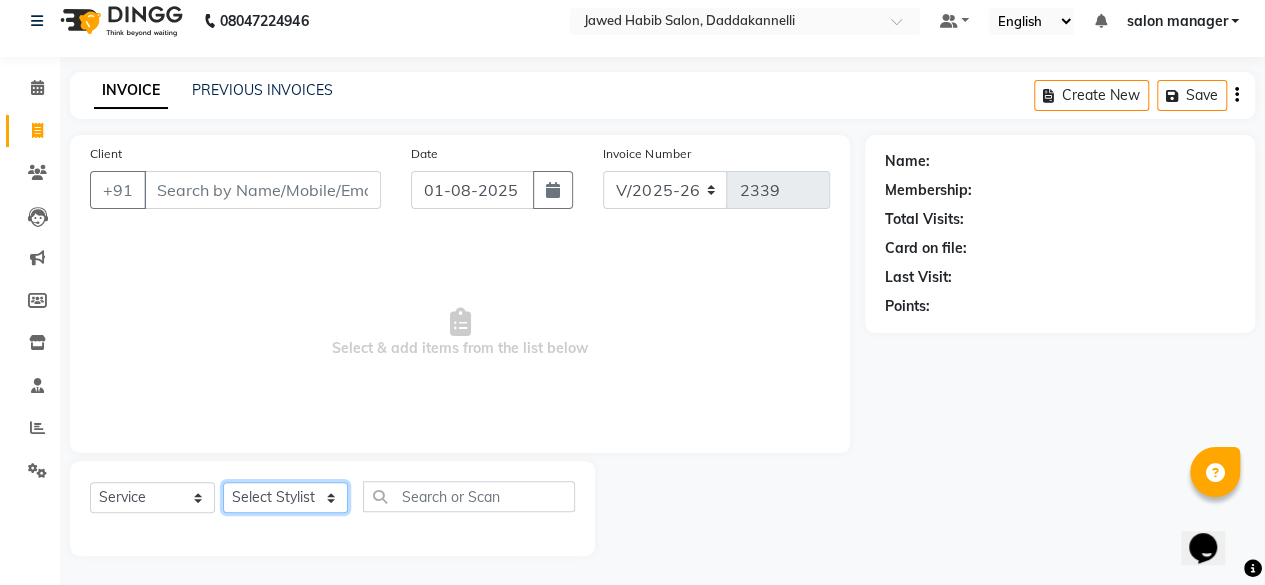 click on "Select Stylist" 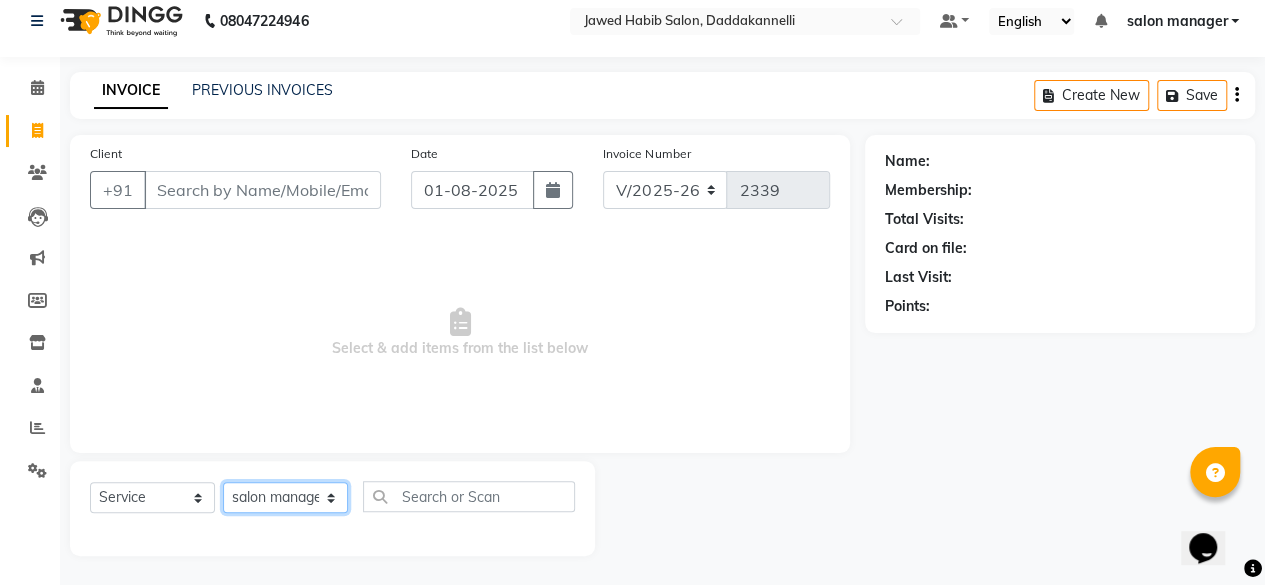 click on "Select Stylist aita DINGG SUPPORT Kabita KAMLA Rahul Riya Tamang Sajal salon manager Sonu Vimal" 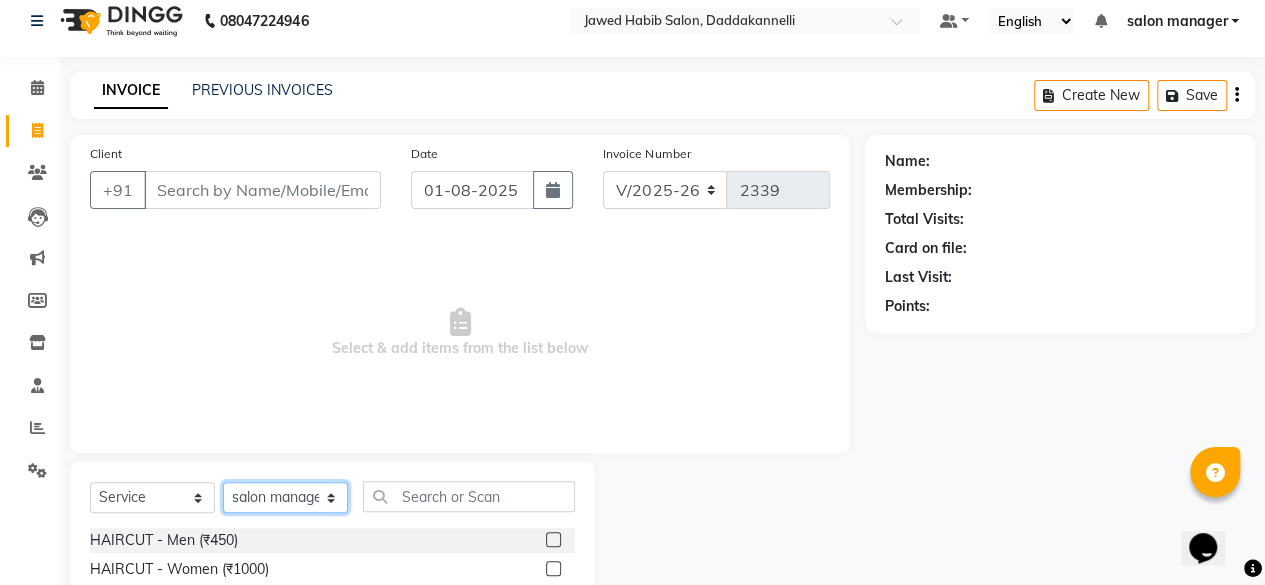 click on "Select Stylist aita DINGG SUPPORT Kabita KAMLA Rahul Riya Tamang Sajal salon manager Sonu Vimal" 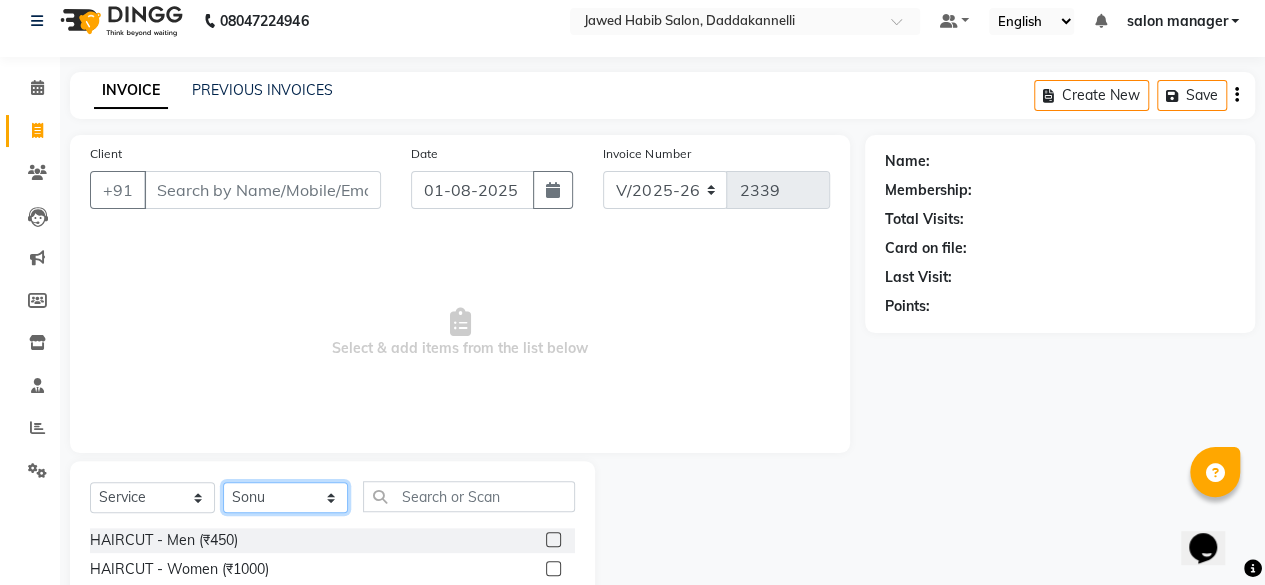 click on "Select Stylist aita DINGG SUPPORT Kabita KAMLA Rahul Riya Tamang Sajal salon manager Sonu Vimal" 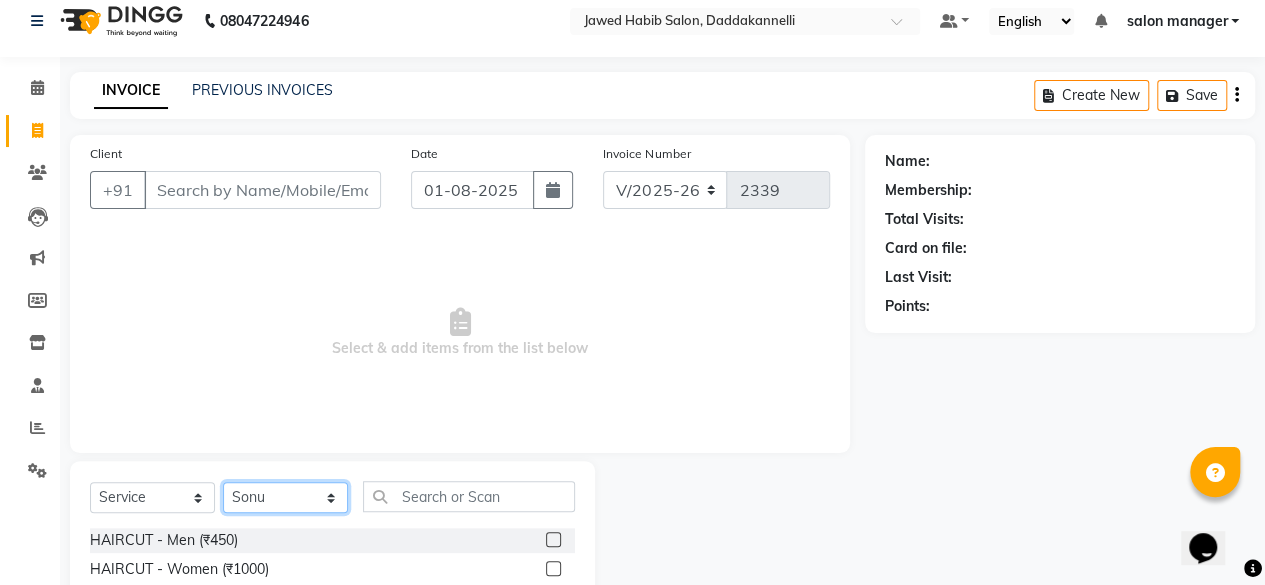 scroll, scrollTop: 215, scrollLeft: 0, axis: vertical 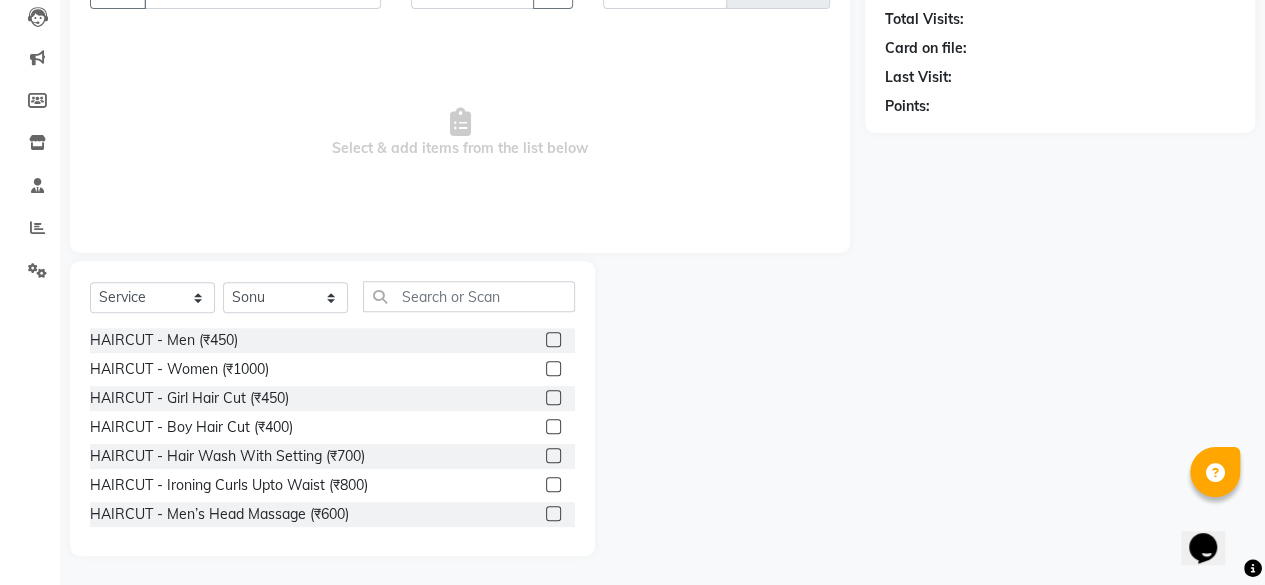 click 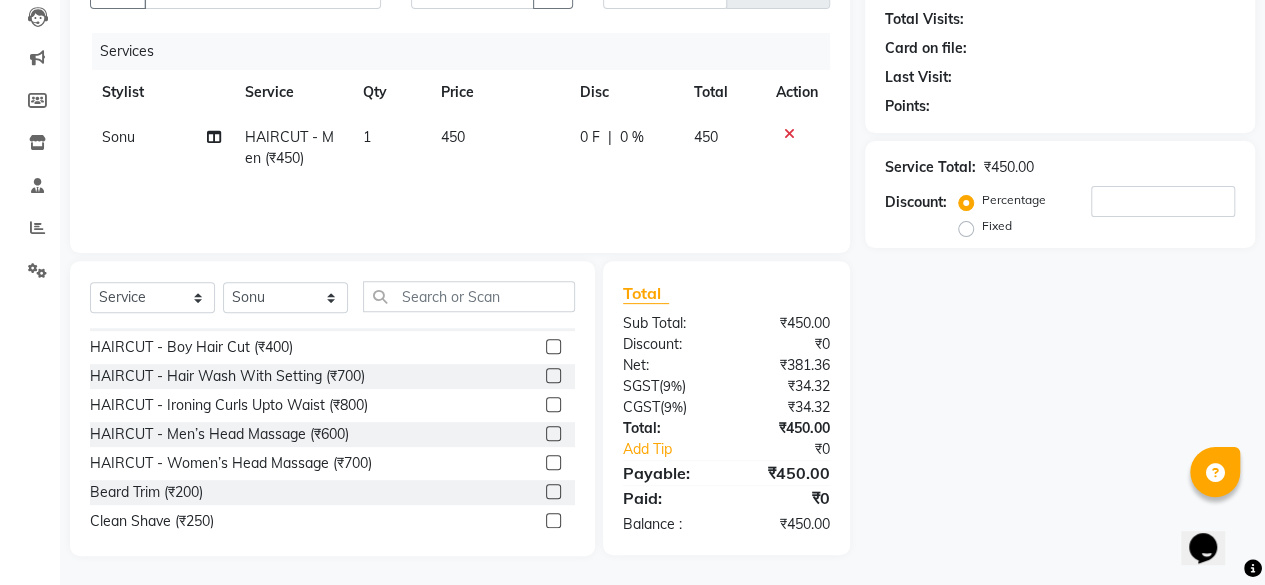 checkbox on "false" 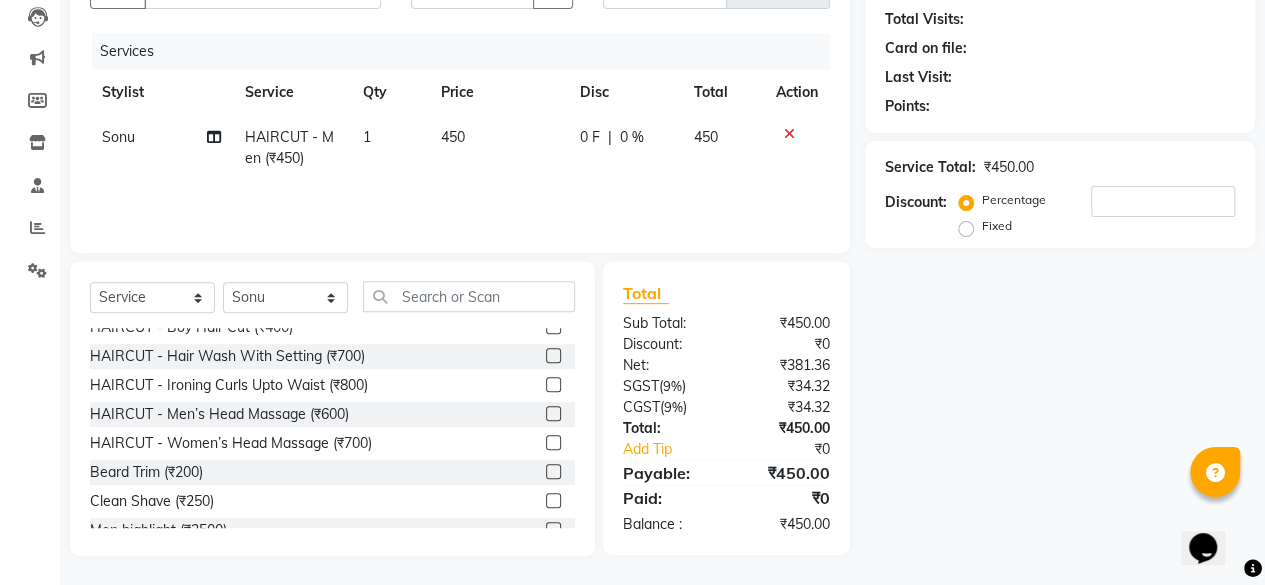 scroll, scrollTop: 200, scrollLeft: 0, axis: vertical 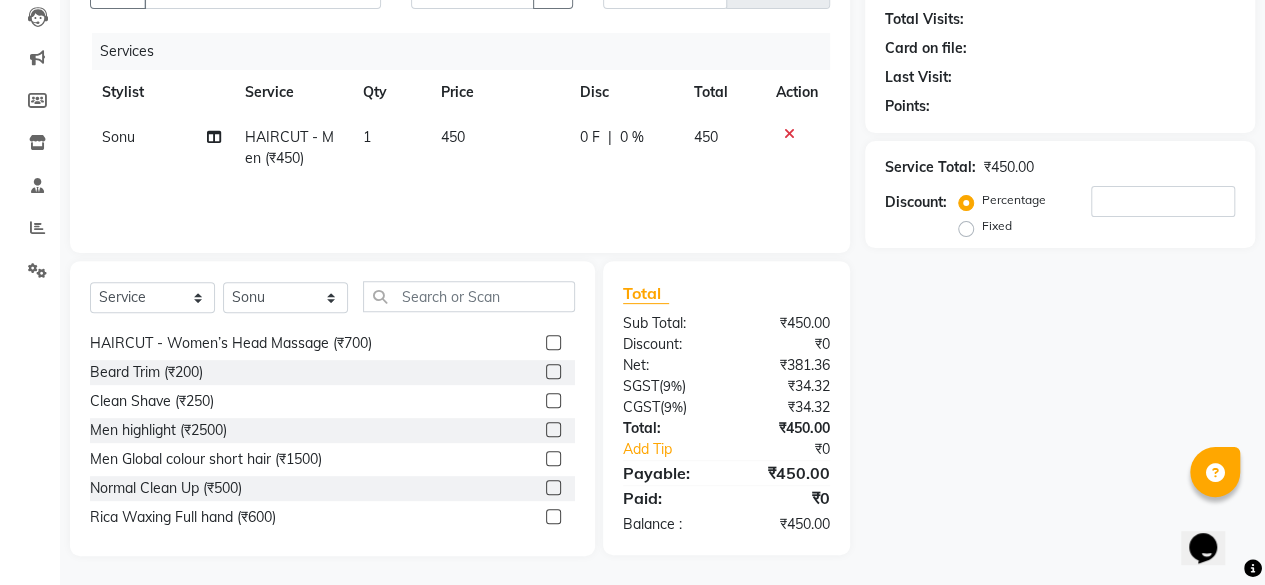 click 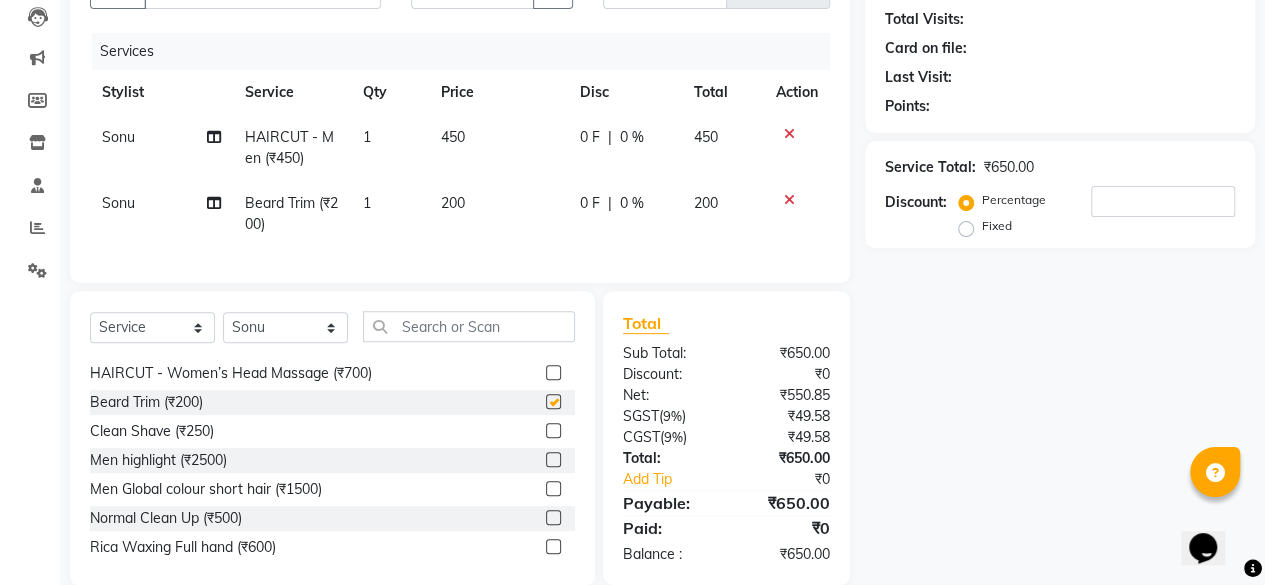 checkbox on "false" 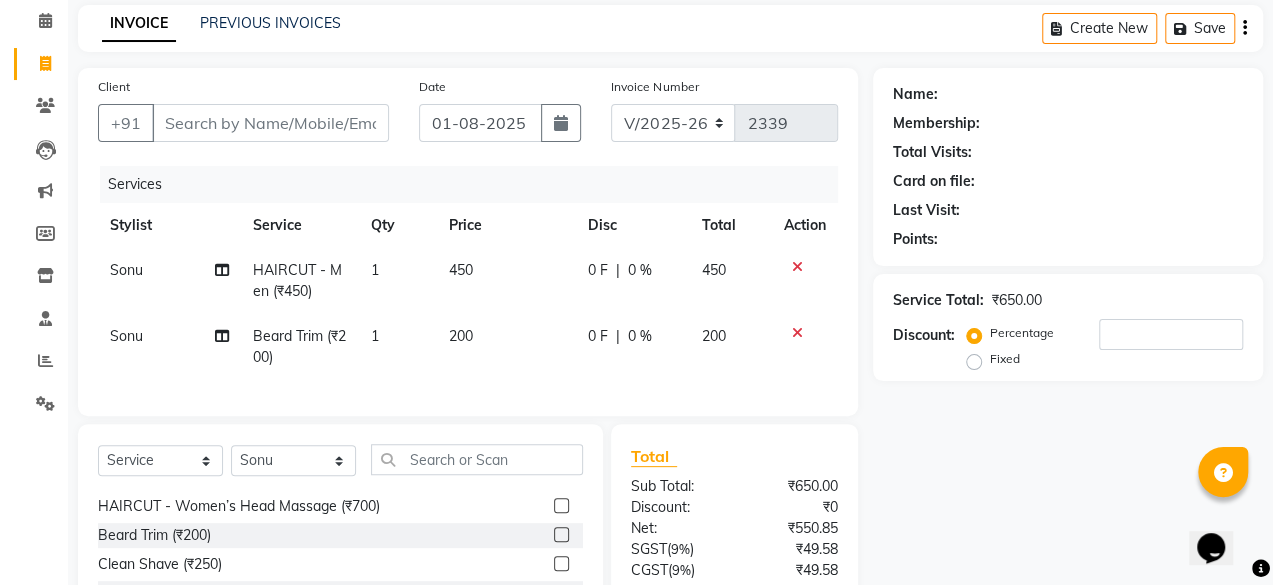 scroll, scrollTop: 15, scrollLeft: 0, axis: vertical 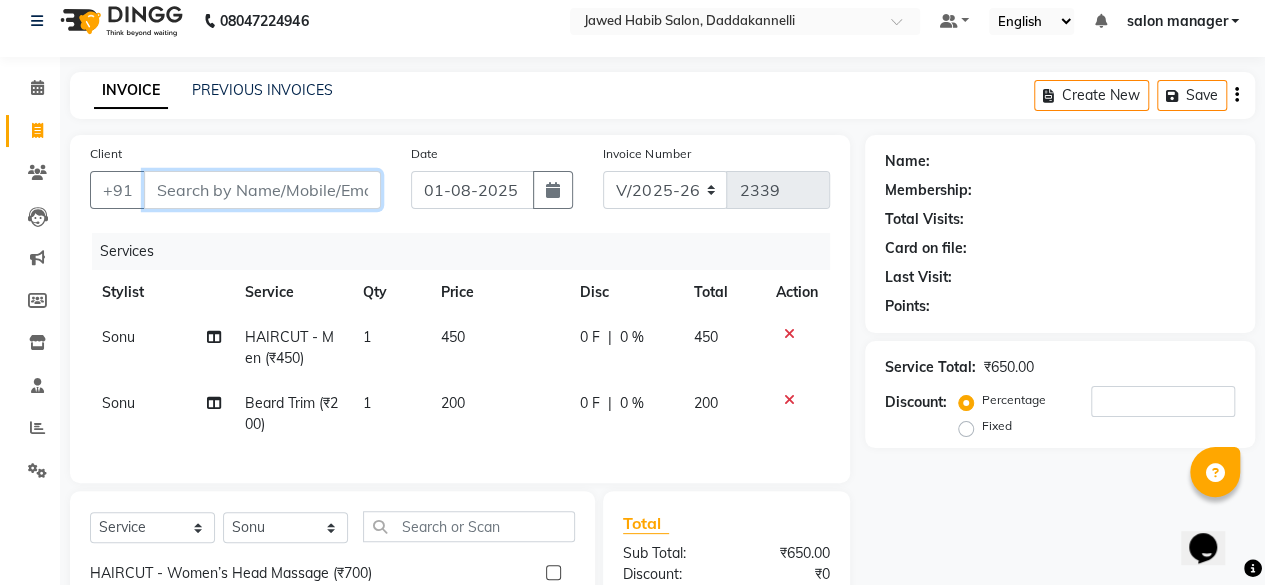 click on "Client" at bounding box center (262, 190) 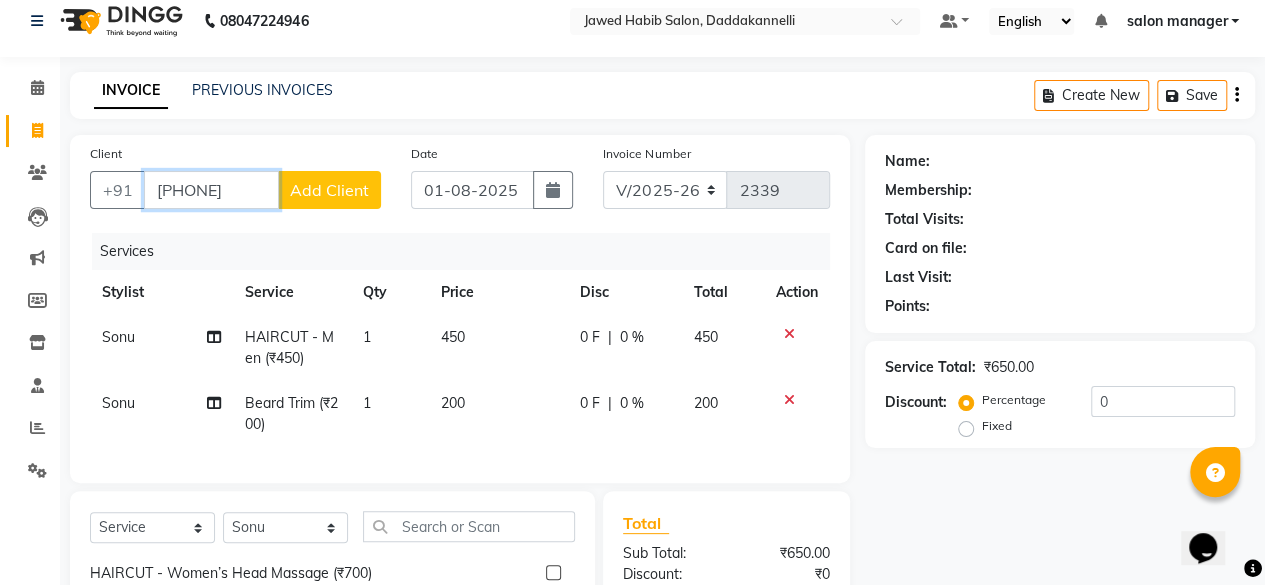 type on "8297608216" 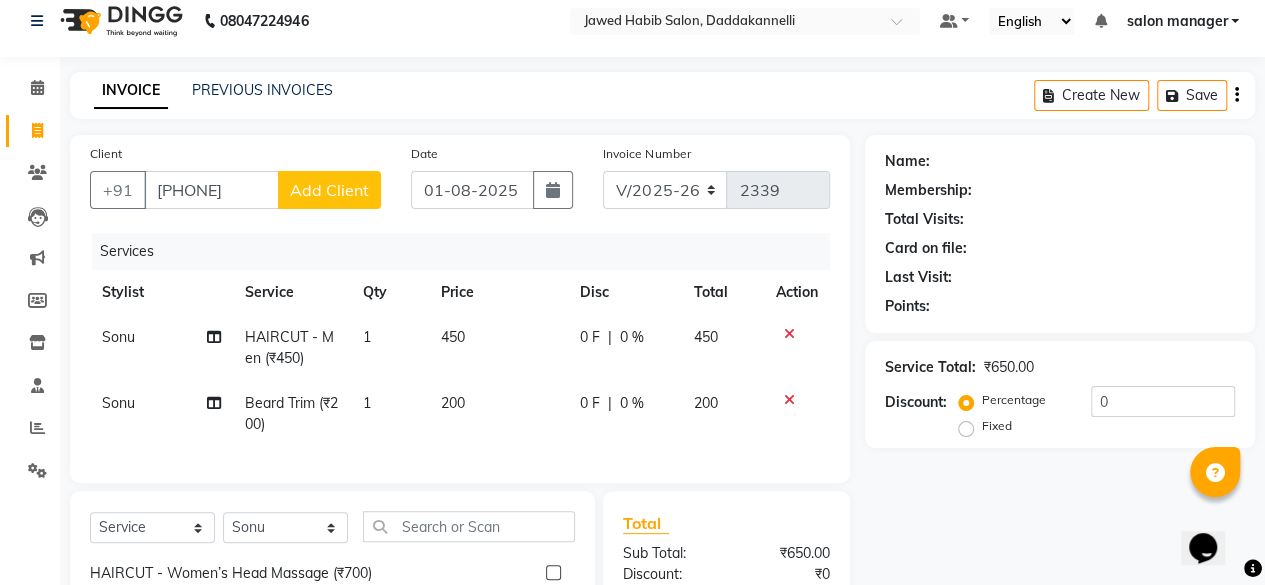 click on "Add Client" 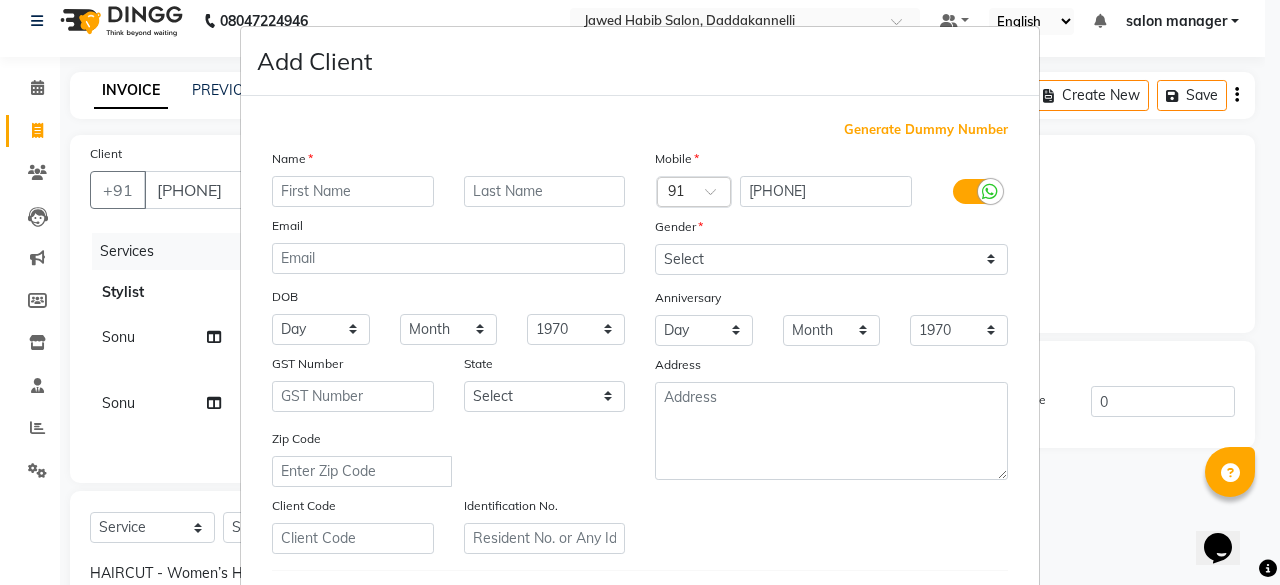 scroll, scrollTop: 0, scrollLeft: 0, axis: both 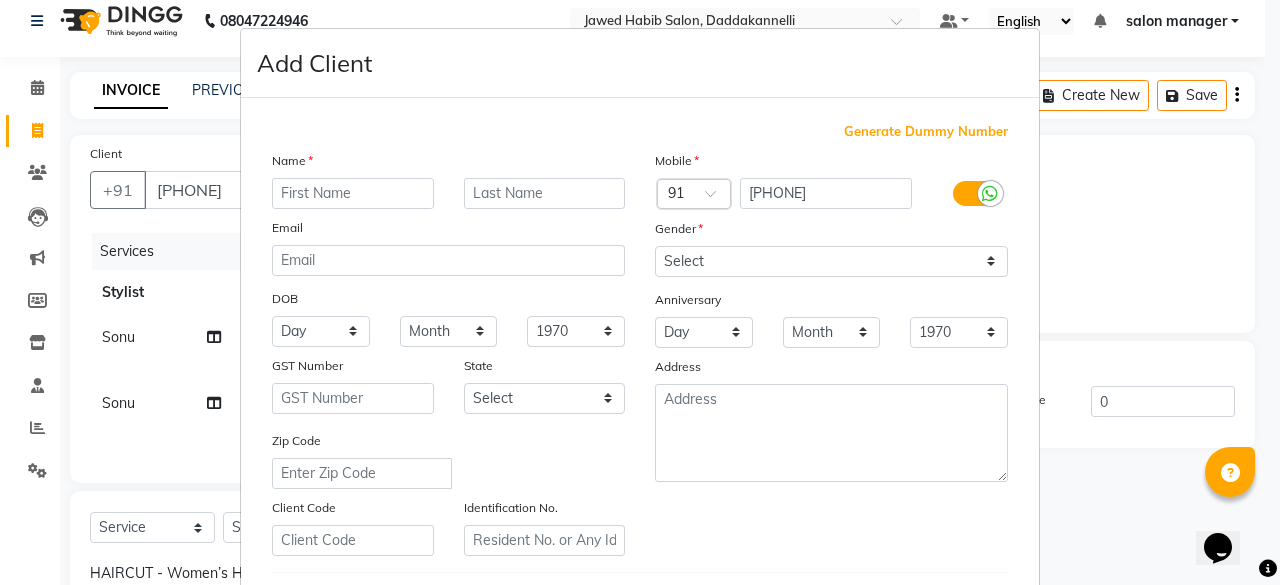 click at bounding box center [353, 193] 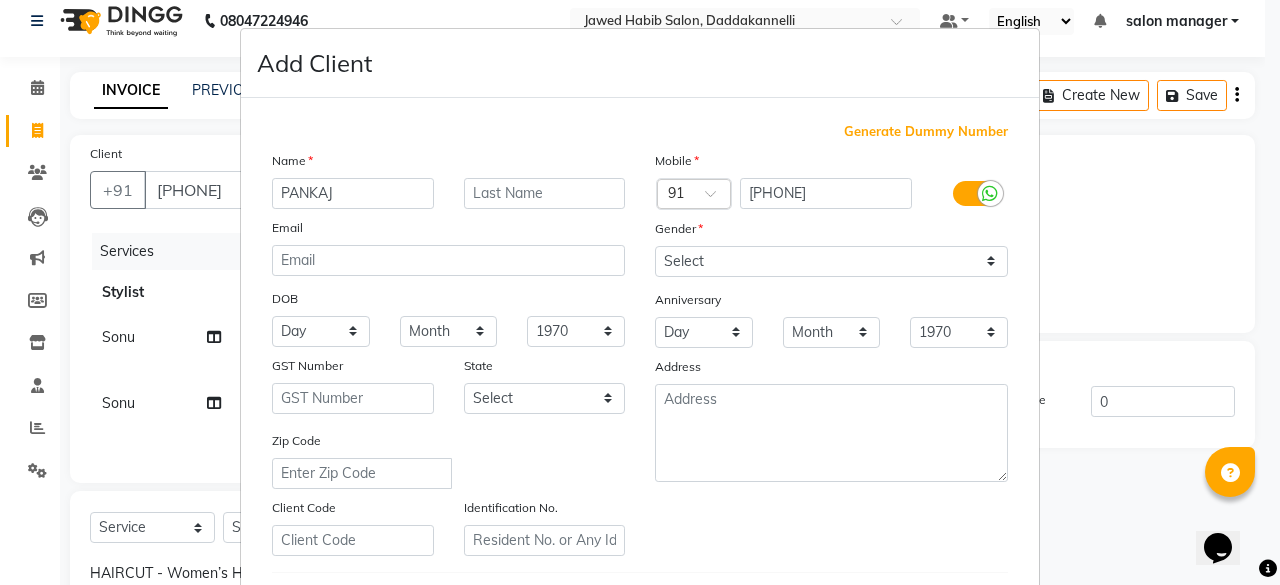 type on "PANKAJ" 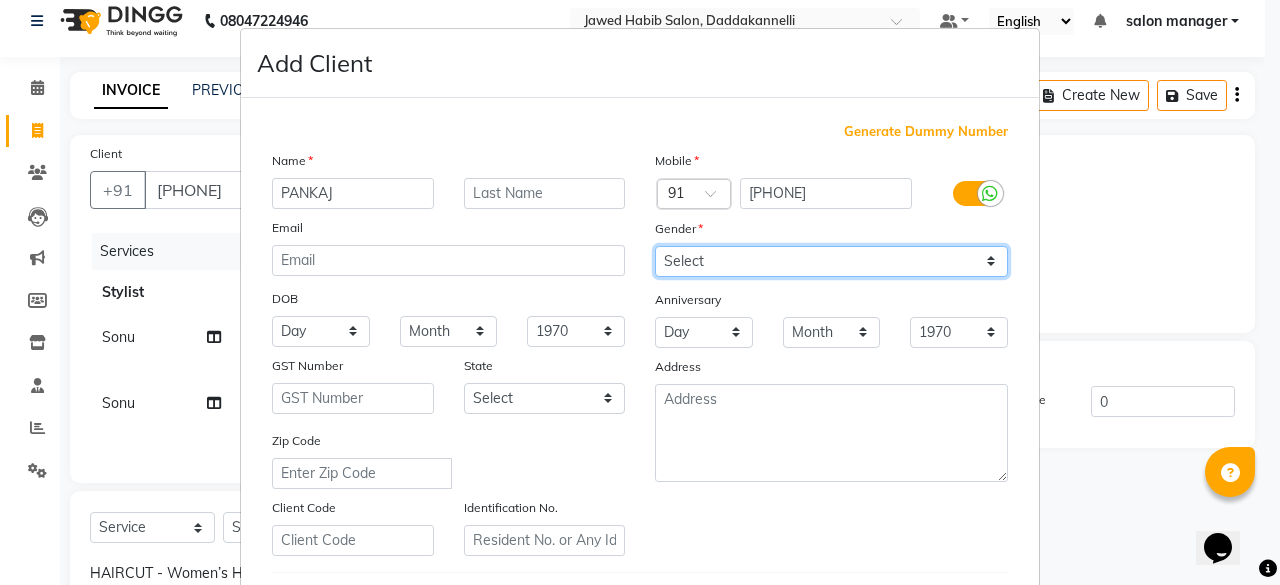 click on "Select Male Female Other Prefer Not To Say" at bounding box center (831, 261) 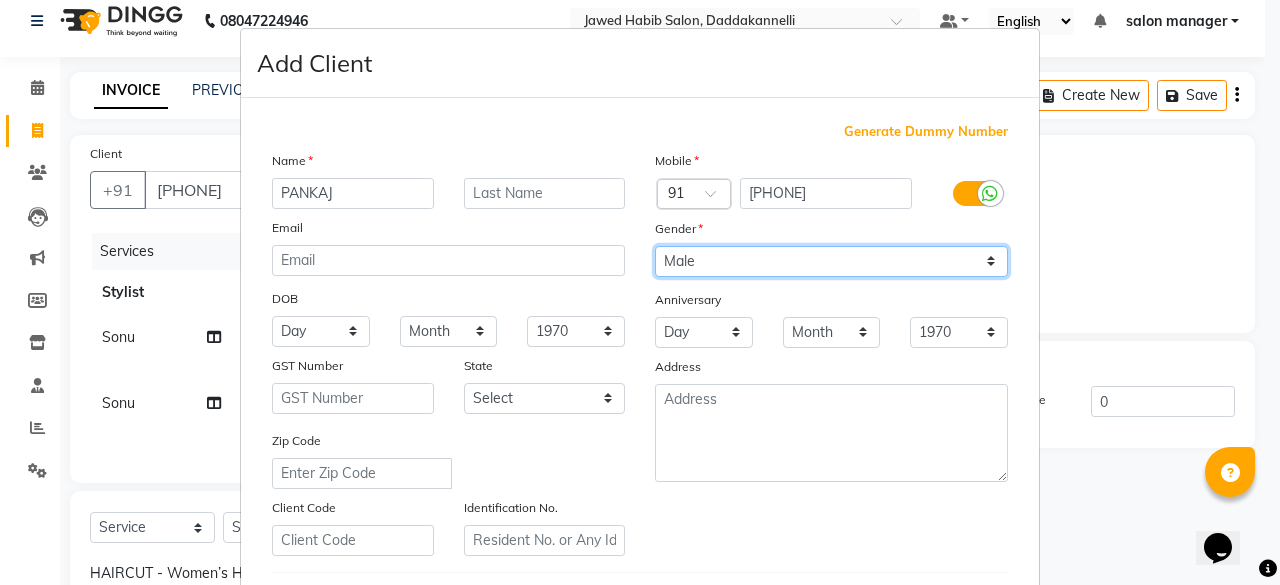 click on "Select Male Female Other Prefer Not To Say" at bounding box center [831, 261] 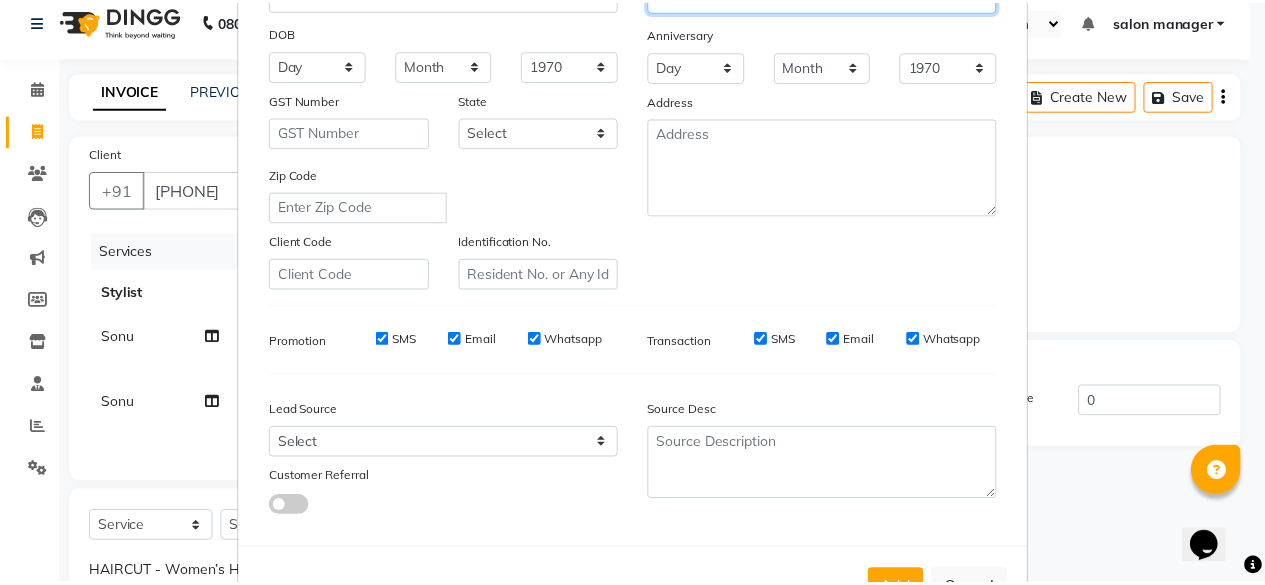 scroll, scrollTop: 334, scrollLeft: 0, axis: vertical 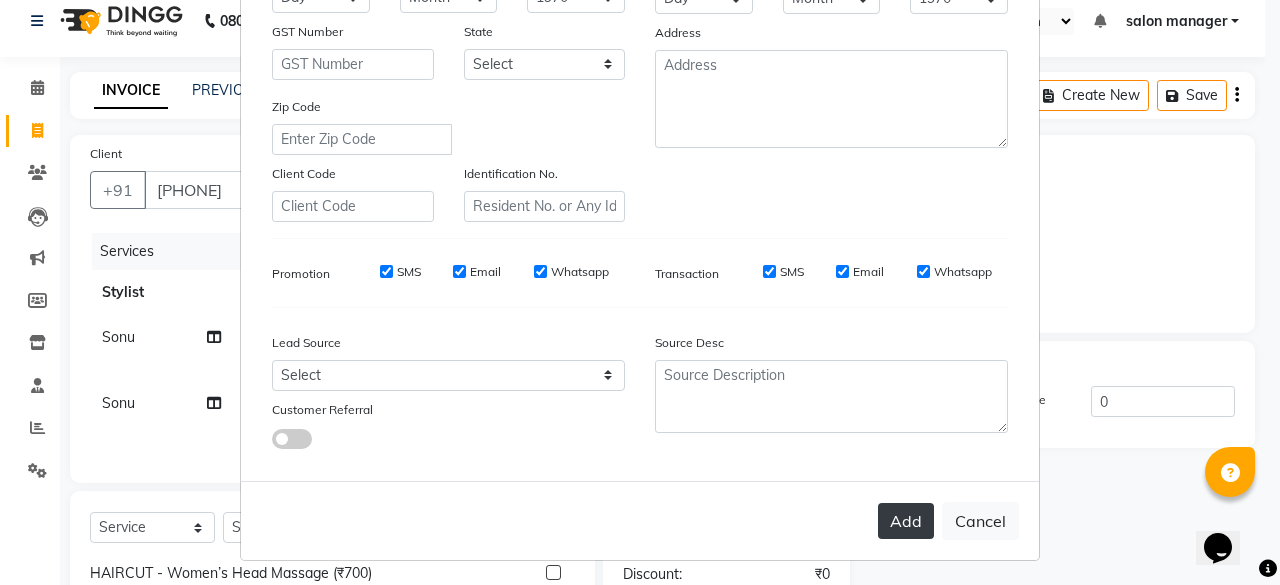 click on "Add" at bounding box center [906, 521] 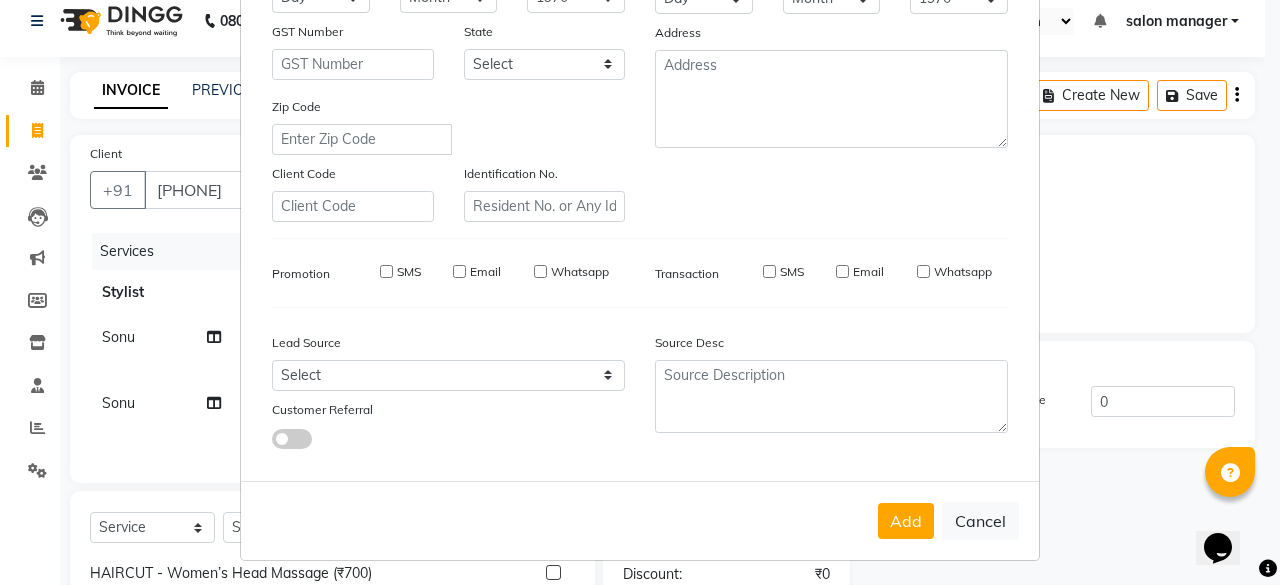 type 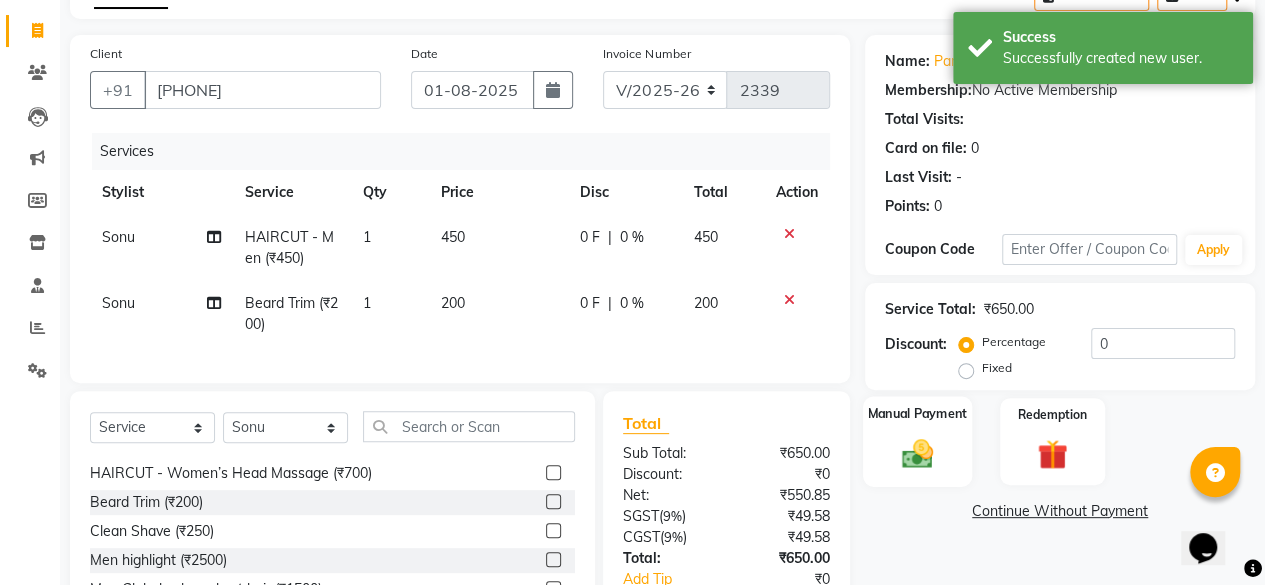 click 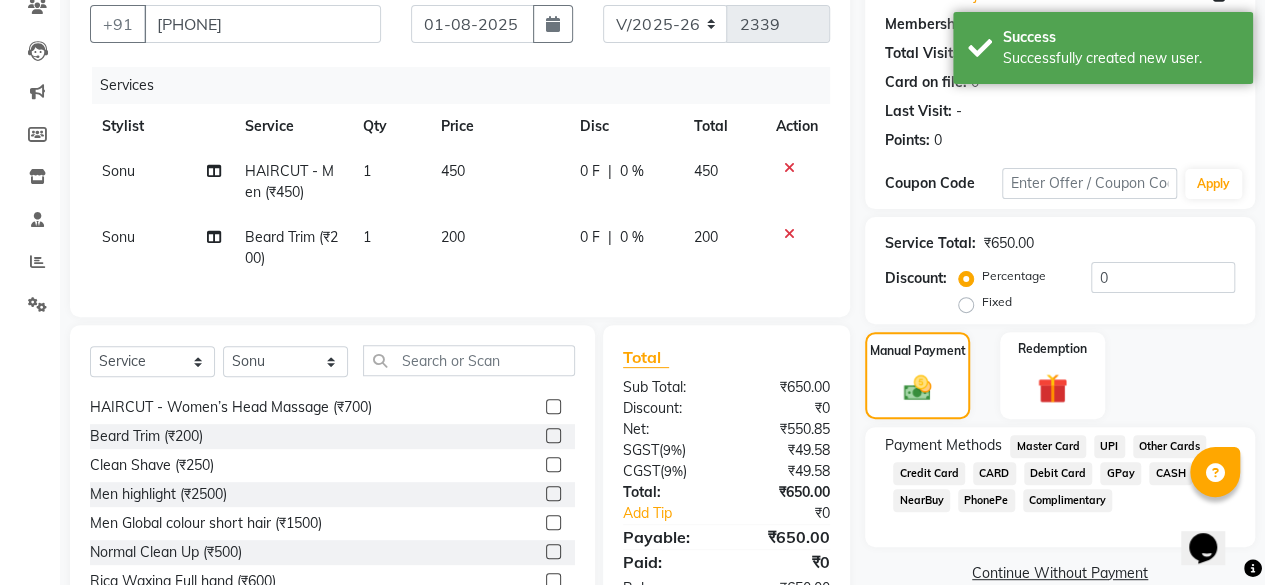 scroll, scrollTop: 260, scrollLeft: 0, axis: vertical 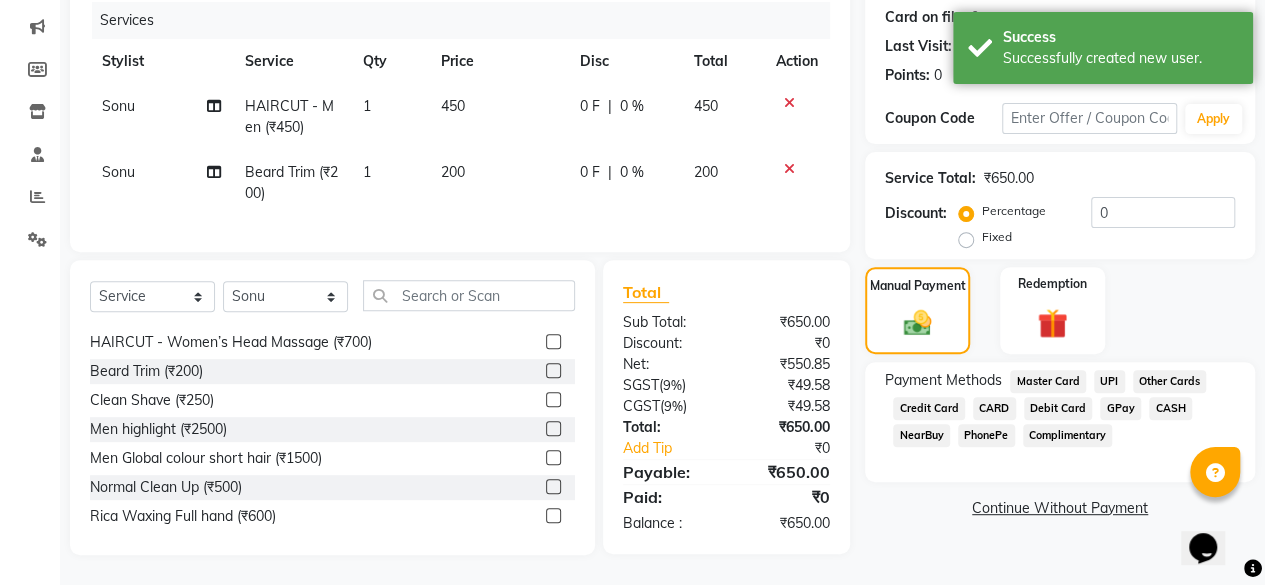 click on "UPI" 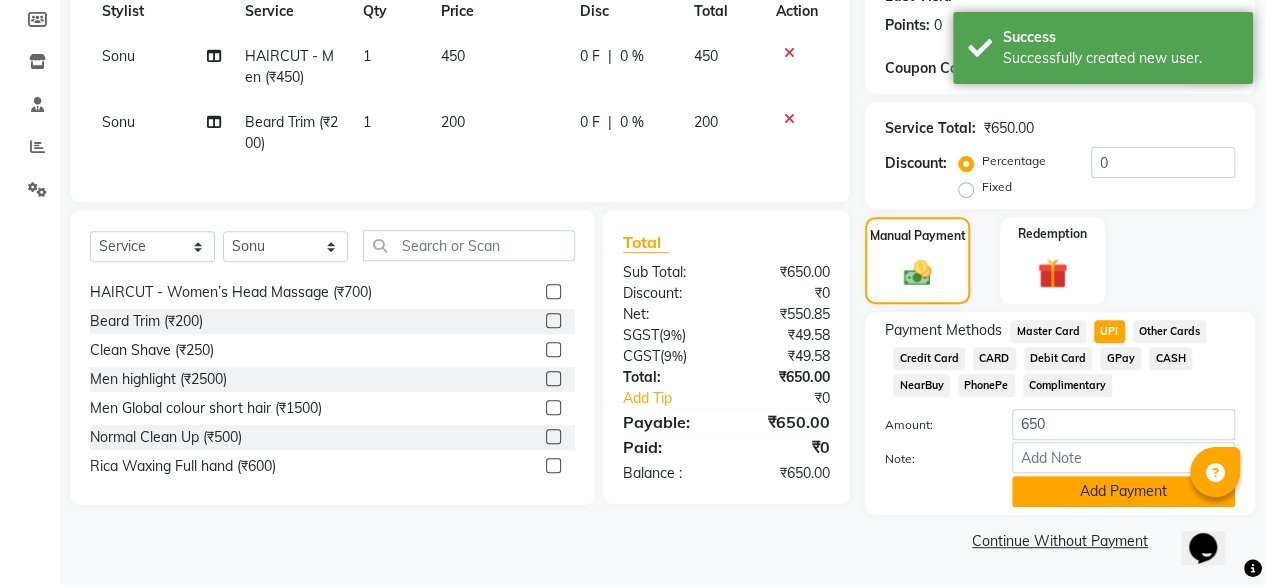click on "Add Payment" 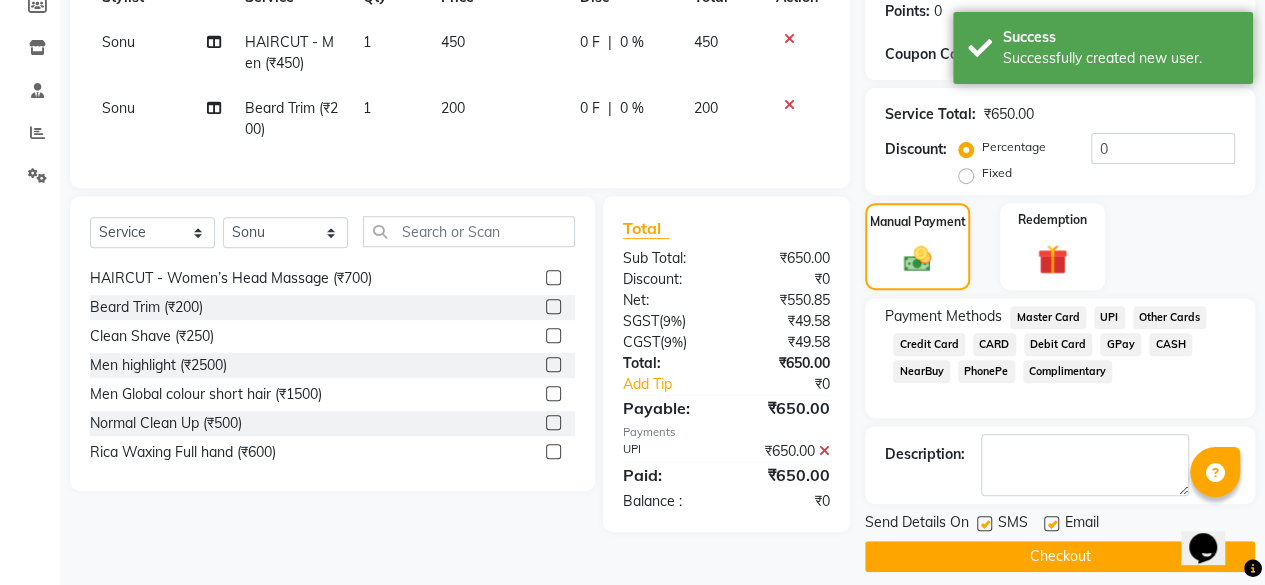 scroll, scrollTop: 324, scrollLeft: 0, axis: vertical 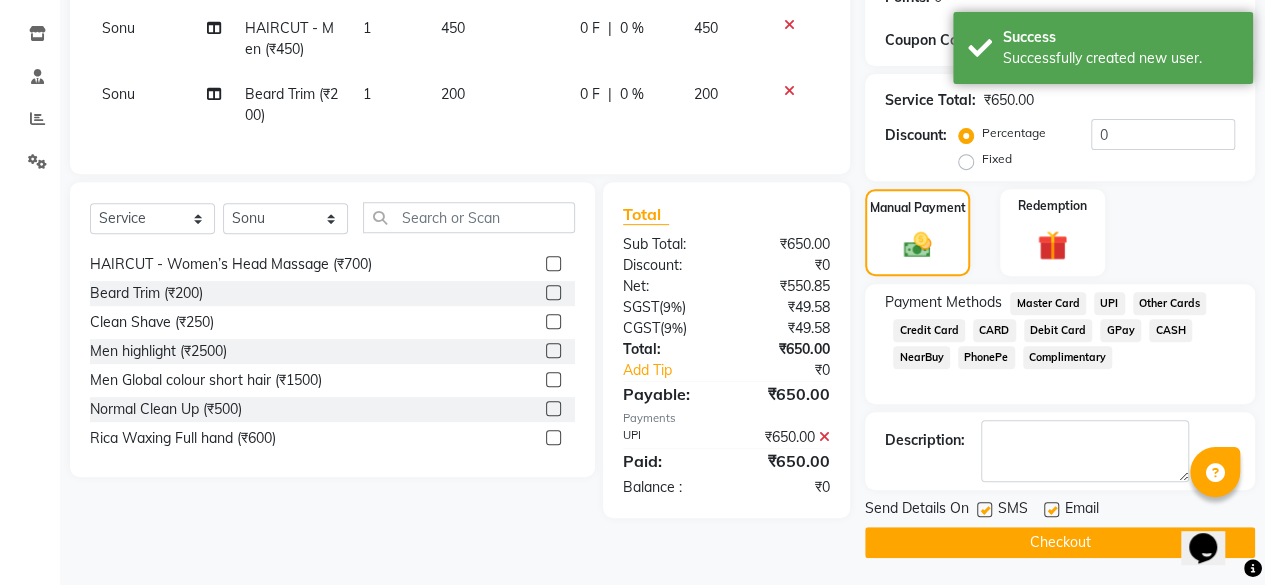 click 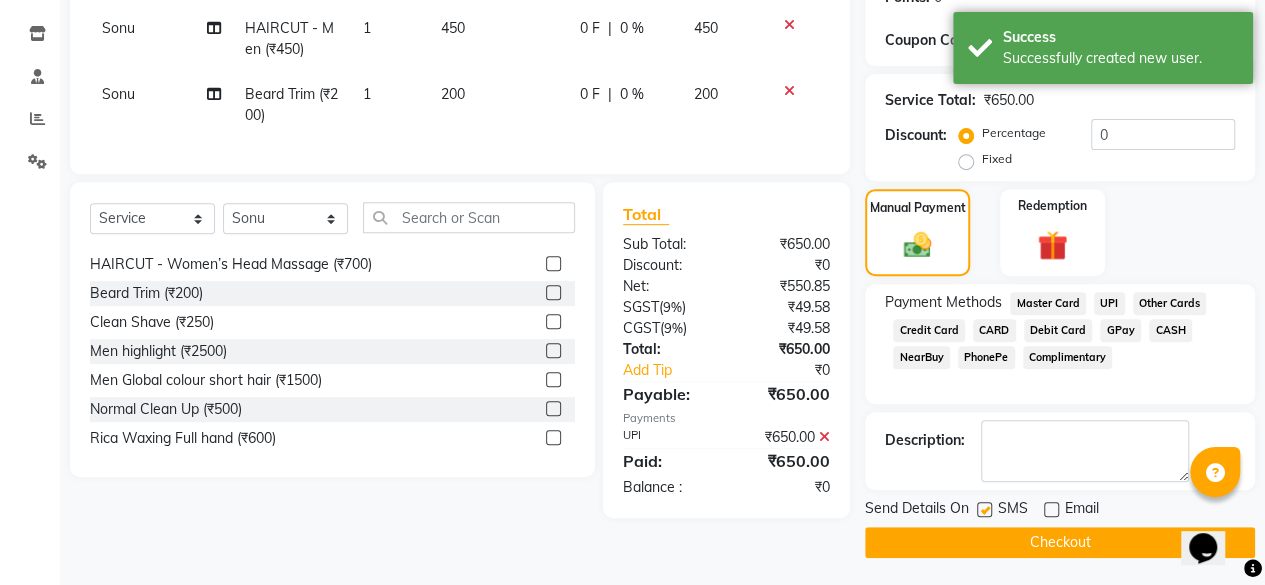 click on "Checkout" 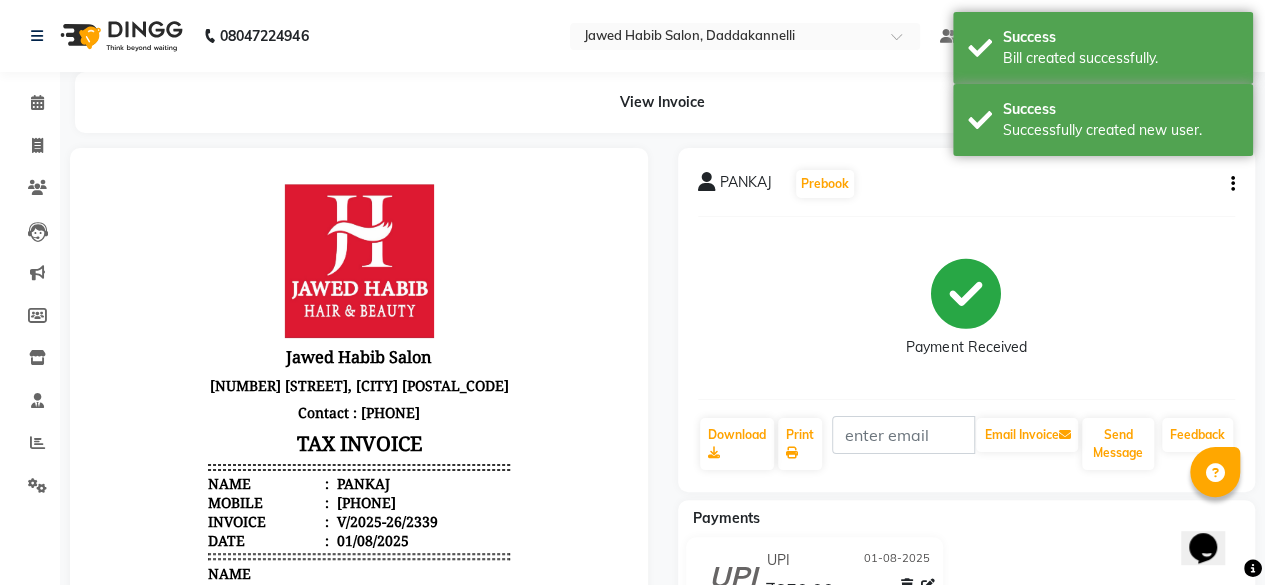 scroll, scrollTop: 0, scrollLeft: 0, axis: both 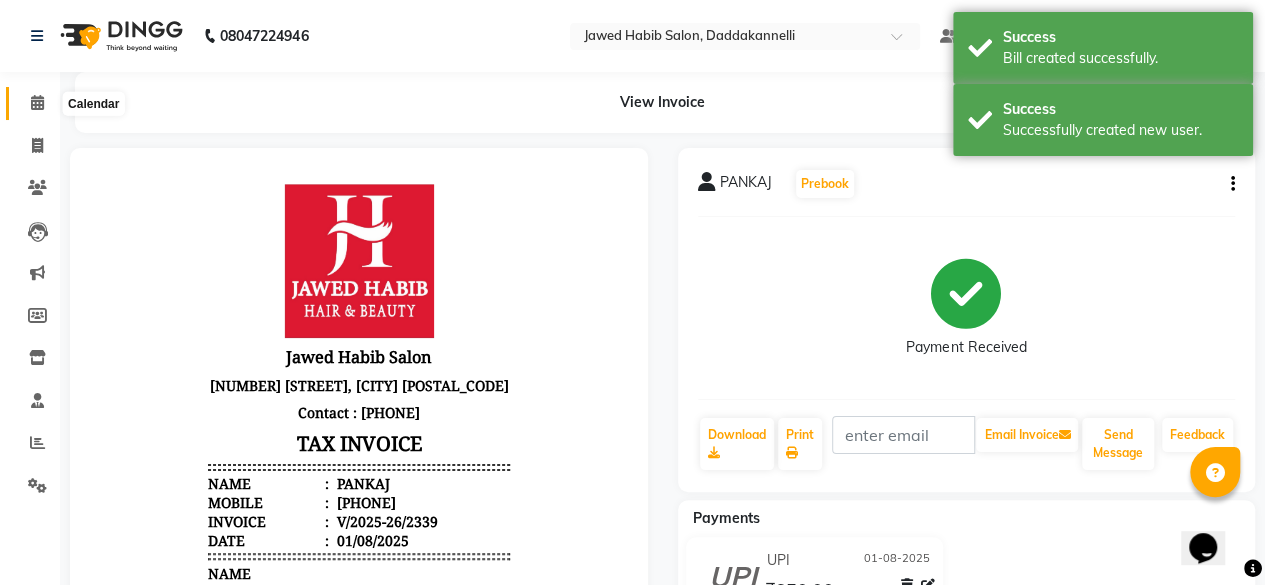 click 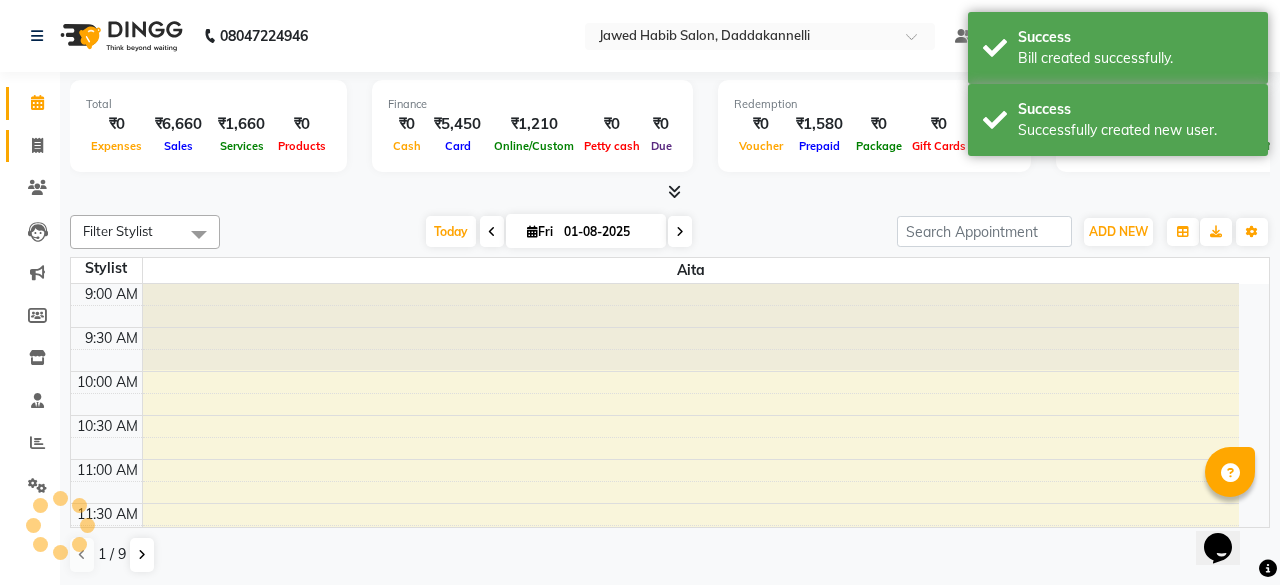 click on "Invoice" 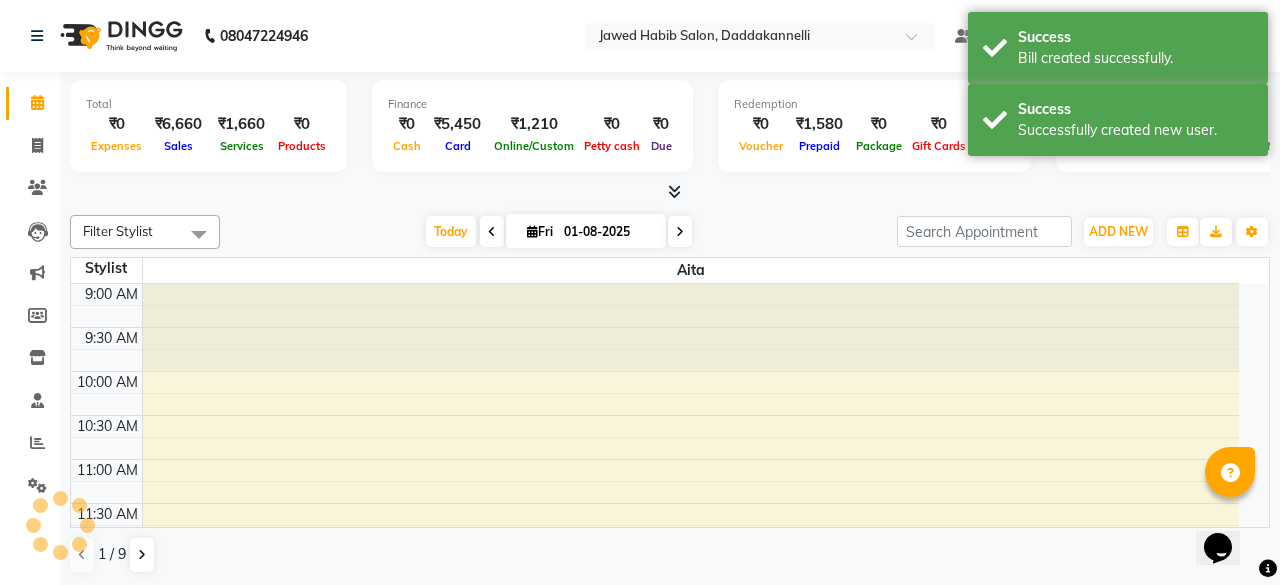 select on "6354" 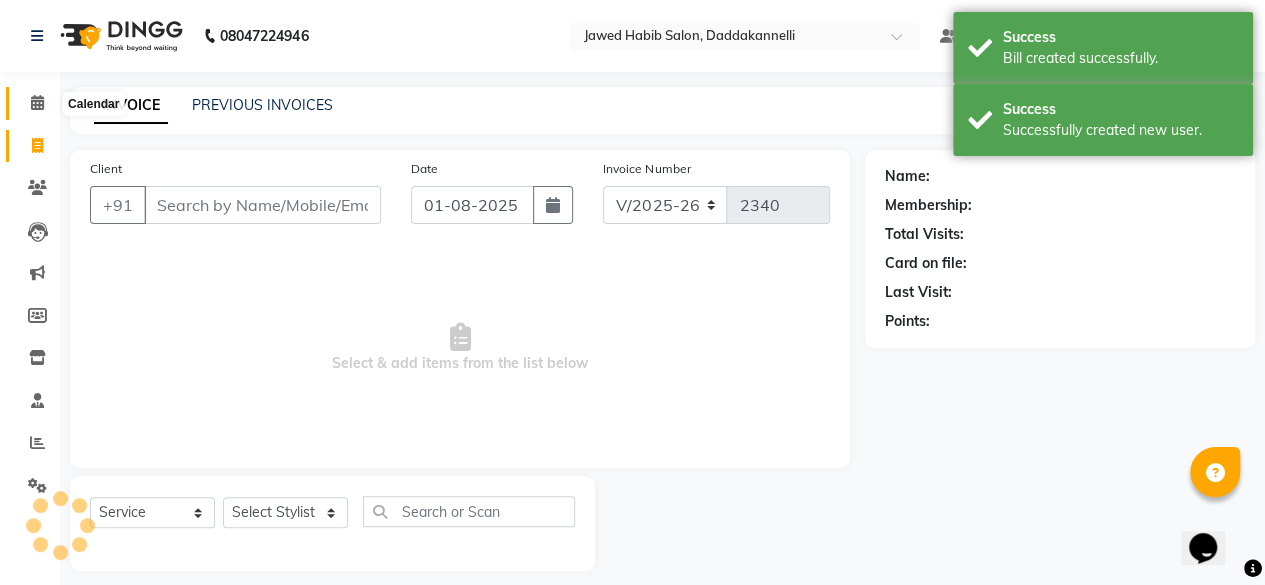click 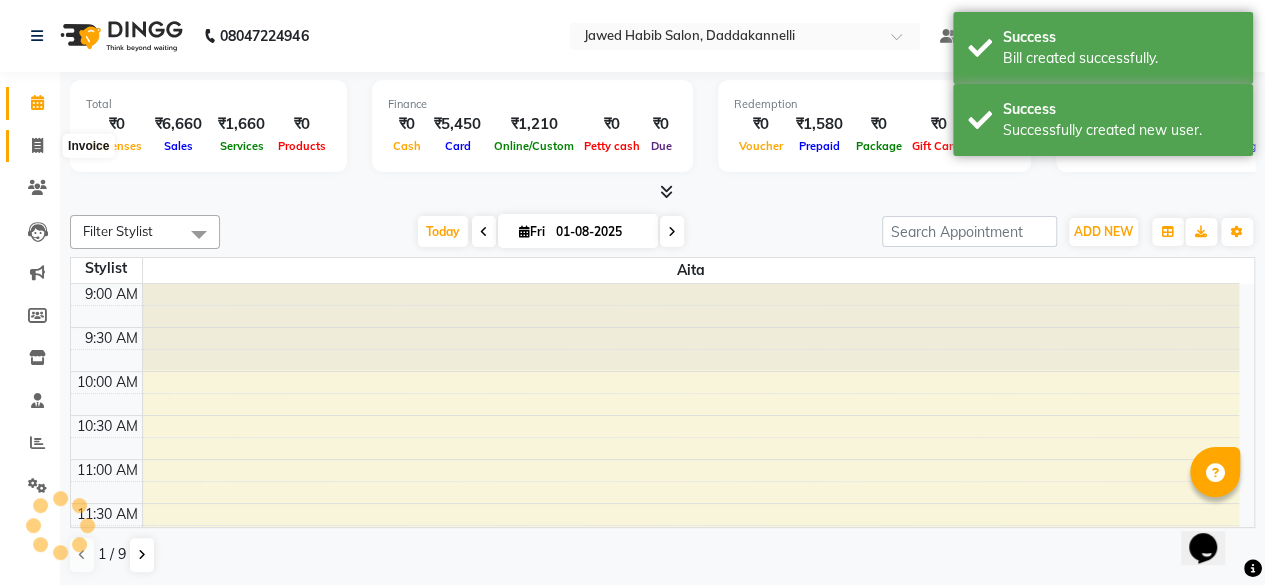 scroll, scrollTop: 0, scrollLeft: 0, axis: both 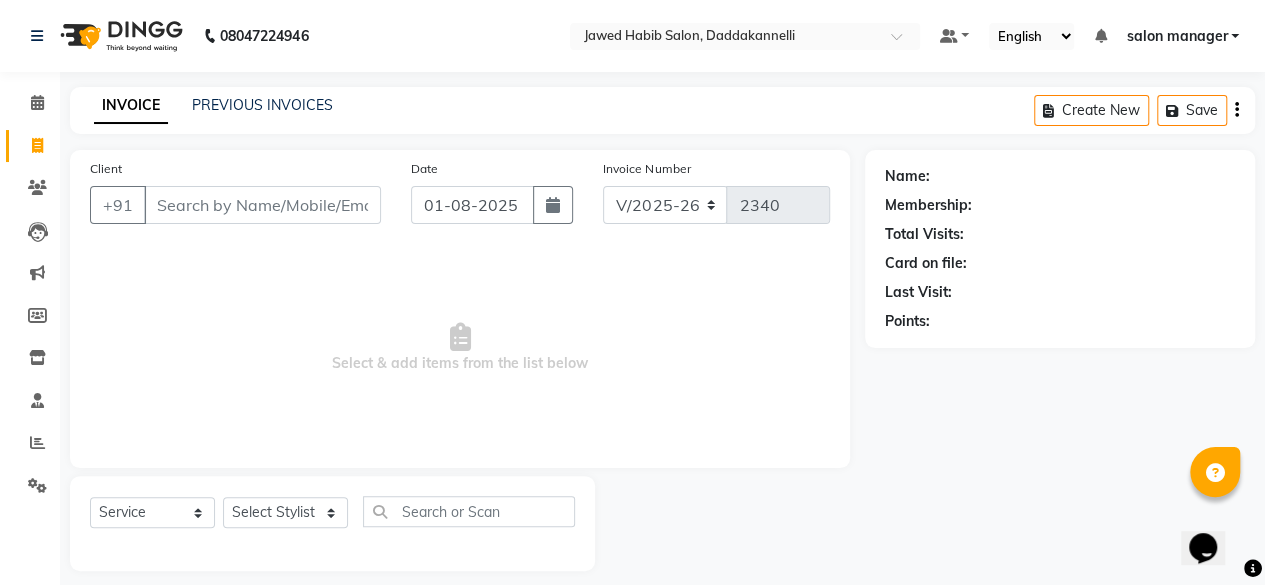 click on "Reports" 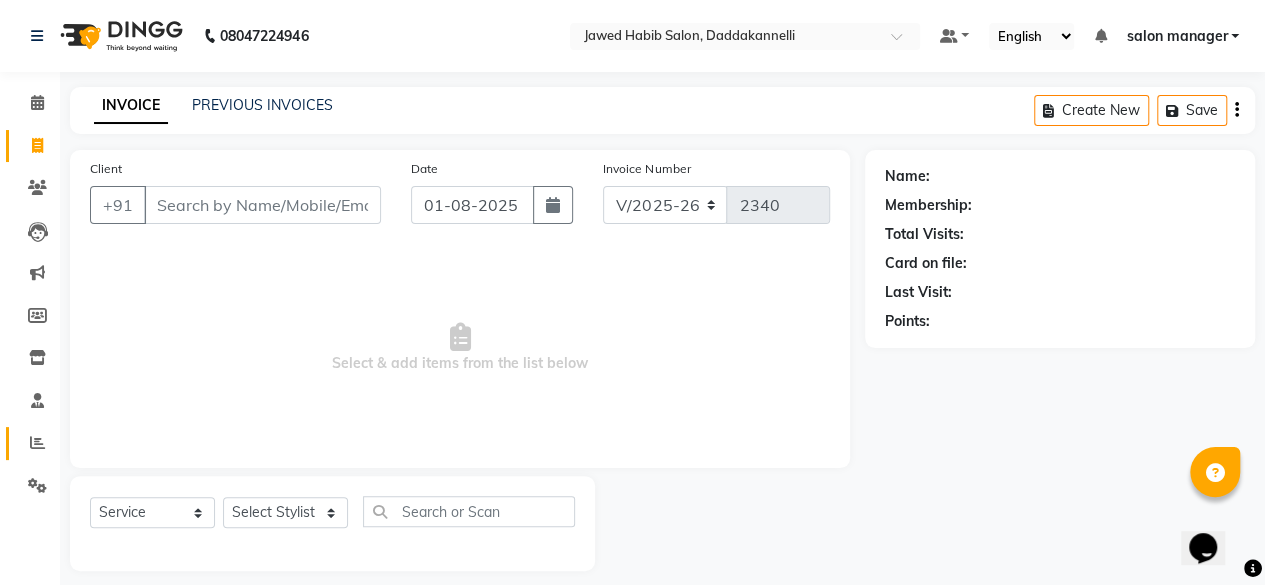 click on "Reports" 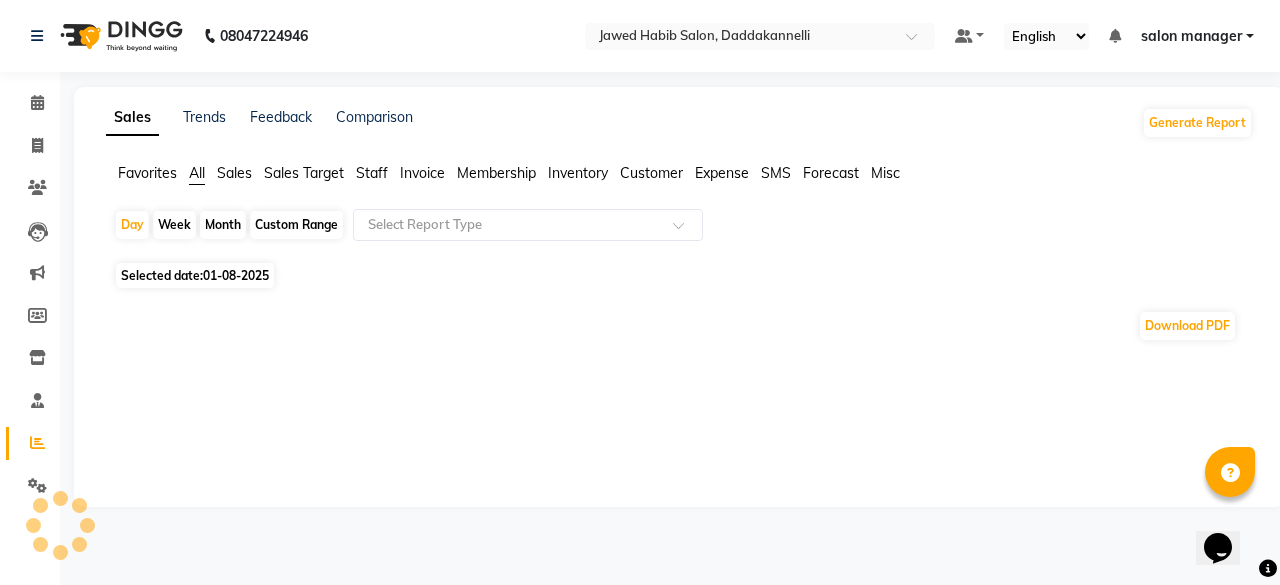 click on "Staff" 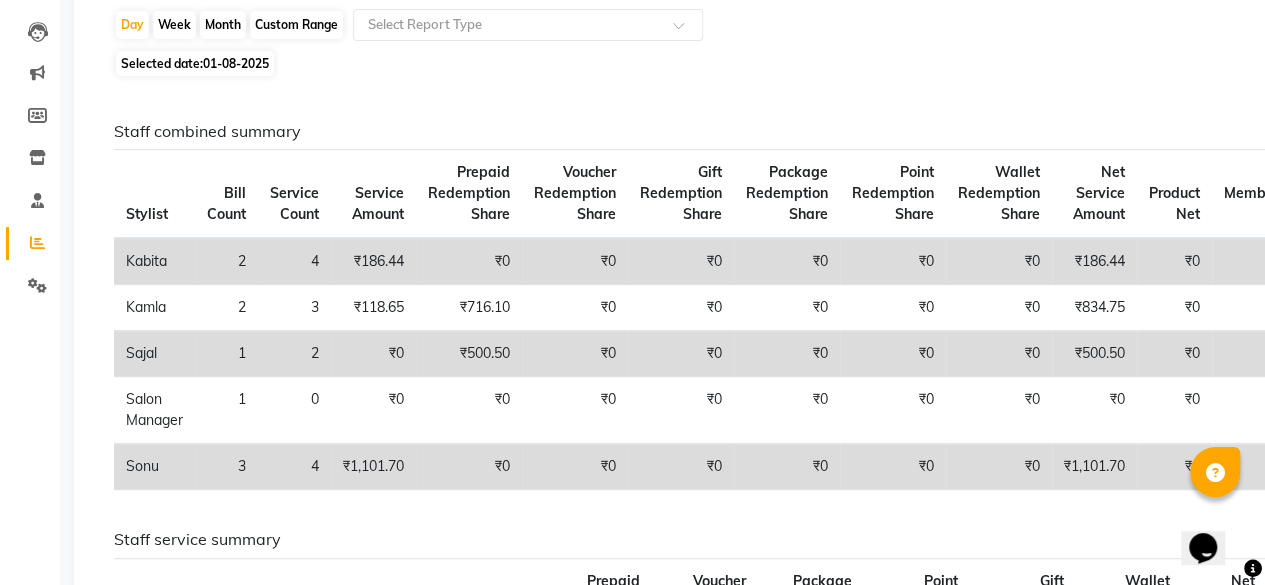 scroll, scrollTop: 0, scrollLeft: 0, axis: both 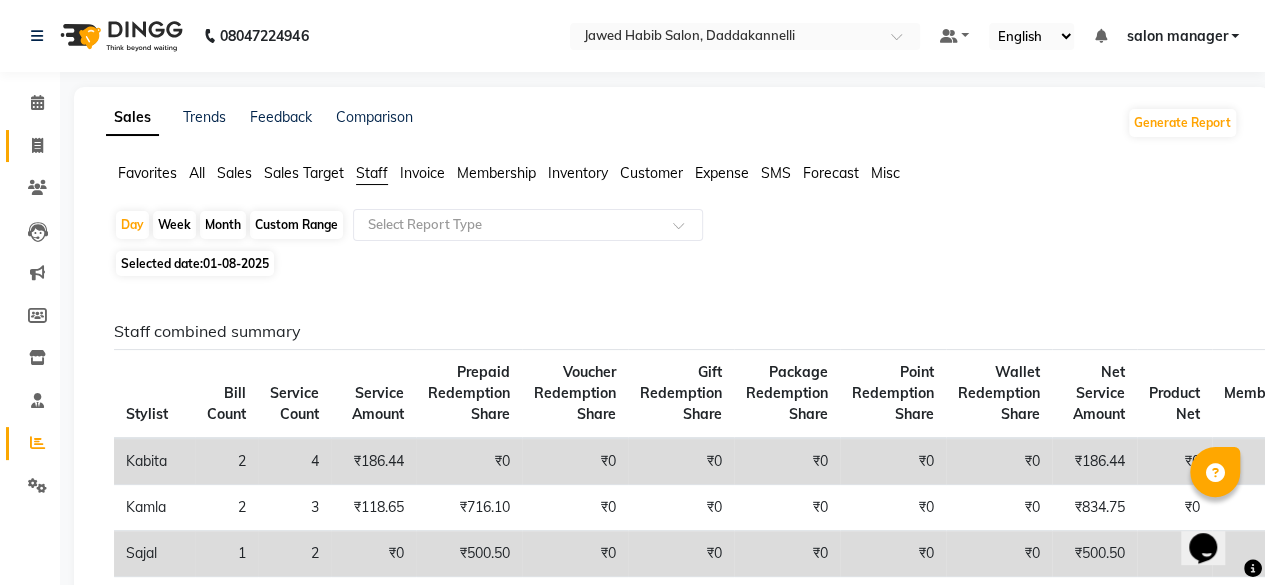 click on "Invoice" 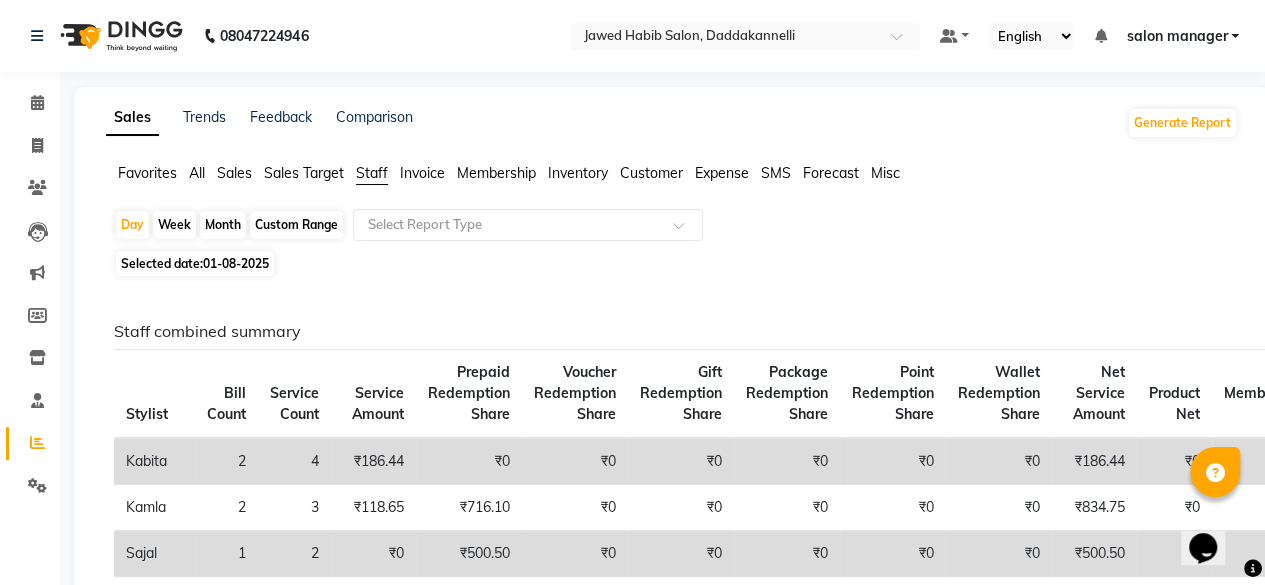 select on "6354" 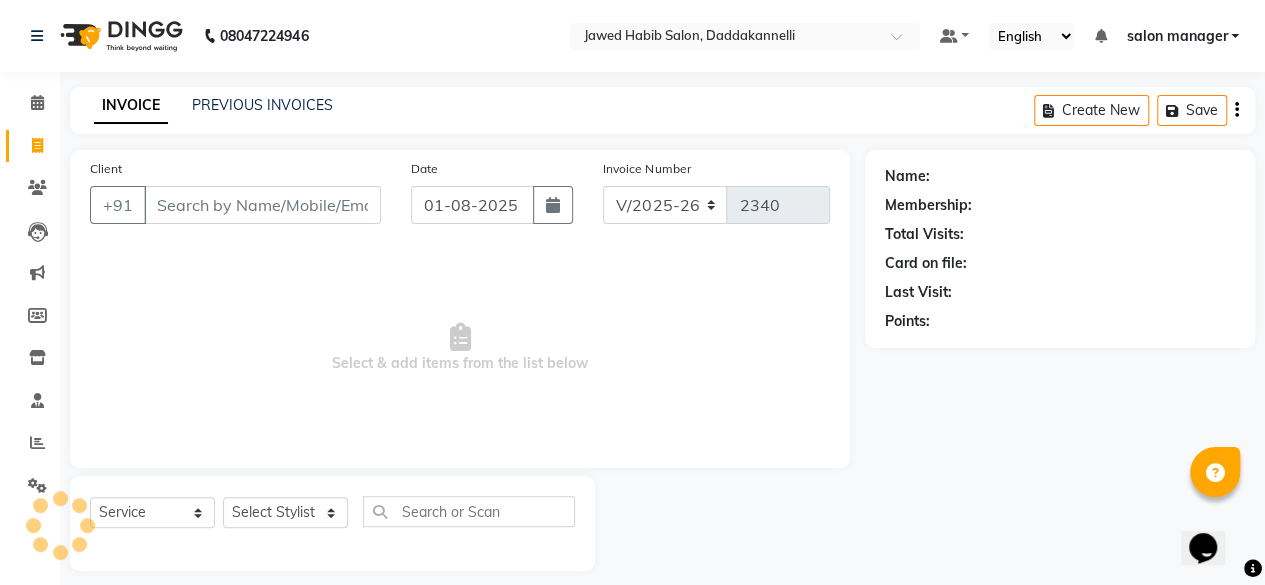 scroll, scrollTop: 15, scrollLeft: 0, axis: vertical 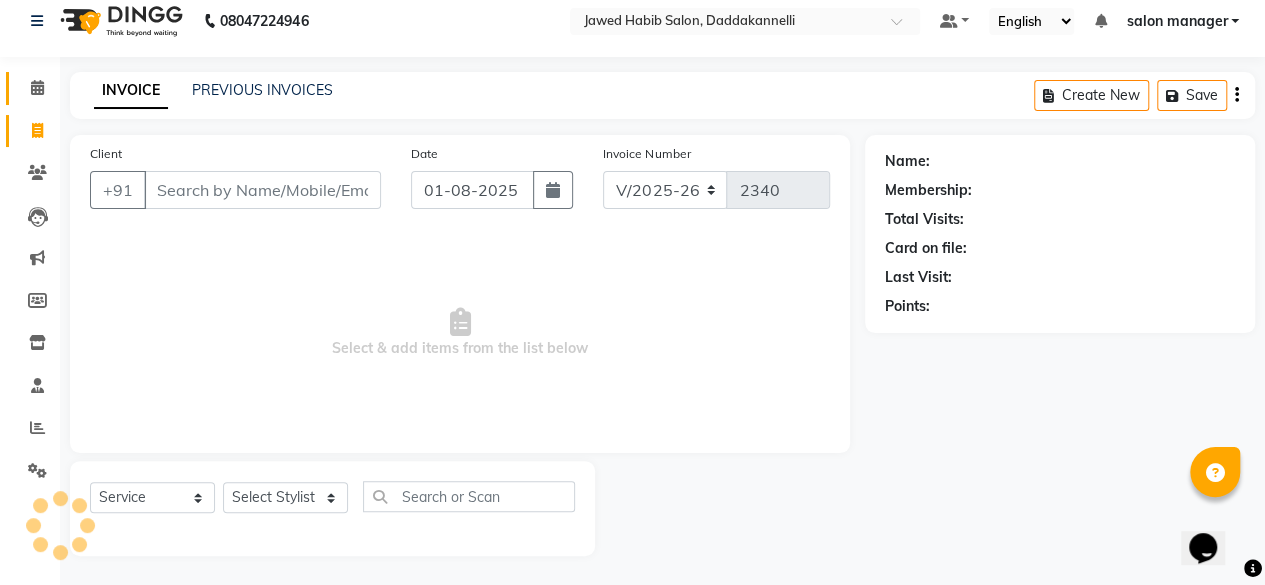 click on "Calendar" 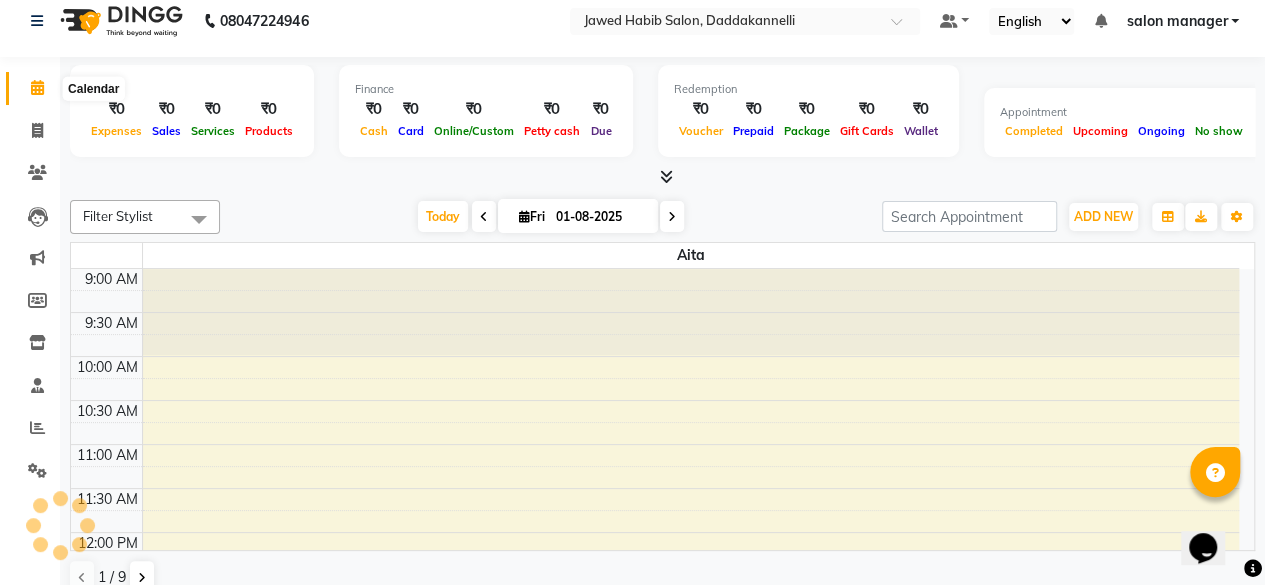 scroll, scrollTop: 0, scrollLeft: 0, axis: both 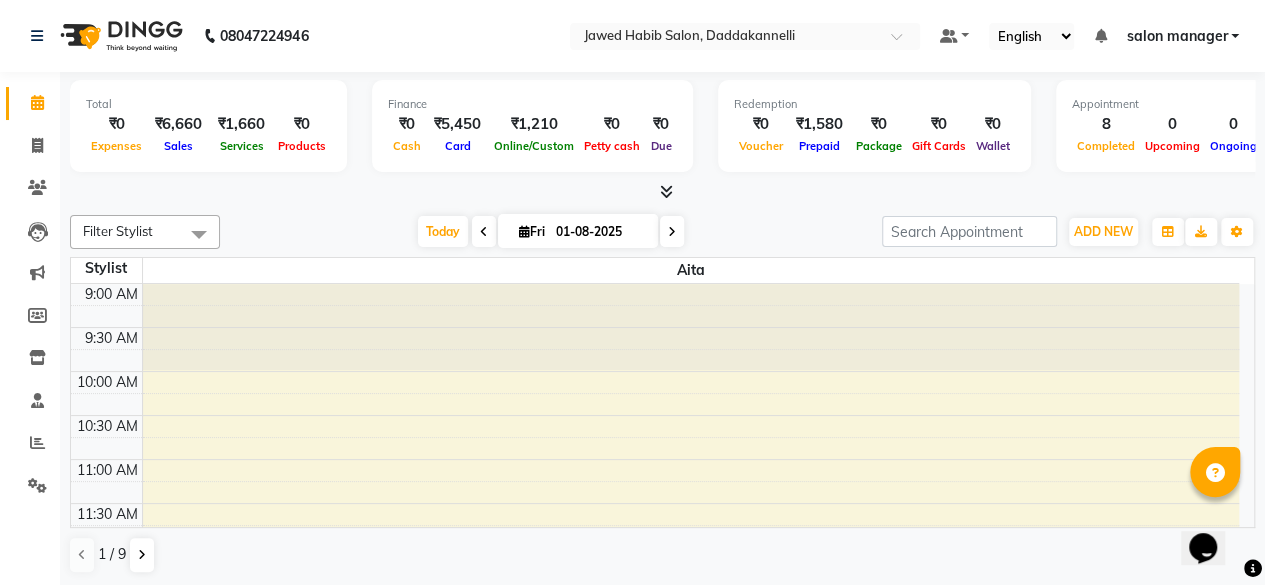 click on "Total  ₹0  Expenses ₹6,660  Sales ₹1,660  Services ₹0  Products Finance  ₹0  Cash ₹5,450  Card ₹1,210  Online/Custom ₹0 Petty cash ₹0 Due  Redemption  ₹0 Voucher ₹1,580 Prepaid ₹0 Package ₹0  Gift Cards ₹0  Wallet  Appointment  8 Completed 0 Upcoming 0 Ongoing 0 No show  Other sales  ₹0  Packages ₹0  Memberships ₹0  Vouchers ₹5,000  Prepaids ₹0  Gift Cards" at bounding box center (662, 137) 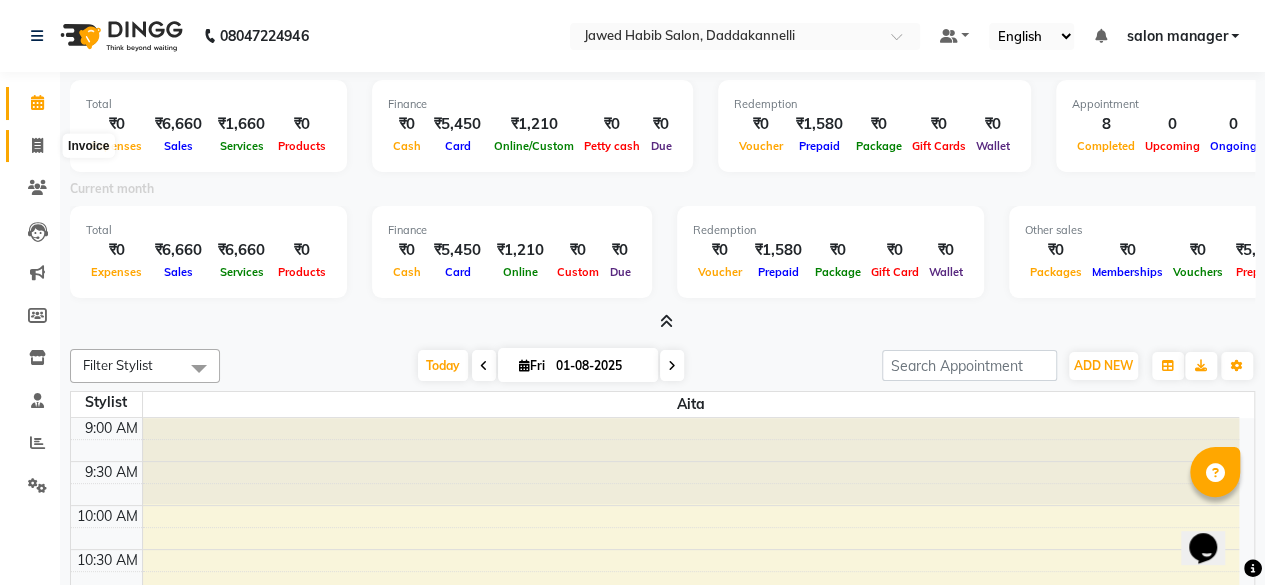 click 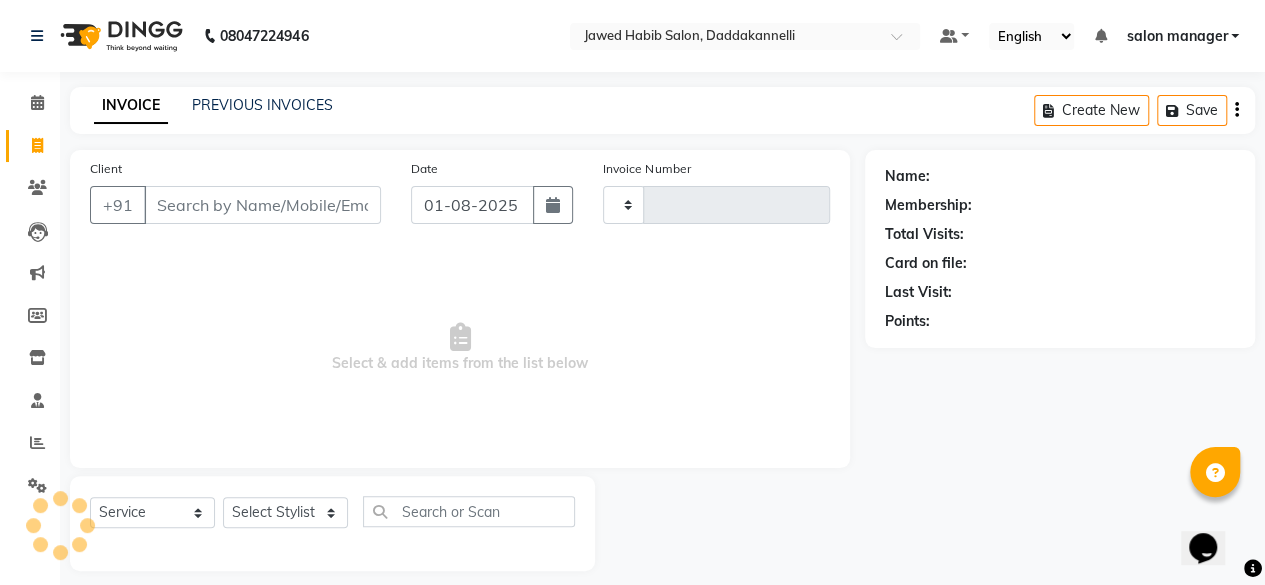type on "2340" 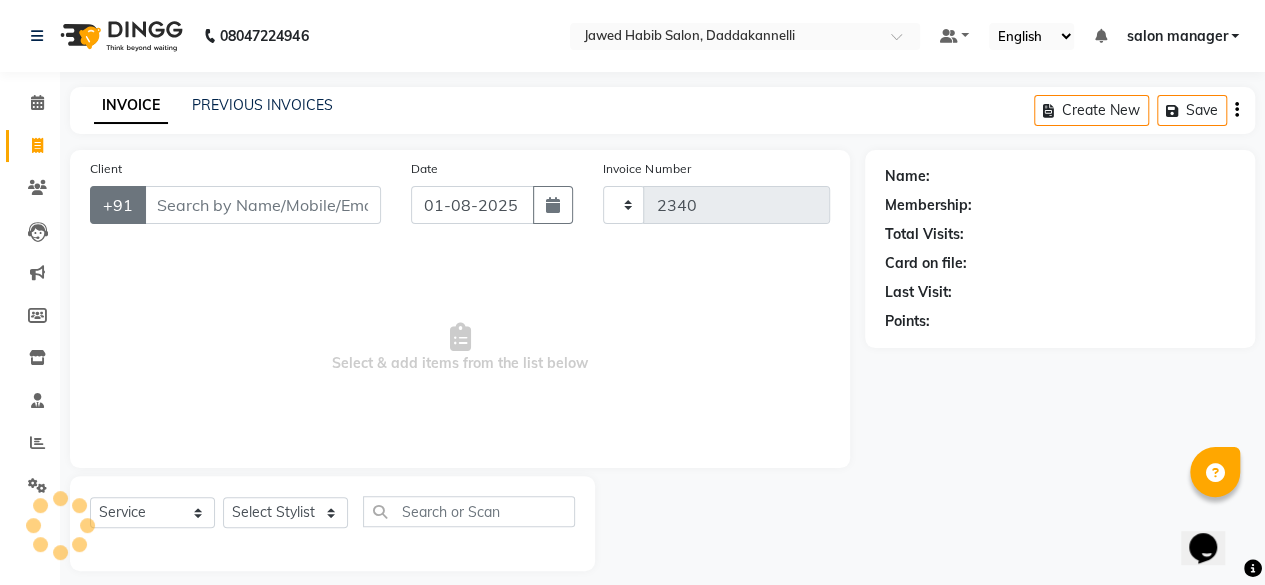 scroll, scrollTop: 5, scrollLeft: 0, axis: vertical 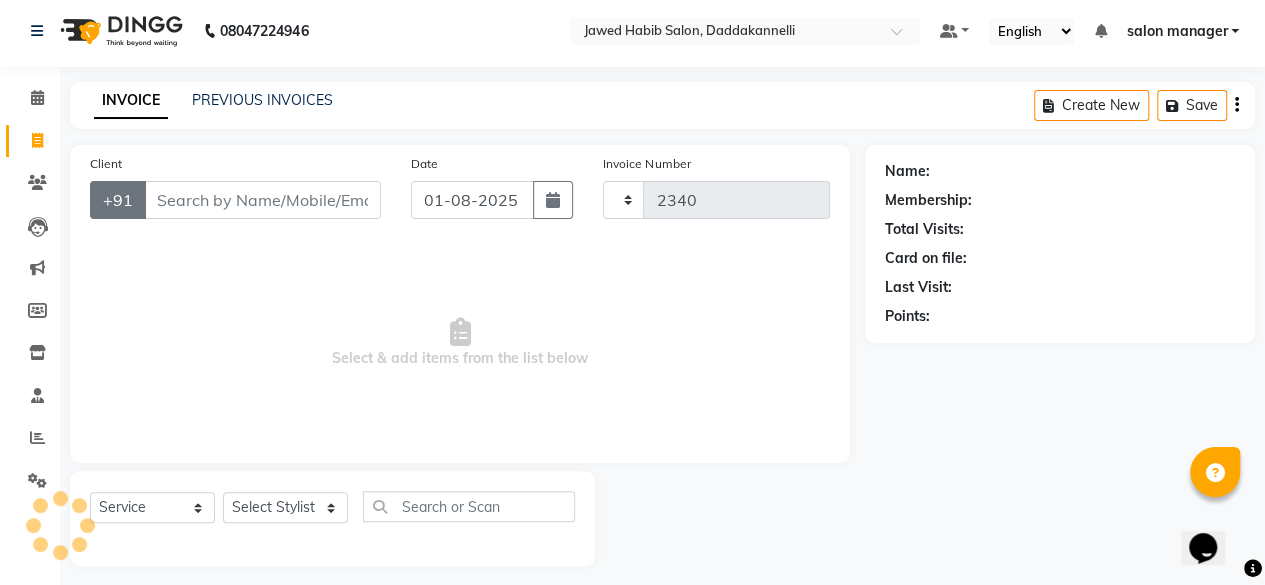 select on "6354" 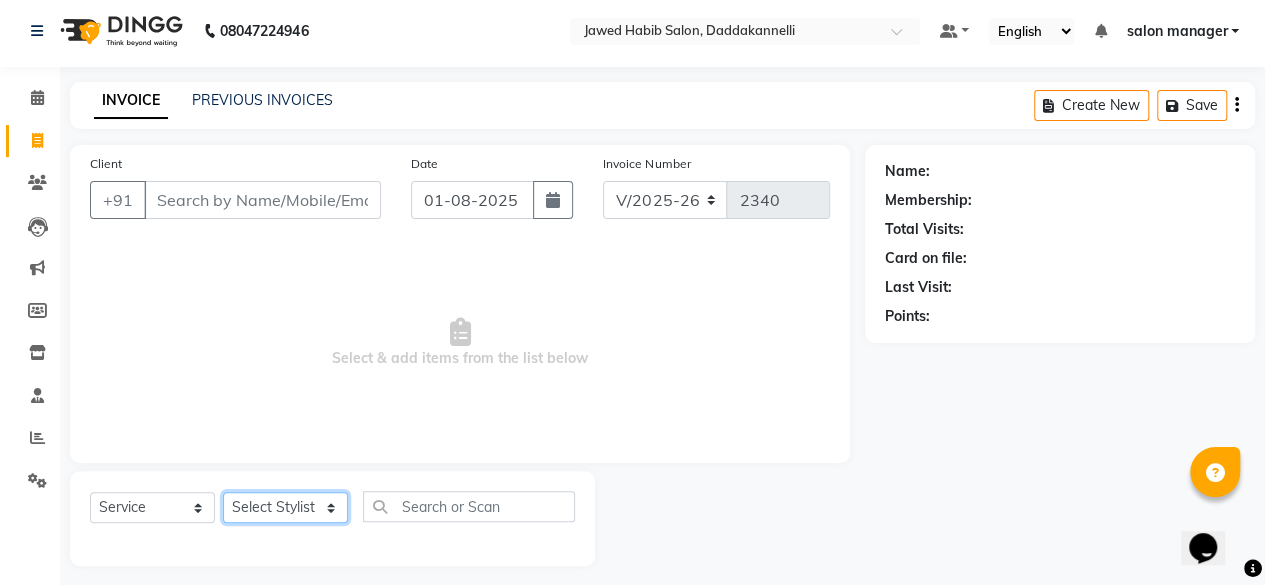 click on "Select Stylist aita DINGG SUPPORT Kabita KAMLA Rahul Riya Tamang Sajal salon manager Sonu Vimal" 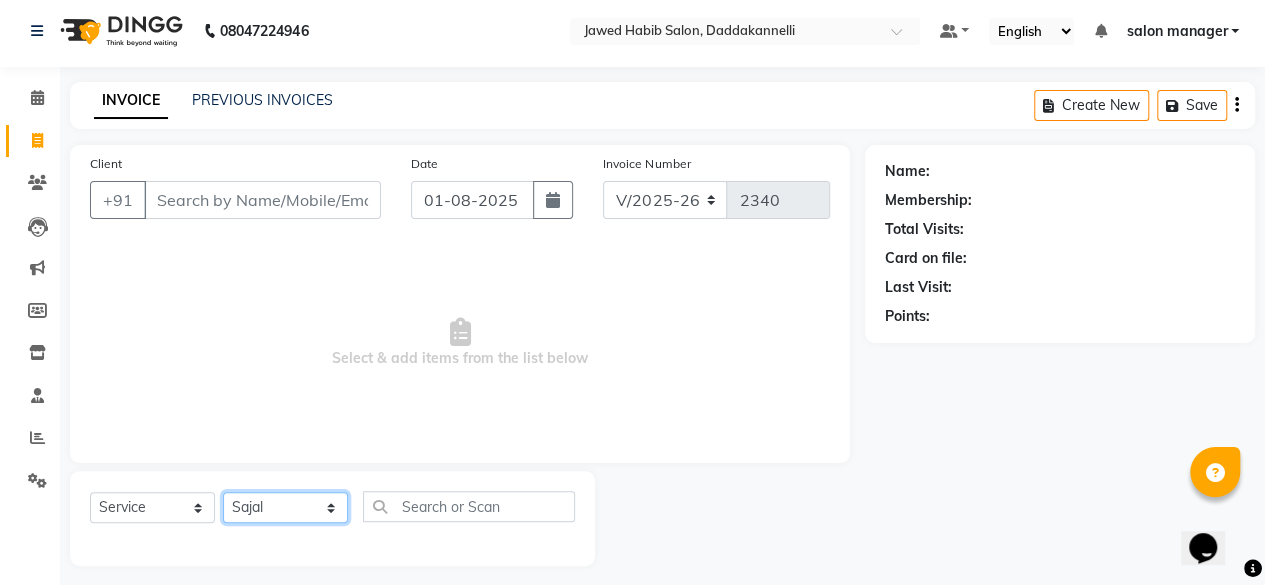 click on "Select Stylist aita DINGG SUPPORT Kabita KAMLA Rahul Riya Tamang Sajal salon manager Sonu Vimal" 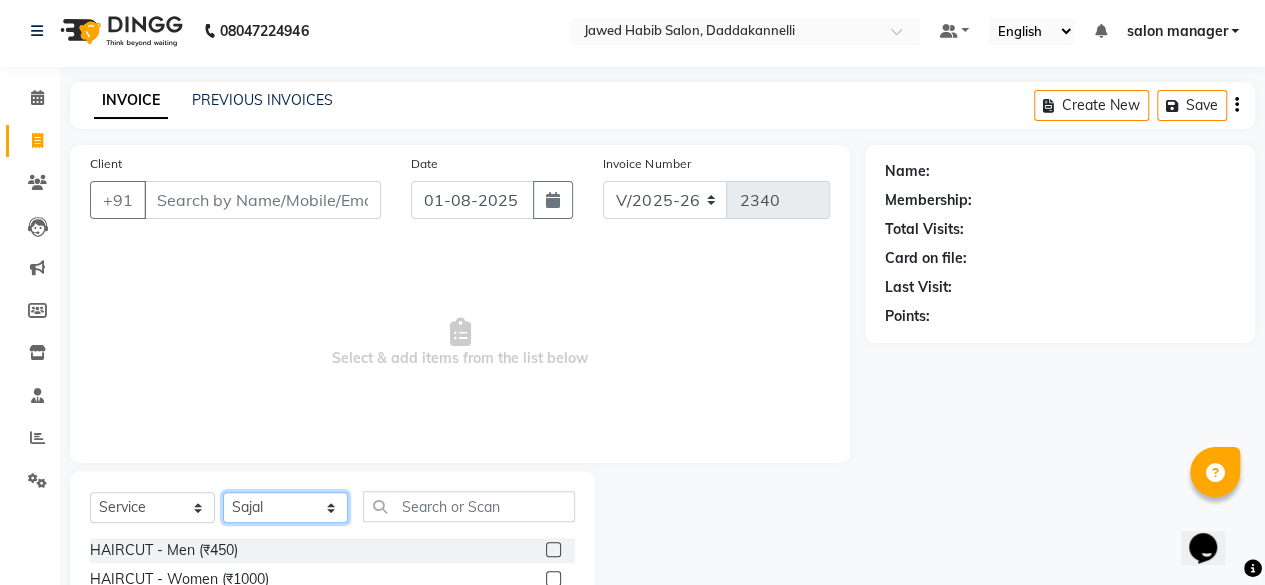 click on "Select Stylist aita DINGG SUPPORT Kabita KAMLA Rahul Riya Tamang Sajal salon manager Sonu Vimal" 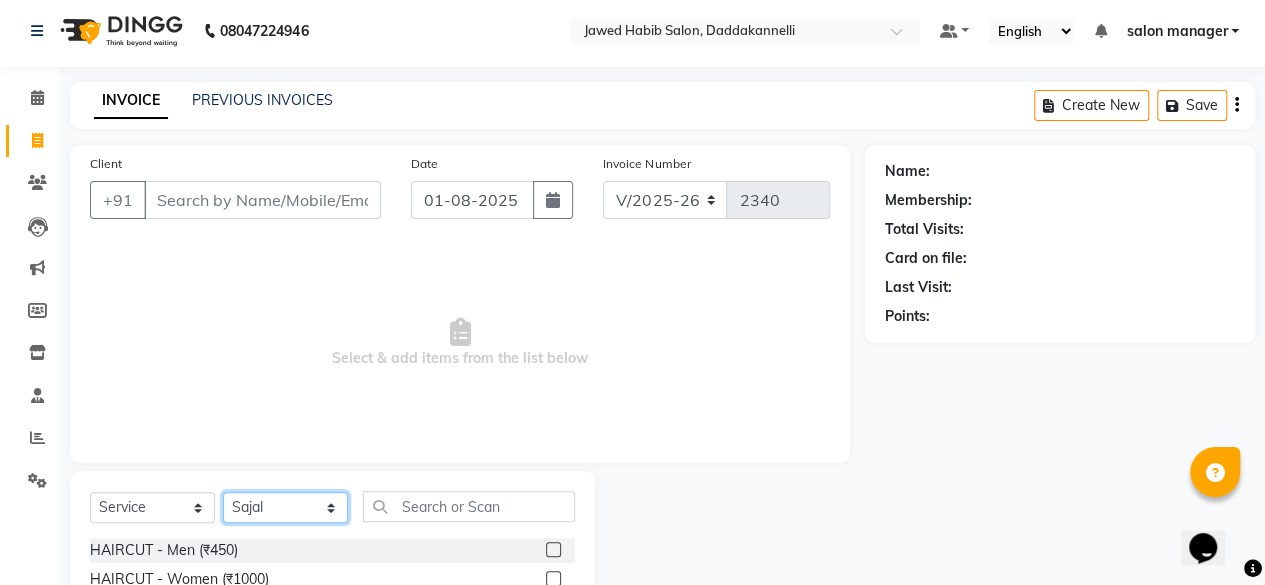 click on "Select Stylist aita DINGG SUPPORT Kabita KAMLA Rahul Riya Tamang Sajal salon manager Sonu Vimal" 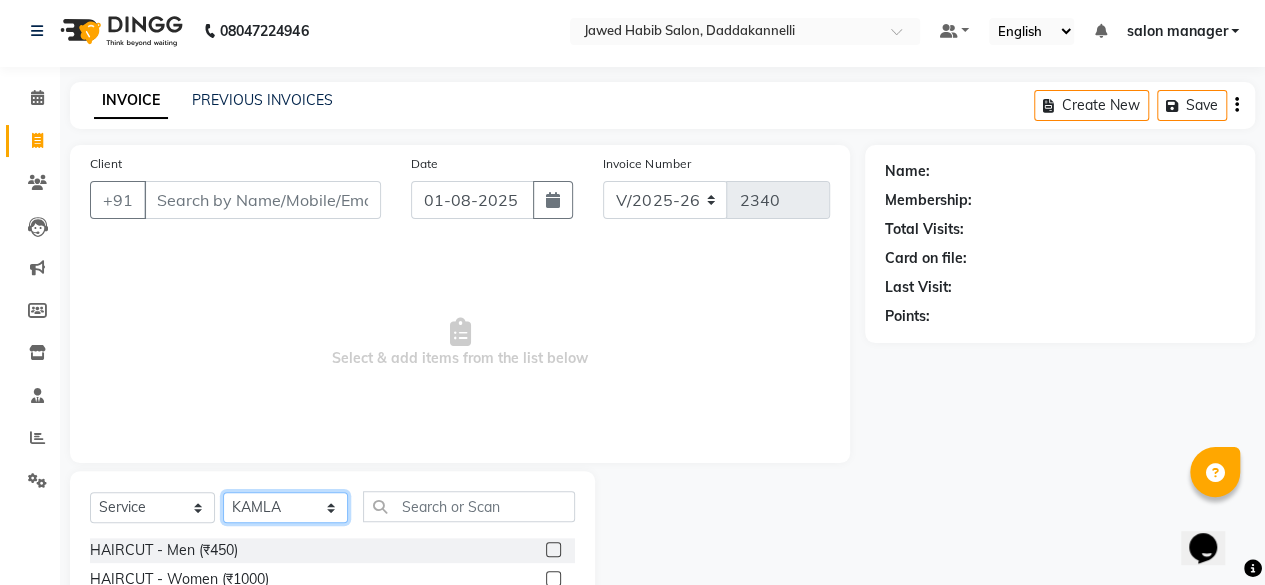 click on "Select Stylist aita DINGG SUPPORT Kabita KAMLA Rahul Riya Tamang Sajal salon manager Sonu Vimal" 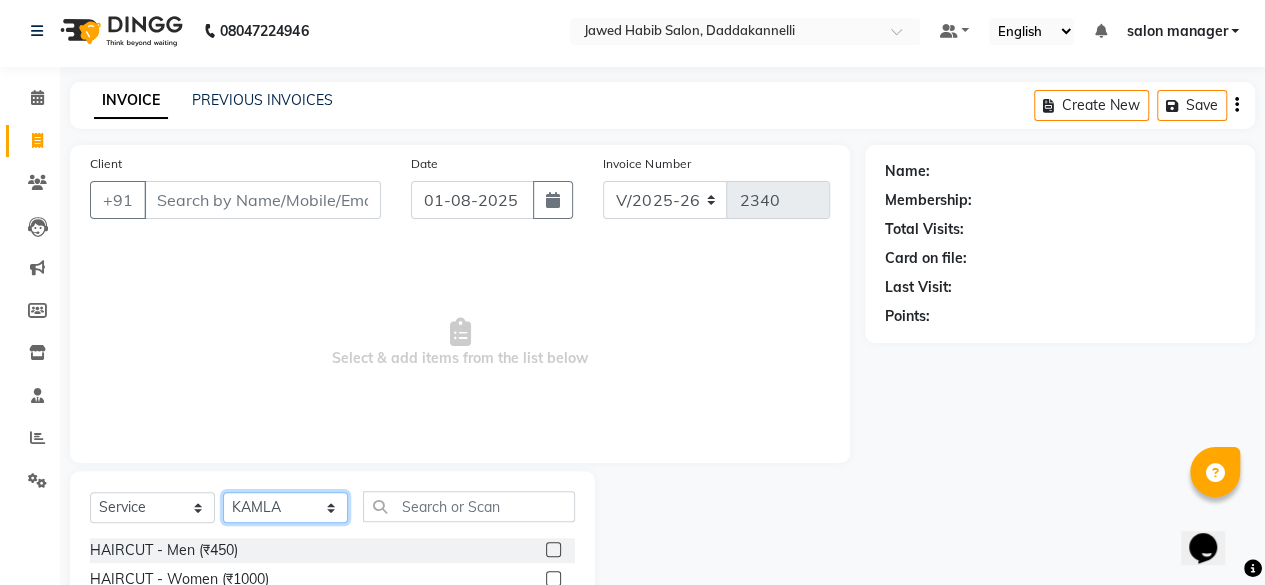 scroll, scrollTop: 105, scrollLeft: 0, axis: vertical 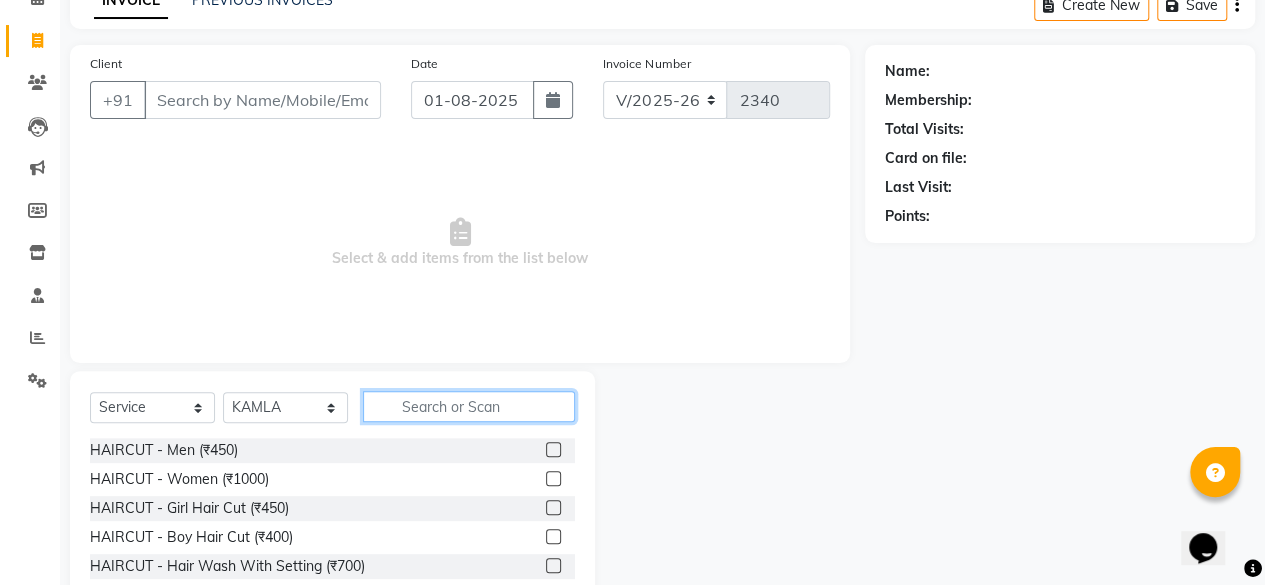 click 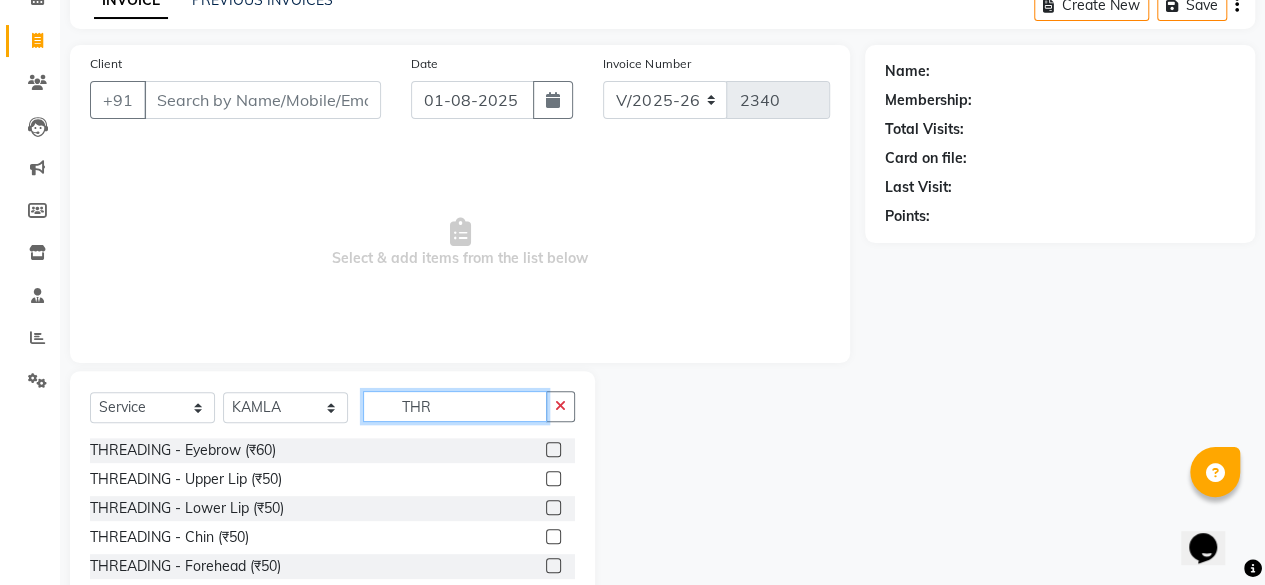 type on "THR" 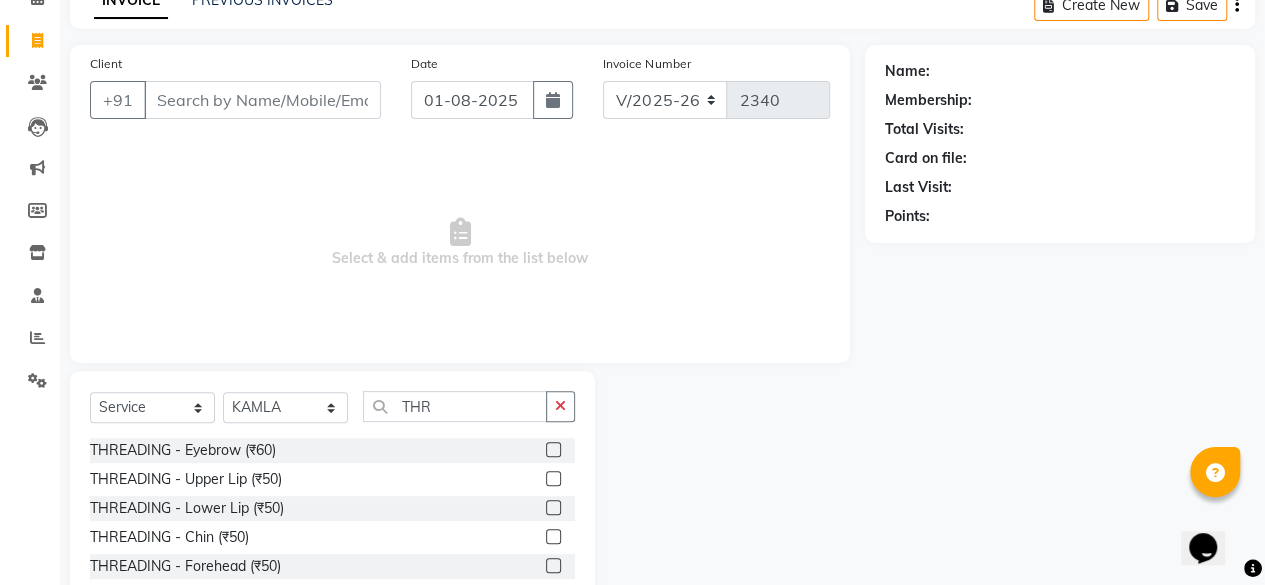 click 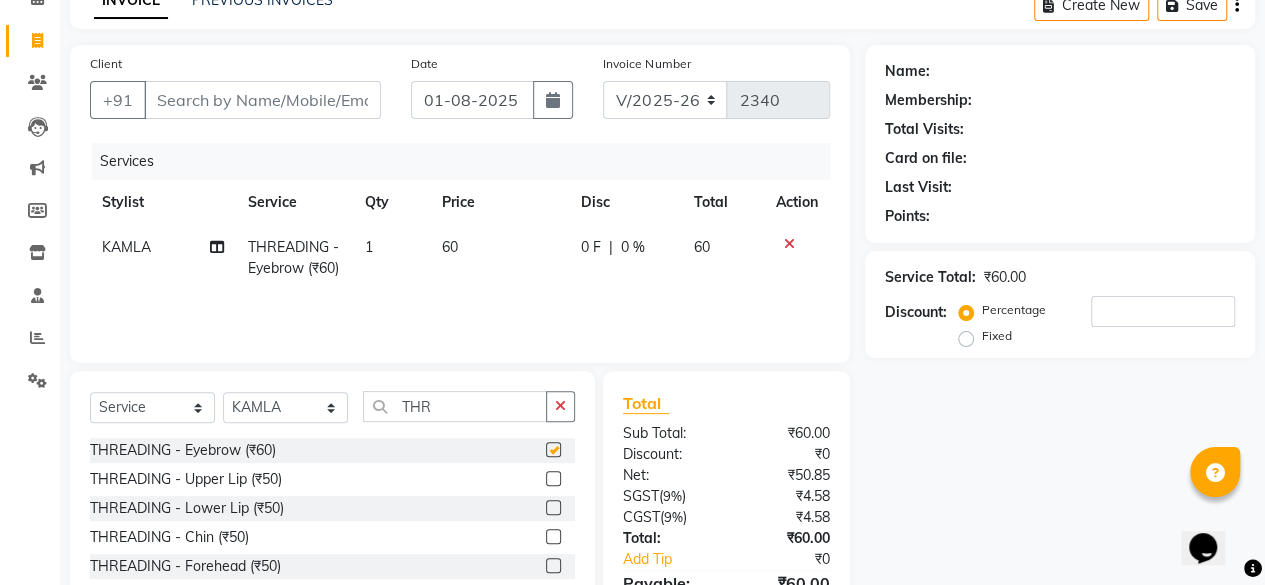 checkbox on "false" 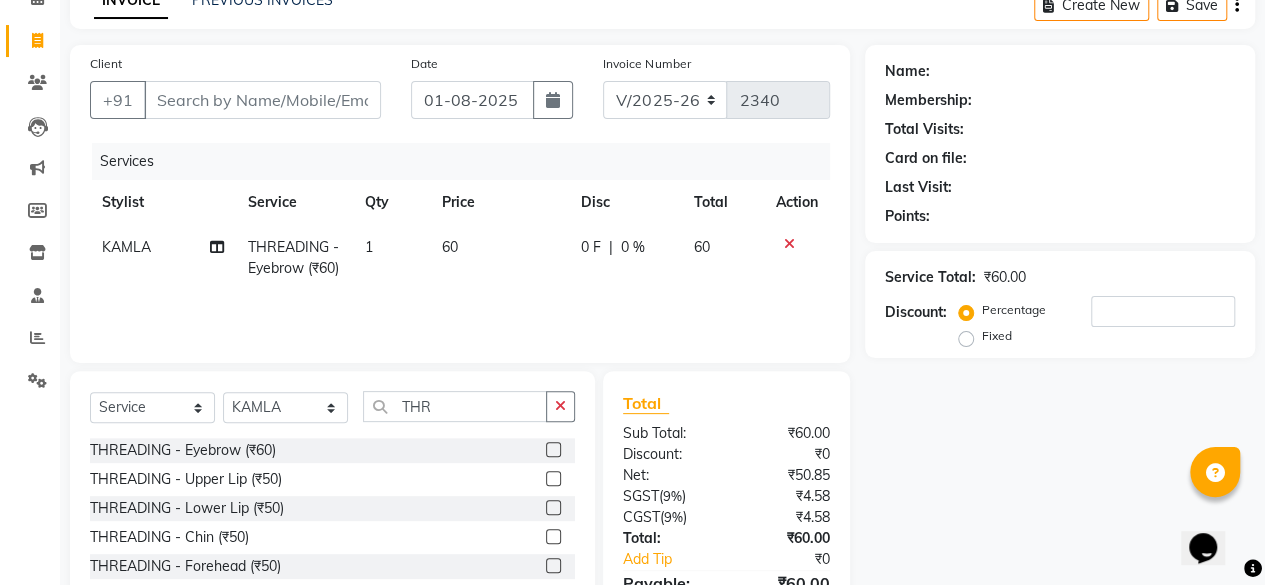 scroll, scrollTop: 32, scrollLeft: 0, axis: vertical 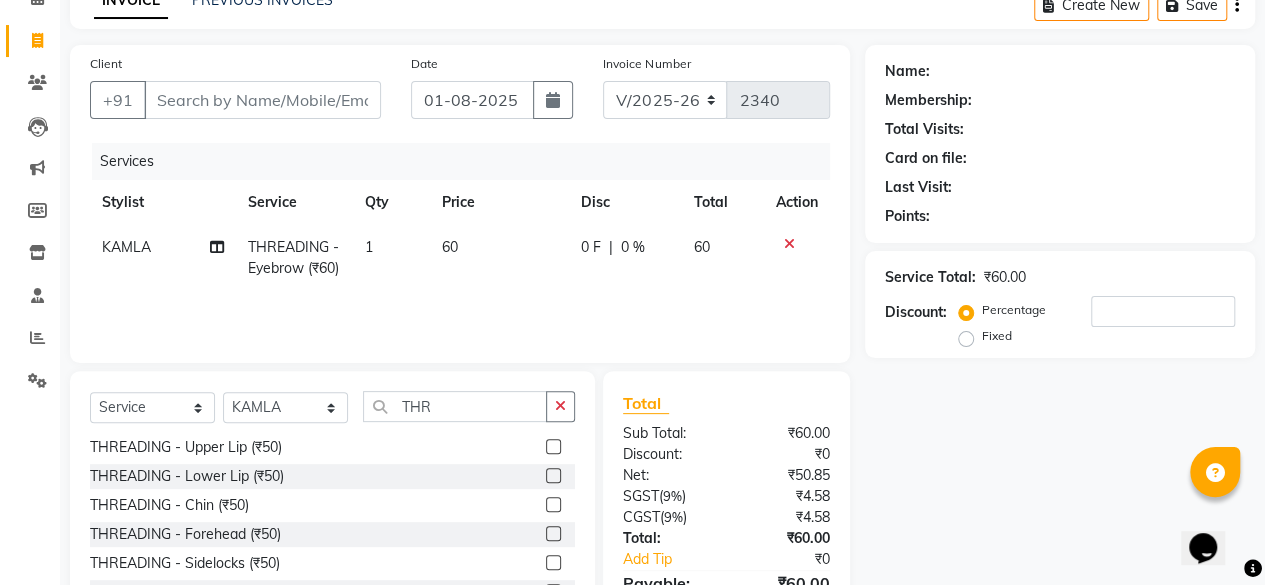 click 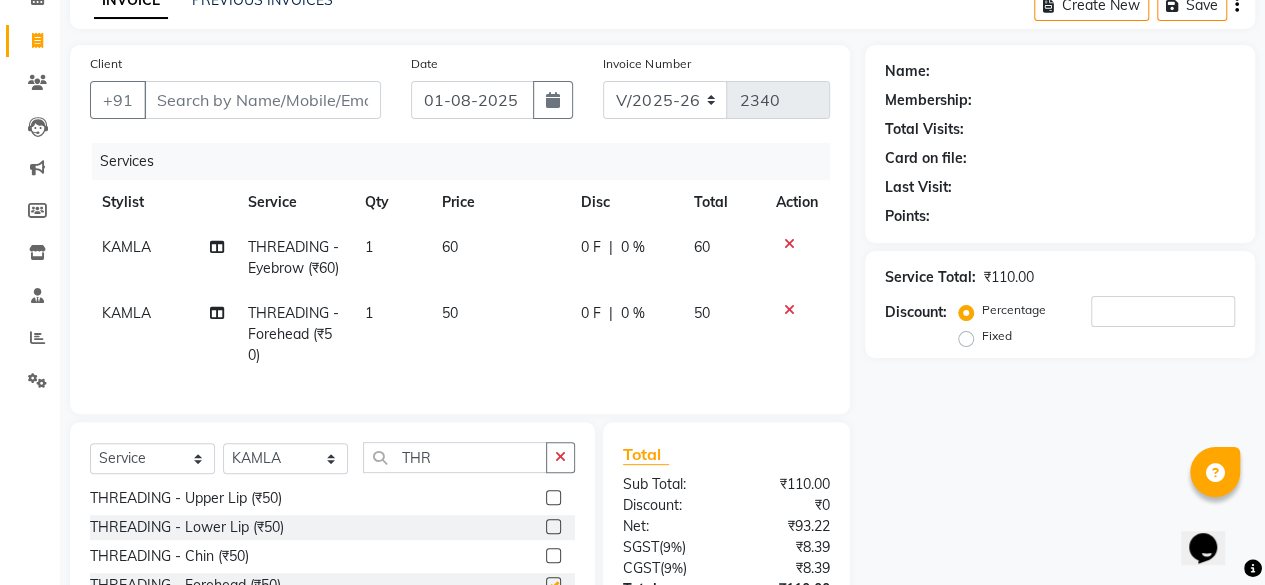 checkbox on "false" 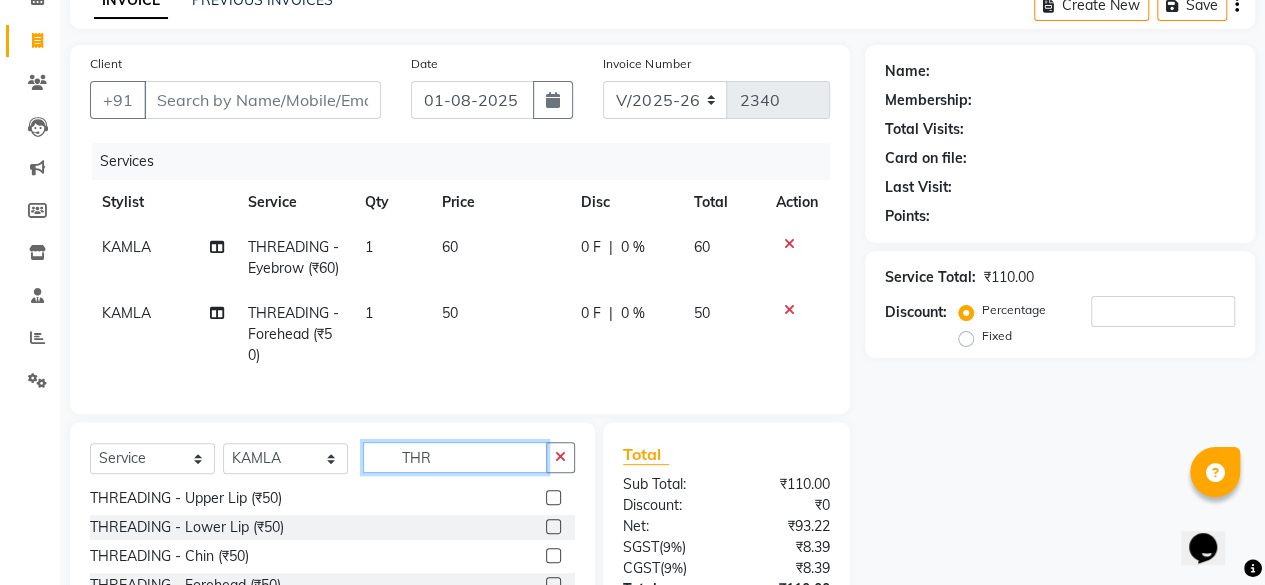 click on "THR" 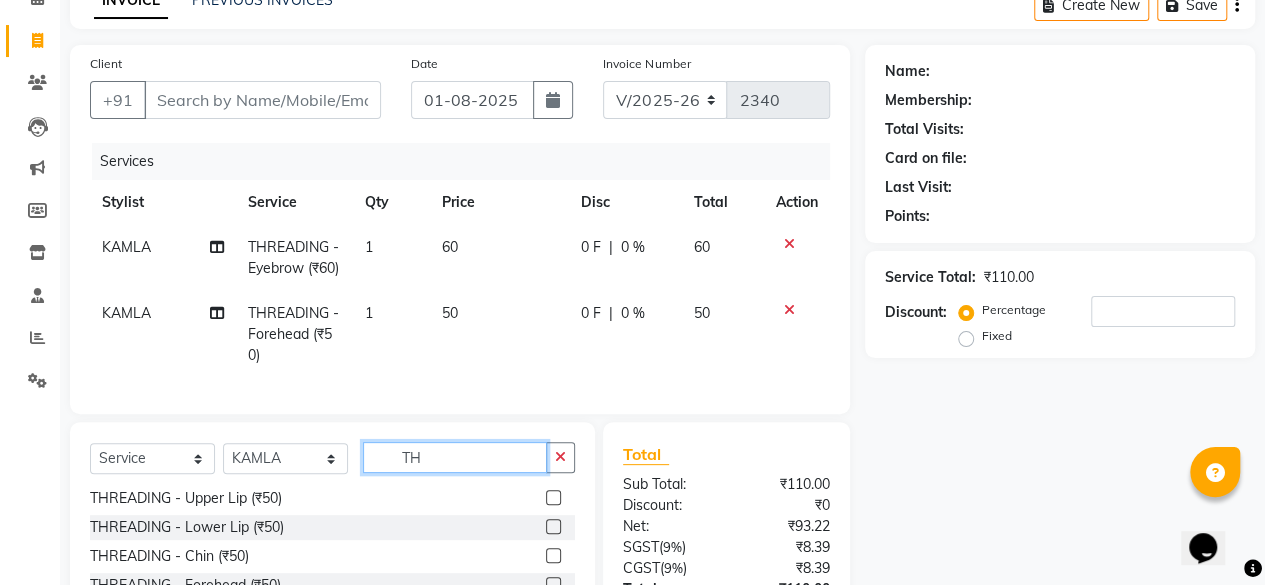 type on "T" 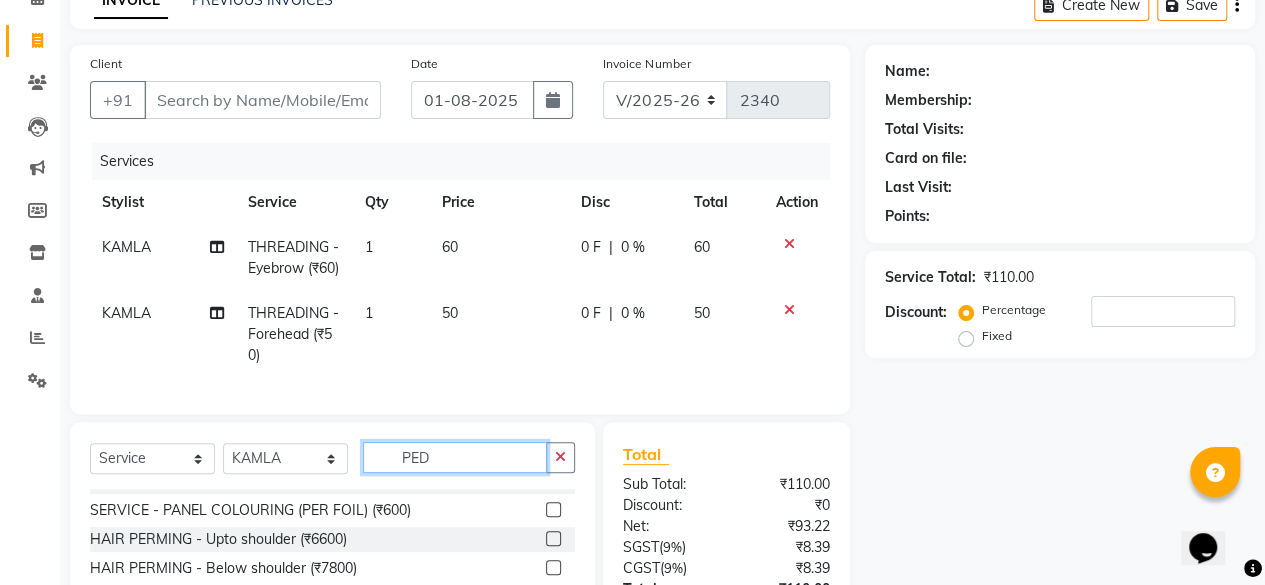 scroll, scrollTop: 20, scrollLeft: 0, axis: vertical 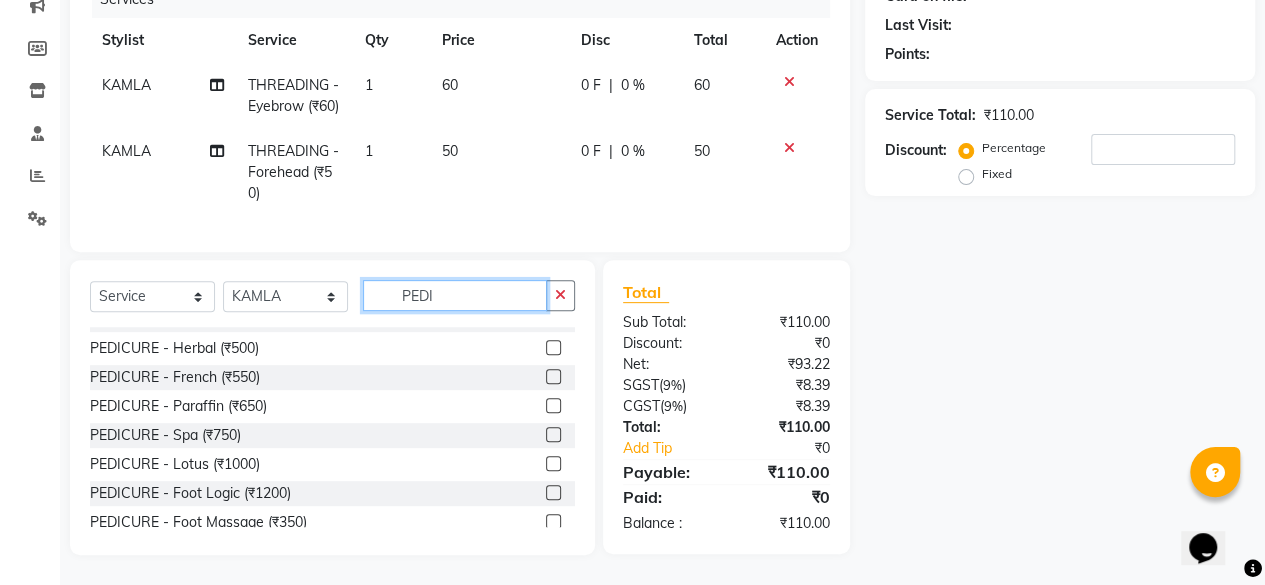 type on "PEDI" 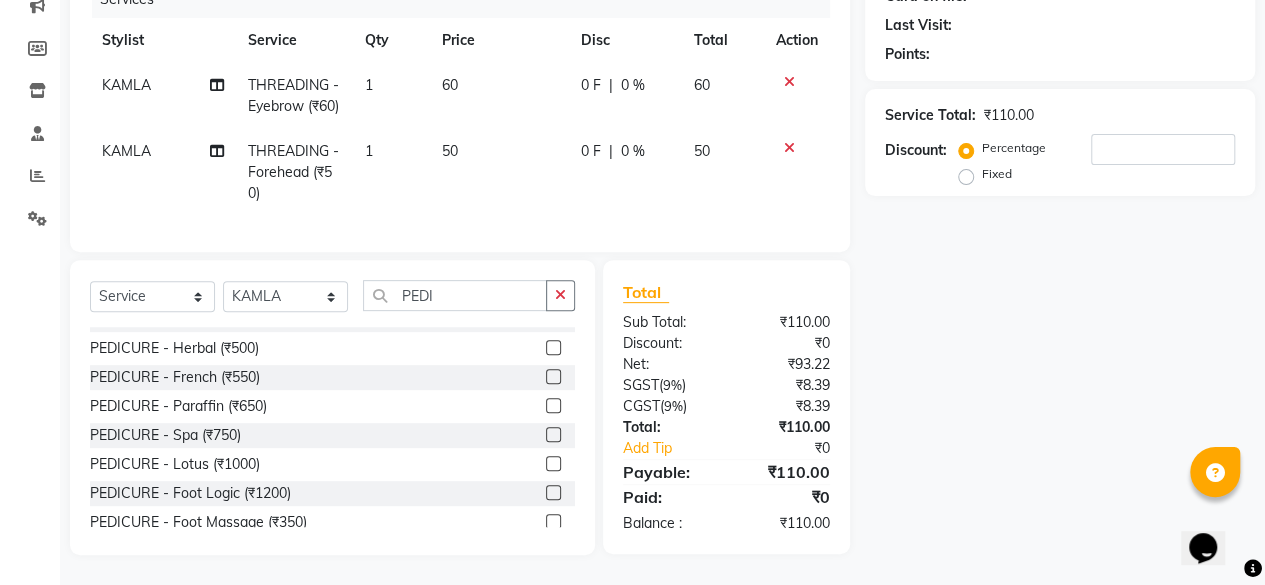 click 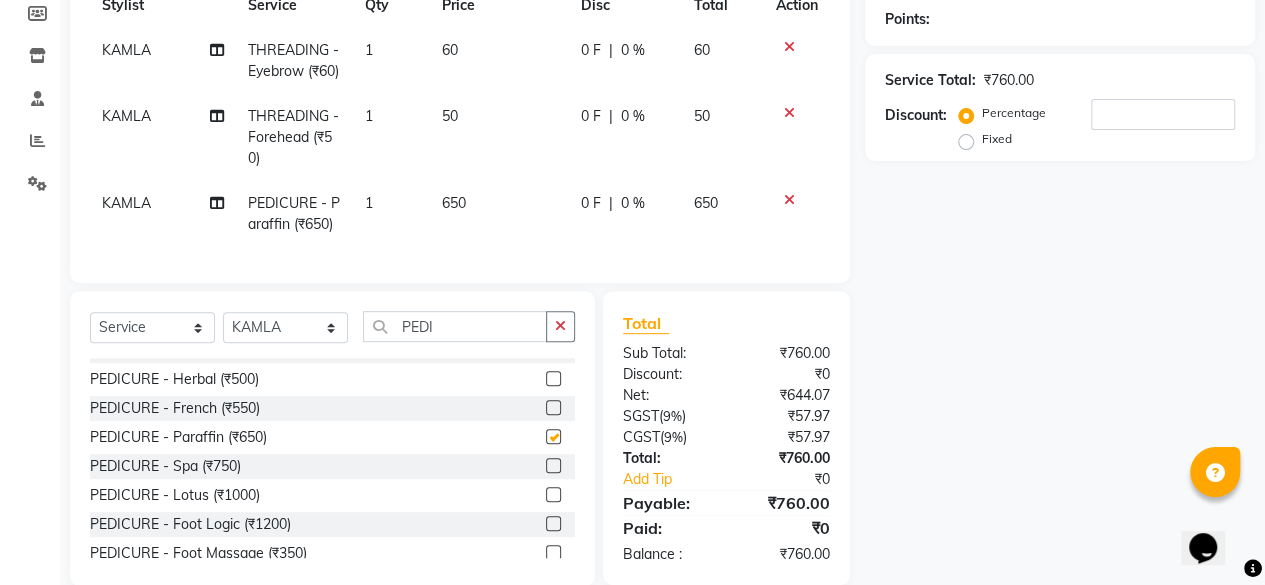 checkbox on "false" 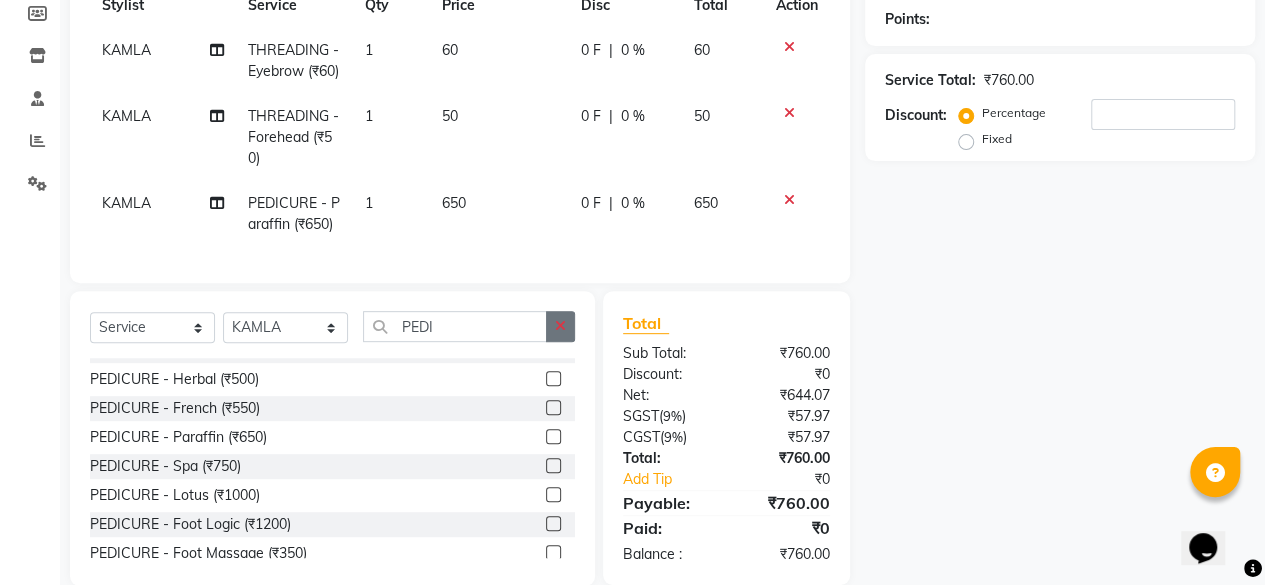 click 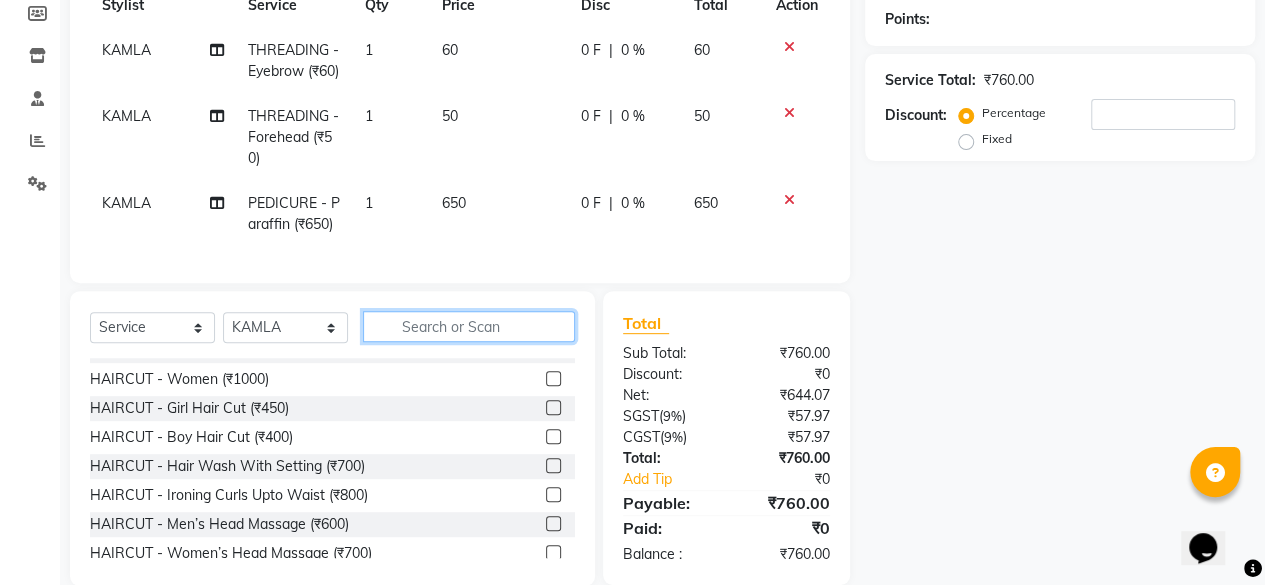 click 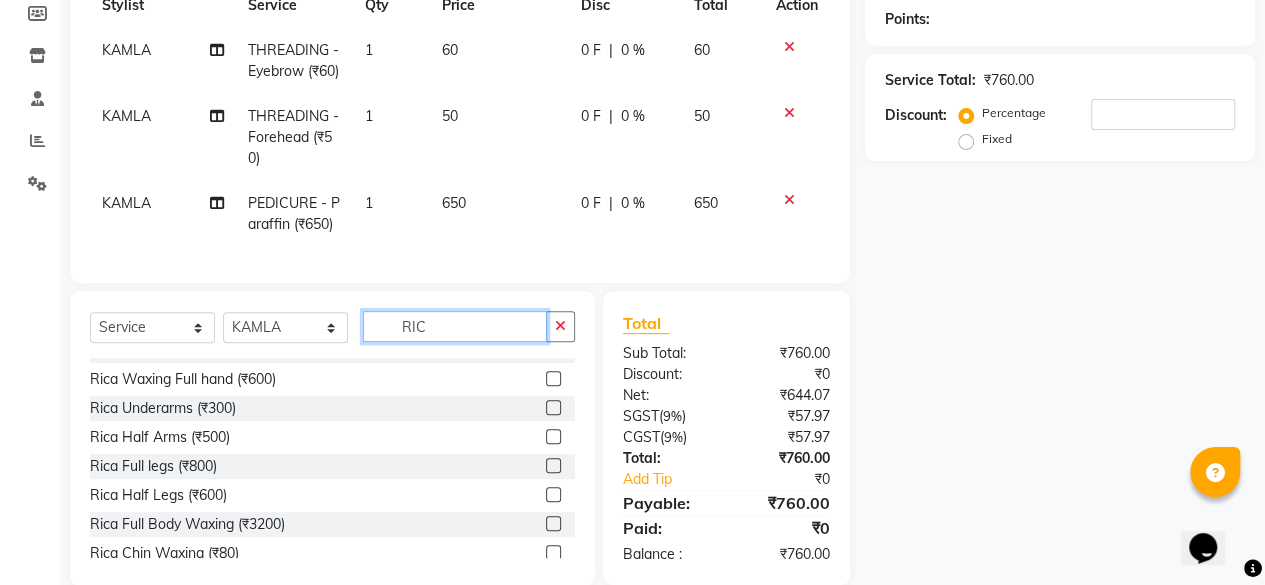 scroll, scrollTop: 0, scrollLeft: 0, axis: both 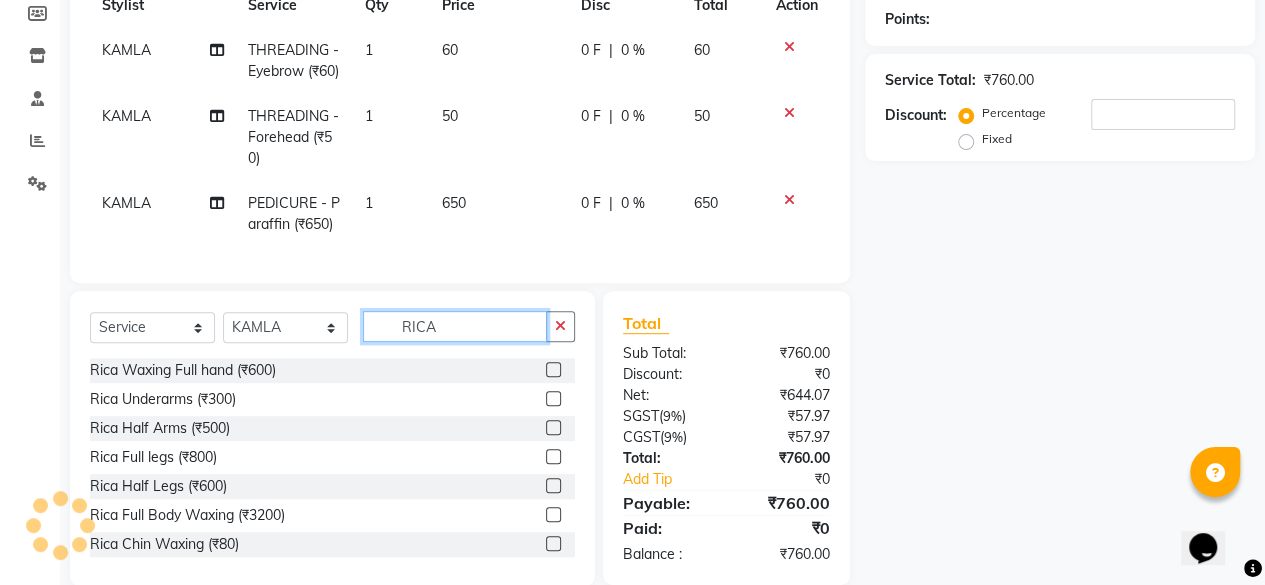 type on "RICA" 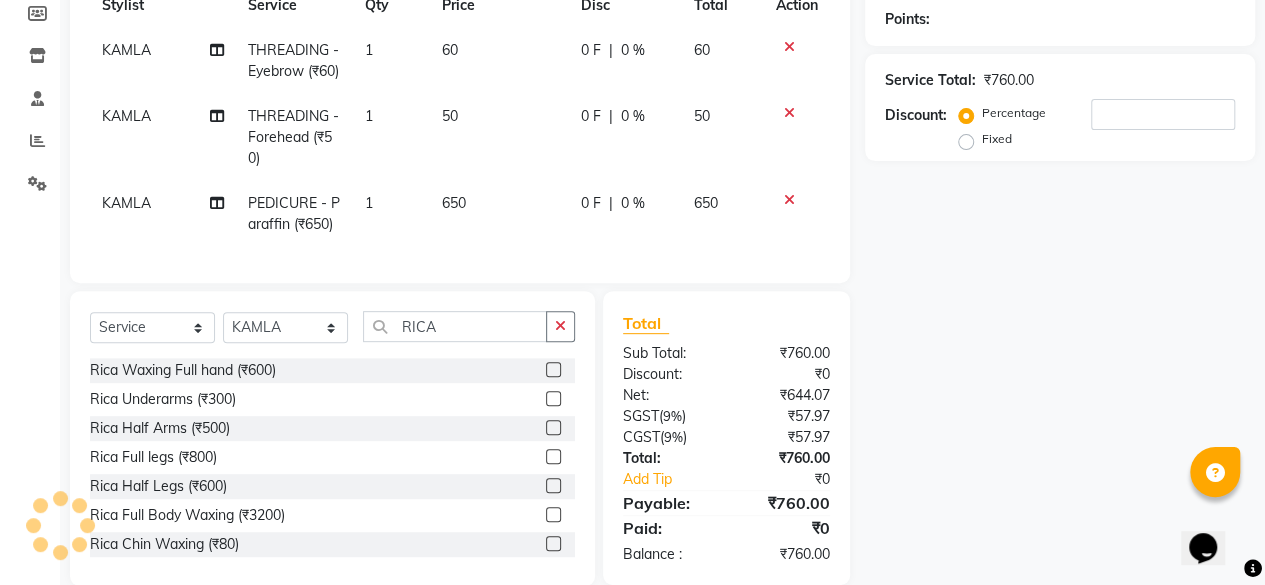 click 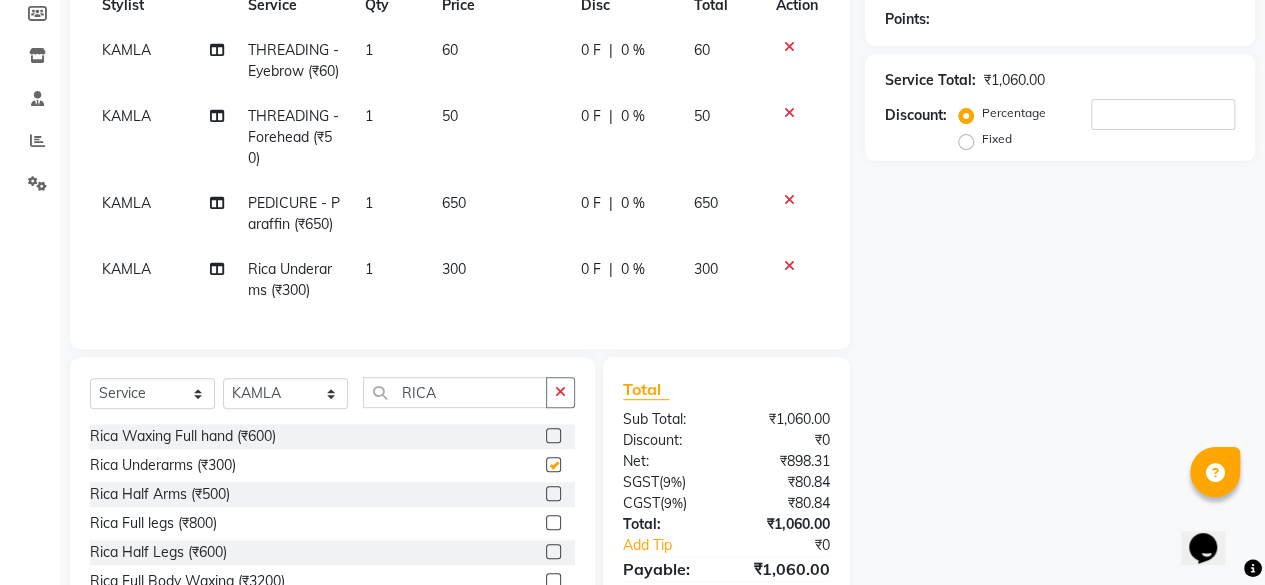 checkbox on "false" 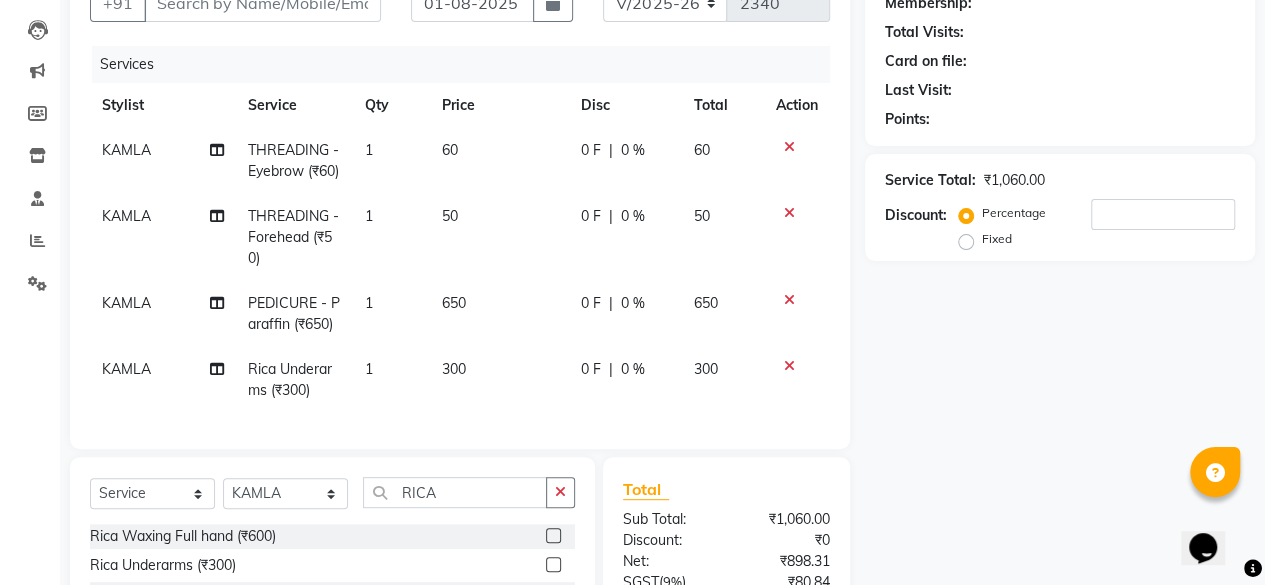 scroll, scrollTop: 2, scrollLeft: 0, axis: vertical 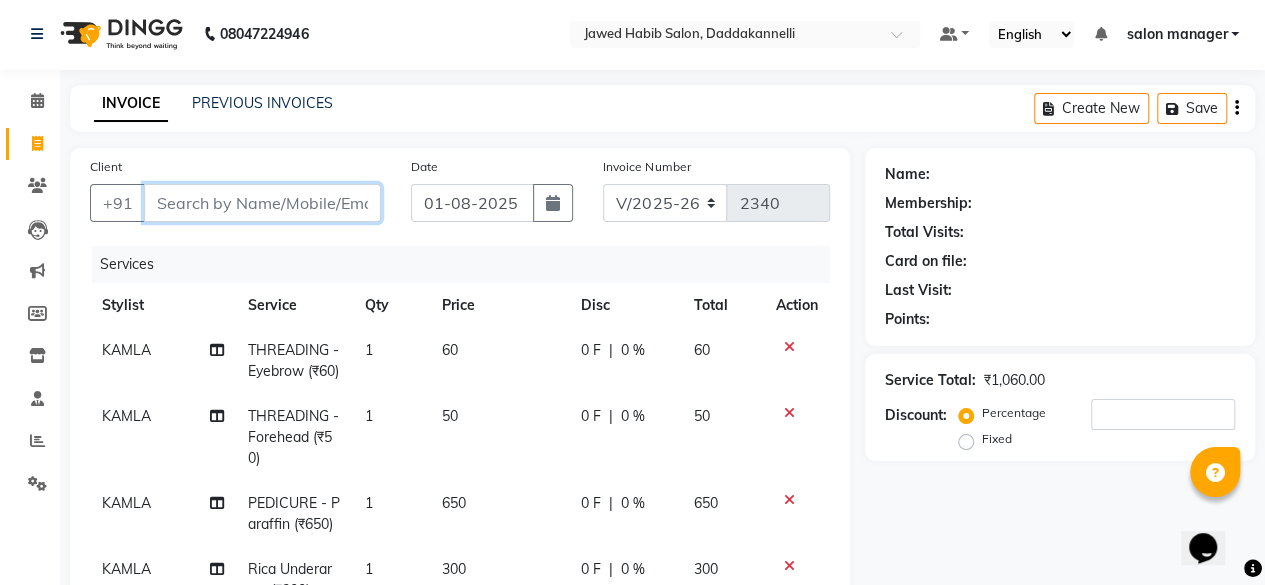 click on "Client" at bounding box center [262, 203] 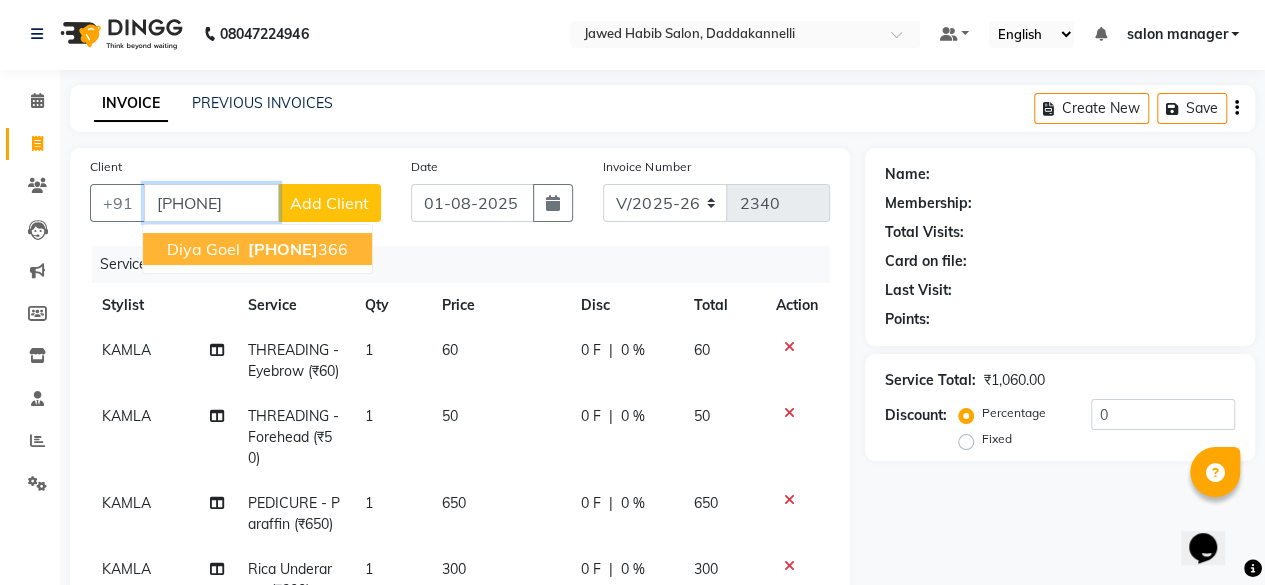 click on "6377231" at bounding box center [283, 249] 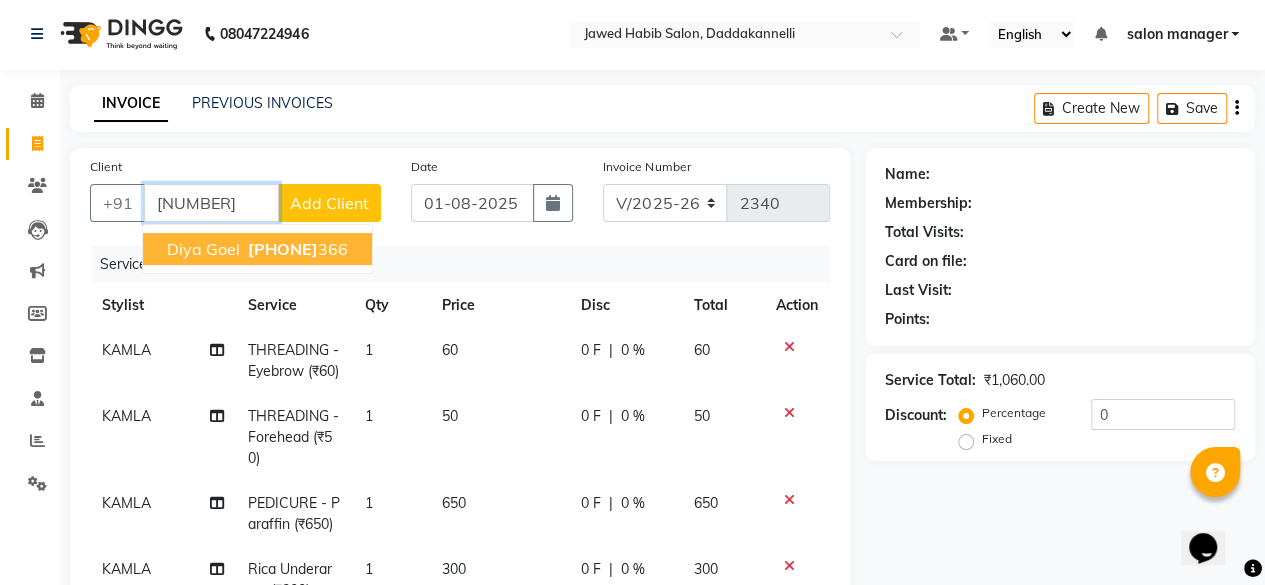 type on "6377231366" 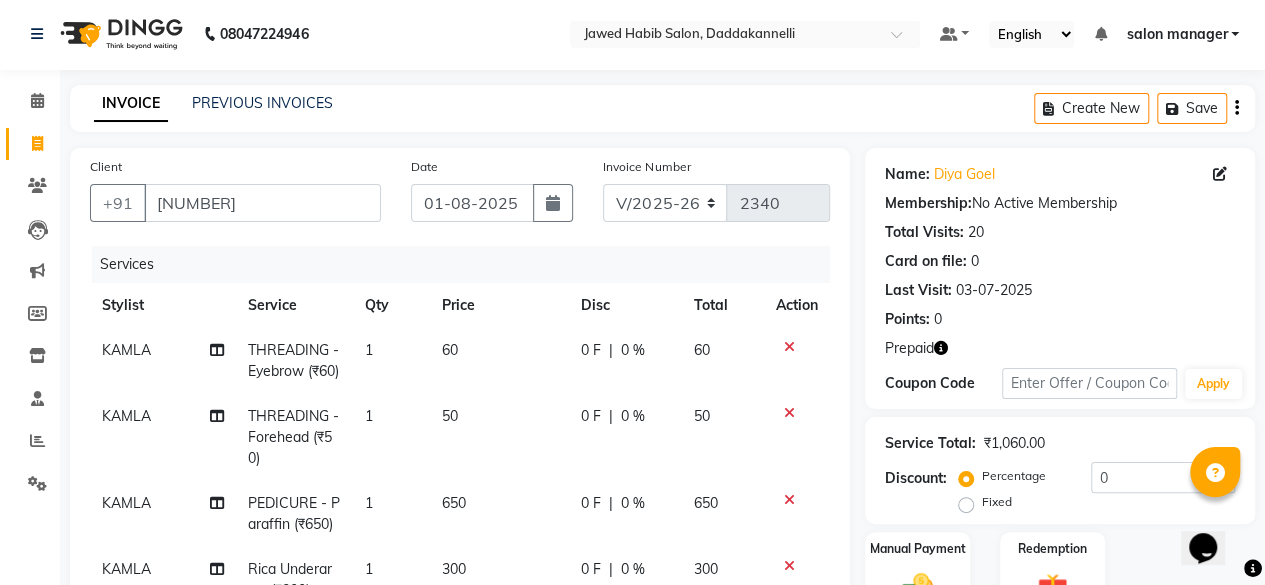 scroll, scrollTop: 202, scrollLeft: 0, axis: vertical 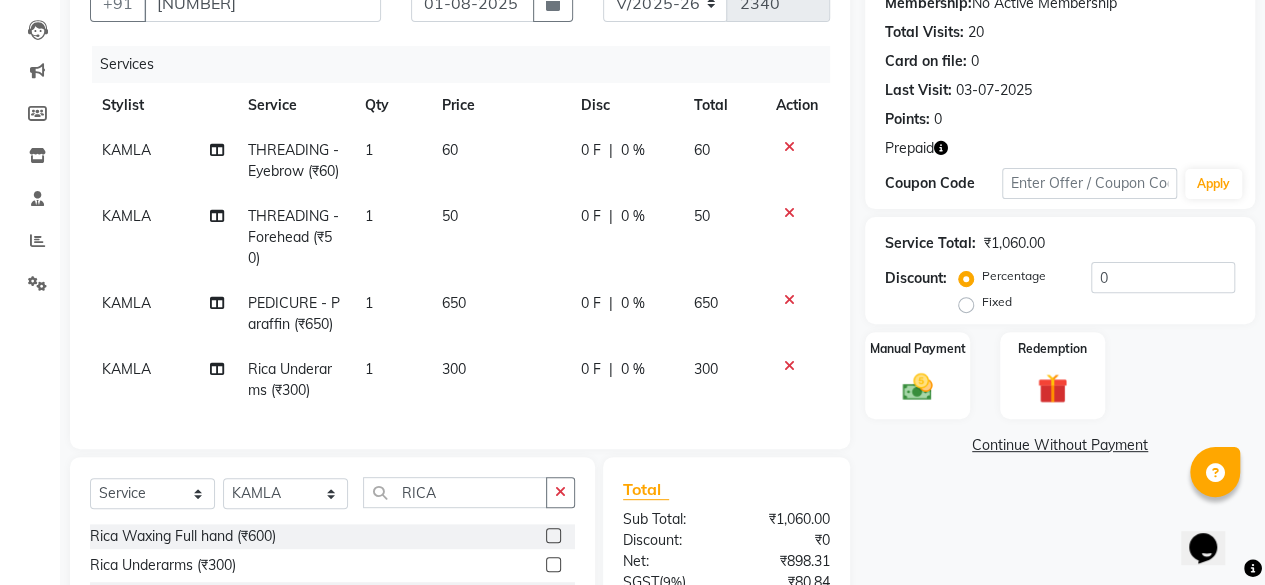 click 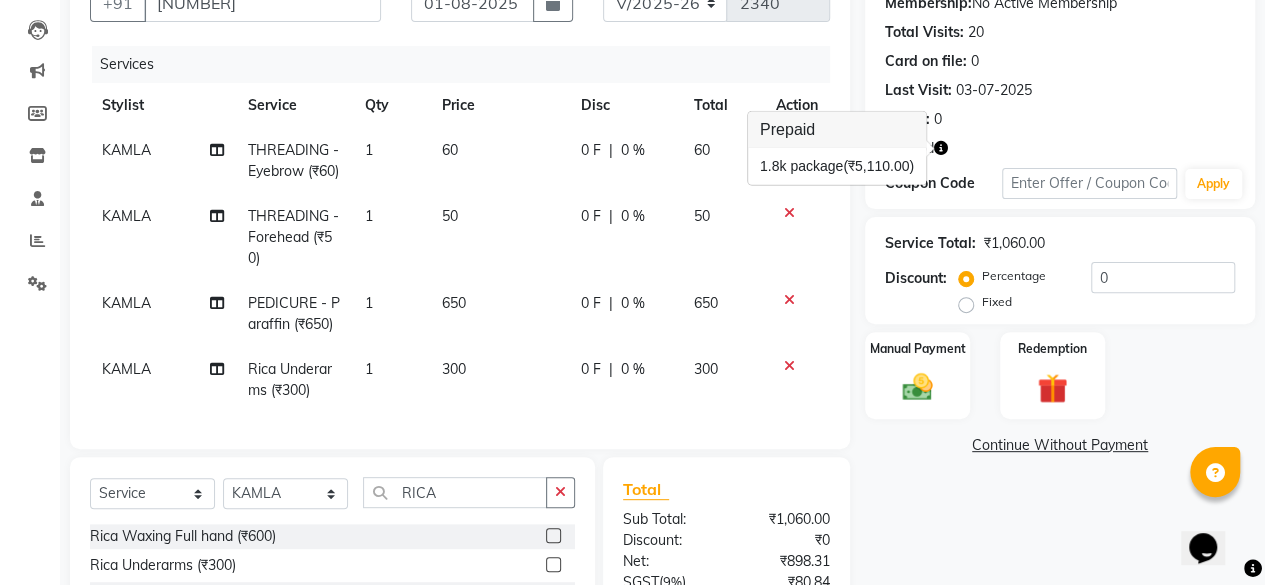 click on "Manual Payment Redemption" 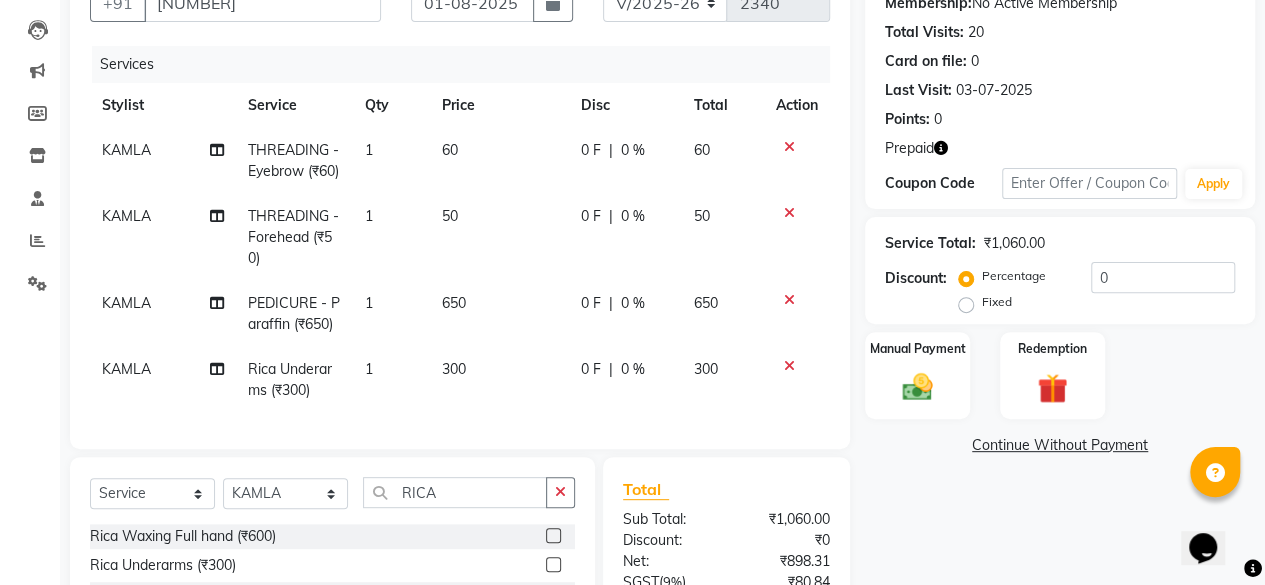 scroll, scrollTop: 302, scrollLeft: 0, axis: vertical 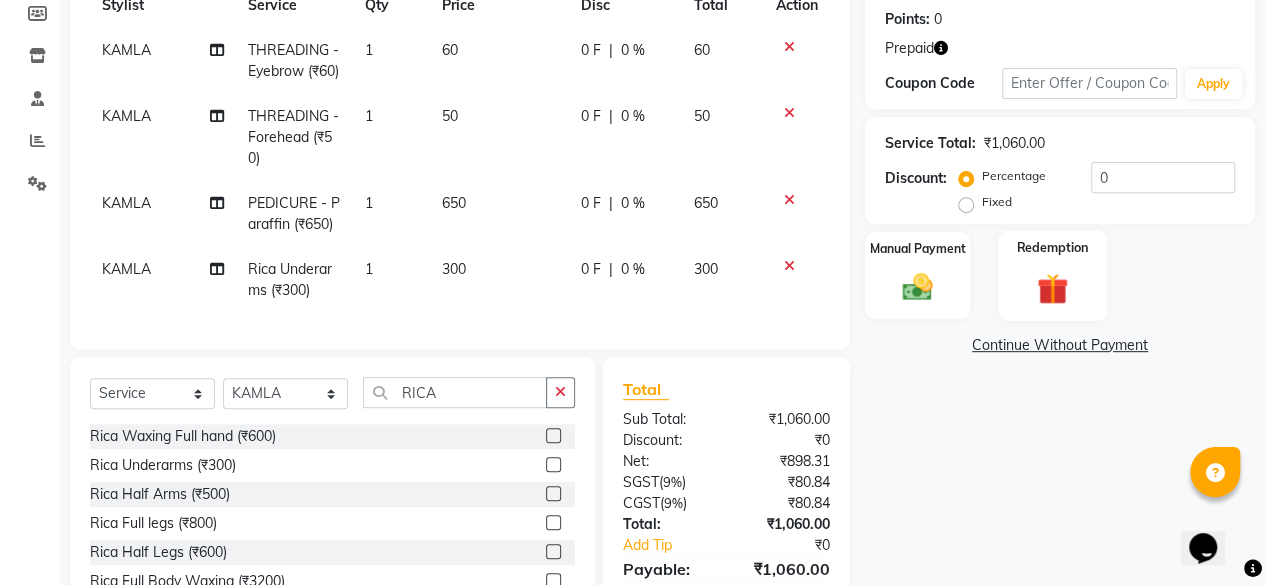 click on "Redemption" 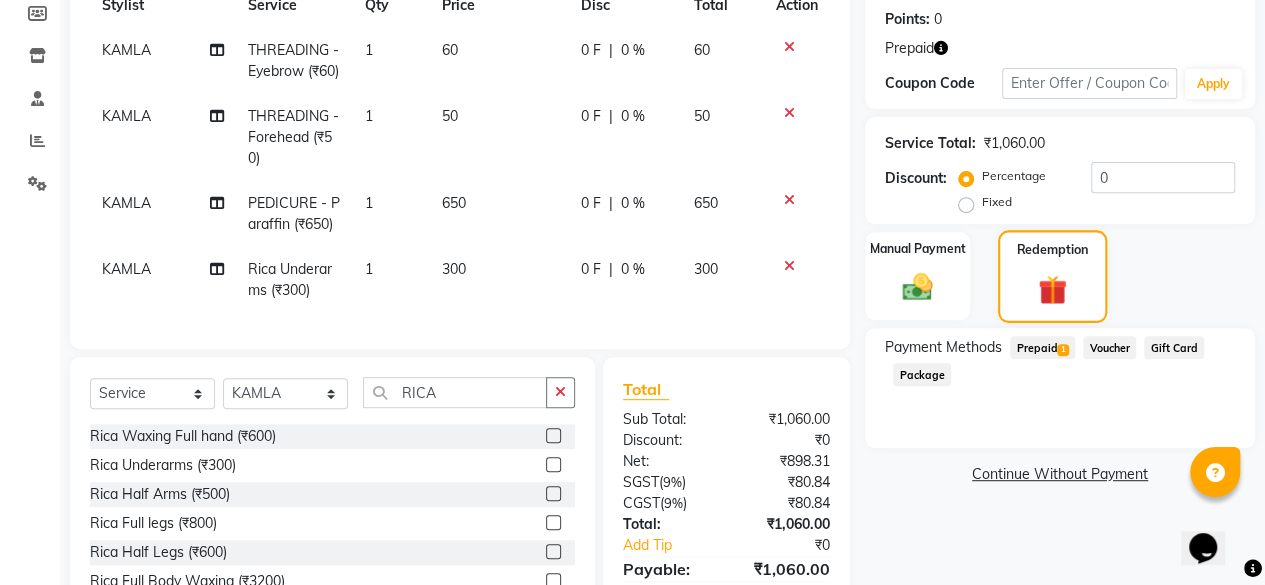 scroll, scrollTop: 402, scrollLeft: 0, axis: vertical 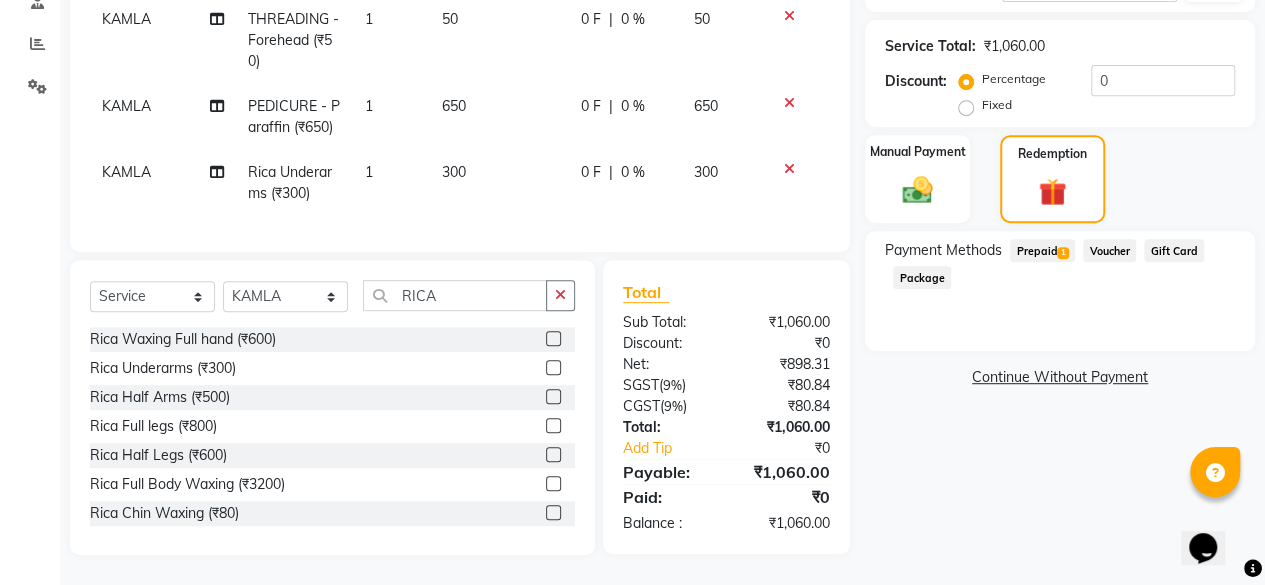 click on "Prepaid  1" 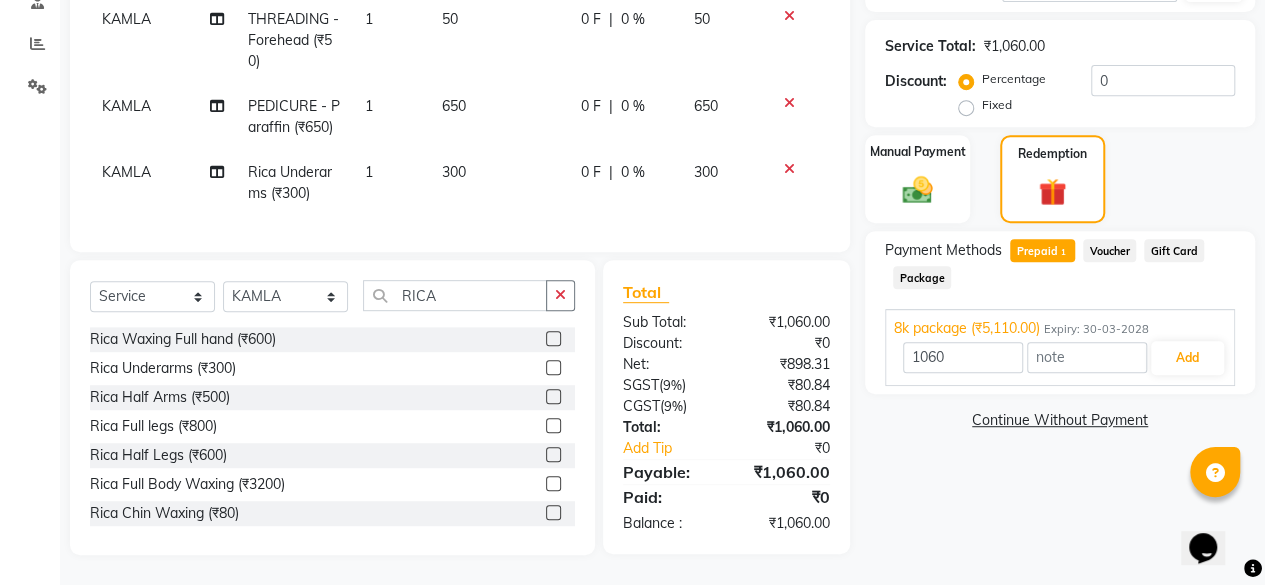 scroll, scrollTop: 434, scrollLeft: 0, axis: vertical 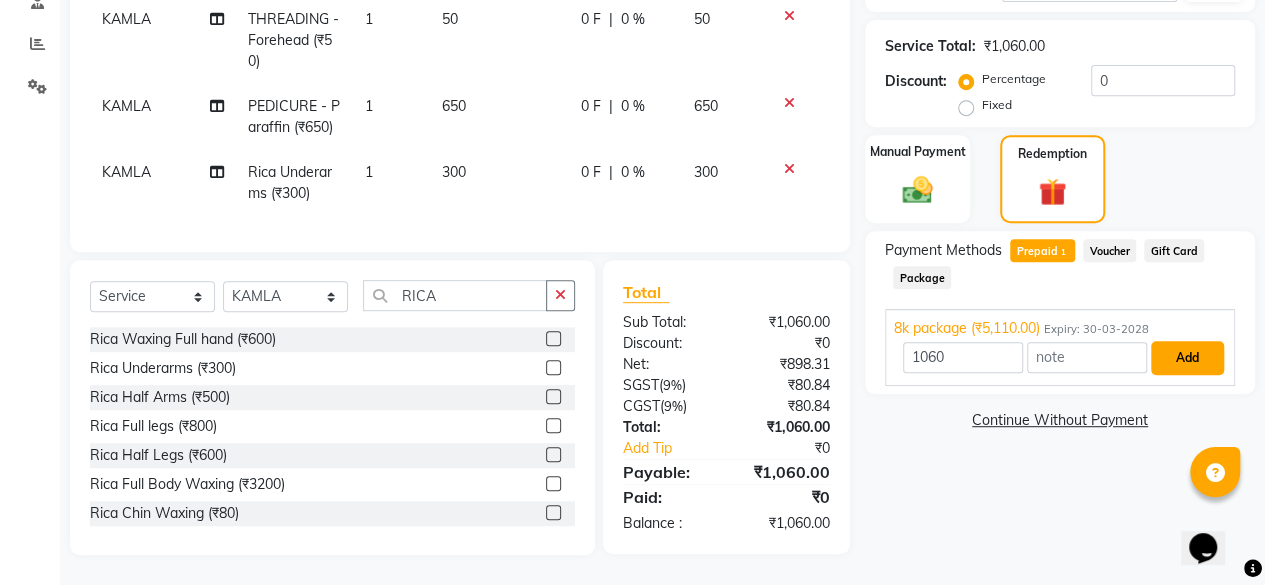click on "Add" at bounding box center (1187, 358) 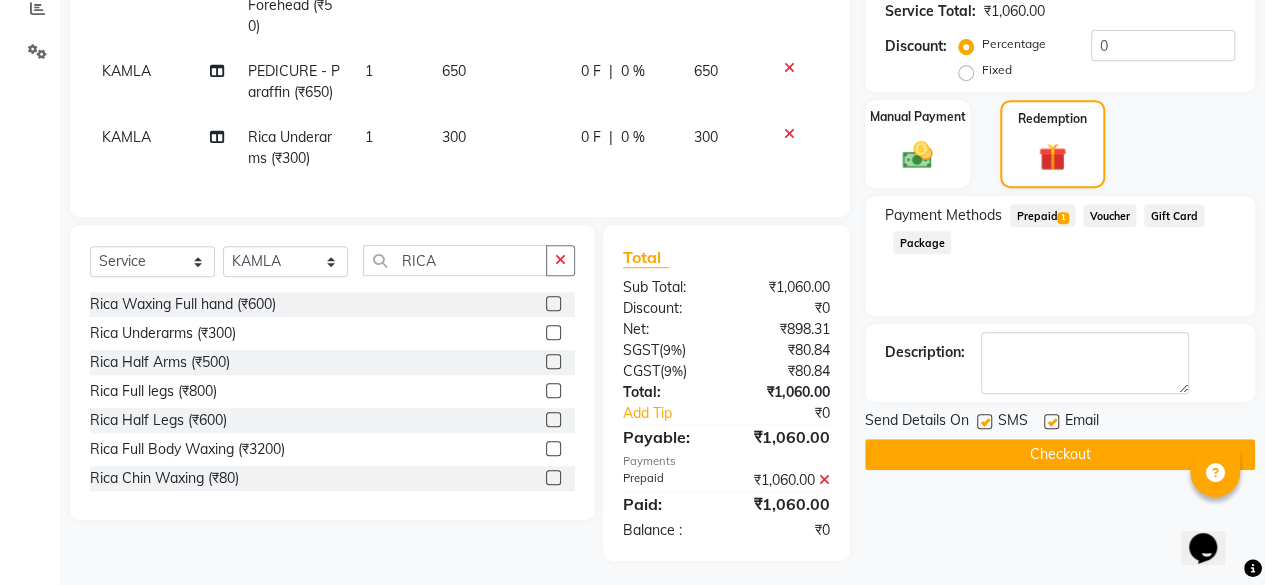 scroll, scrollTop: 474, scrollLeft: 0, axis: vertical 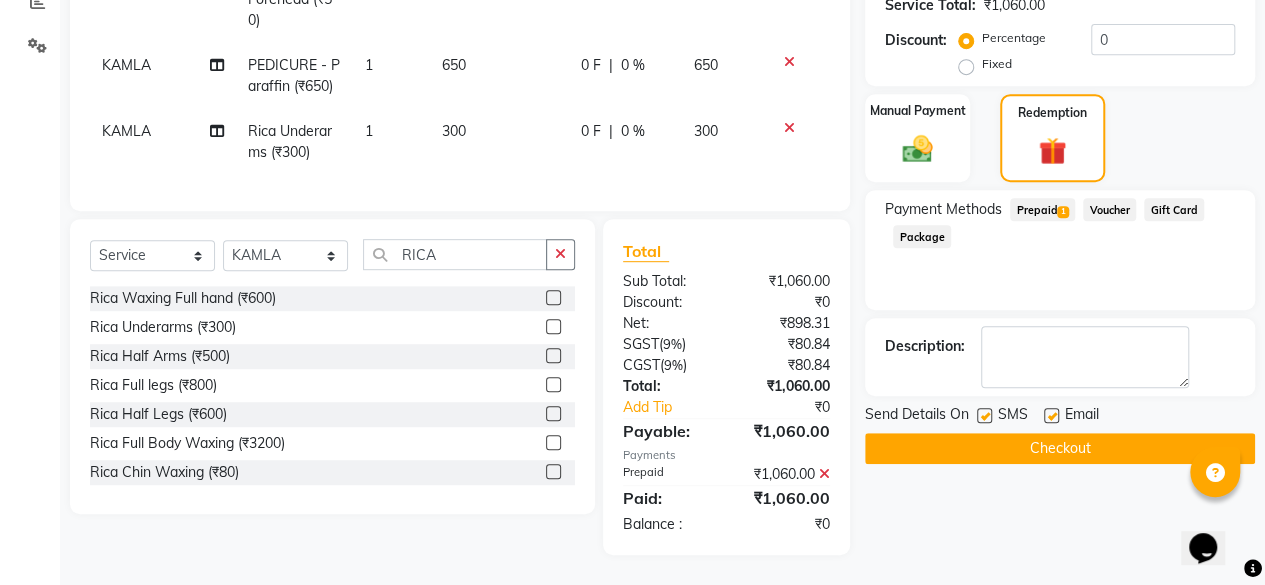 click 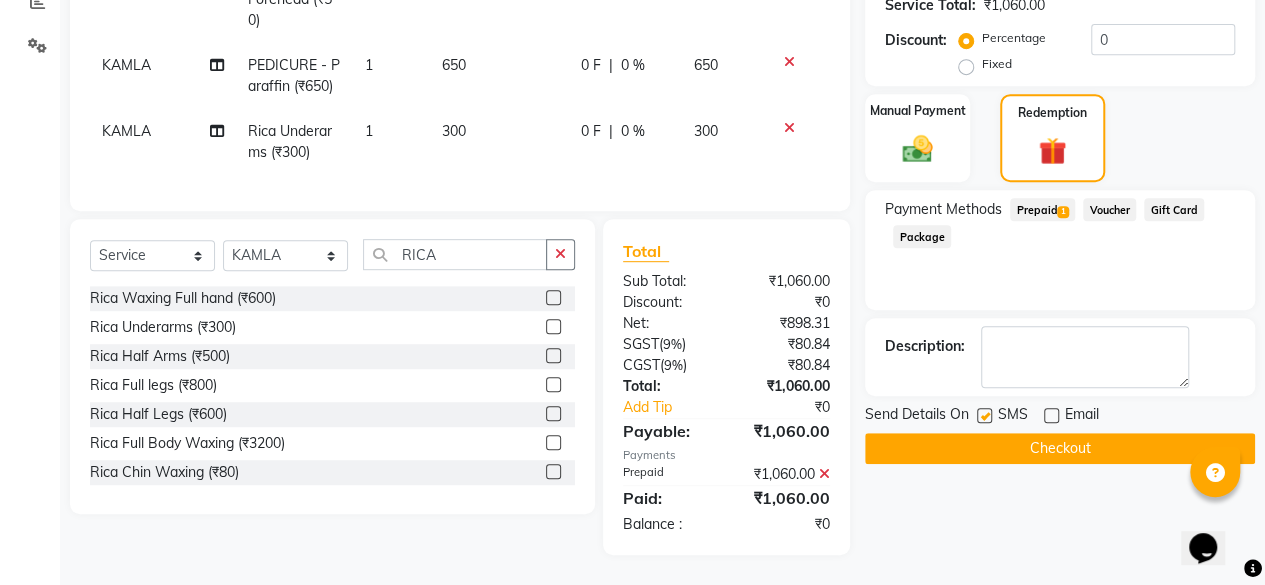 click on "Checkout" 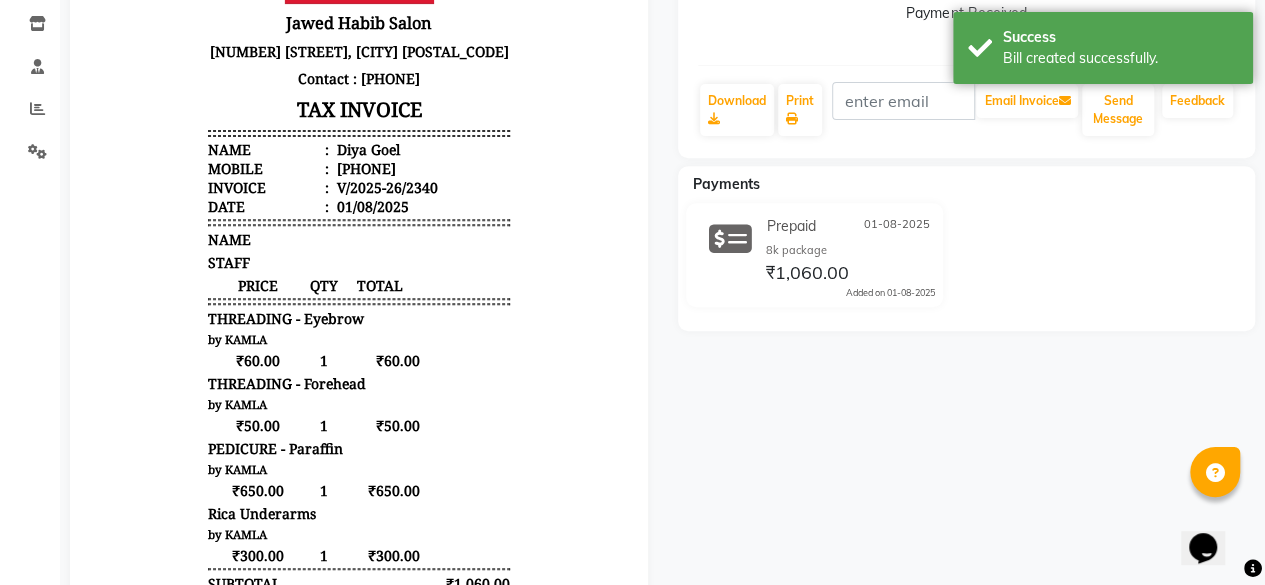 scroll, scrollTop: 0, scrollLeft: 0, axis: both 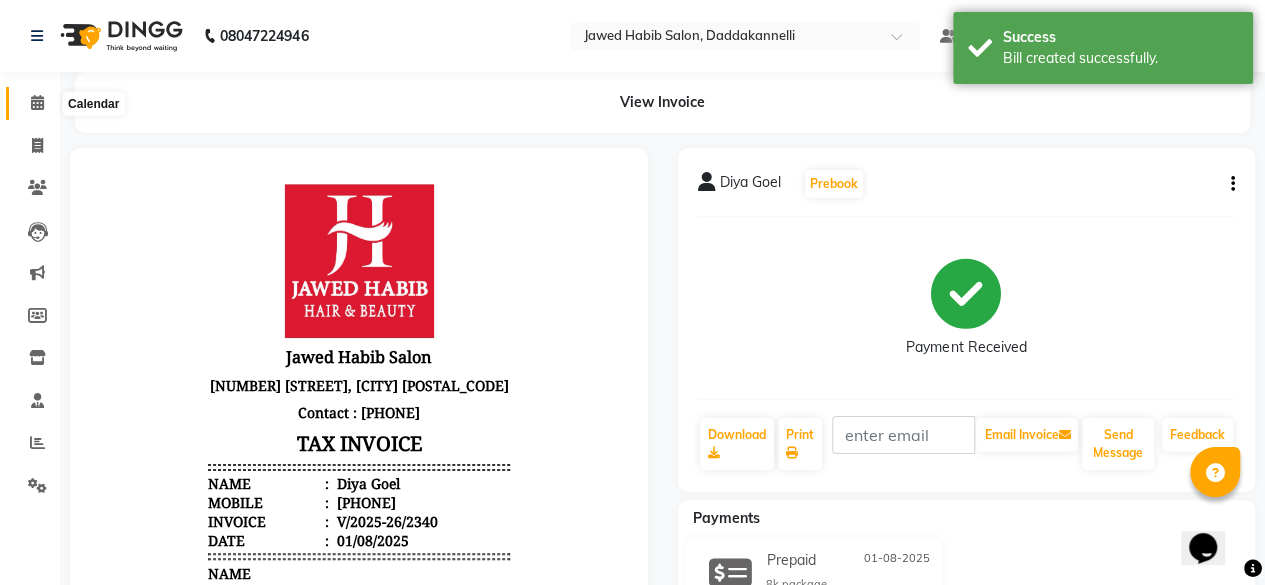 click 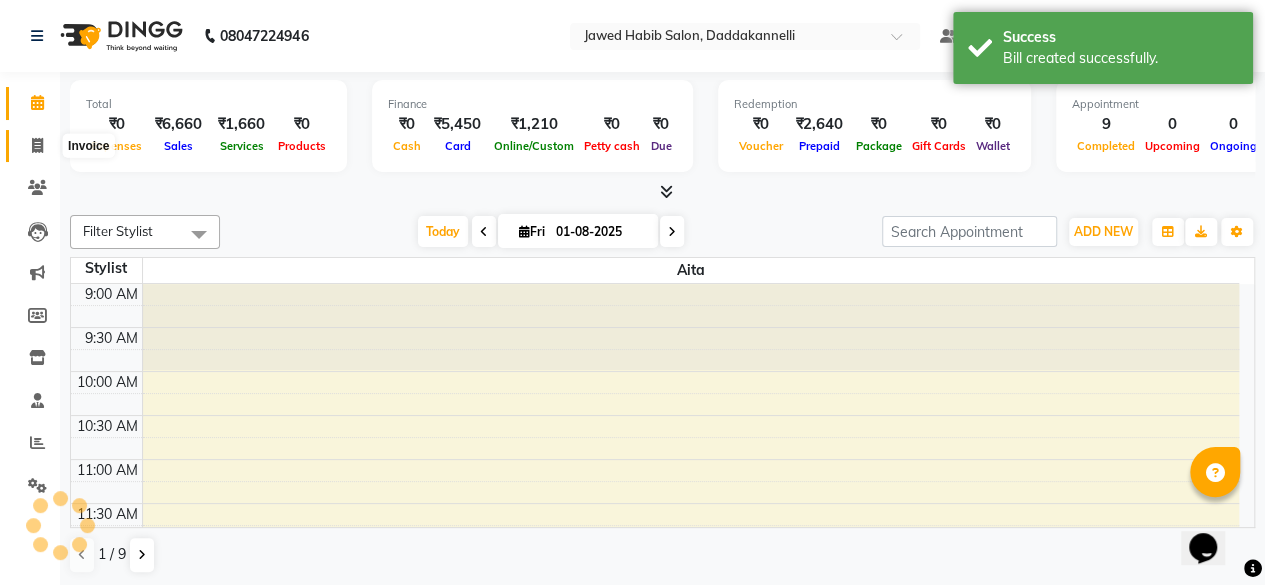 scroll, scrollTop: 0, scrollLeft: 0, axis: both 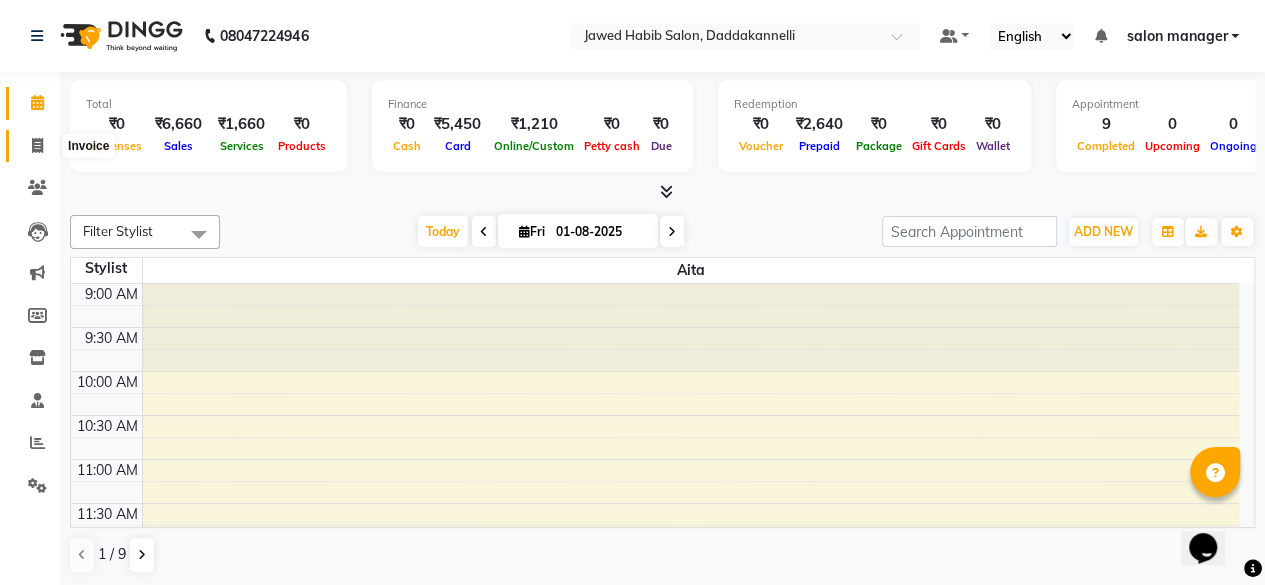 click 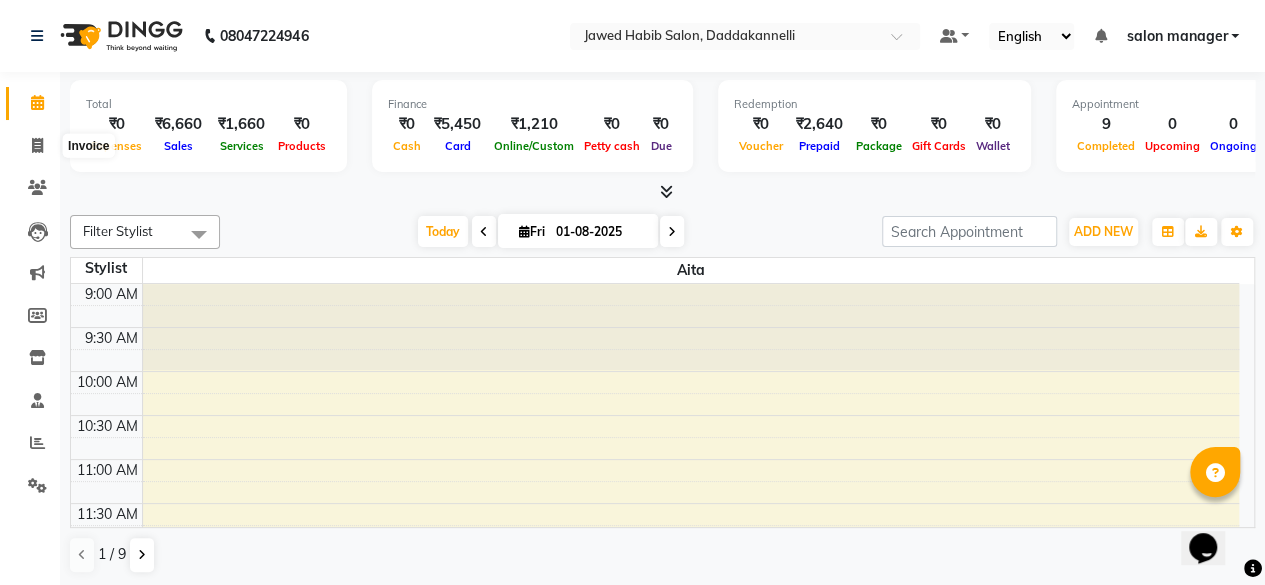 select on "6354" 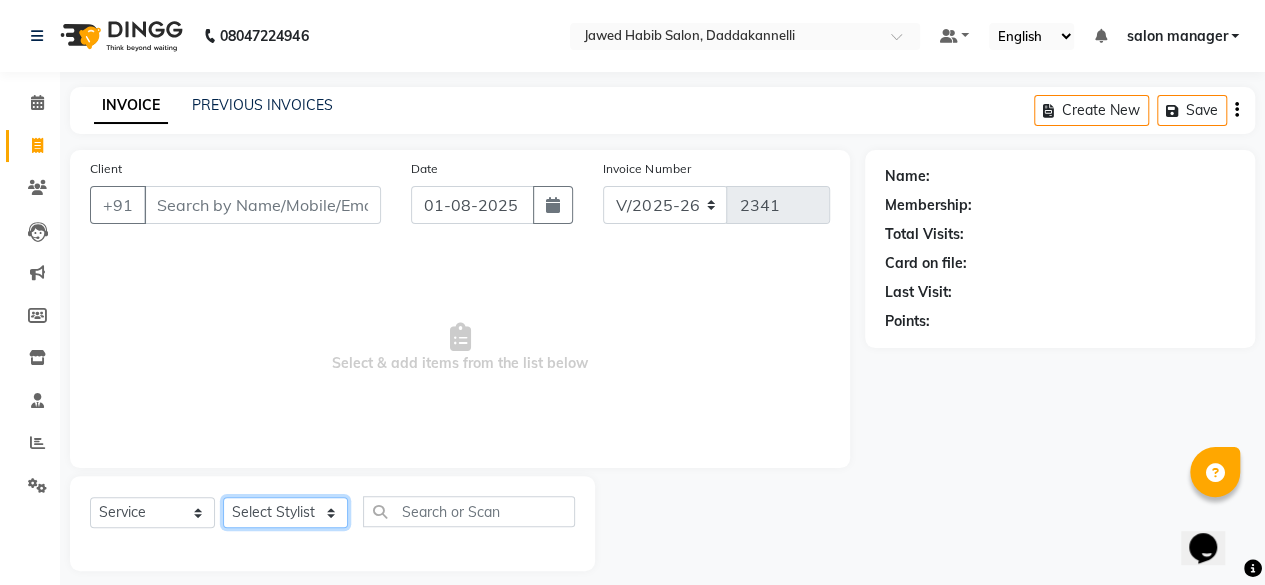 click on "Select Stylist aita DINGG SUPPORT Kabita KAMLA Rahul Riya Tamang Sajal salon manager Sonu Vimal" 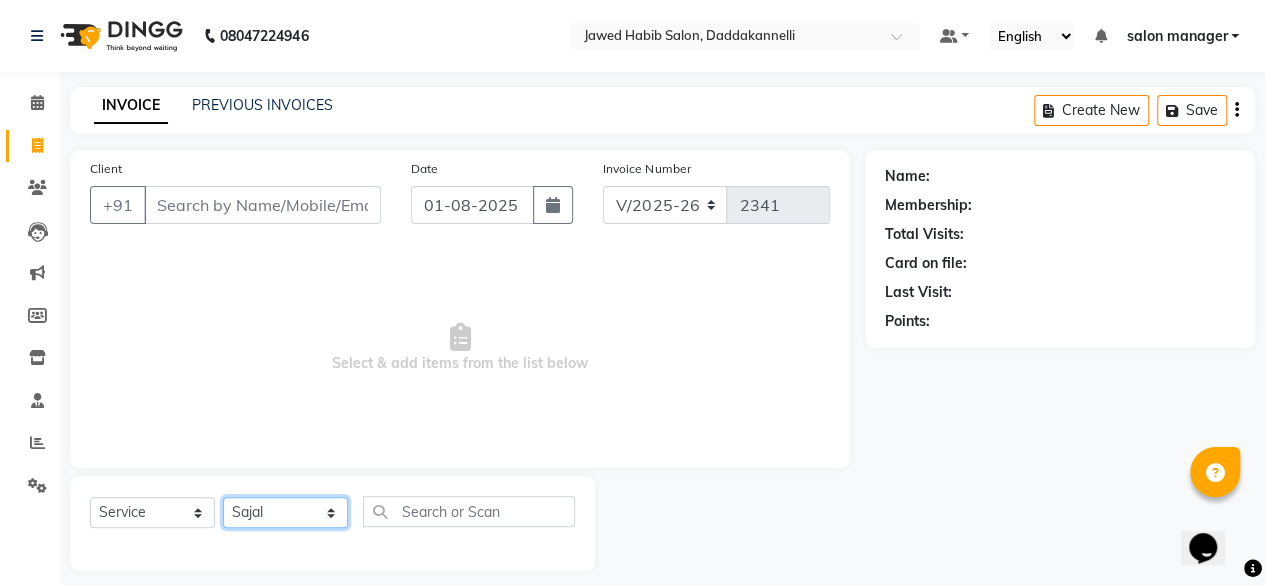 click on "Select Stylist aita DINGG SUPPORT Kabita KAMLA Rahul Riya Tamang Sajal salon manager Sonu Vimal" 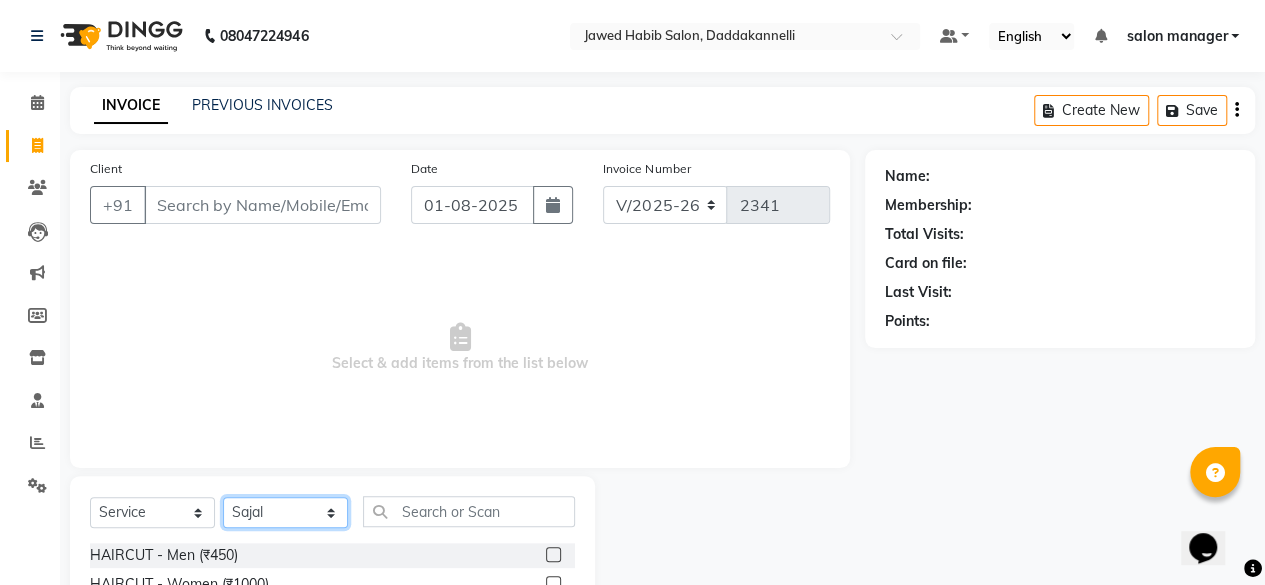 scroll, scrollTop: 200, scrollLeft: 0, axis: vertical 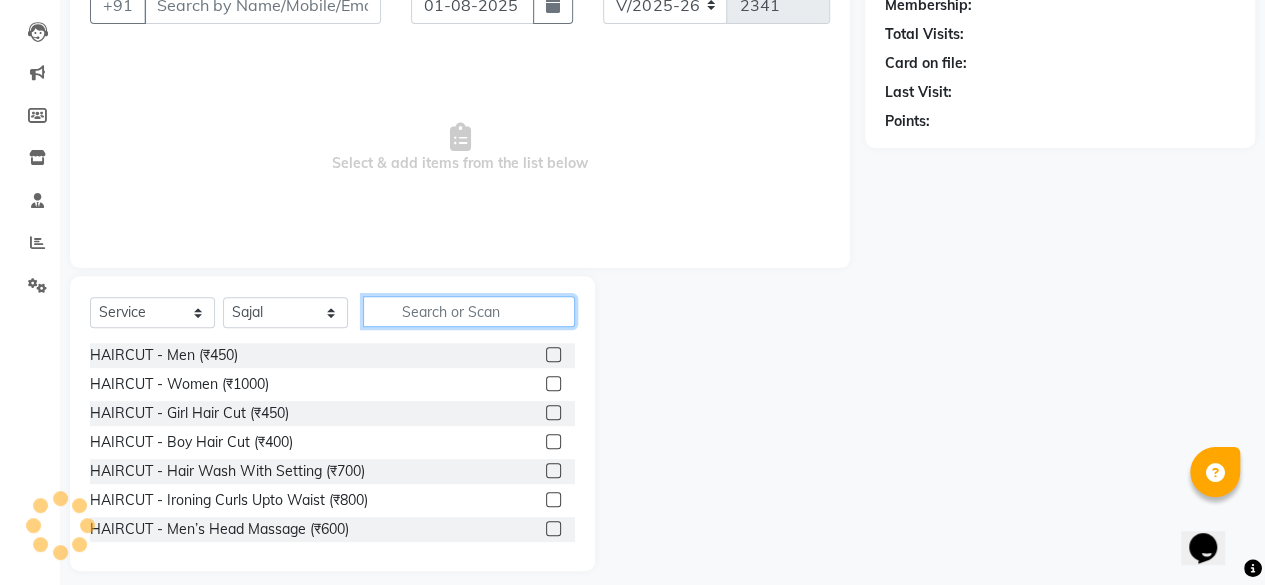 click 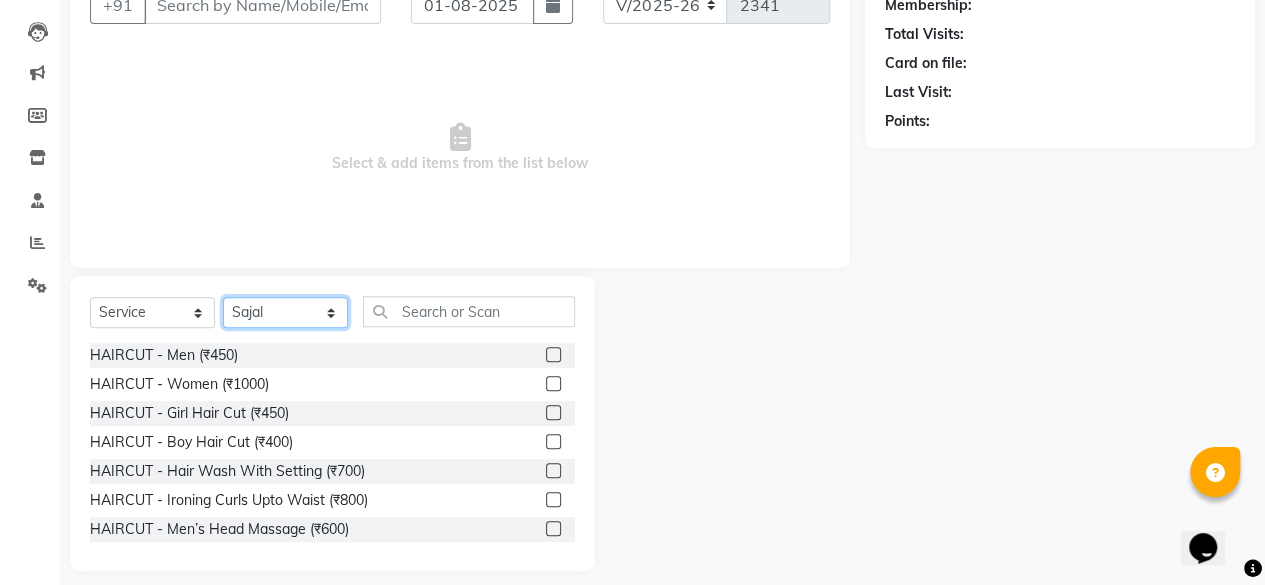 click on "Select Stylist aita DINGG SUPPORT Kabita KAMLA Rahul Riya Tamang Sajal salon manager Sonu Vimal" 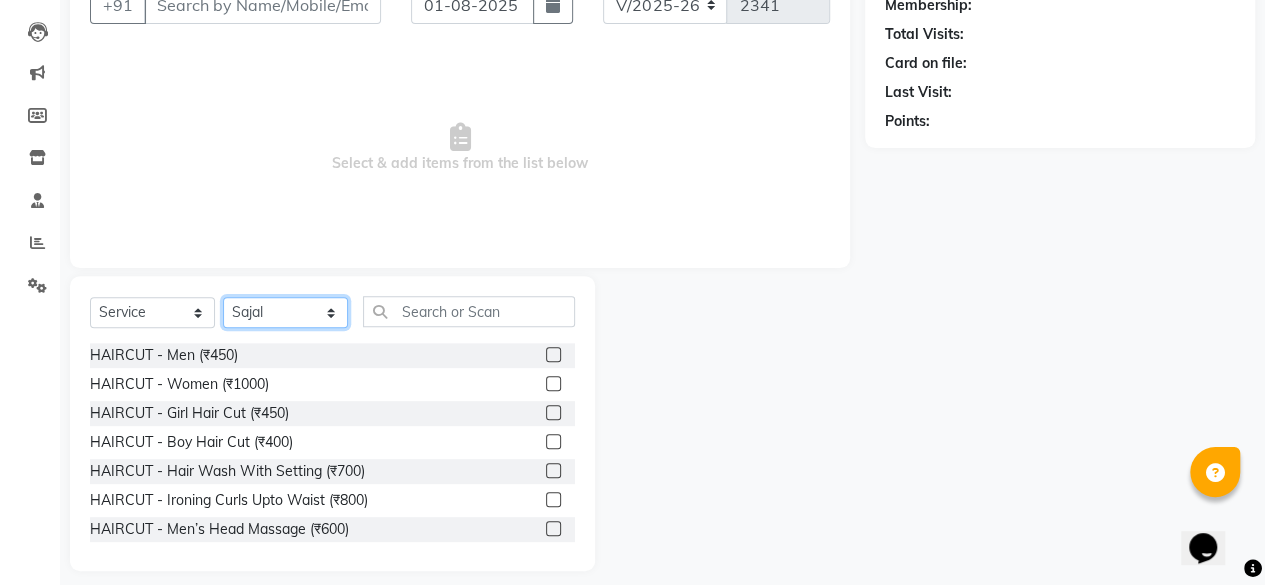 select on "66066" 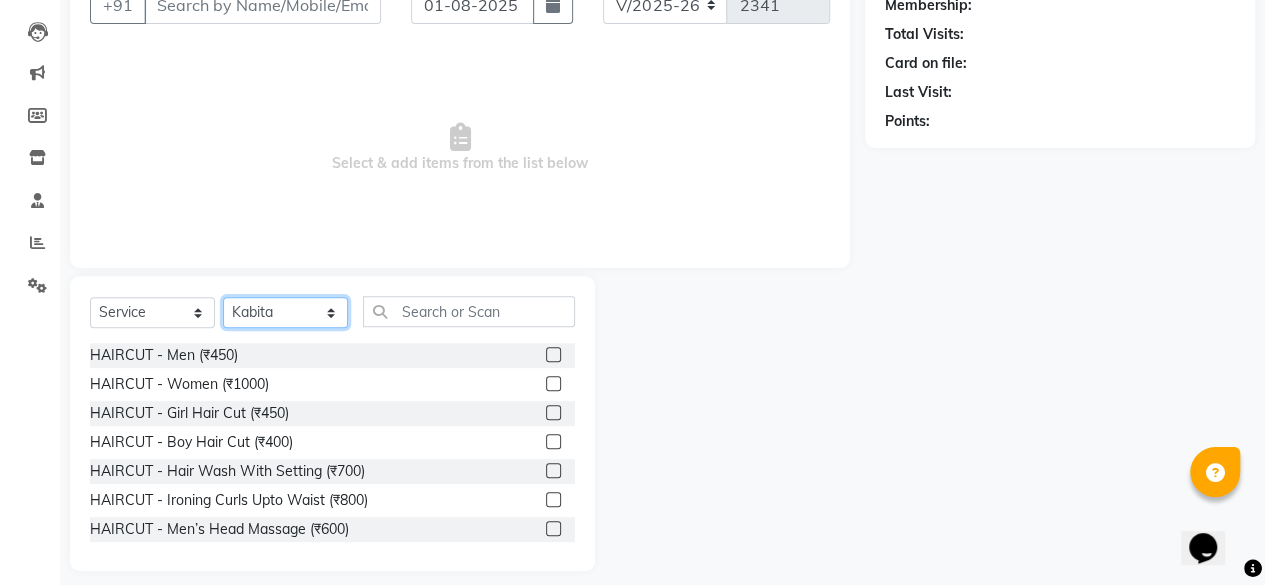 click on "Select Stylist aita DINGG SUPPORT Kabita KAMLA Rahul Riya Tamang Sajal salon manager Sonu Vimal" 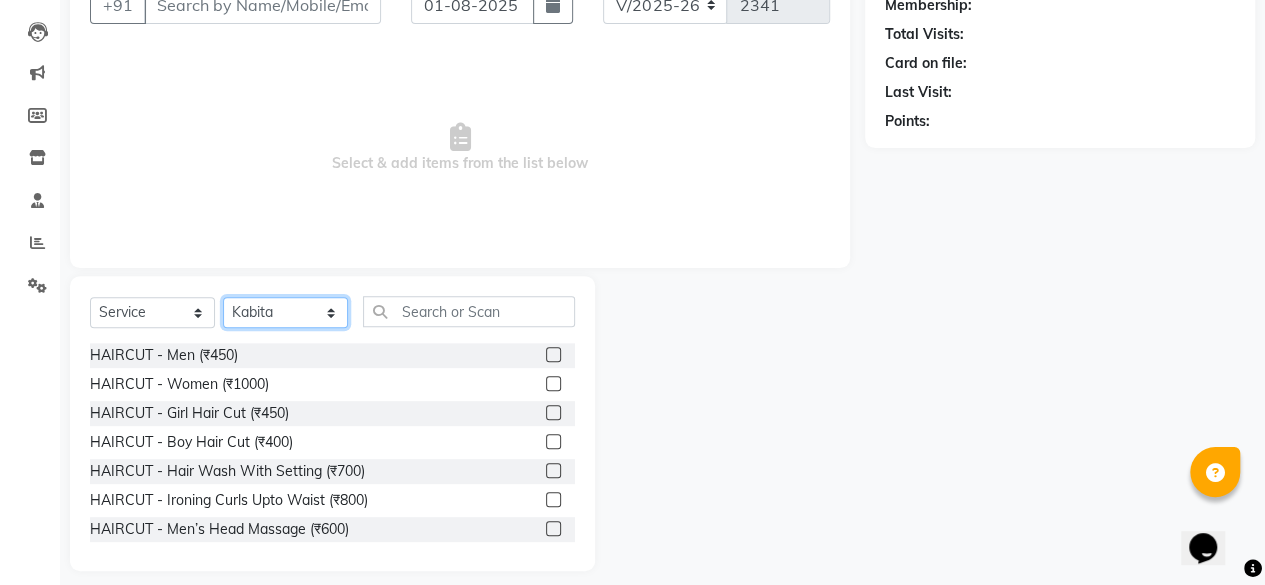 scroll, scrollTop: 215, scrollLeft: 0, axis: vertical 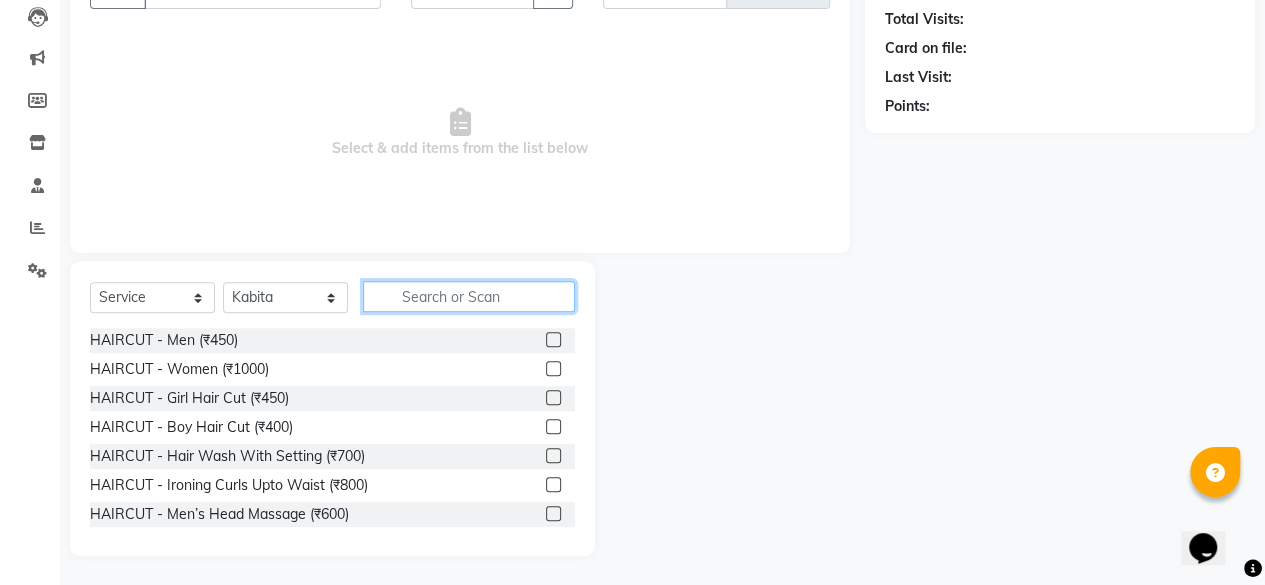 click 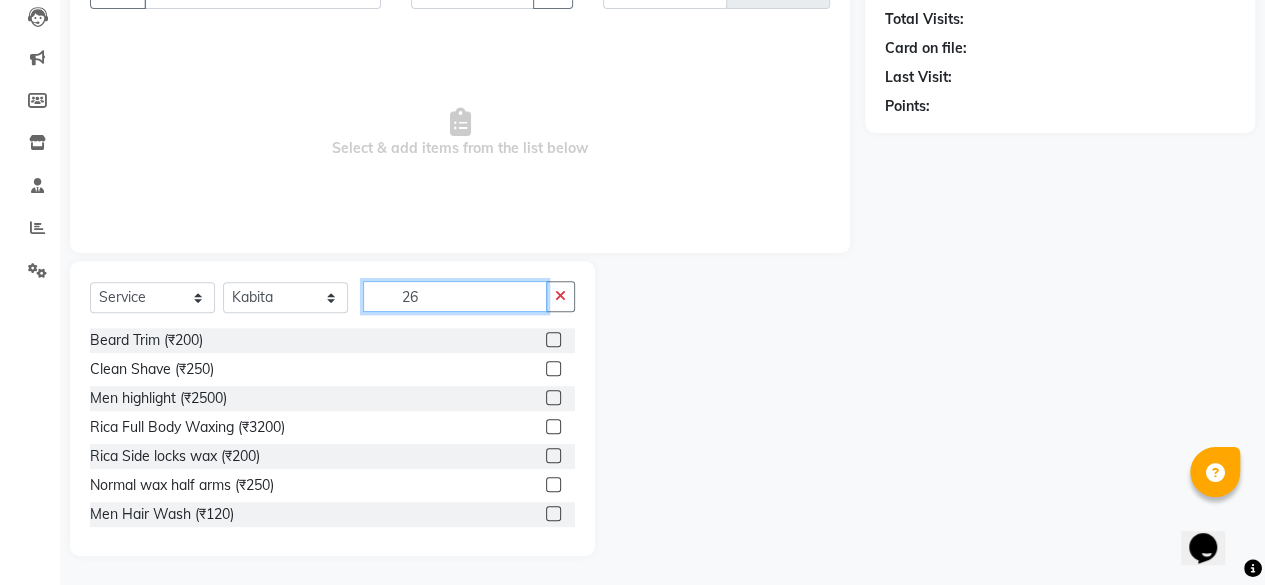 scroll, scrollTop: 44, scrollLeft: 0, axis: vertical 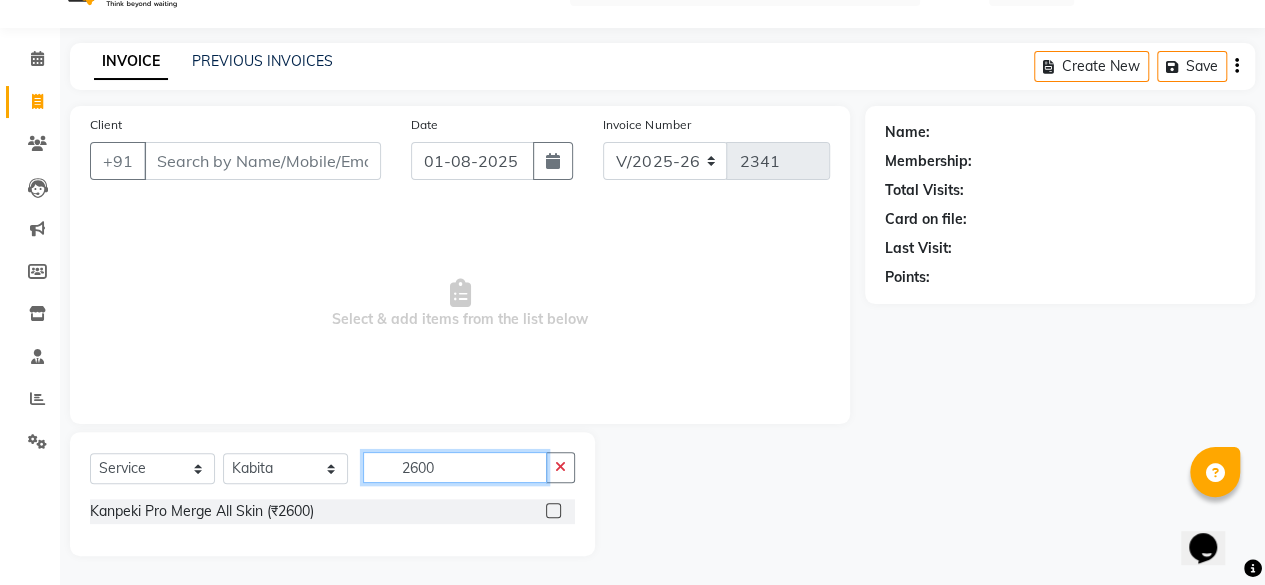 type on "2600" 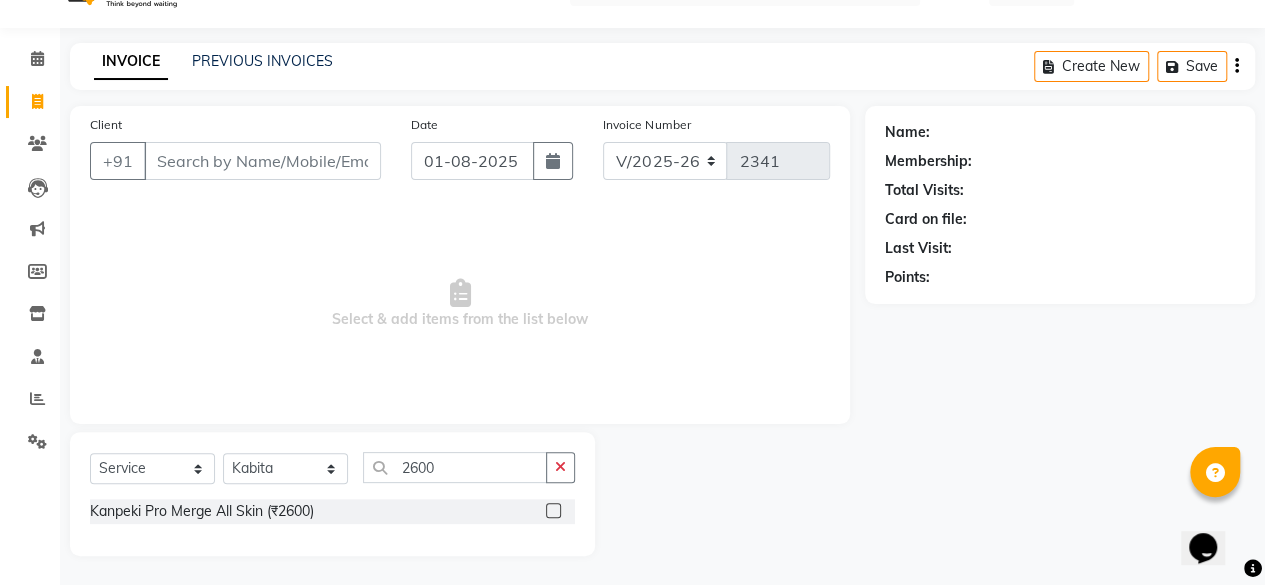 click 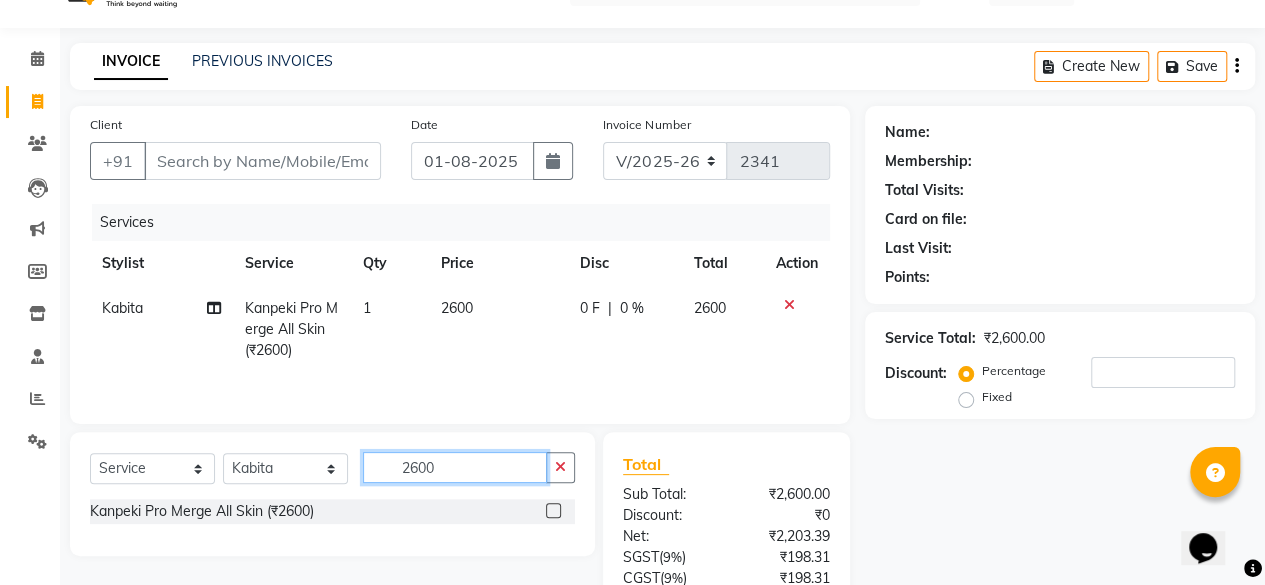 checkbox on "false" 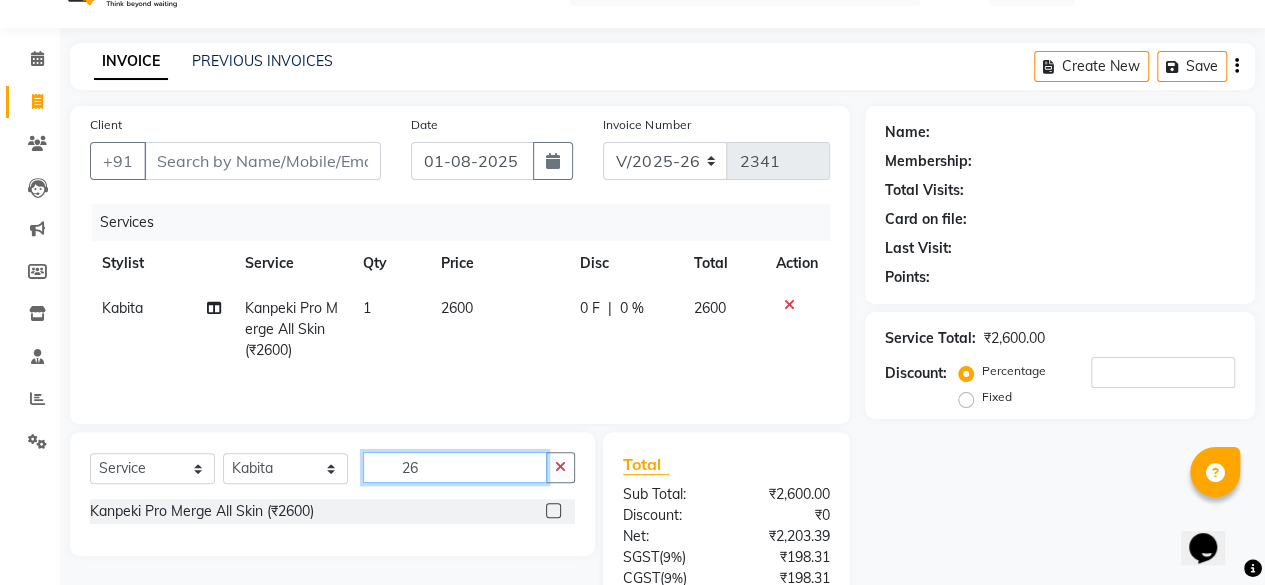 type on "2" 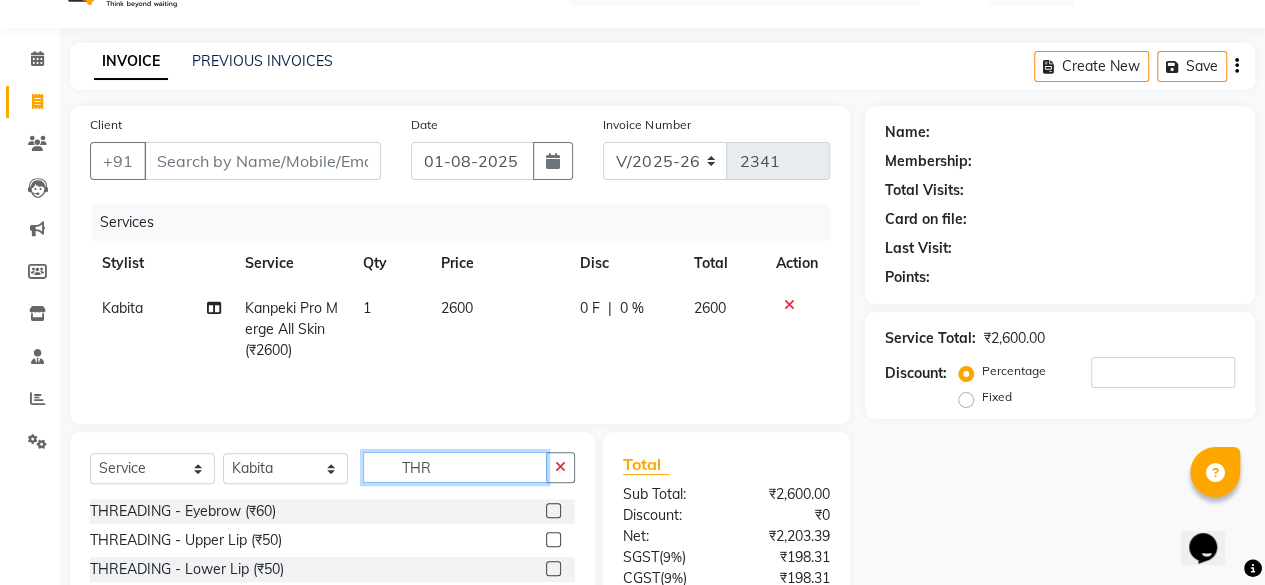 scroll, scrollTop: 215, scrollLeft: 0, axis: vertical 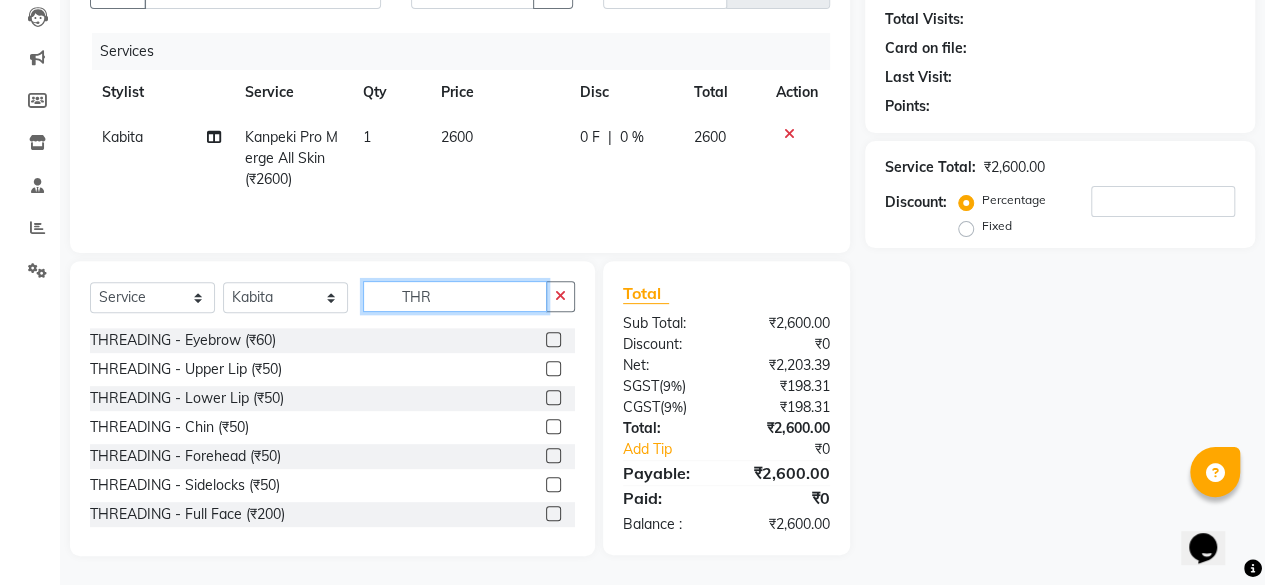type on "THR" 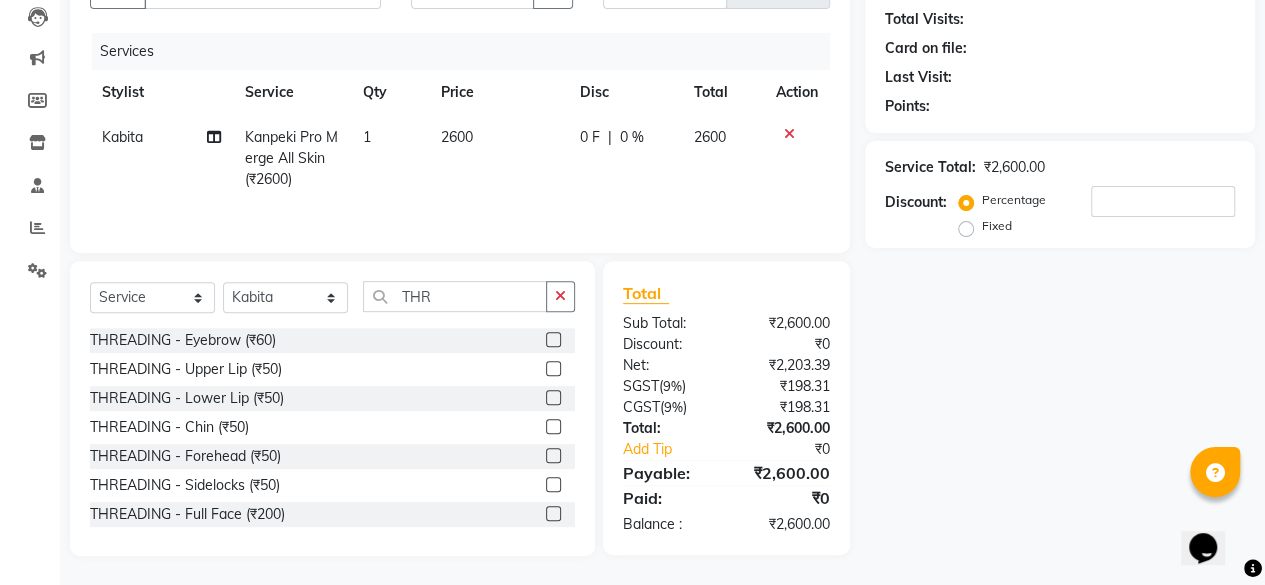 click 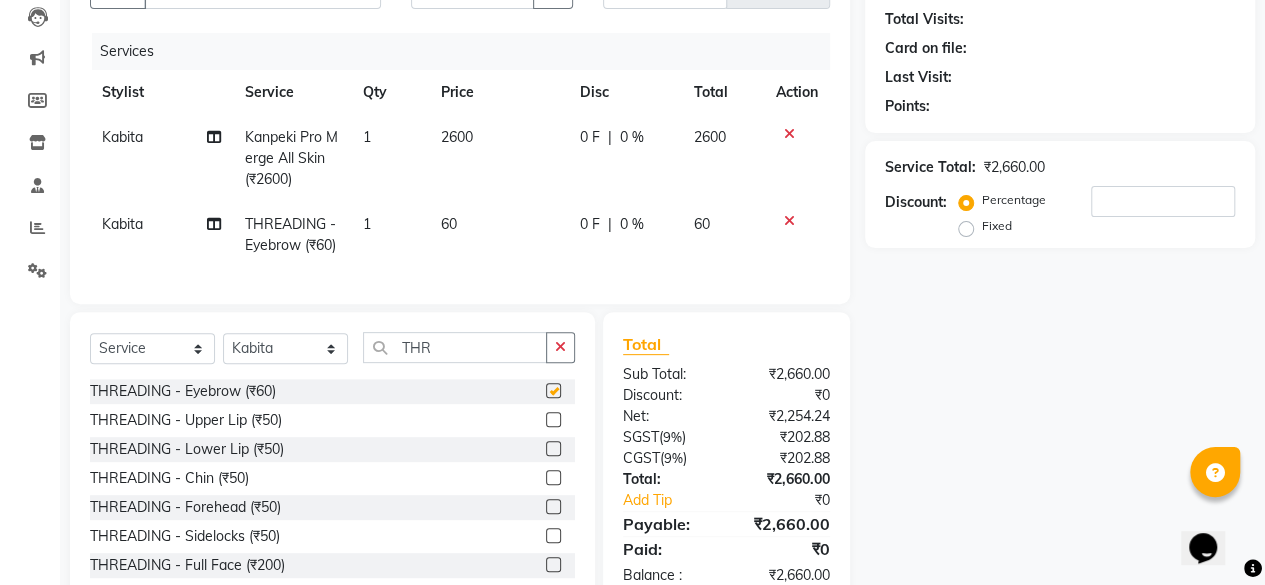 checkbox on "false" 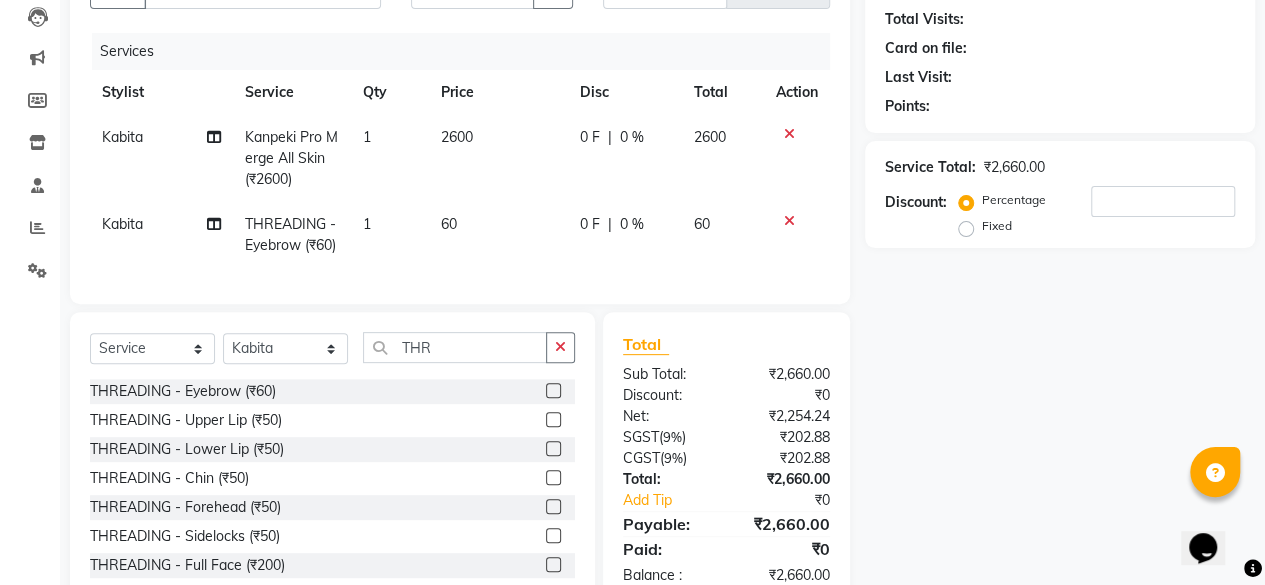 scroll, scrollTop: 302, scrollLeft: 0, axis: vertical 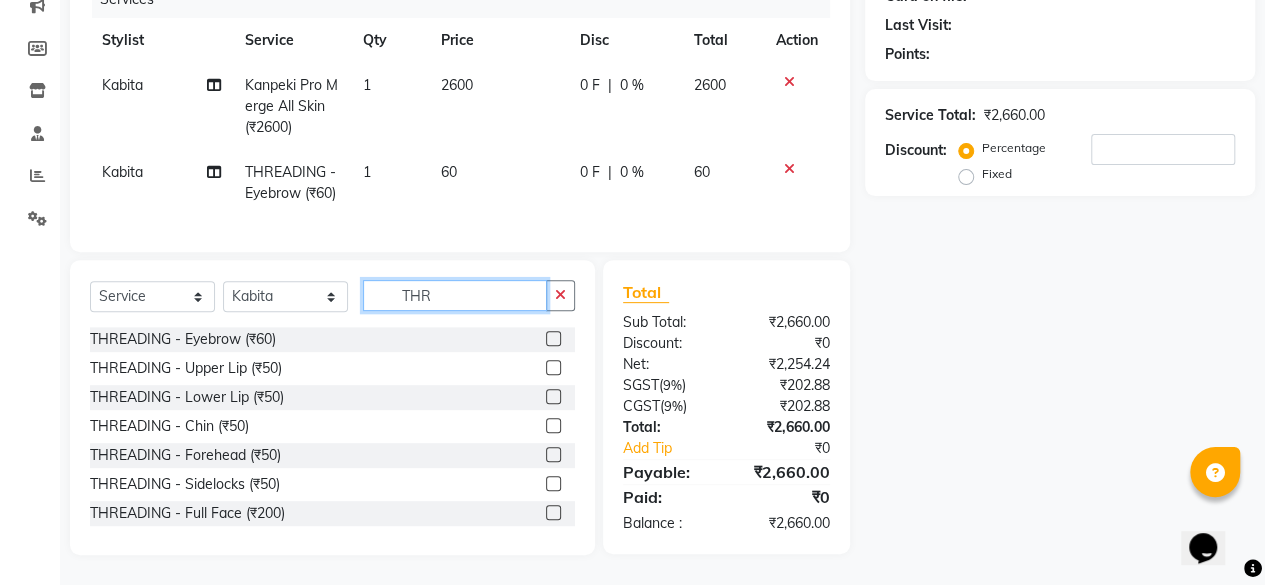 click on "THR" 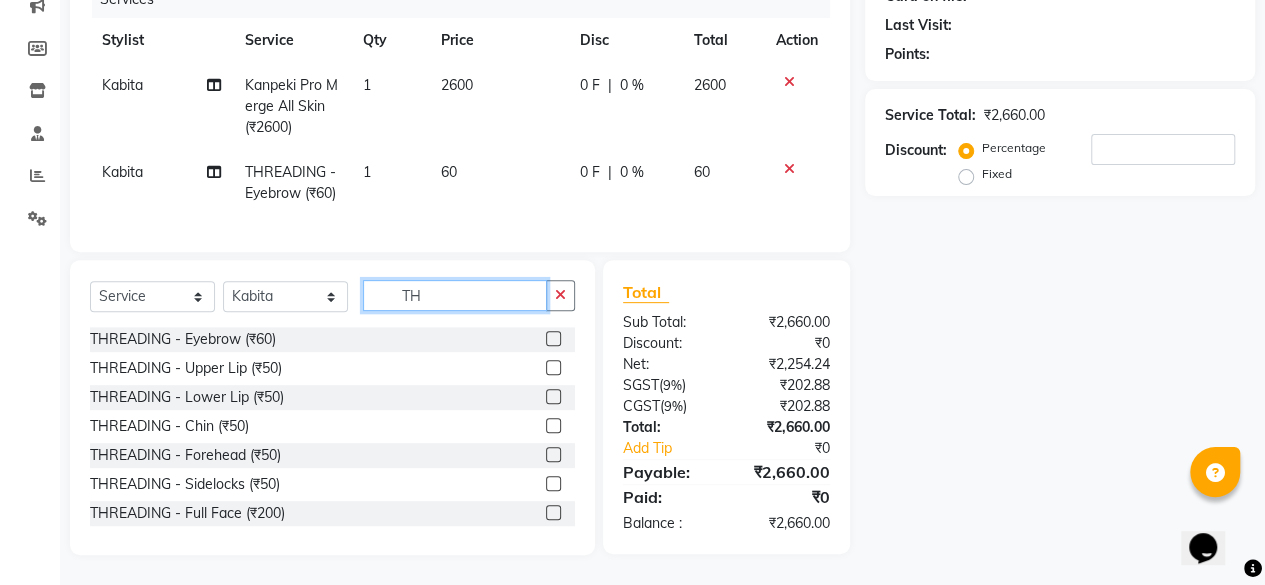 type on "T" 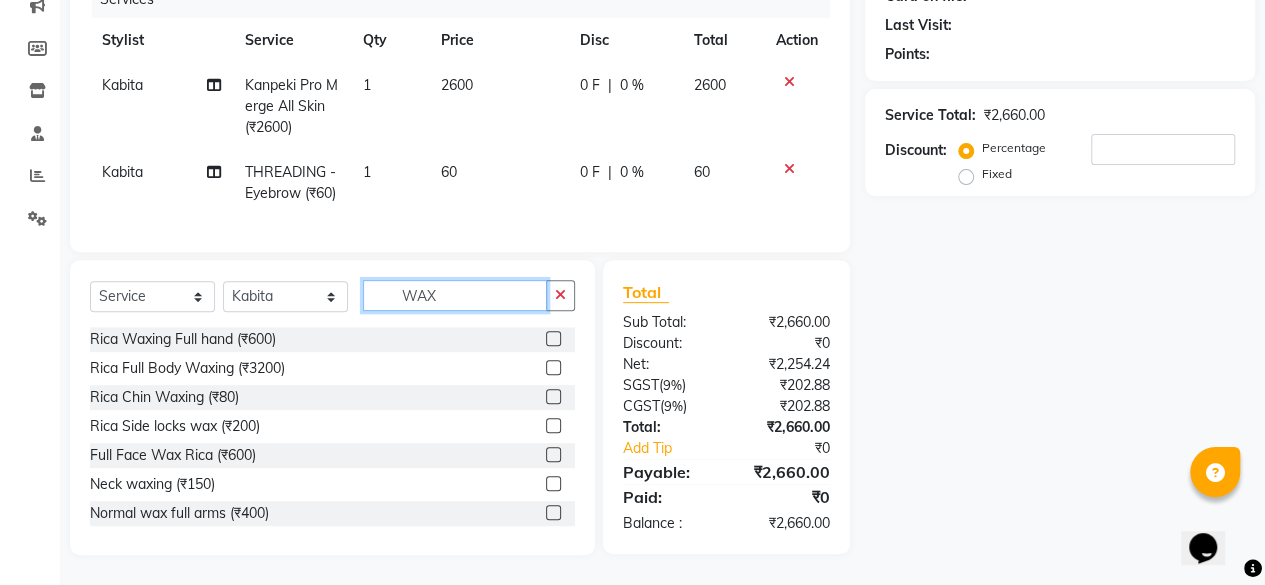 click on "WAX" 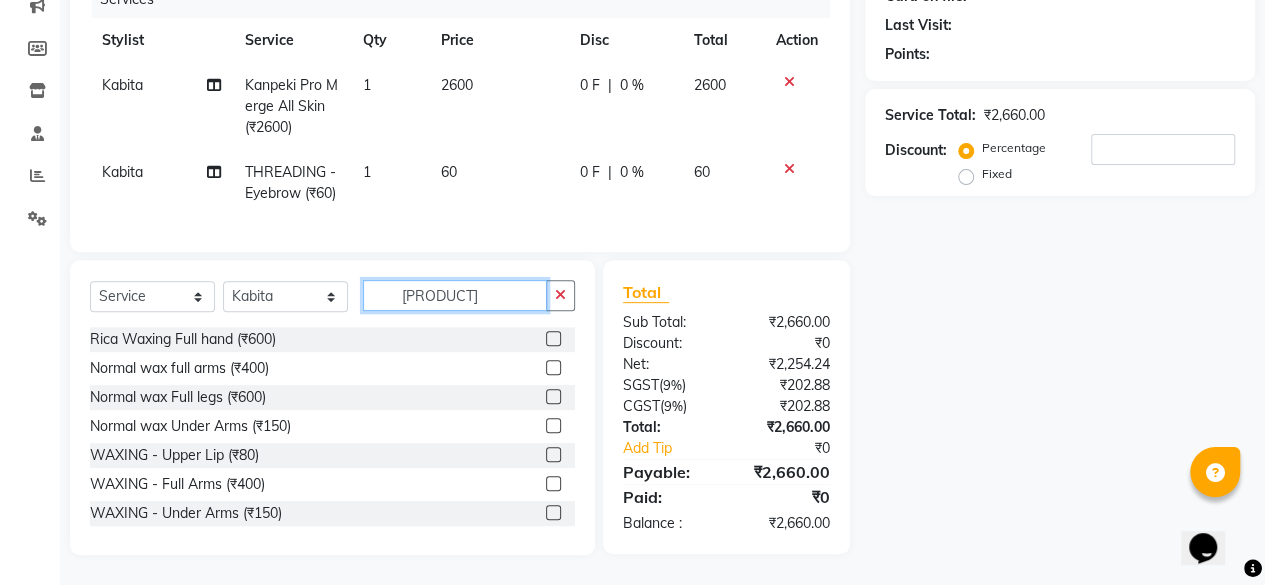 type on "WAX U" 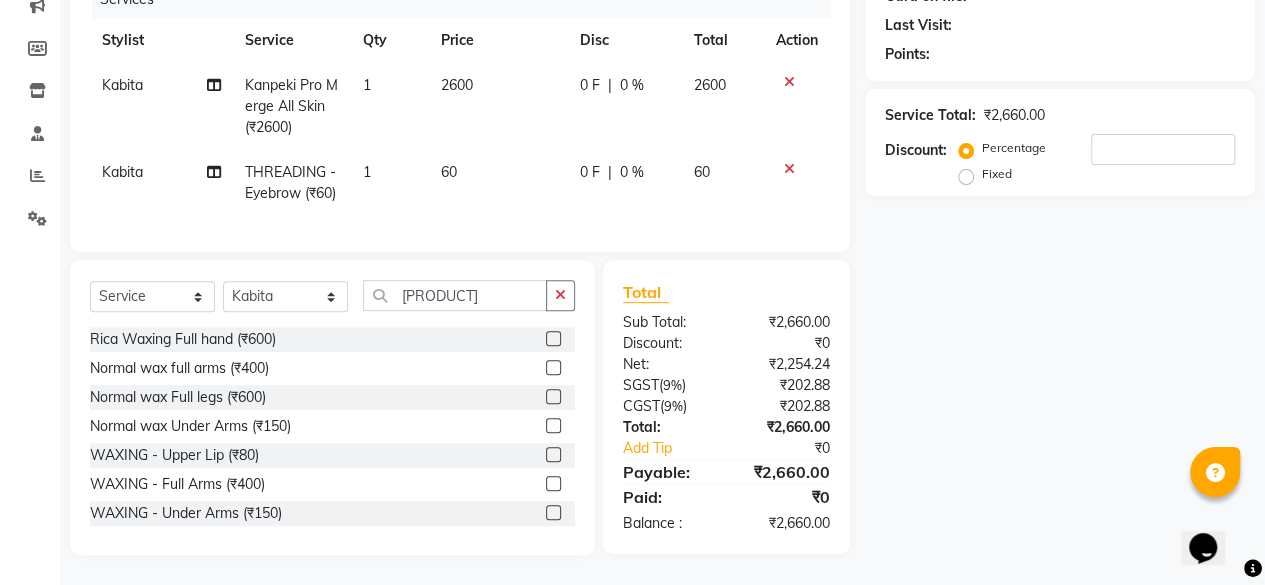 click 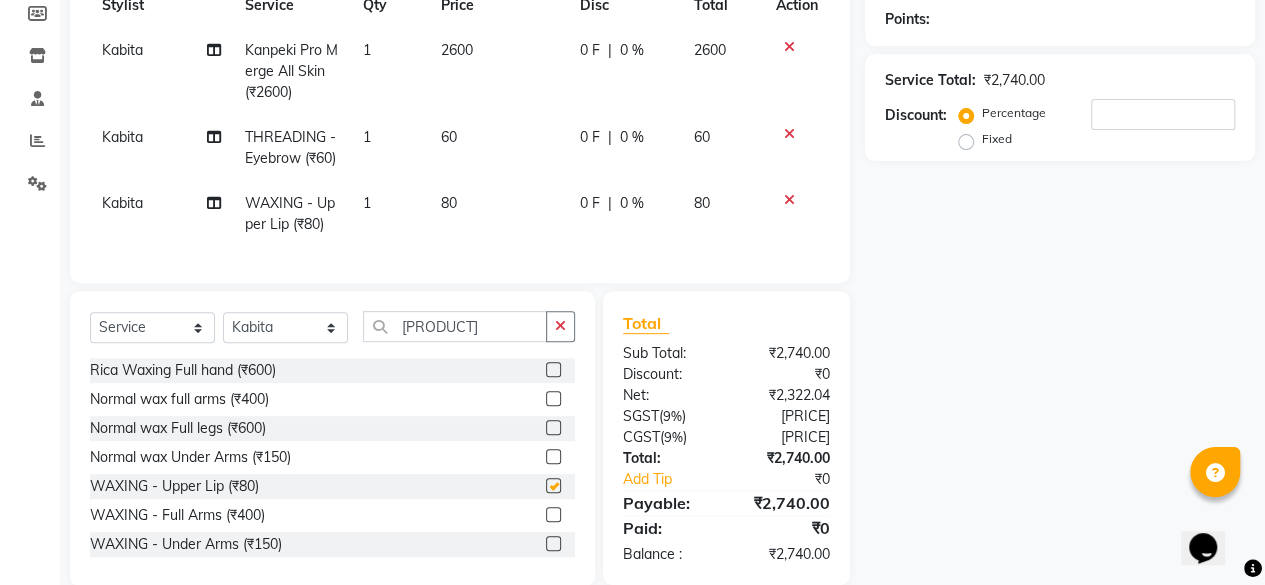 checkbox on "false" 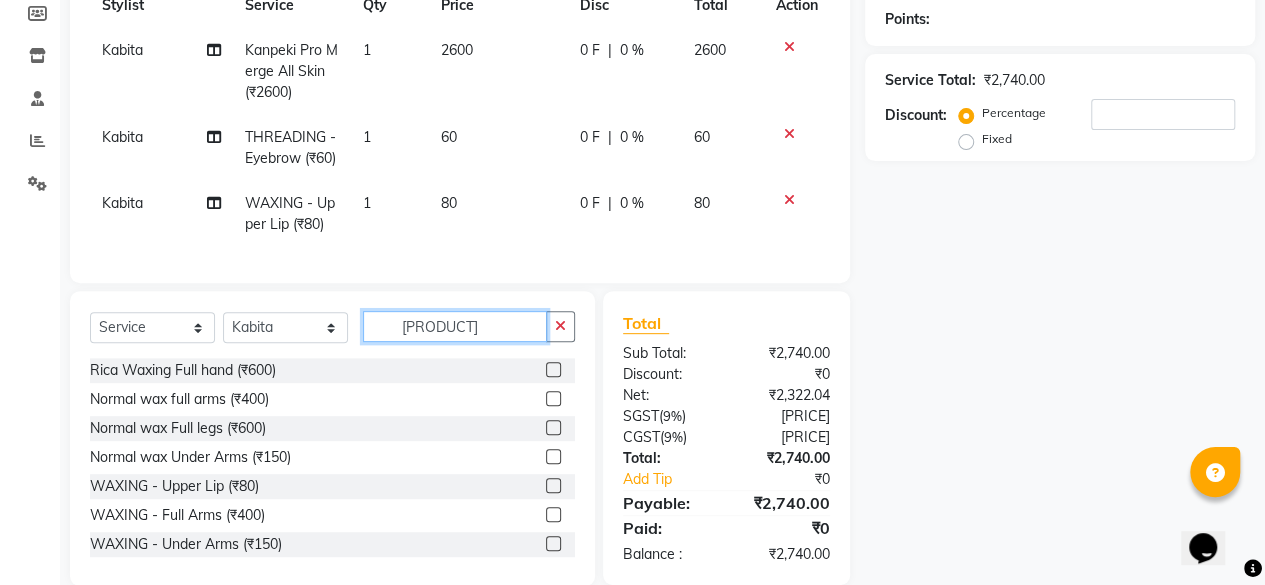 click on "WAX U" 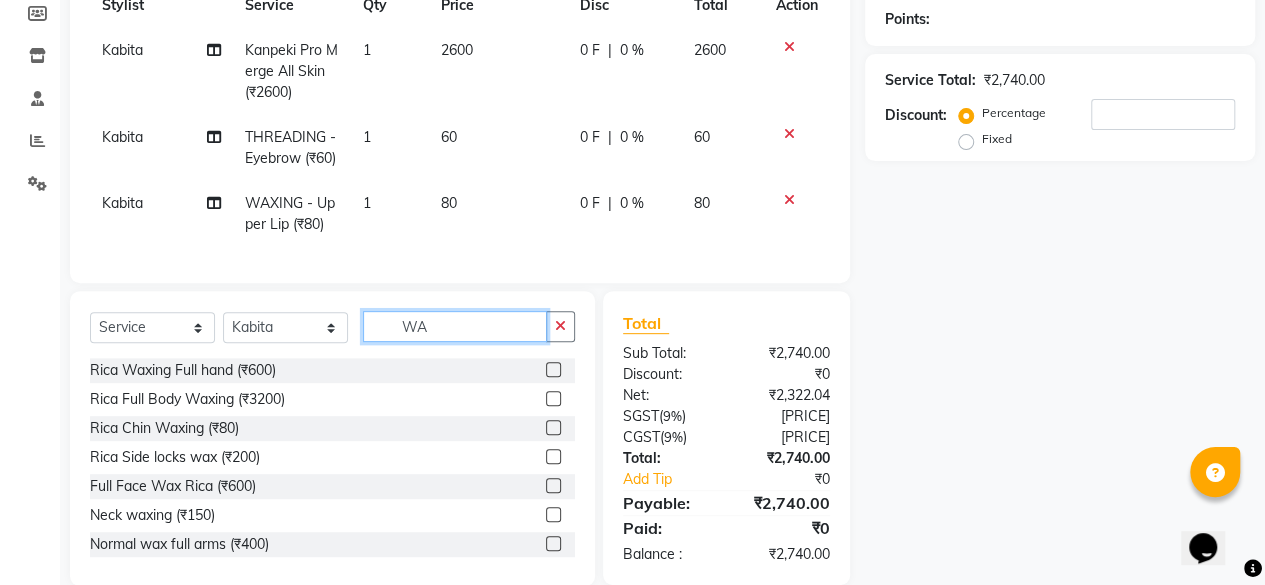 type on "W" 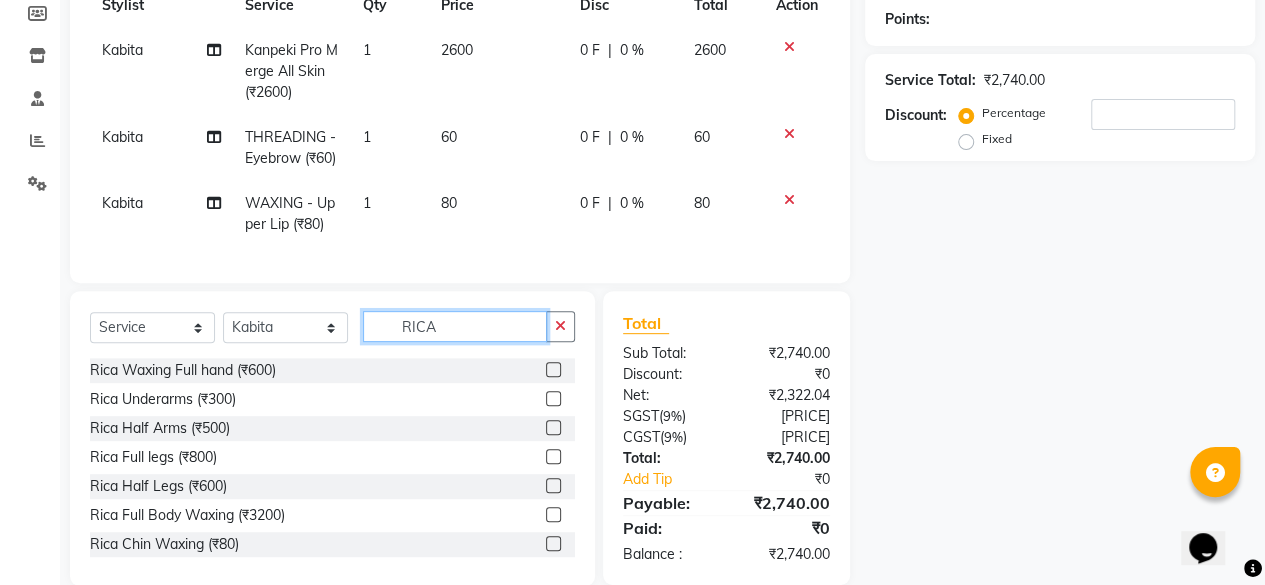 type on "RICA" 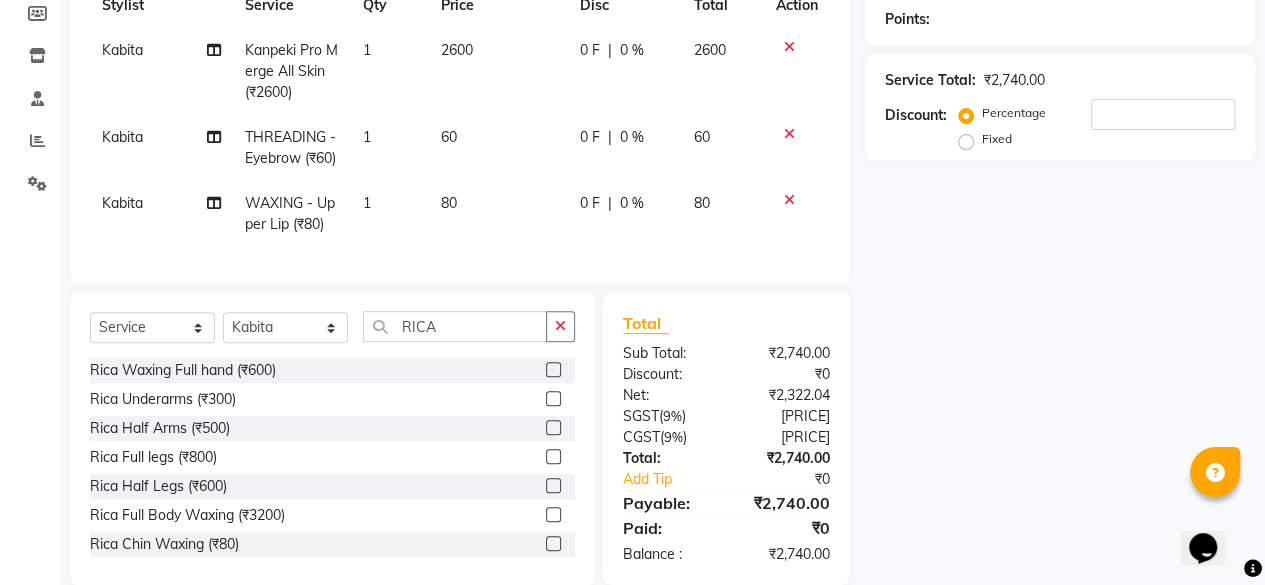 click 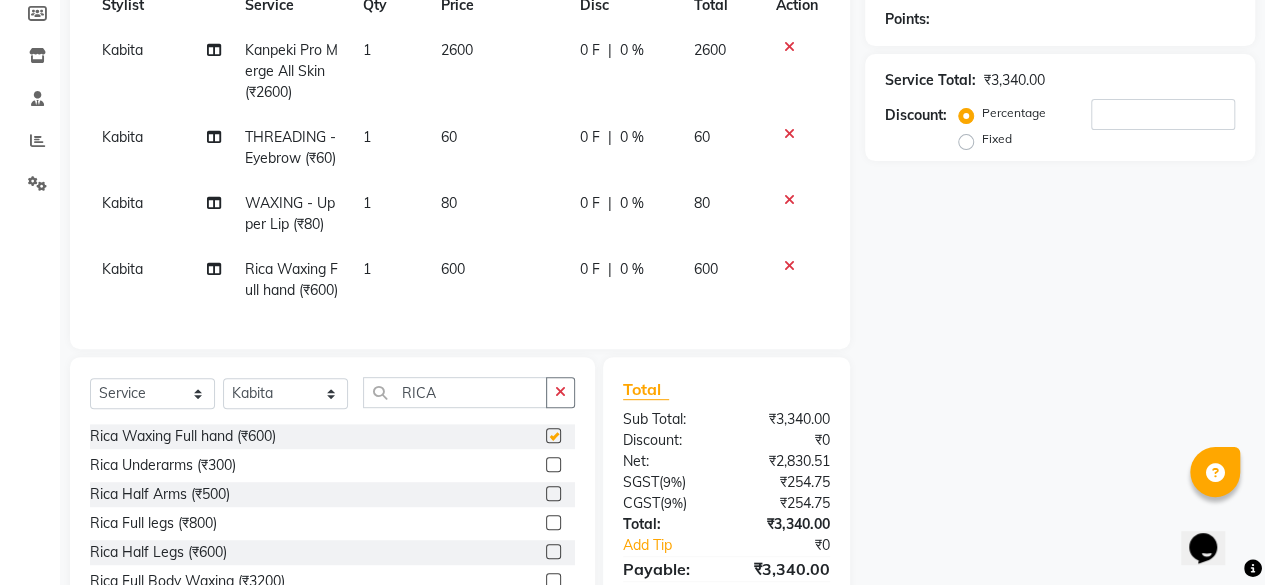 checkbox on "false" 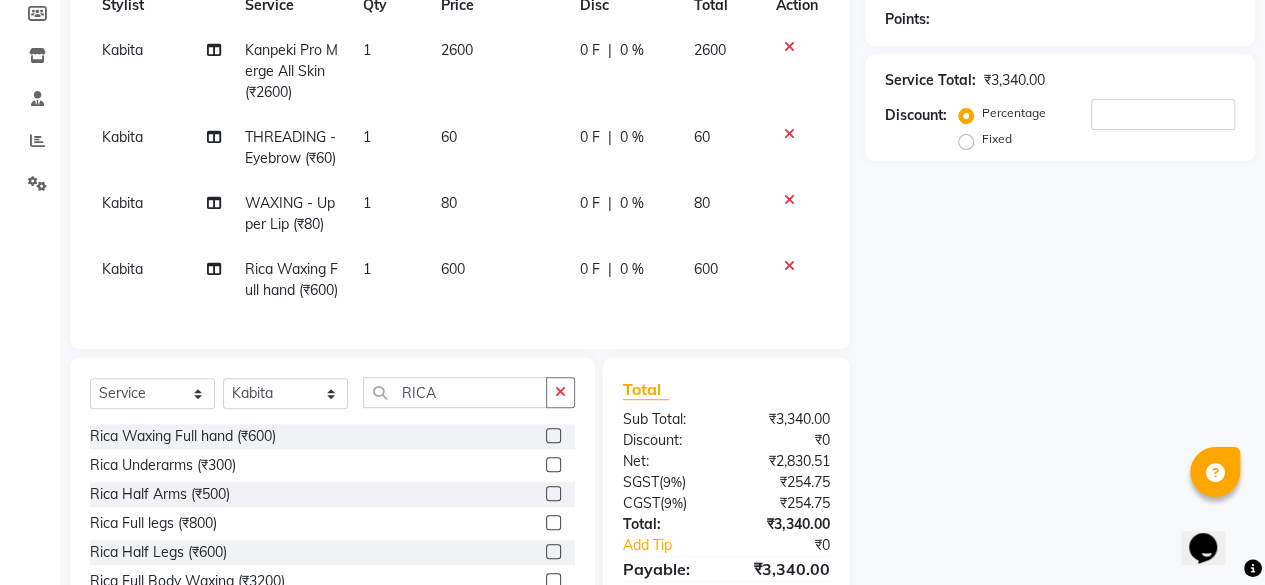 scroll, scrollTop: 455, scrollLeft: 0, axis: vertical 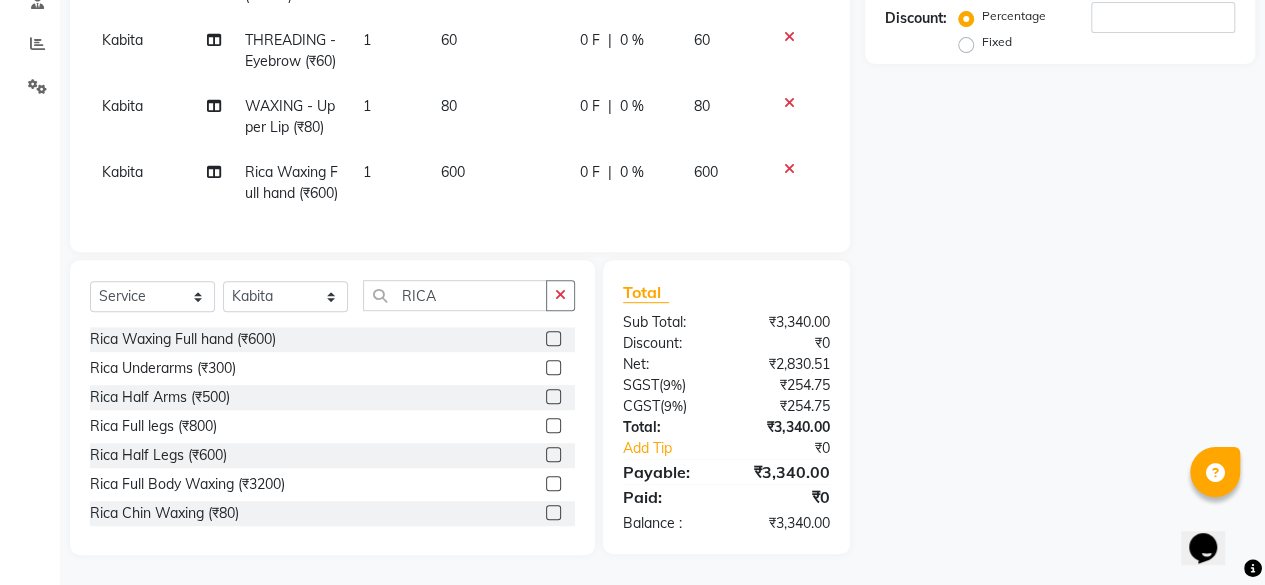 click 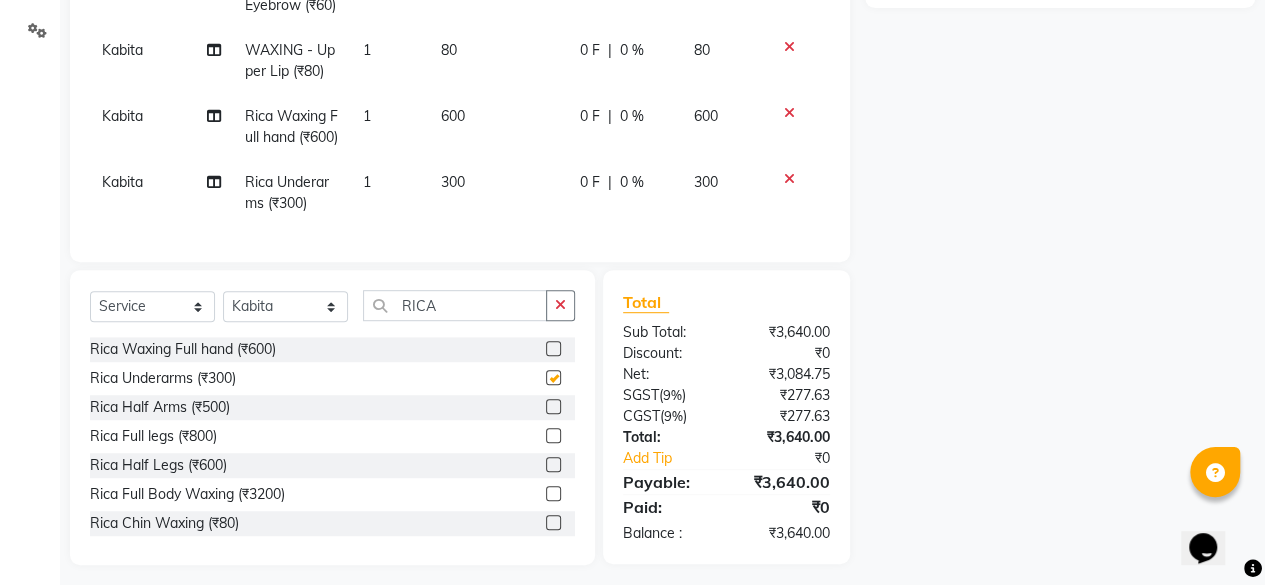 checkbox on "false" 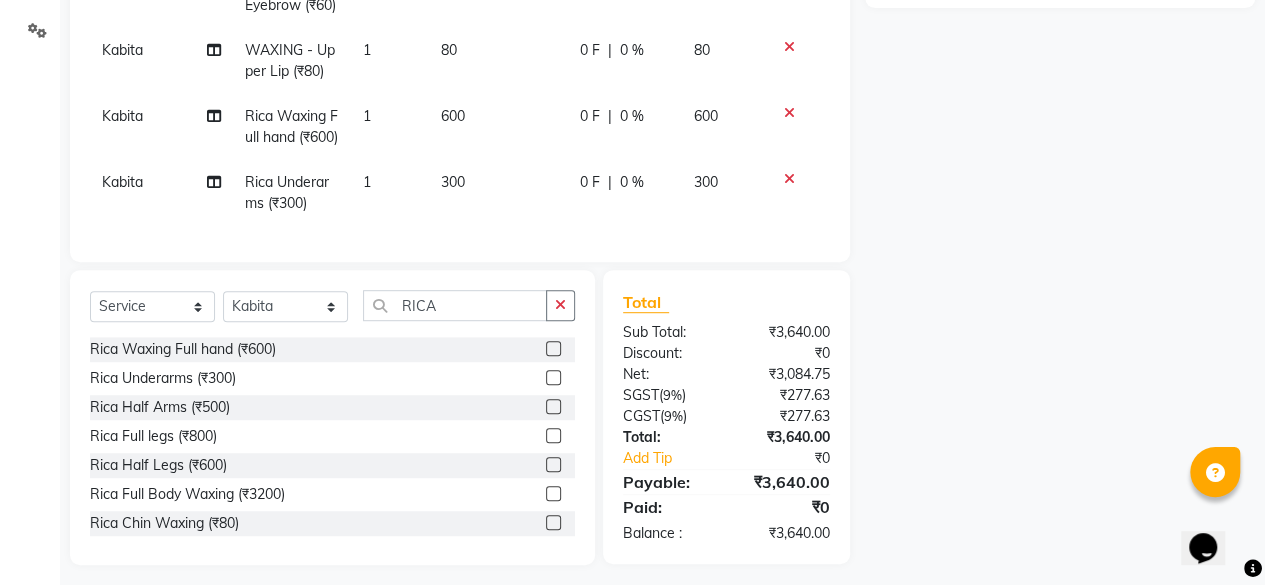 scroll, scrollTop: 515, scrollLeft: 0, axis: vertical 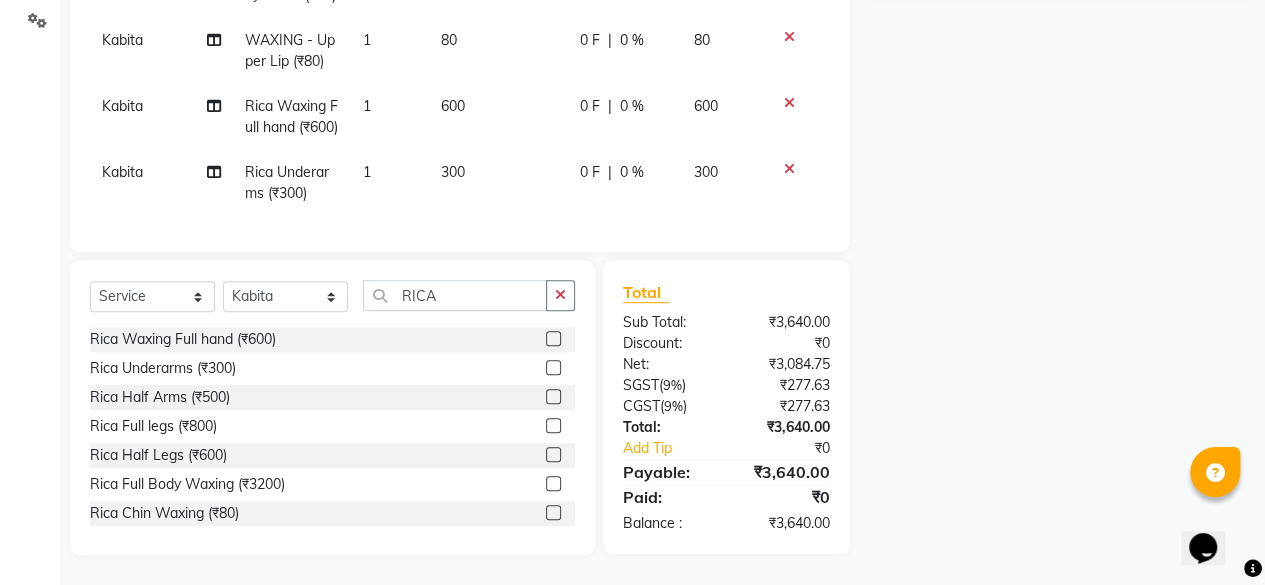 click 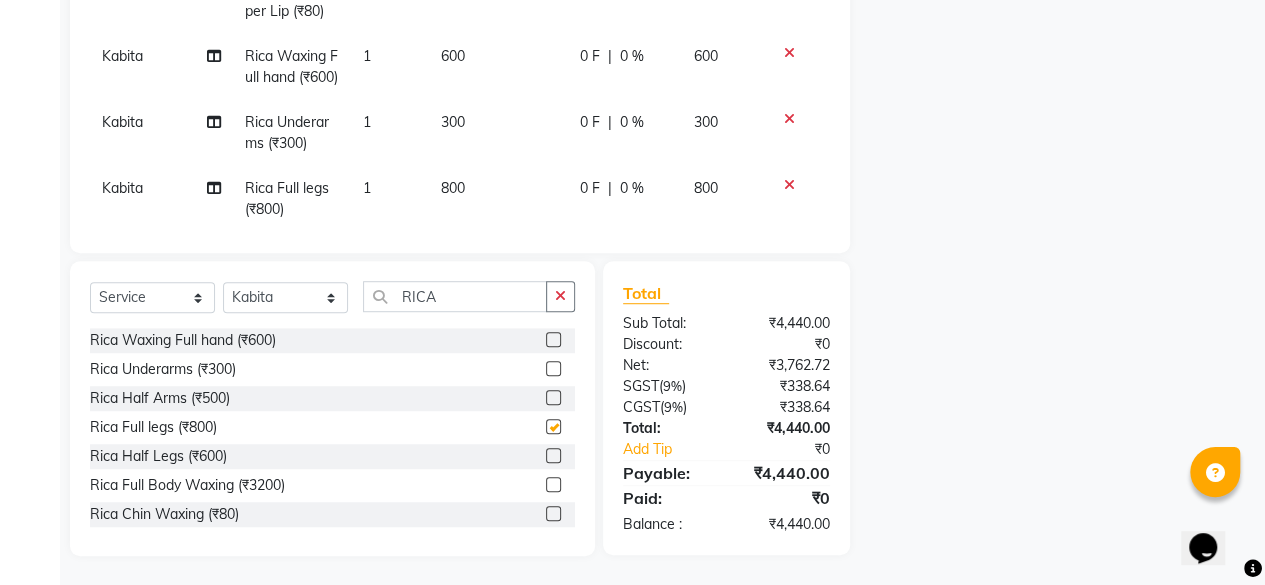 checkbox on "false" 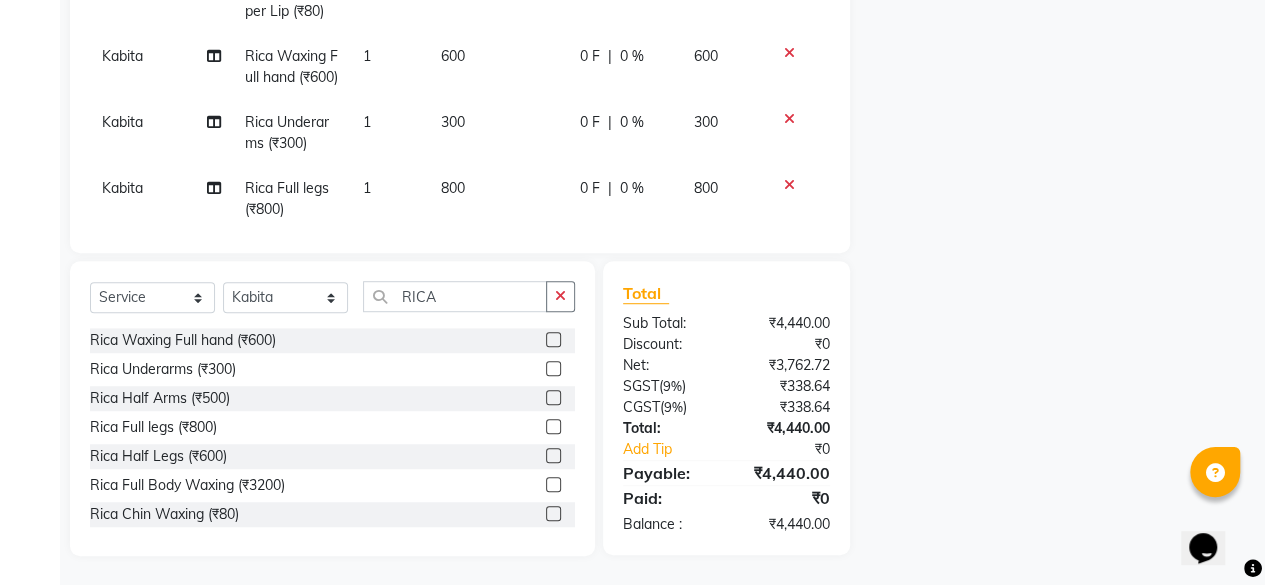 scroll, scrollTop: 72, scrollLeft: 0, axis: vertical 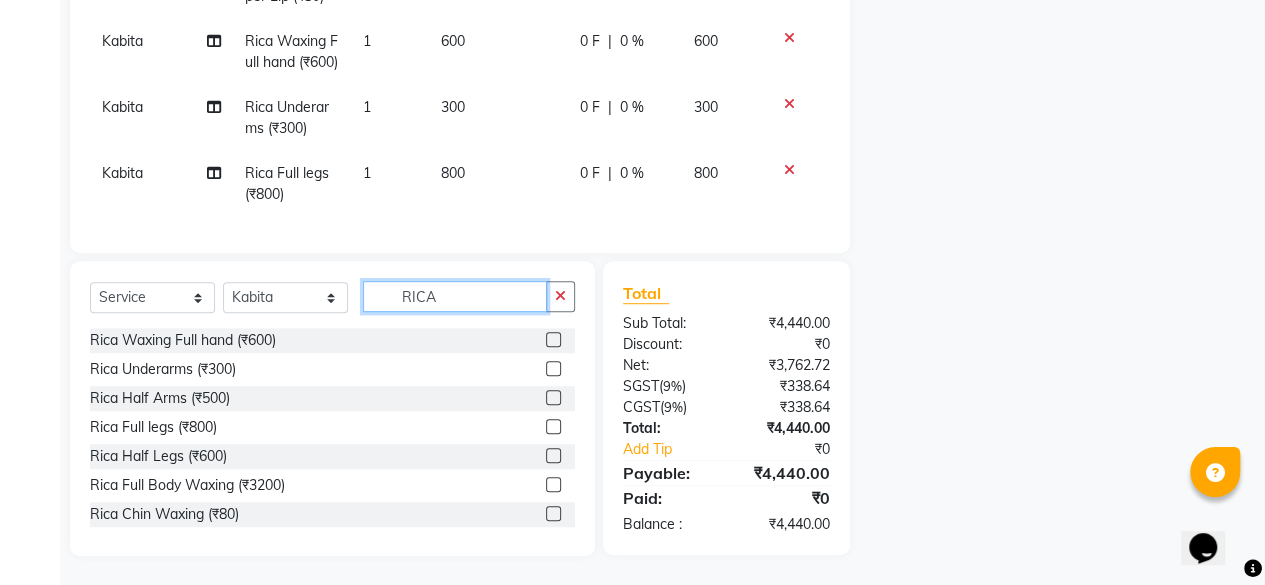 click on "RICA" 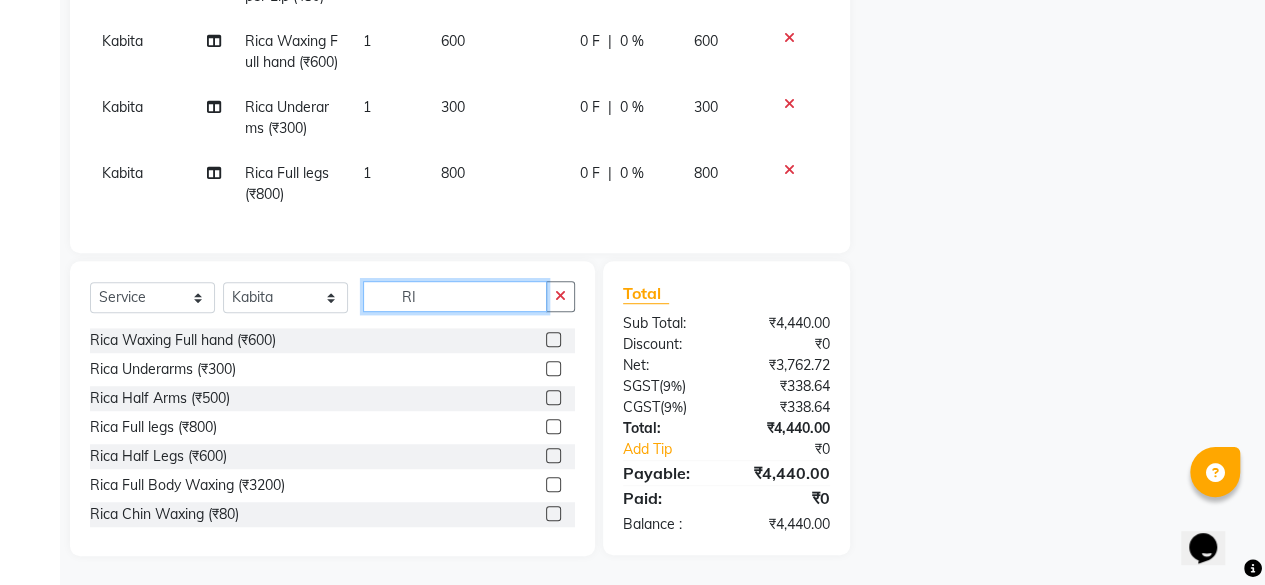 type on "R" 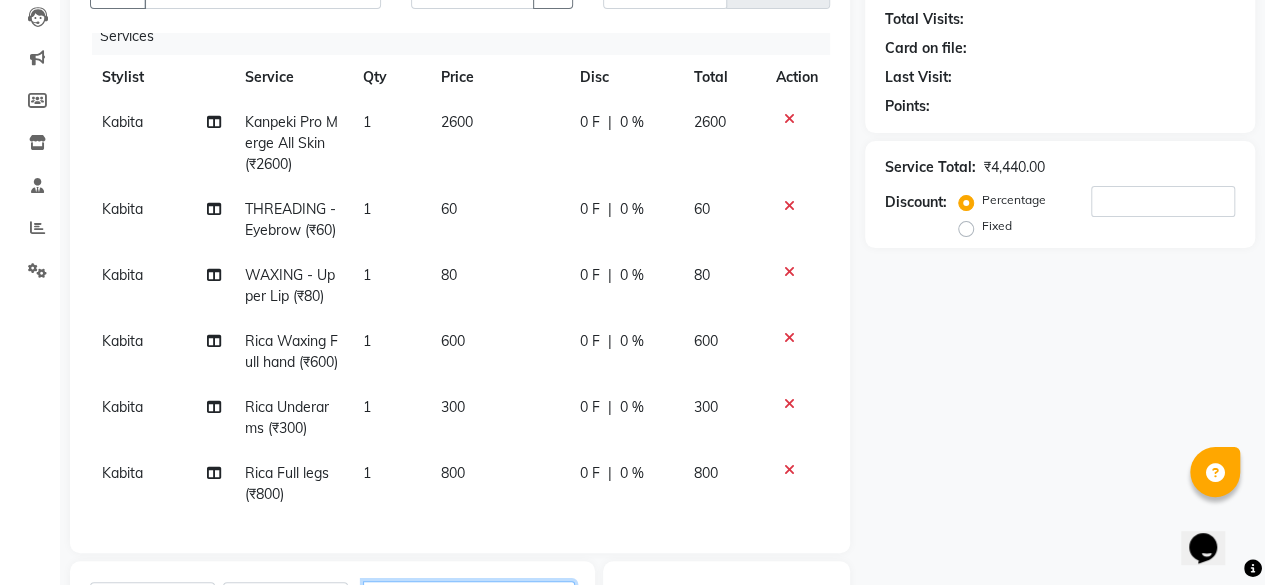 scroll, scrollTop: 515, scrollLeft: 0, axis: vertical 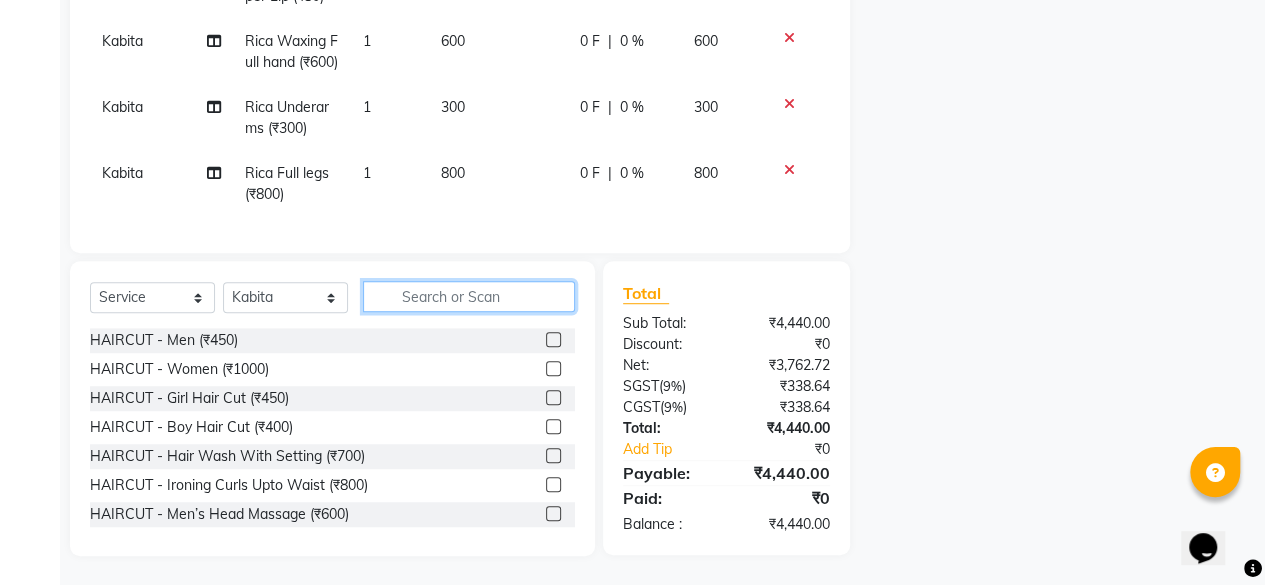 type 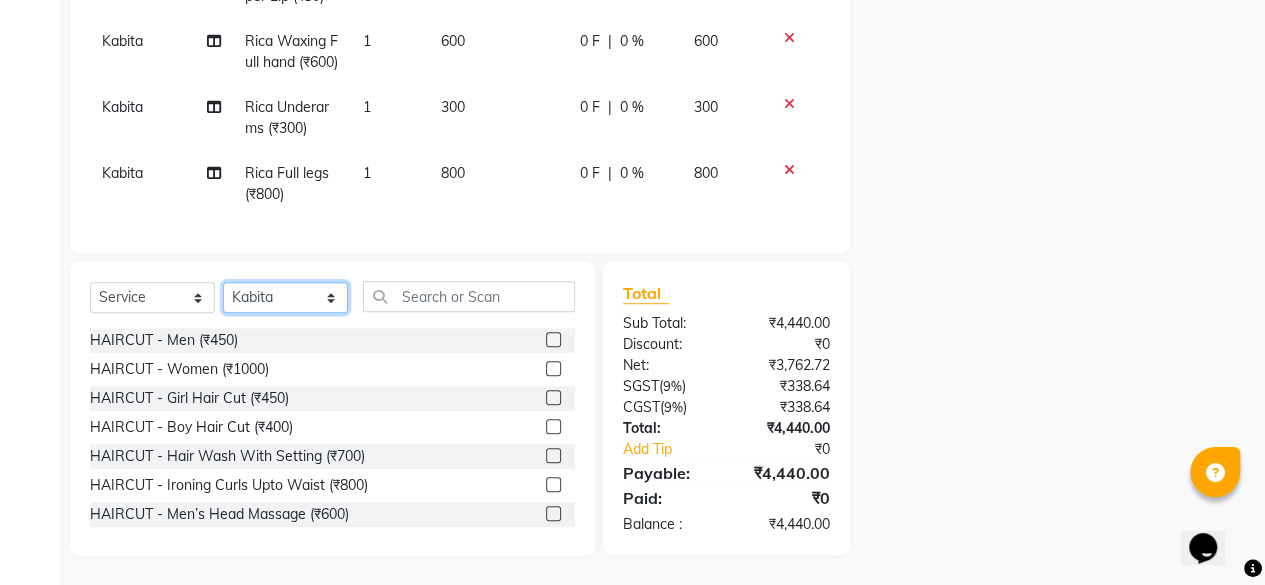 click on "Select Stylist aita DINGG SUPPORT Kabita KAMLA Rahul Riya Tamang Sajal salon manager Sonu Vimal" 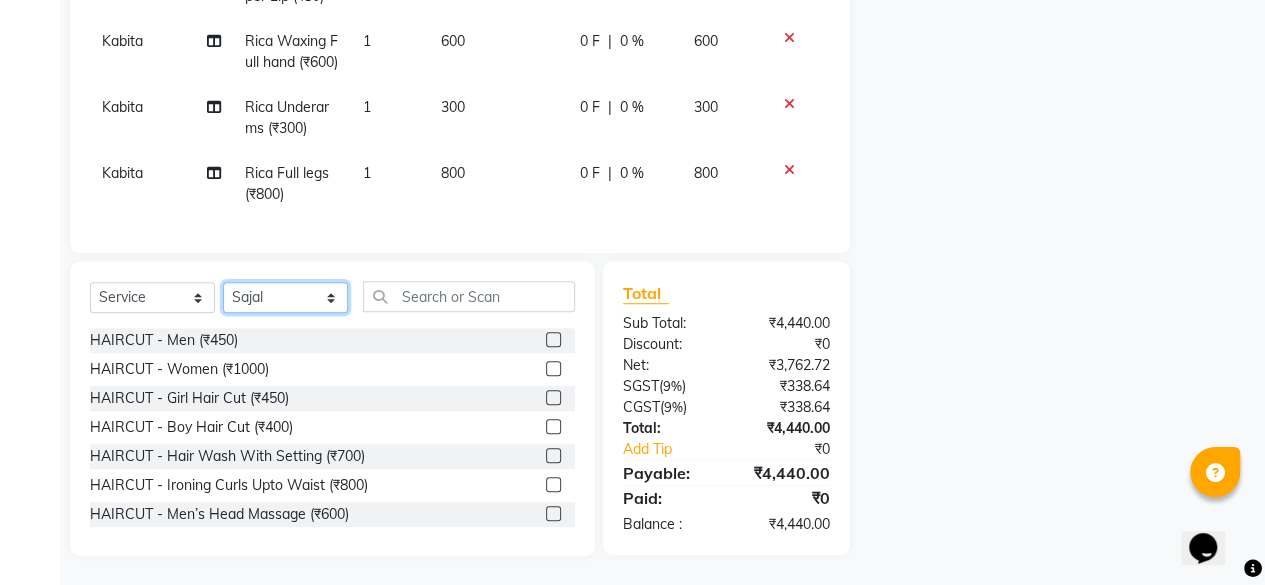 click on "Select Stylist aita DINGG SUPPORT Kabita KAMLA Rahul Riya Tamang Sajal salon manager Sonu Vimal" 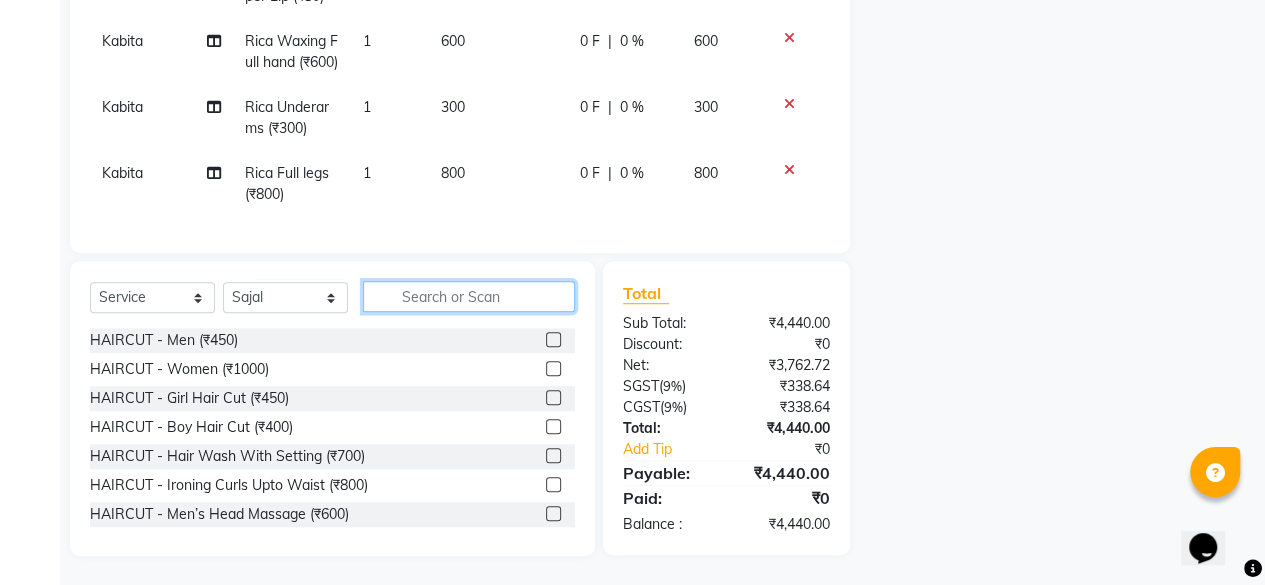 click 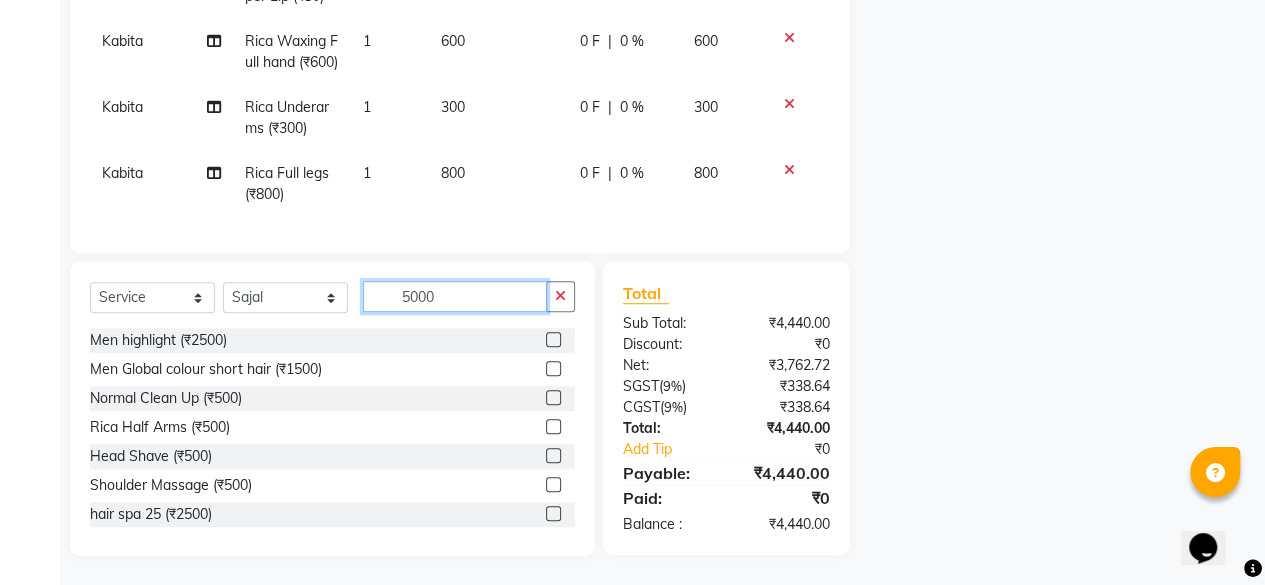 scroll, scrollTop: 513, scrollLeft: 0, axis: vertical 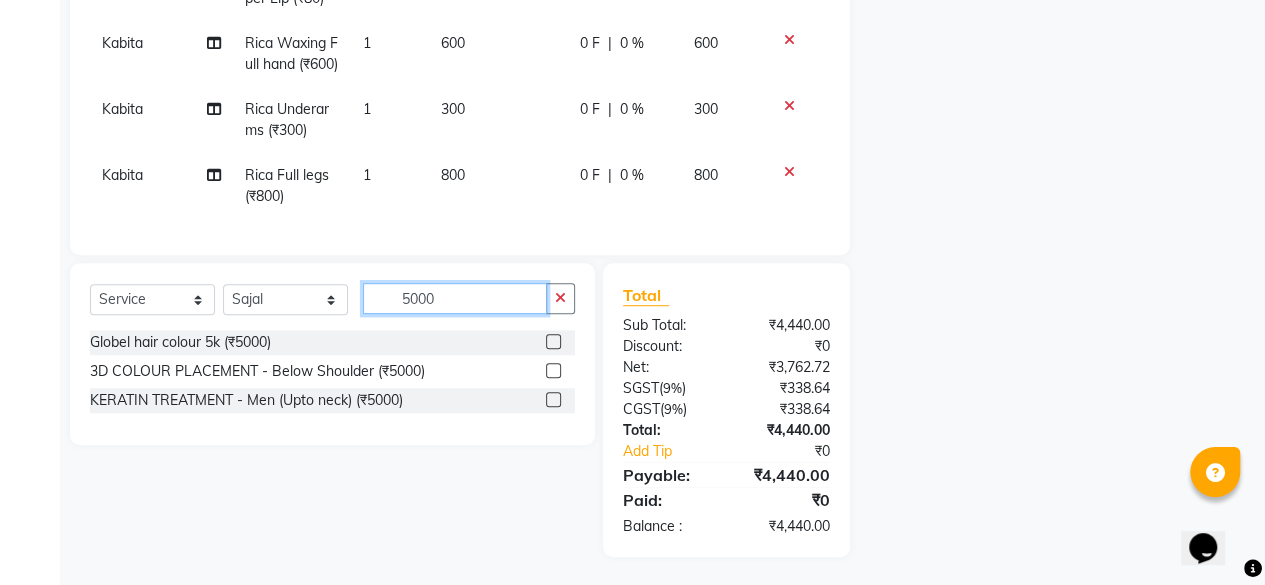 type on "5000" 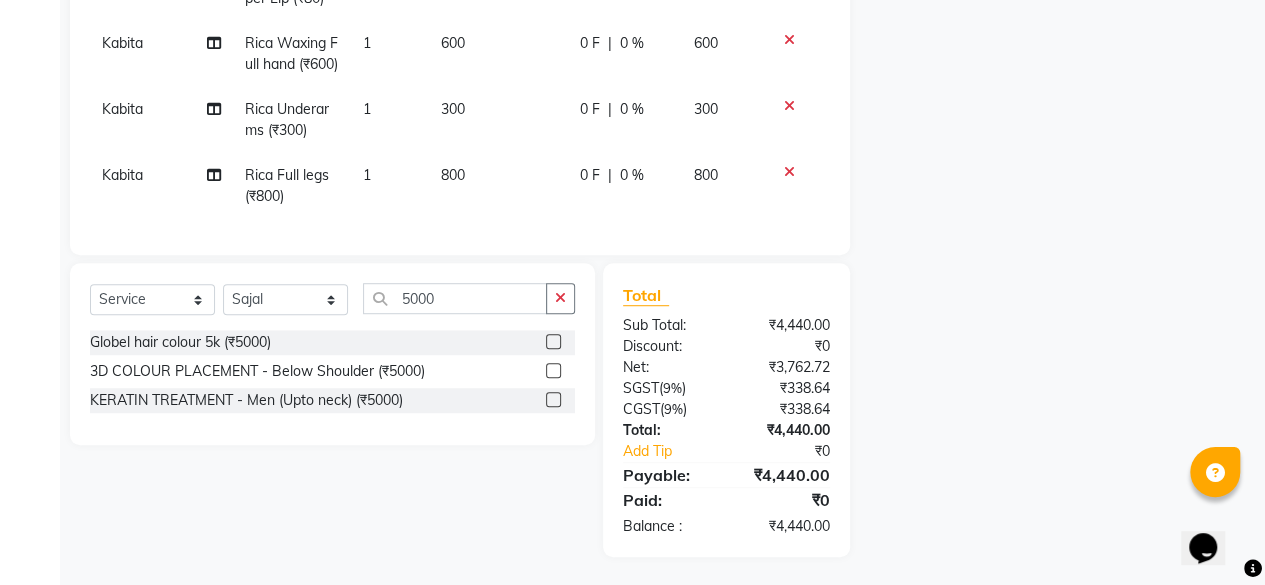 click 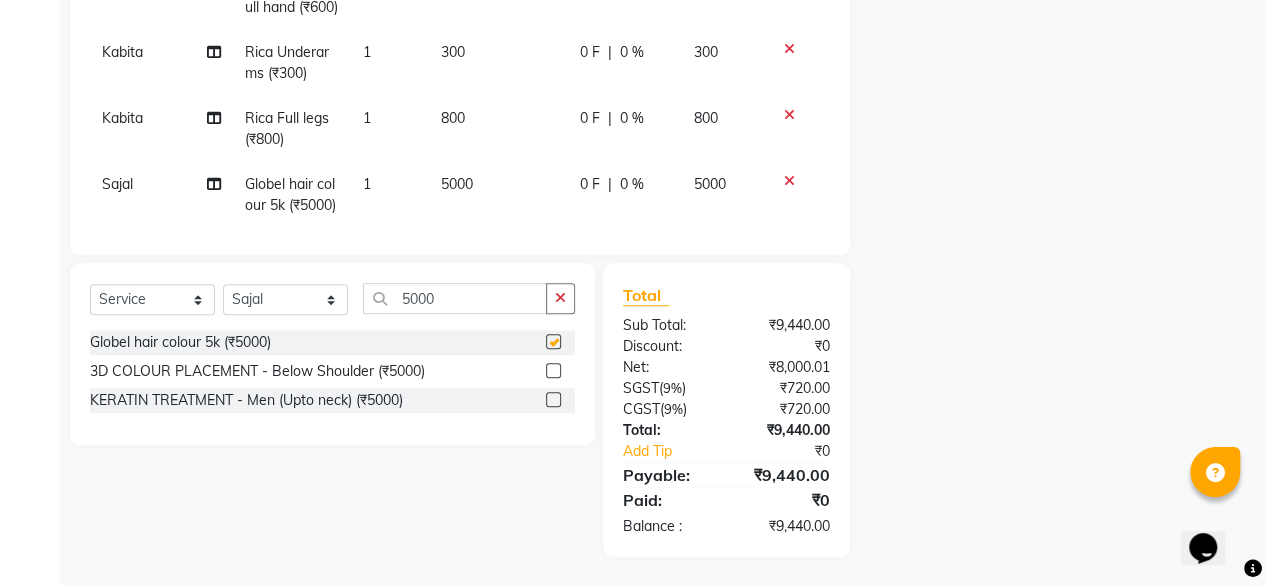 checkbox on "false" 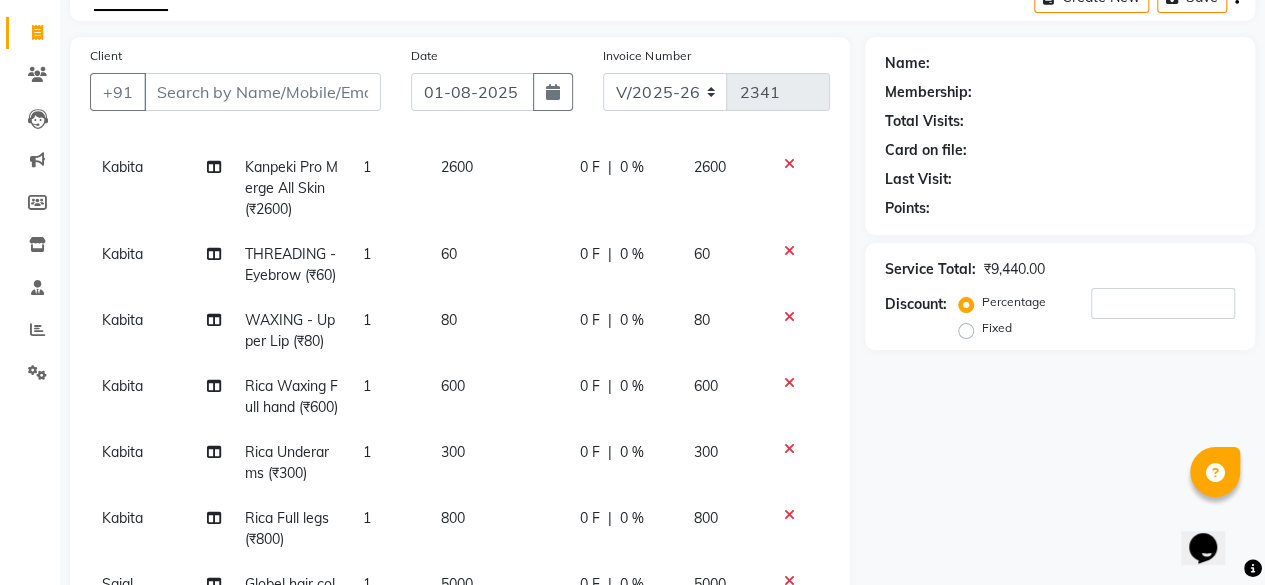 scroll, scrollTop: 13, scrollLeft: 0, axis: vertical 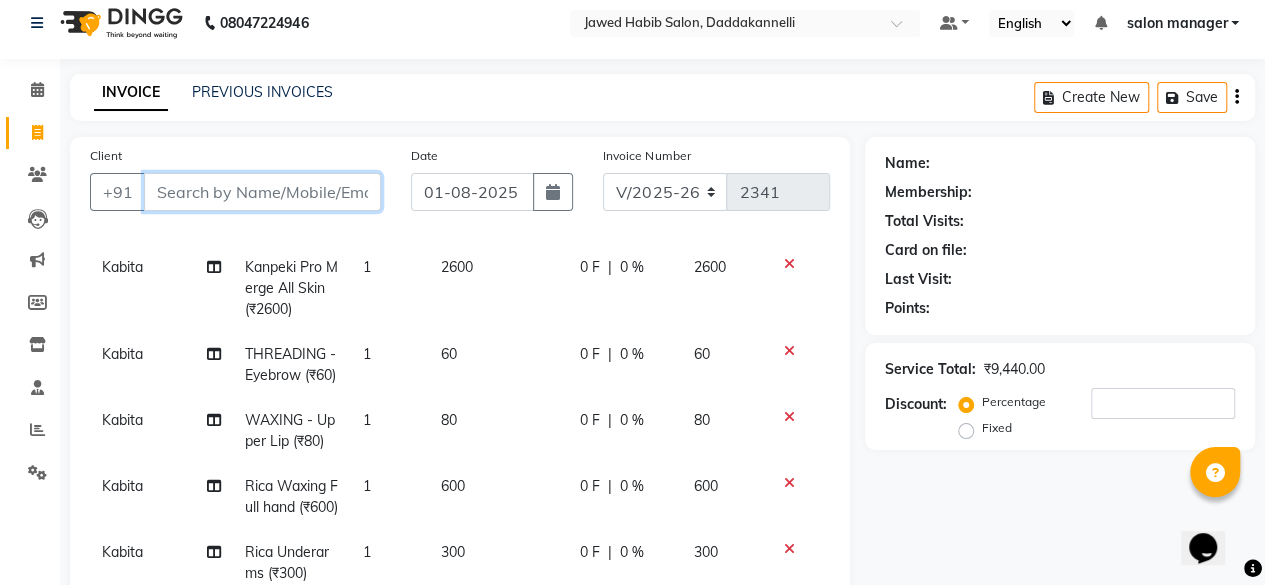 click on "Client" at bounding box center (262, 192) 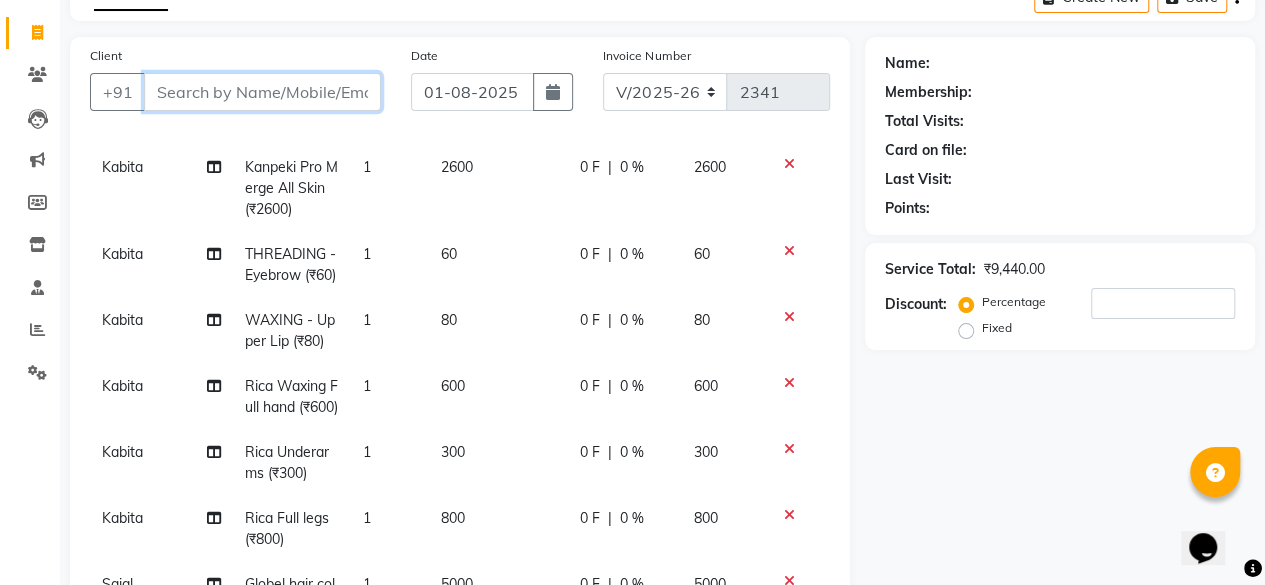scroll, scrollTop: 513, scrollLeft: 0, axis: vertical 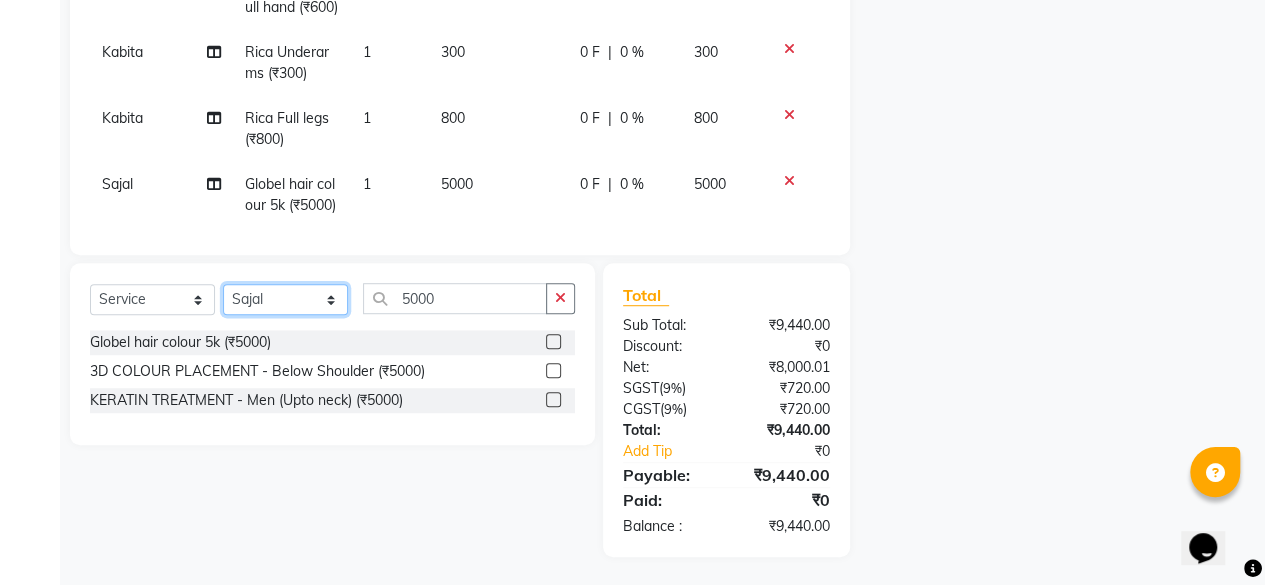 click on "Select Stylist aita DINGG SUPPORT Kabita KAMLA Rahul Riya Tamang Sajal salon manager Sonu Vimal" 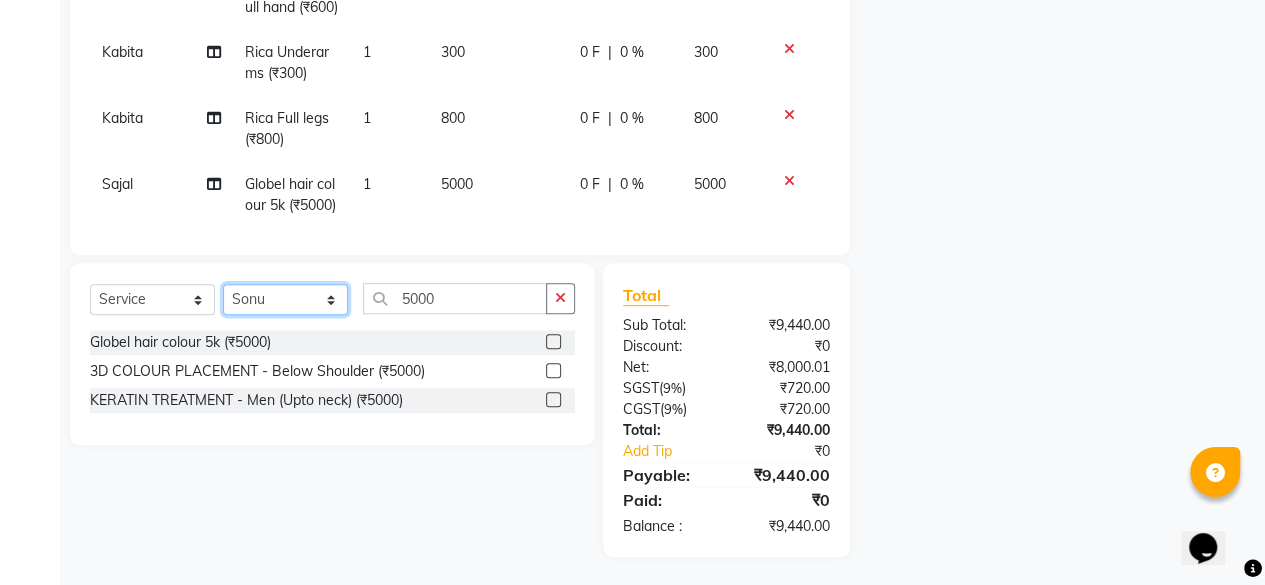 click on "Select Stylist aita DINGG SUPPORT Kabita KAMLA Rahul Riya Tamang Sajal salon manager Sonu Vimal" 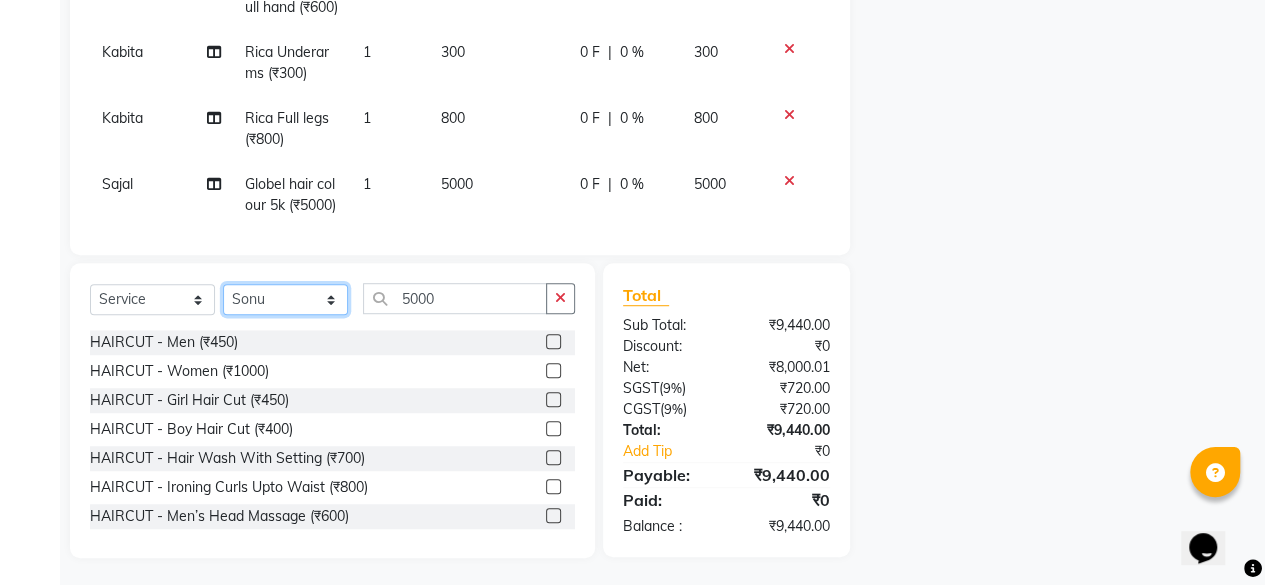 scroll, scrollTop: 515, scrollLeft: 0, axis: vertical 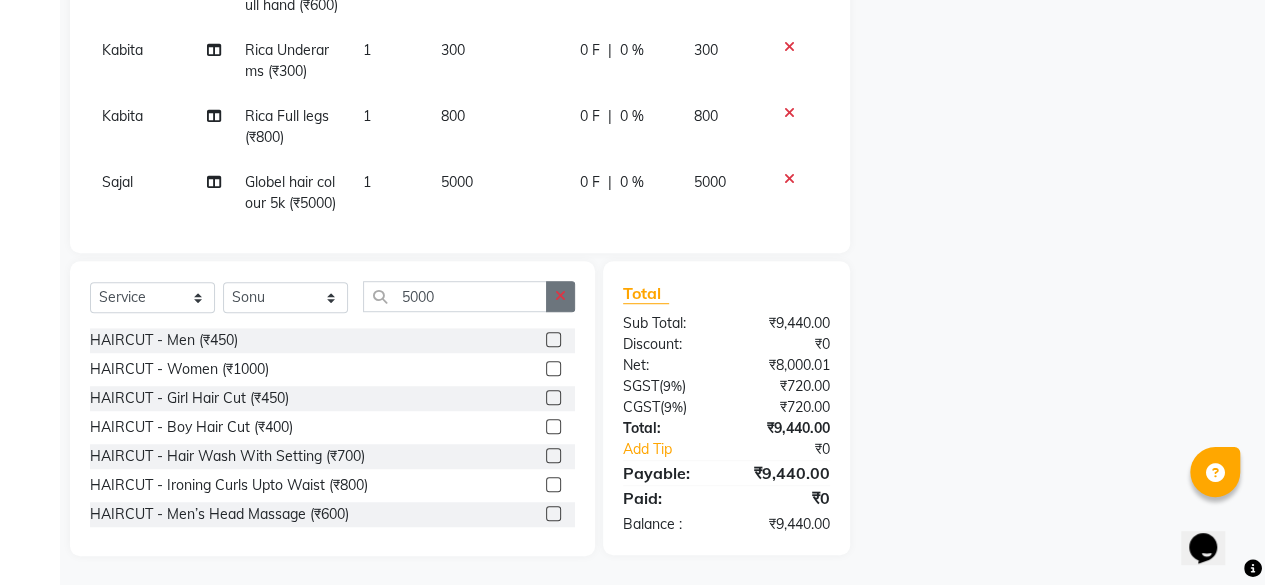 click 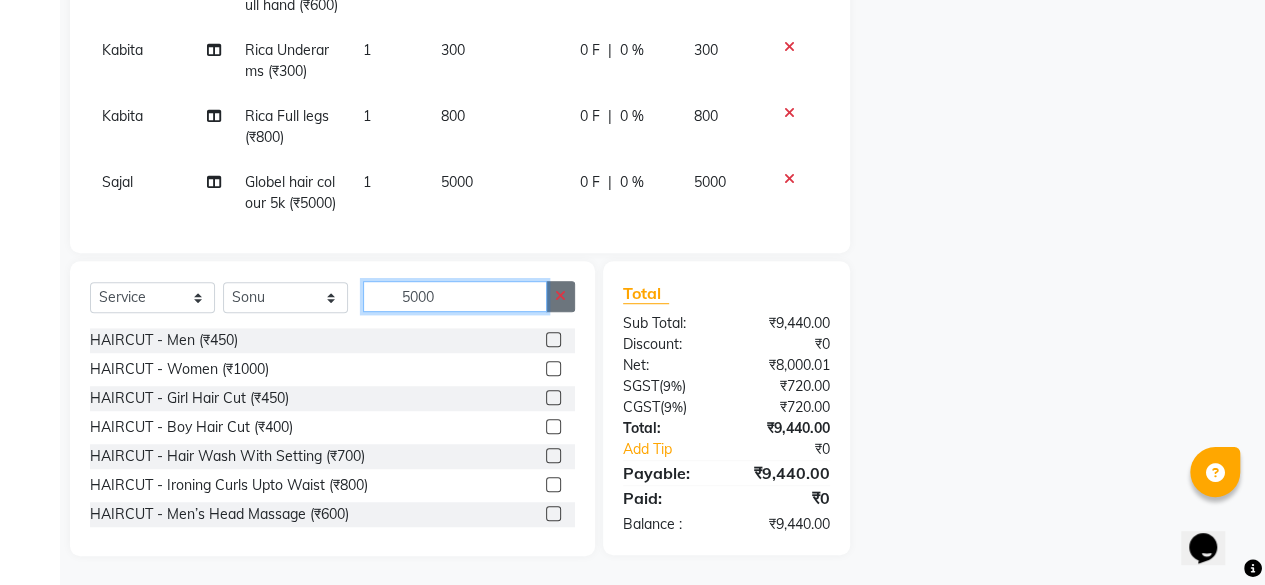 type 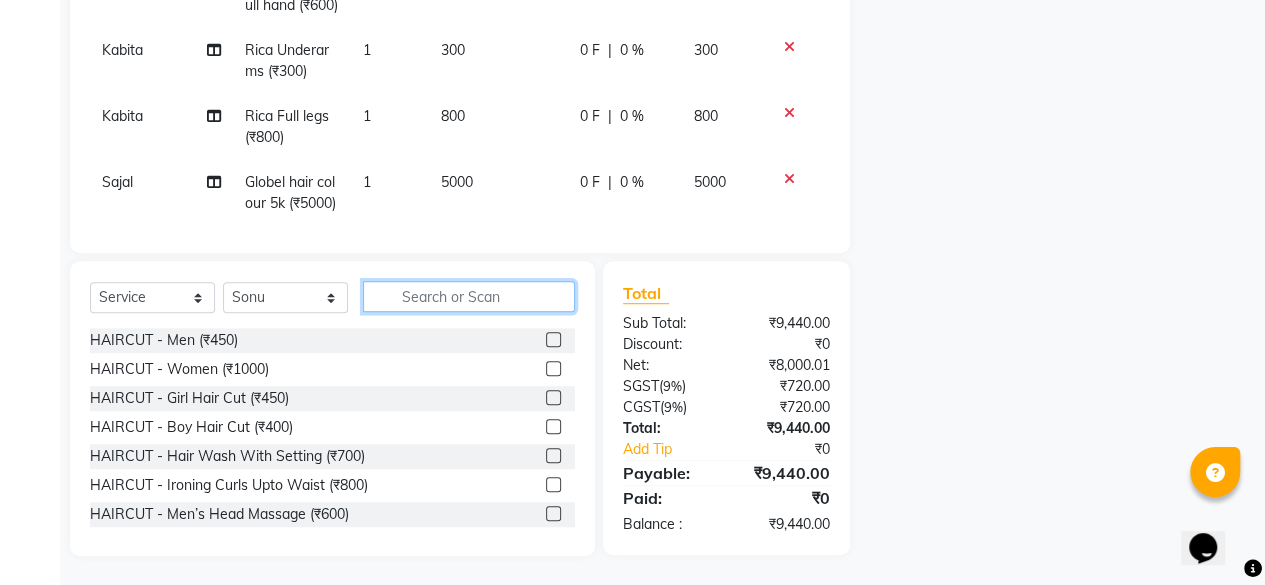 click 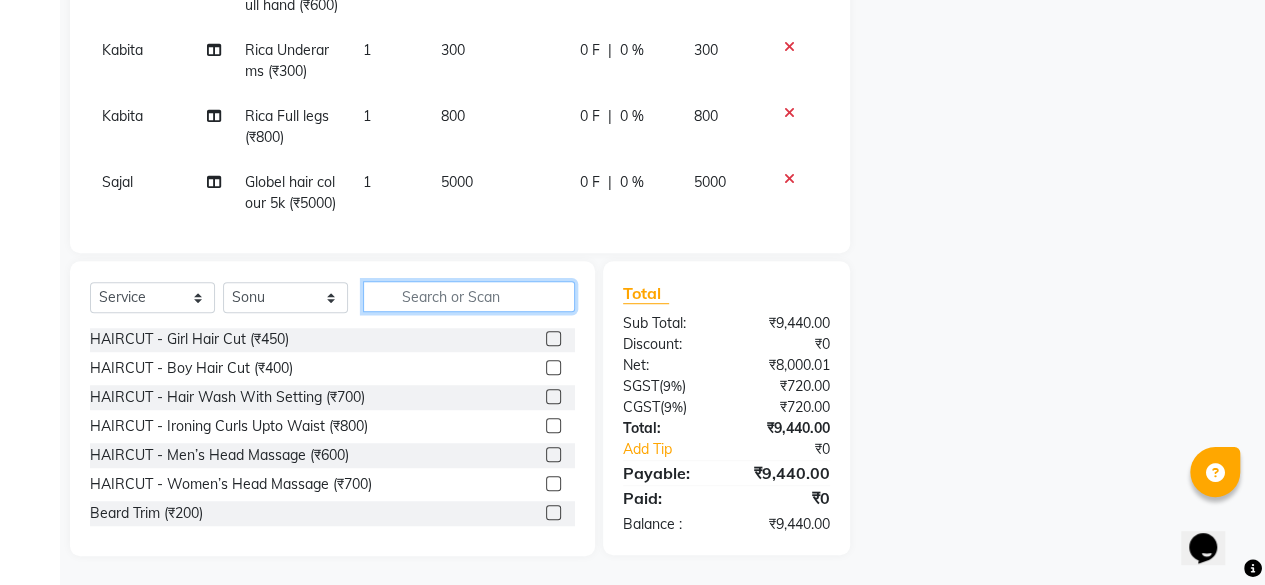 scroll, scrollTop: 100, scrollLeft: 0, axis: vertical 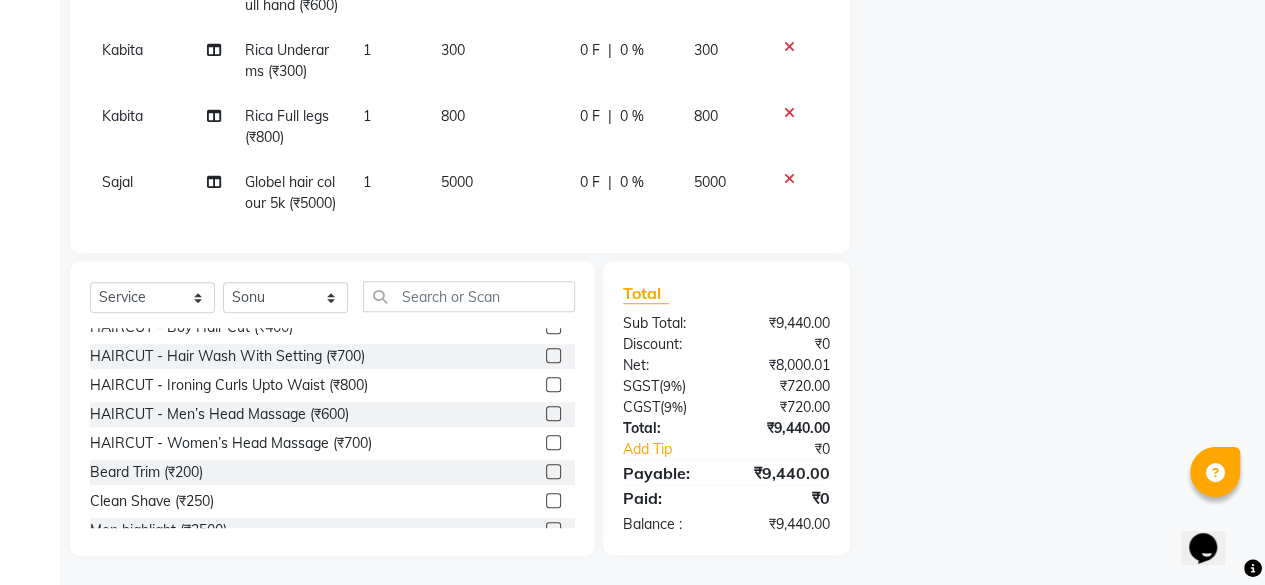 click 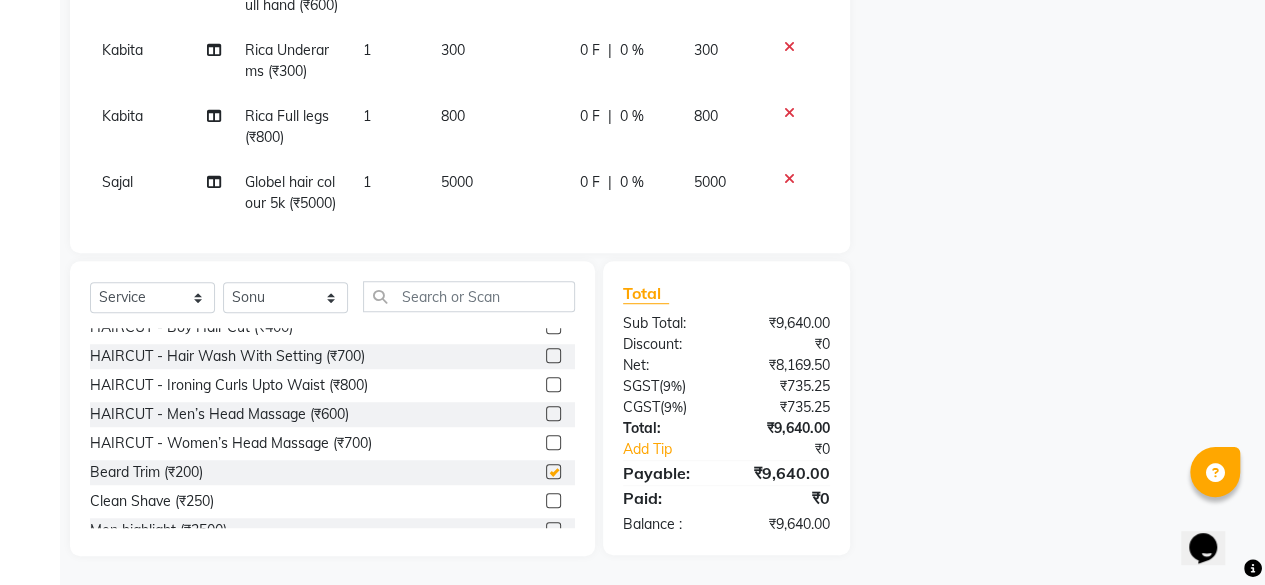 checkbox on "false" 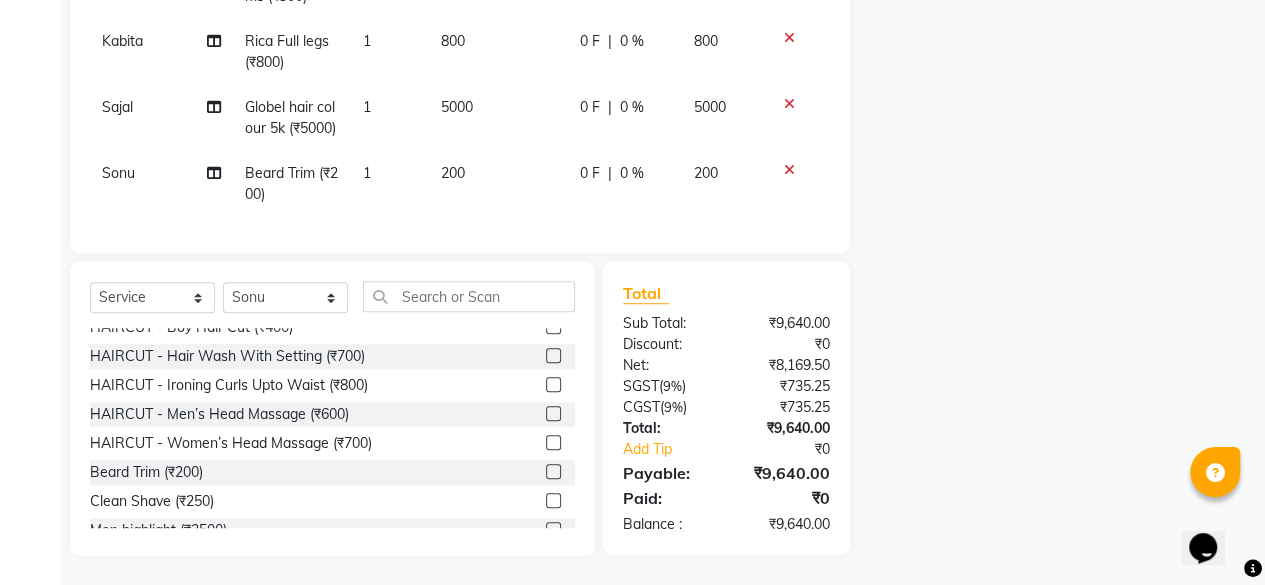 scroll, scrollTop: 225, scrollLeft: 0, axis: vertical 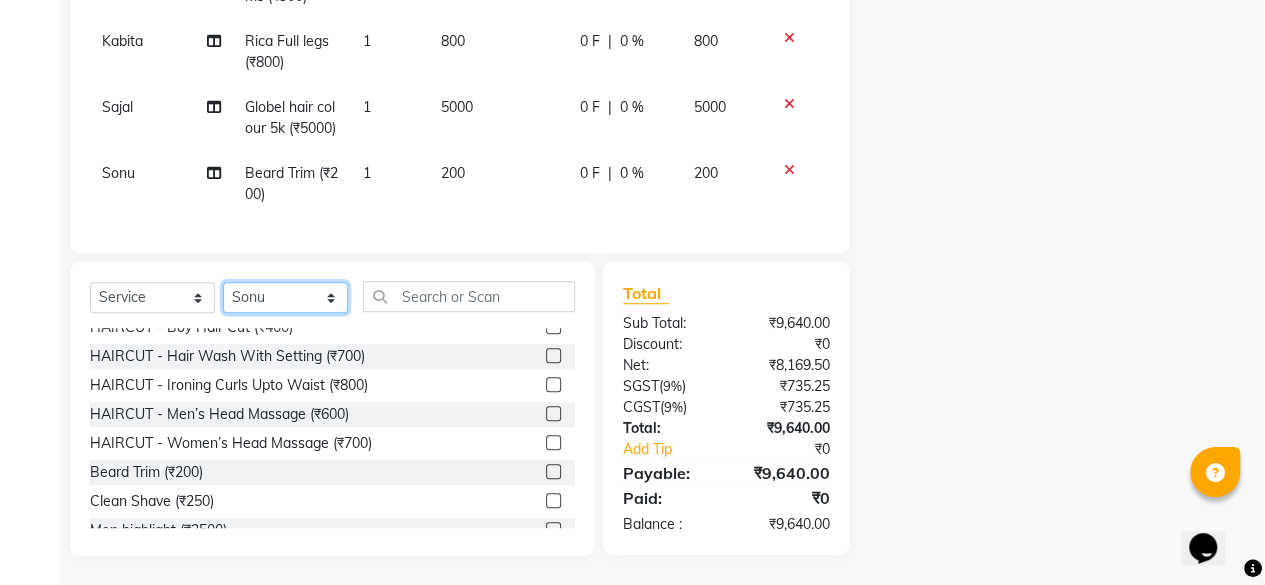 click on "Select Stylist aita DINGG SUPPORT Kabita KAMLA Rahul Riya Tamang Sajal salon manager Sonu Vimal" 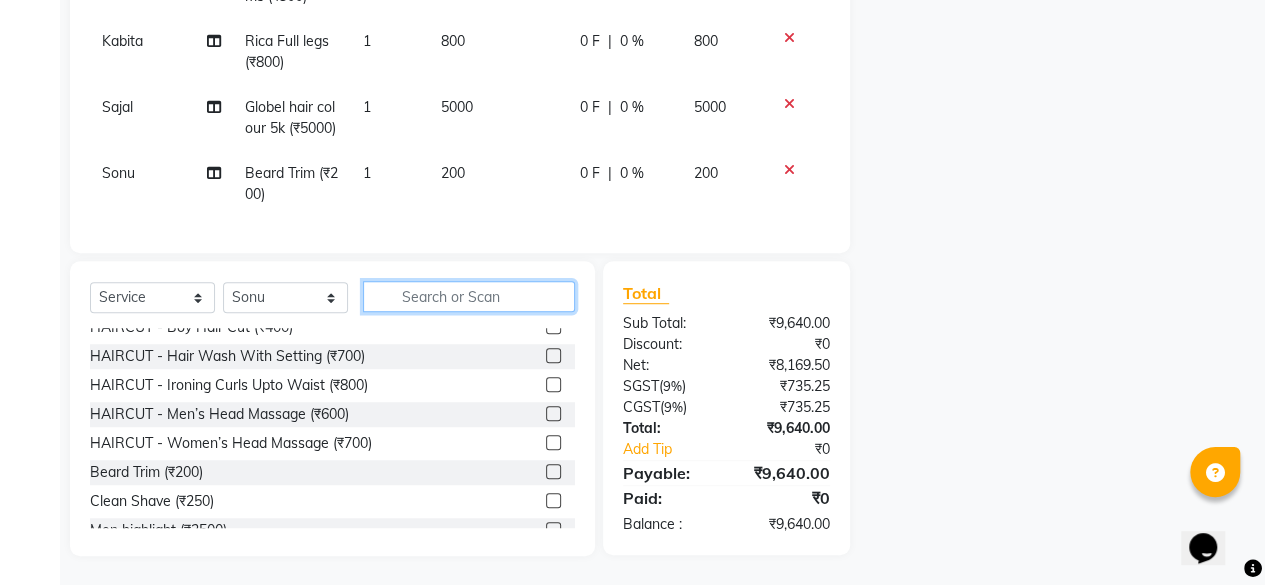 click 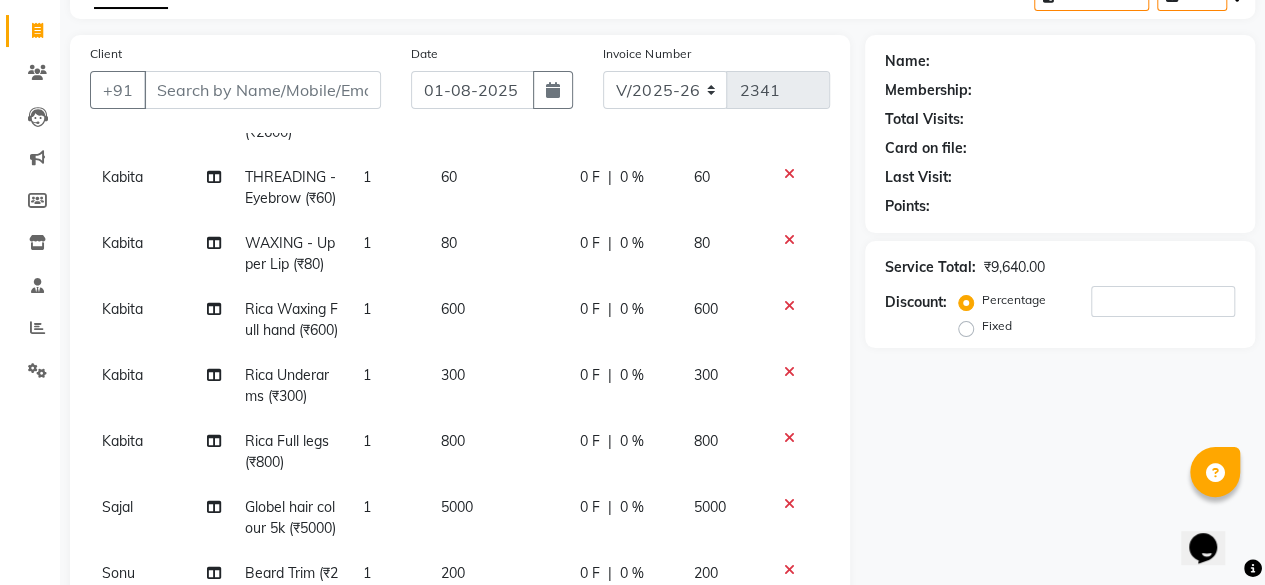 drag, startPoint x: 308, startPoint y: 111, endPoint x: 304, endPoint y: 95, distance: 16.492422 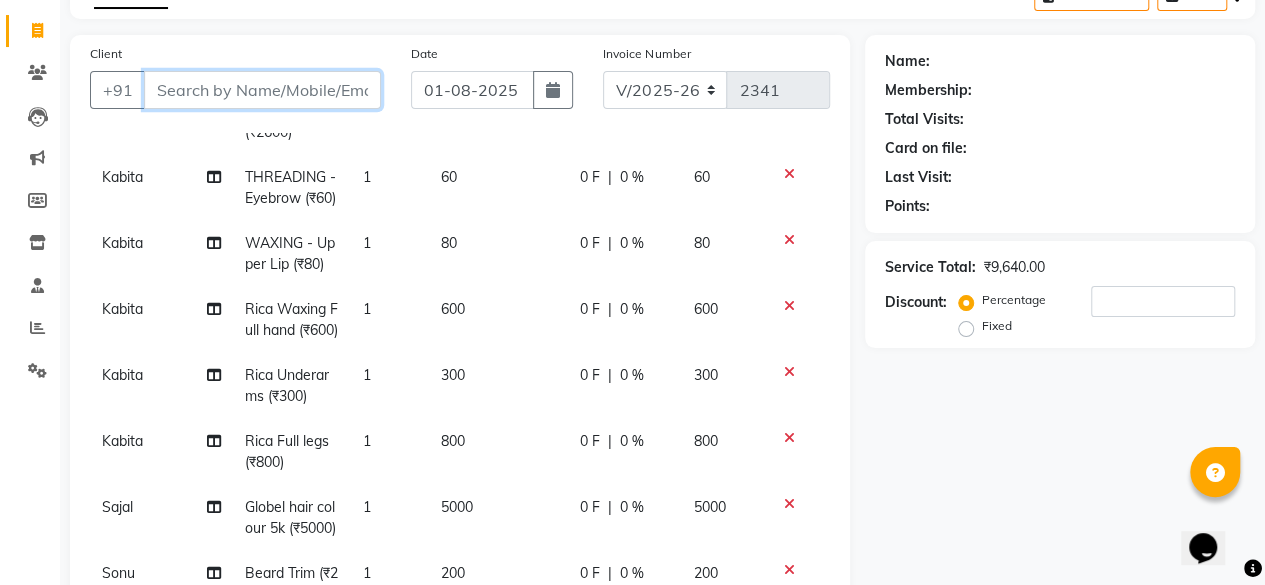 click on "Client" at bounding box center (262, 90) 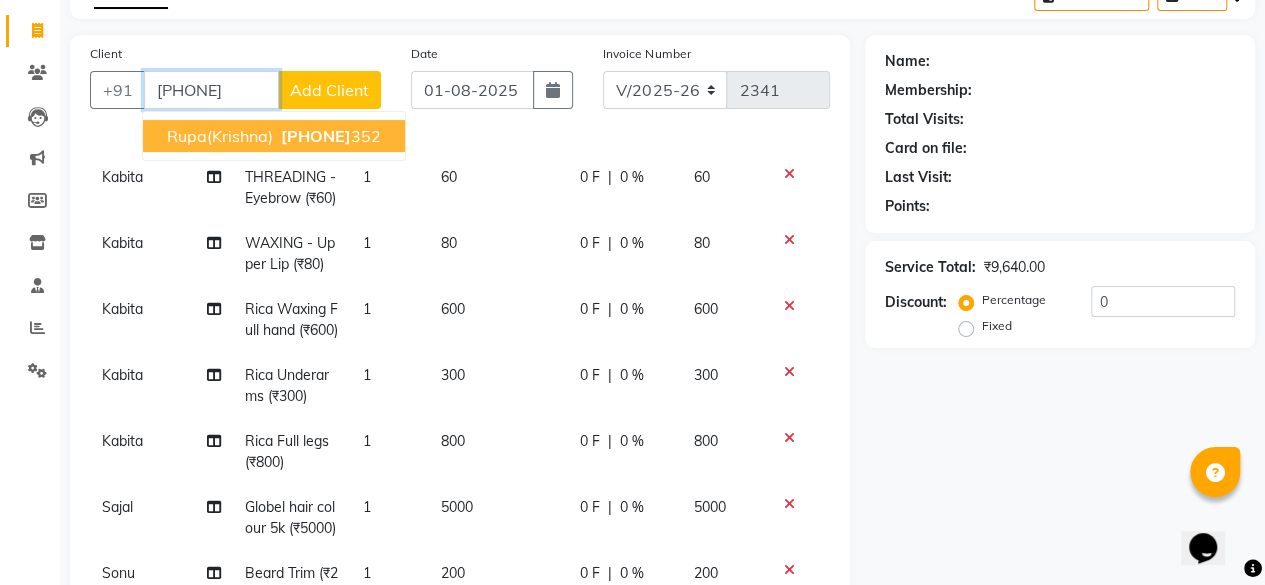 click on "9500167" at bounding box center (316, 136) 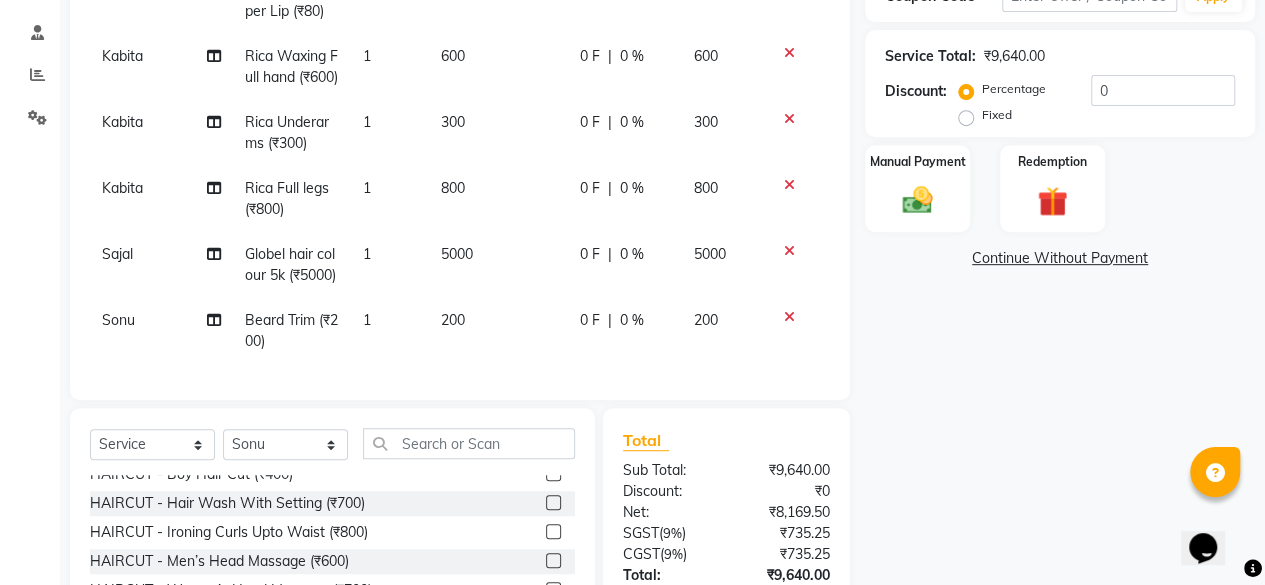 scroll, scrollTop: 415, scrollLeft: 0, axis: vertical 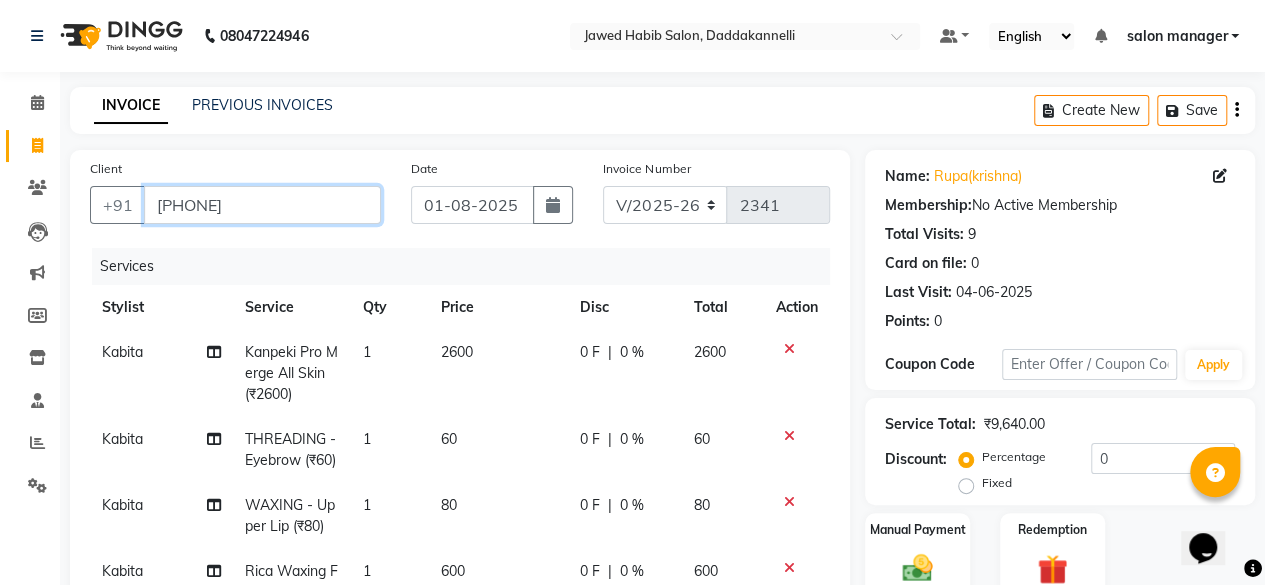 drag, startPoint x: 265, startPoint y: 201, endPoint x: 154, endPoint y: 197, distance: 111.07205 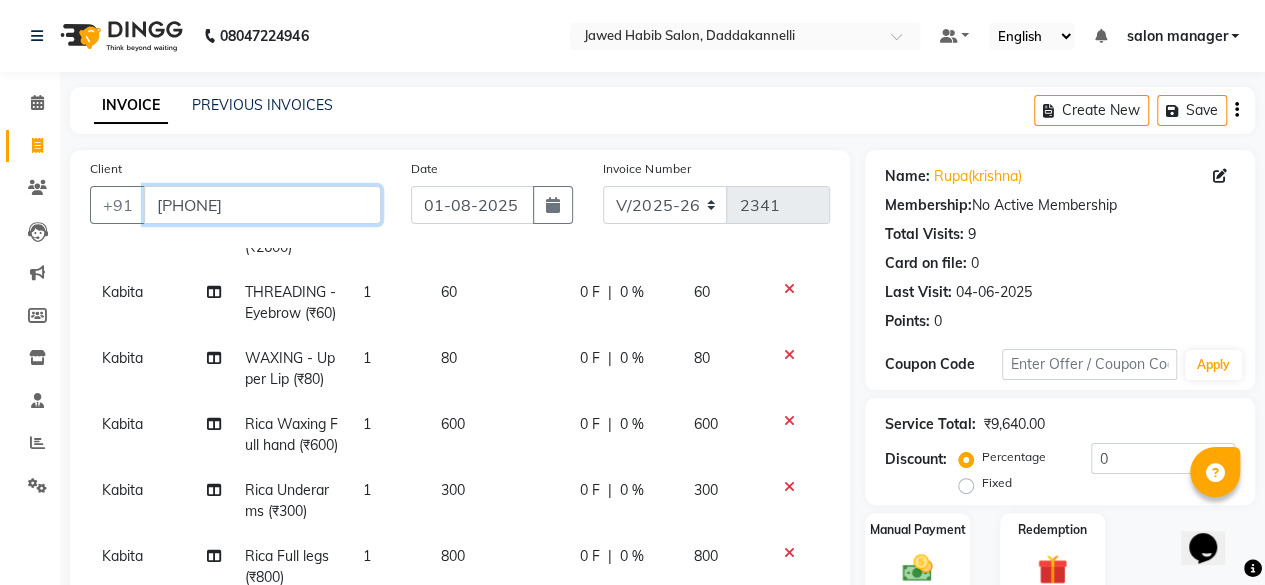 scroll, scrollTop: 225, scrollLeft: 0, axis: vertical 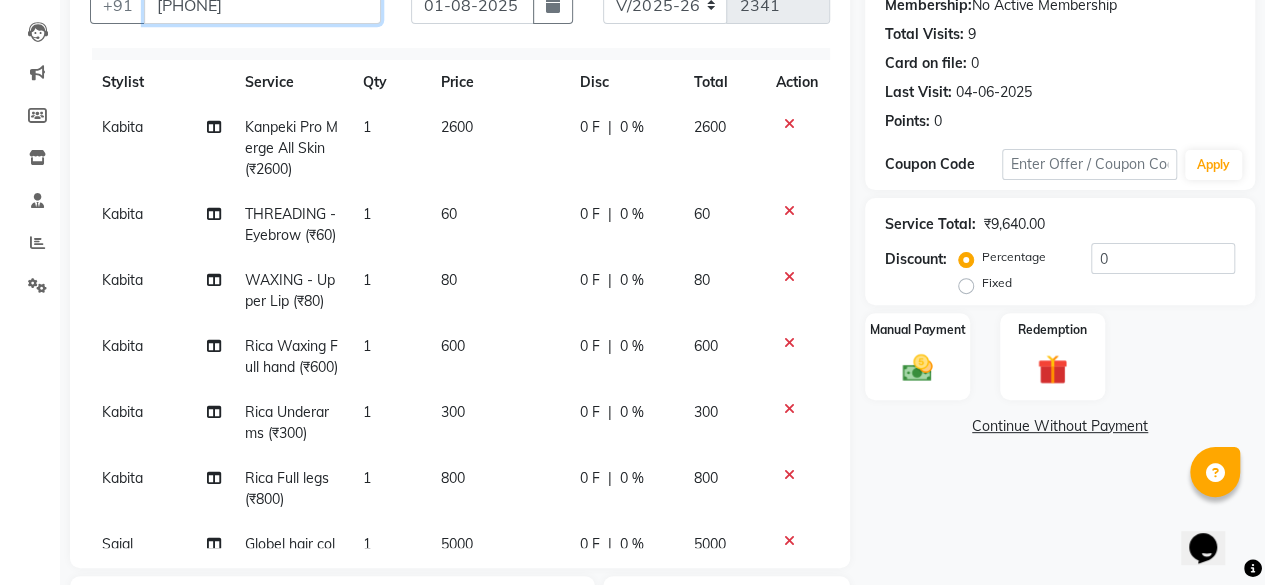 click on "9500167352" at bounding box center (262, 5) 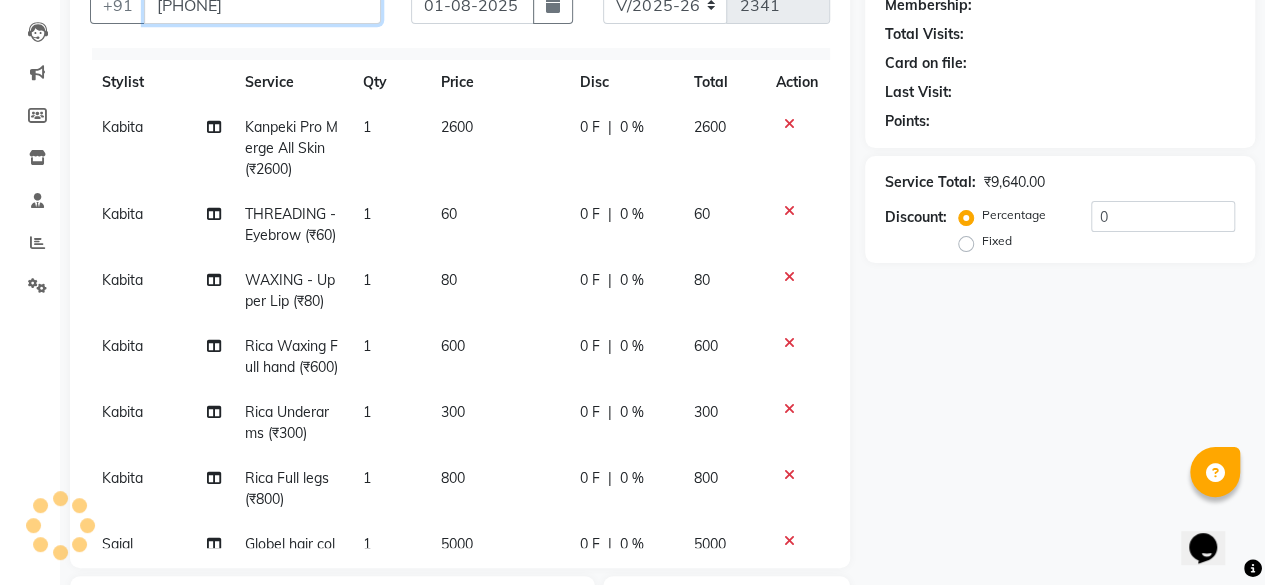 scroll, scrollTop: 194, scrollLeft: 0, axis: vertical 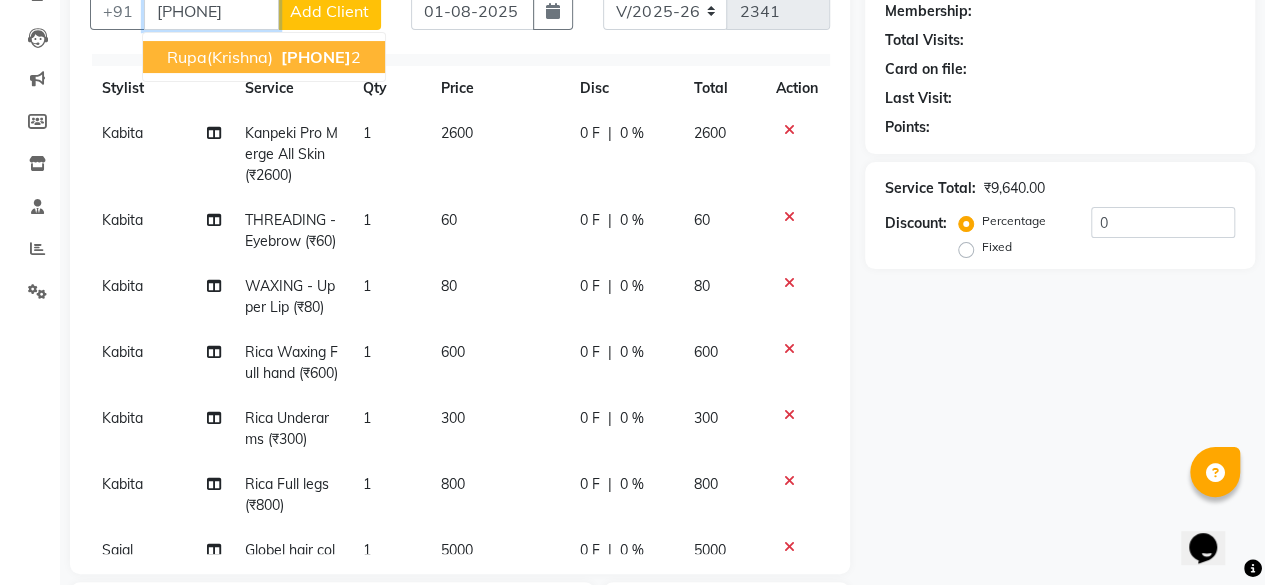 click on "950016735" at bounding box center (316, 57) 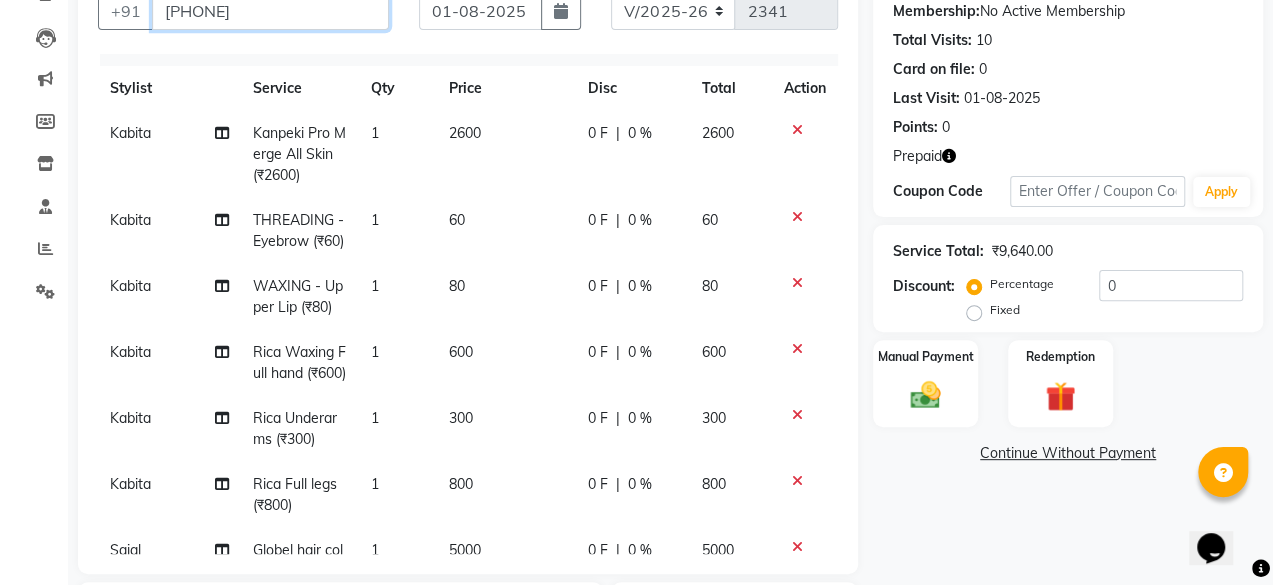 scroll, scrollTop: 126, scrollLeft: 0, axis: vertical 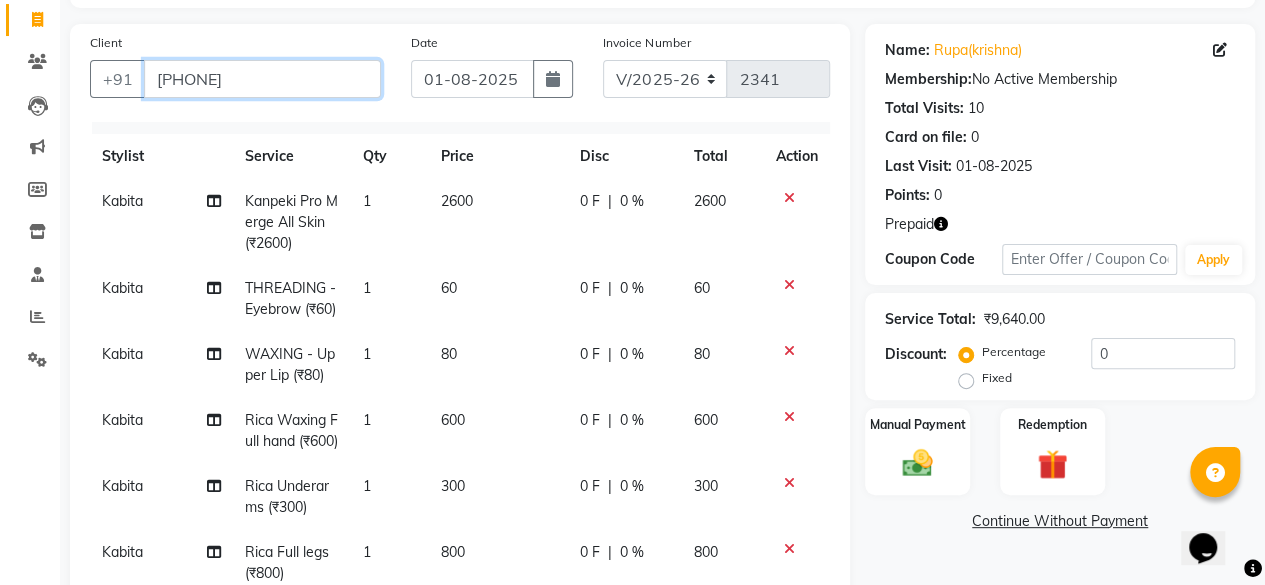 drag, startPoint x: 264, startPoint y: 7, endPoint x: 158, endPoint y: 25, distance: 107.51744 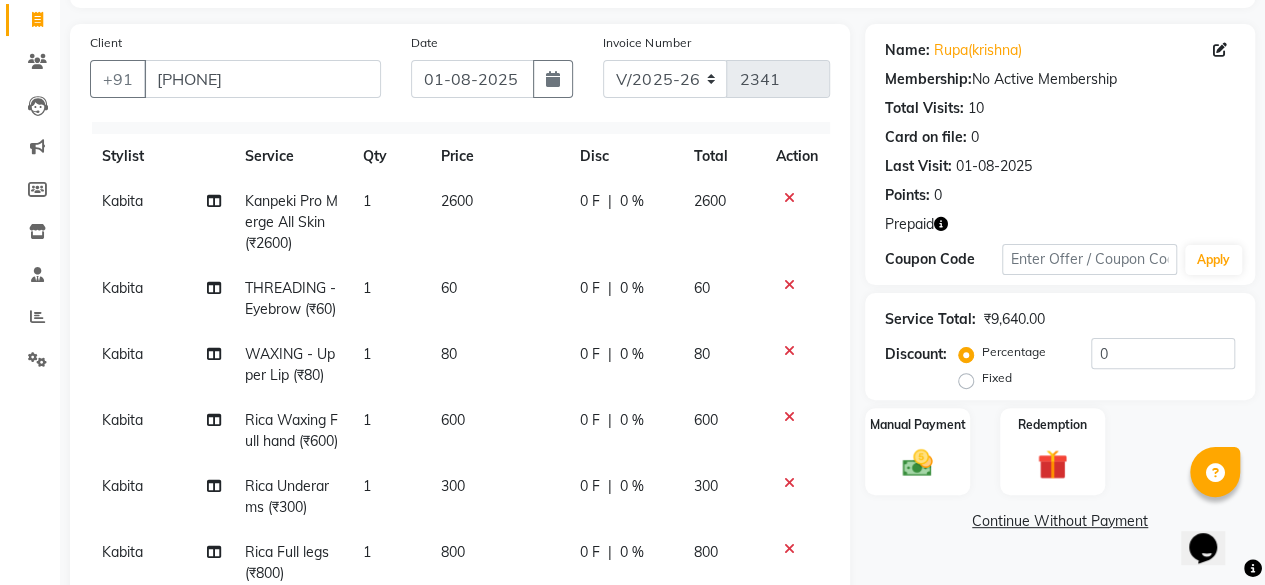 click on "Client +91 9500167352" 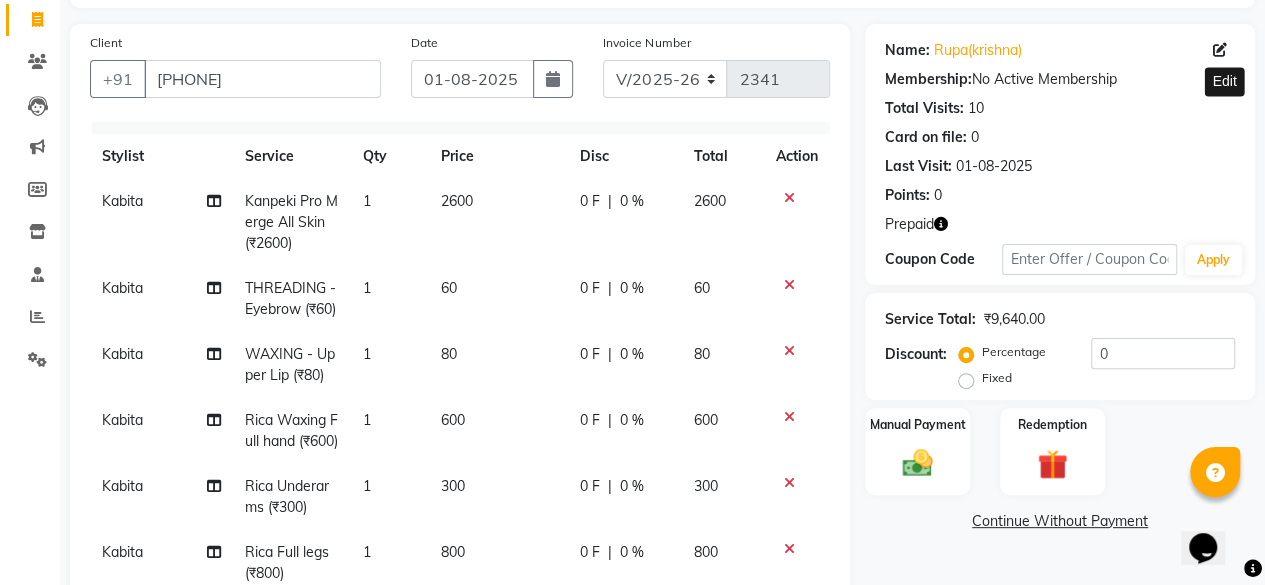 click 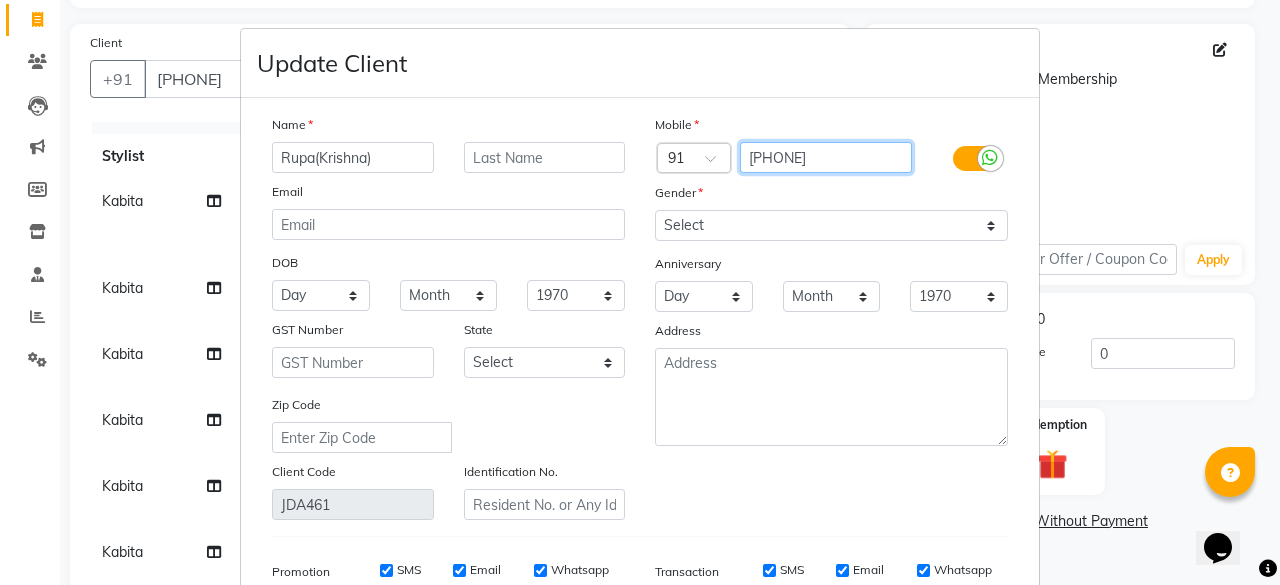 click on "9500167352" at bounding box center (826, 157) 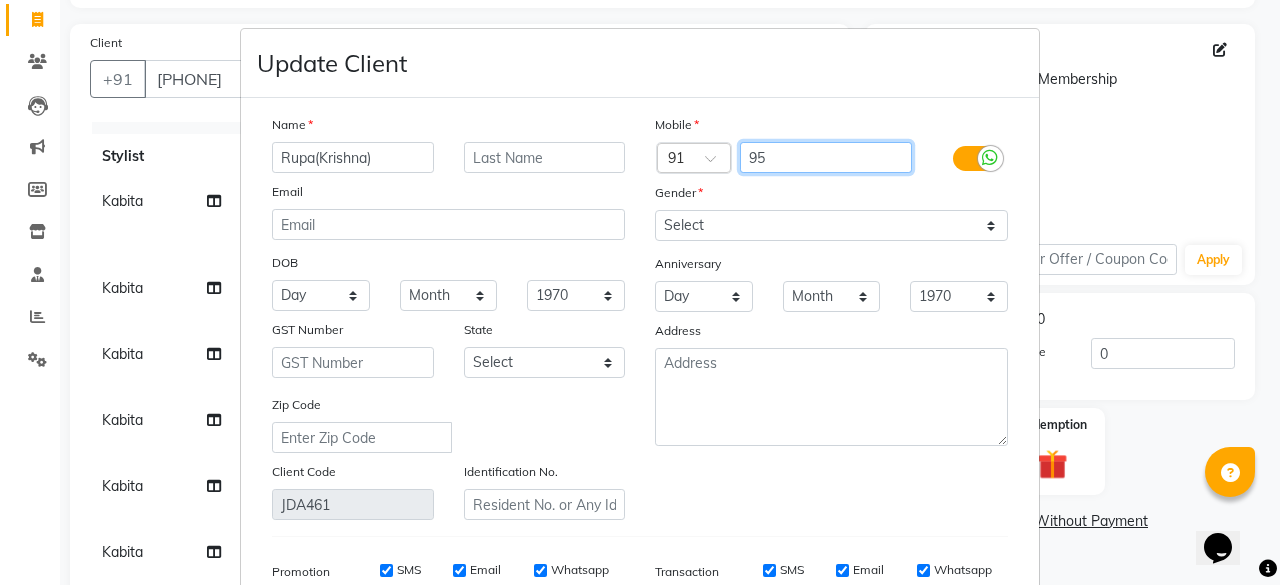 type on "9" 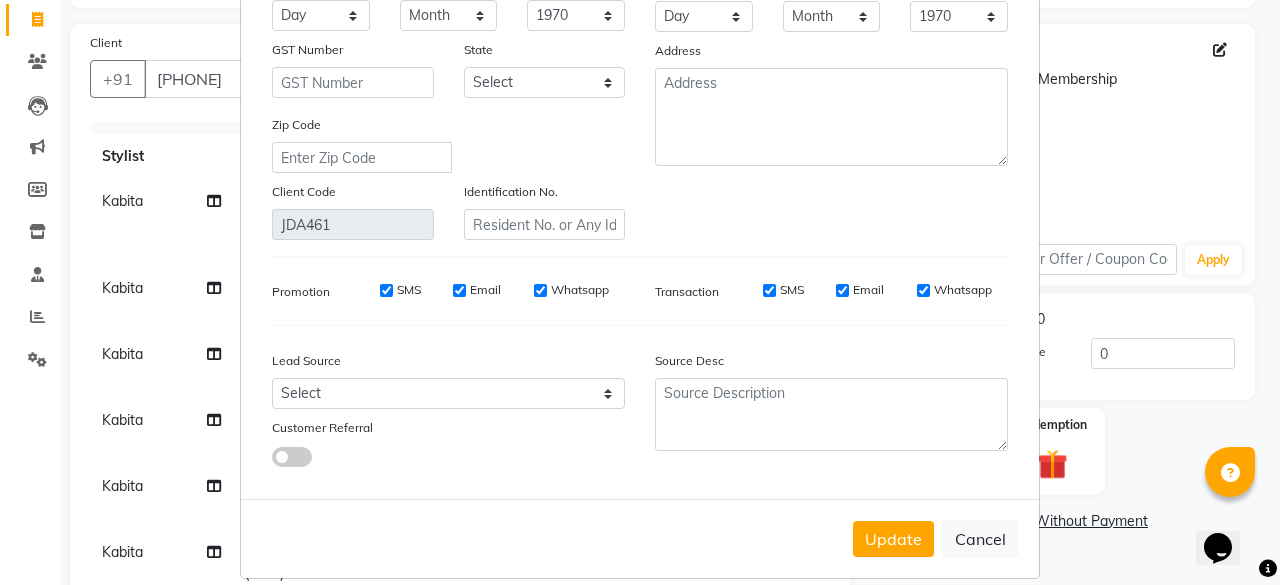 scroll, scrollTop: 299, scrollLeft: 0, axis: vertical 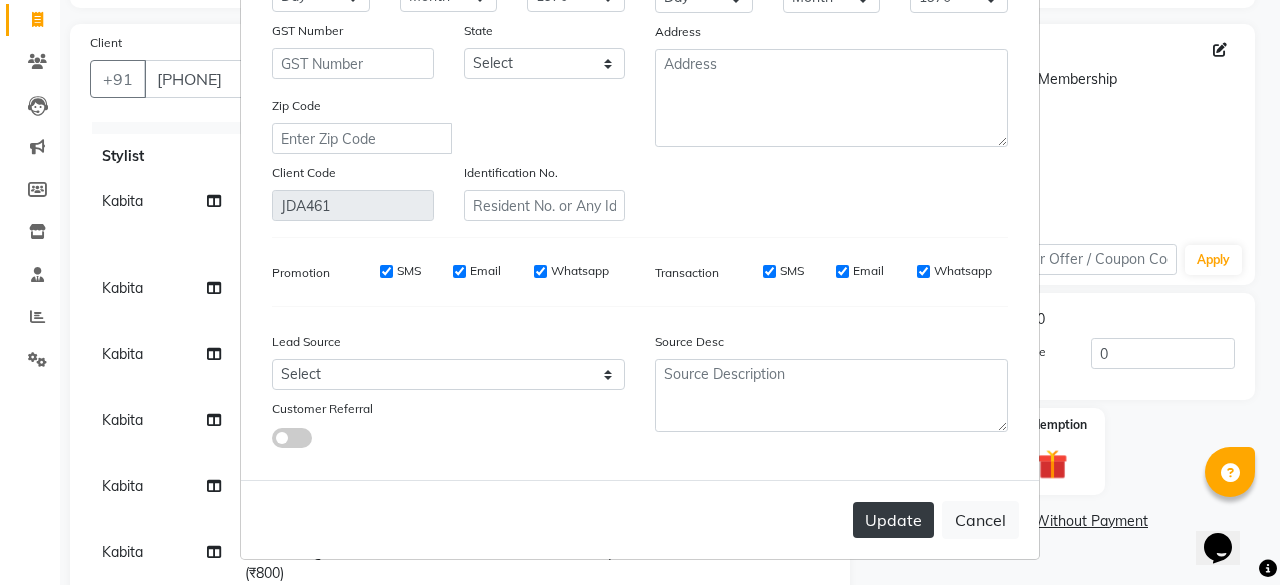 type on "9848480850" 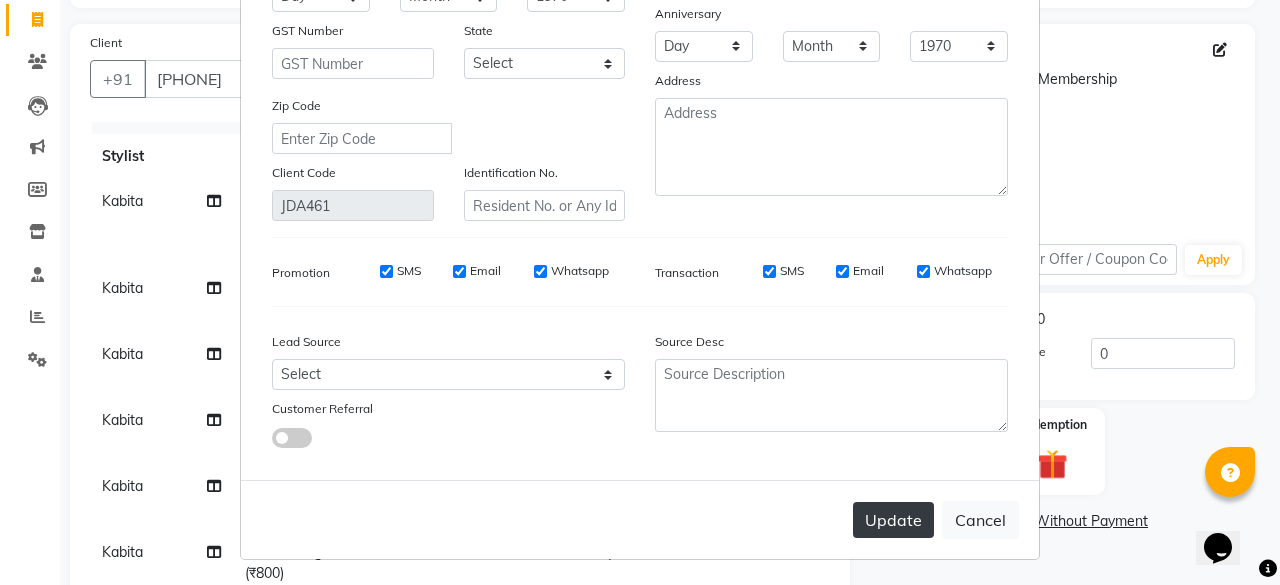 click on "Update" at bounding box center (893, 520) 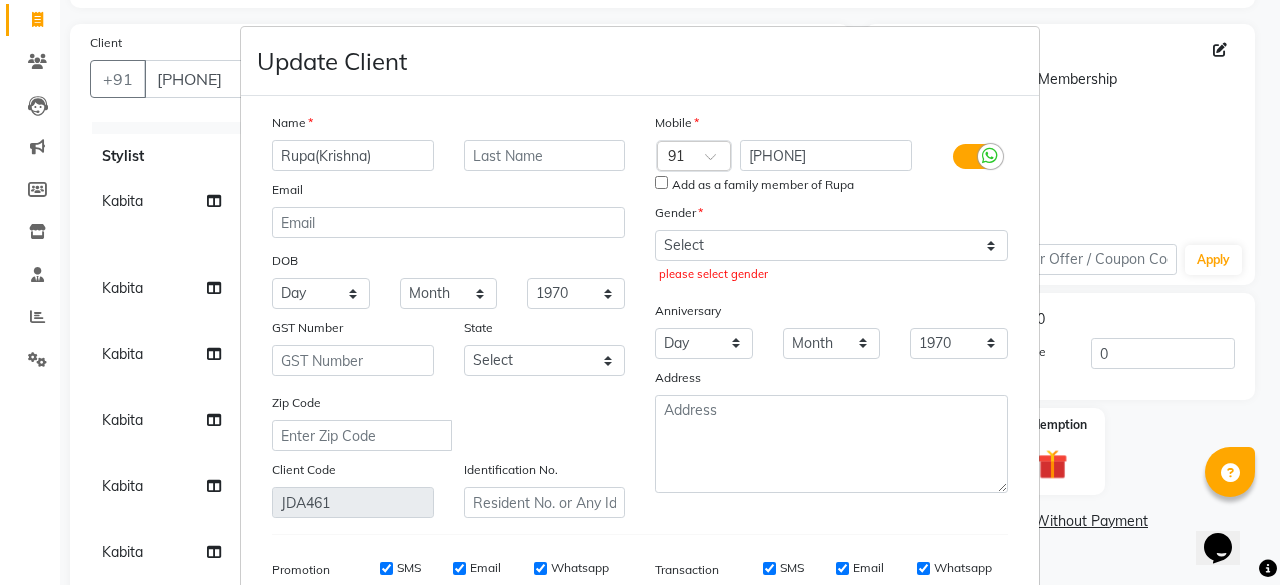 scroll, scrollTop: 0, scrollLeft: 0, axis: both 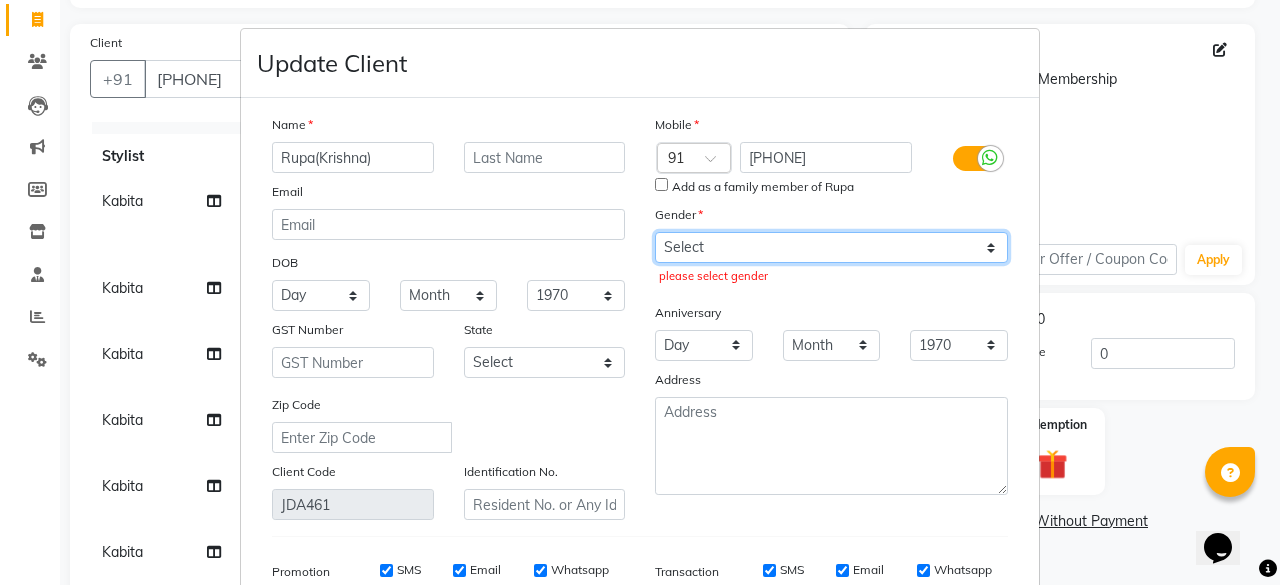 click on "Select Male Female Other Prefer Not To Say" at bounding box center [831, 247] 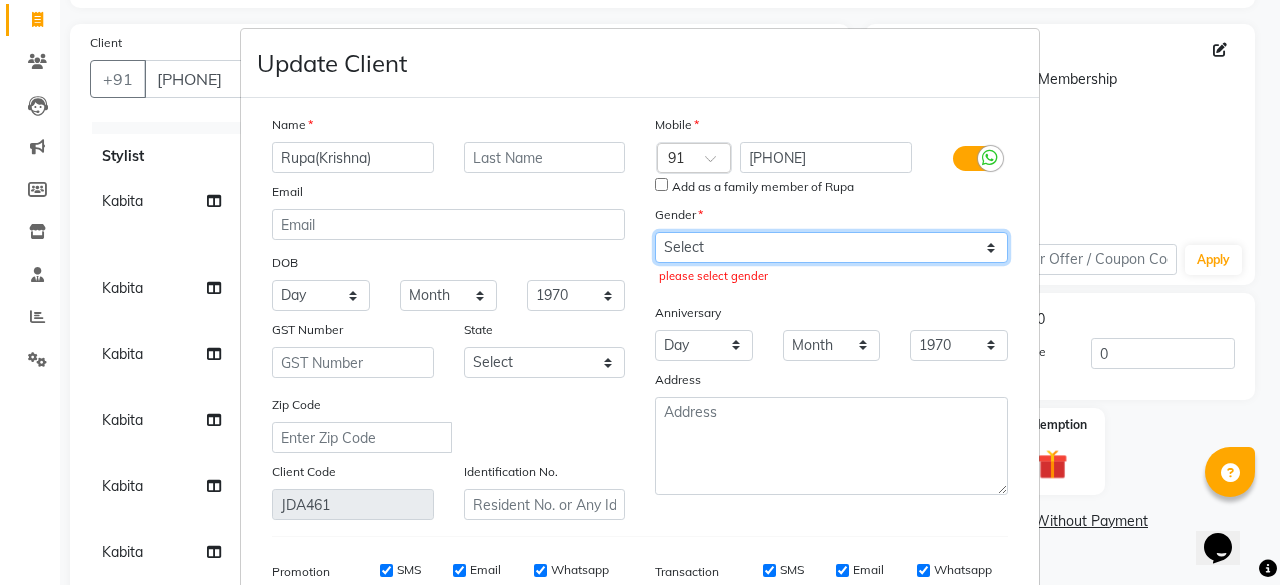 select on "female" 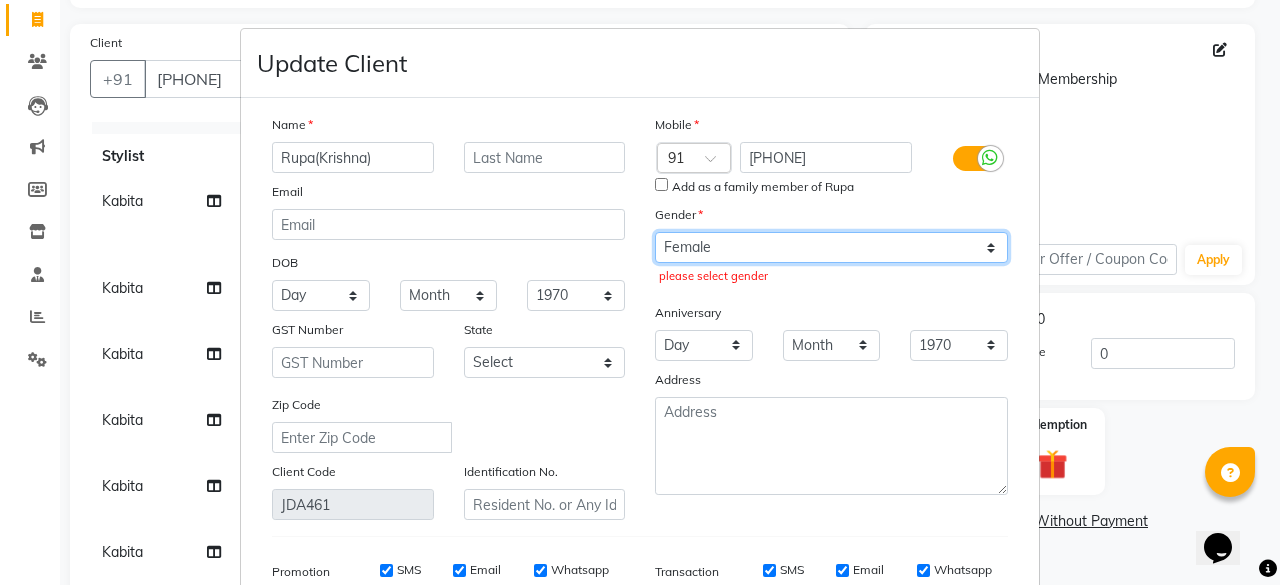 click on "Select Male Female Other Prefer Not To Say" at bounding box center [831, 247] 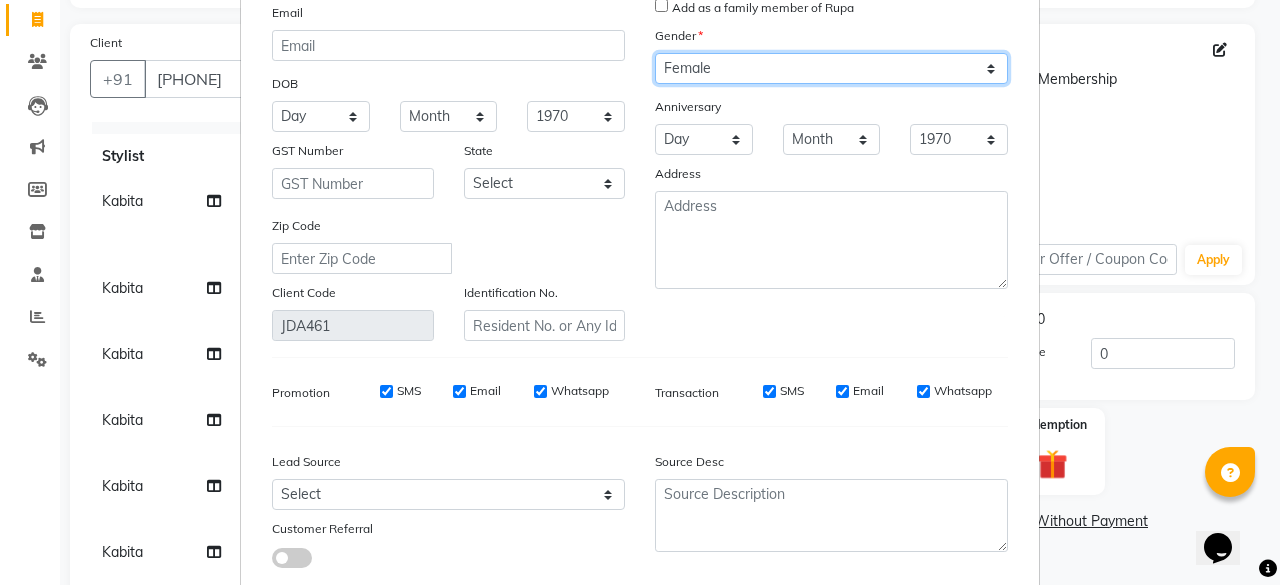scroll, scrollTop: 299, scrollLeft: 0, axis: vertical 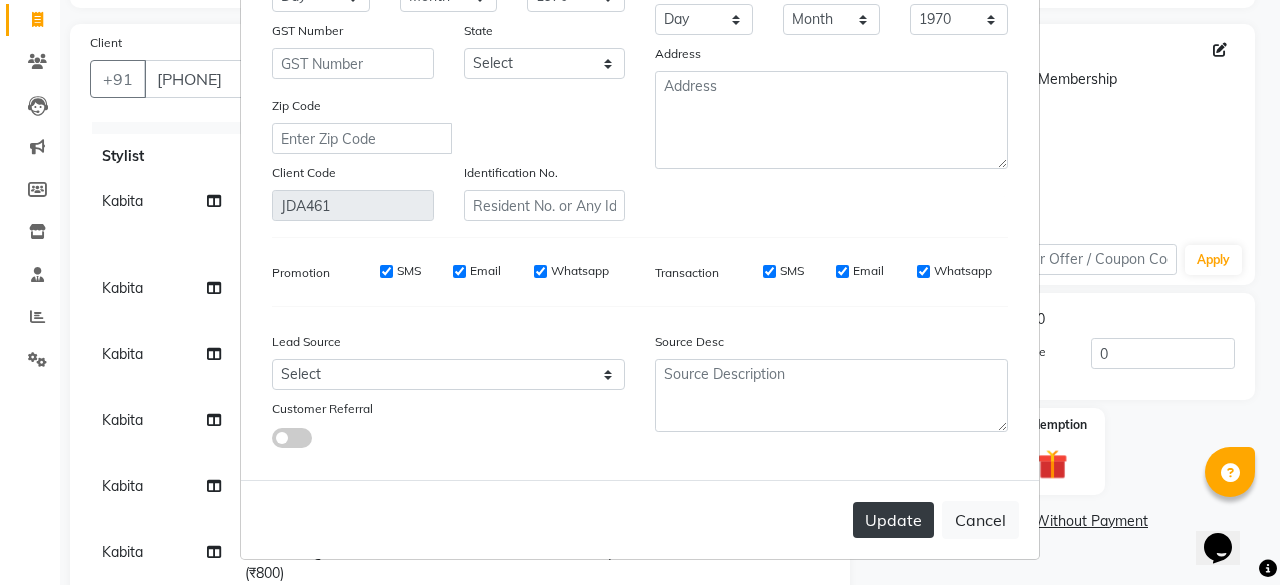 click on "Update" at bounding box center [893, 520] 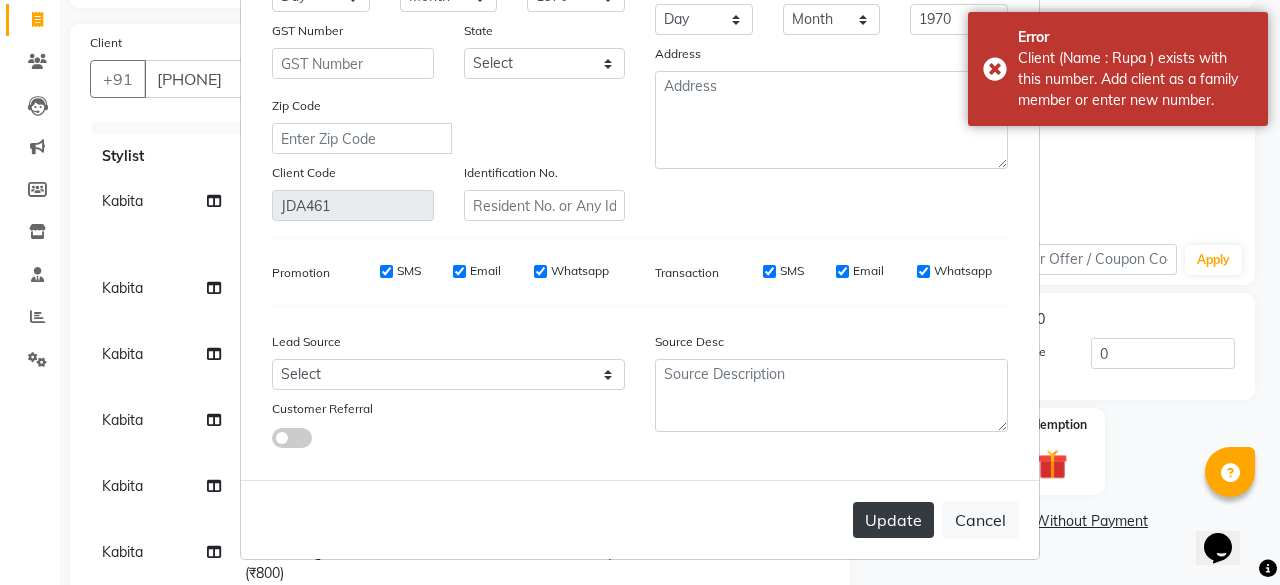 click on "Update" at bounding box center (893, 520) 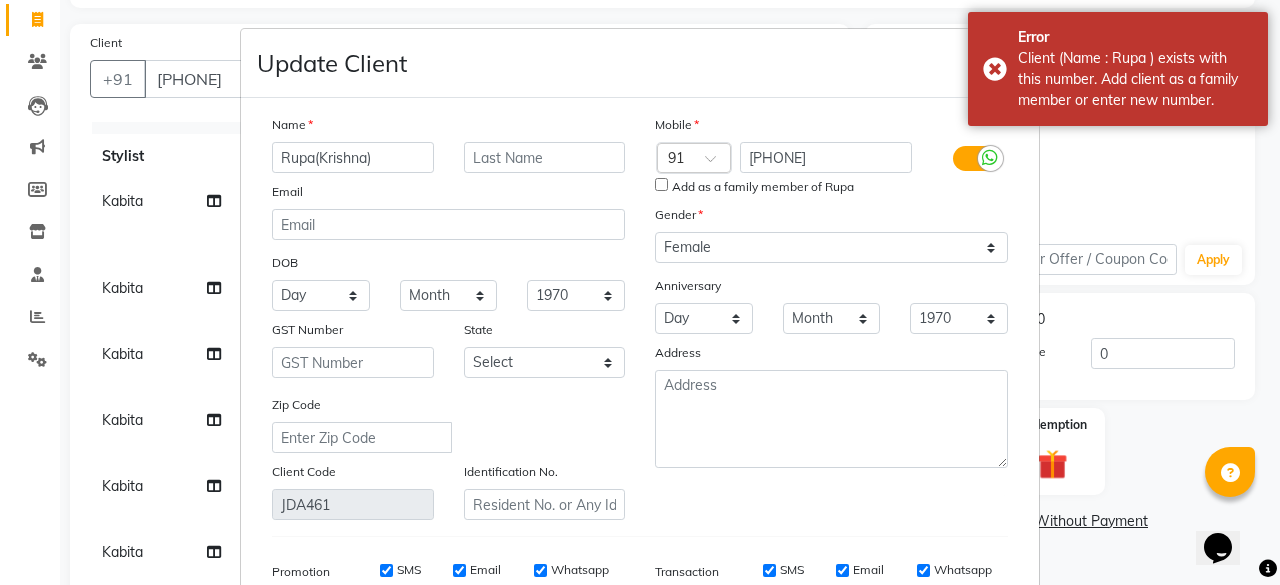 scroll, scrollTop: 0, scrollLeft: 0, axis: both 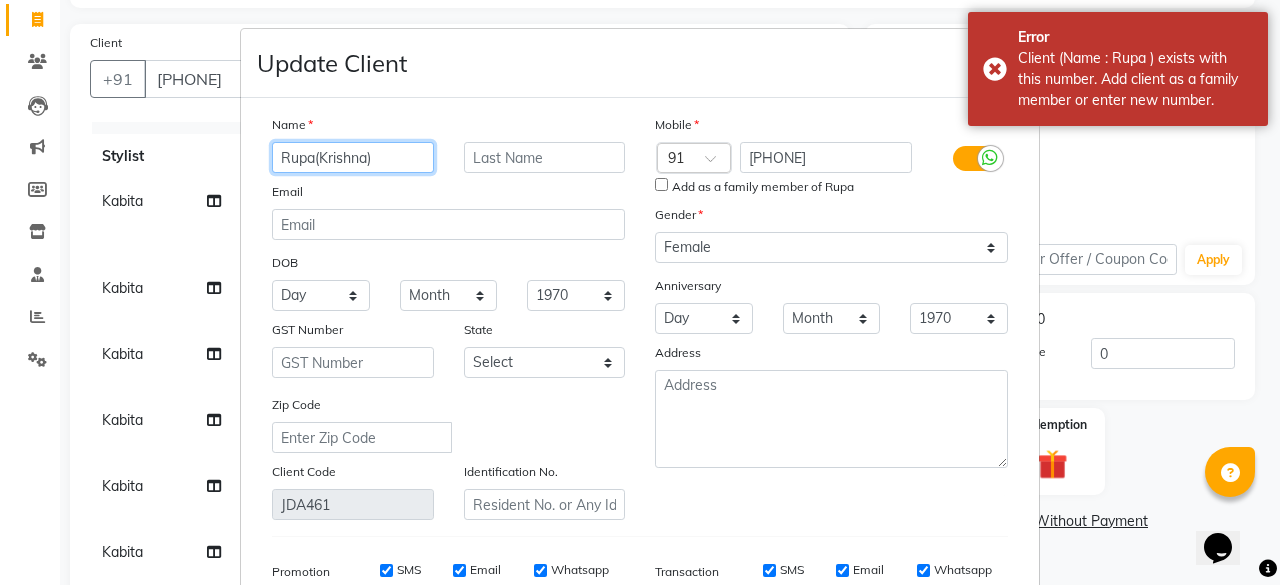 click on "Rupa(Krishna)" at bounding box center [353, 157] 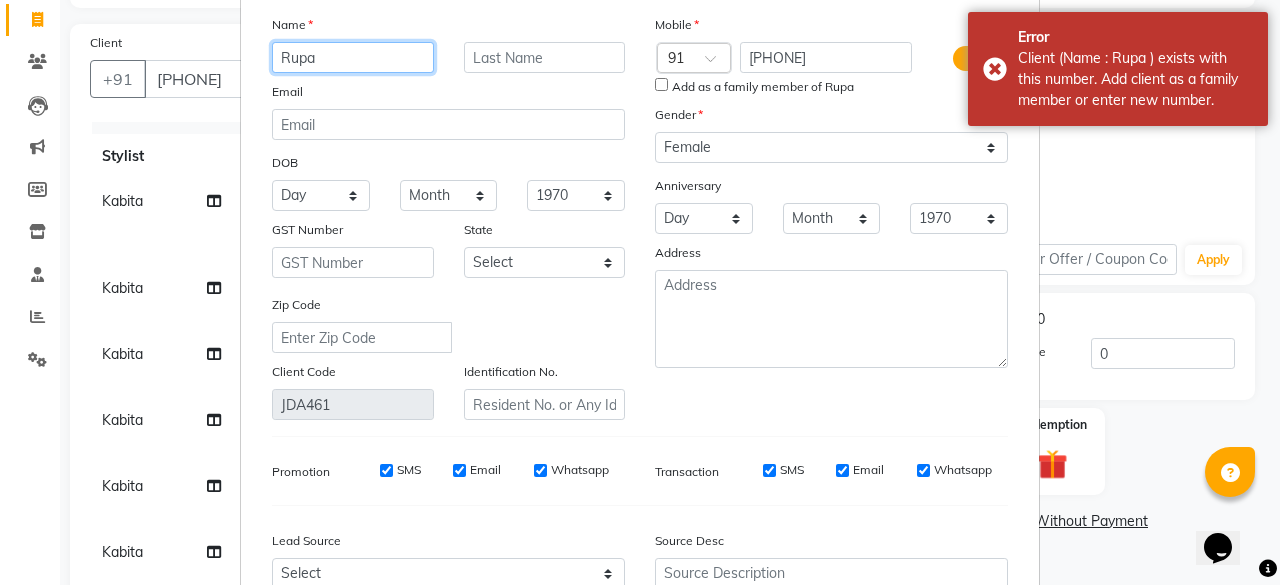 scroll, scrollTop: 299, scrollLeft: 0, axis: vertical 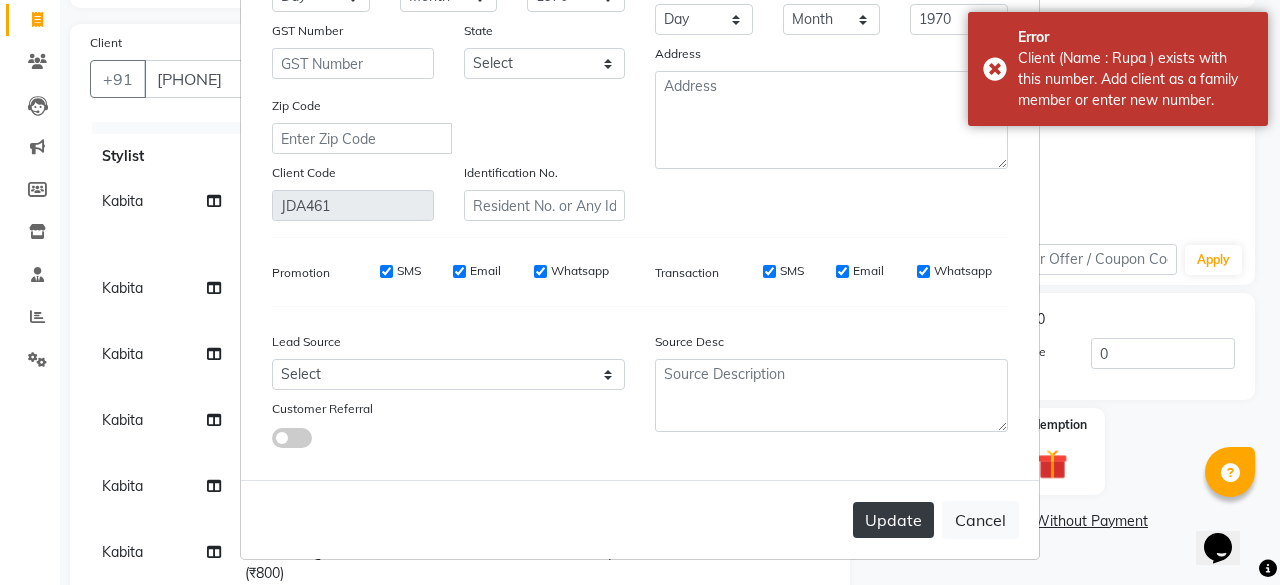 drag, startPoint x: 887, startPoint y: 491, endPoint x: 886, endPoint y: 501, distance: 10.049875 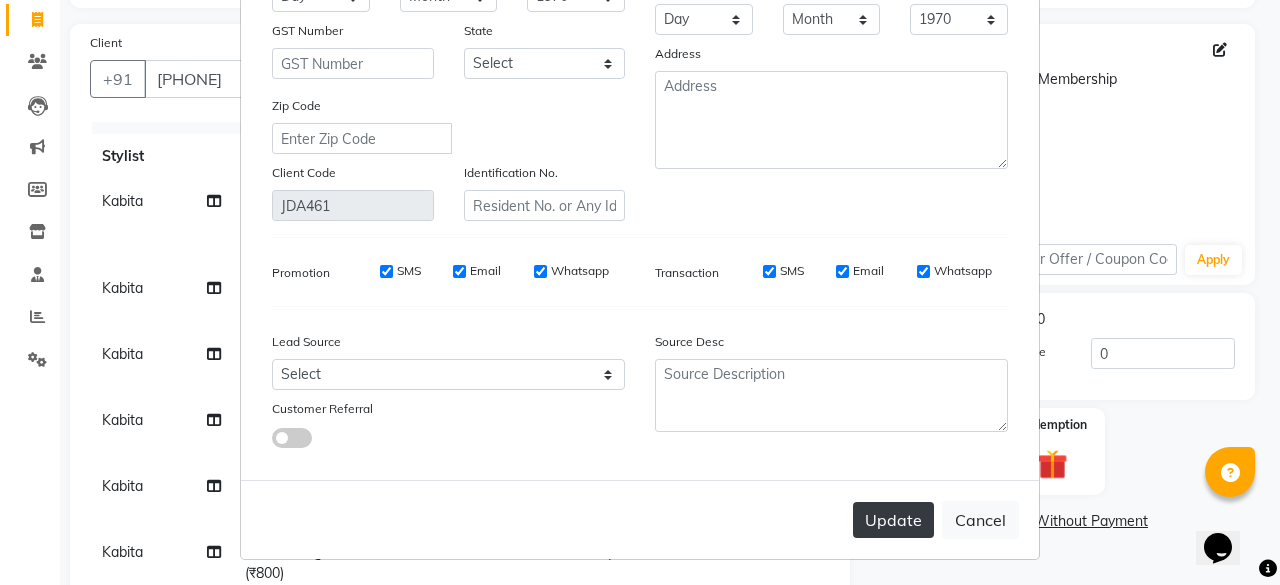 click on "Update" at bounding box center (893, 520) 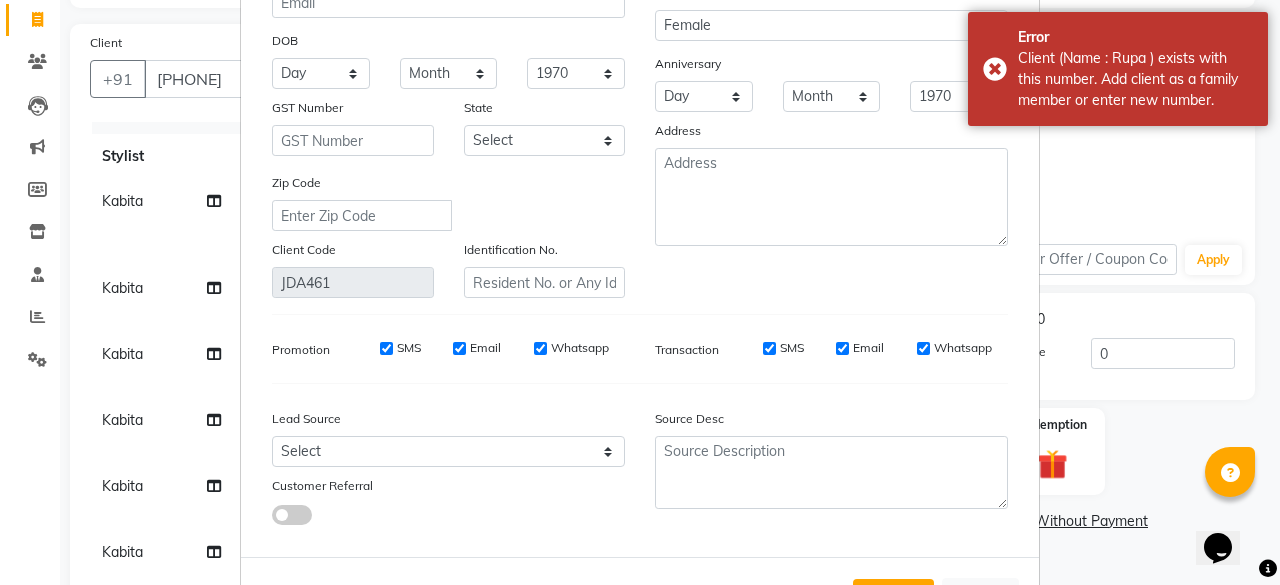 scroll, scrollTop: 0, scrollLeft: 0, axis: both 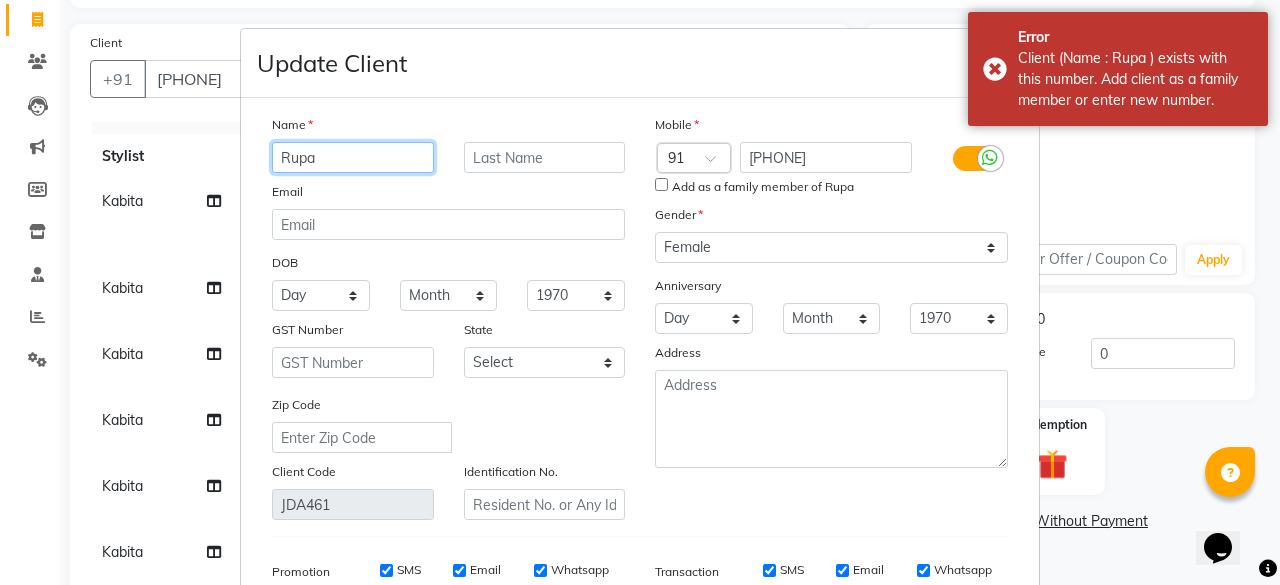 click on "Rupa" at bounding box center [353, 157] 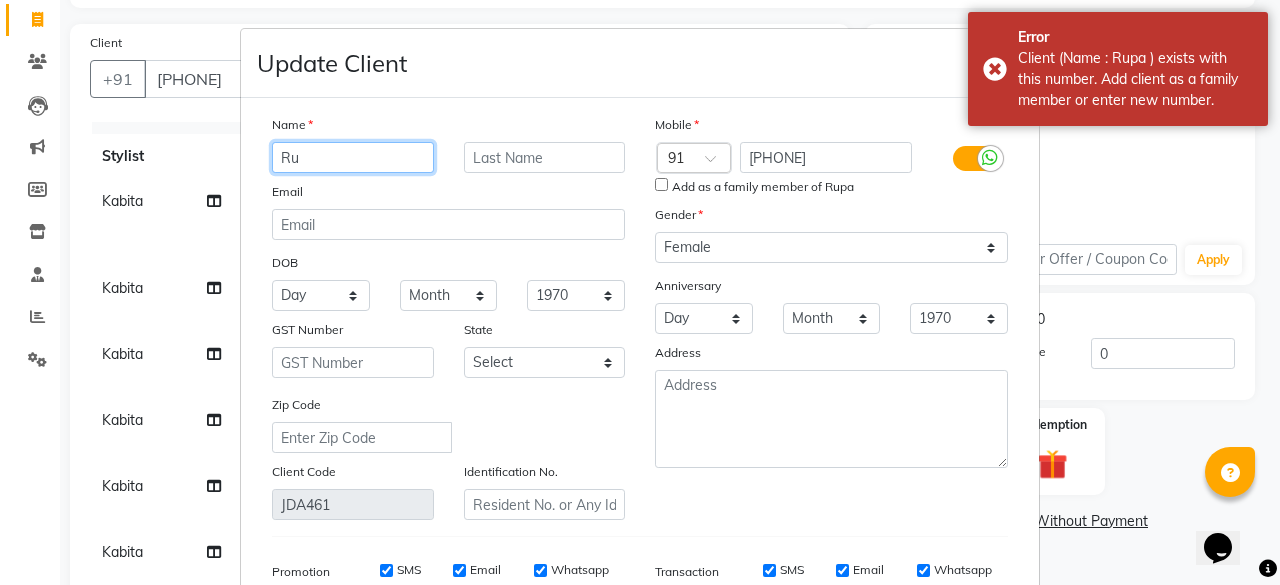 type on "R" 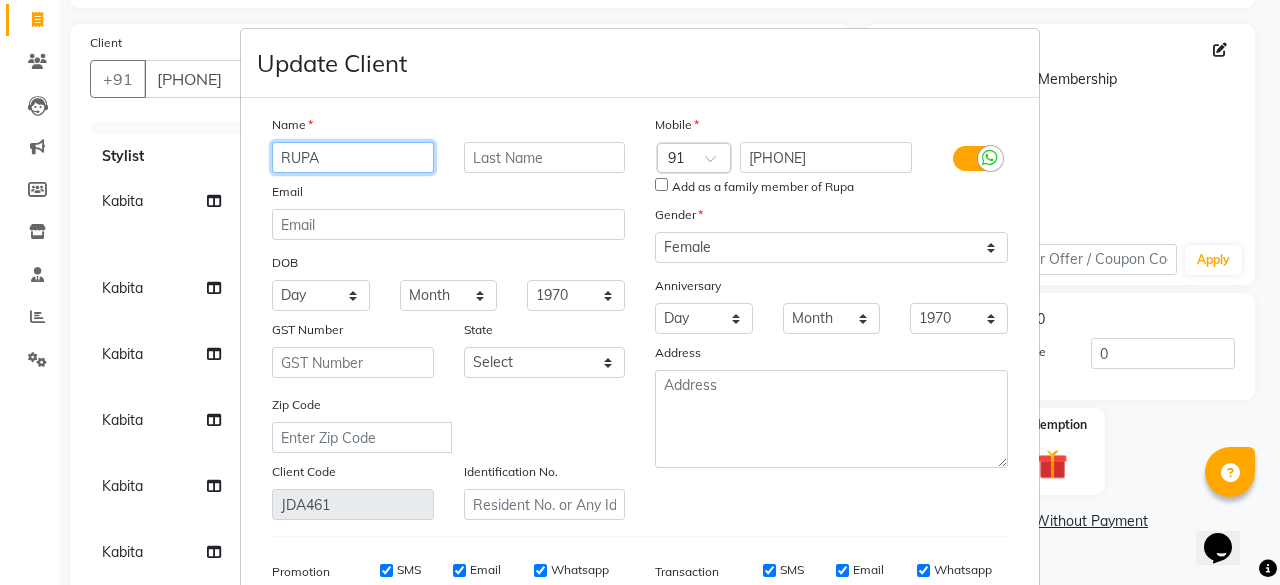 scroll, scrollTop: 299, scrollLeft: 0, axis: vertical 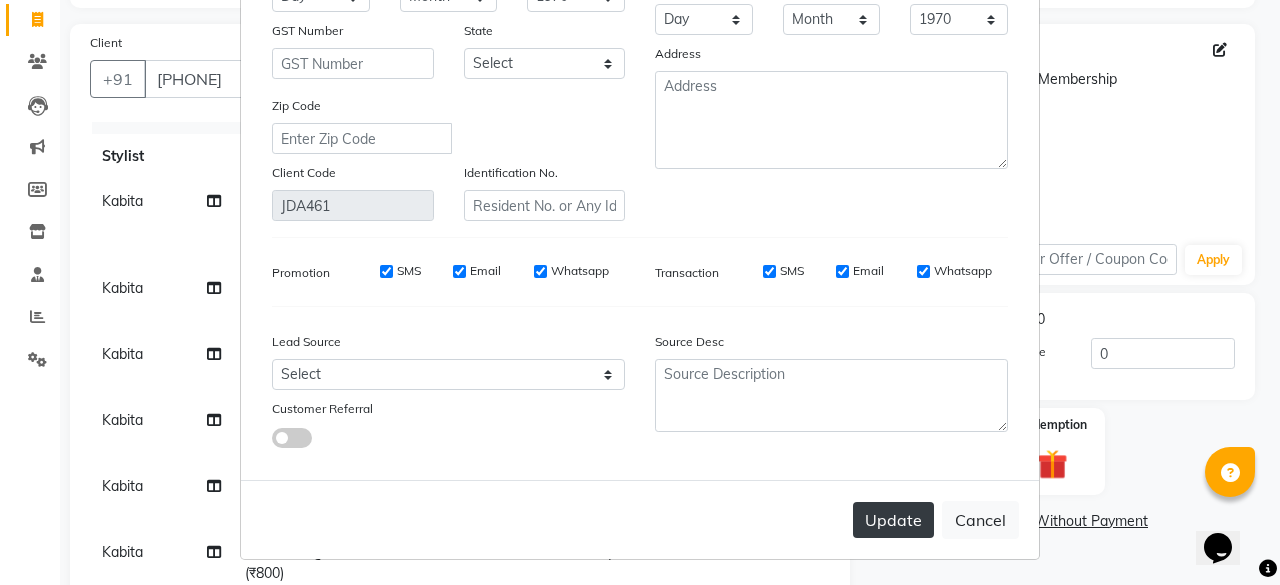type on "RUPA" 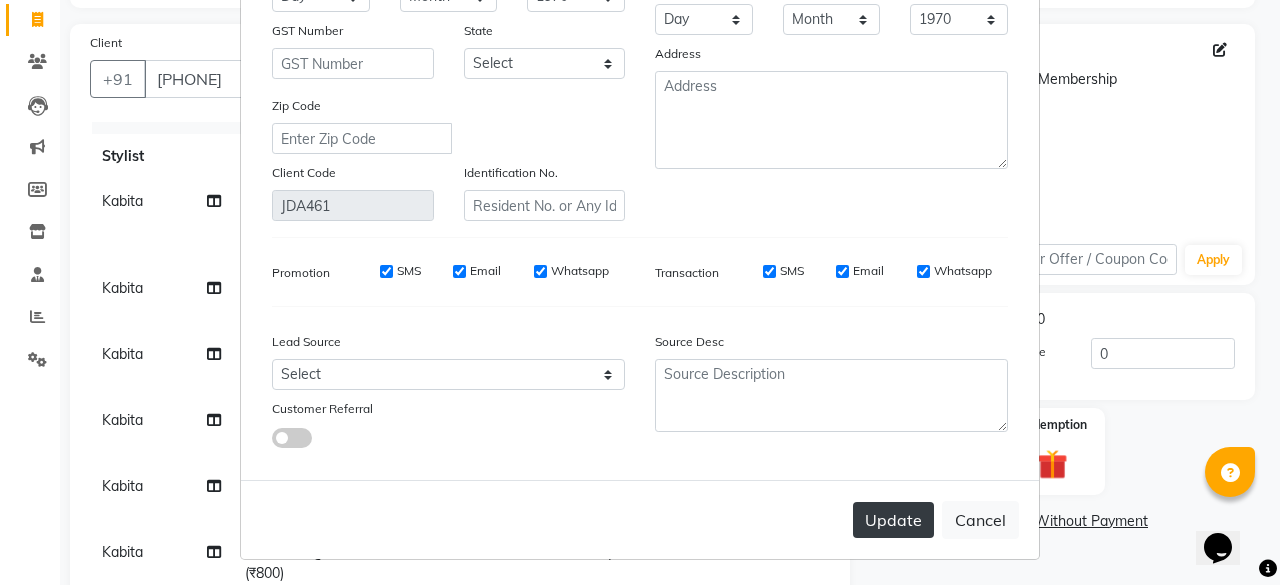click on "Update" at bounding box center [893, 520] 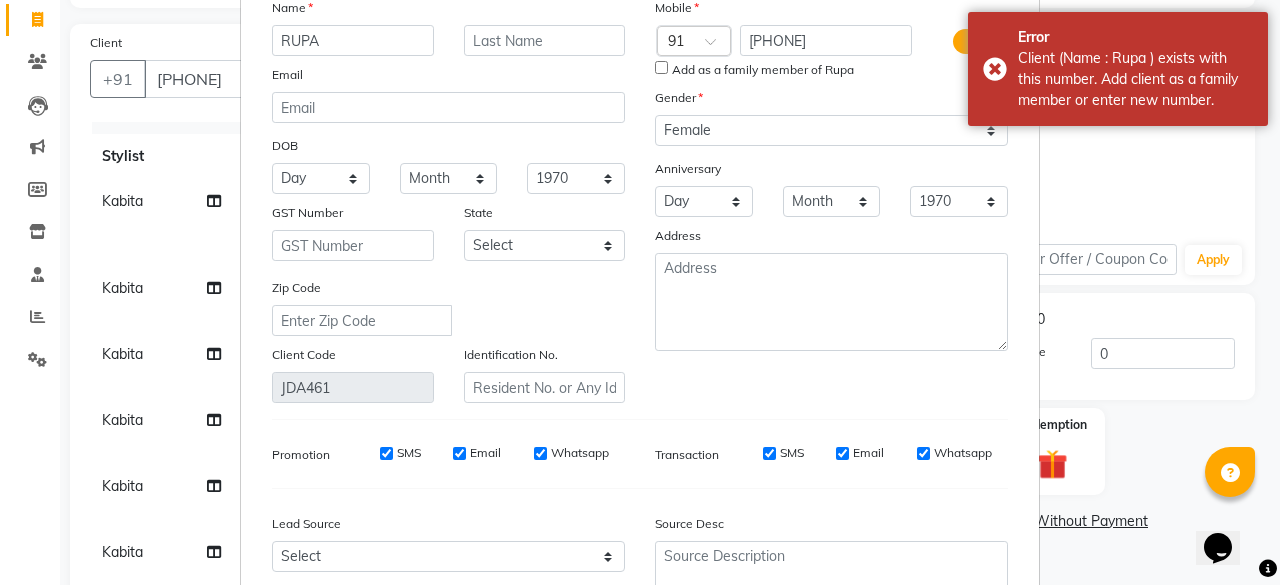 scroll, scrollTop: 0, scrollLeft: 0, axis: both 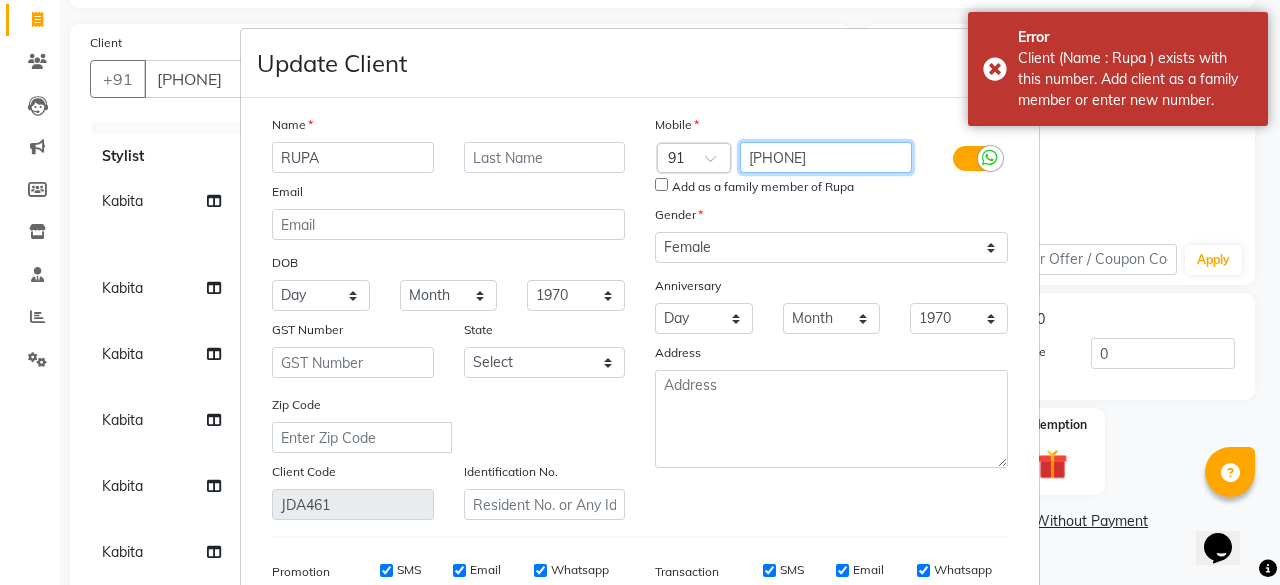 drag, startPoint x: 832, startPoint y: 157, endPoint x: 743, endPoint y: 163, distance: 89.20202 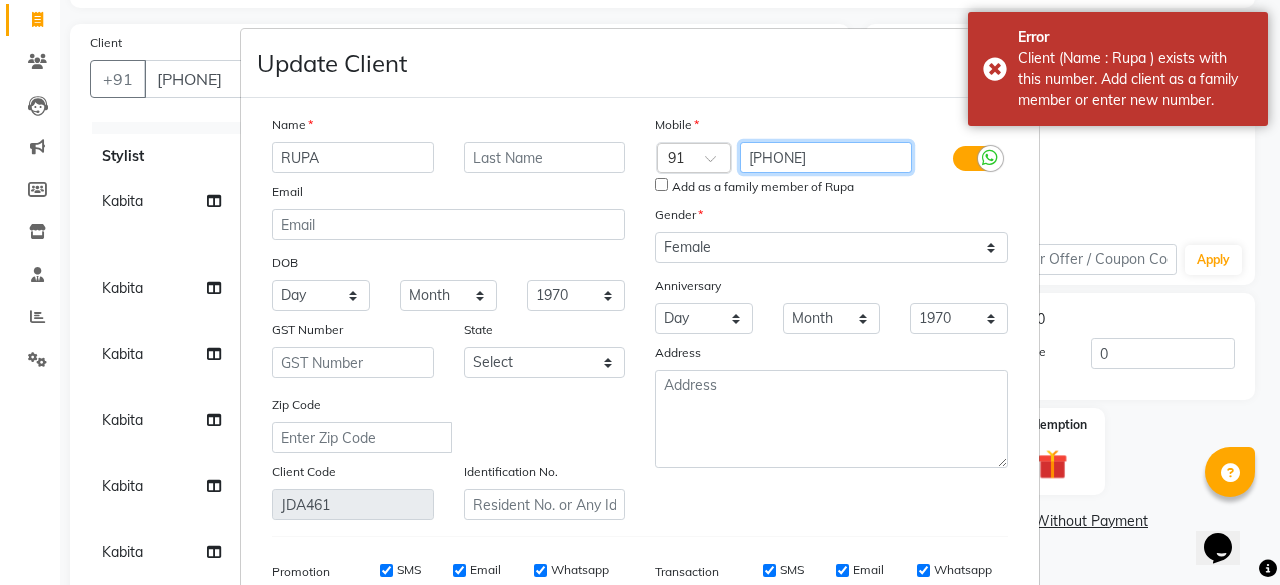 click on "9848480850" at bounding box center [826, 157] 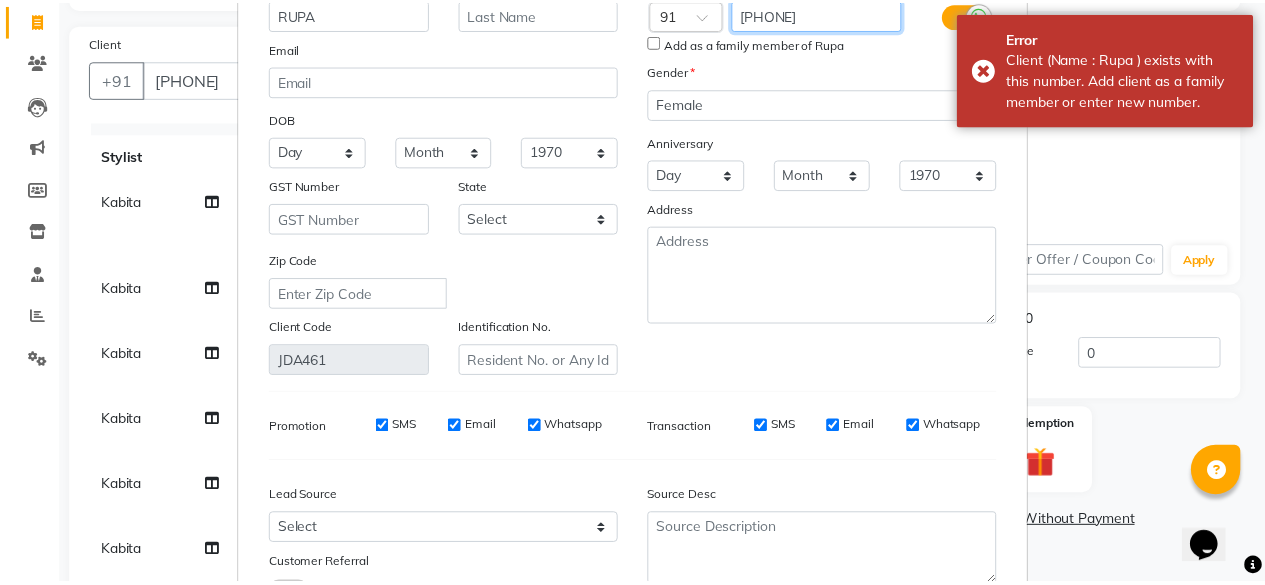 scroll, scrollTop: 299, scrollLeft: 0, axis: vertical 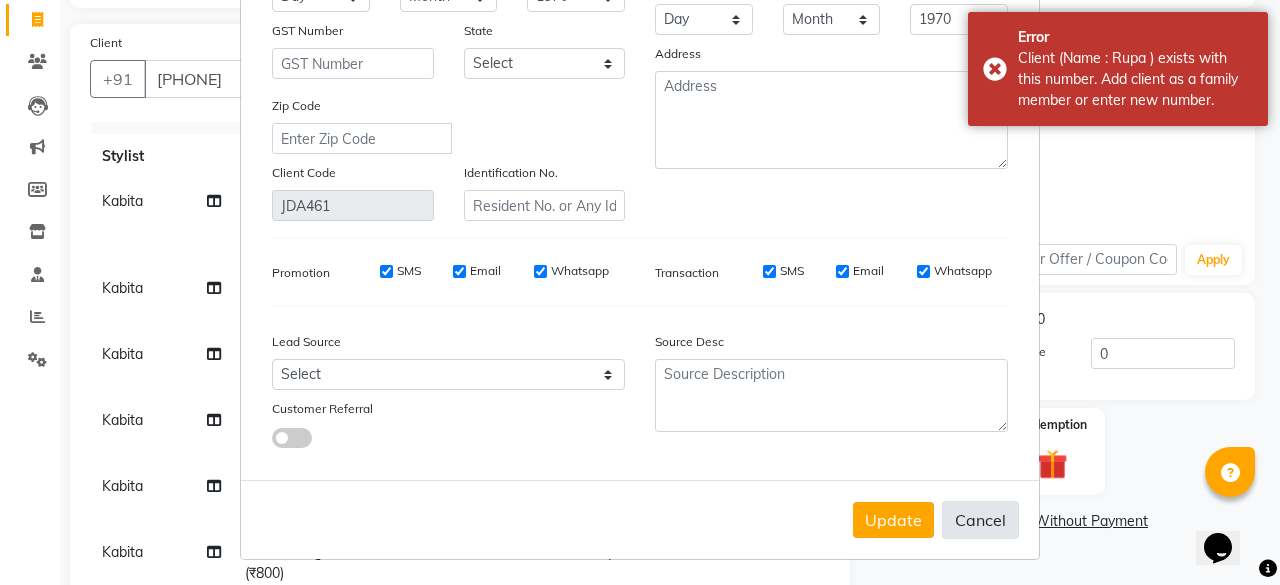 click on "Cancel" at bounding box center (980, 520) 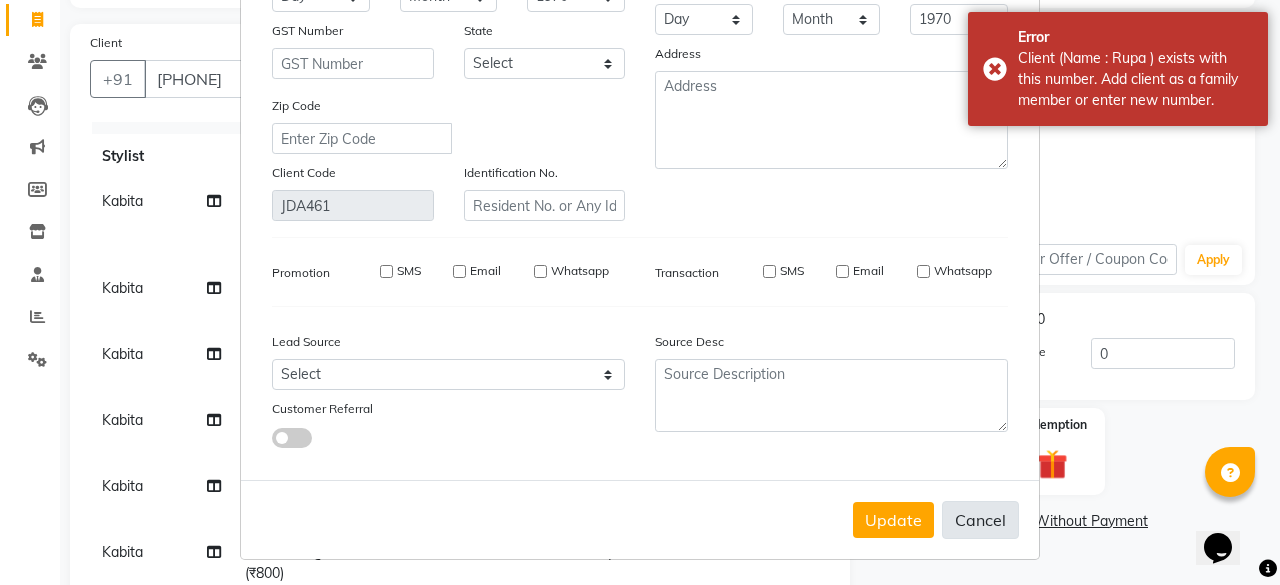 type 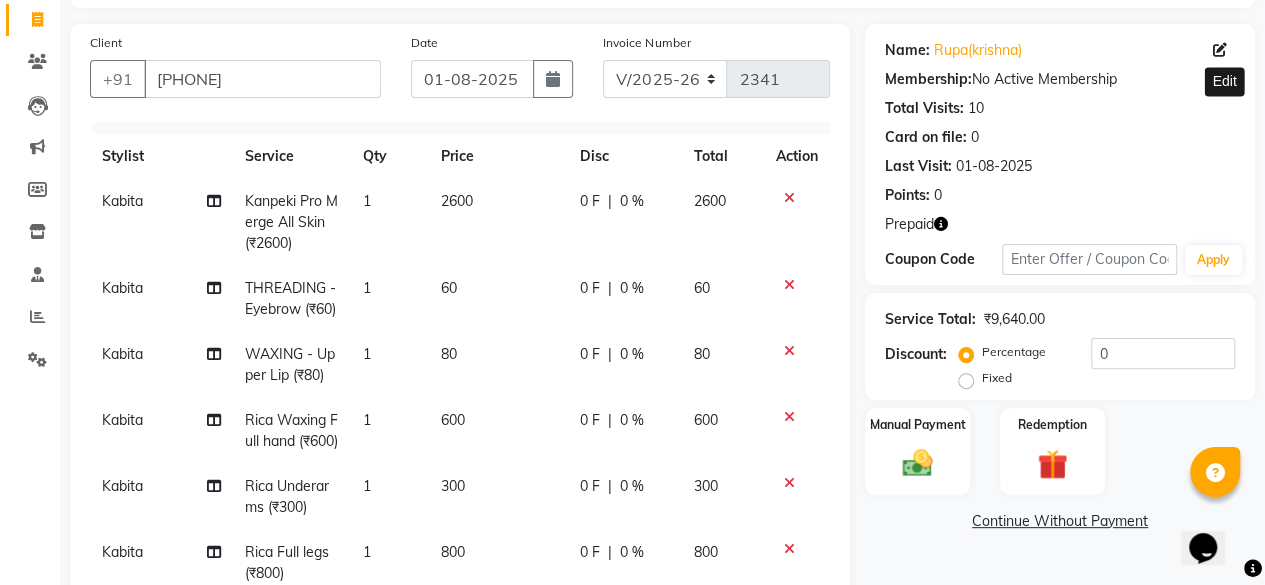 scroll, scrollTop: 226, scrollLeft: 0, axis: vertical 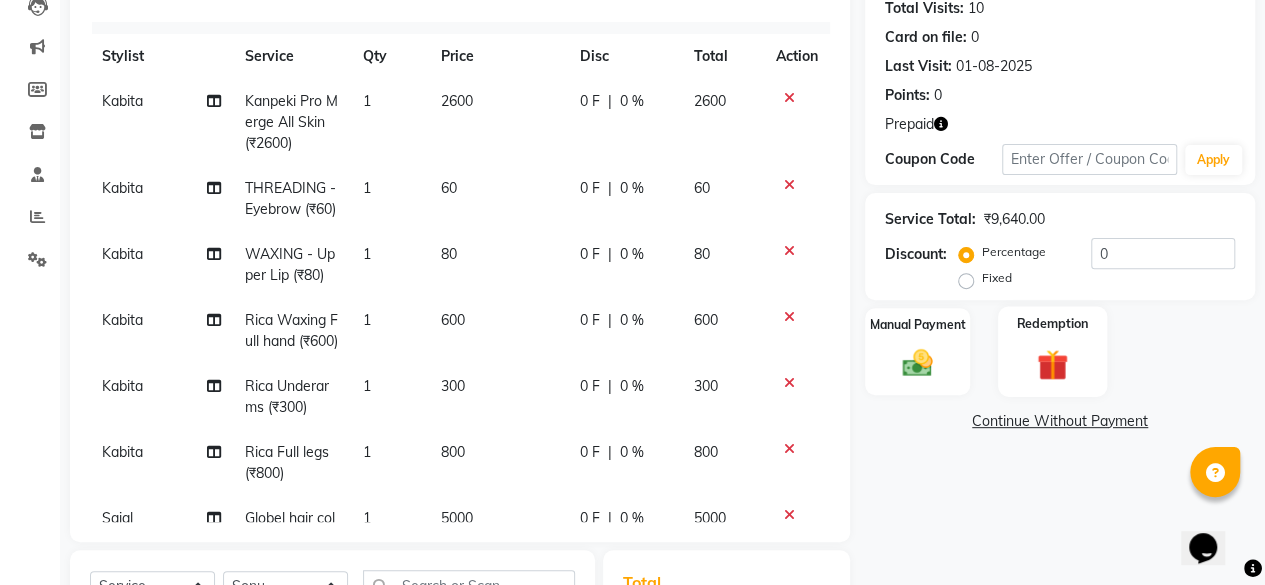 click 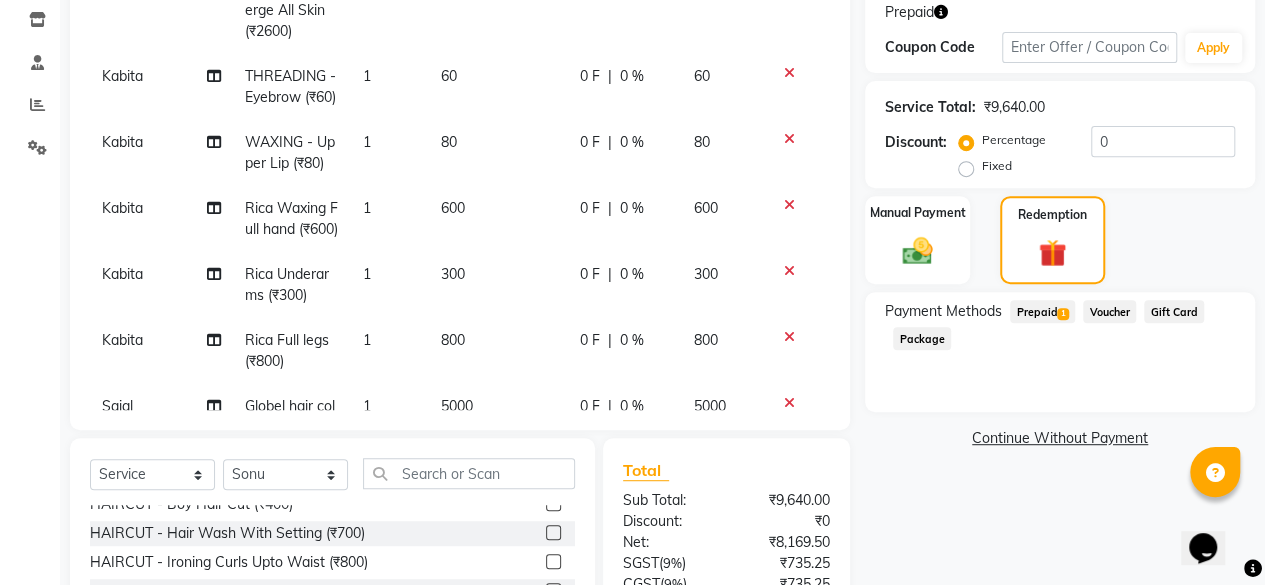 scroll, scrollTop: 426, scrollLeft: 0, axis: vertical 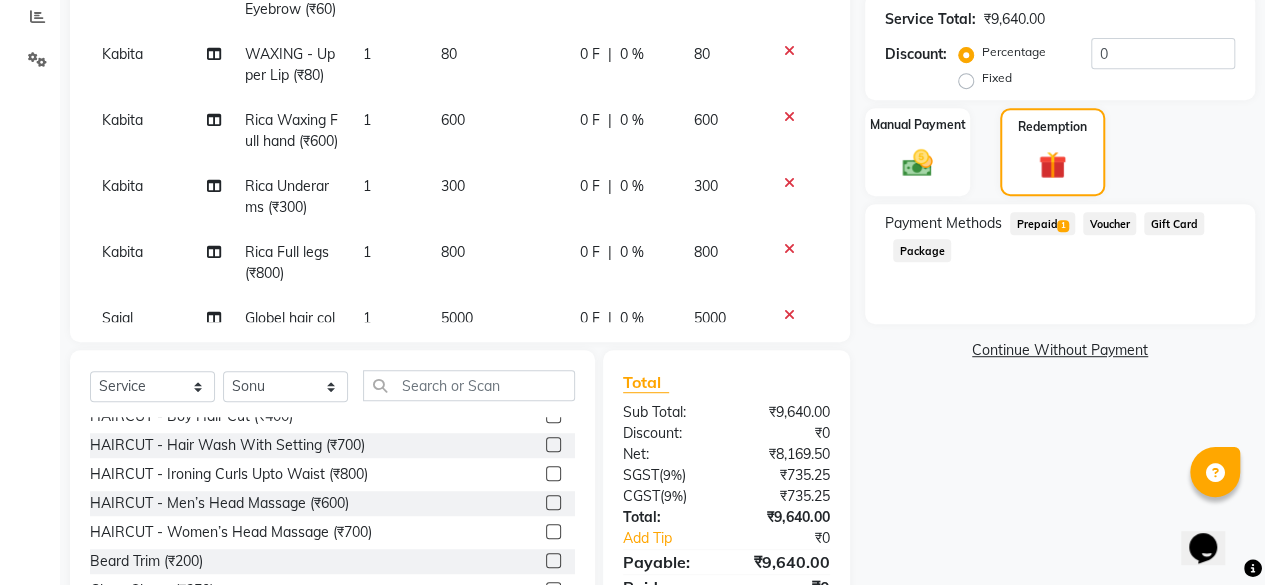click on "Prepaid  1" 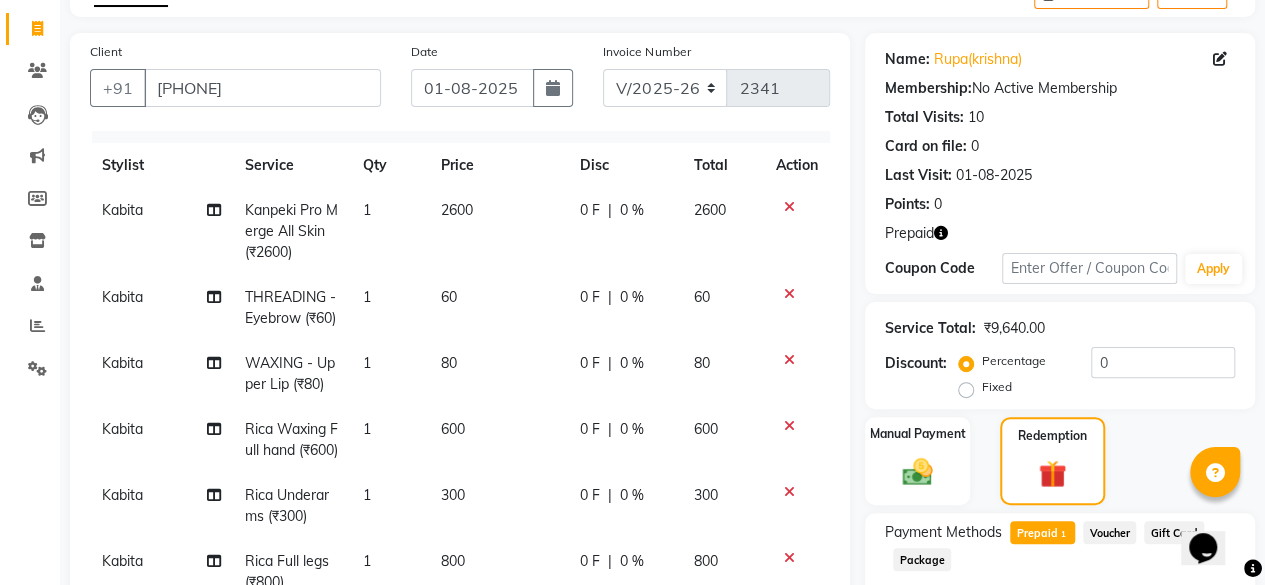 scroll, scrollTop: 115, scrollLeft: 0, axis: vertical 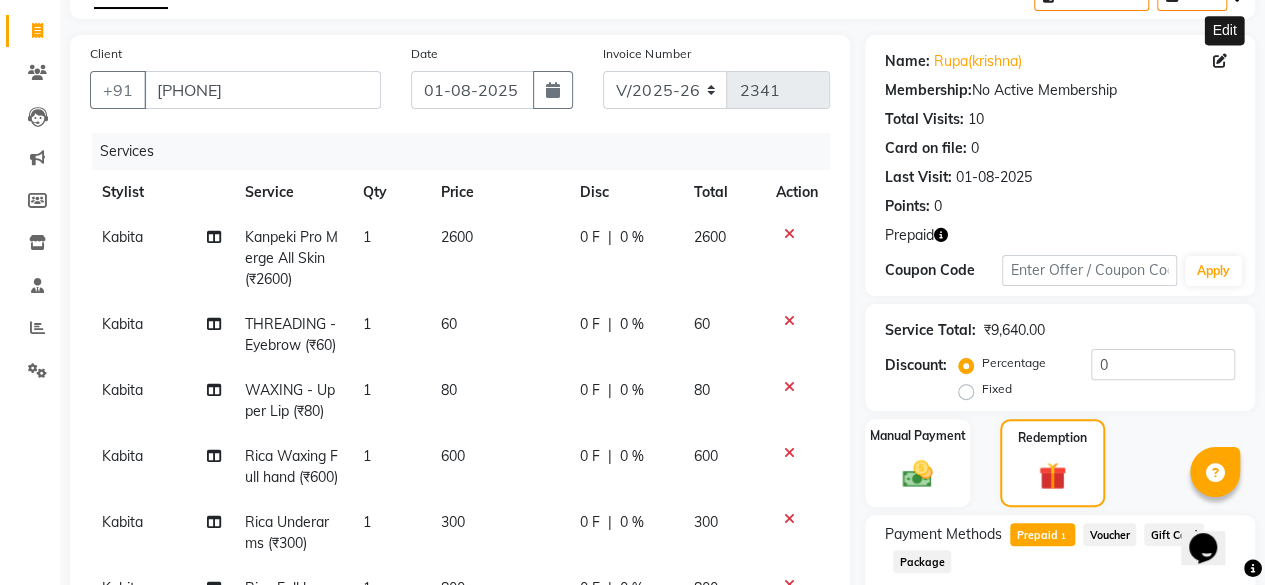 click 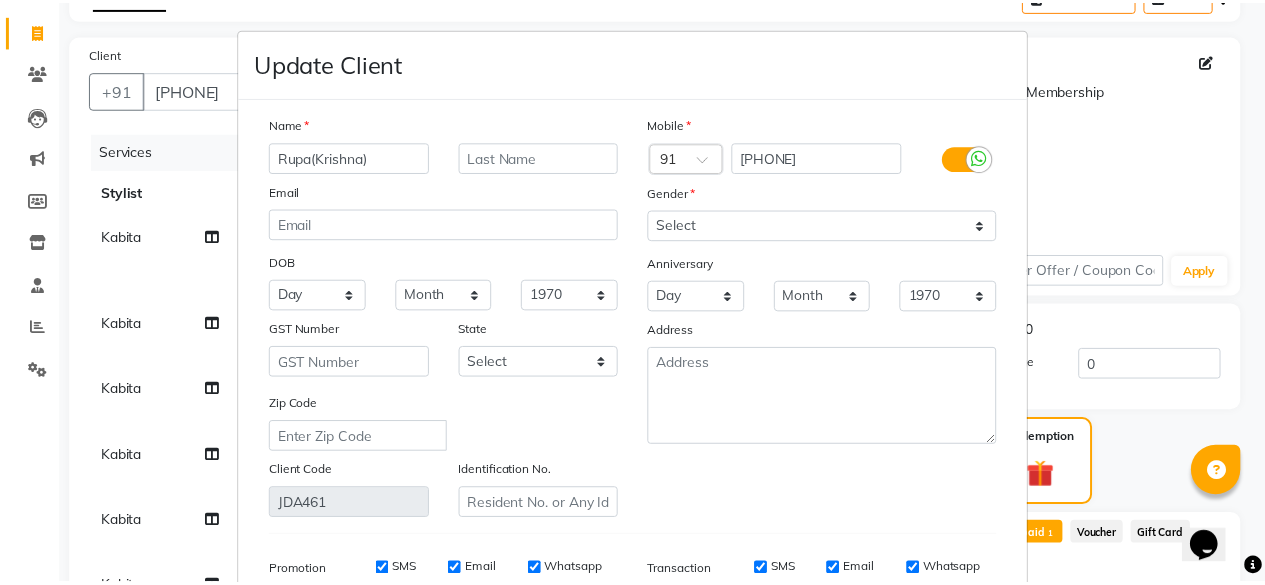 scroll, scrollTop: 299, scrollLeft: 0, axis: vertical 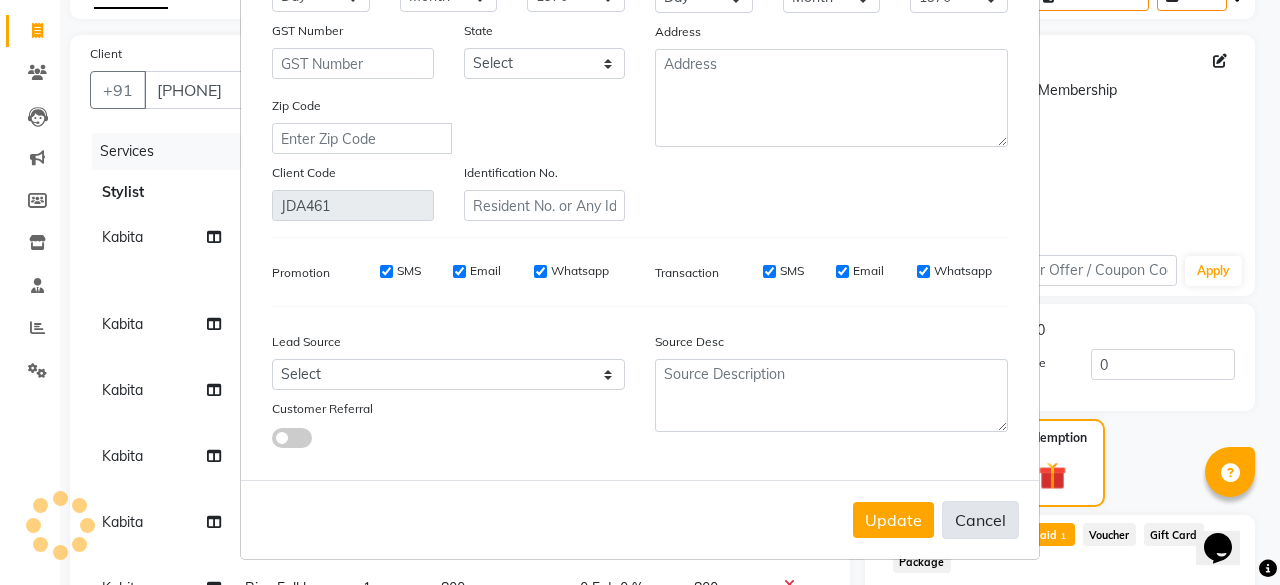 click on "Cancel" at bounding box center [980, 520] 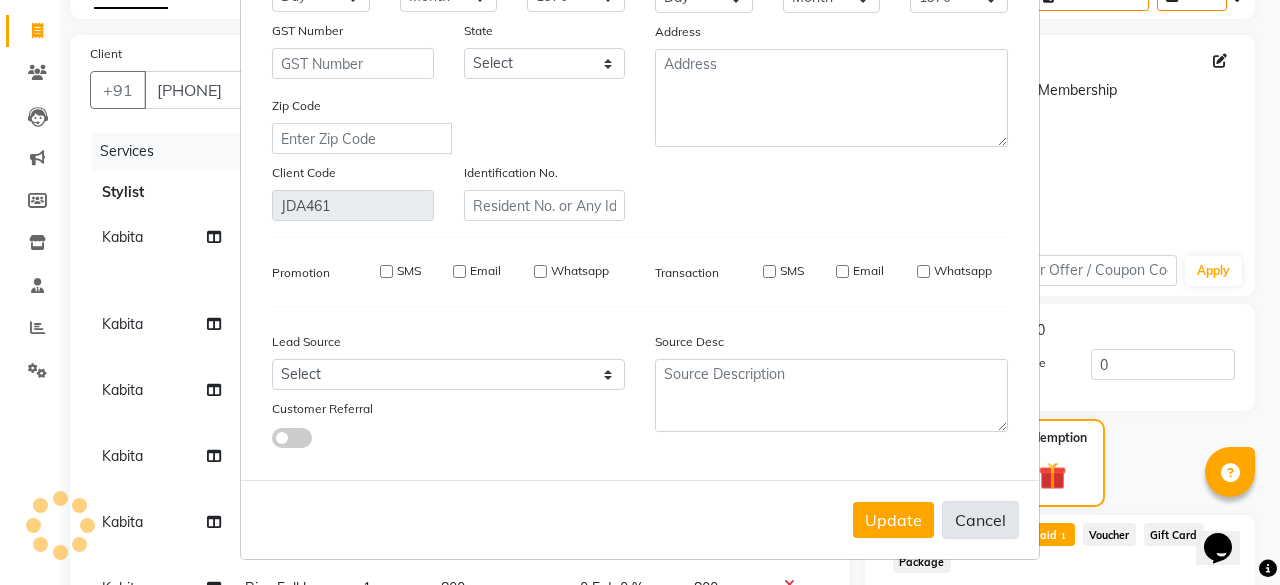 type 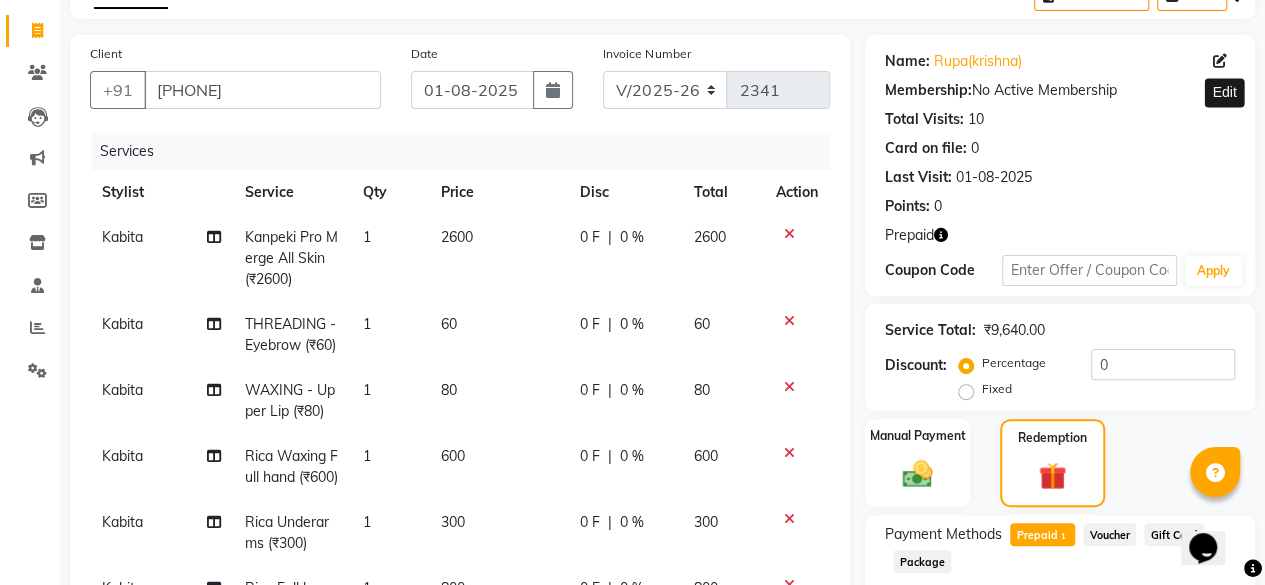 scroll, scrollTop: 315, scrollLeft: 0, axis: vertical 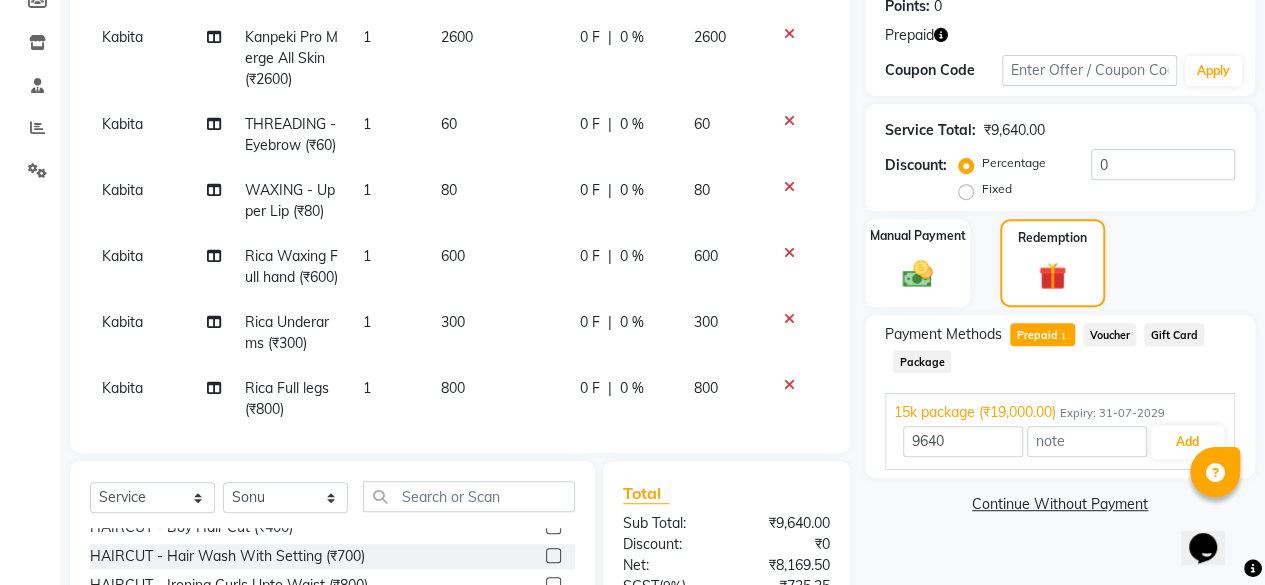click on "Prepaid  1" 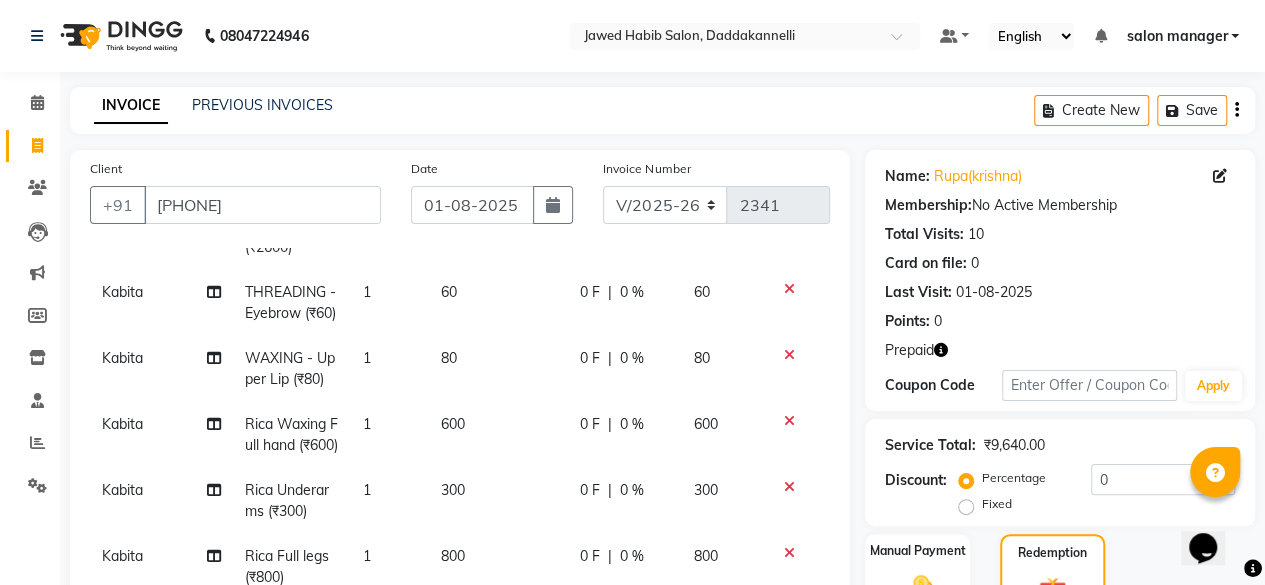 scroll, scrollTop: 225, scrollLeft: 0, axis: vertical 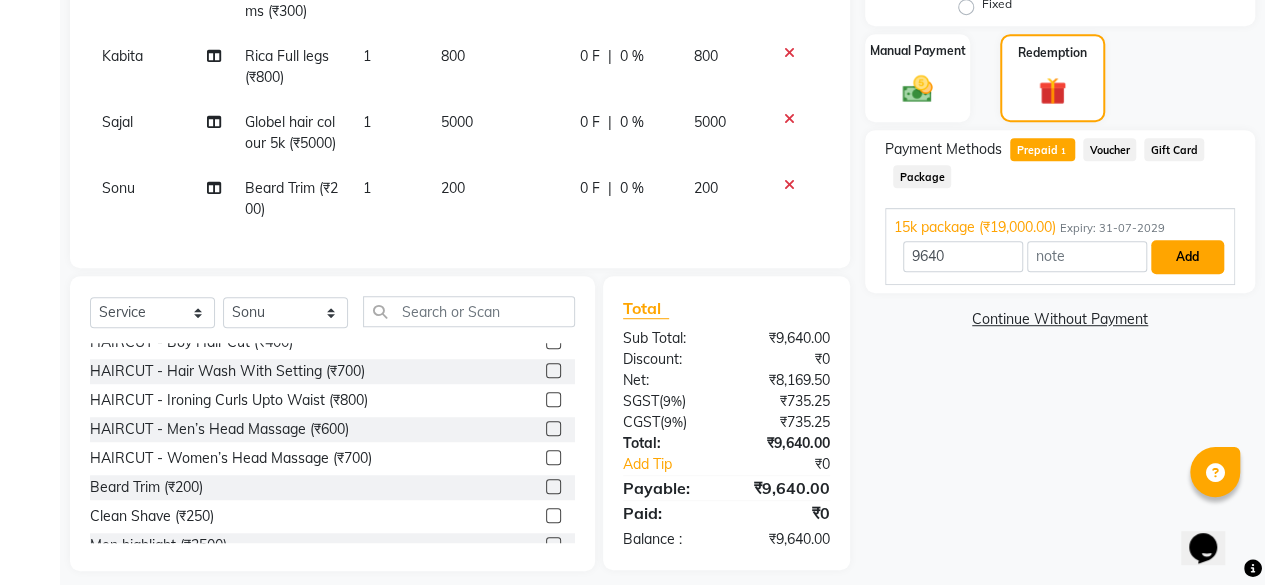 click on "Add" at bounding box center (1187, 257) 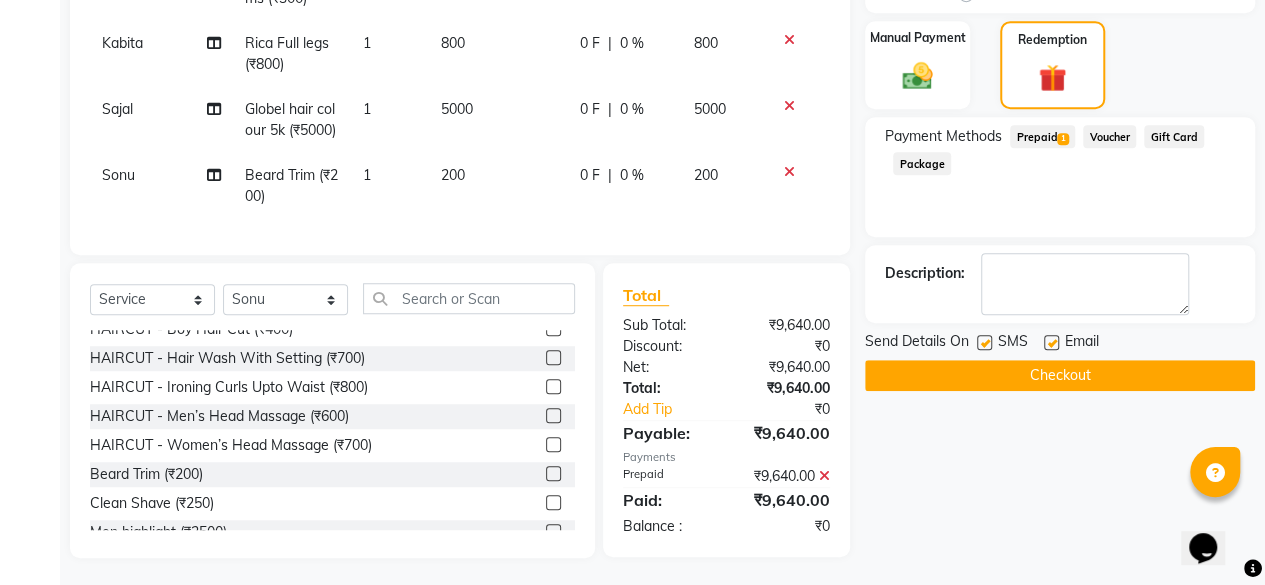 scroll, scrollTop: 515, scrollLeft: 0, axis: vertical 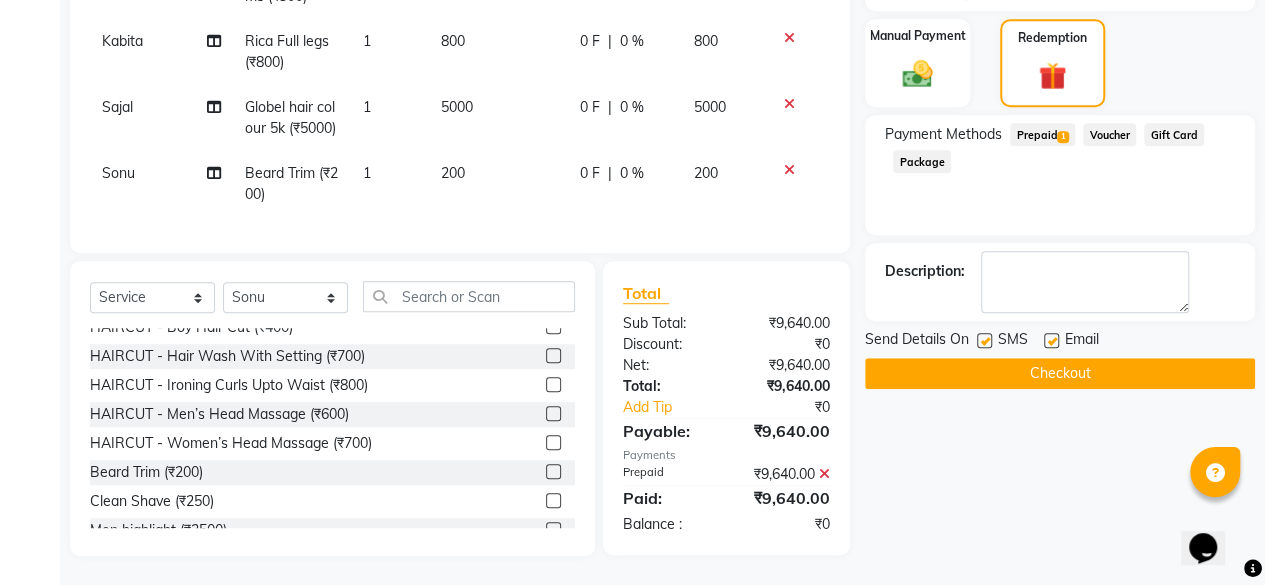 click 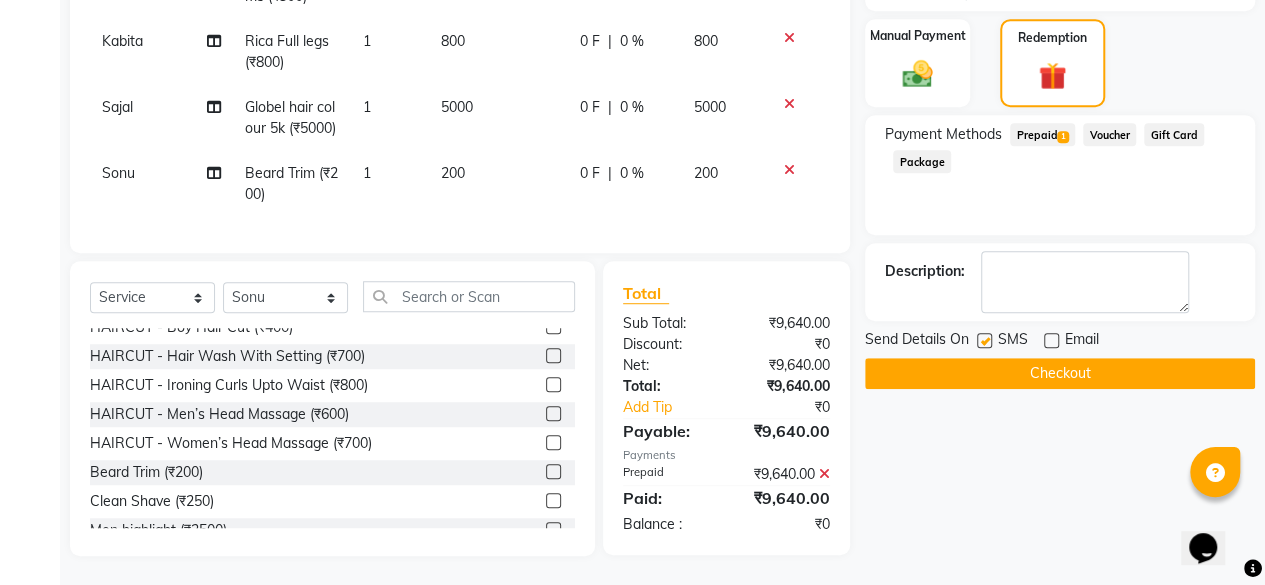 click on "Checkout" 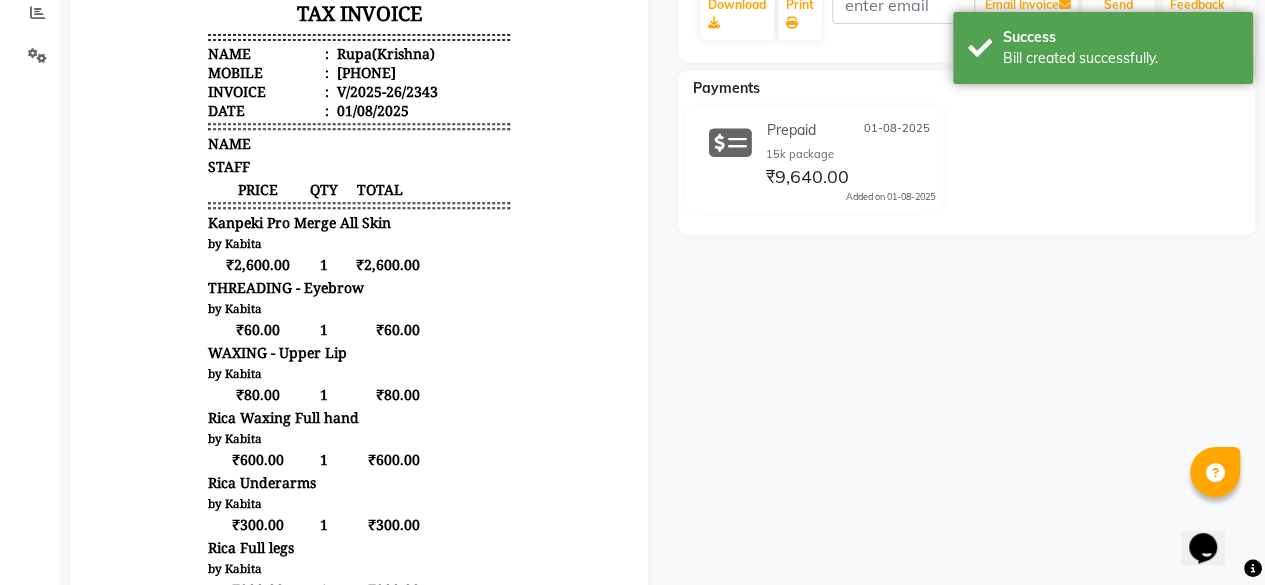 scroll, scrollTop: 0, scrollLeft: 0, axis: both 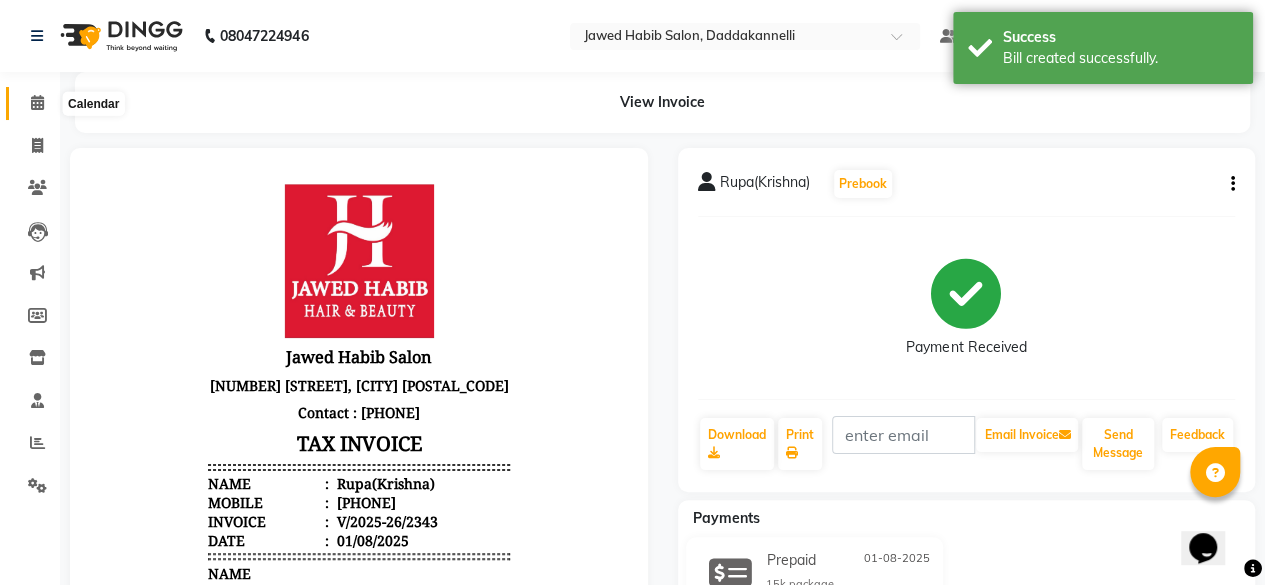 click 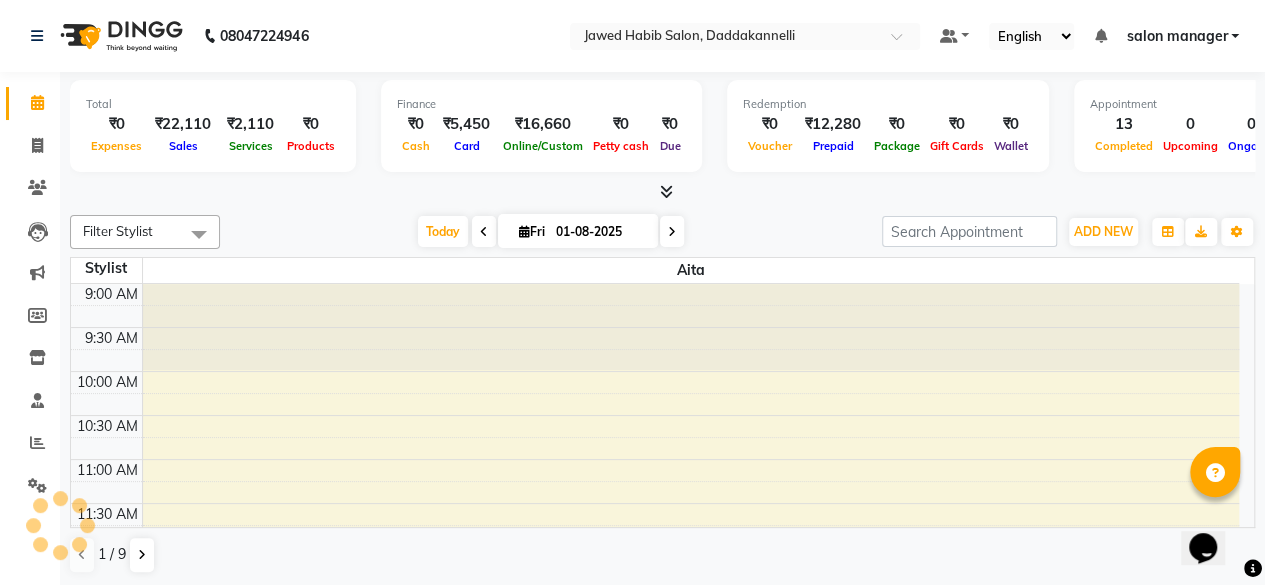 scroll, scrollTop: 0, scrollLeft: 0, axis: both 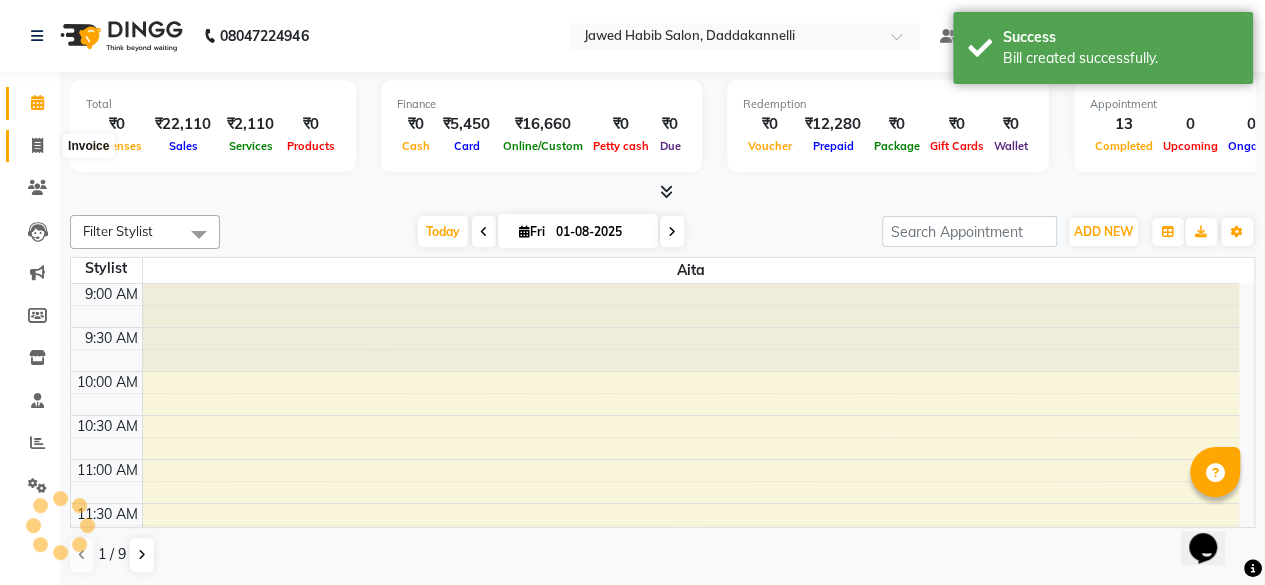 click 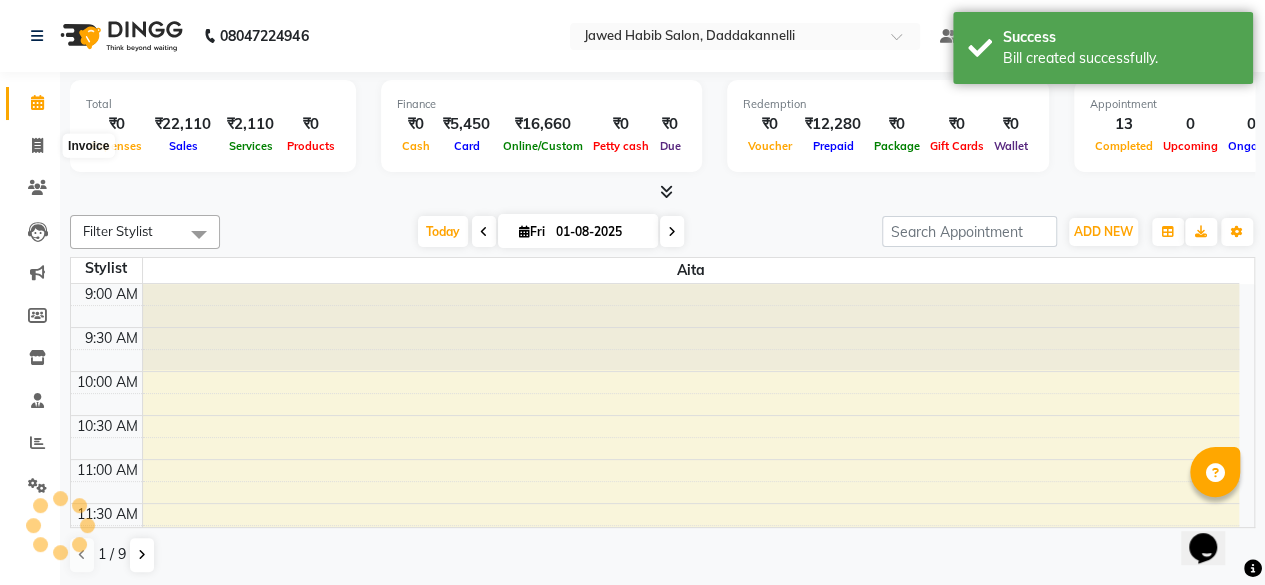 select on "6354" 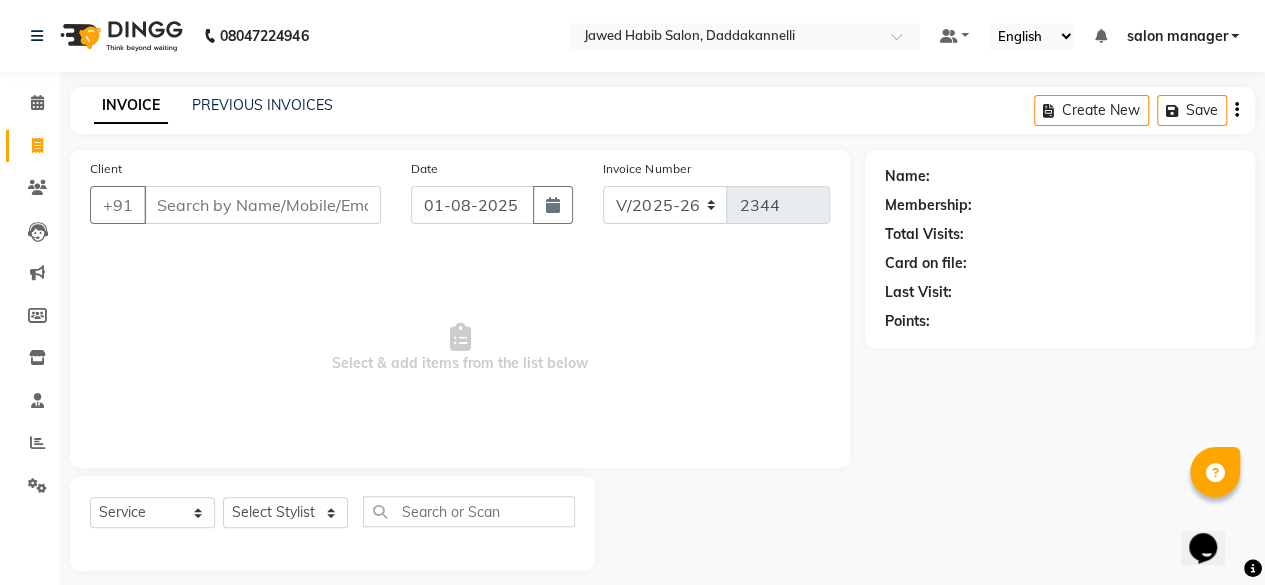 click on "Client" at bounding box center (262, 205) 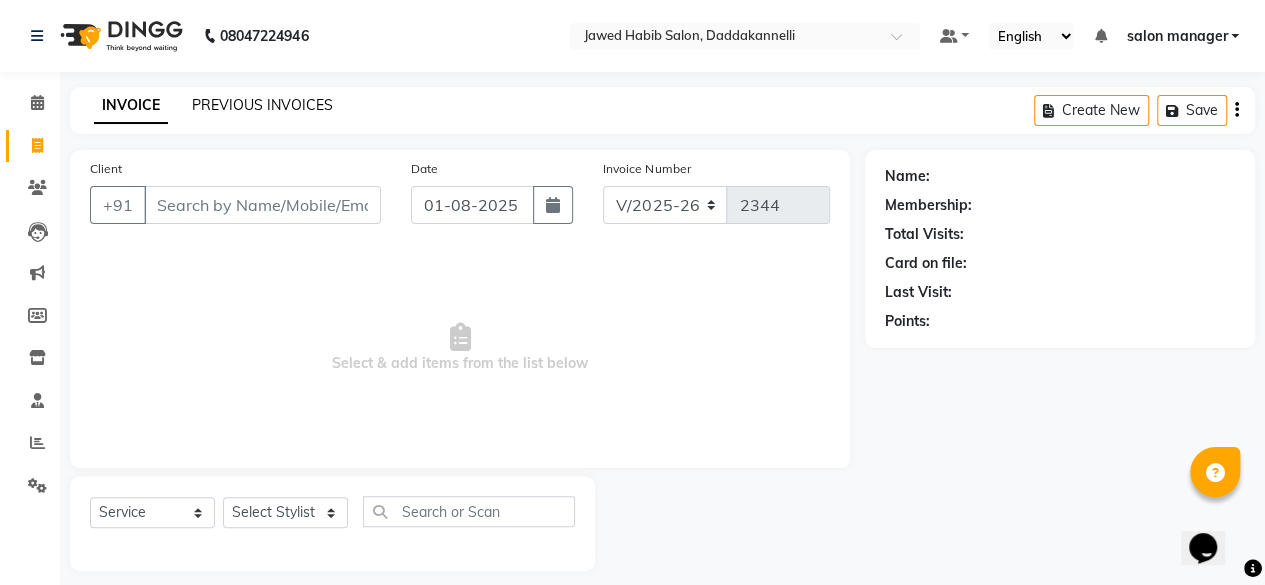 click on "PREVIOUS INVOICES" 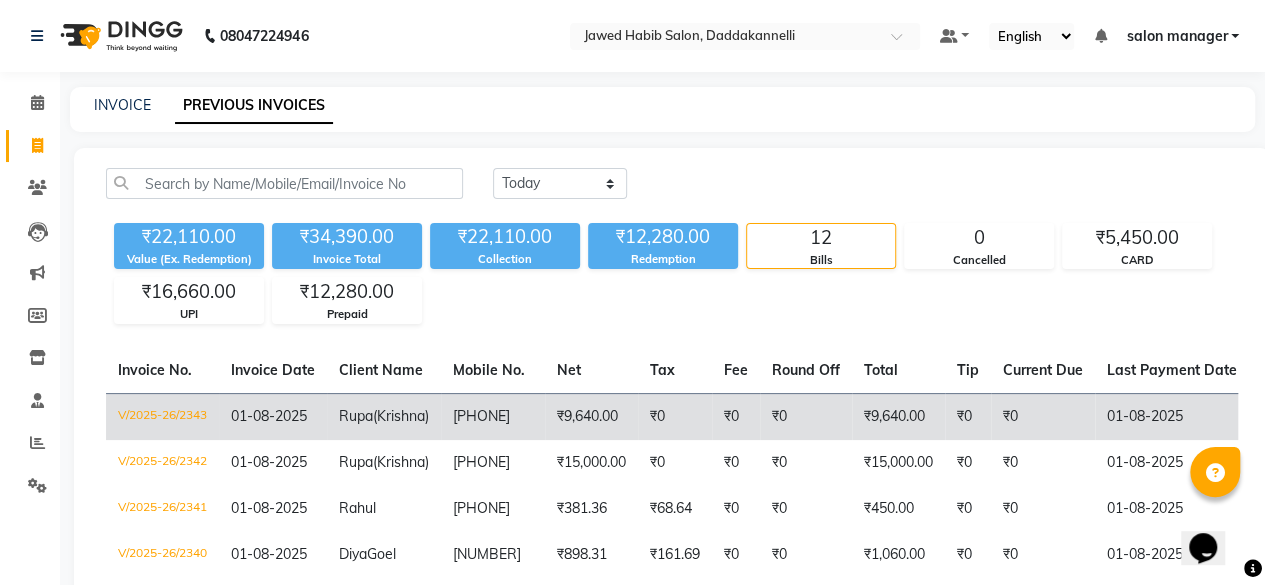 click on "₹0" 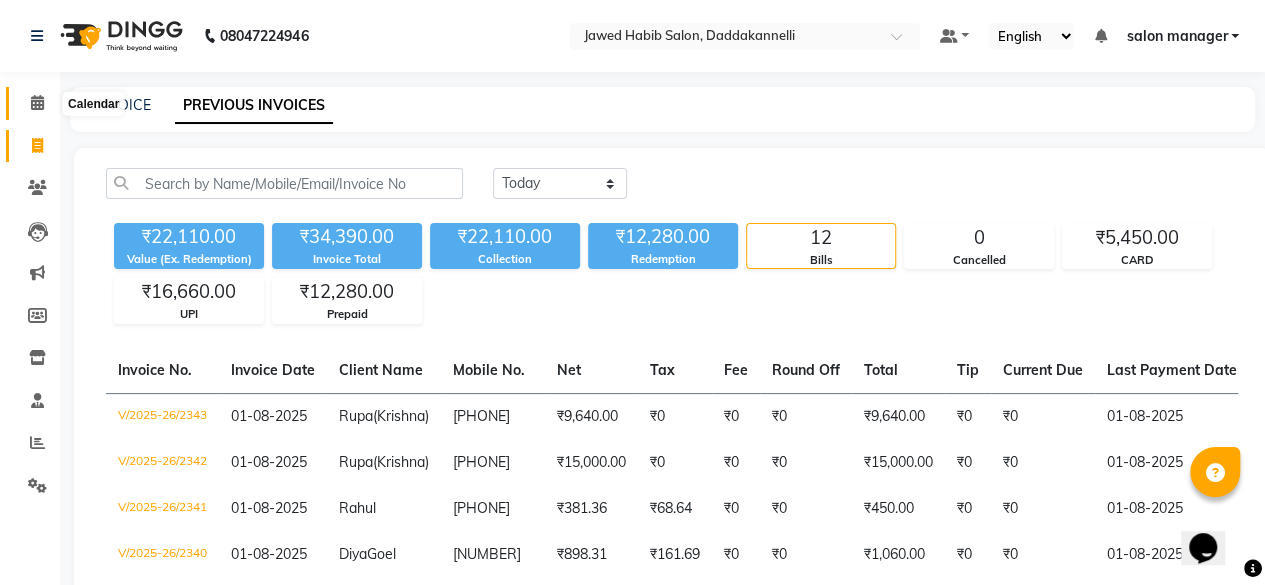 click 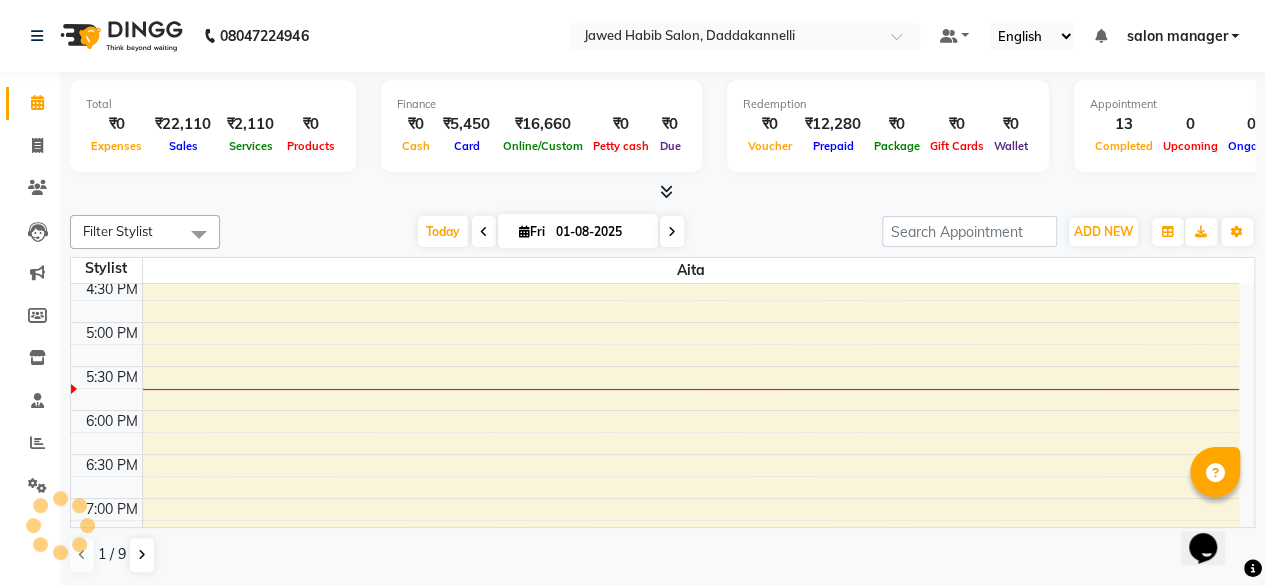 scroll, scrollTop: 0, scrollLeft: 0, axis: both 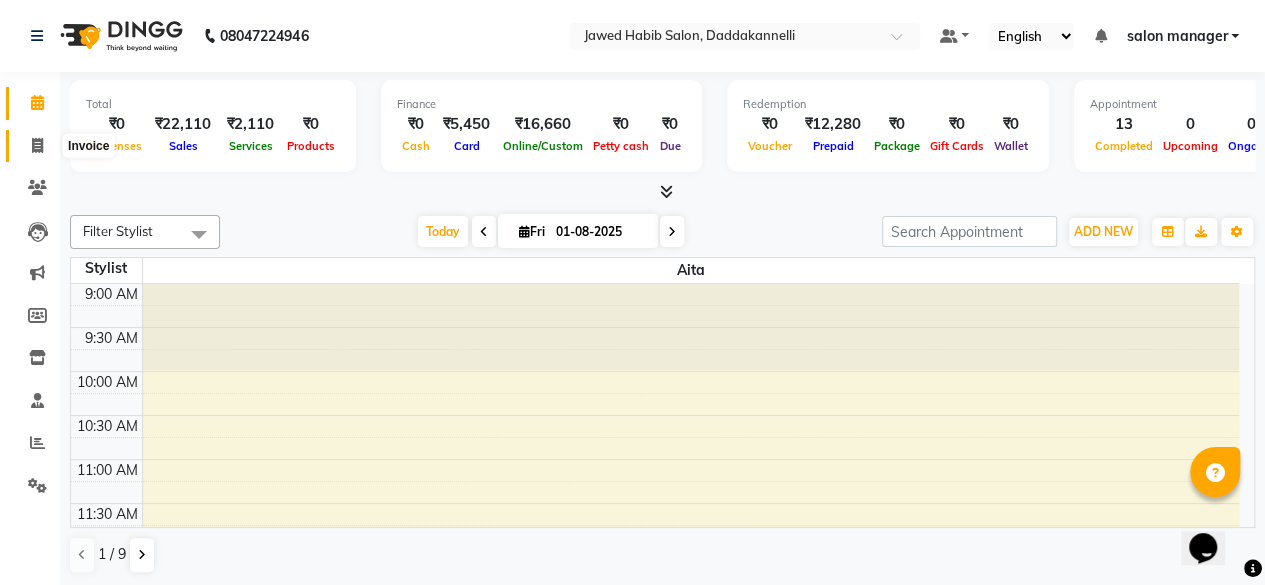 click 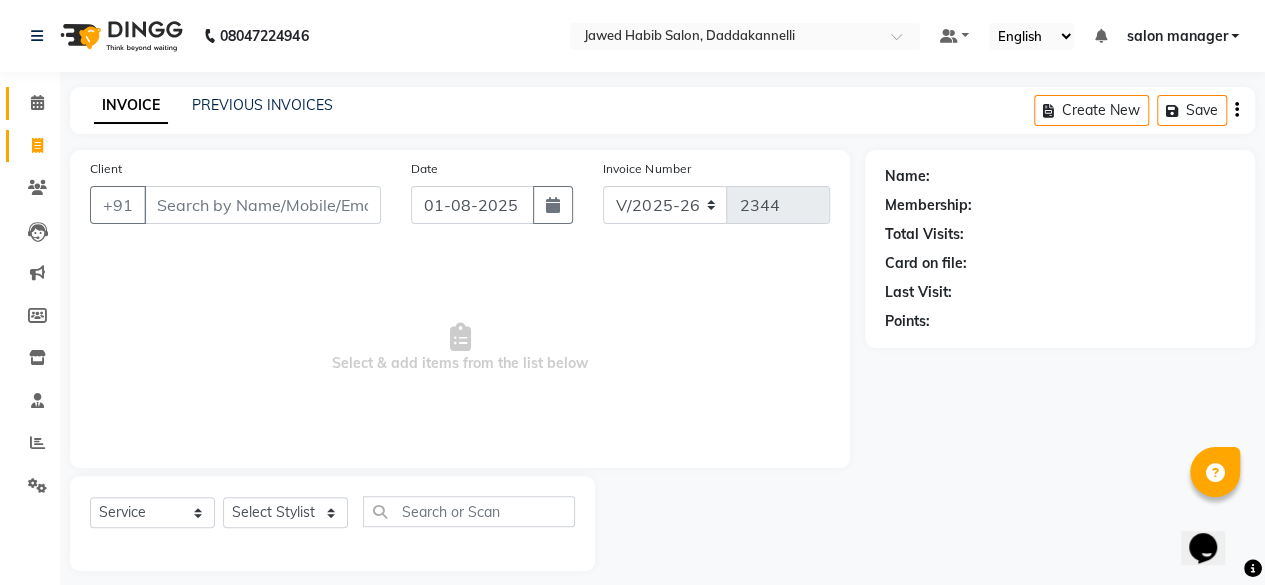 click 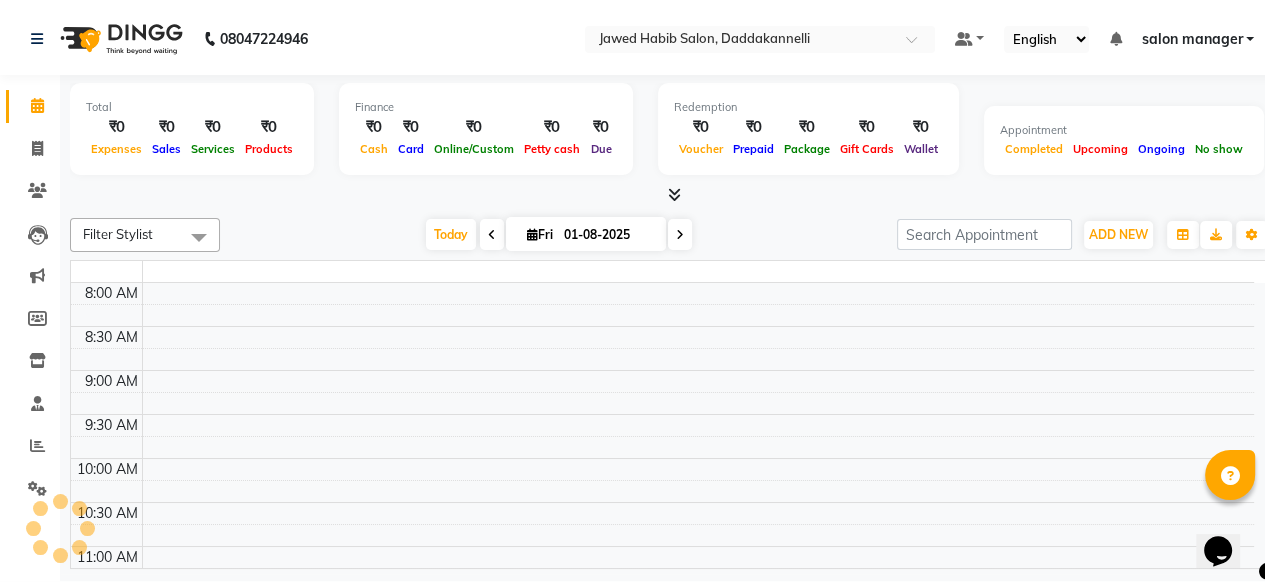 scroll, scrollTop: 0, scrollLeft: 0, axis: both 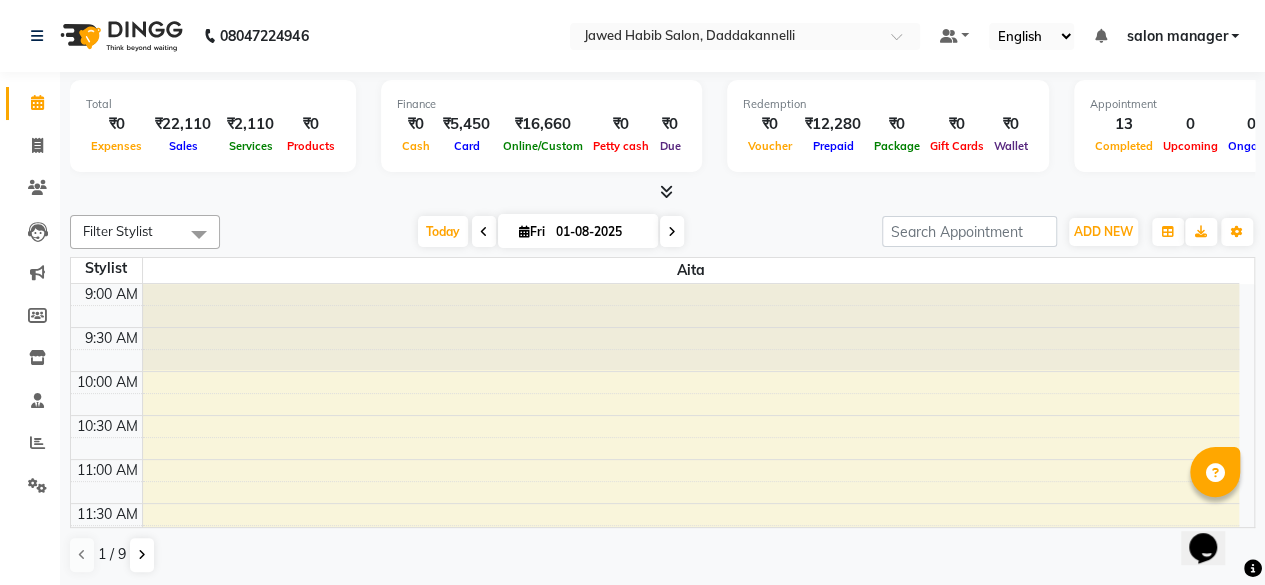 click at bounding box center (666, 191) 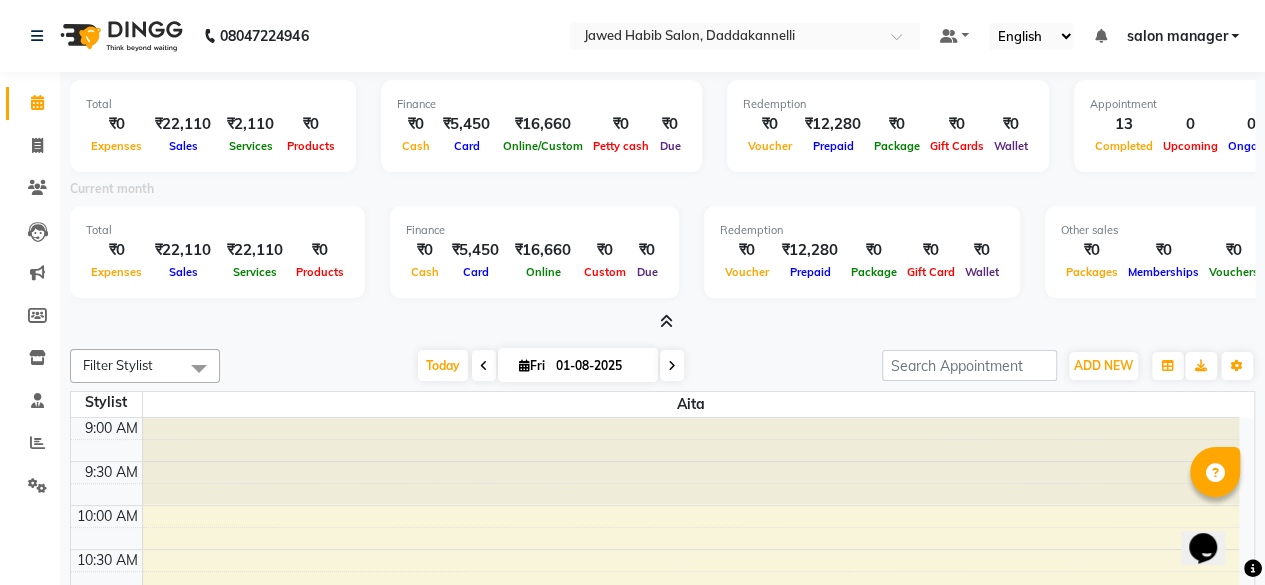 click on "Appointment  13 Completed 0 Upcoming 0 Ongoing 0 No show" at bounding box center [1214, 126] 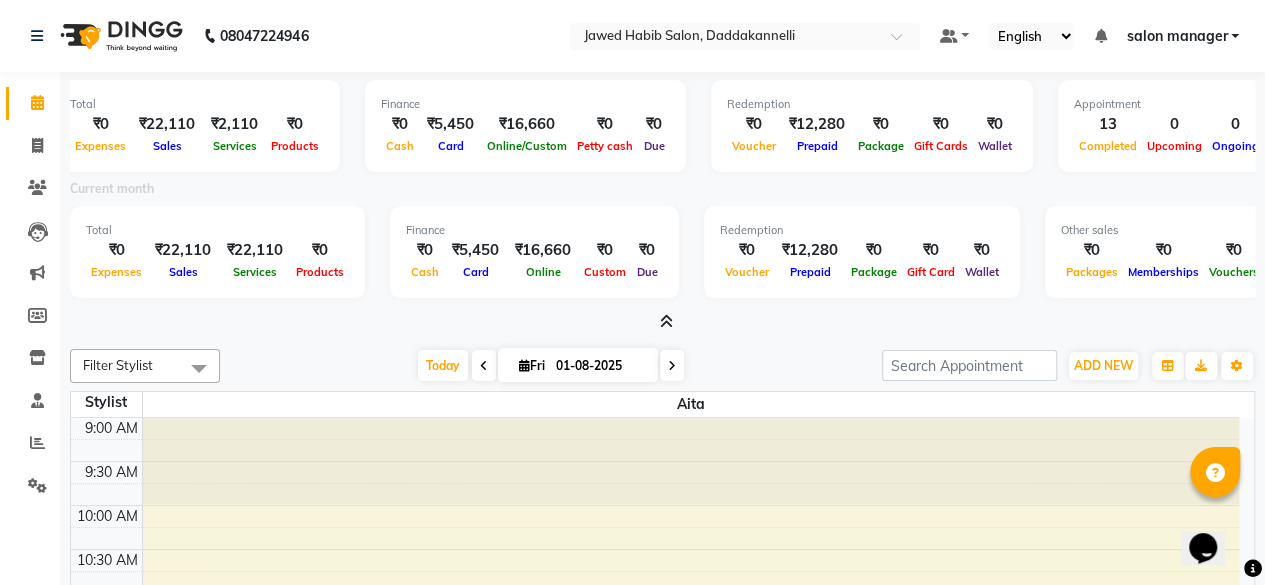 scroll, scrollTop: 0, scrollLeft: 0, axis: both 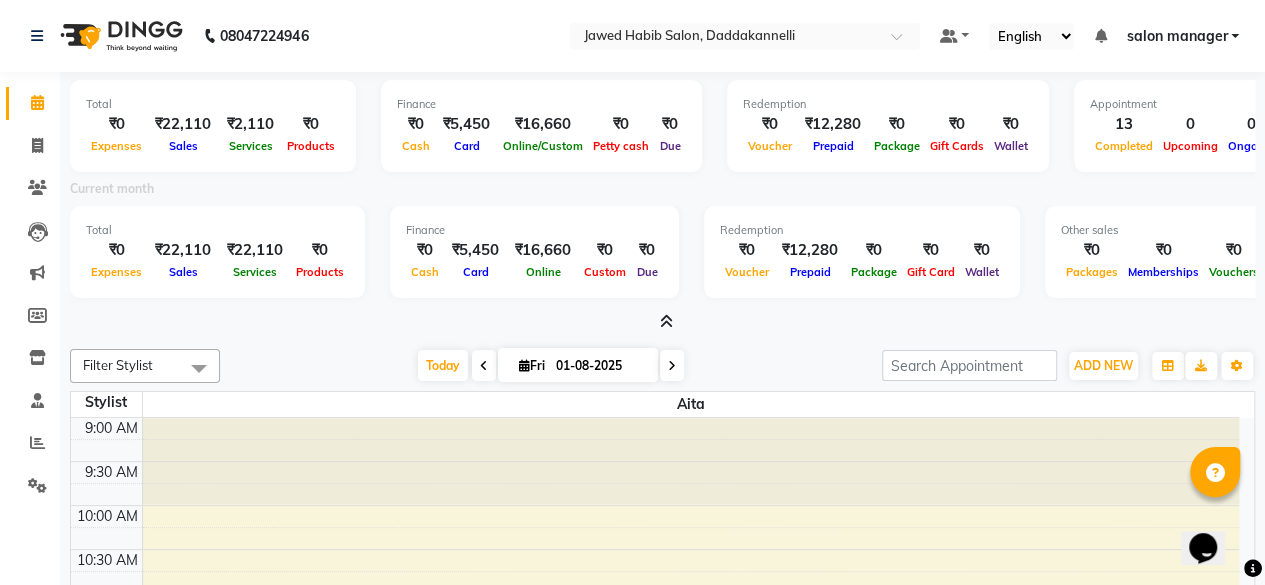 click at bounding box center [666, 321] 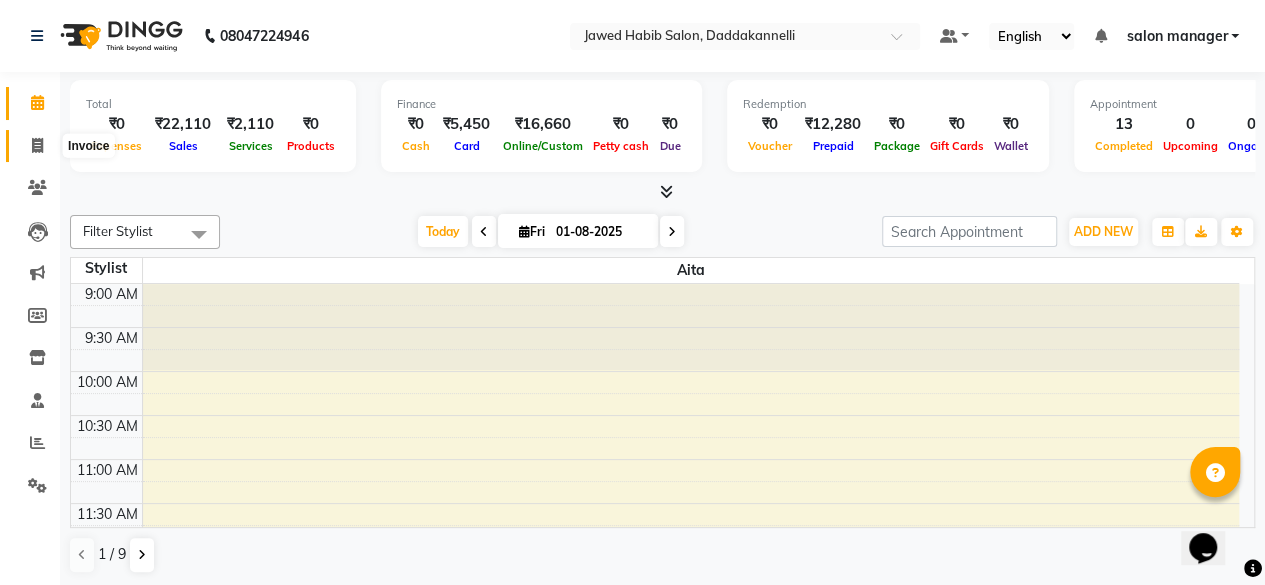 click 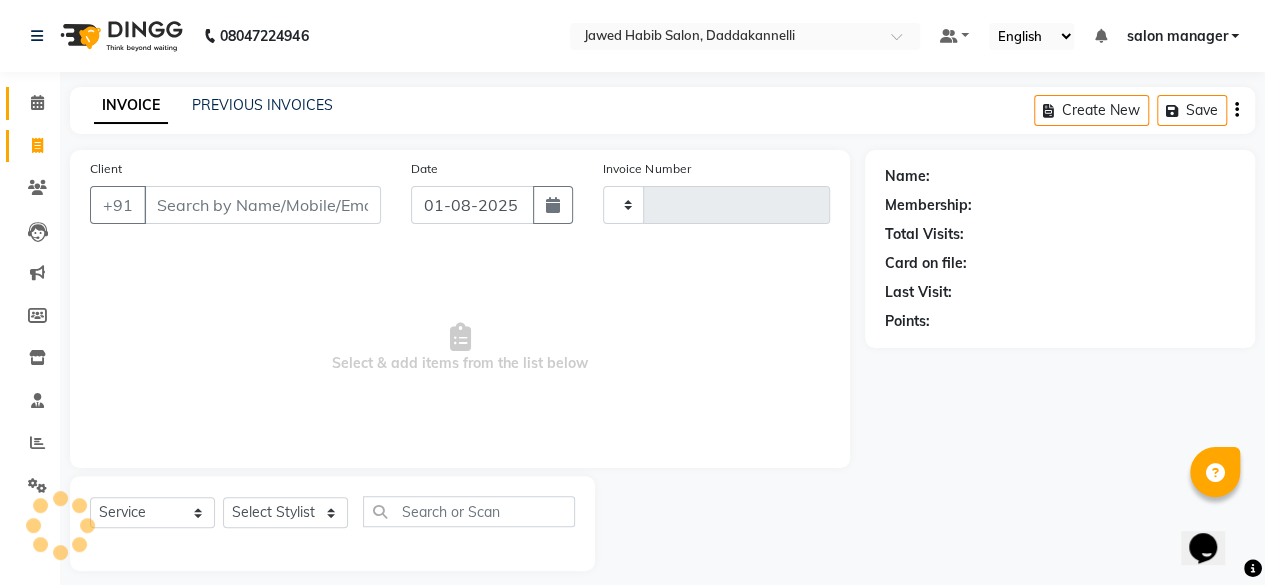 type on "2344" 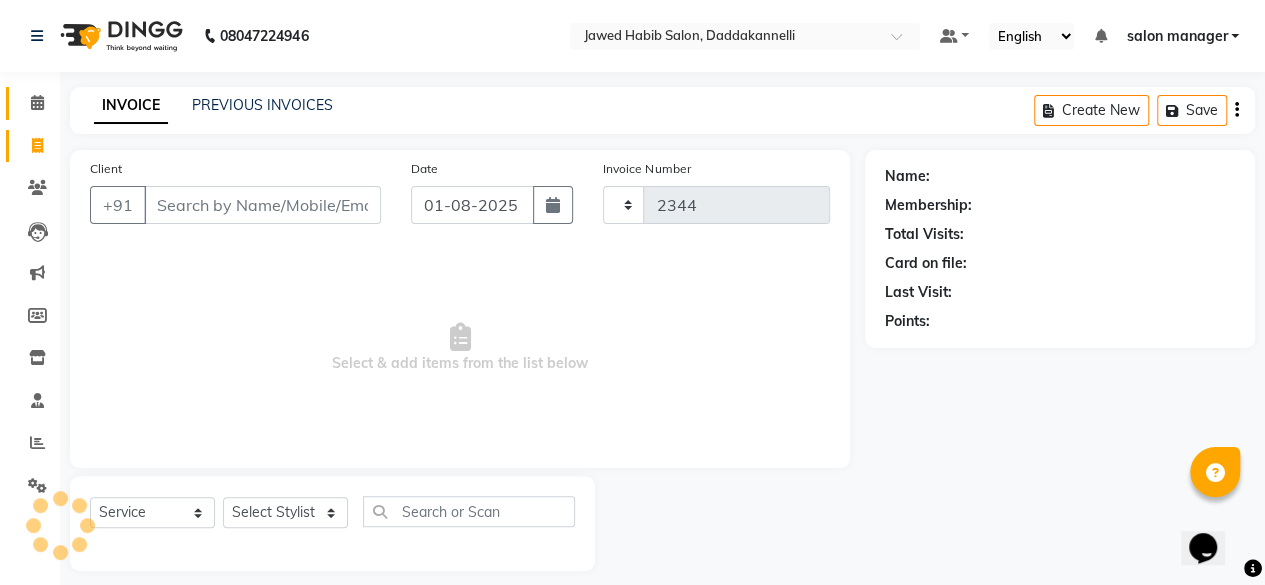 select on "6354" 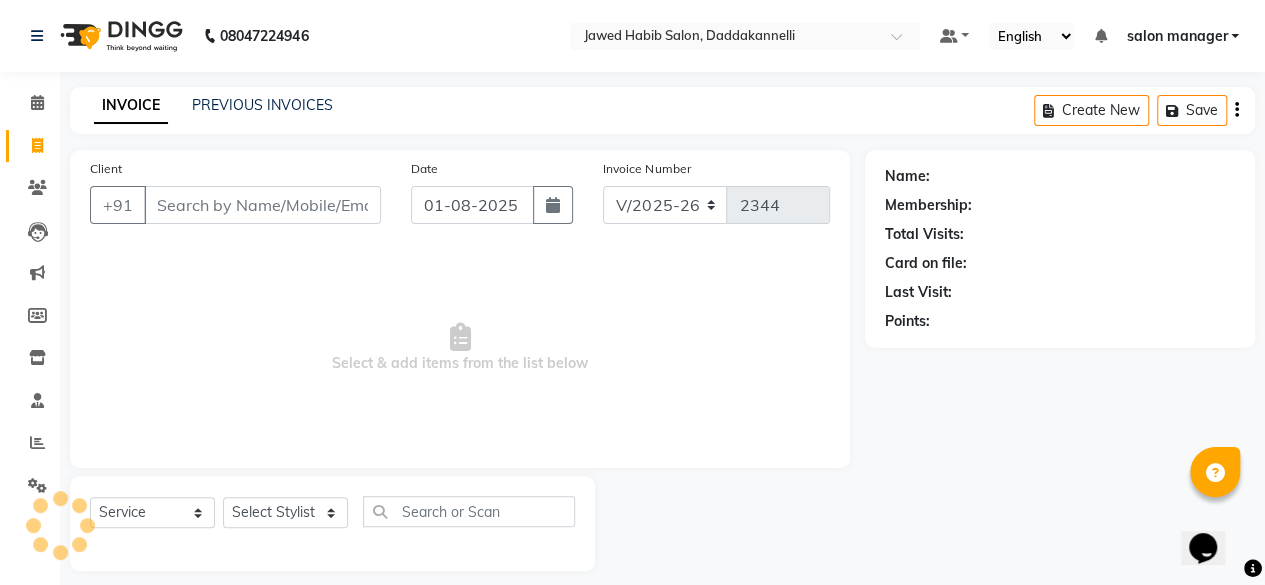 click on "Calendar" 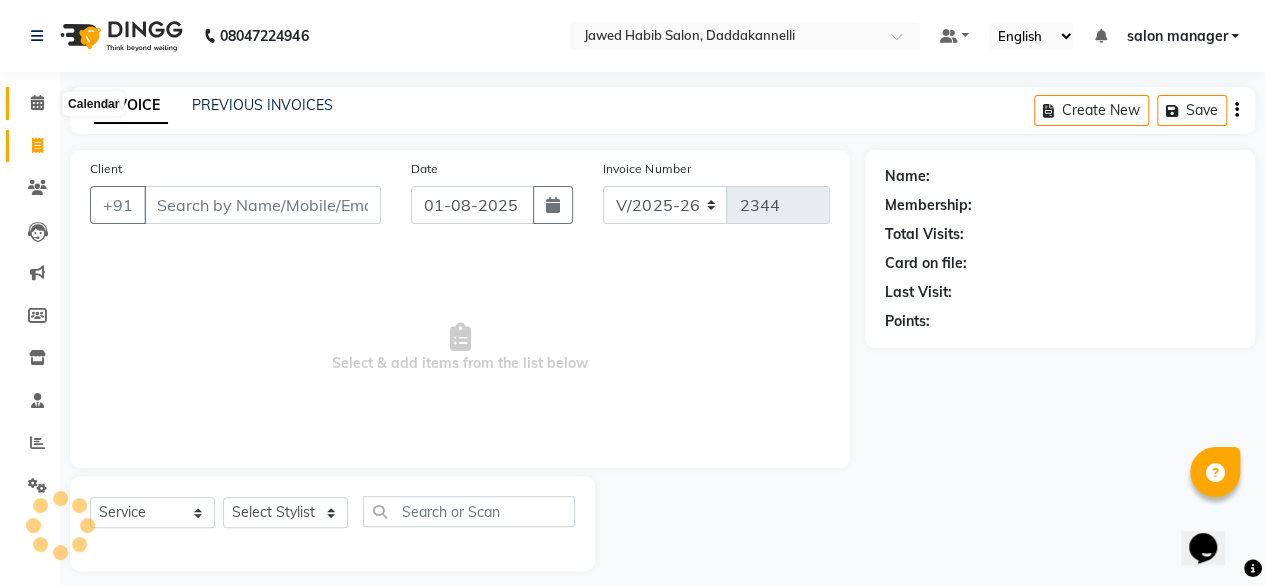 click 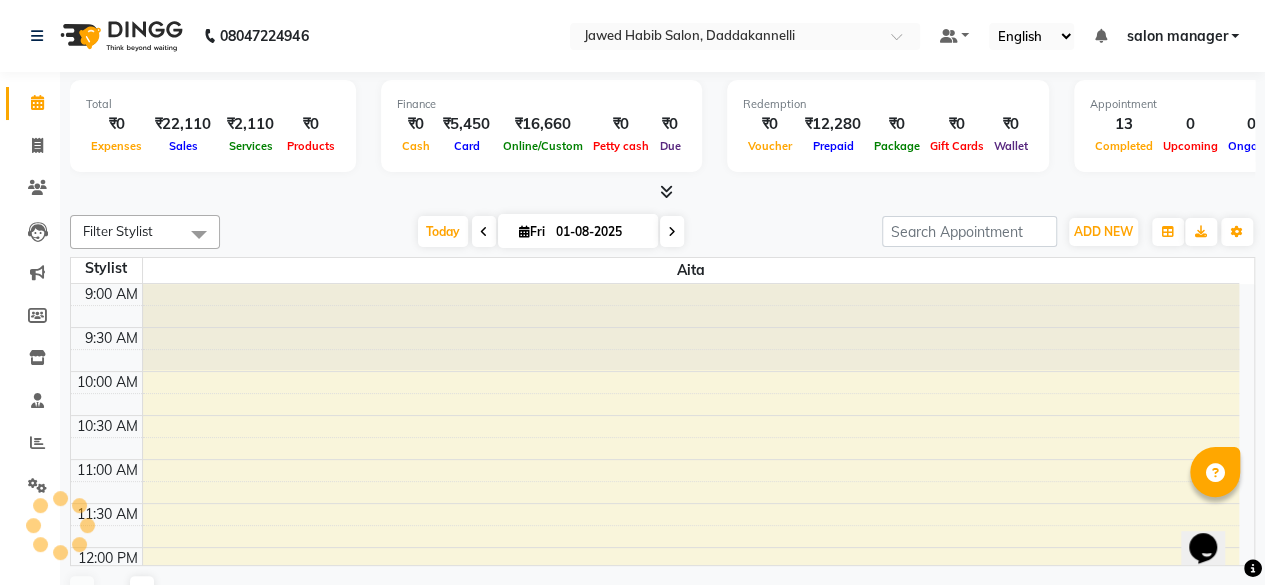 scroll, scrollTop: 694, scrollLeft: 0, axis: vertical 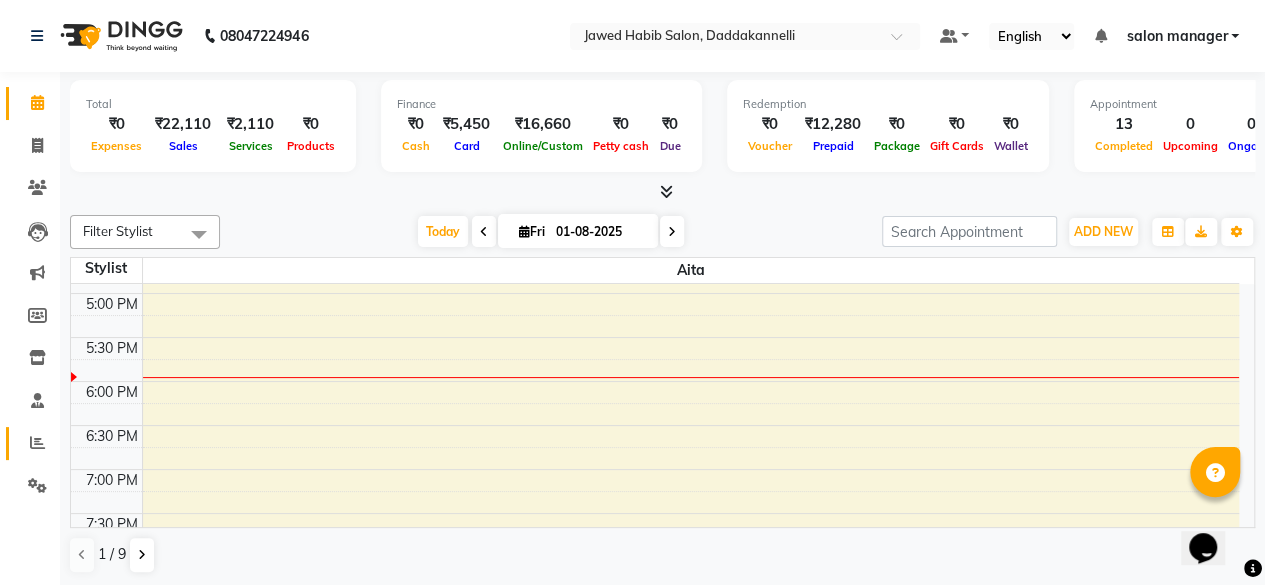 click on "Reports" 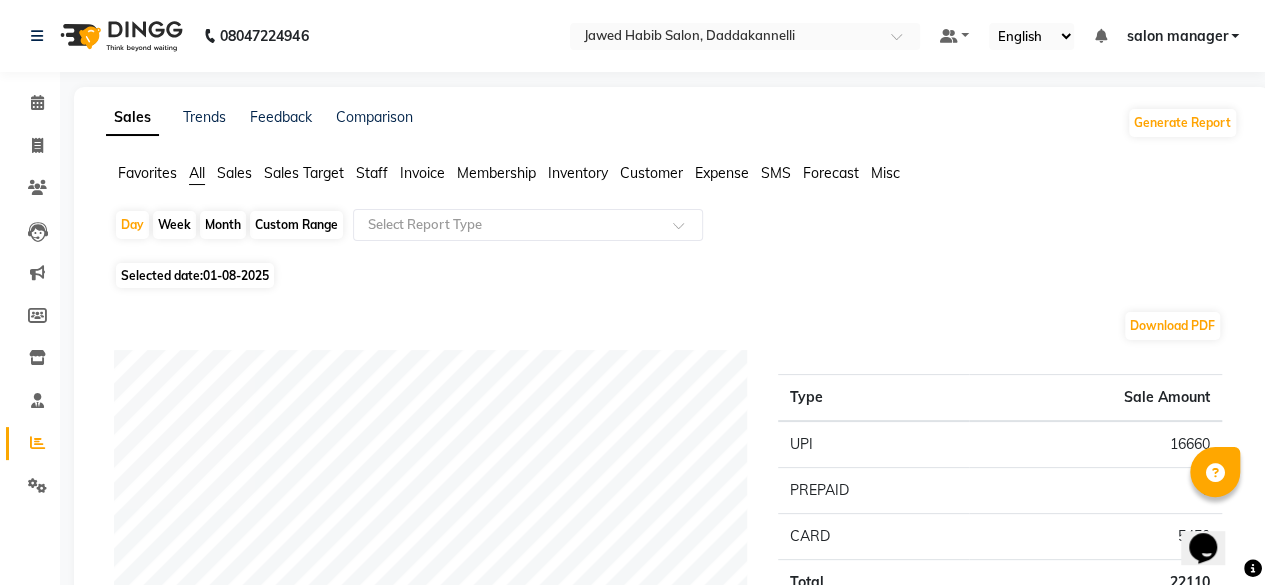 click on "Staff" 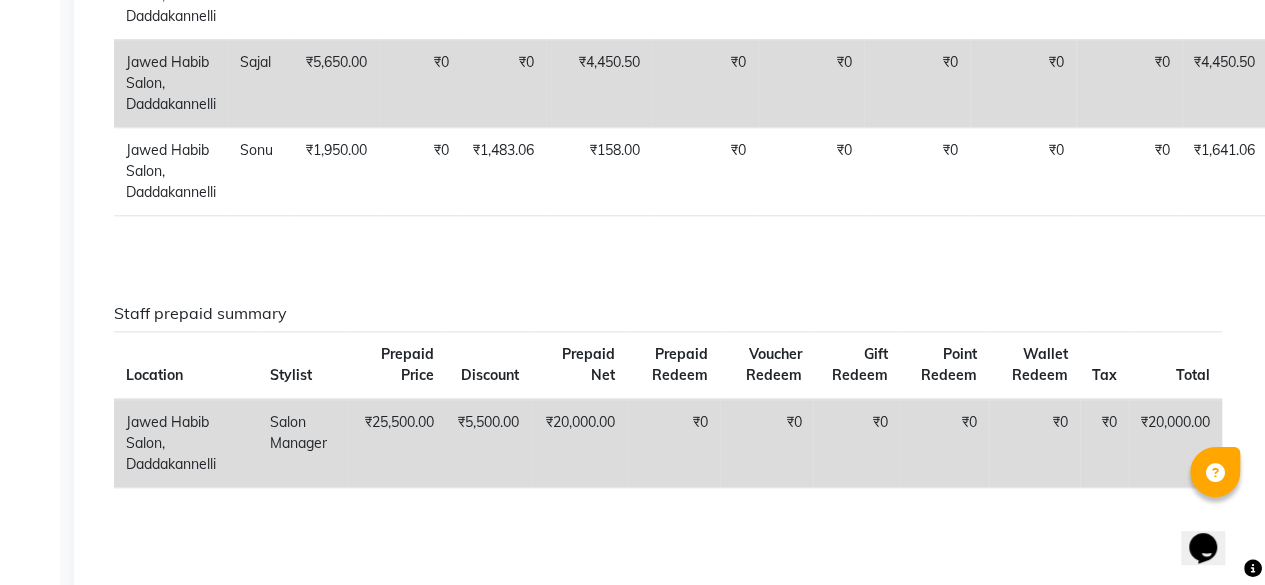scroll, scrollTop: 1036, scrollLeft: 0, axis: vertical 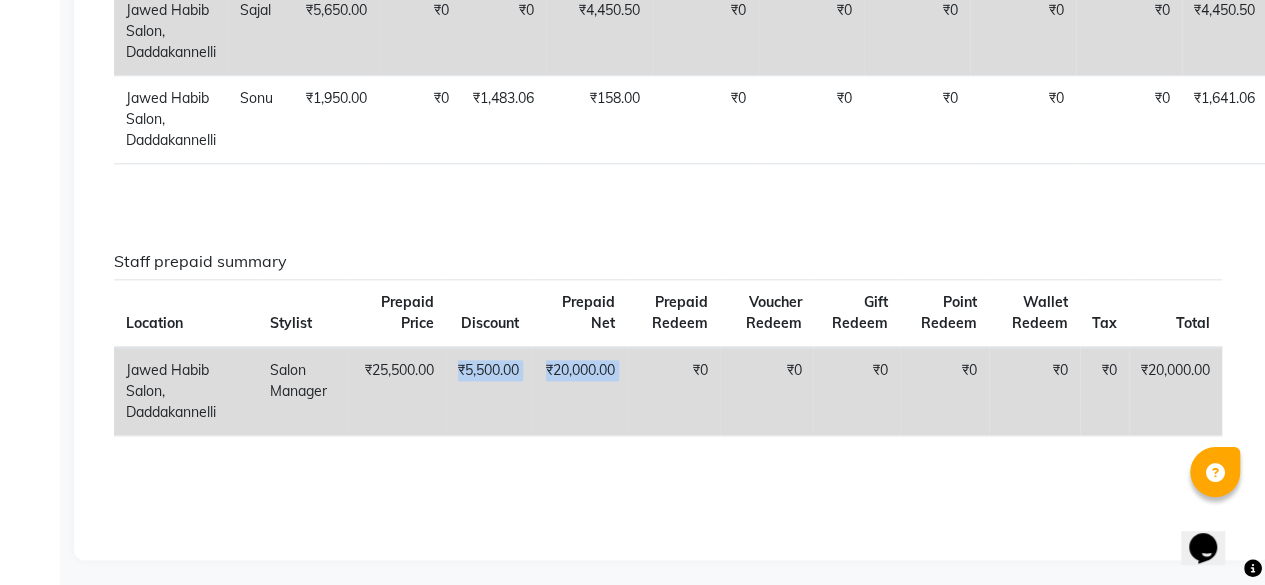 drag, startPoint x: 638, startPoint y: 363, endPoint x: 458, endPoint y: 367, distance: 180.04443 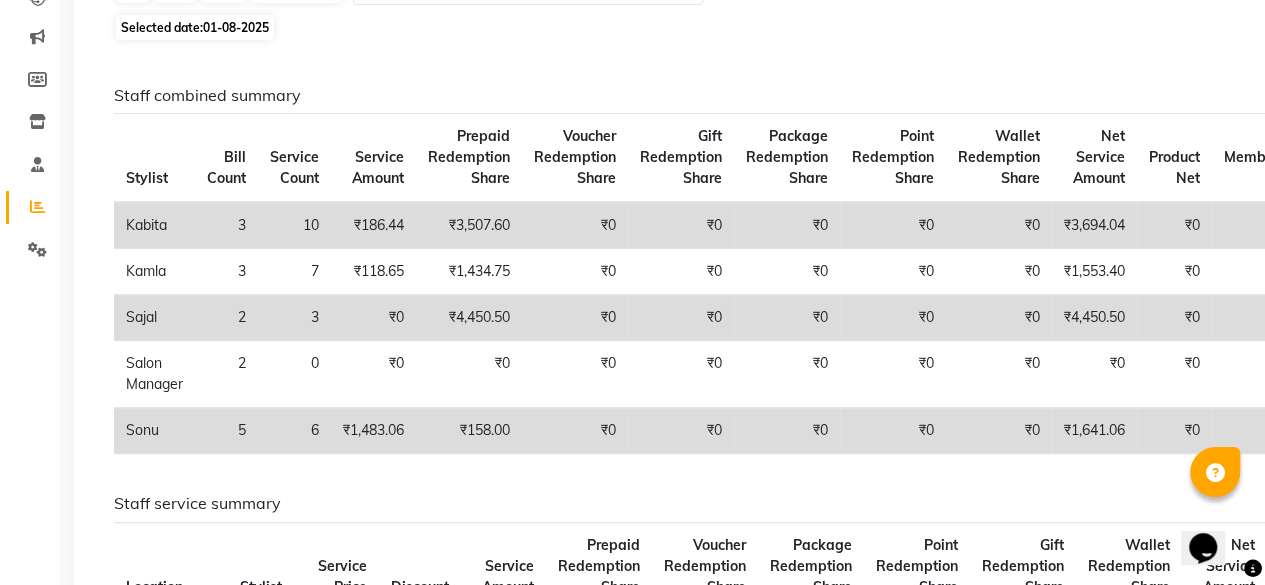 scroll, scrollTop: 0, scrollLeft: 0, axis: both 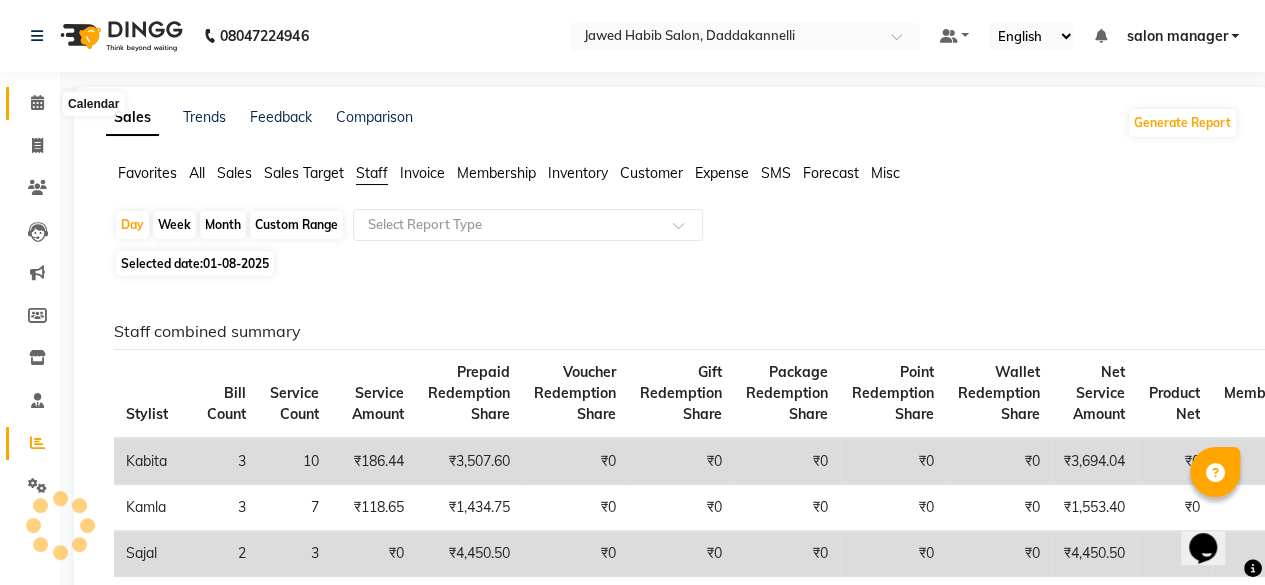 click 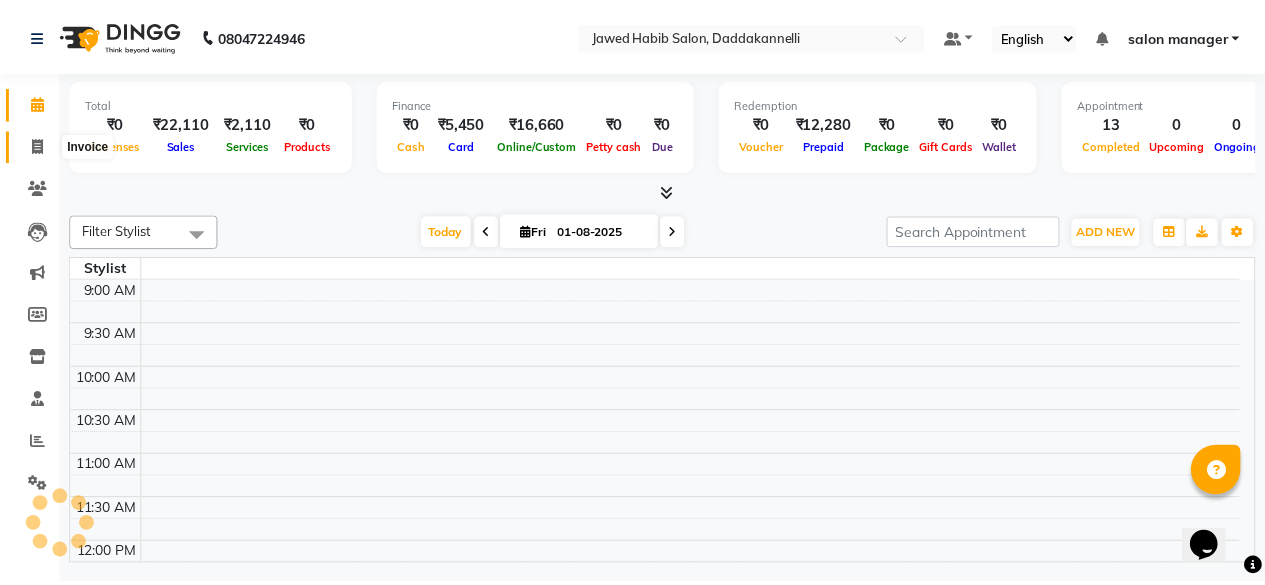 scroll, scrollTop: 781, scrollLeft: 0, axis: vertical 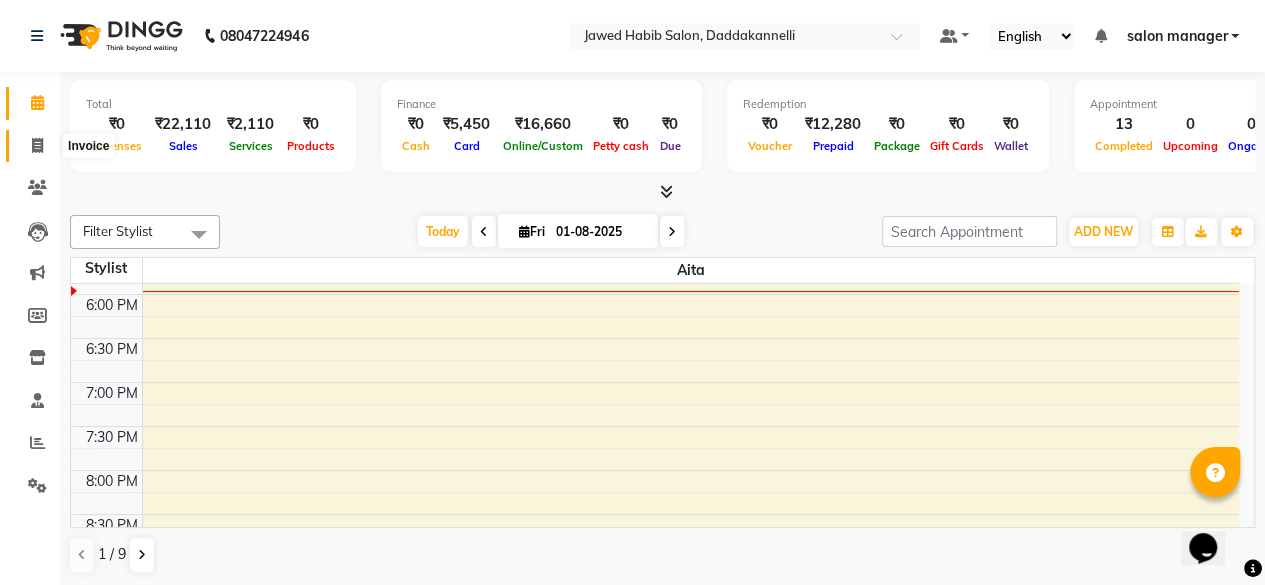 click 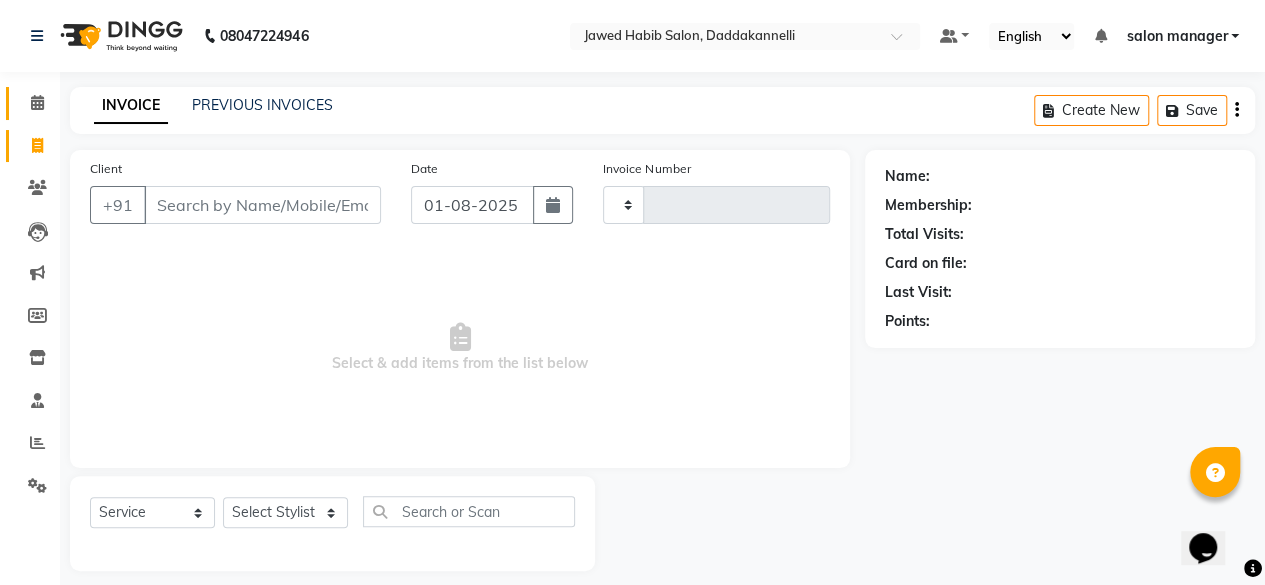 type on "2344" 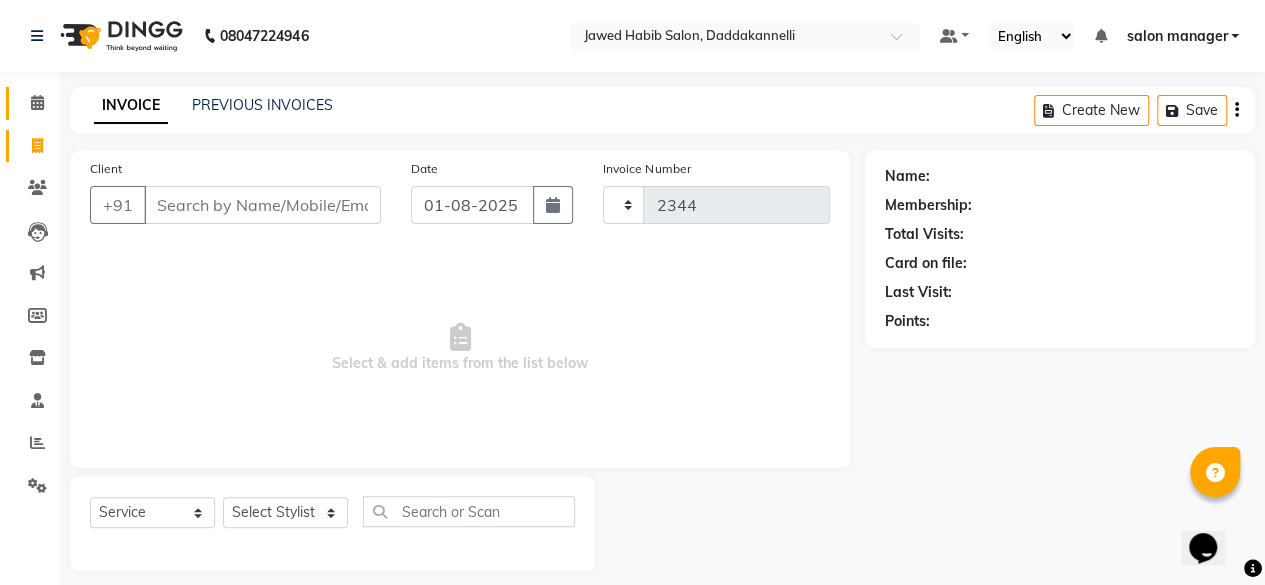select on "6354" 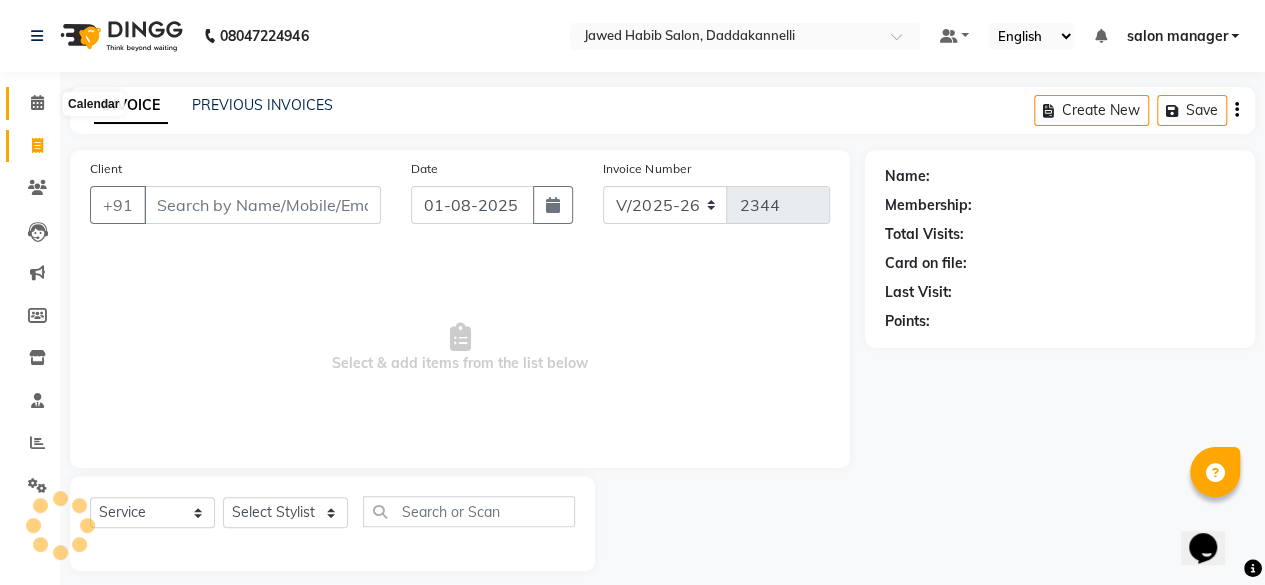 click 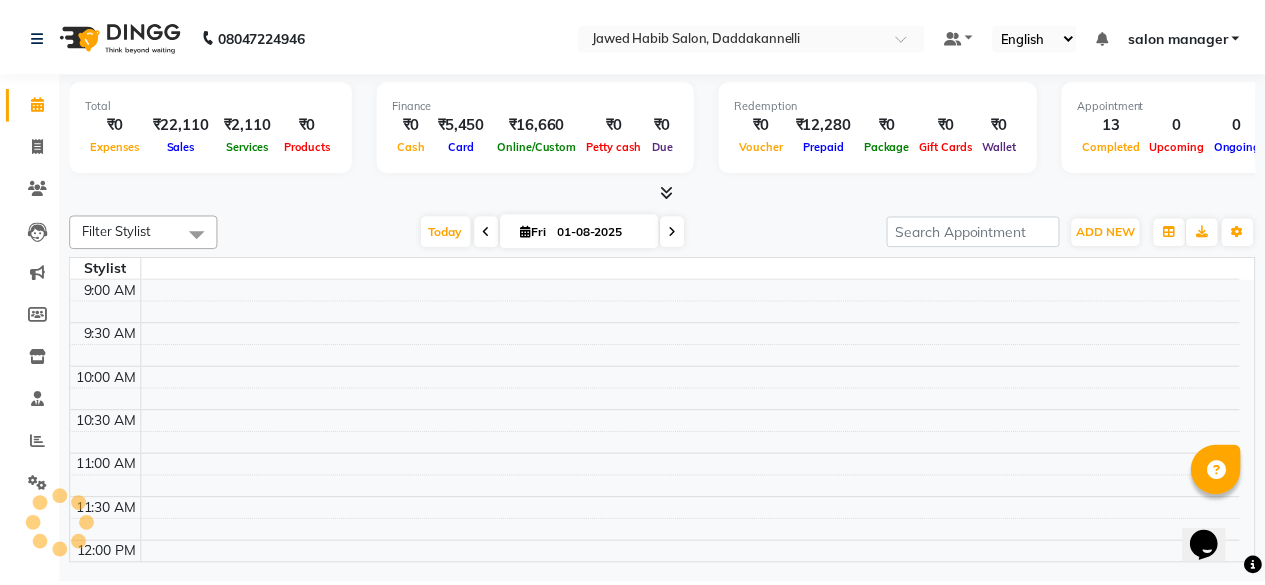 scroll, scrollTop: 0, scrollLeft: 0, axis: both 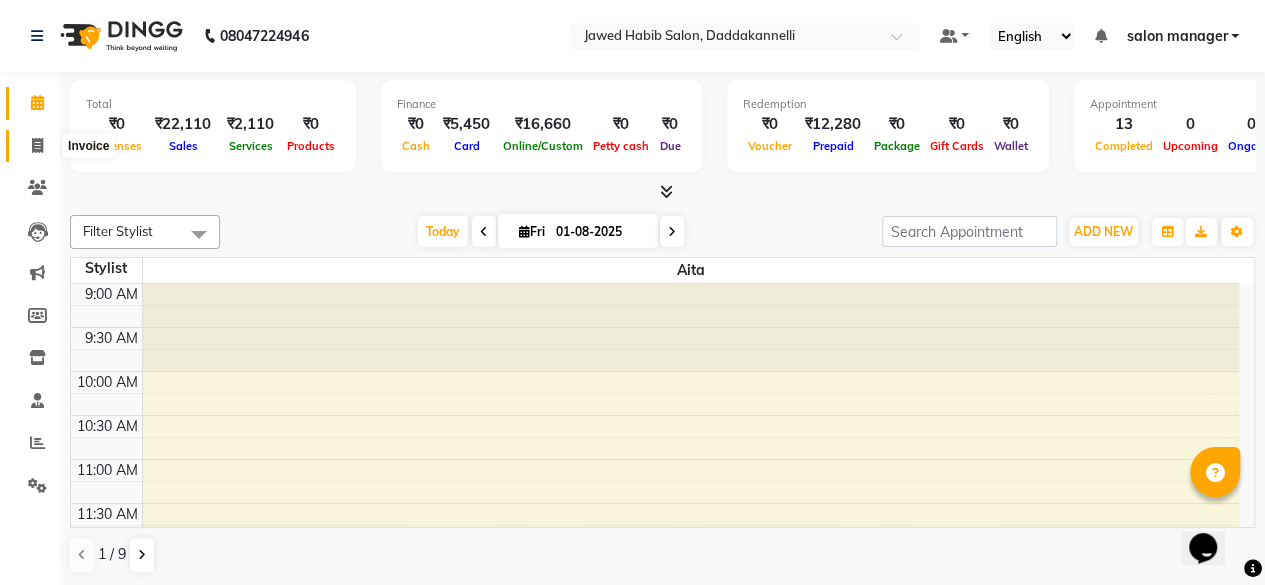 click 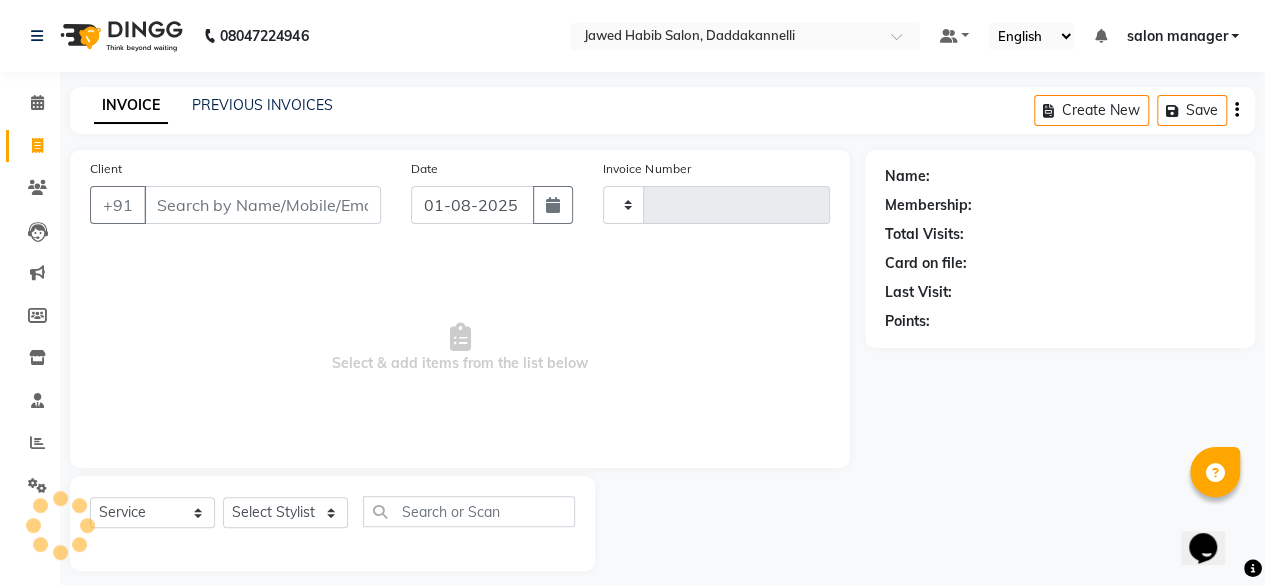 type on "2344" 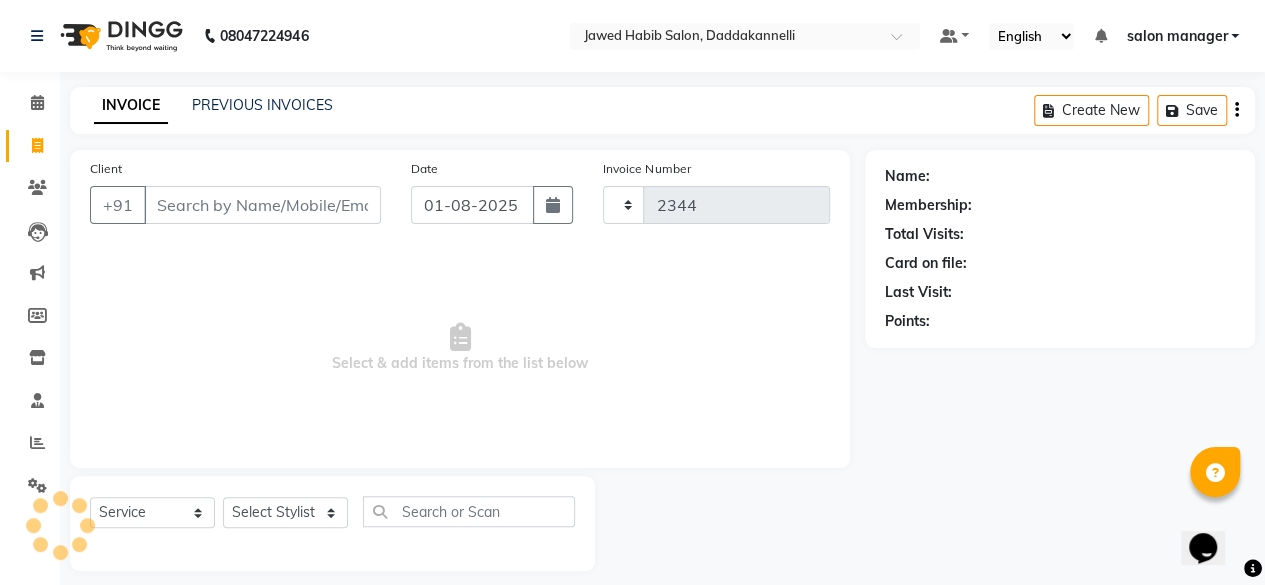 select on "6354" 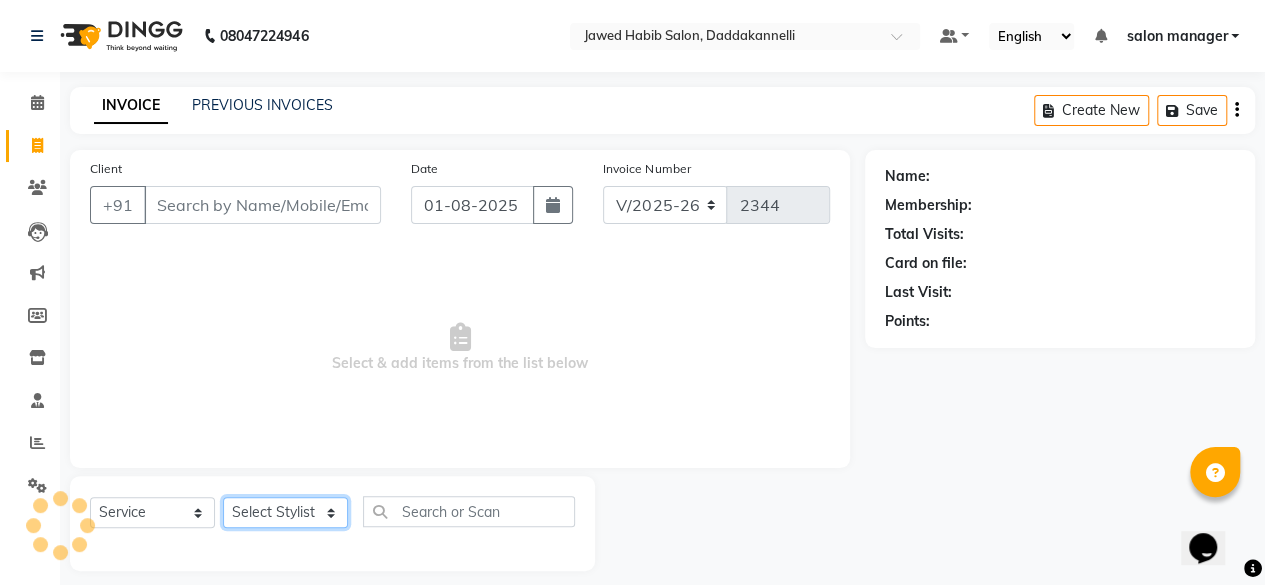 click on "Select Stylist" 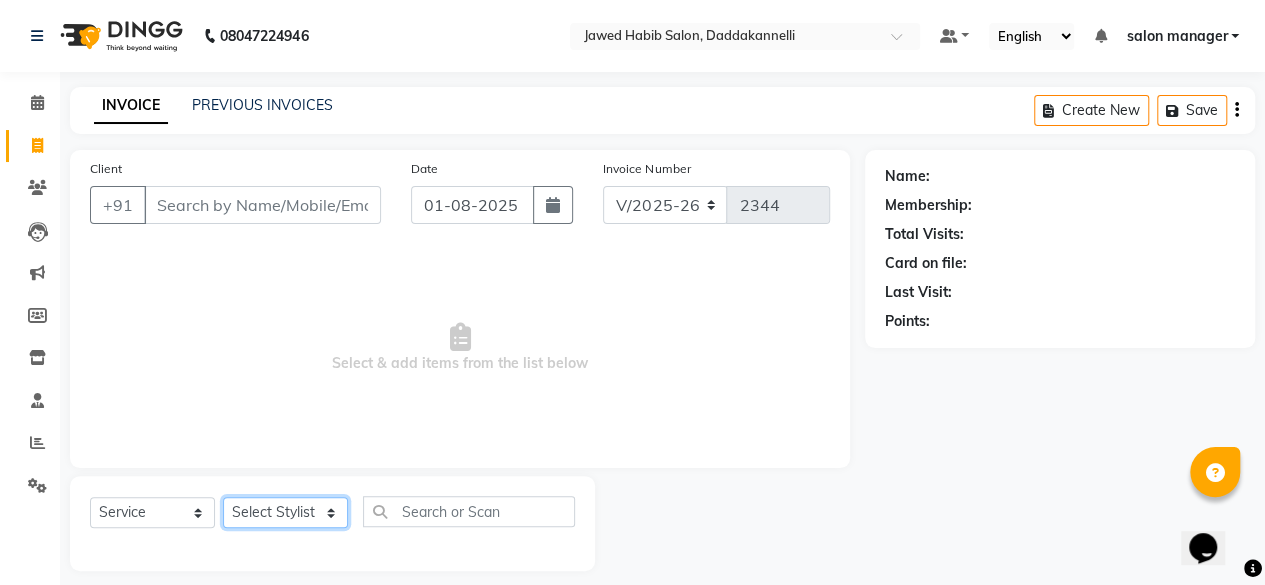 click on "Select Stylist" 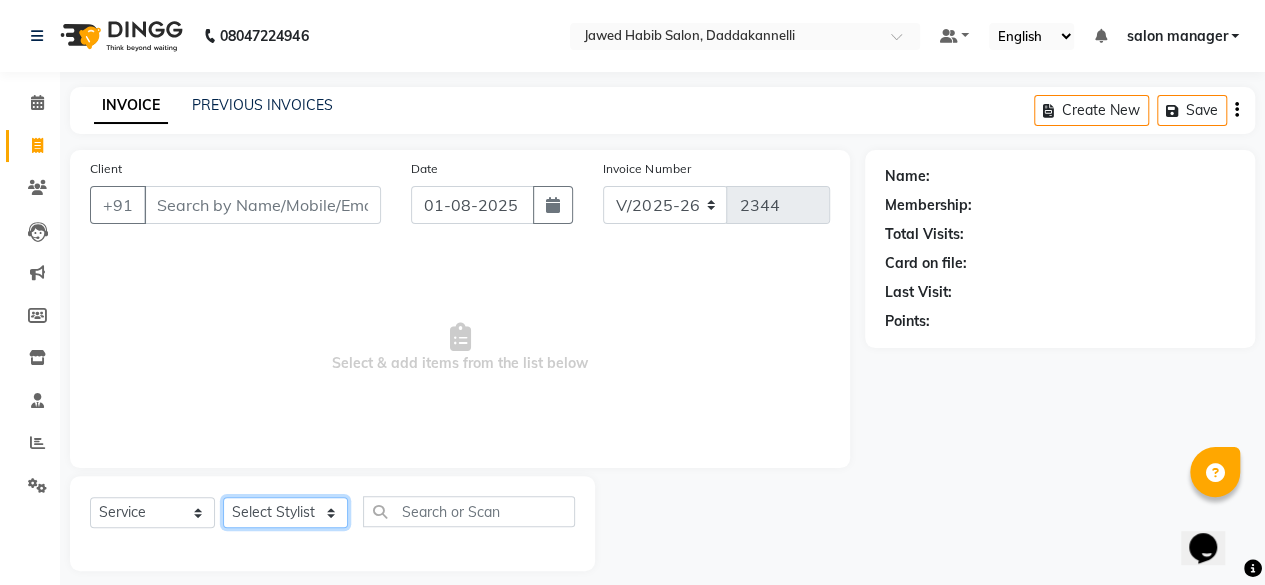 select on "86746" 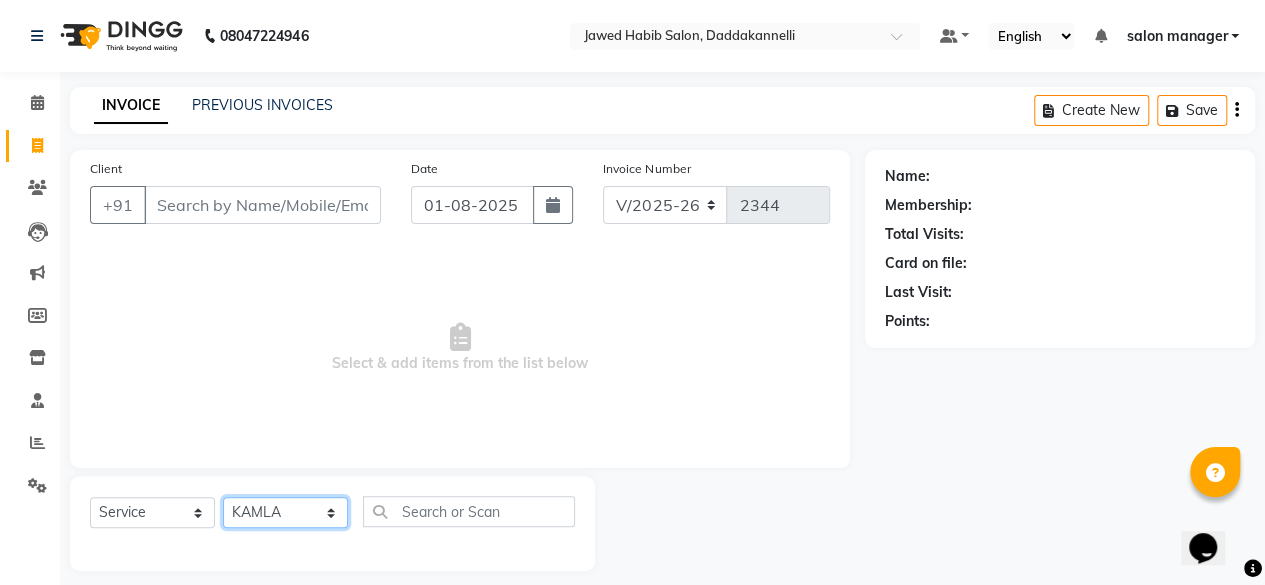 click on "Select Stylist aita DINGG SUPPORT Kabita KAMLA Rahul Riya Tamang Sajal salon manager Sonu Vimal" 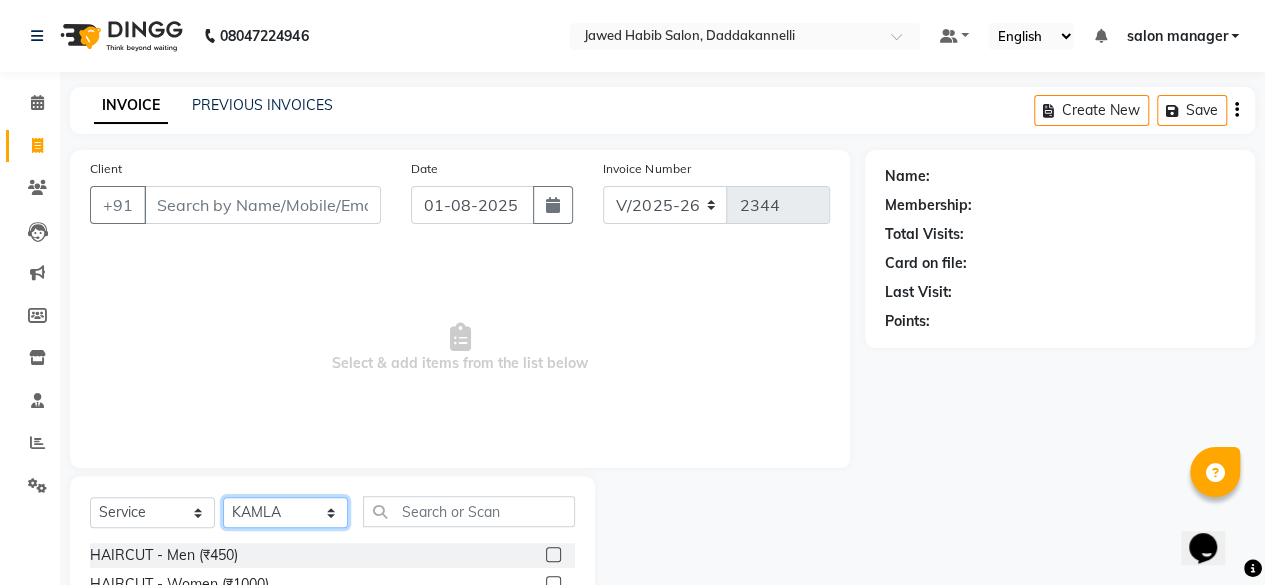 scroll, scrollTop: 200, scrollLeft: 0, axis: vertical 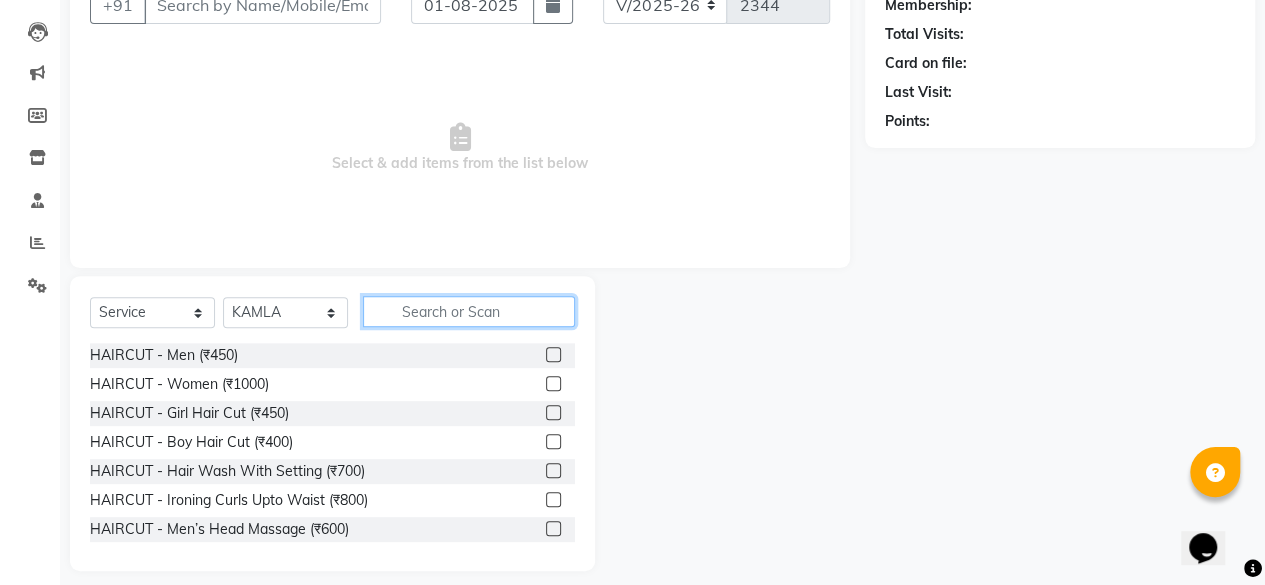 click 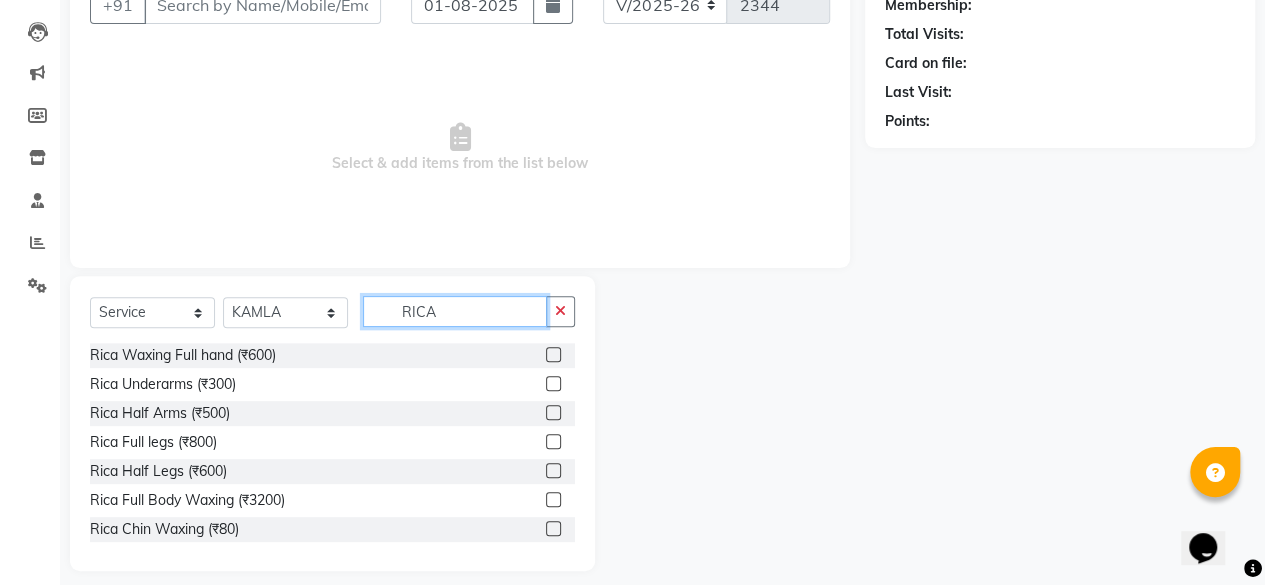 type on "RICA" 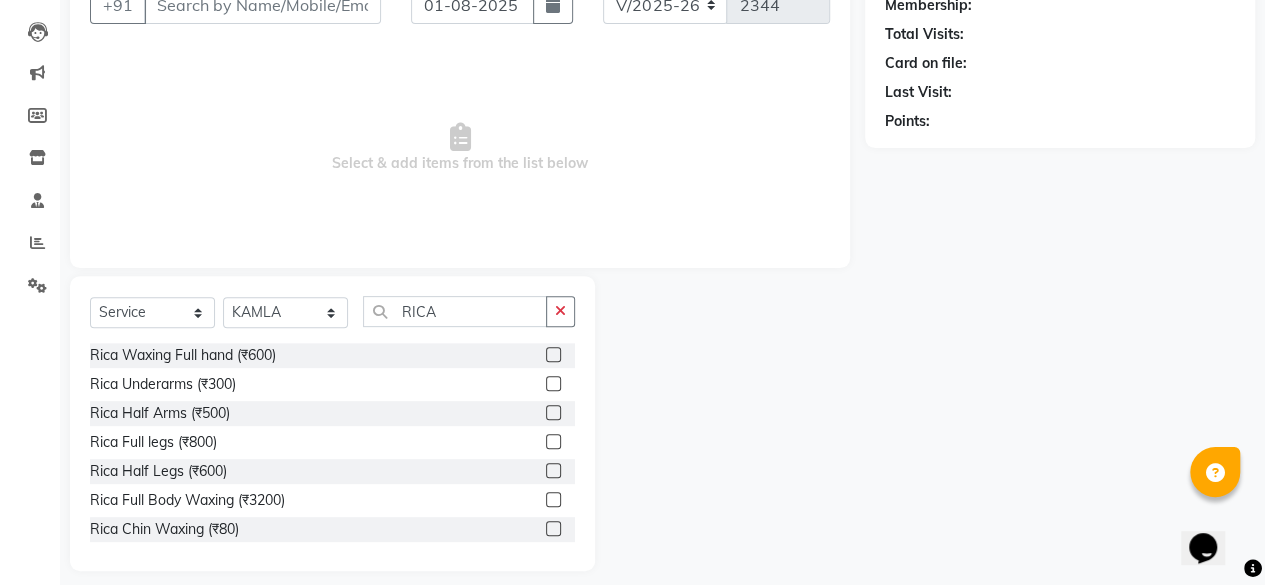 click 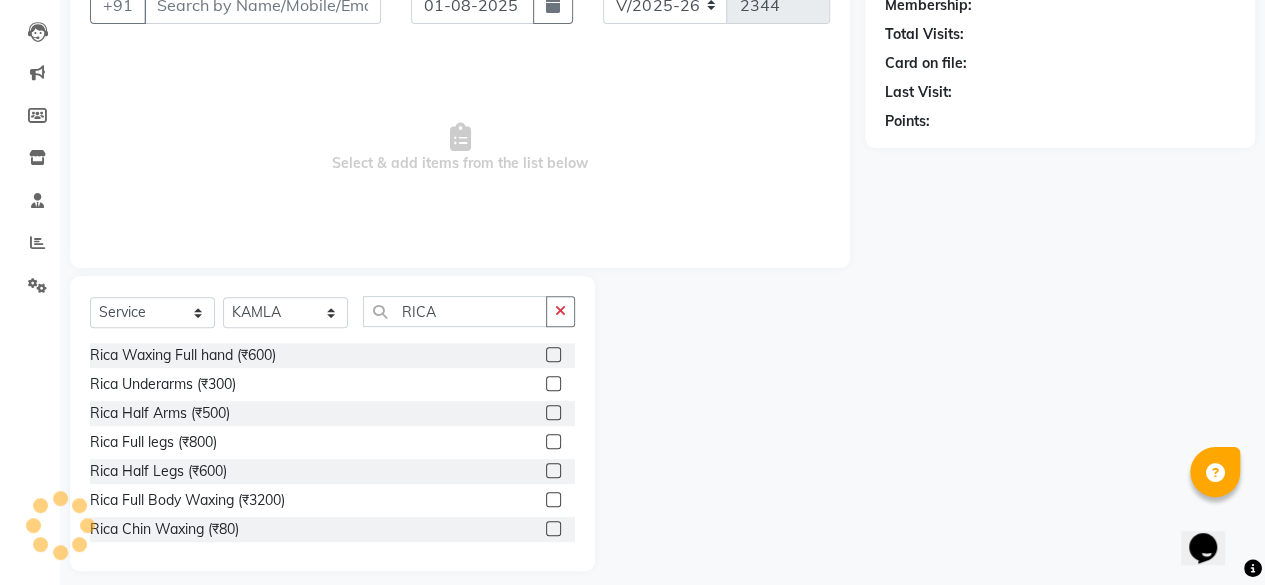 click 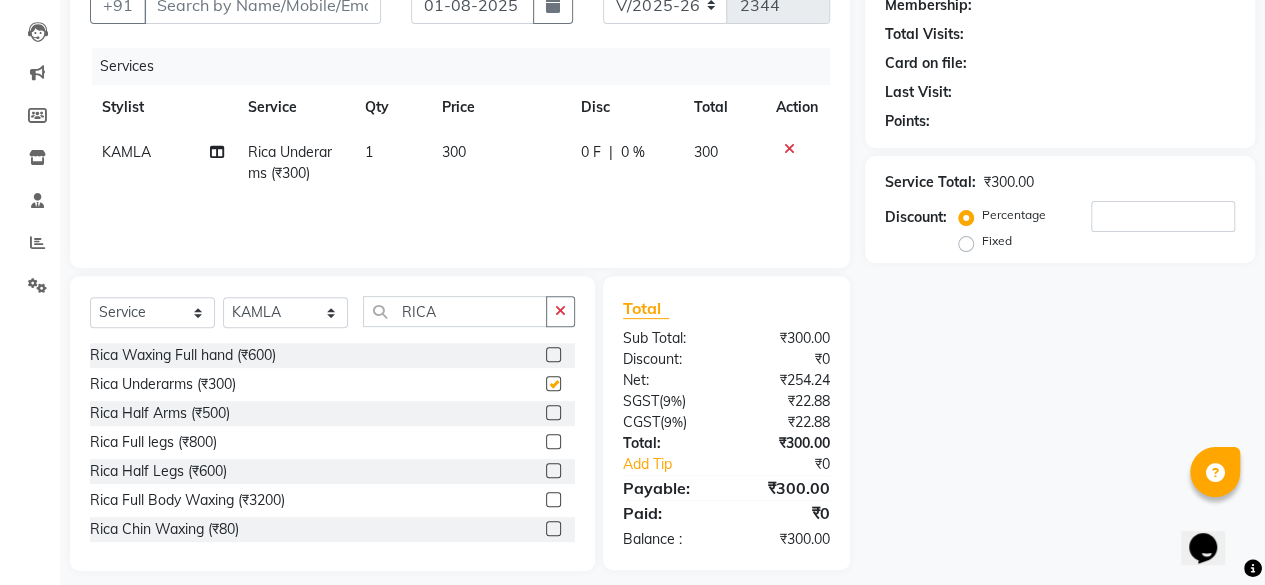 checkbox on "false" 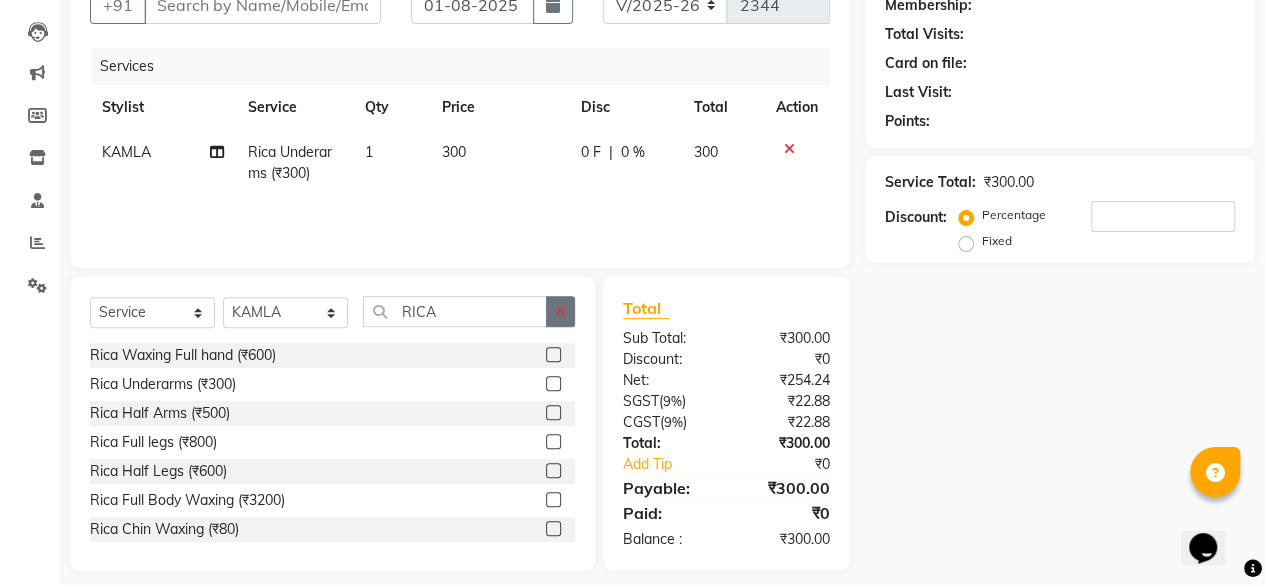 click 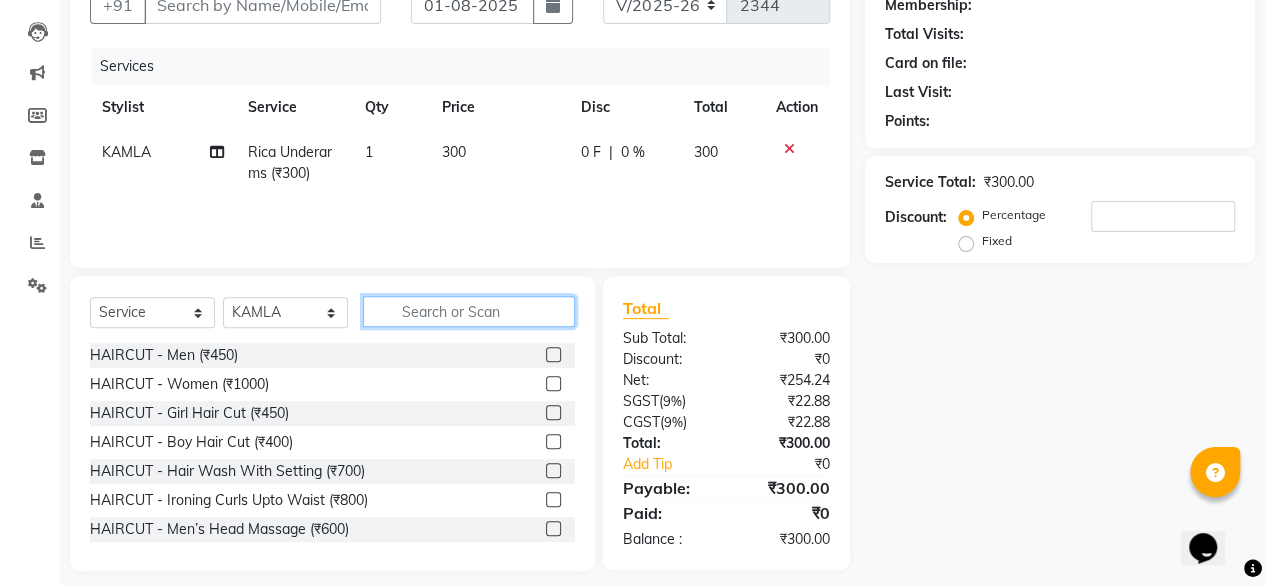 click 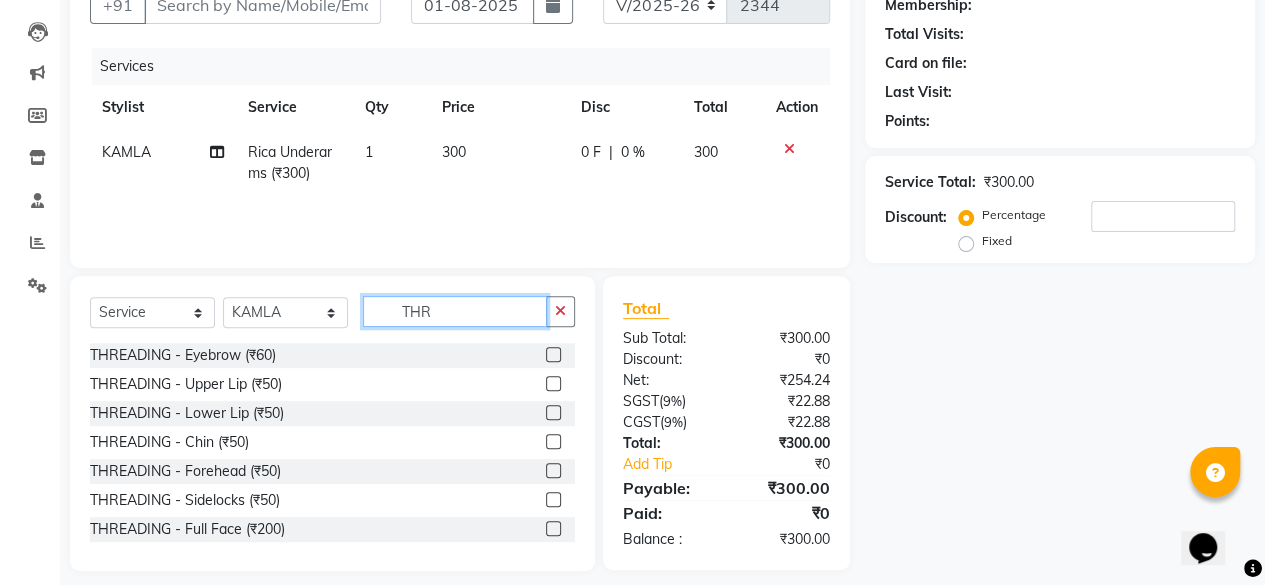 type on "THR" 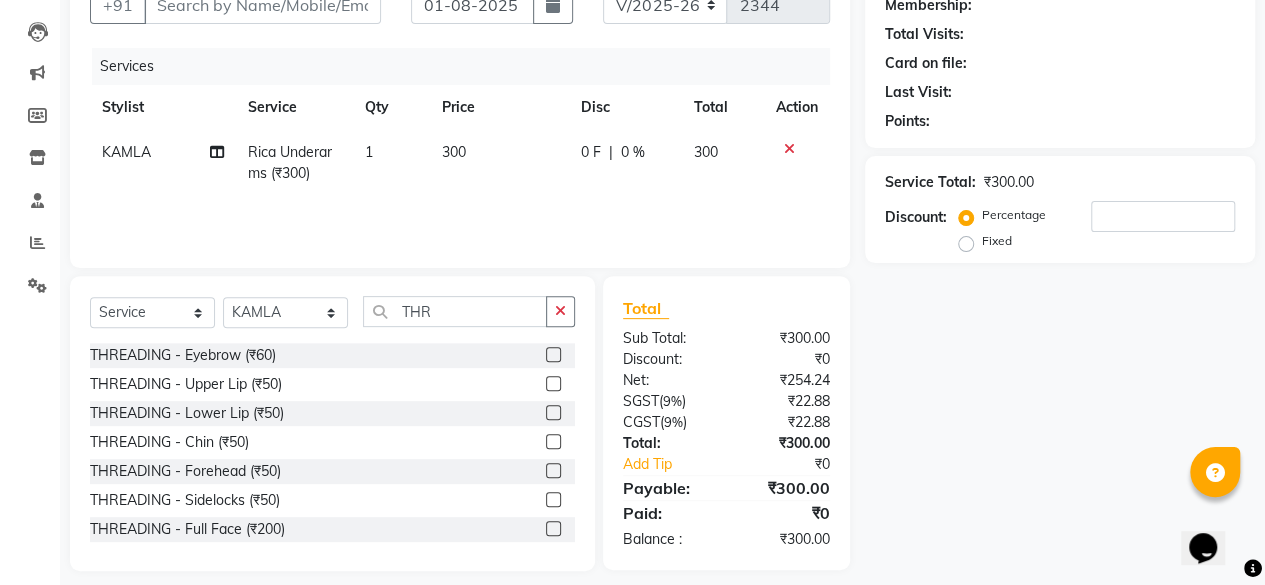 click 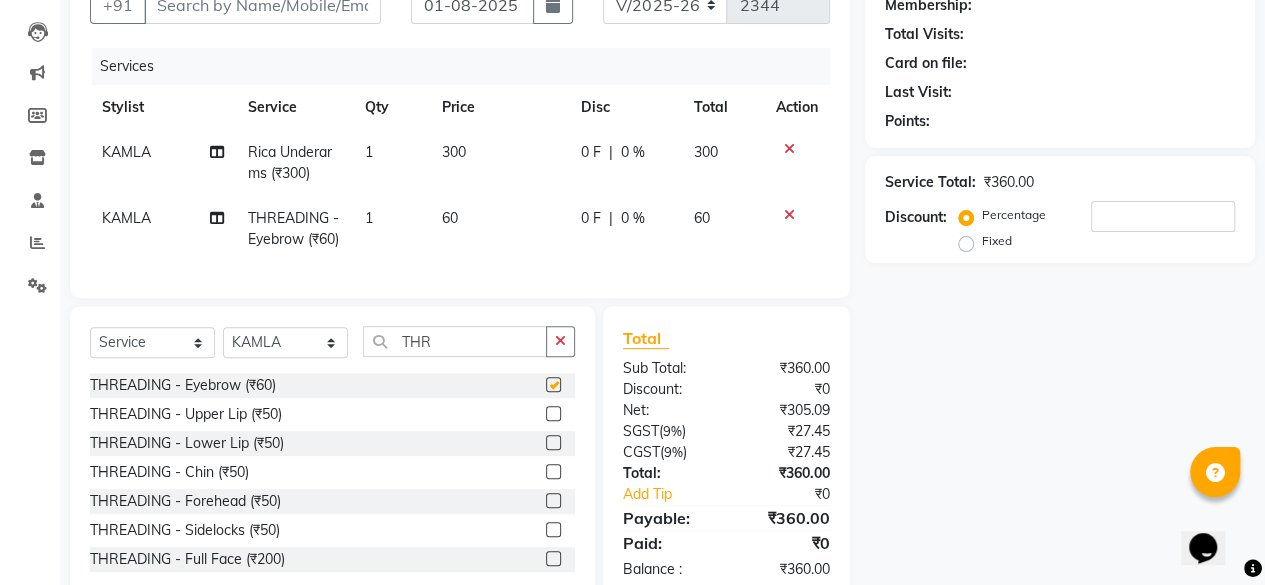 checkbox on "false" 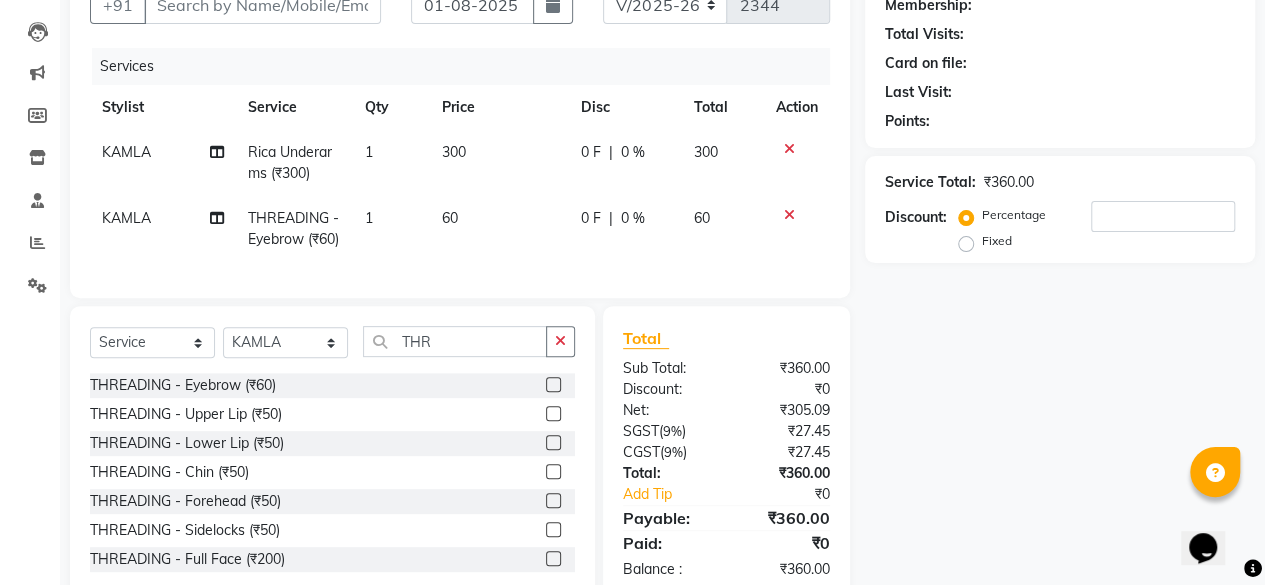 click 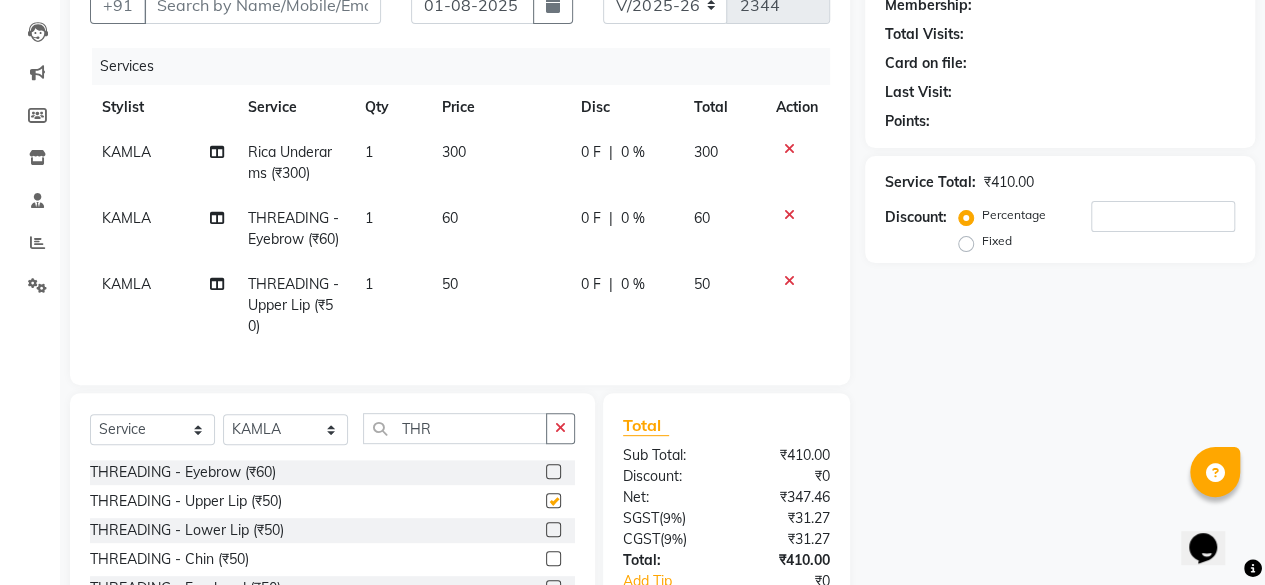 checkbox on "false" 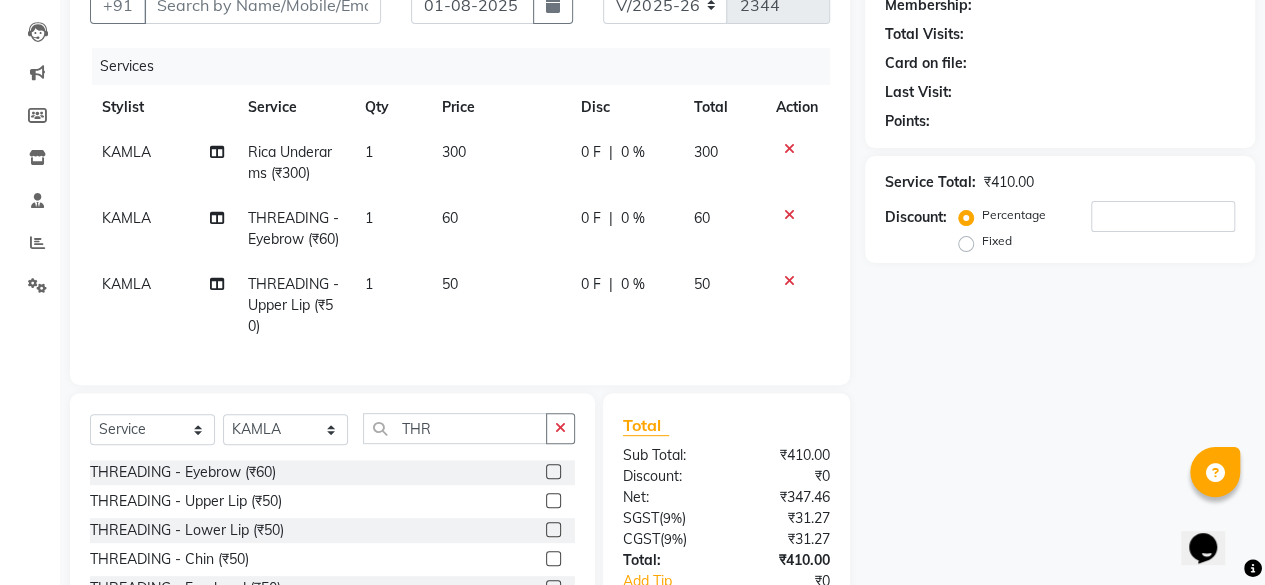 click on "50" 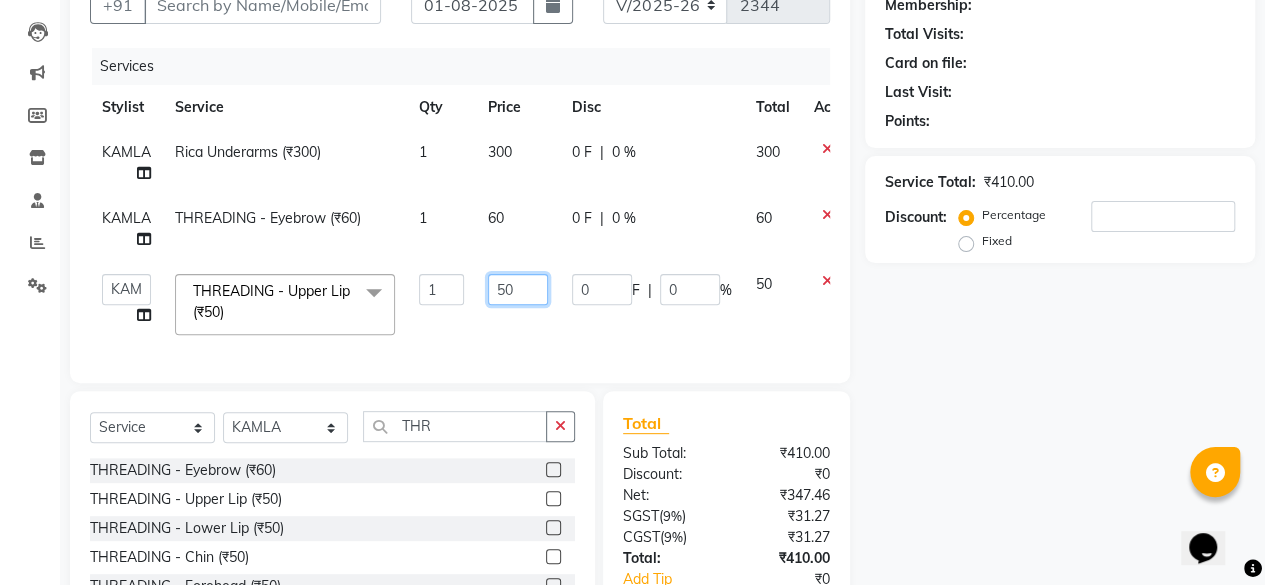 click on "50" 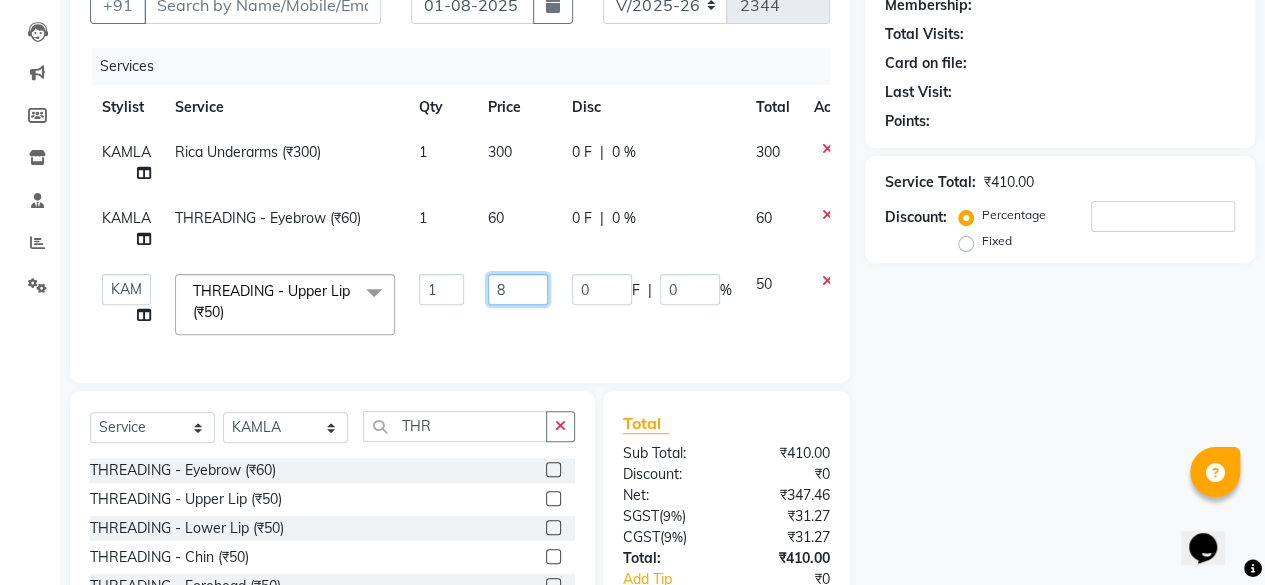 type on "80" 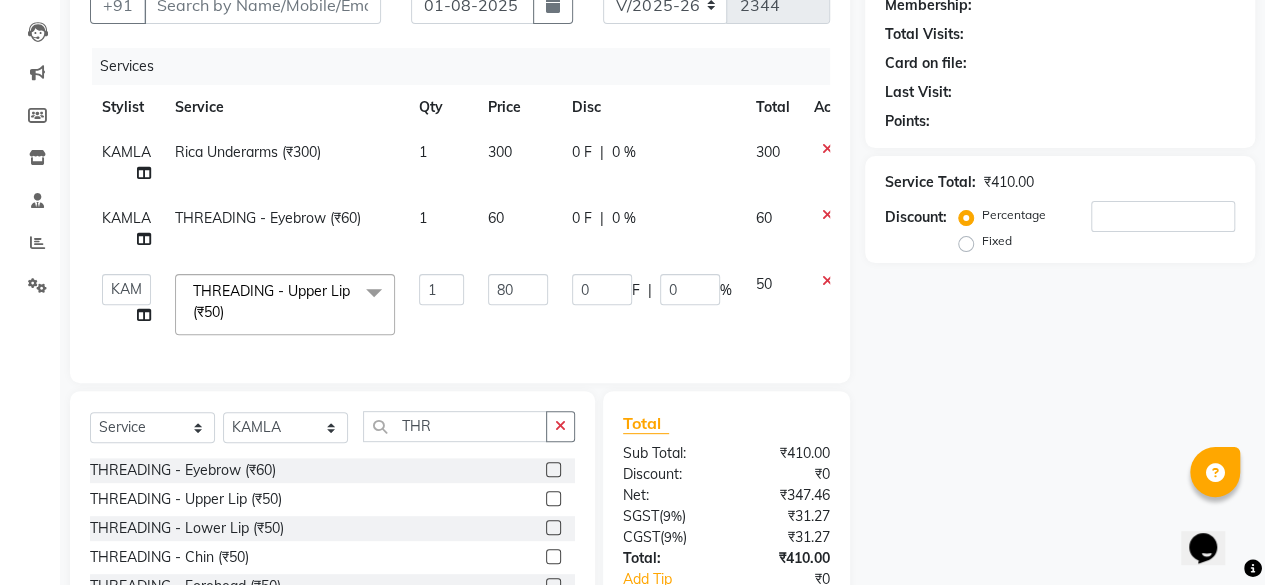 click on "0 F | 0 %" 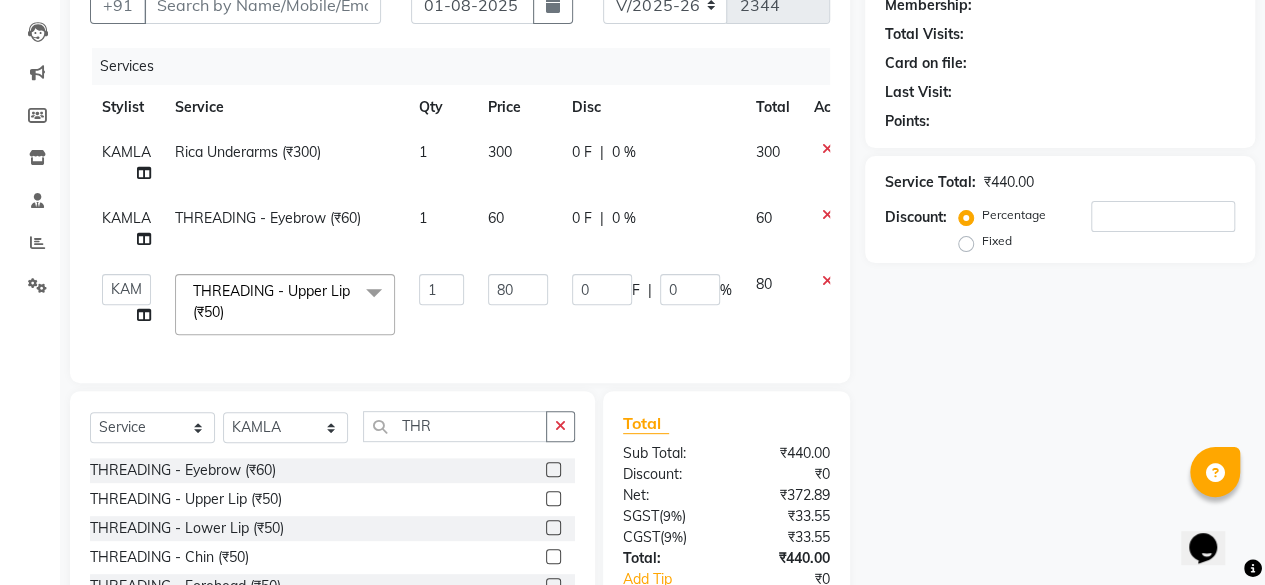 scroll, scrollTop: 0, scrollLeft: 0, axis: both 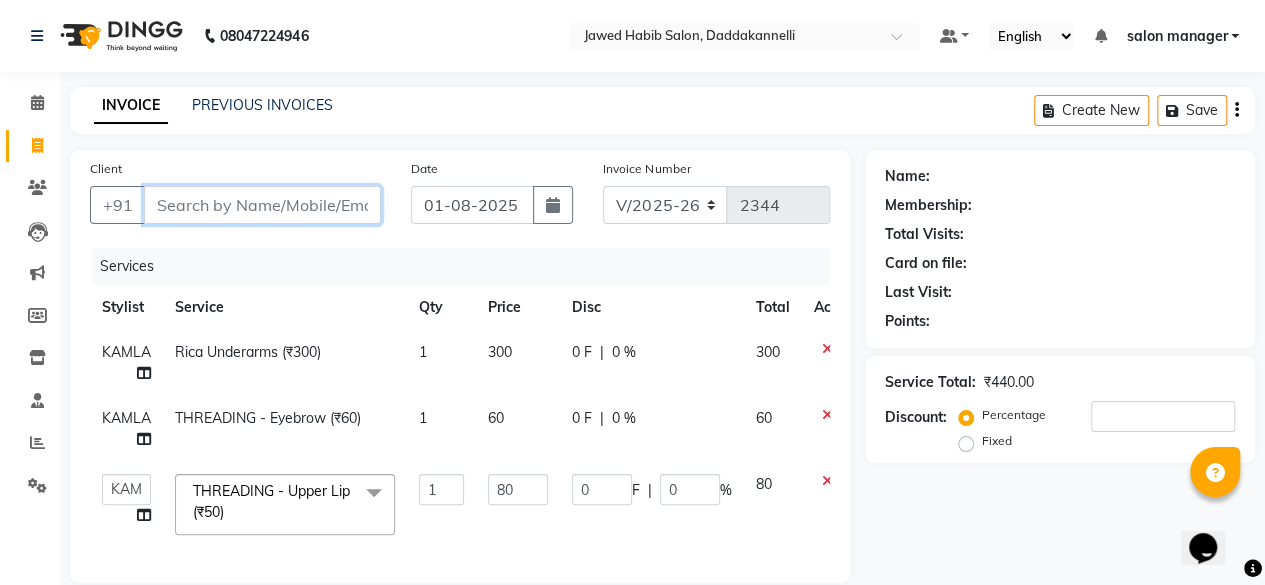 click on "Client" at bounding box center [262, 205] 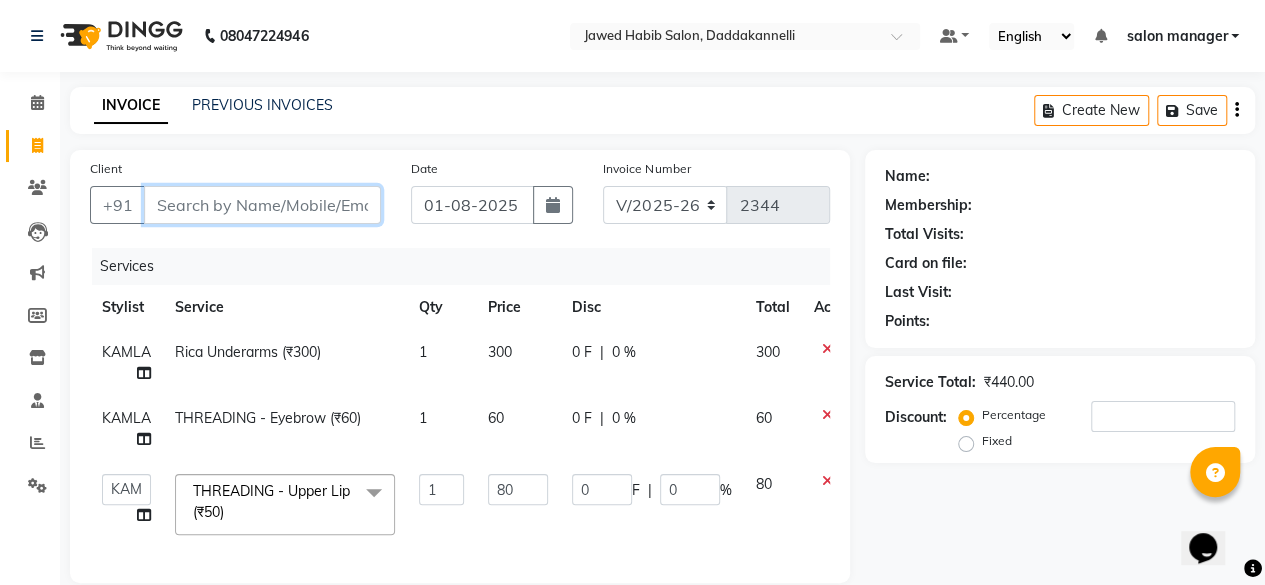 type on "9" 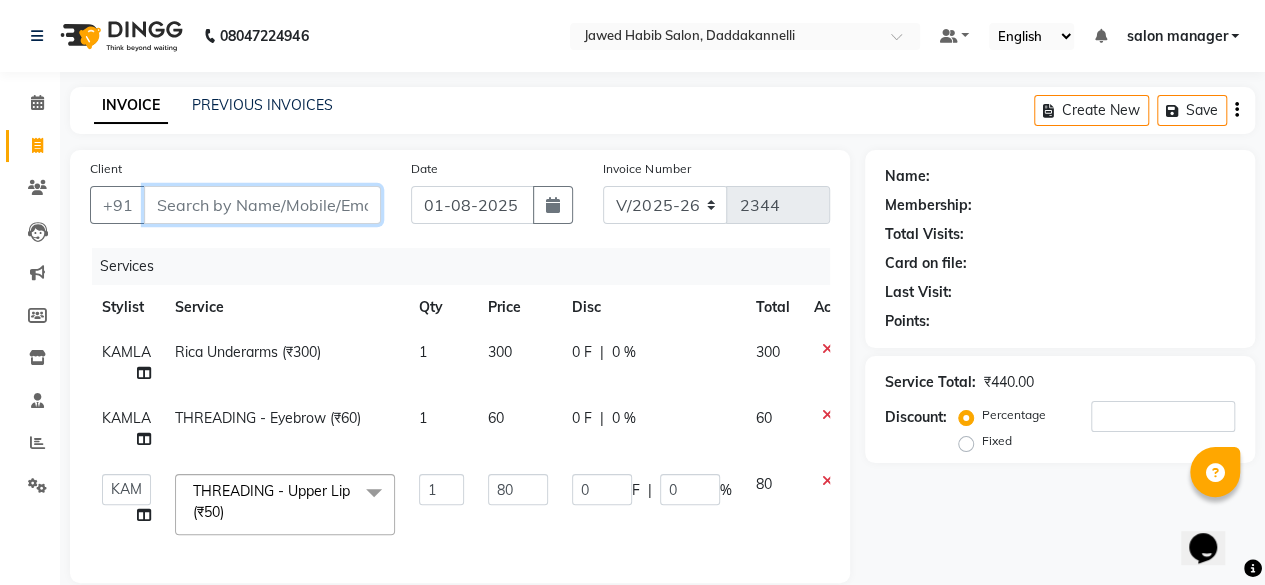 type on "0" 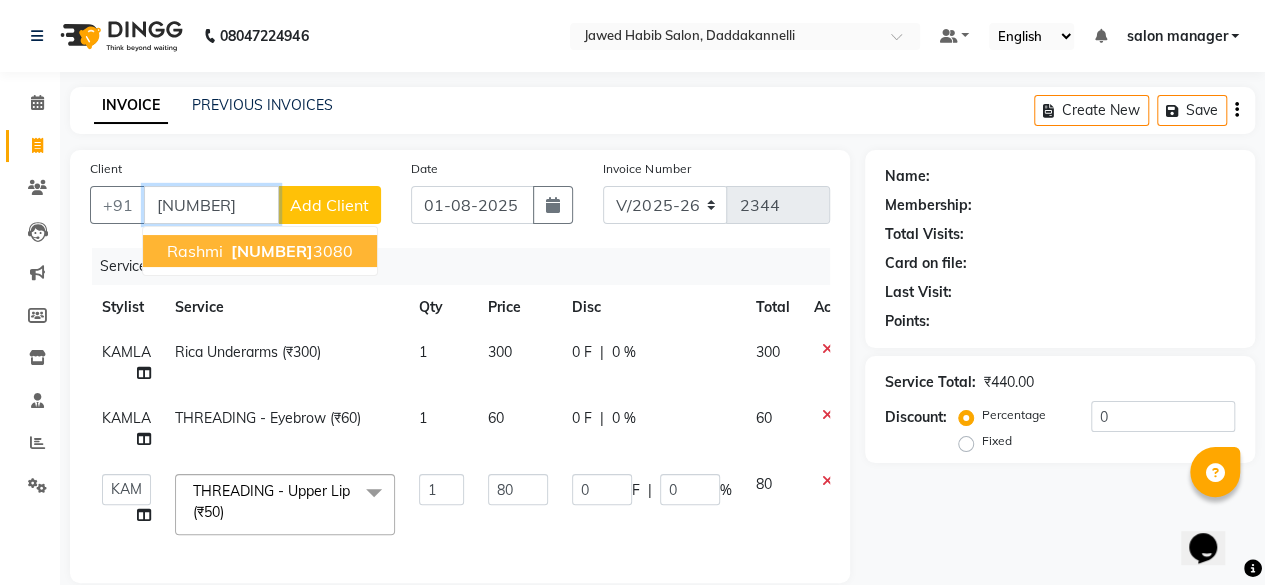 click on "990017 3080" at bounding box center (290, 251) 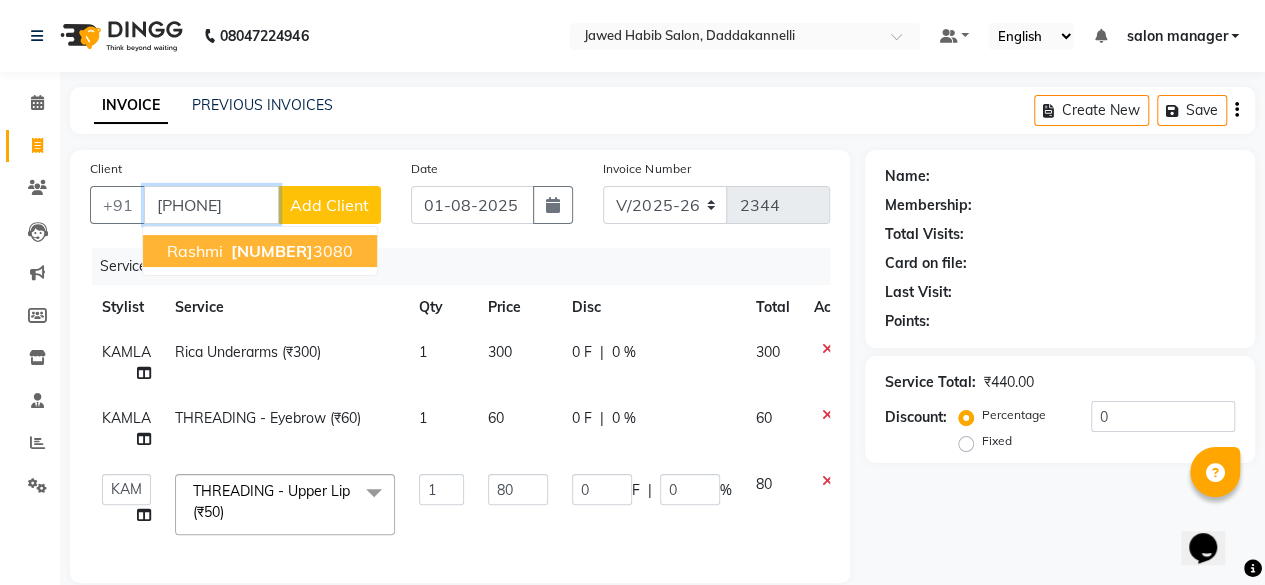 type on "9900173080" 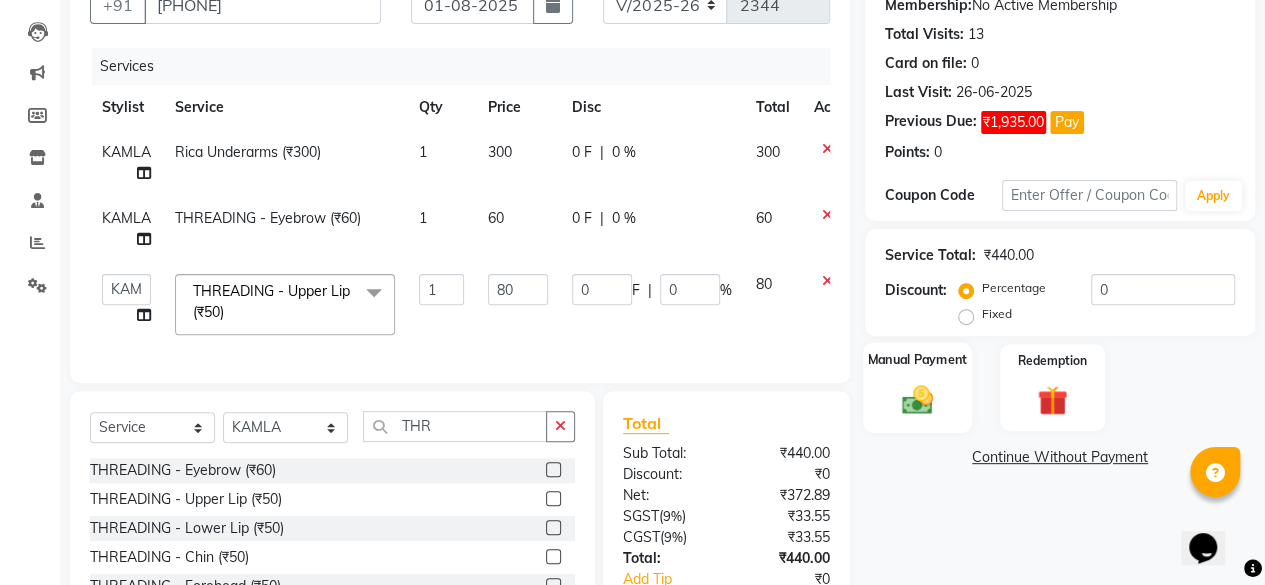 scroll, scrollTop: 300, scrollLeft: 0, axis: vertical 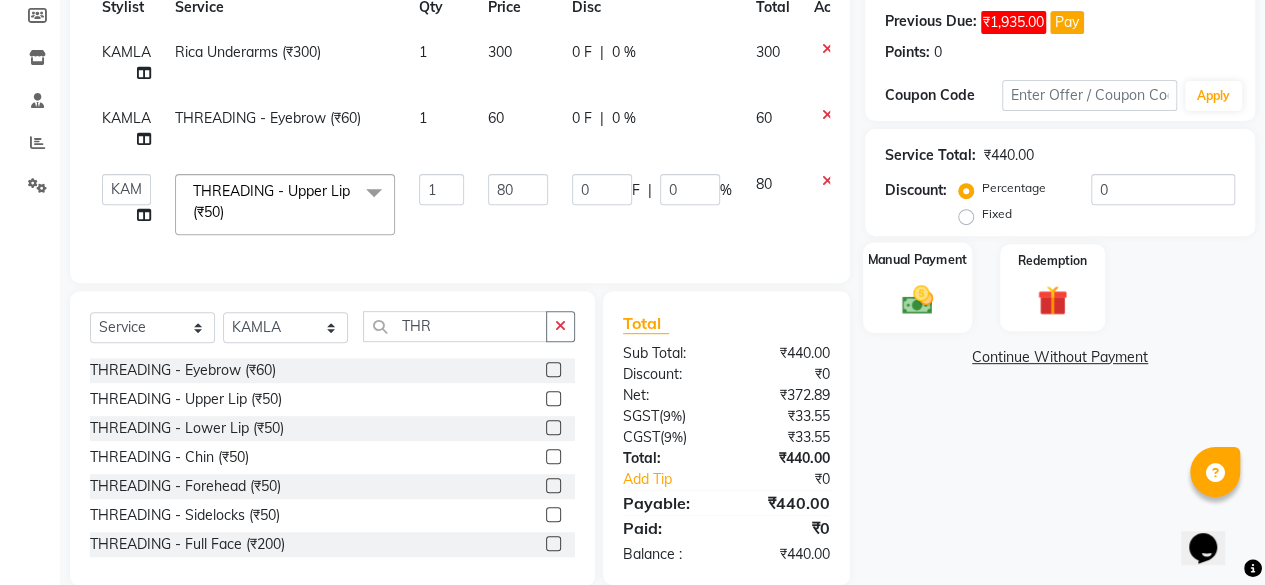 click 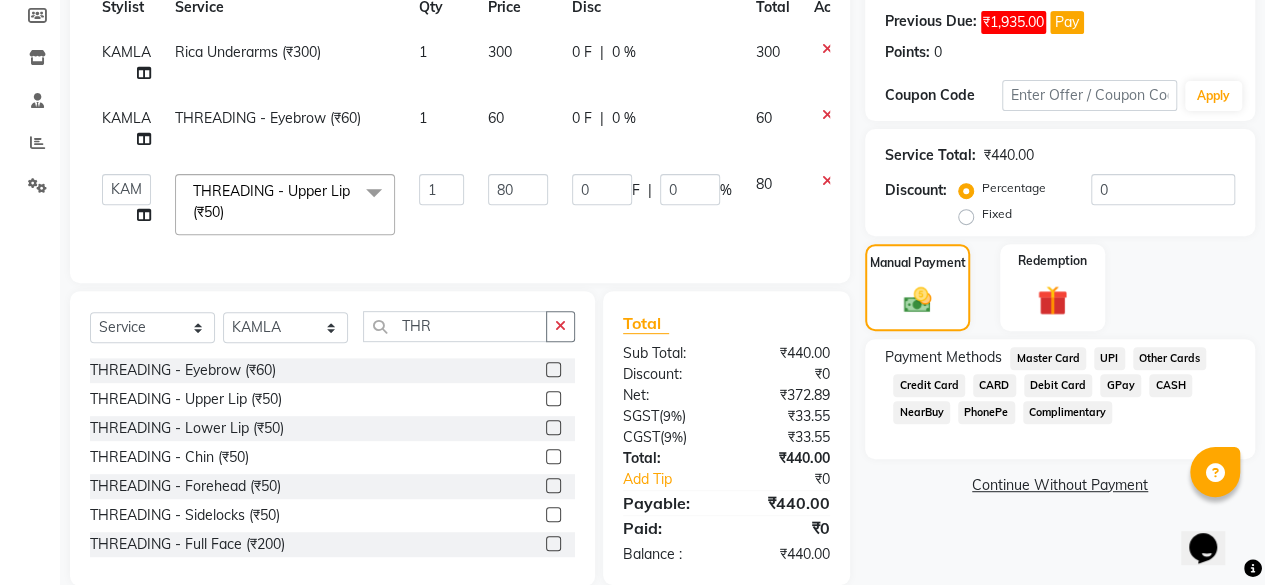 scroll, scrollTop: 344, scrollLeft: 0, axis: vertical 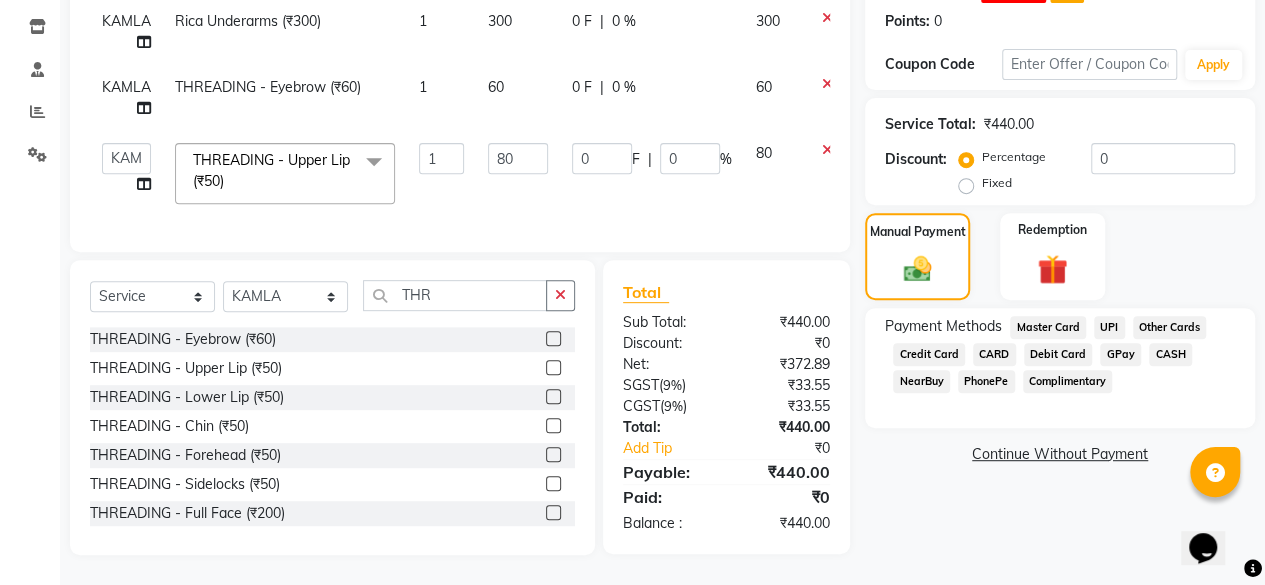 click on "UPI" 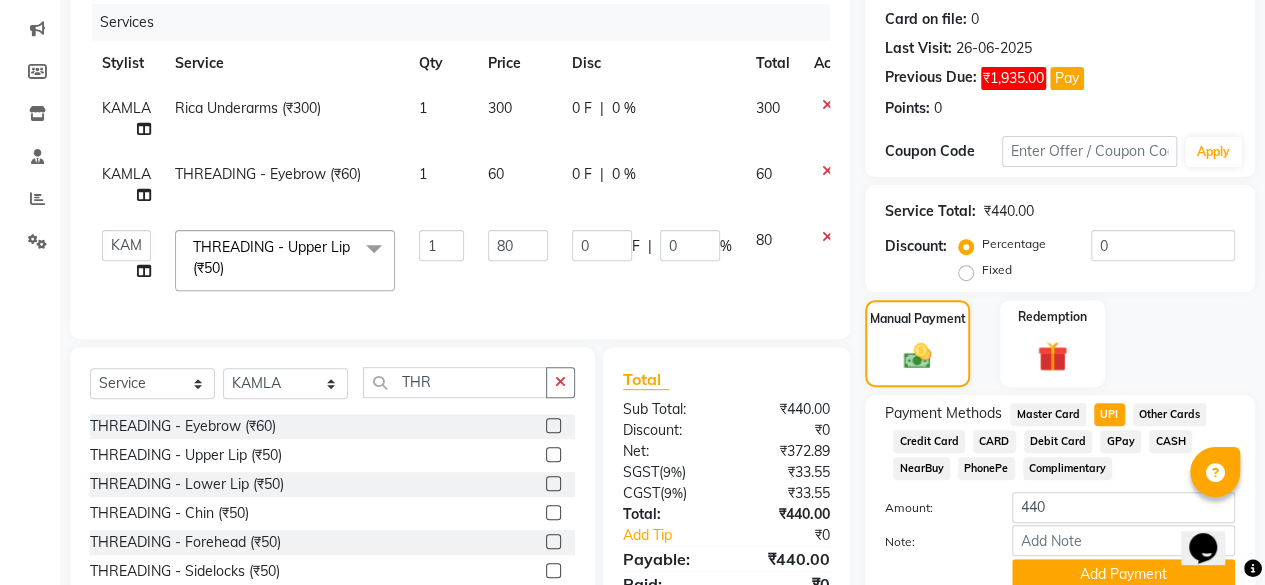 scroll, scrollTop: 344, scrollLeft: 0, axis: vertical 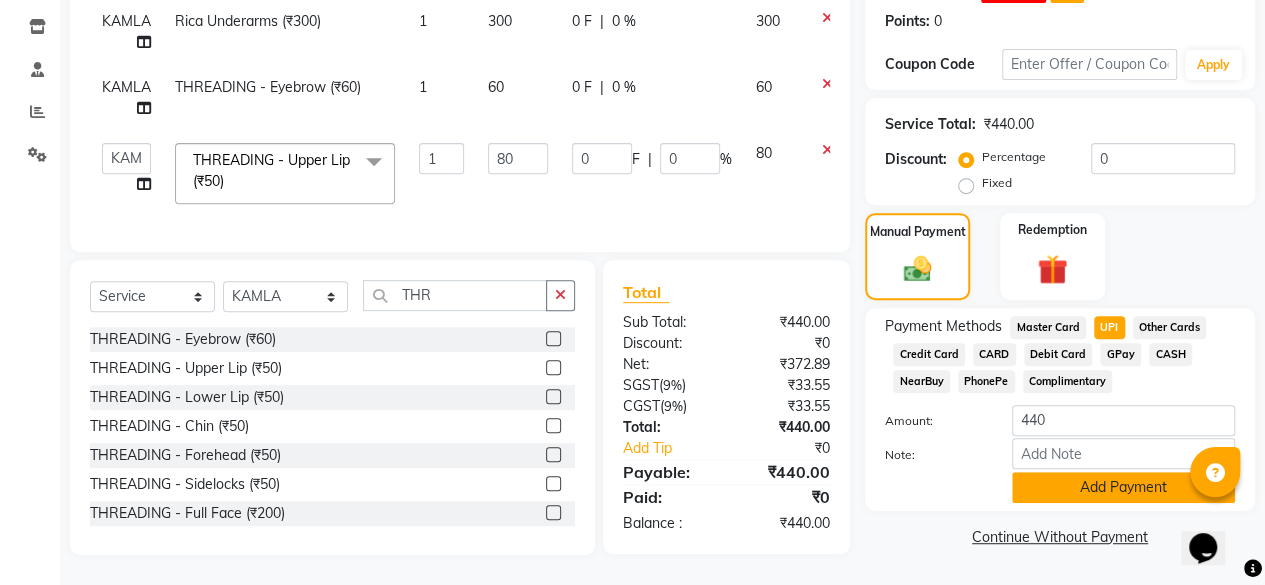 click on "Add Payment" 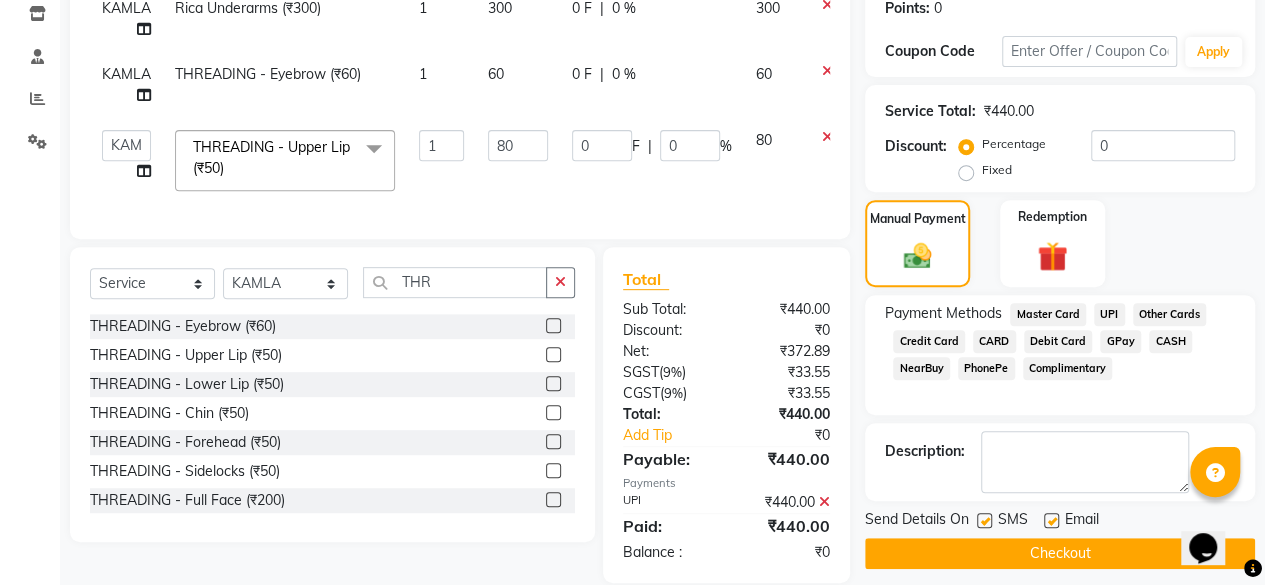 click 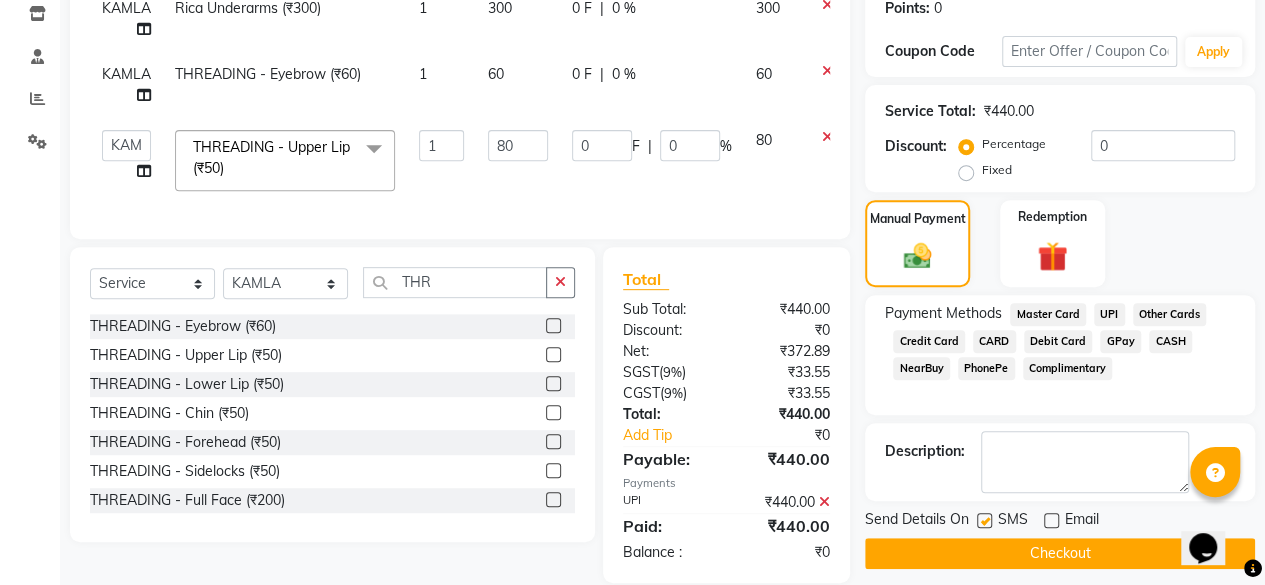 click on "Checkout" 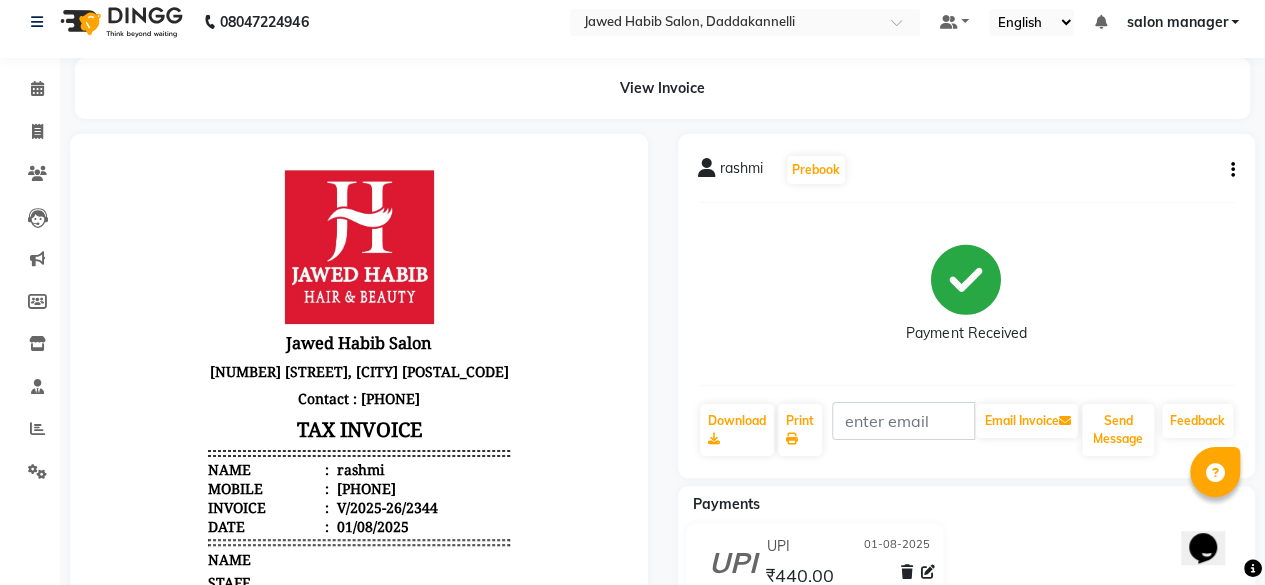 scroll, scrollTop: 0, scrollLeft: 0, axis: both 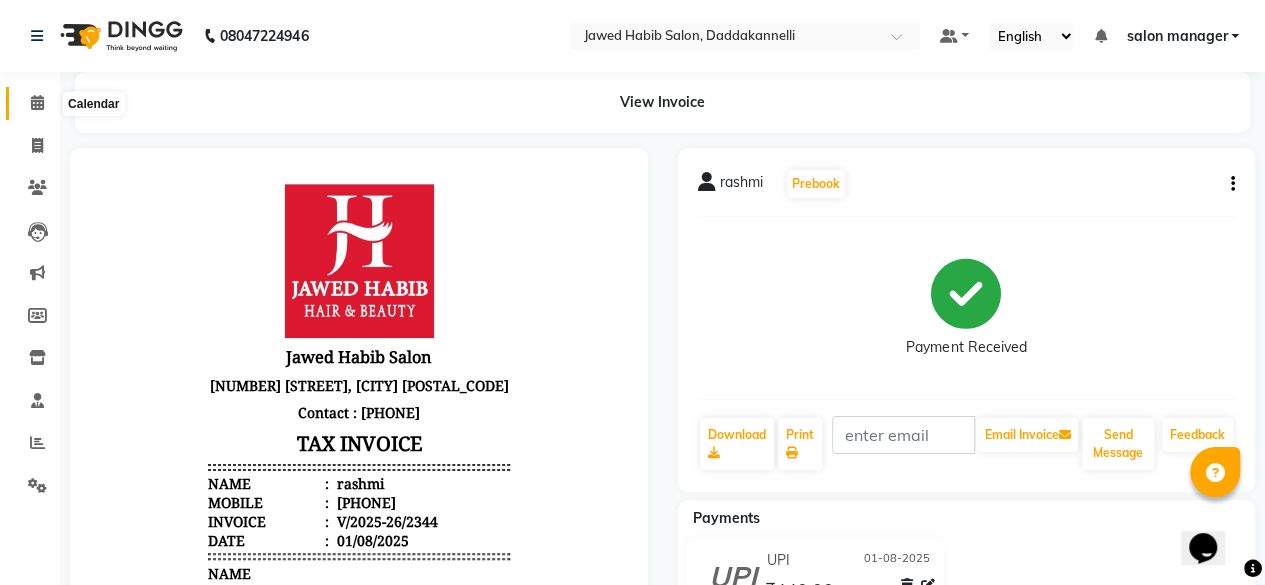 click 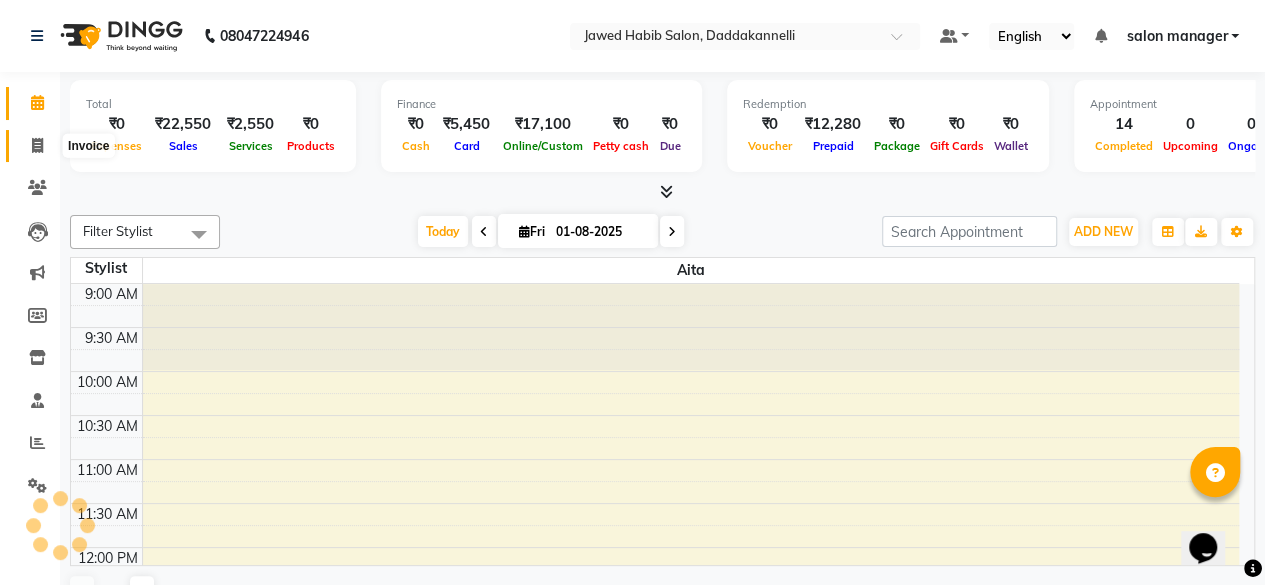 scroll, scrollTop: 0, scrollLeft: 0, axis: both 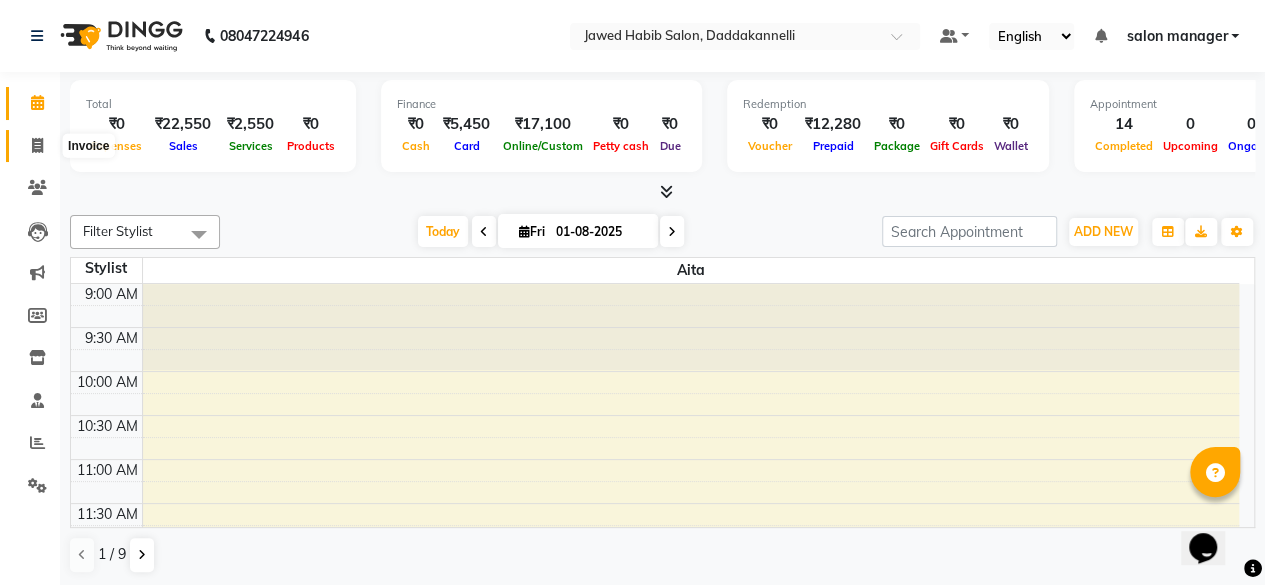click 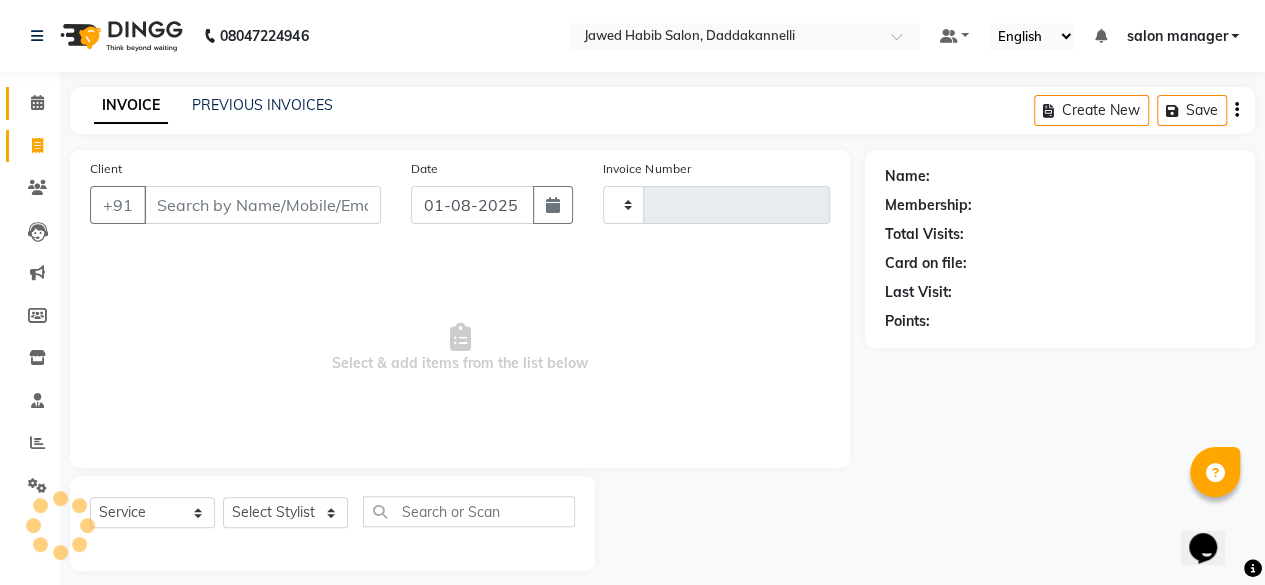 click on "Calendar" 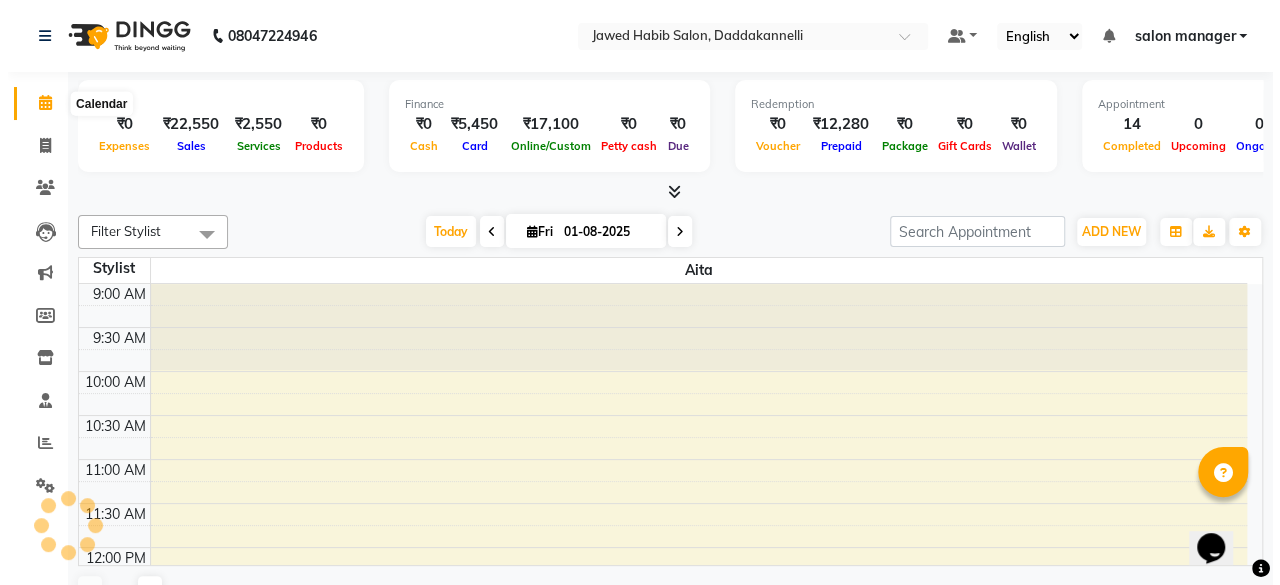 scroll, scrollTop: 0, scrollLeft: 0, axis: both 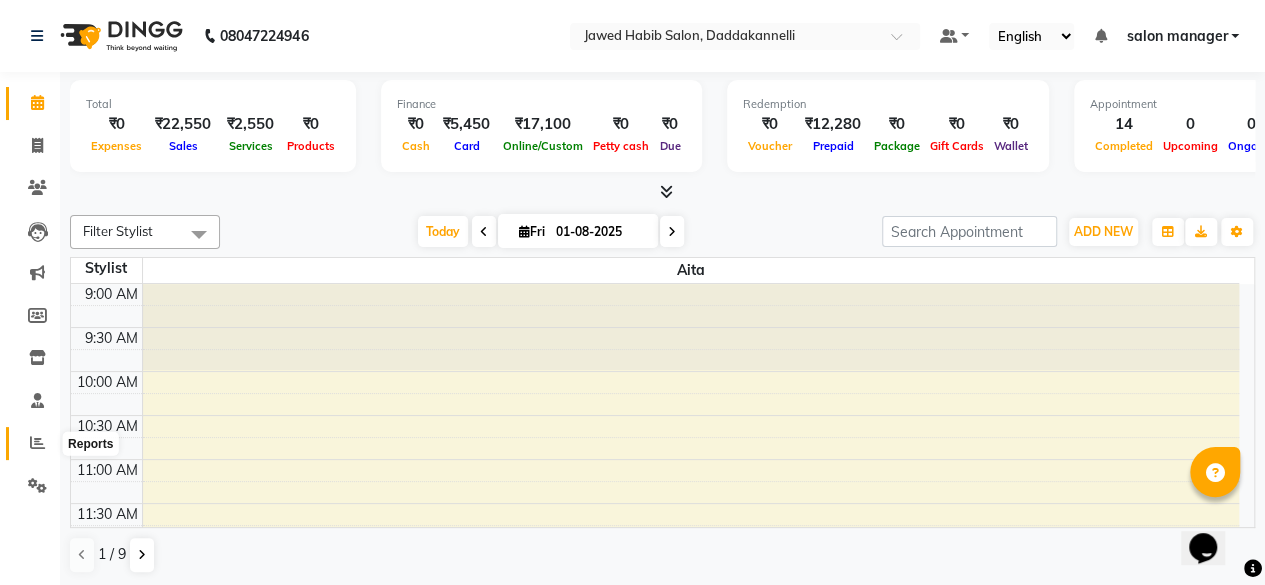 click 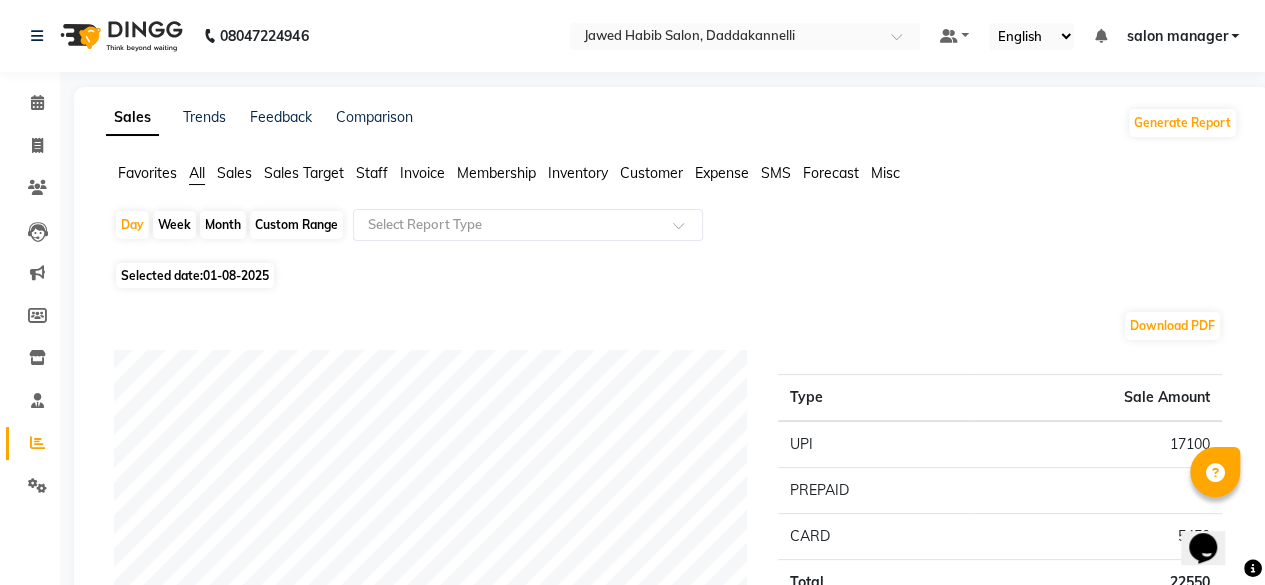 click on "Staff" 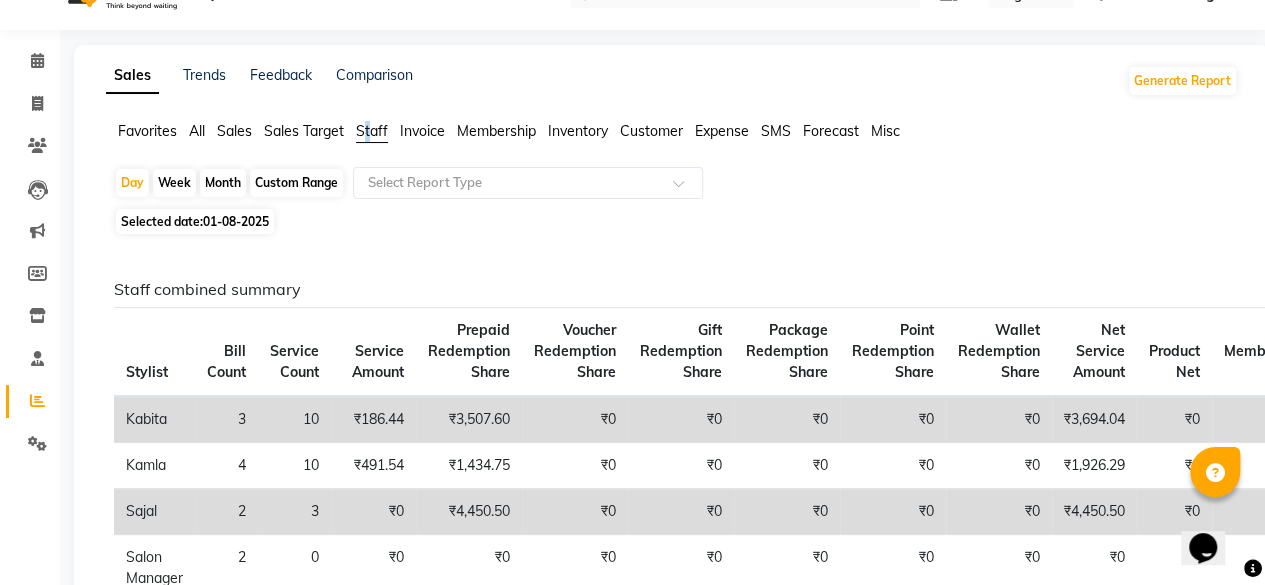 scroll, scrollTop: 0, scrollLeft: 0, axis: both 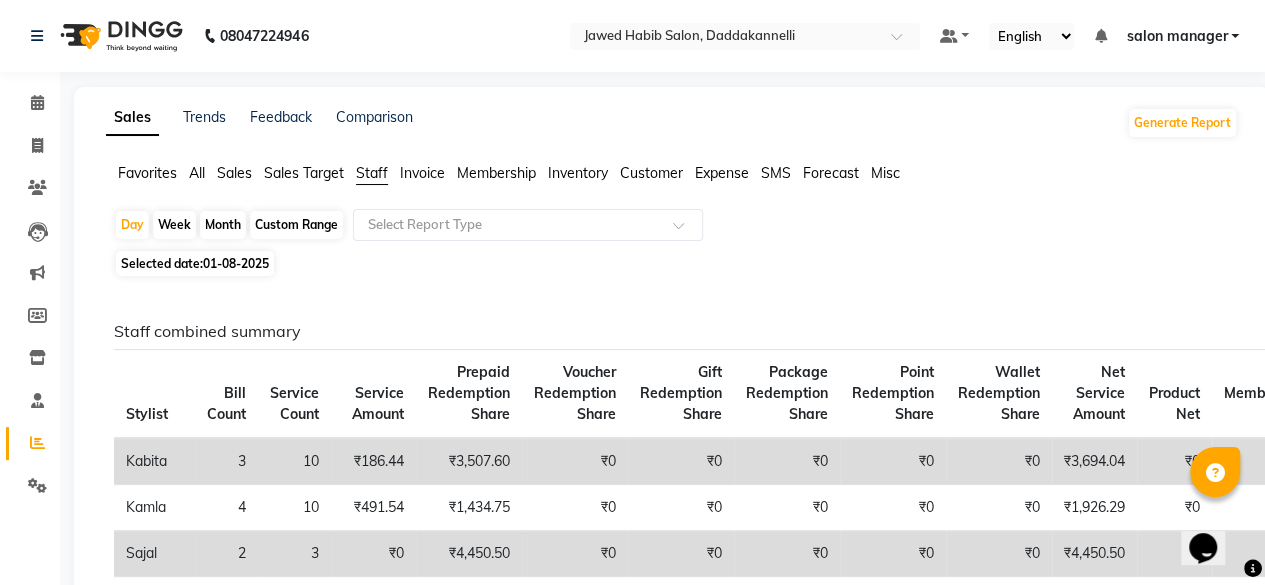 click on "Selected date:  01-08-2025" 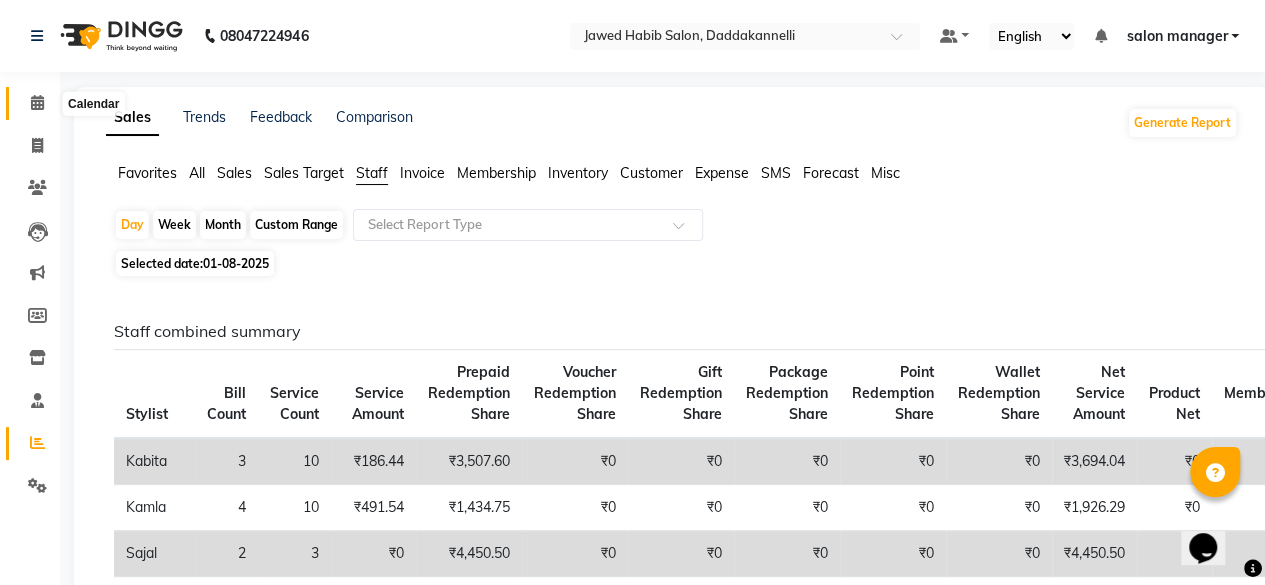 click 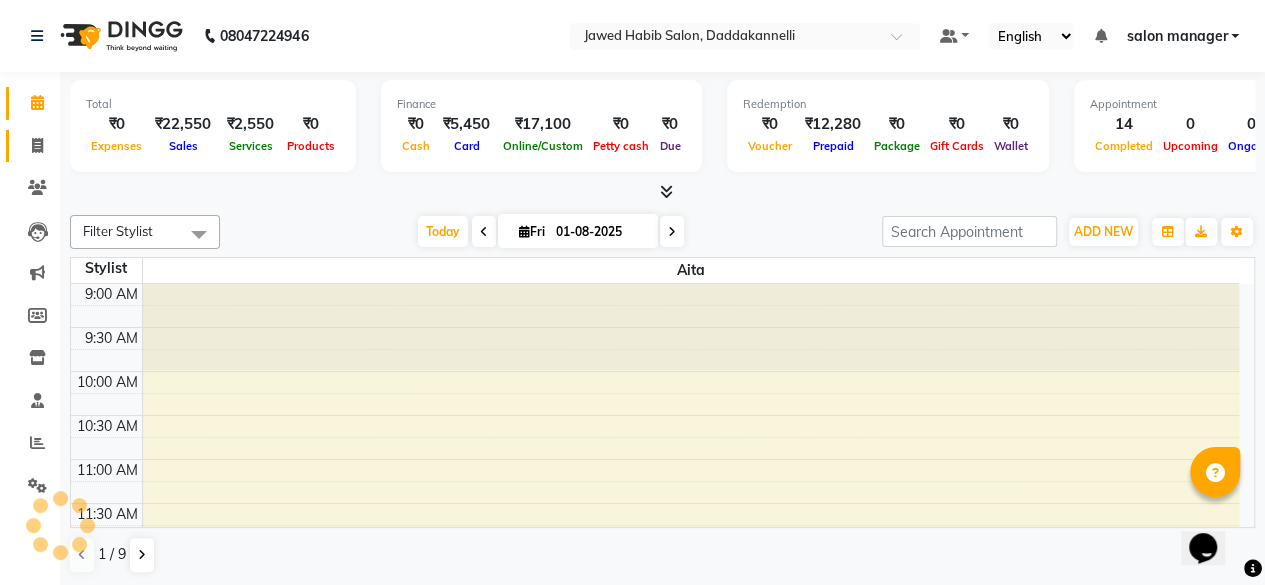 scroll, scrollTop: 0, scrollLeft: 0, axis: both 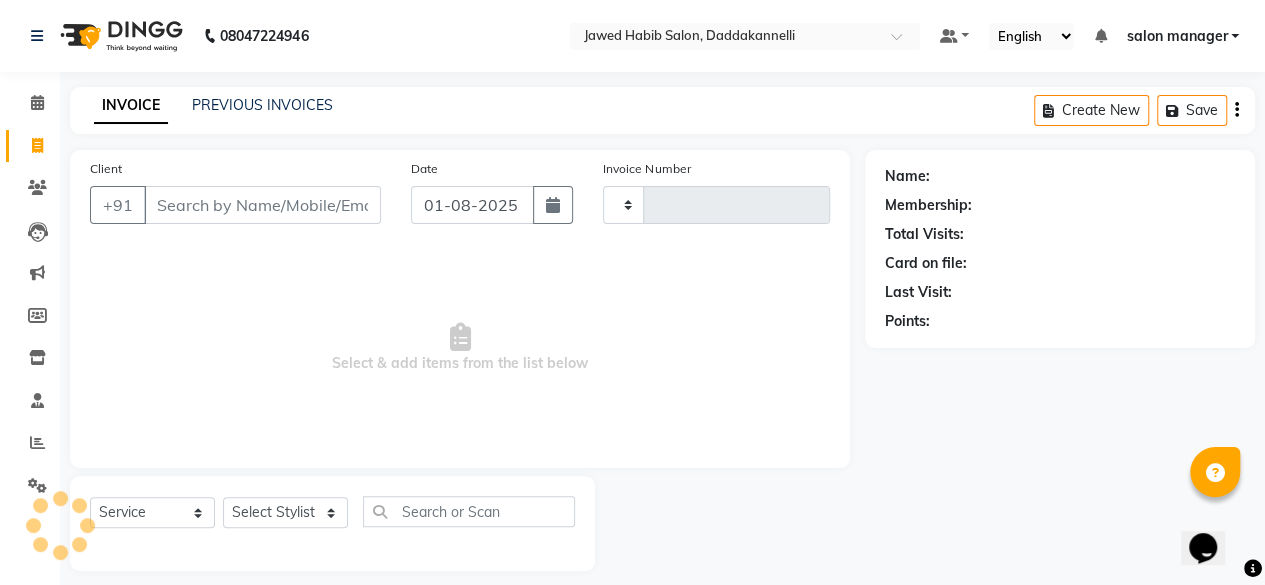 type on "2345" 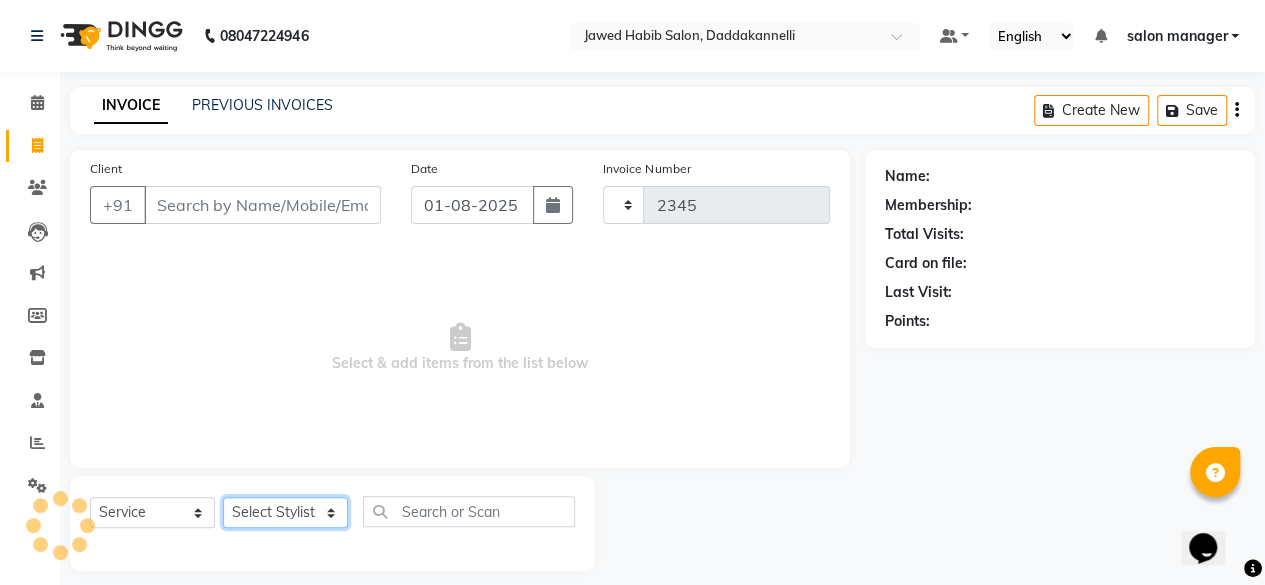 select on "6354" 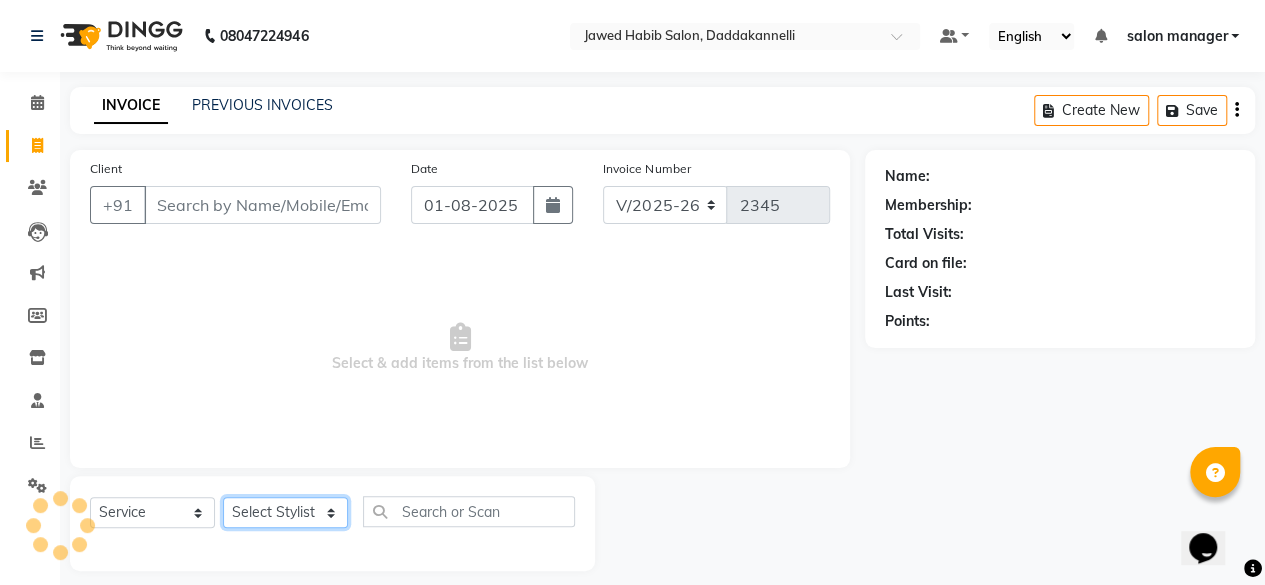 click on "Select Stylist" 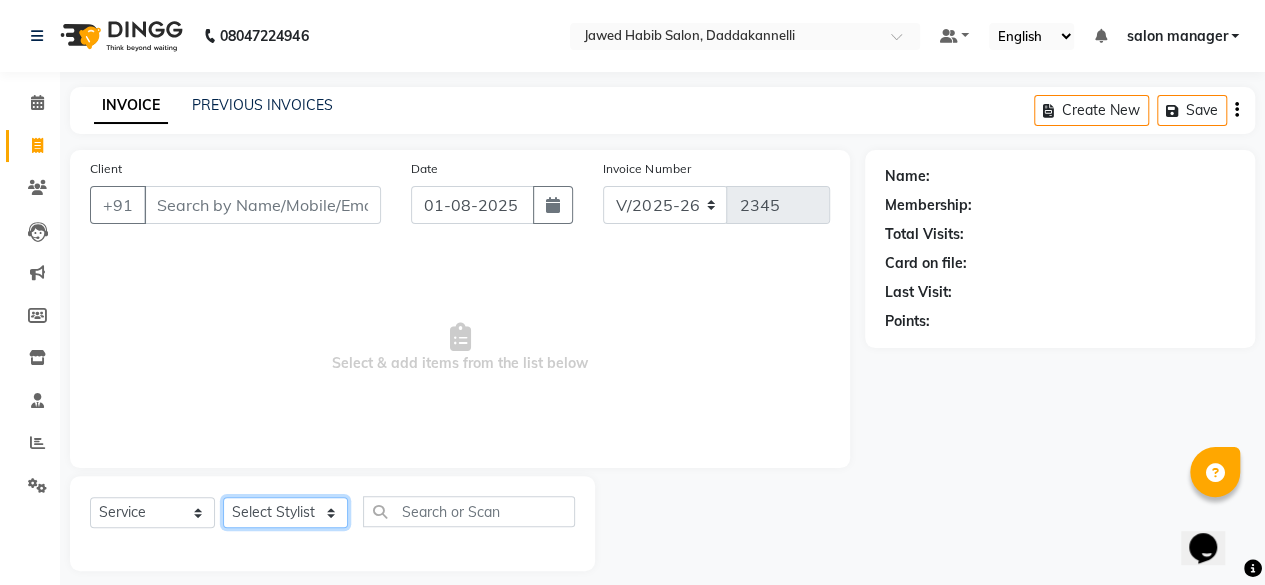 select on "80320" 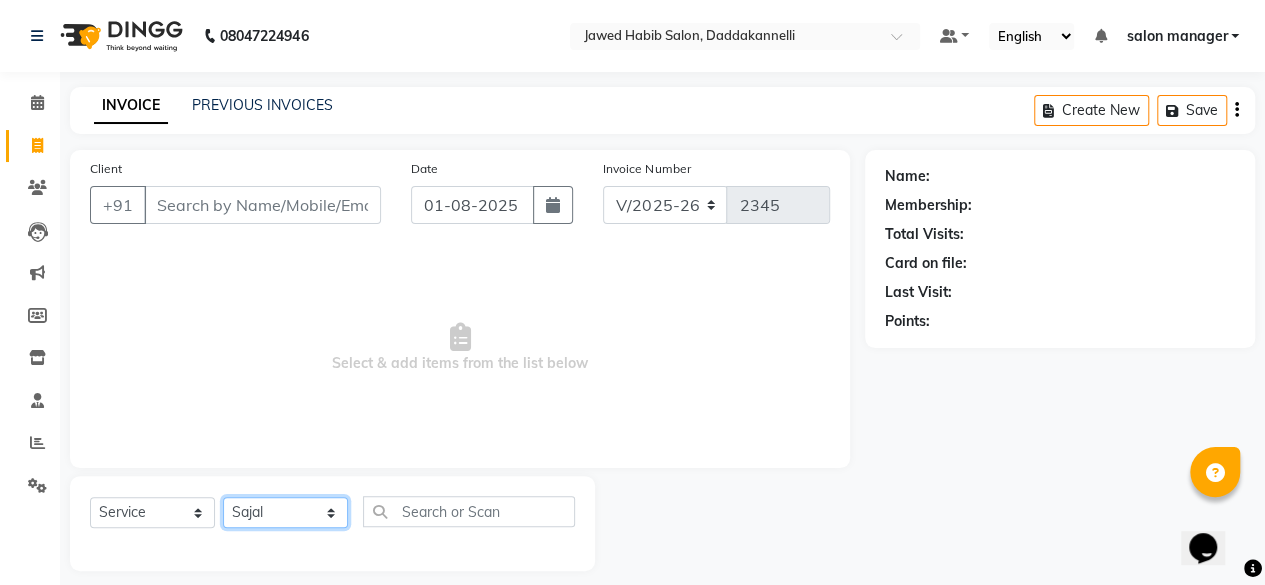 click on "Select Stylist aita DINGG SUPPORT Kabita KAMLA Rahul Riya Tamang Sajal salon manager Sonu Vimal" 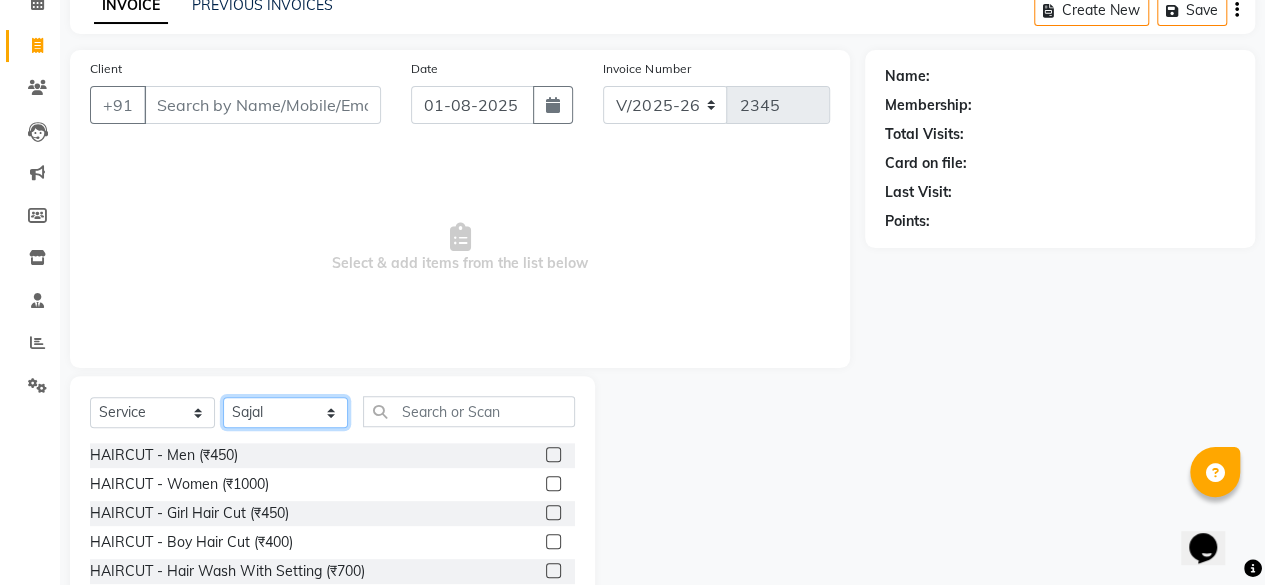 scroll, scrollTop: 200, scrollLeft: 0, axis: vertical 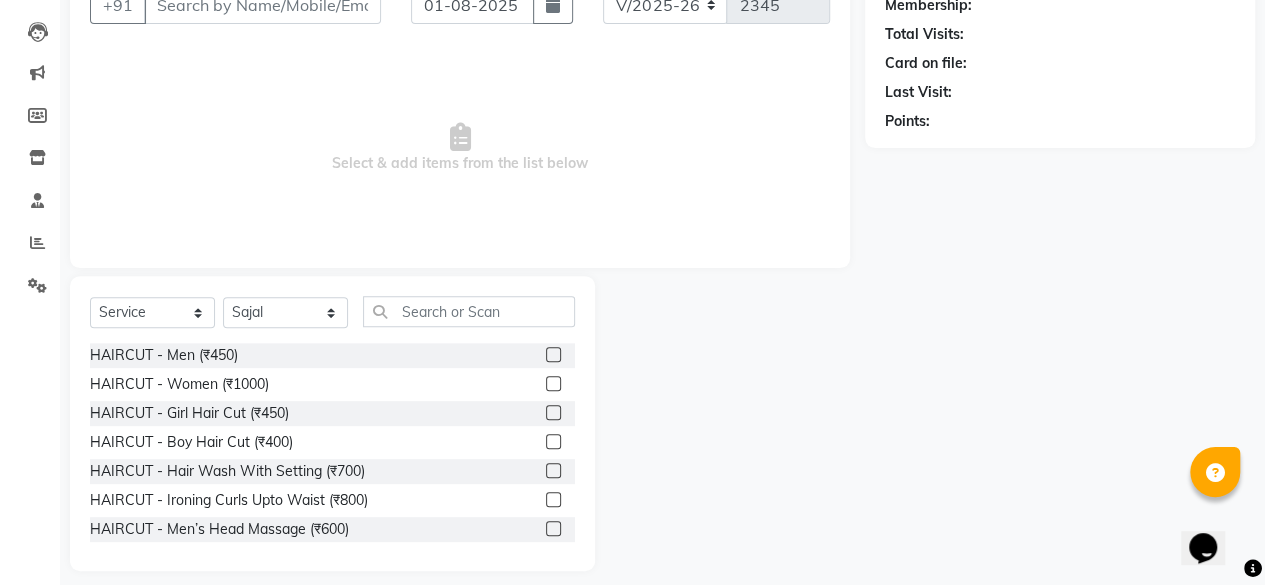 click 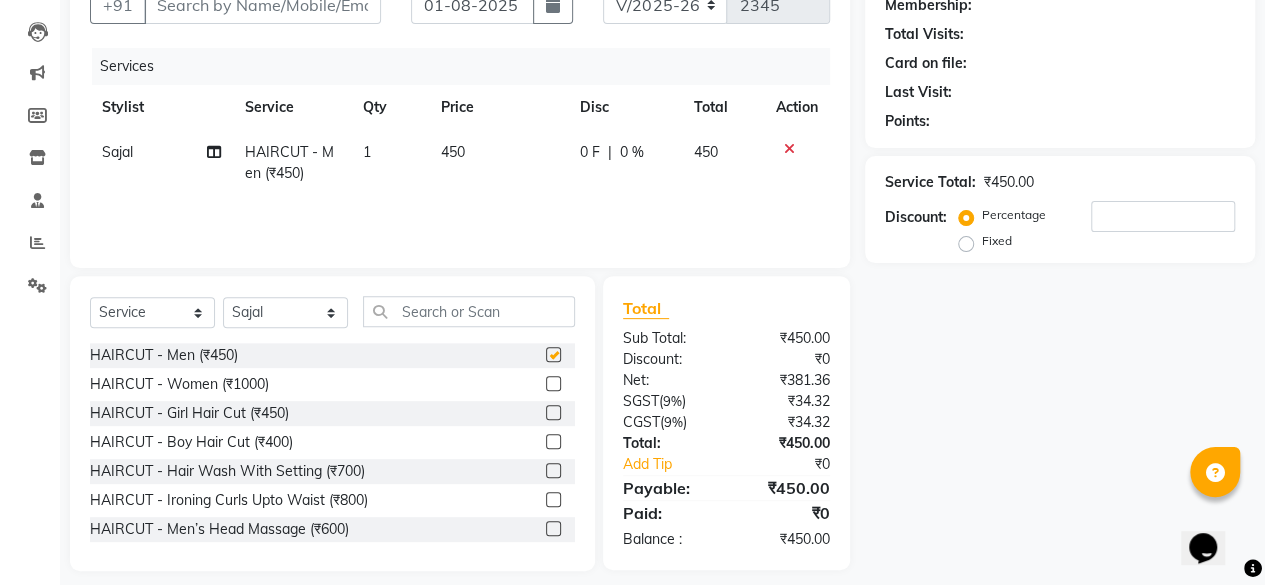 checkbox on "false" 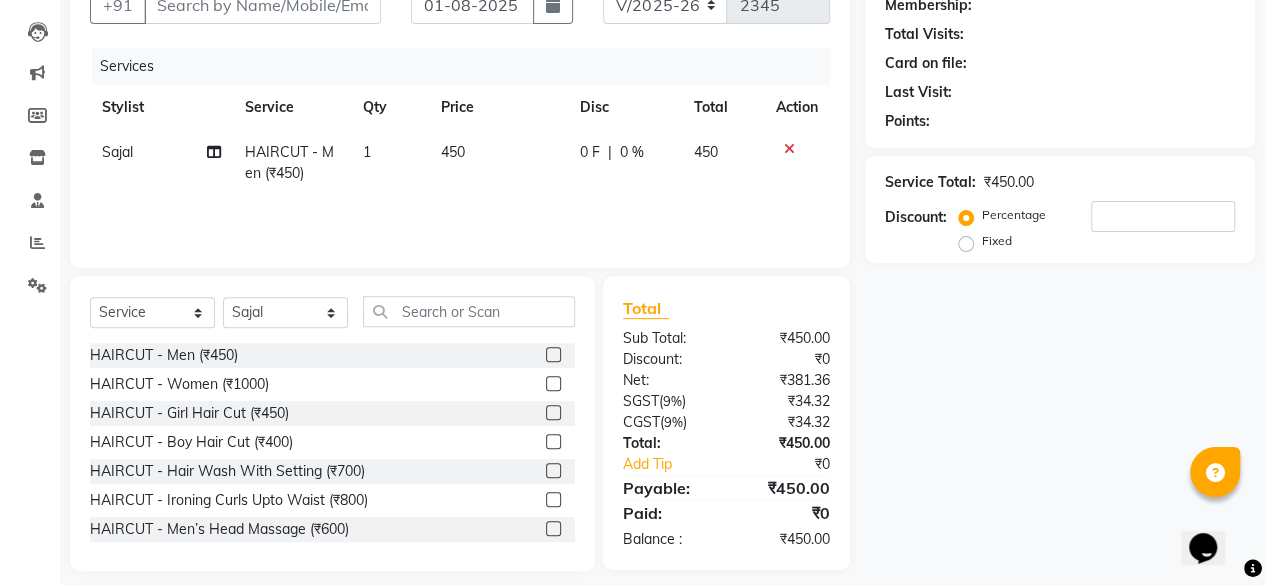 scroll, scrollTop: 100, scrollLeft: 0, axis: vertical 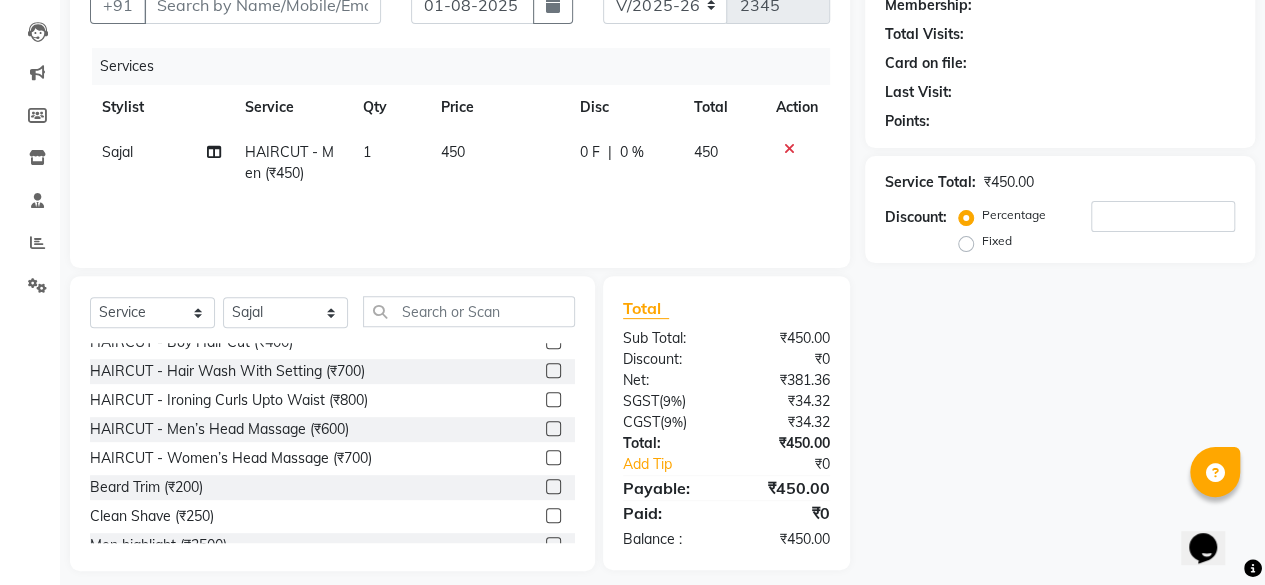 click 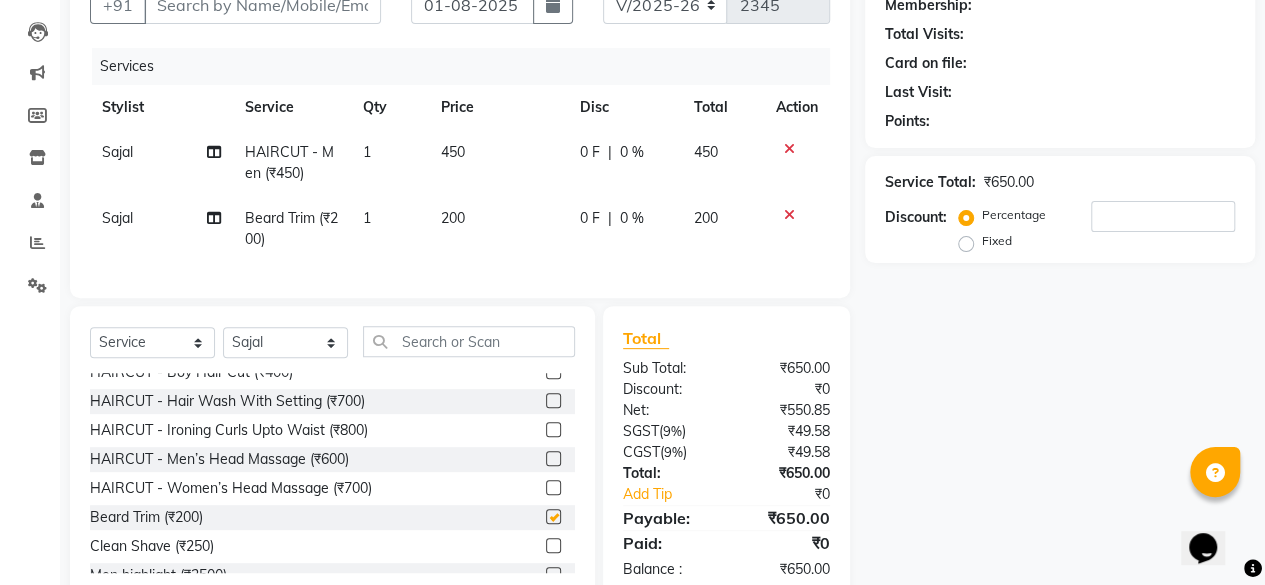 scroll, scrollTop: 44, scrollLeft: 0, axis: vertical 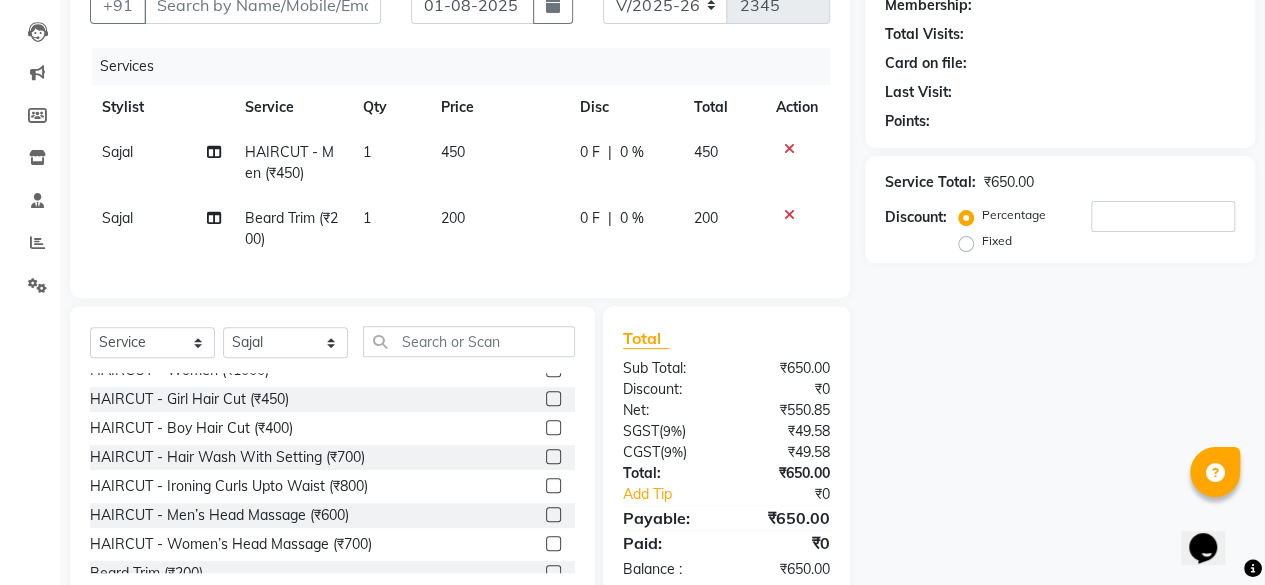 checkbox on "false" 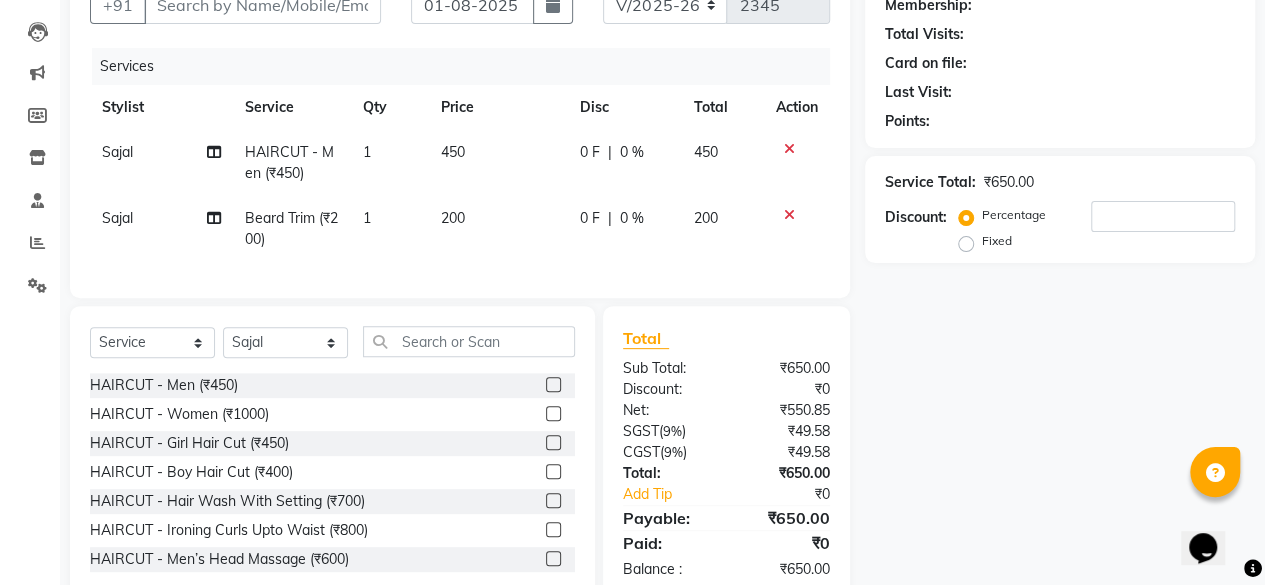scroll, scrollTop: 0, scrollLeft: 0, axis: both 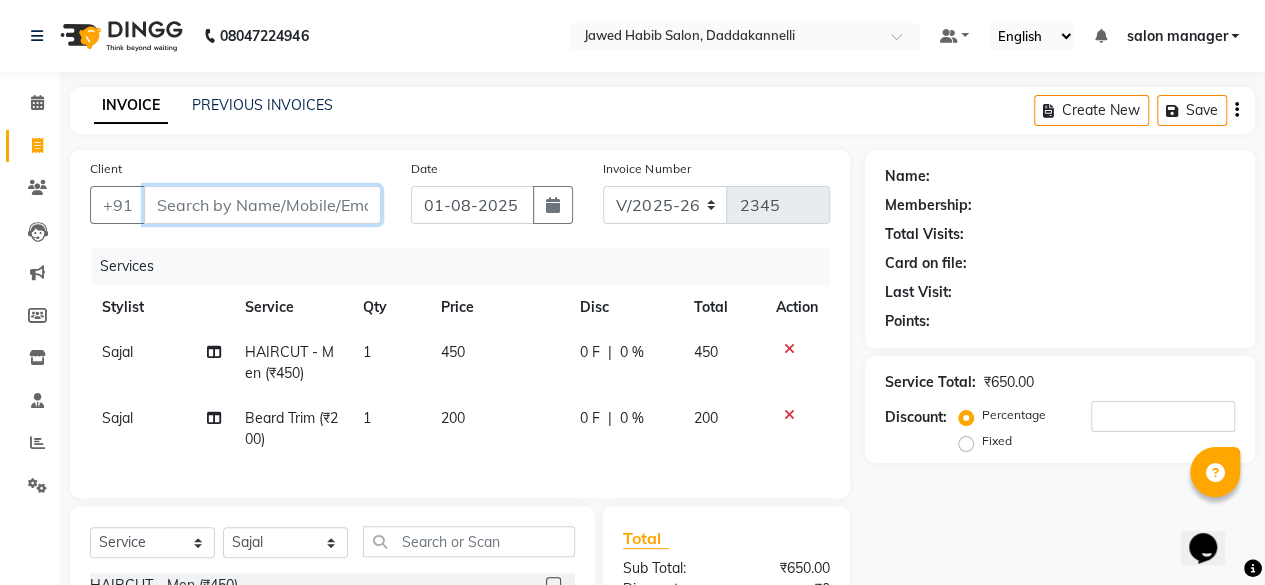 click on "Client" at bounding box center [262, 205] 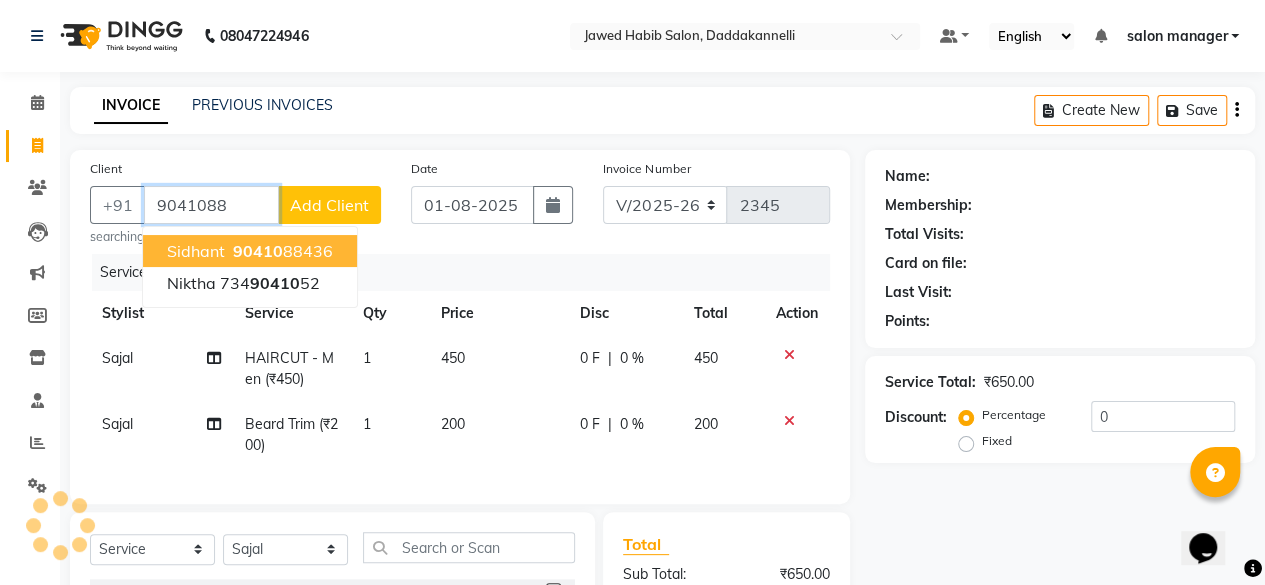 click on "90410" at bounding box center (258, 251) 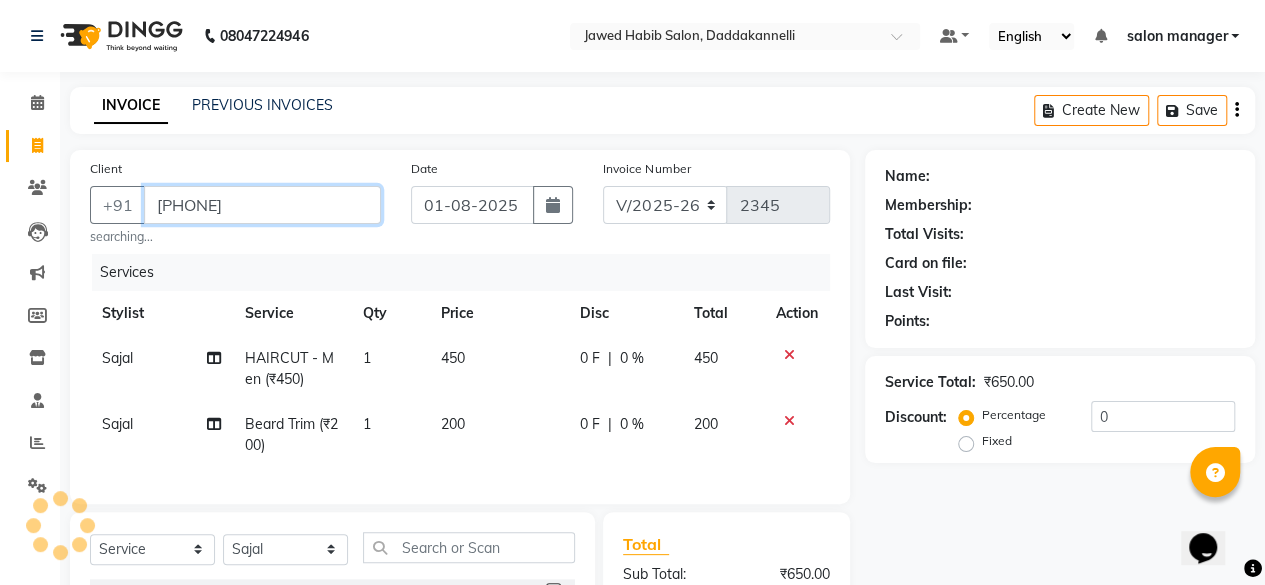 type on "9041088436" 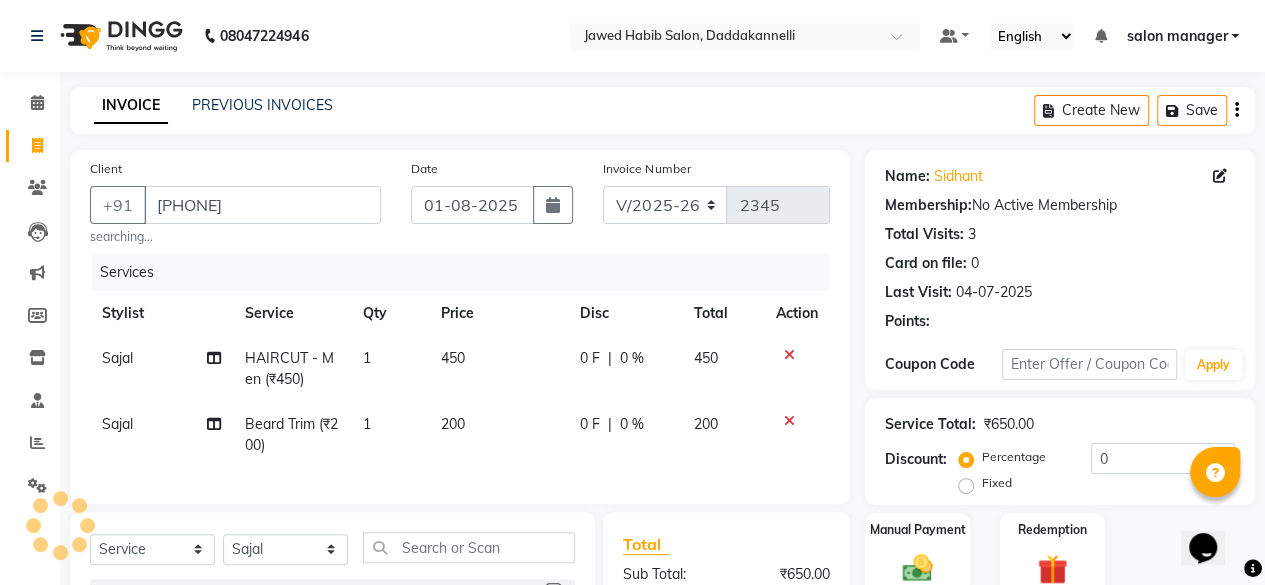 scroll, scrollTop: 266, scrollLeft: 0, axis: vertical 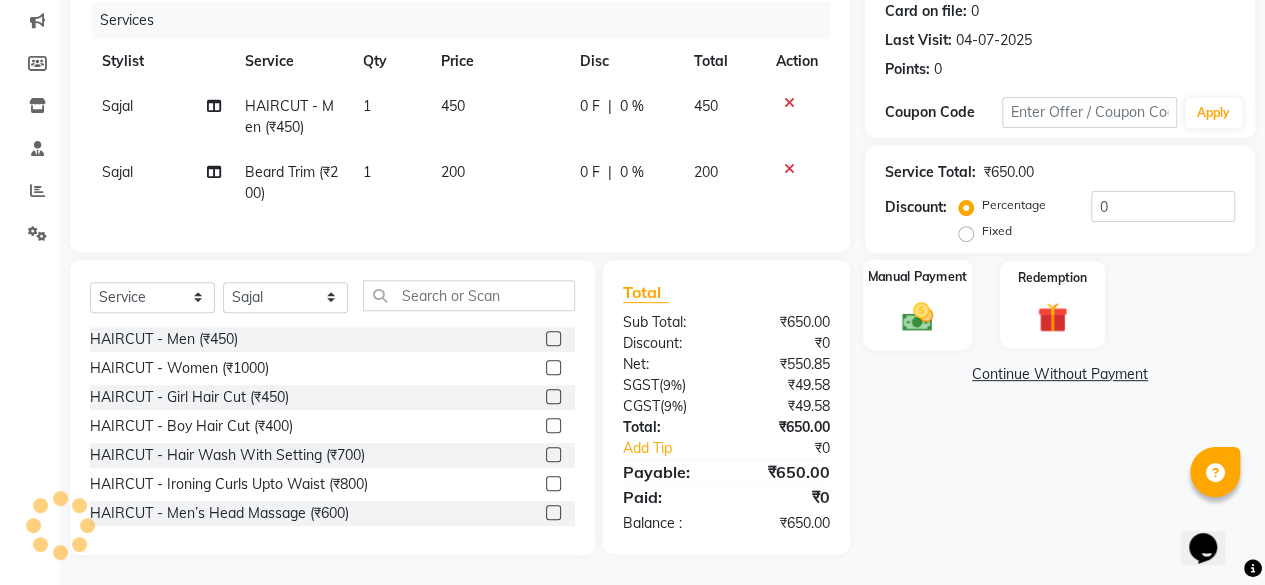 click 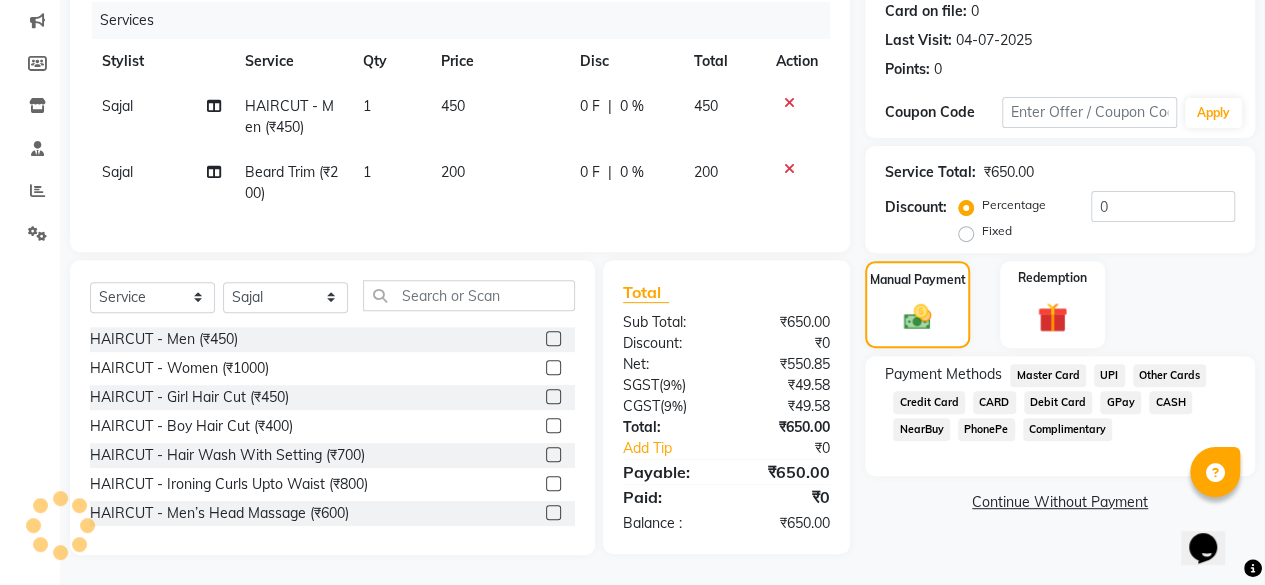 click on "UPI" 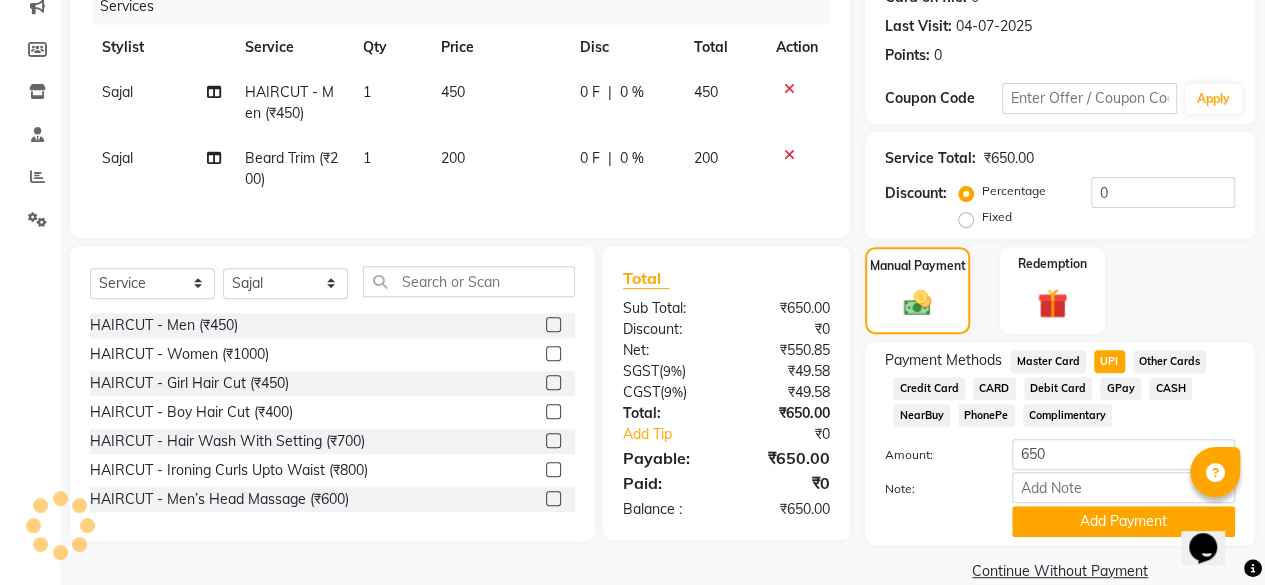 scroll, scrollTop: 296, scrollLeft: 0, axis: vertical 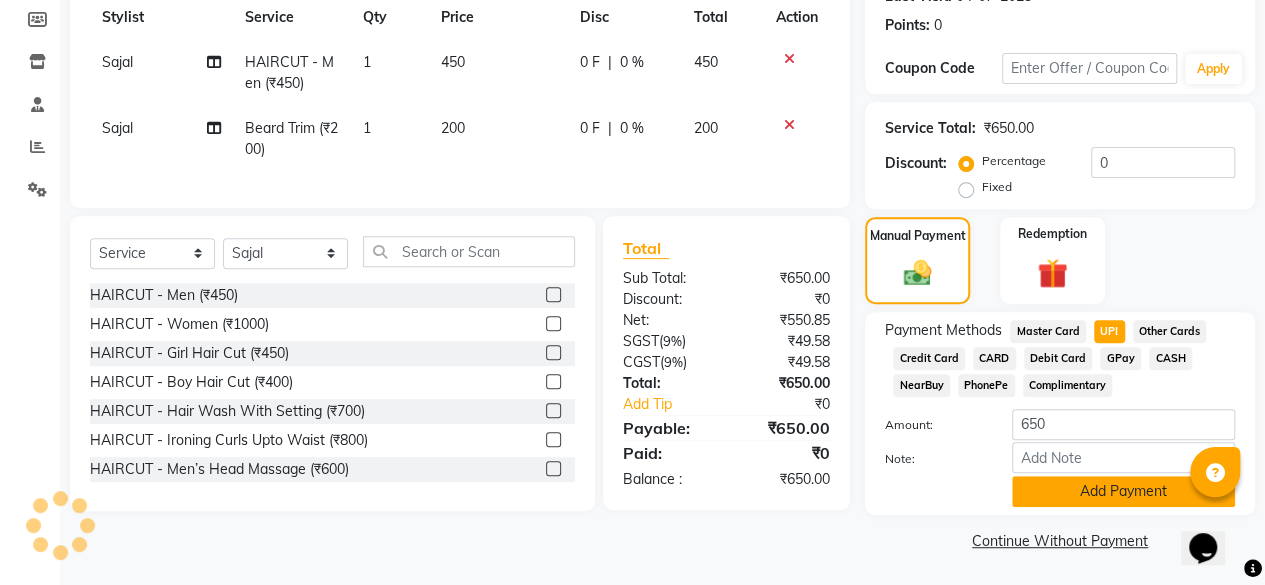 click on "Add Payment" 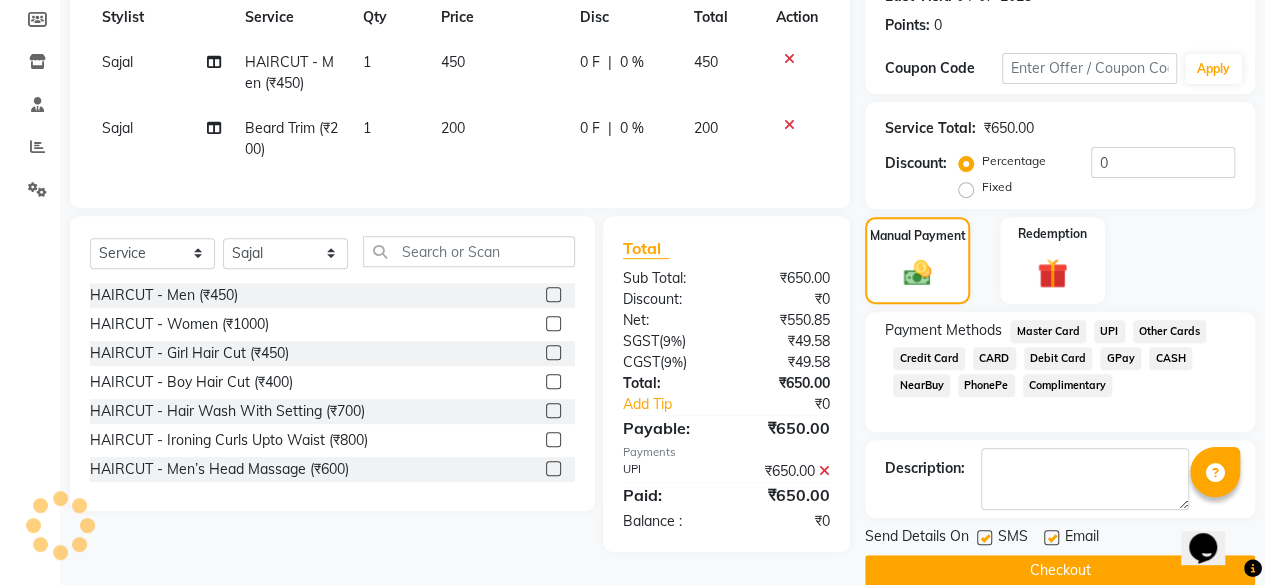 scroll, scrollTop: 324, scrollLeft: 0, axis: vertical 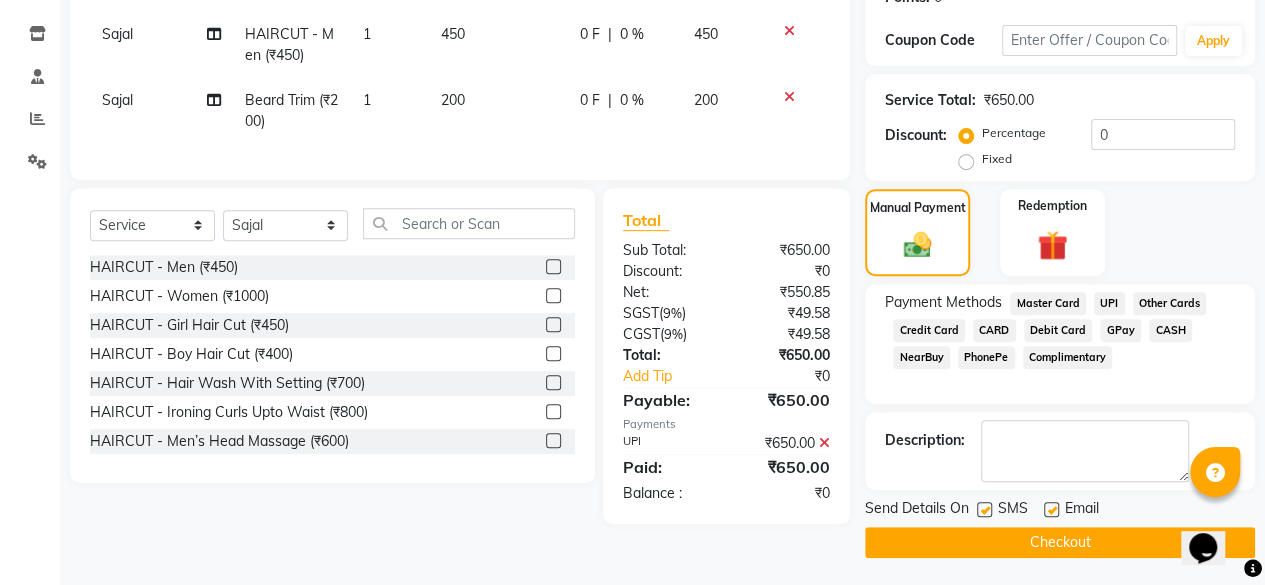 click 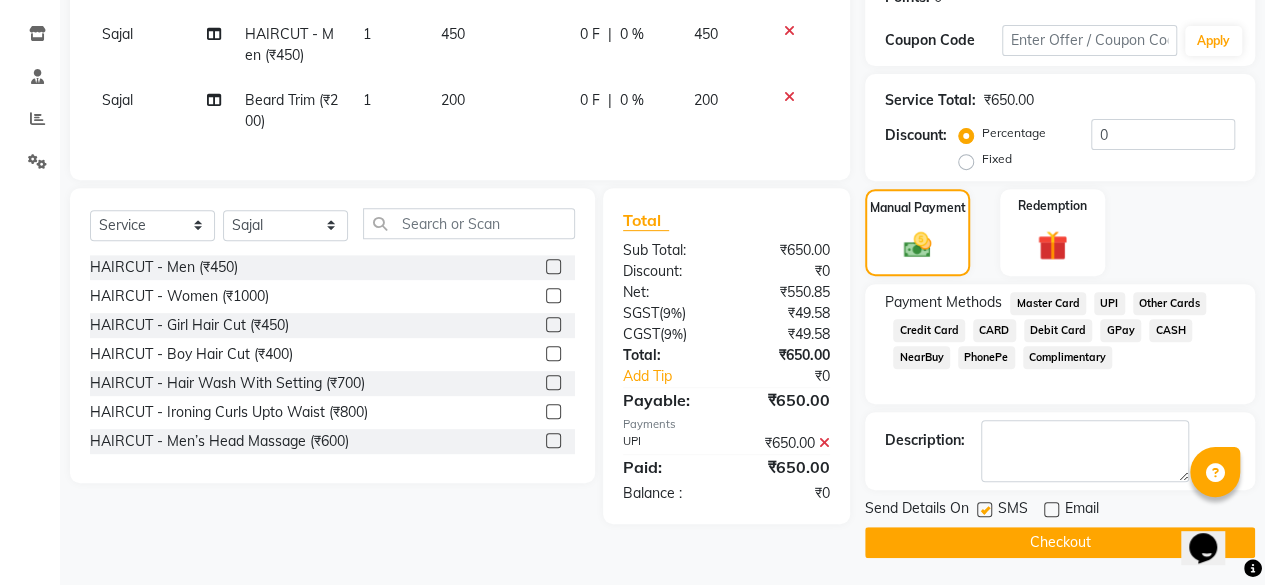 click on "Checkout" 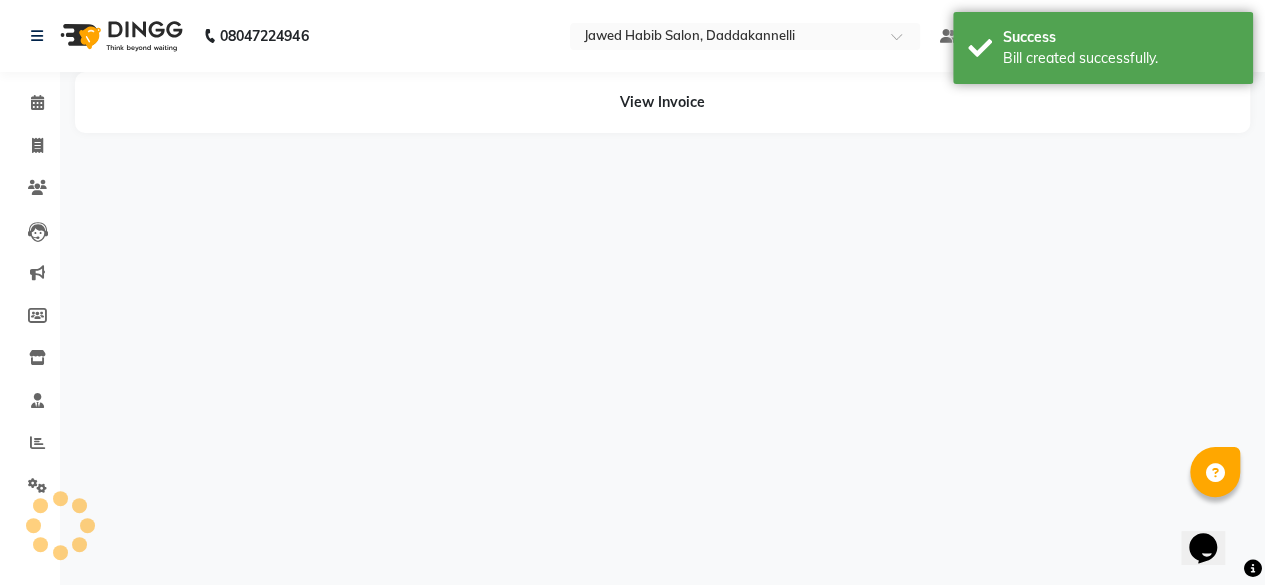 scroll, scrollTop: 0, scrollLeft: 0, axis: both 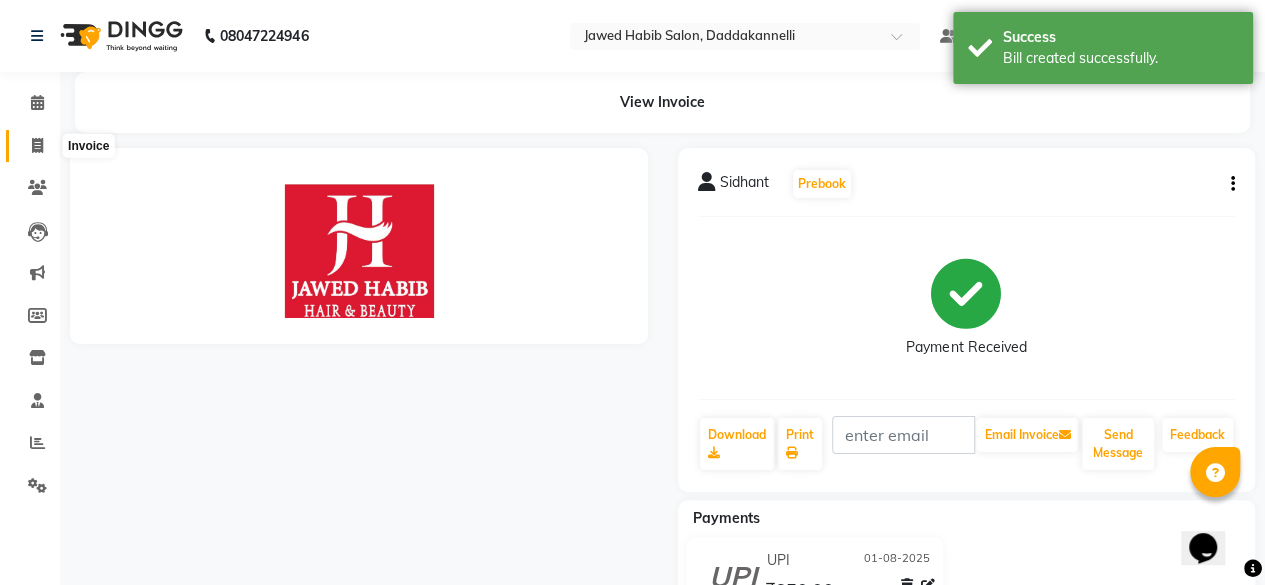 click 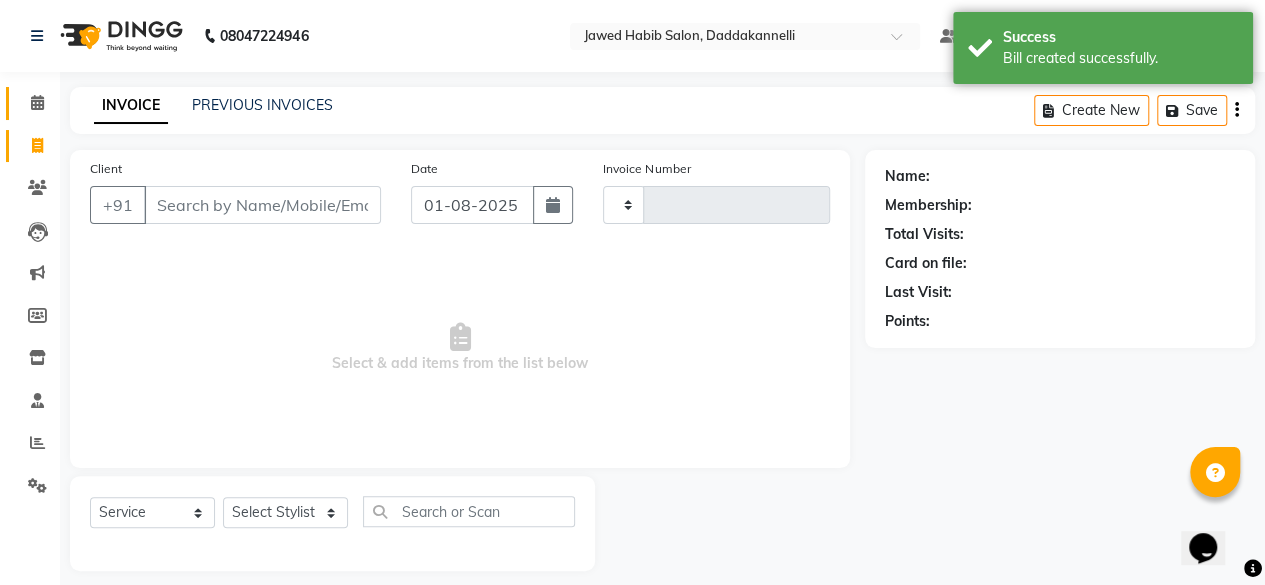 type on "2346" 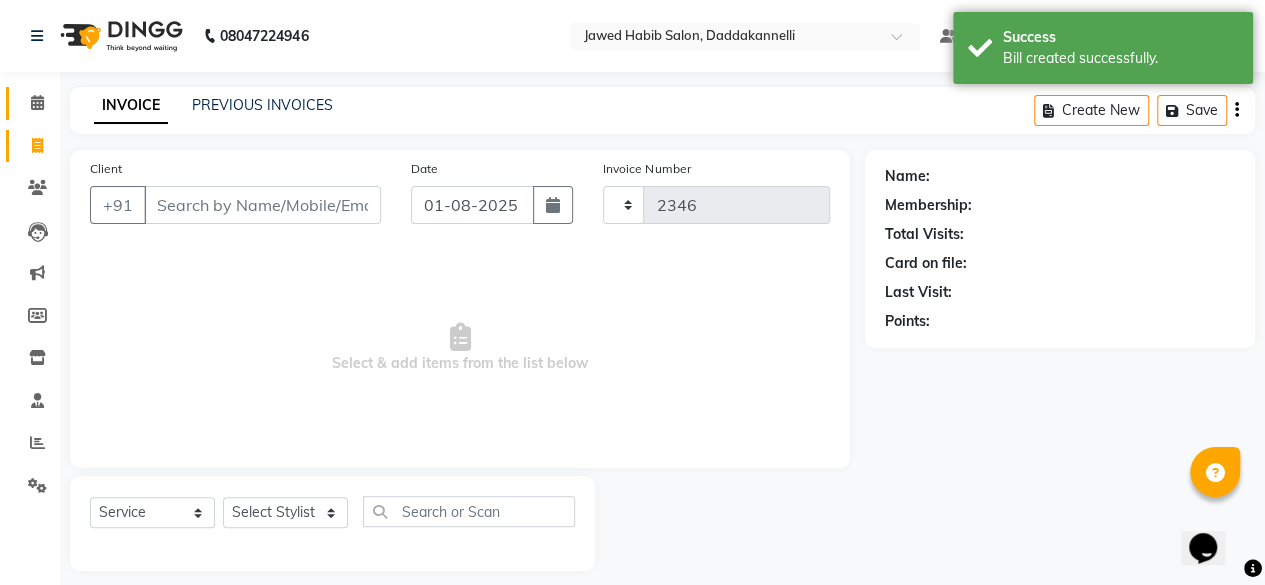 select on "6354" 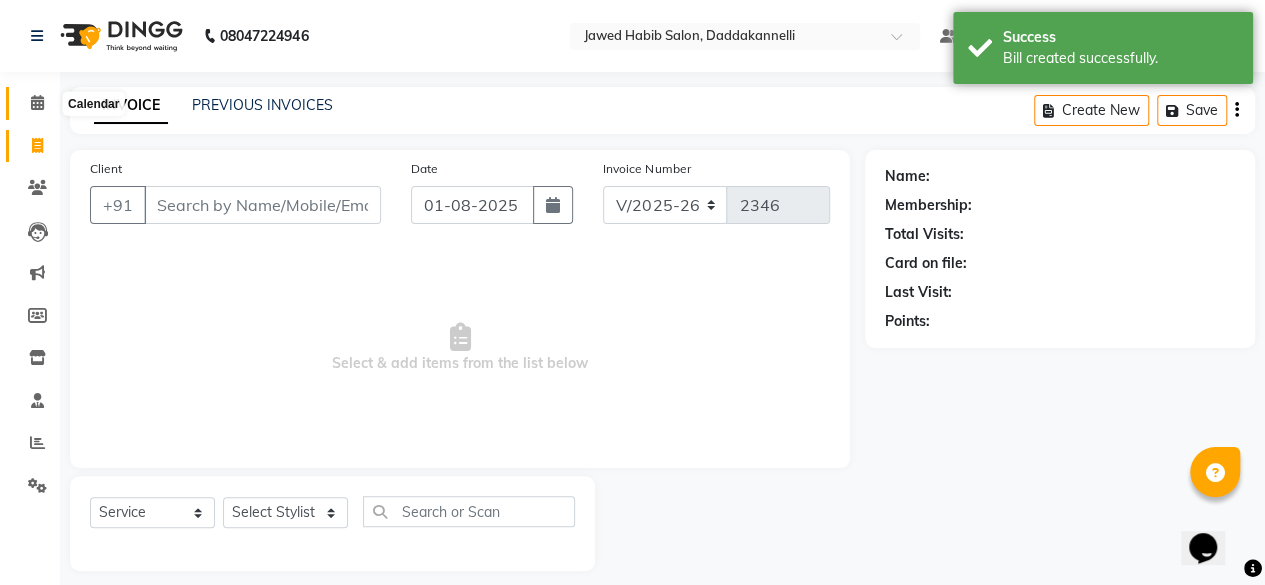 scroll, scrollTop: 15, scrollLeft: 0, axis: vertical 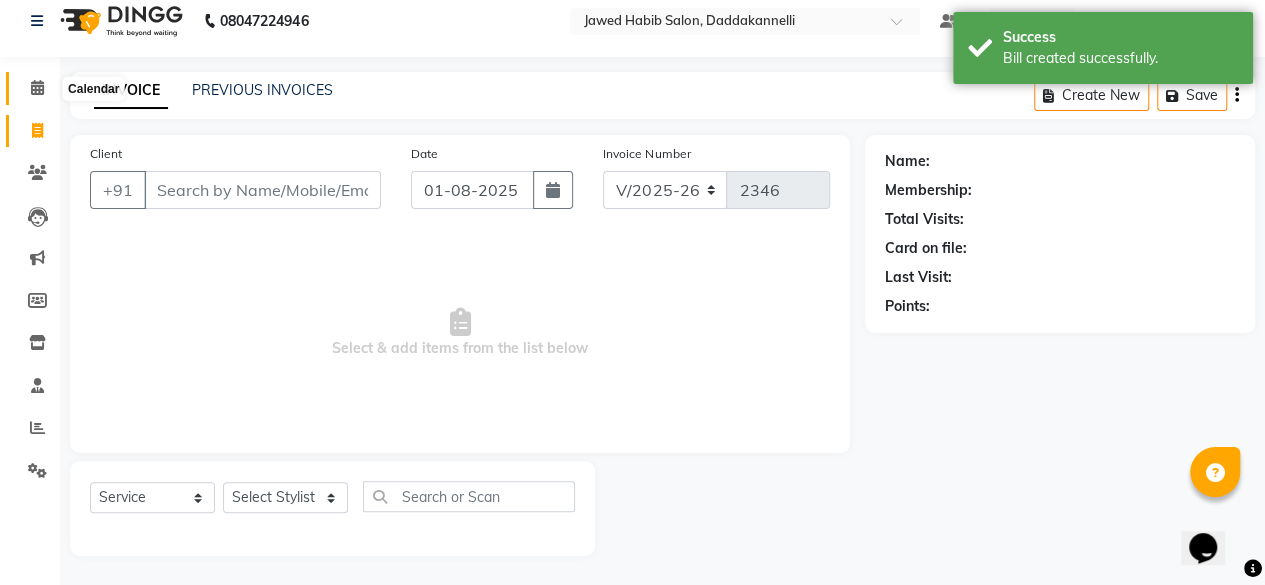click 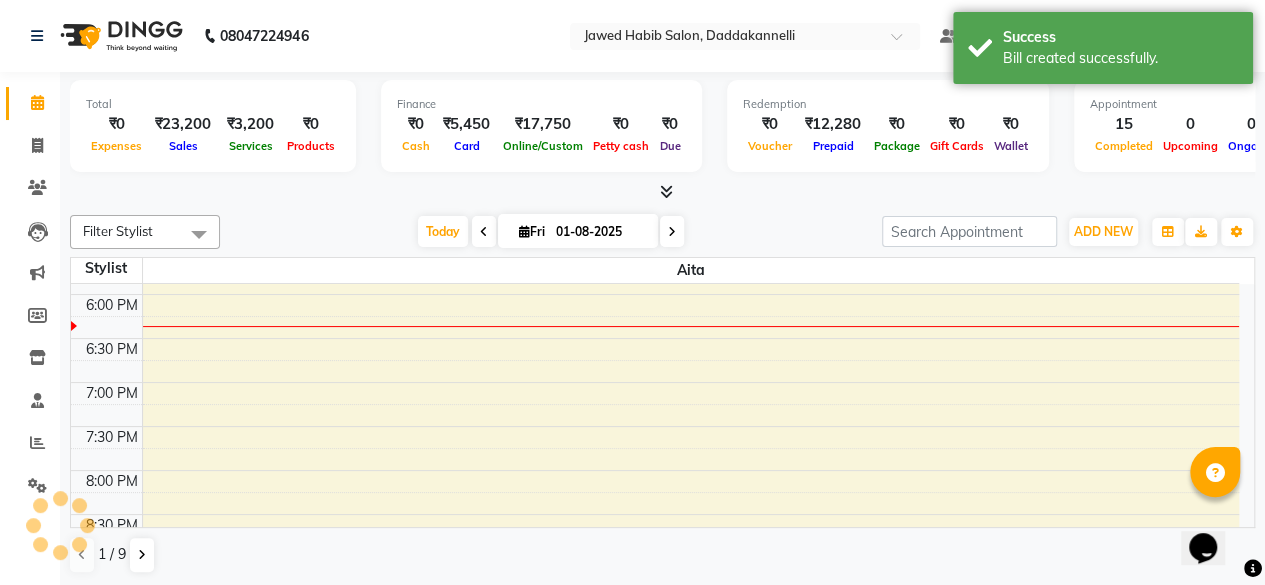 scroll, scrollTop: 0, scrollLeft: 0, axis: both 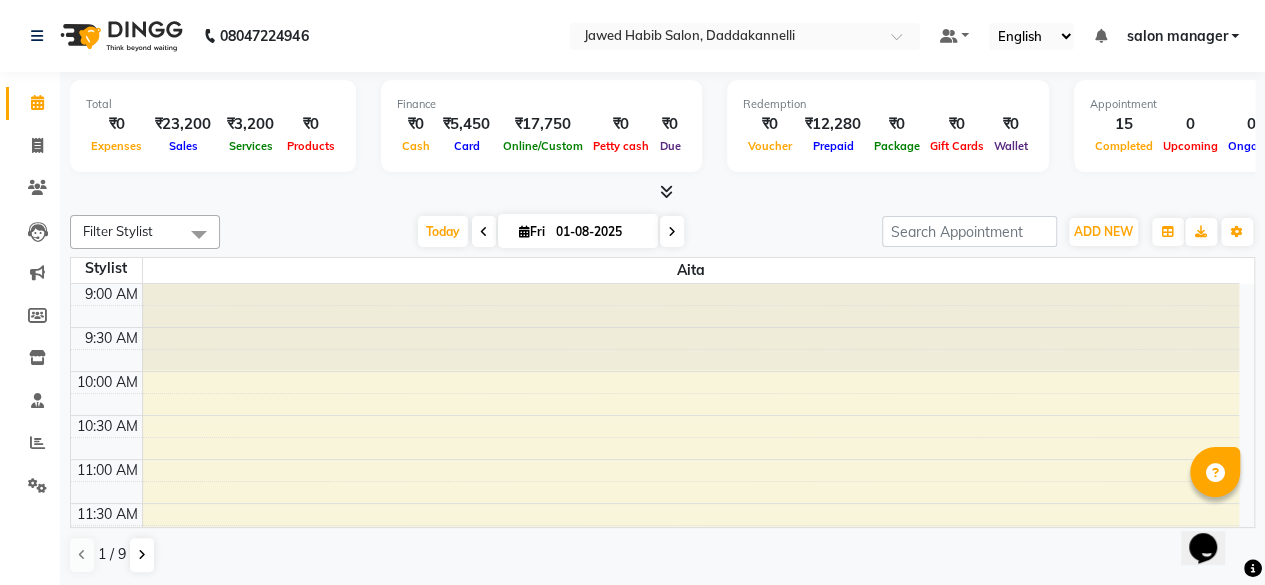 click on "₹3,200" at bounding box center (250, 124) 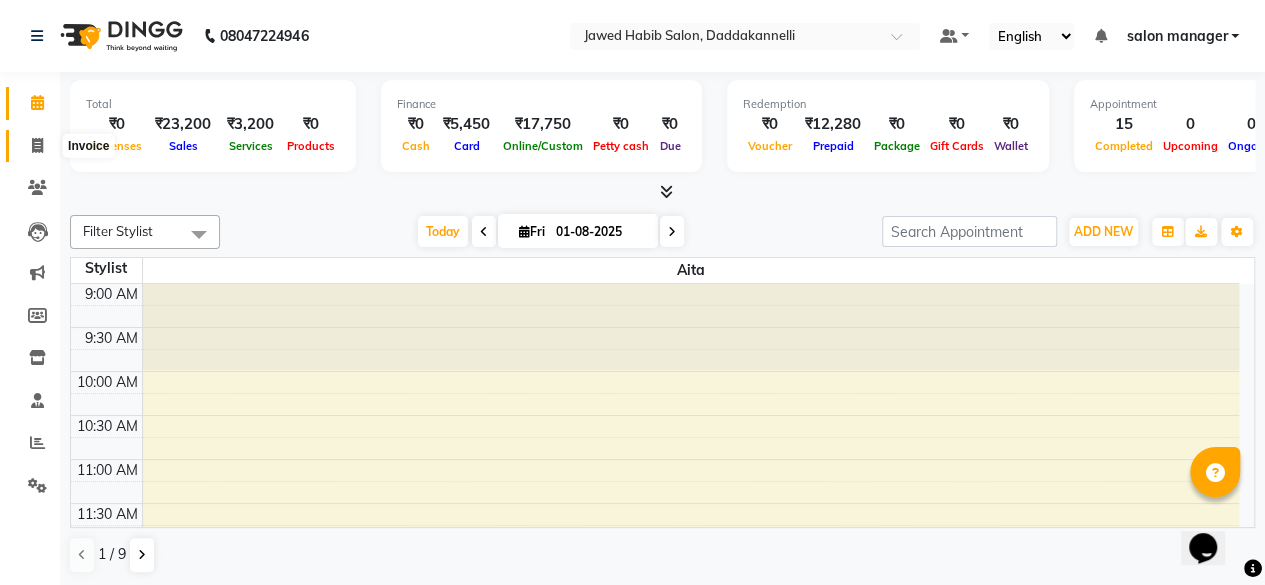 click 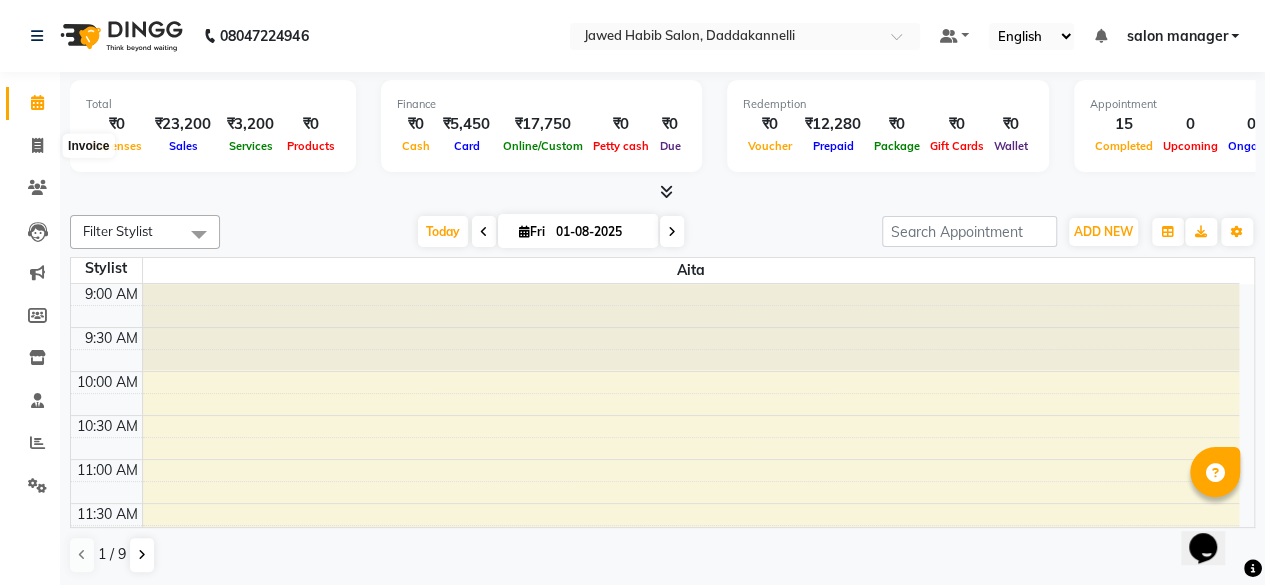 select on "service" 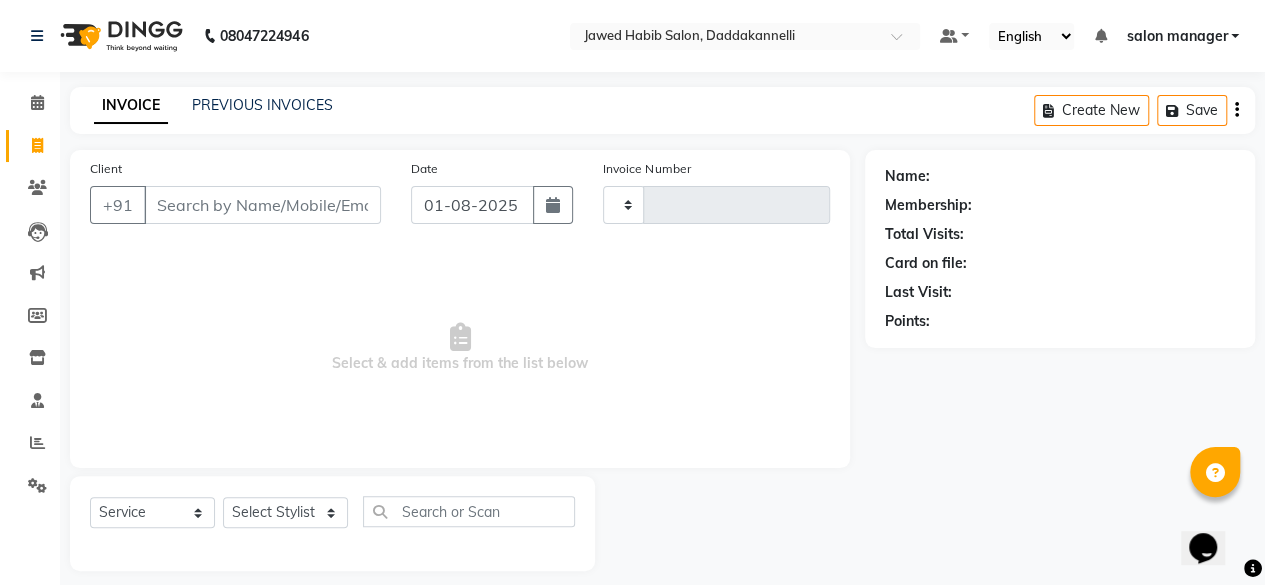 type on "2346" 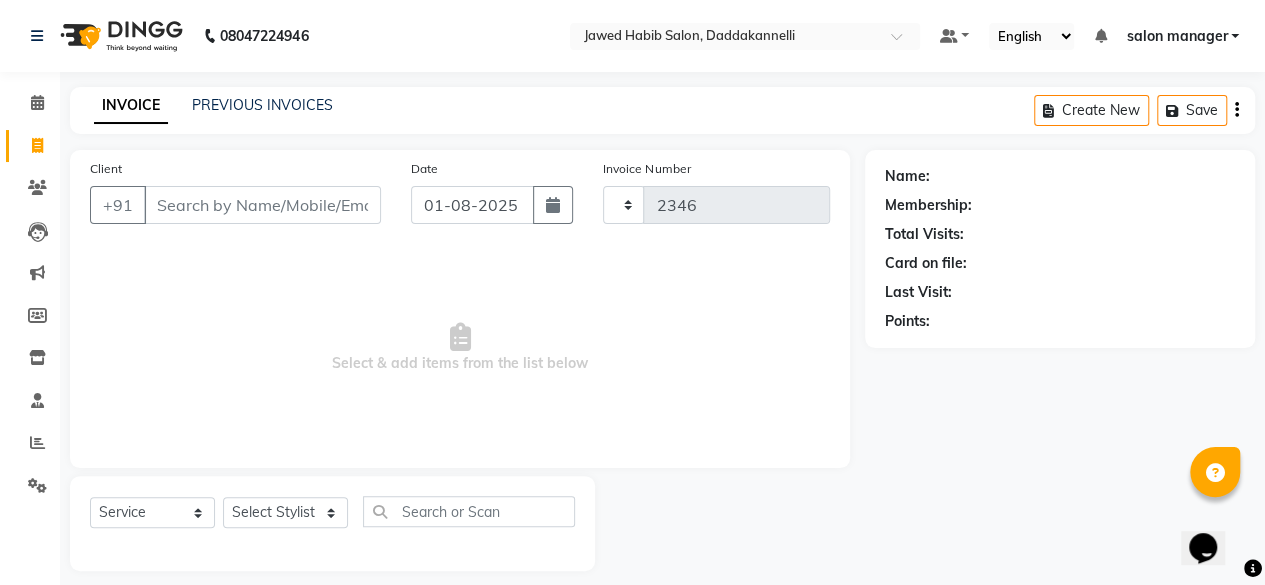 select on "6354" 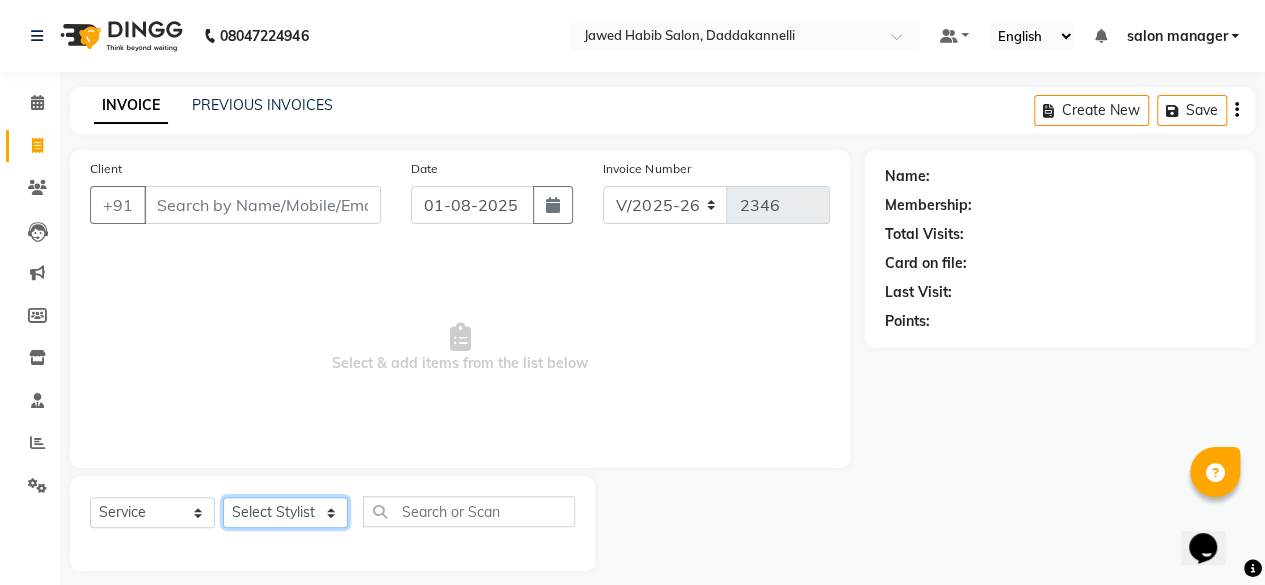 click on "Select Stylist aita DINGG SUPPORT Kabita KAMLA Rahul Riya Tamang Sajal salon manager Sonu Vimal" 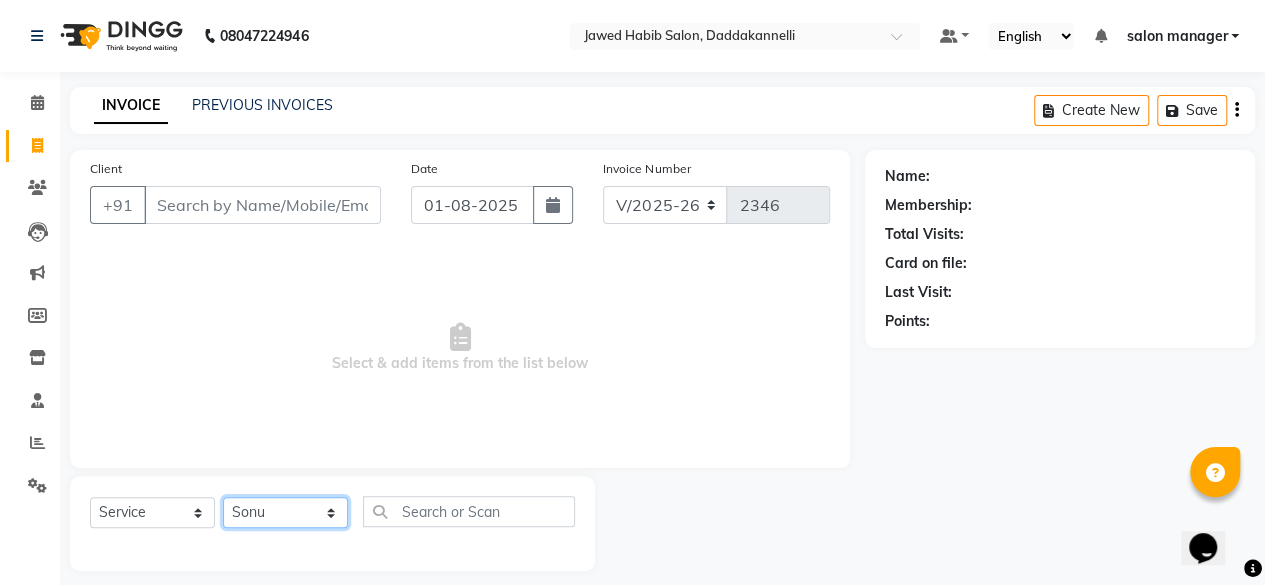 click on "Select Stylist aita DINGG SUPPORT Kabita KAMLA Rahul Riya Tamang Sajal salon manager Sonu Vimal" 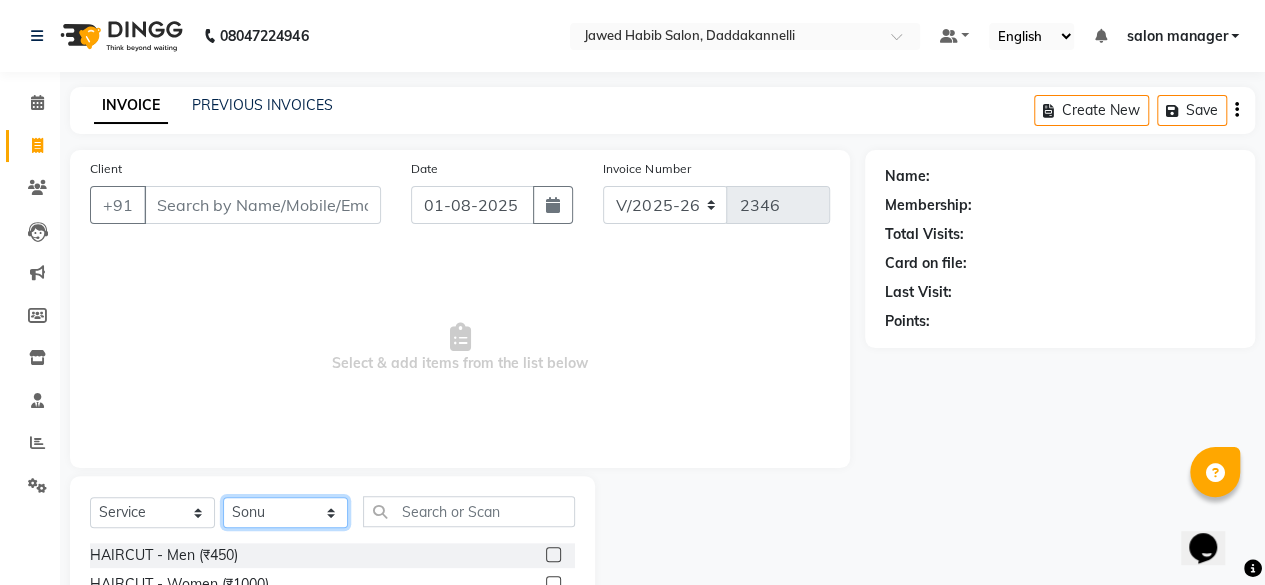 scroll, scrollTop: 200, scrollLeft: 0, axis: vertical 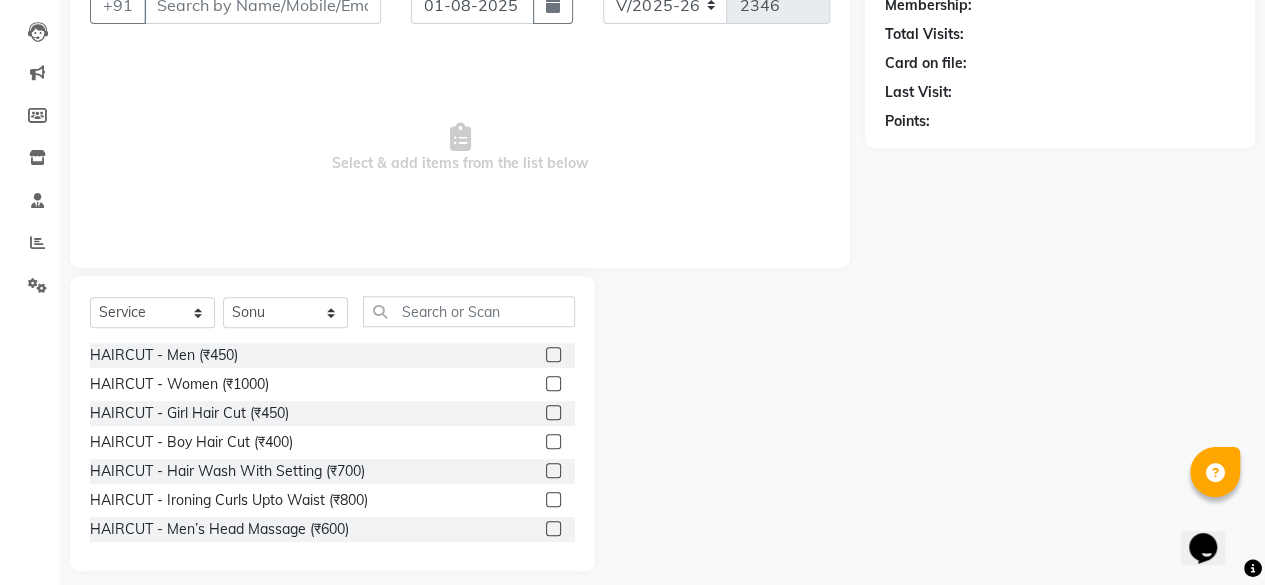 click 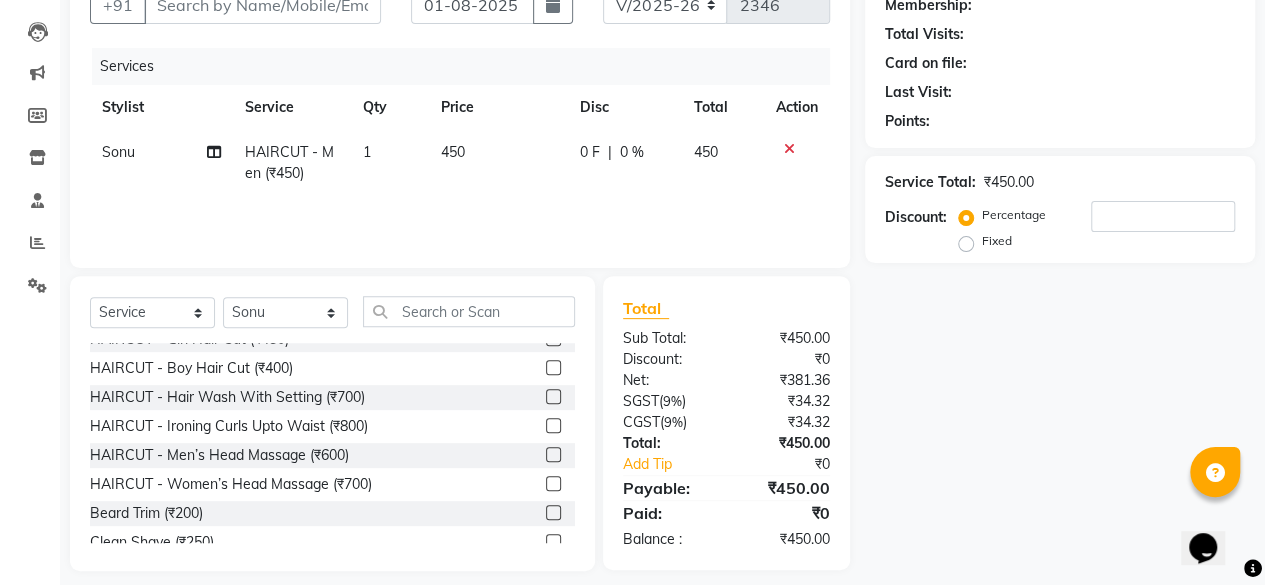 checkbox on "false" 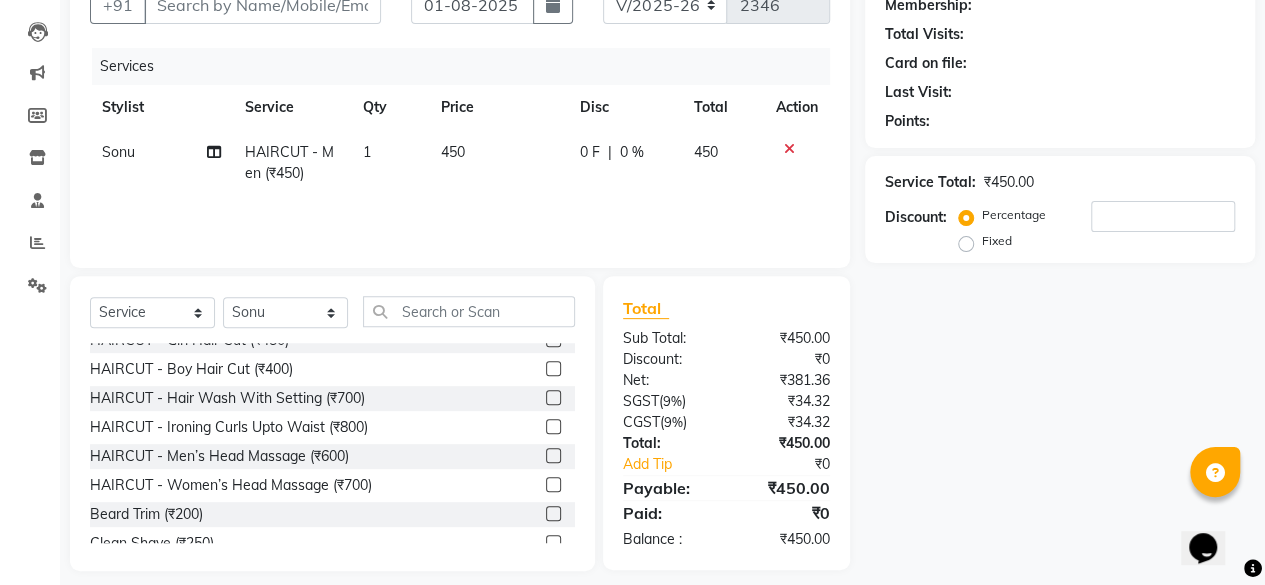 scroll, scrollTop: 0, scrollLeft: 0, axis: both 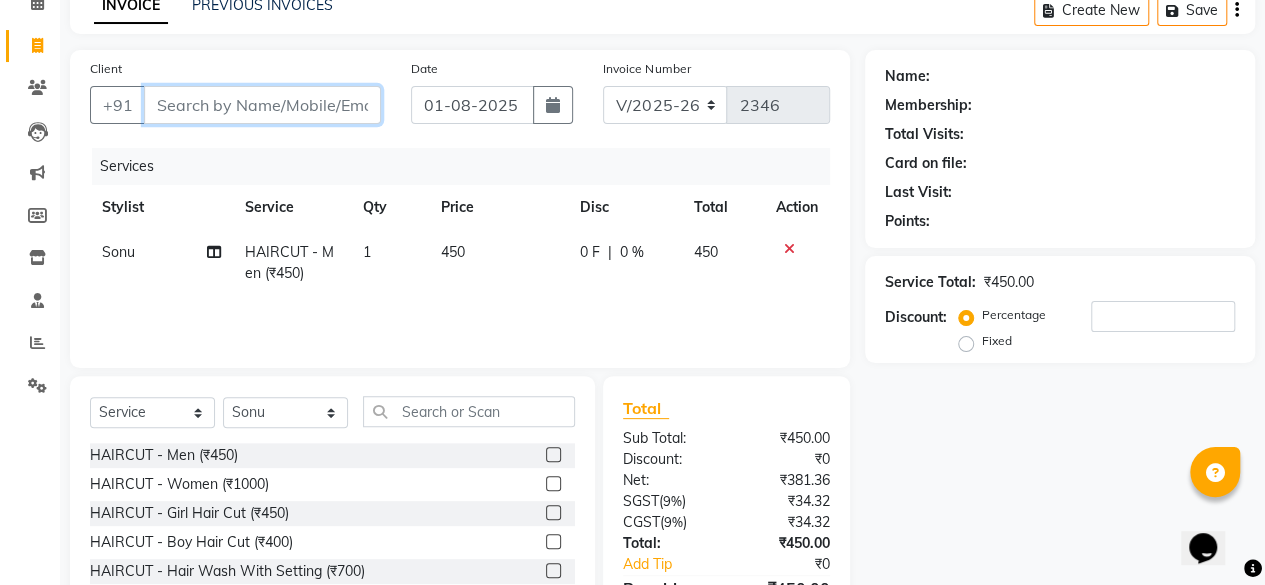 click on "Client" at bounding box center (262, 105) 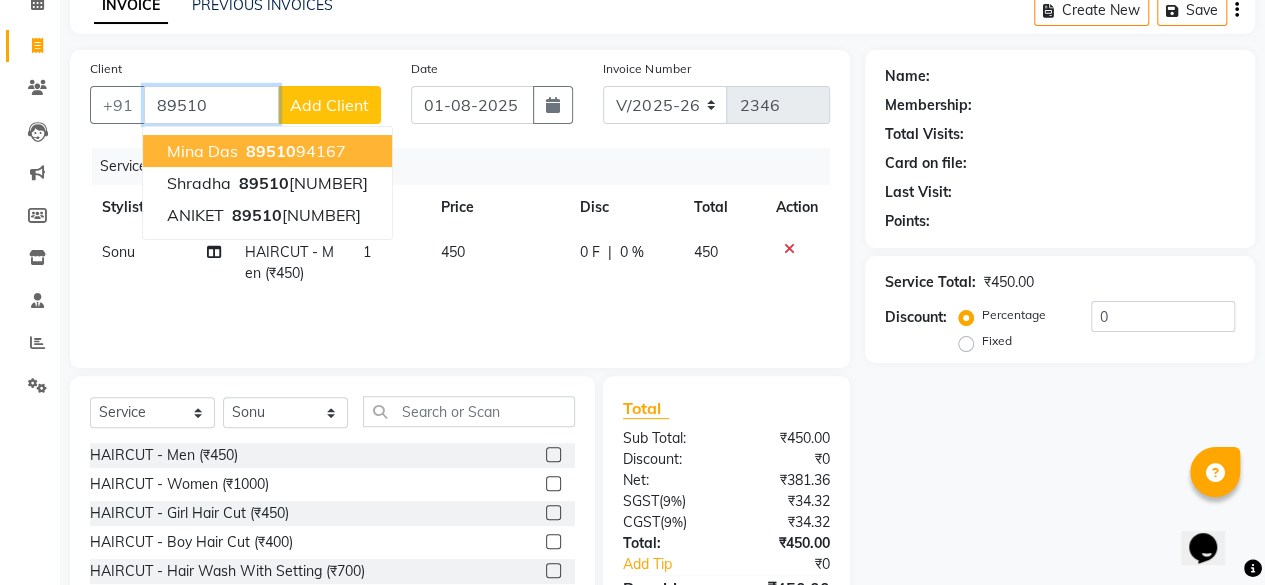 scroll, scrollTop: 0, scrollLeft: 0, axis: both 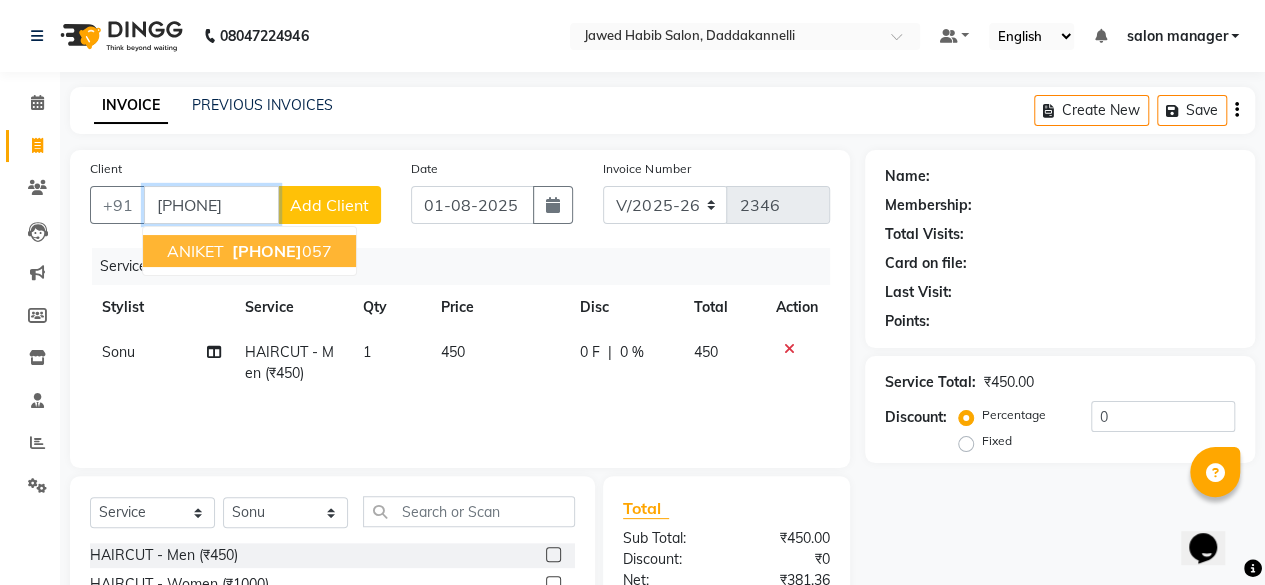 click on "8951049" at bounding box center [267, 251] 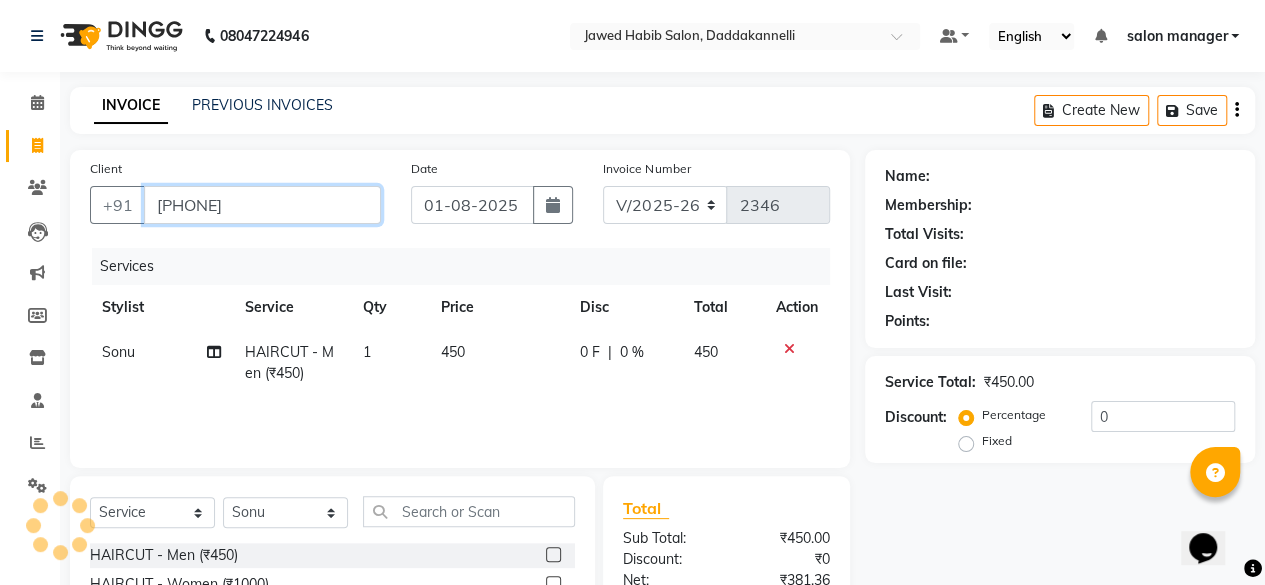 type on "8951049057" 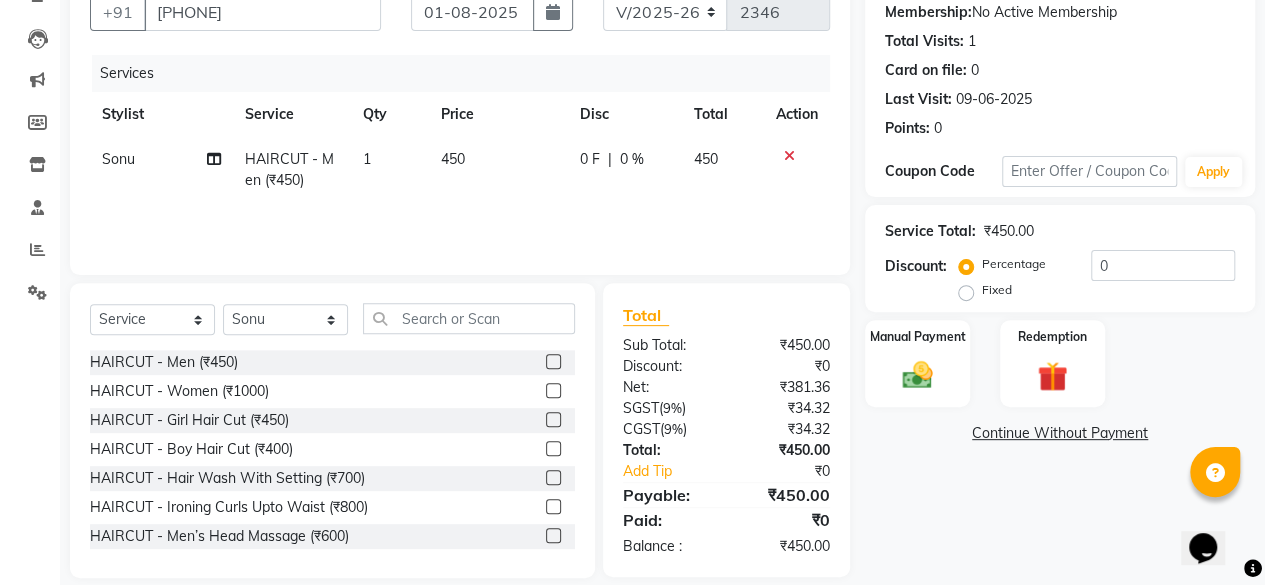 scroll, scrollTop: 215, scrollLeft: 0, axis: vertical 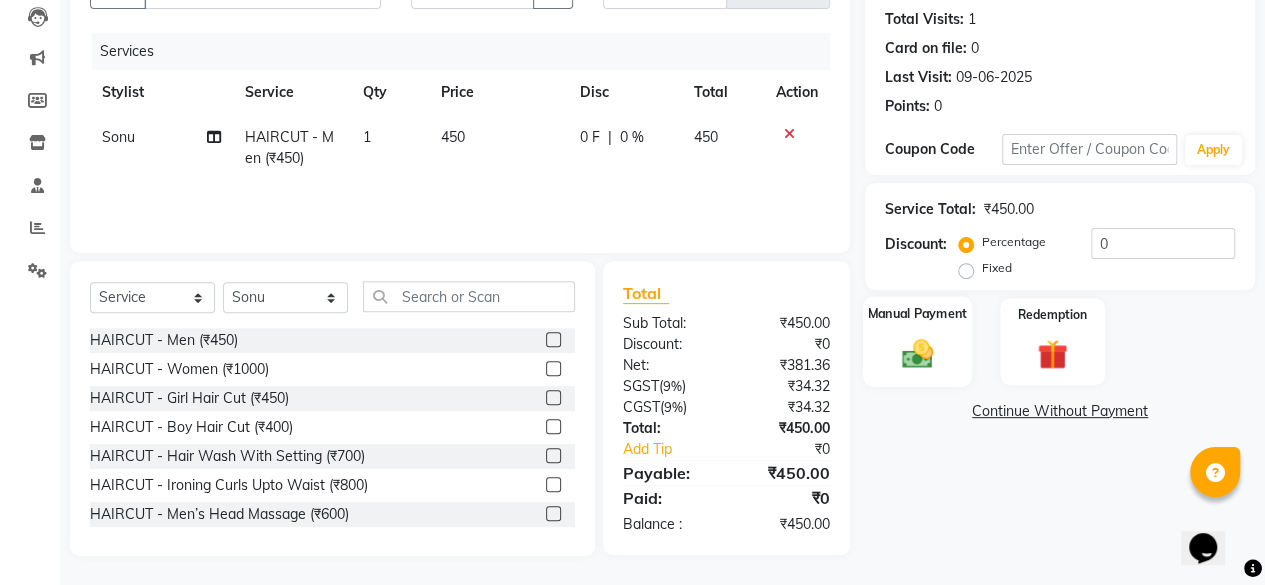 click 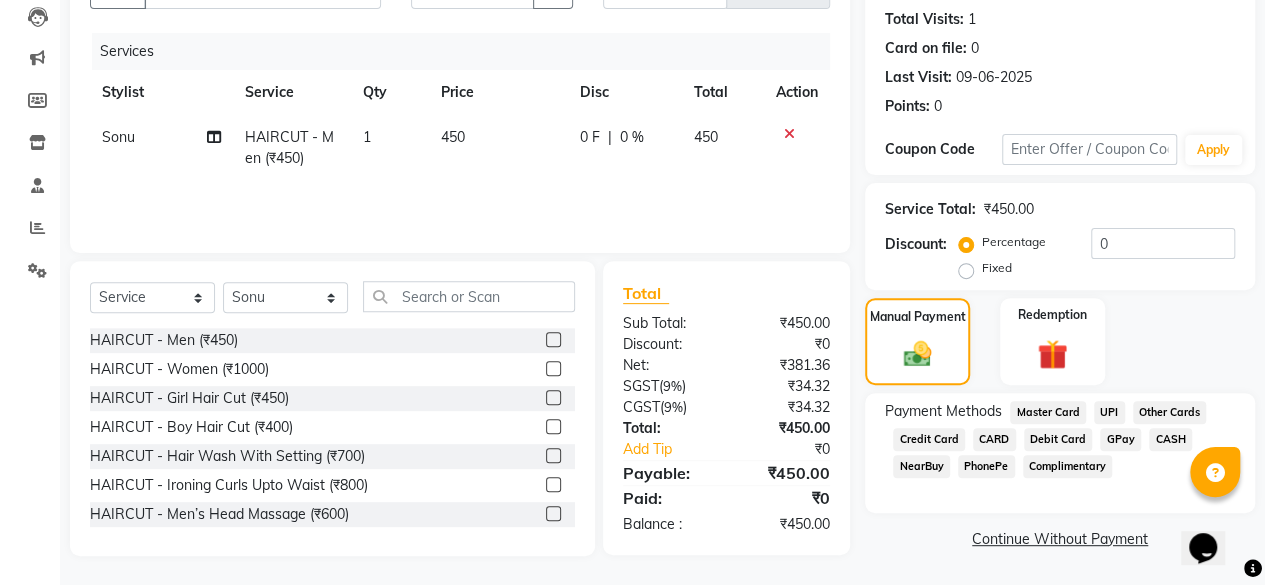 click on "UPI" 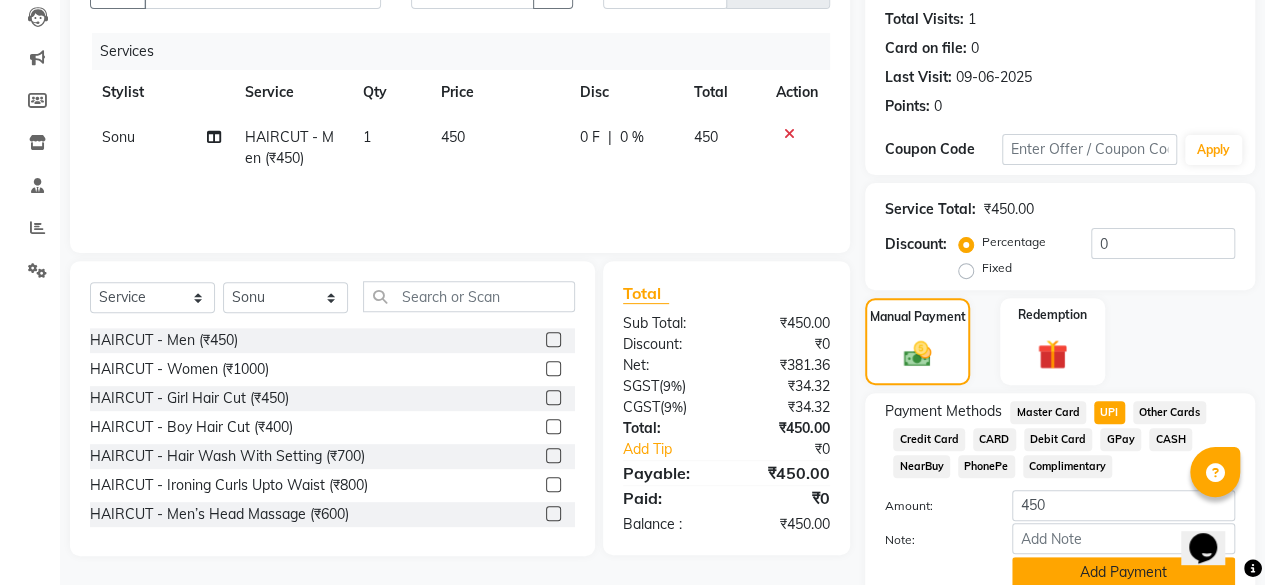 scroll, scrollTop: 296, scrollLeft: 0, axis: vertical 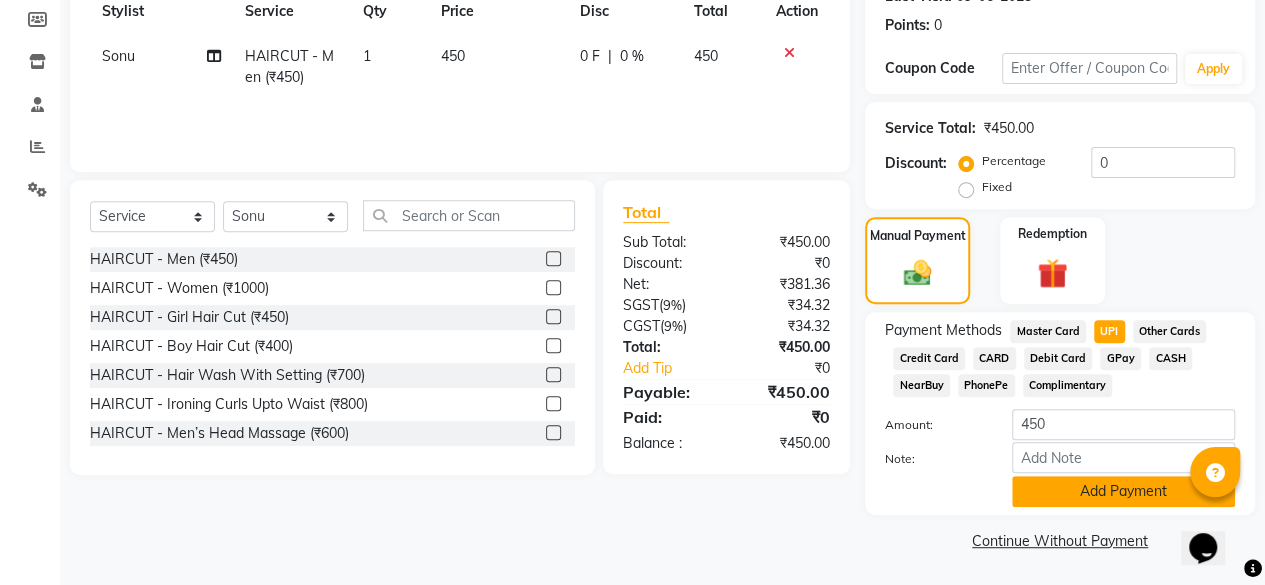 click on "Add Payment" 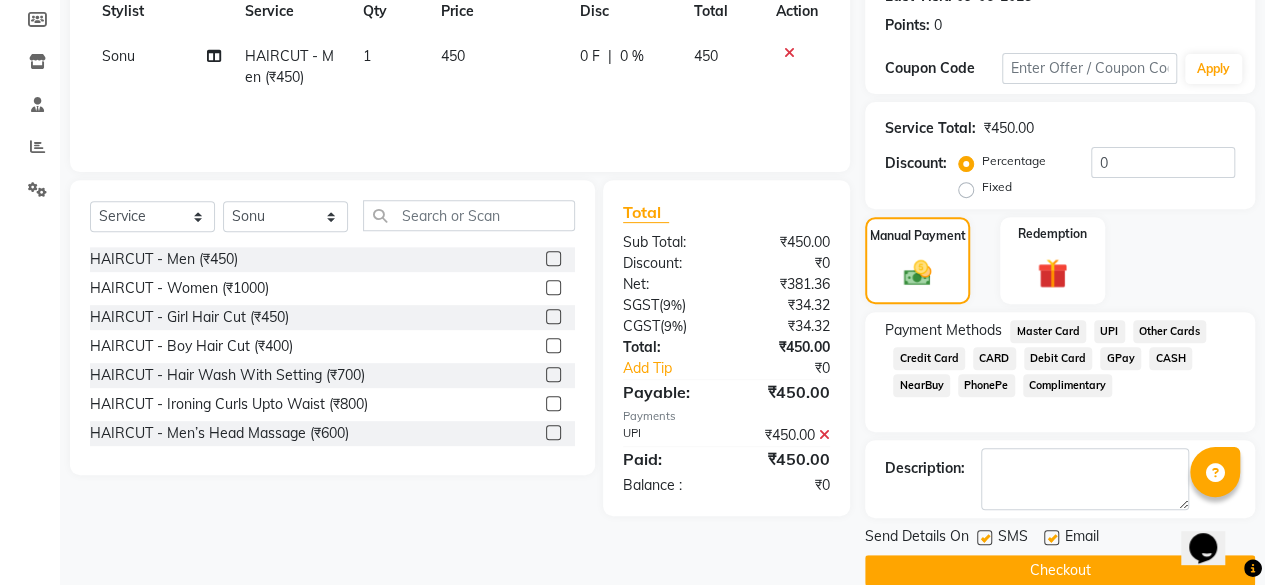 scroll, scrollTop: 324, scrollLeft: 0, axis: vertical 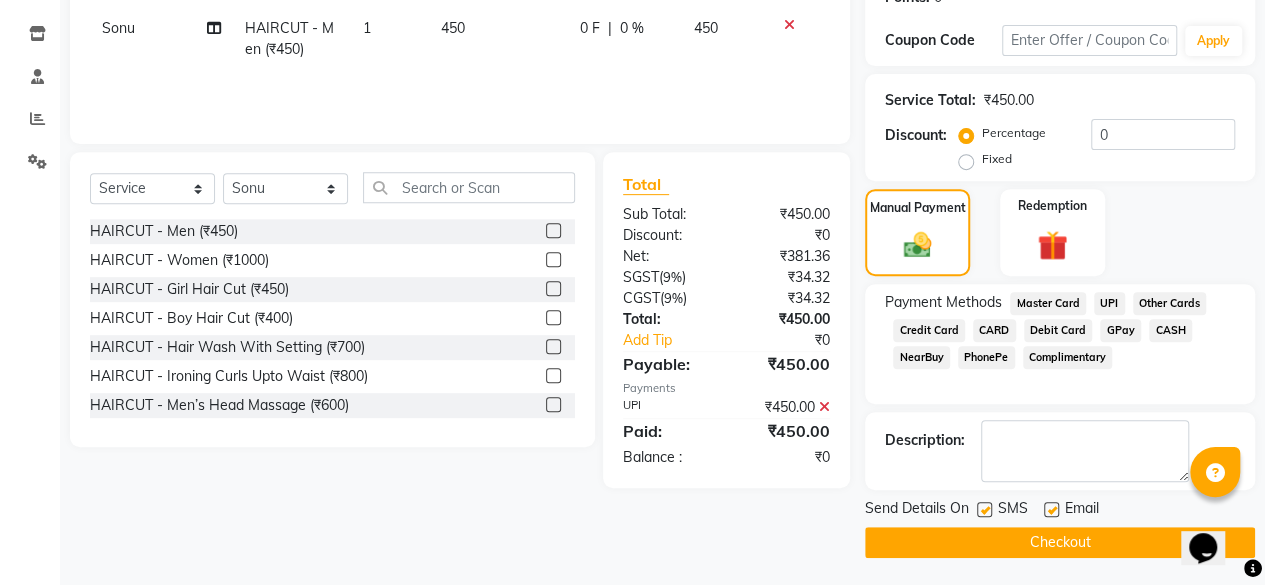 click 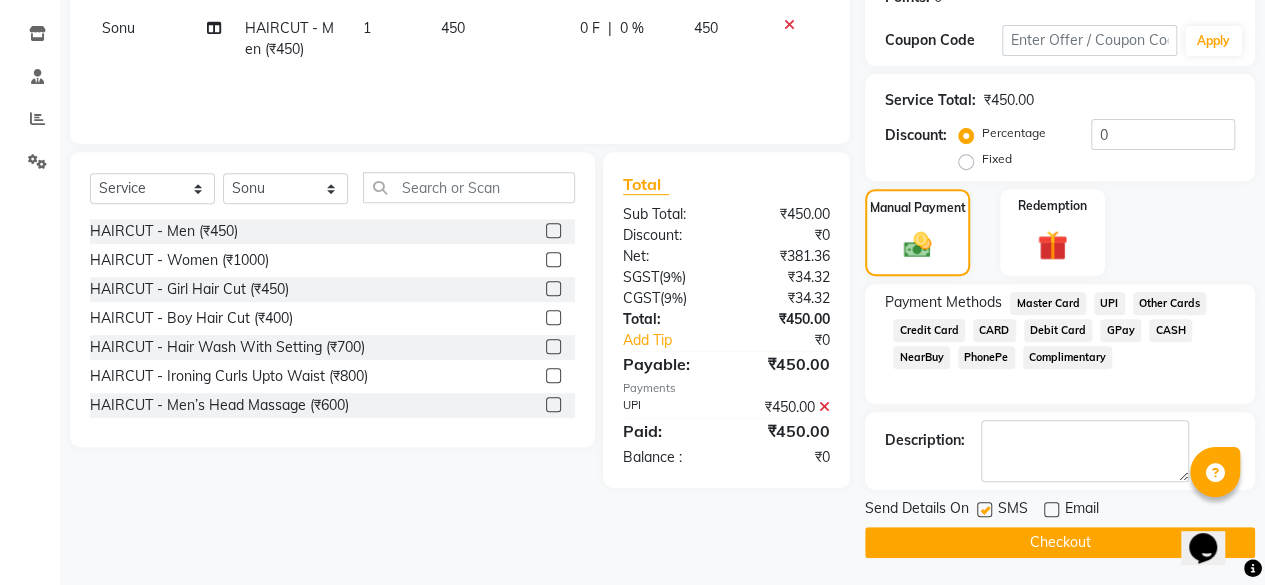 click on "Checkout" 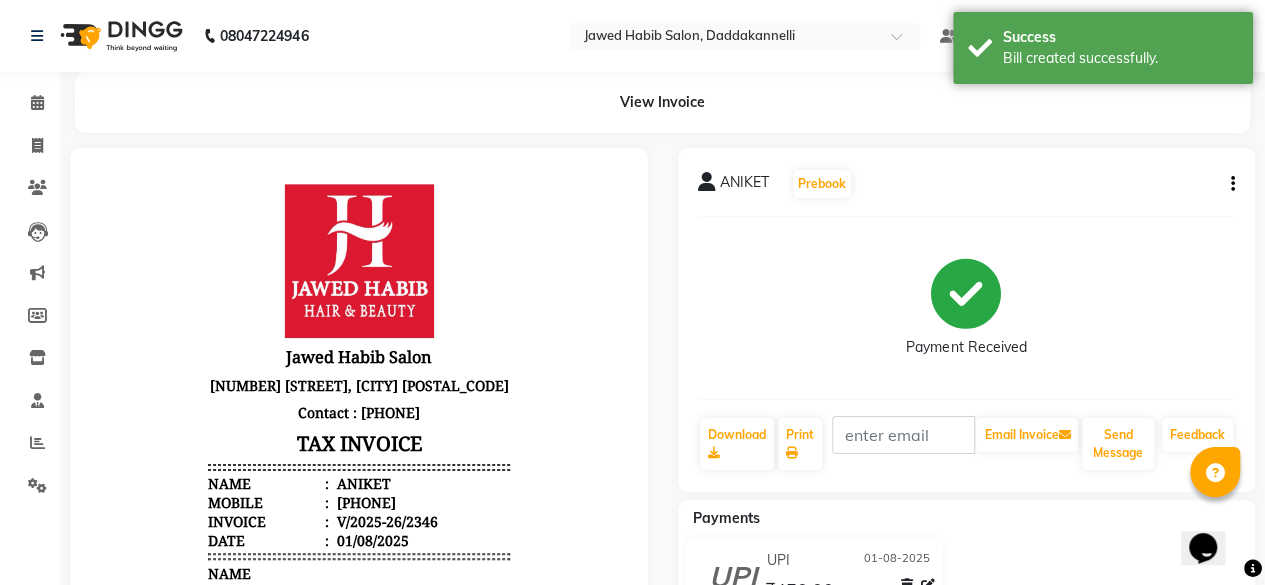scroll, scrollTop: 0, scrollLeft: 0, axis: both 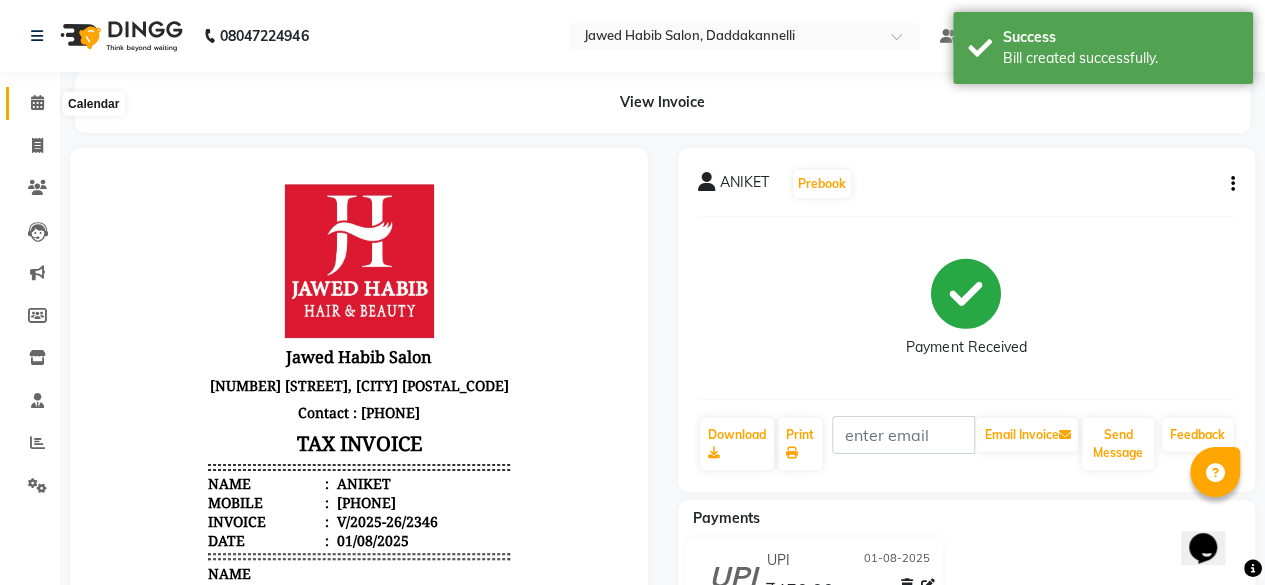 click 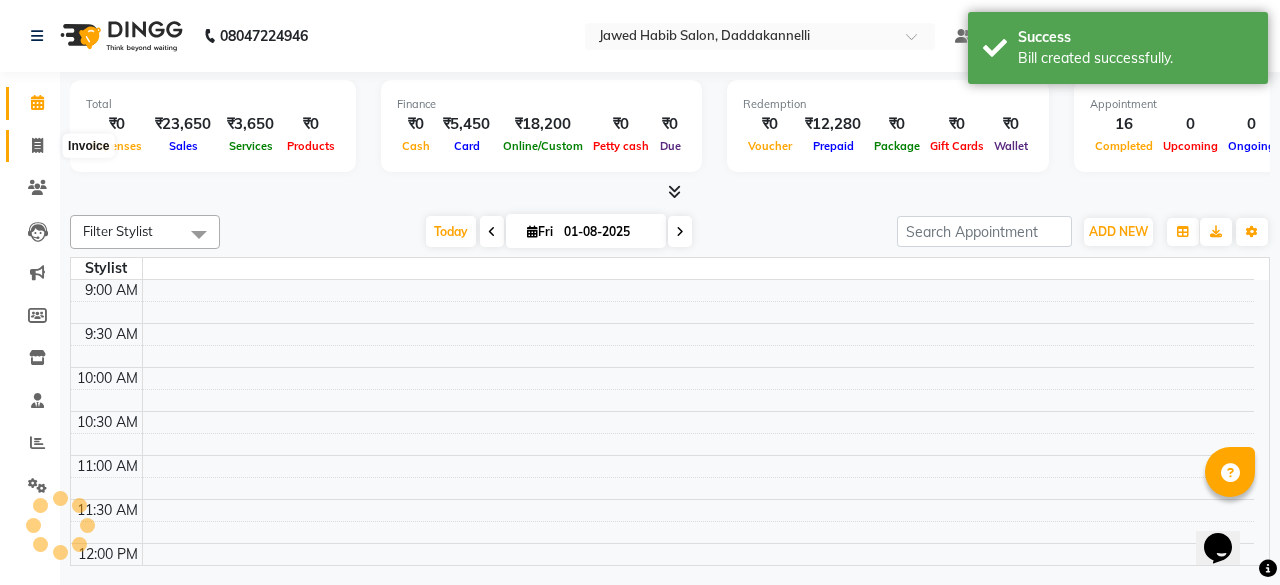 click 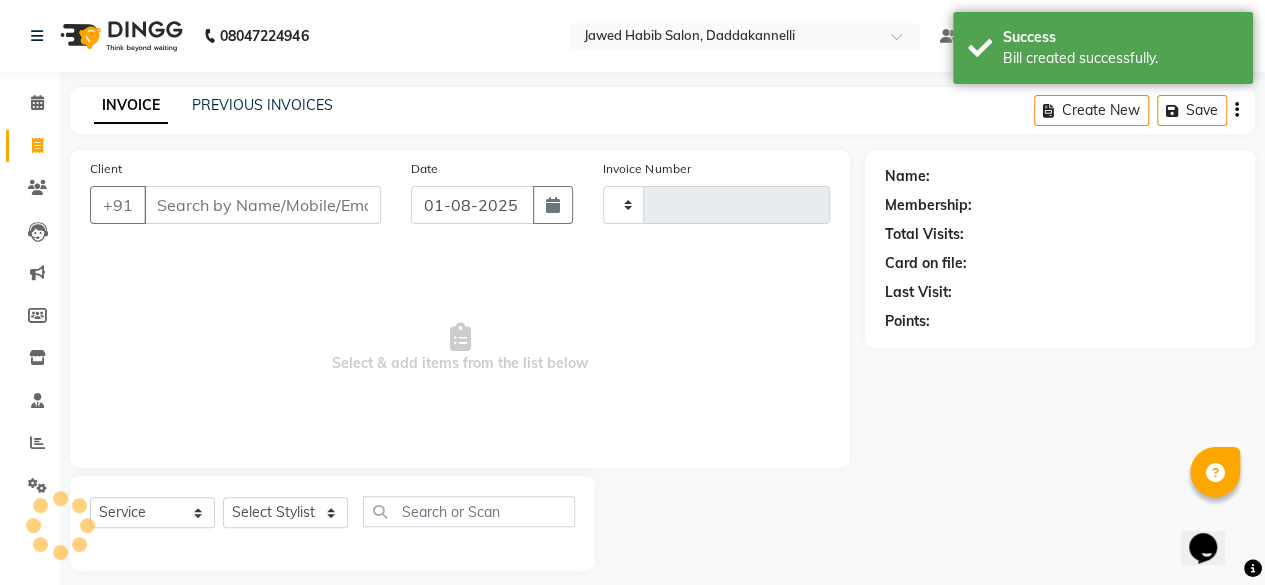 type on "2347" 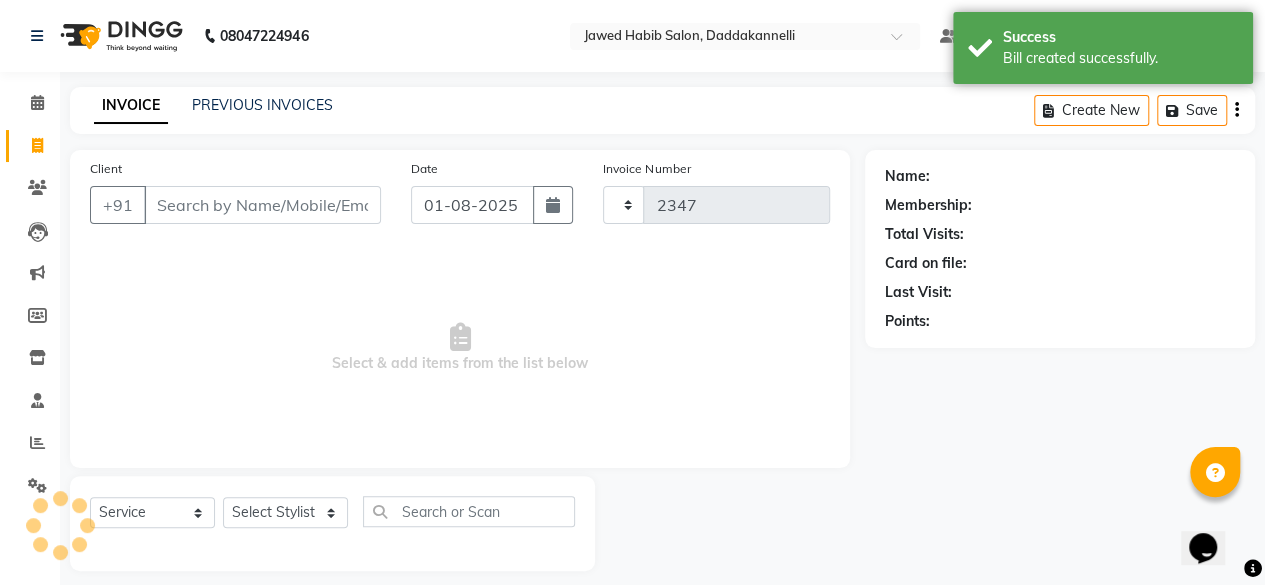 select on "6354" 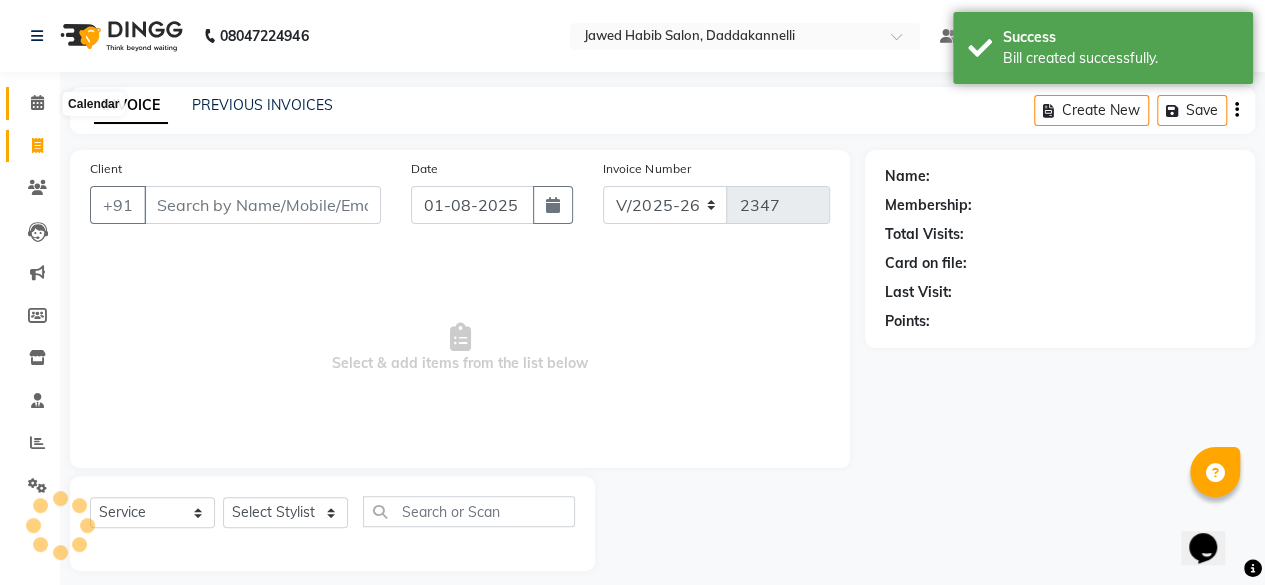 click 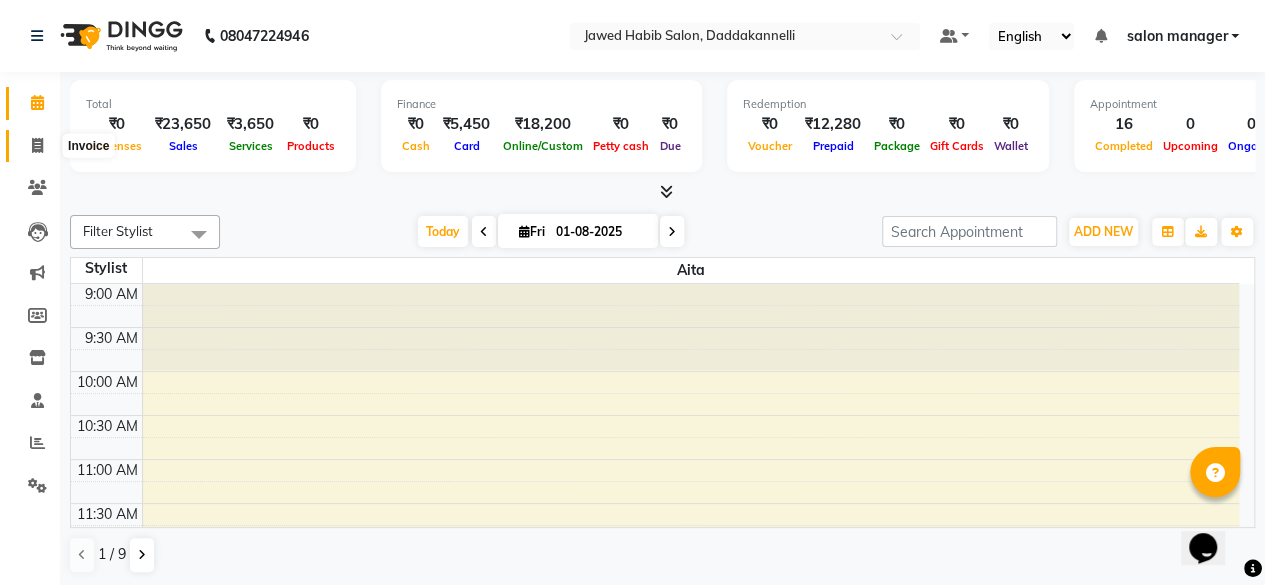 click 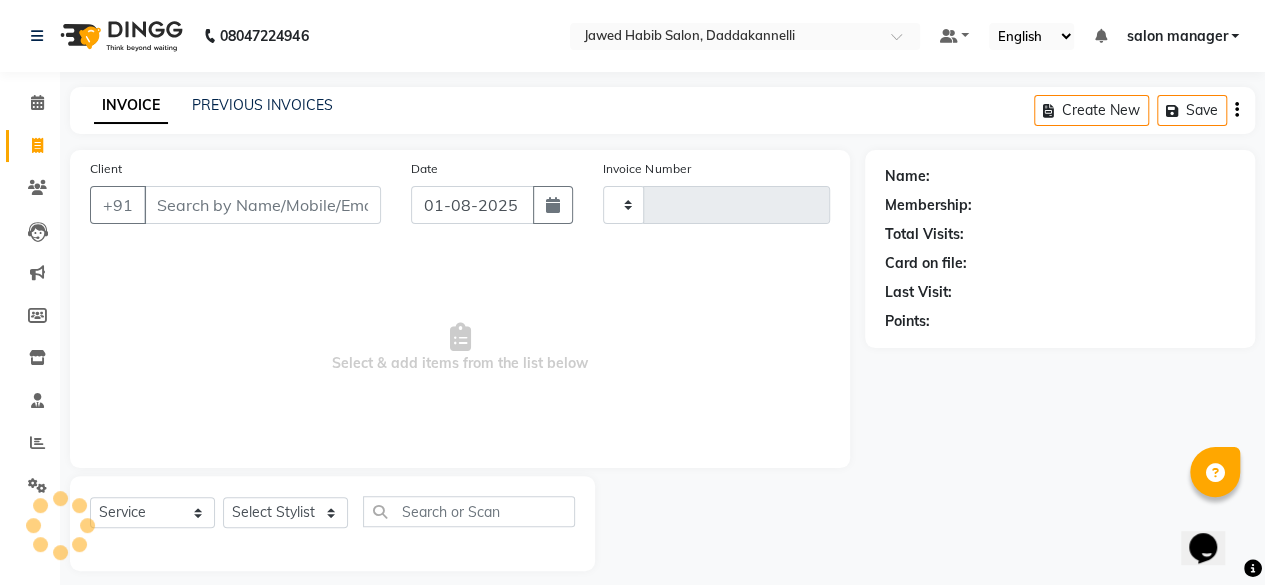 type on "2347" 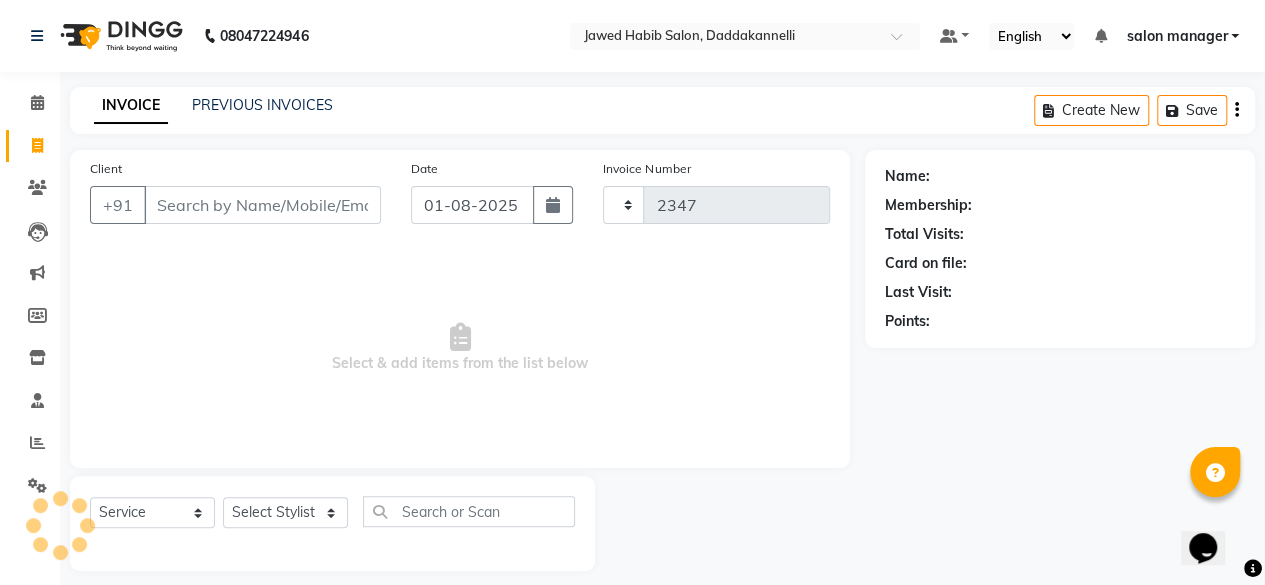 select on "6354" 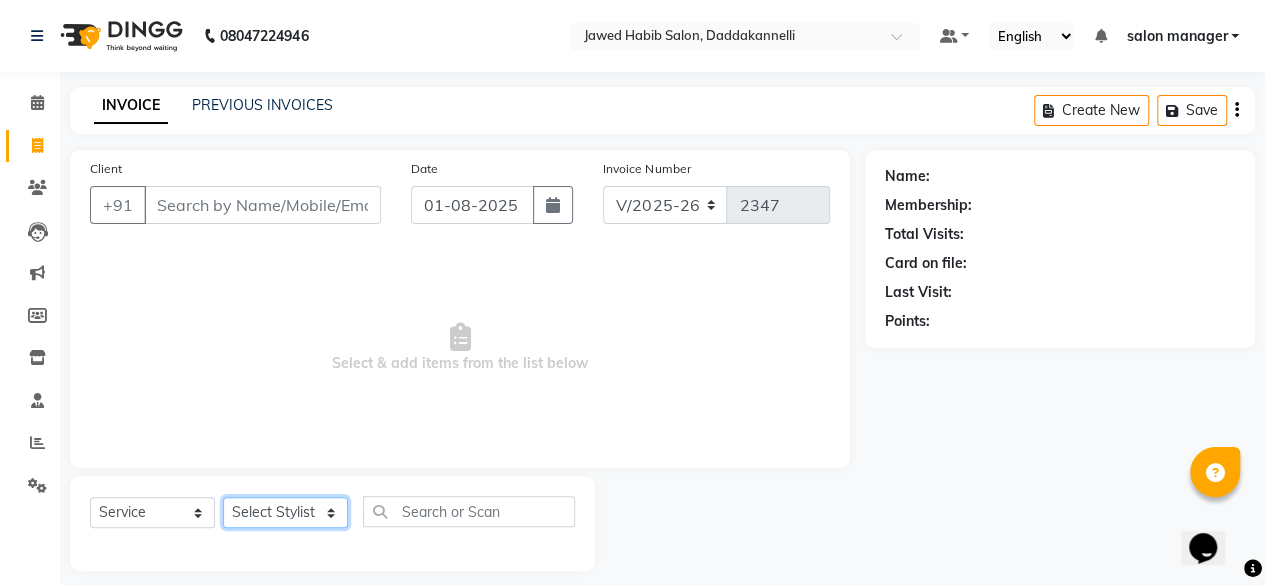 click on "Select Stylist aita DINGG SUPPORT Kabita KAMLA Rahul Riya Tamang Sajal salon manager Sonu Vimal" 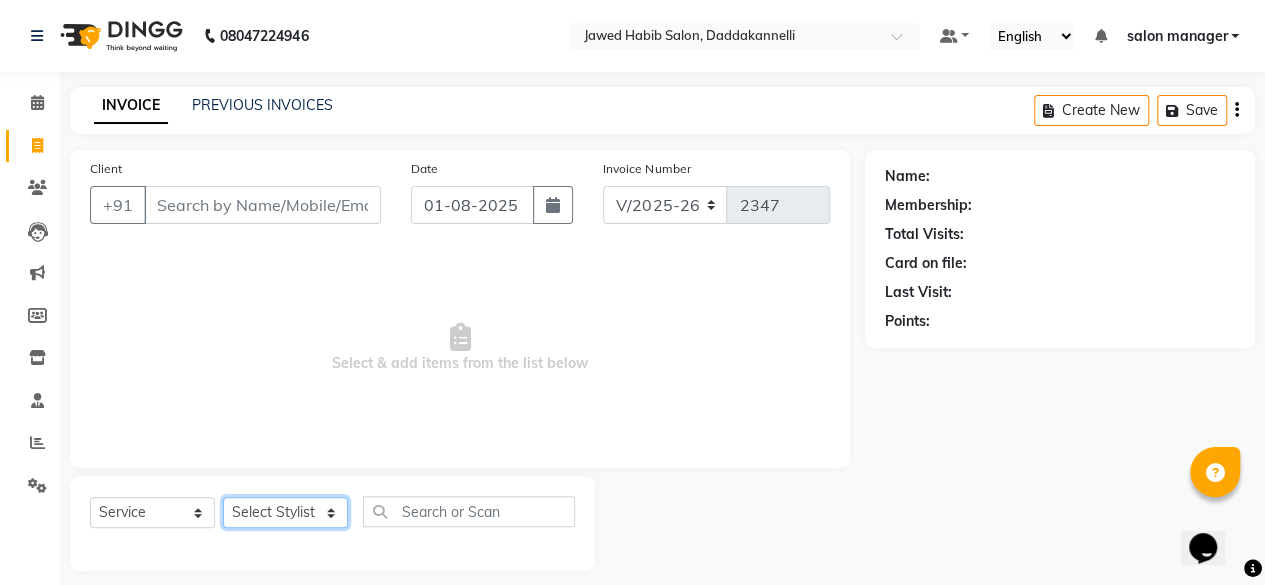 select on "80320" 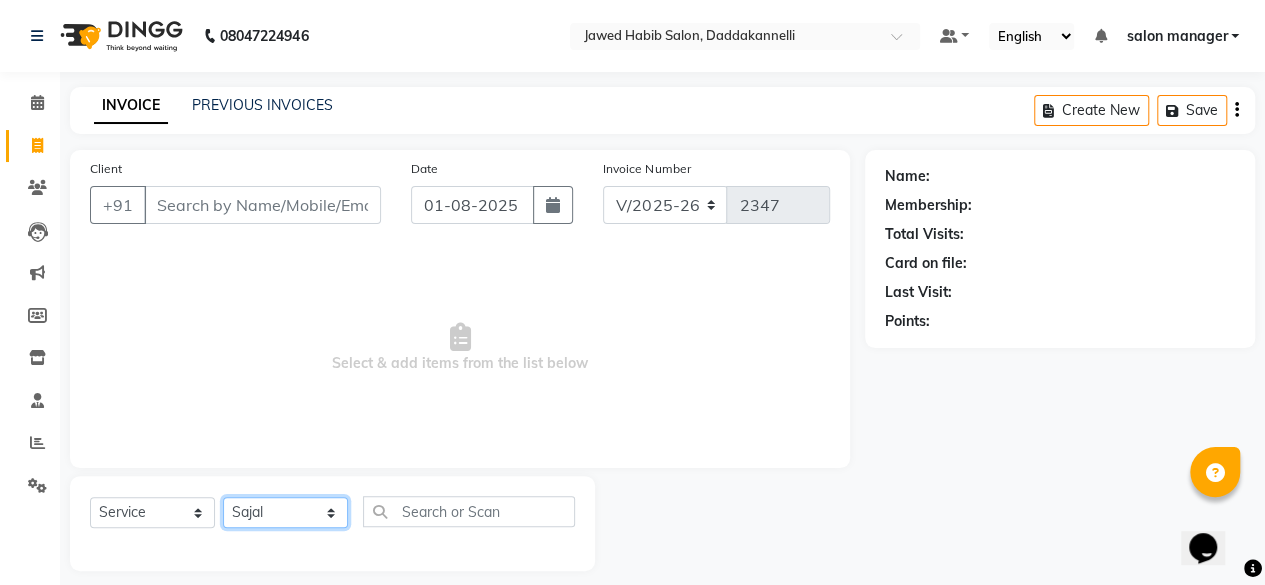 click on "Select Stylist aita DINGG SUPPORT Kabita KAMLA Rahul Riya Tamang Sajal salon manager Sonu Vimal" 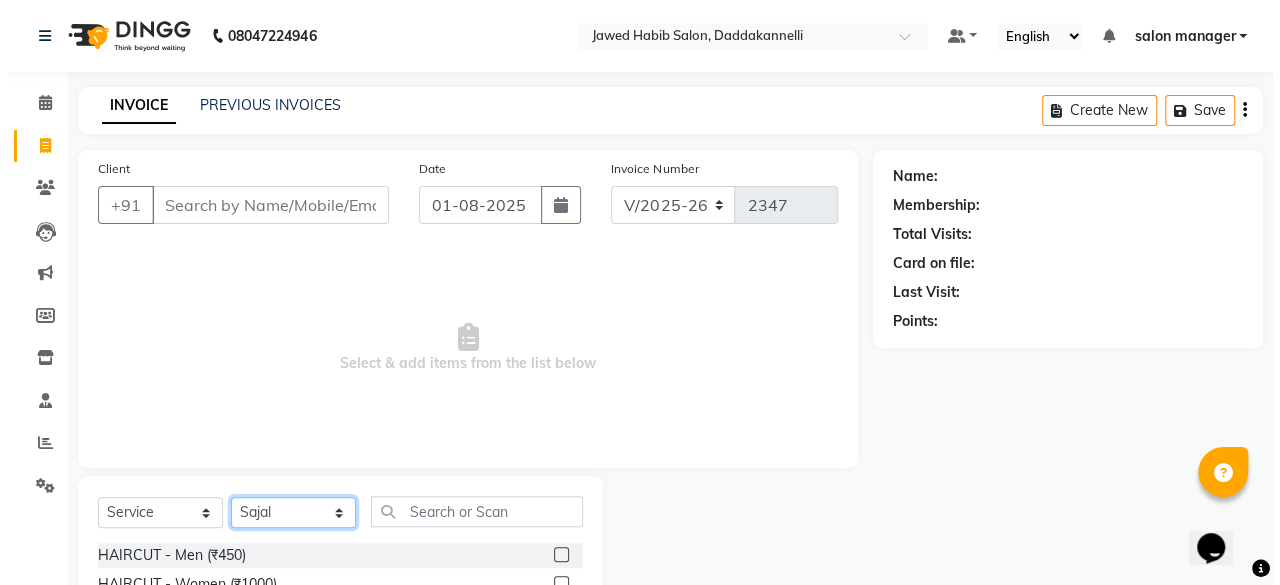 scroll, scrollTop: 100, scrollLeft: 0, axis: vertical 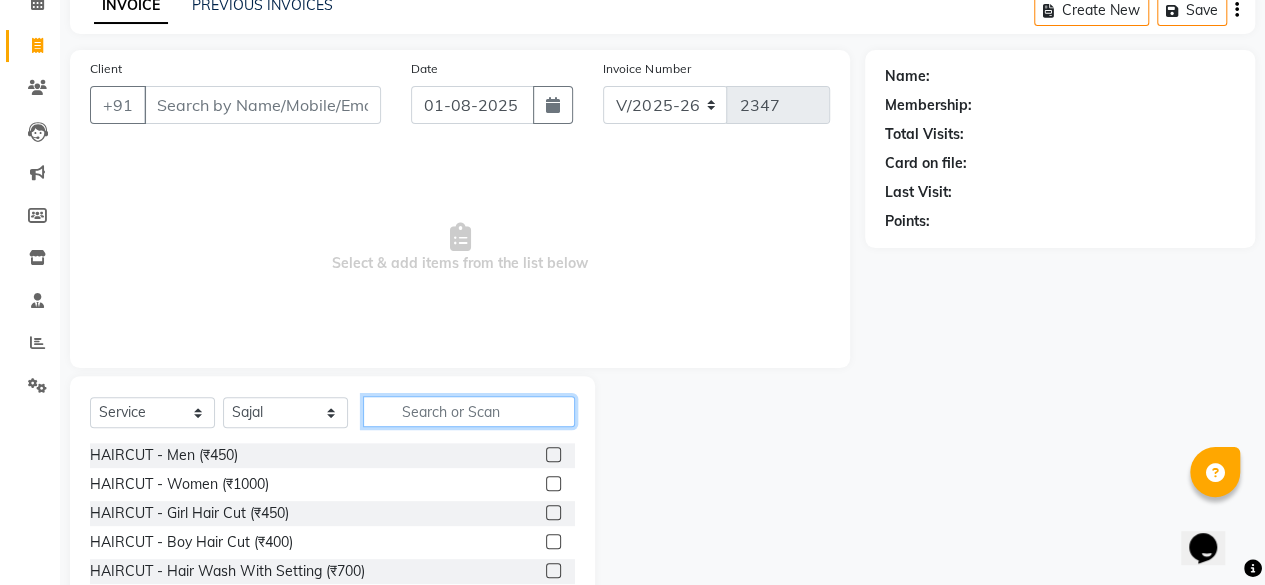 click 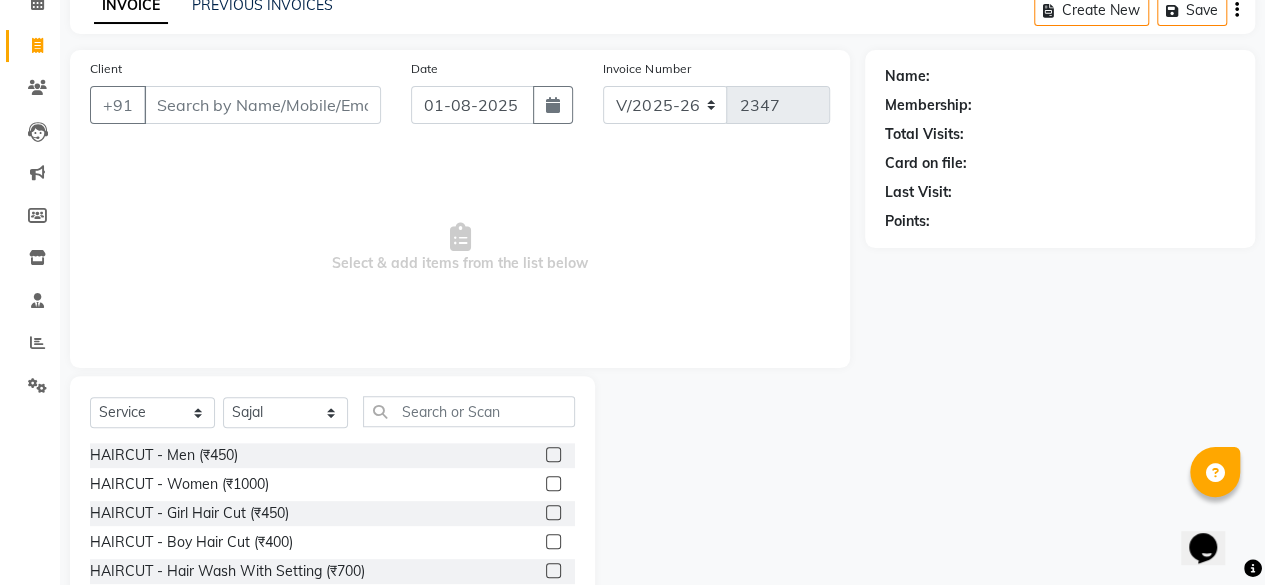 click 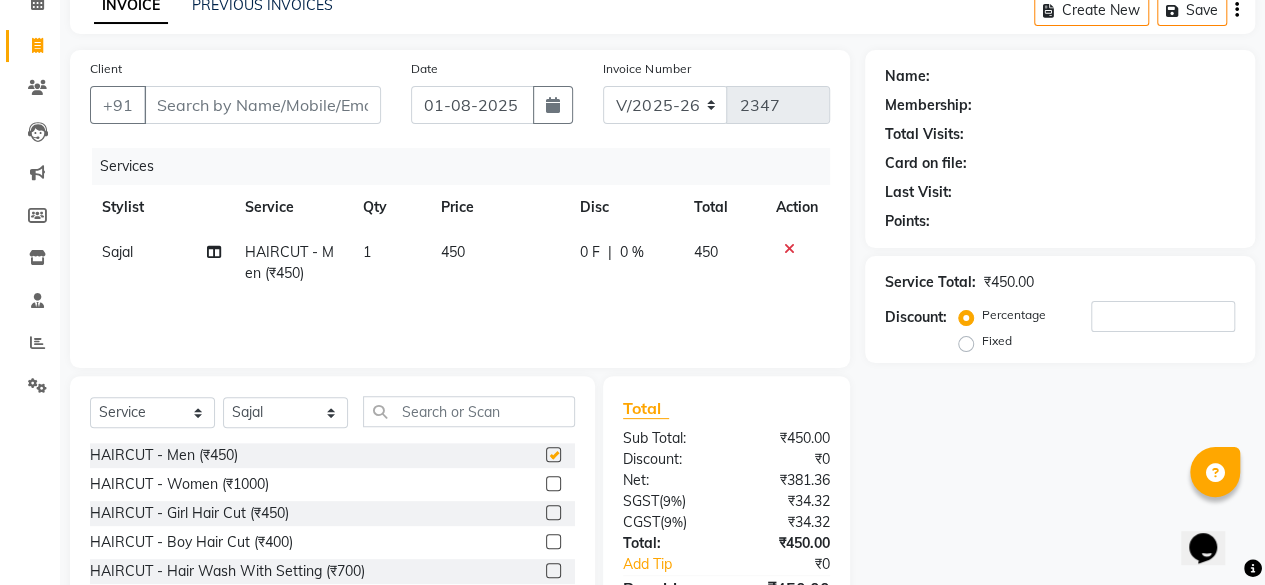 checkbox on "false" 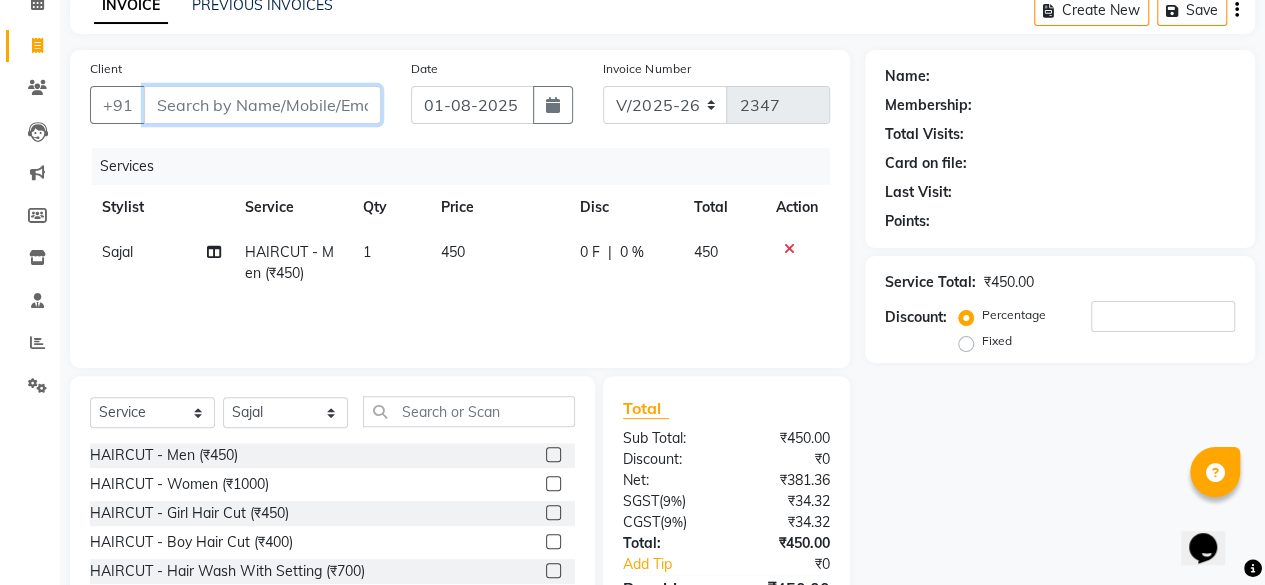 click on "Client" at bounding box center (262, 105) 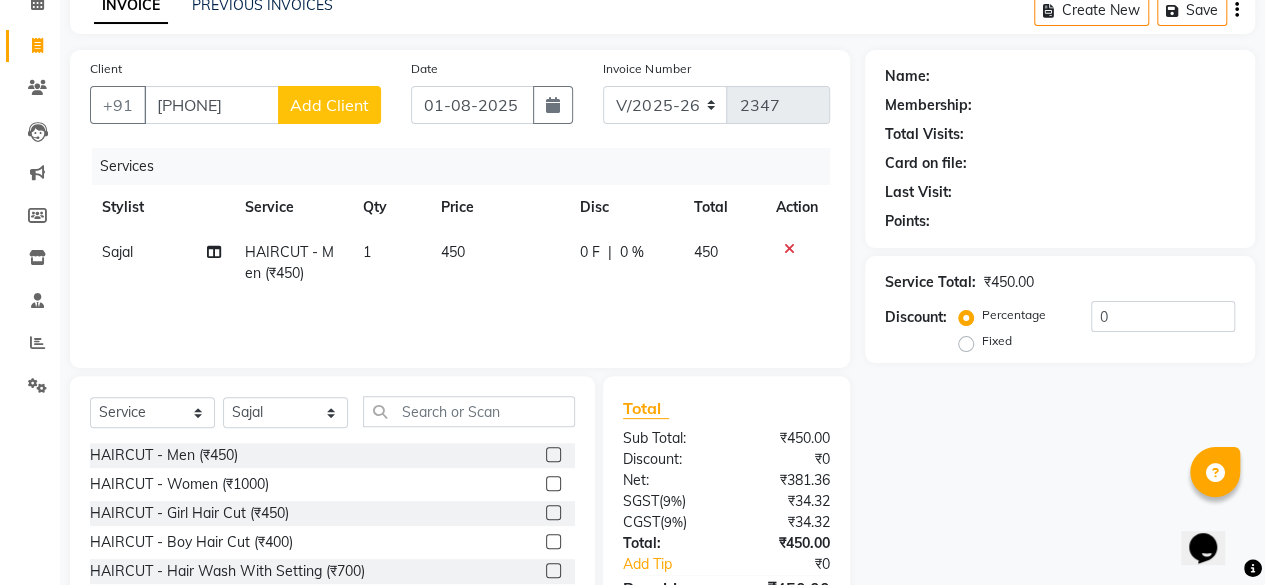 click on "Add Client" 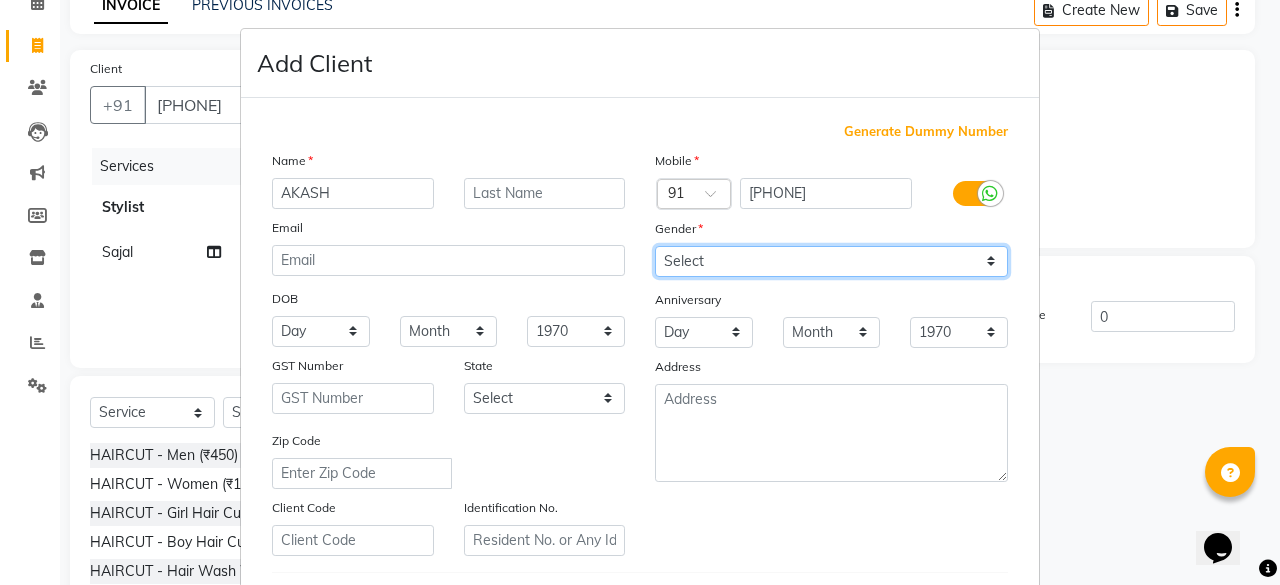 click on "Select Male Female Other Prefer Not To Say" at bounding box center [831, 261] 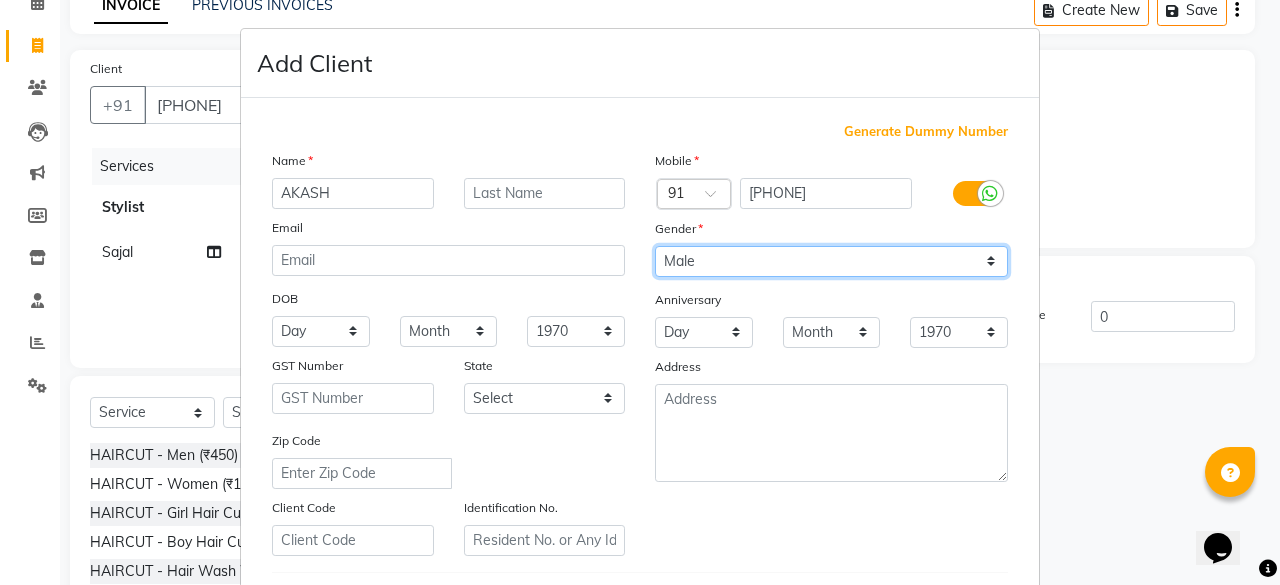 click on "Select Male Female Other Prefer Not To Say" at bounding box center (831, 261) 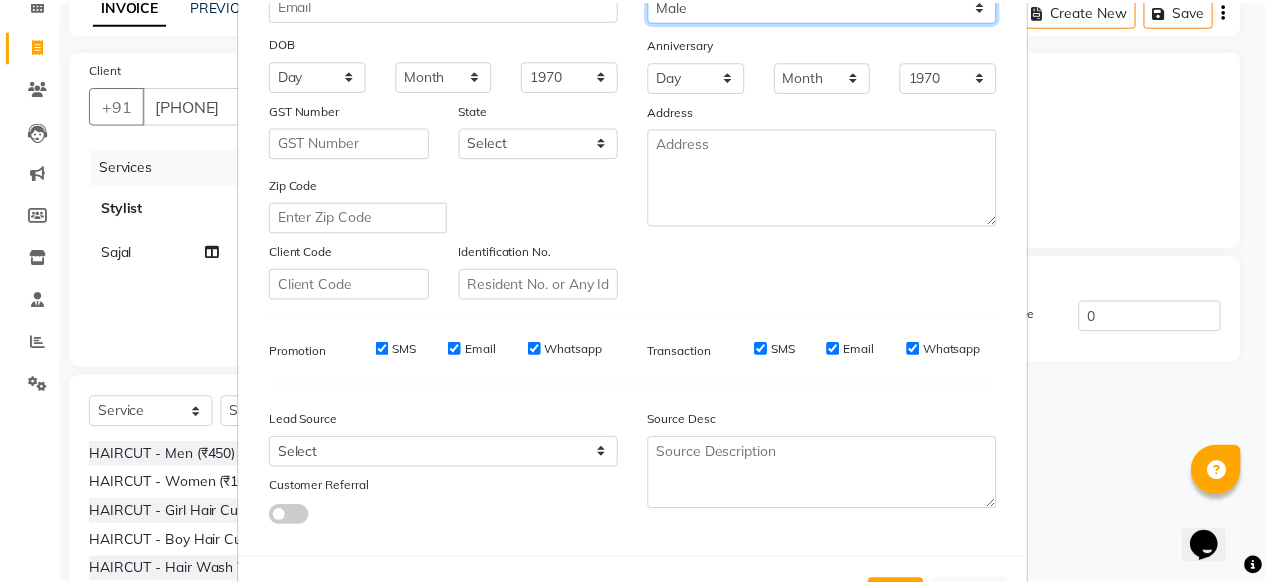 scroll, scrollTop: 334, scrollLeft: 0, axis: vertical 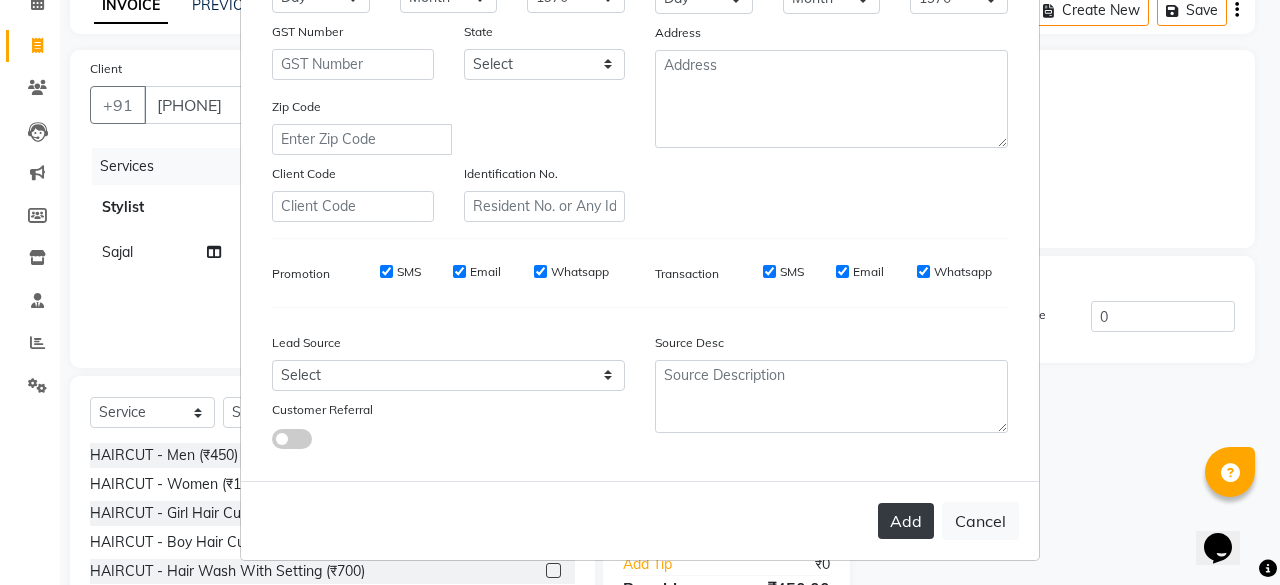 click on "Add" at bounding box center (906, 521) 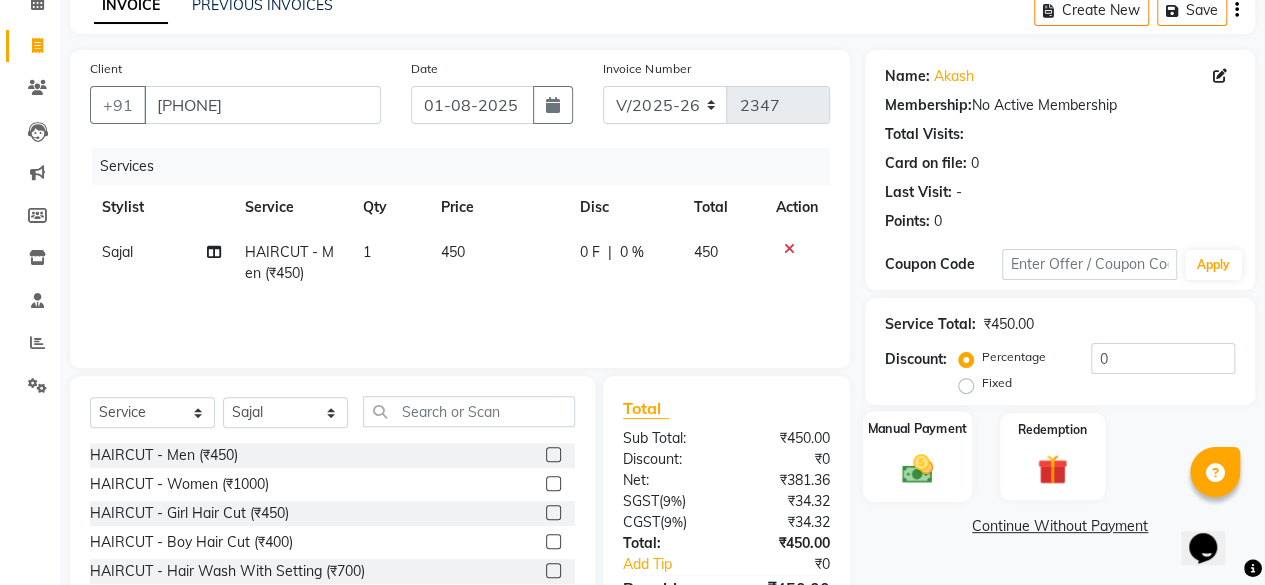 click on "Manual Payment" 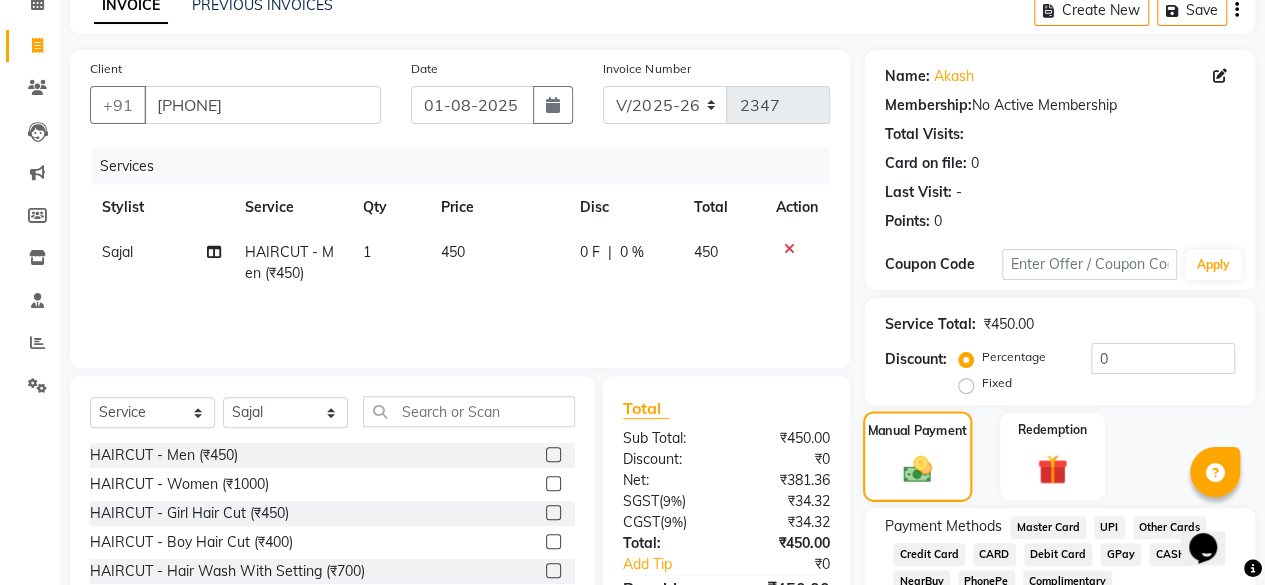scroll, scrollTop: 200, scrollLeft: 0, axis: vertical 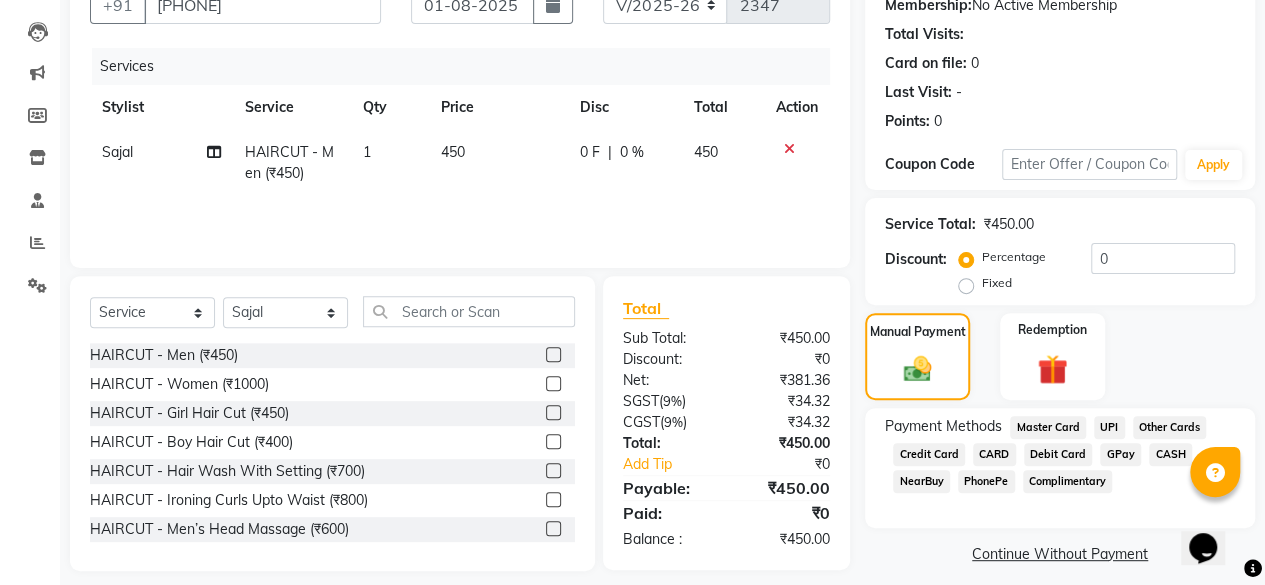click on "UPI" 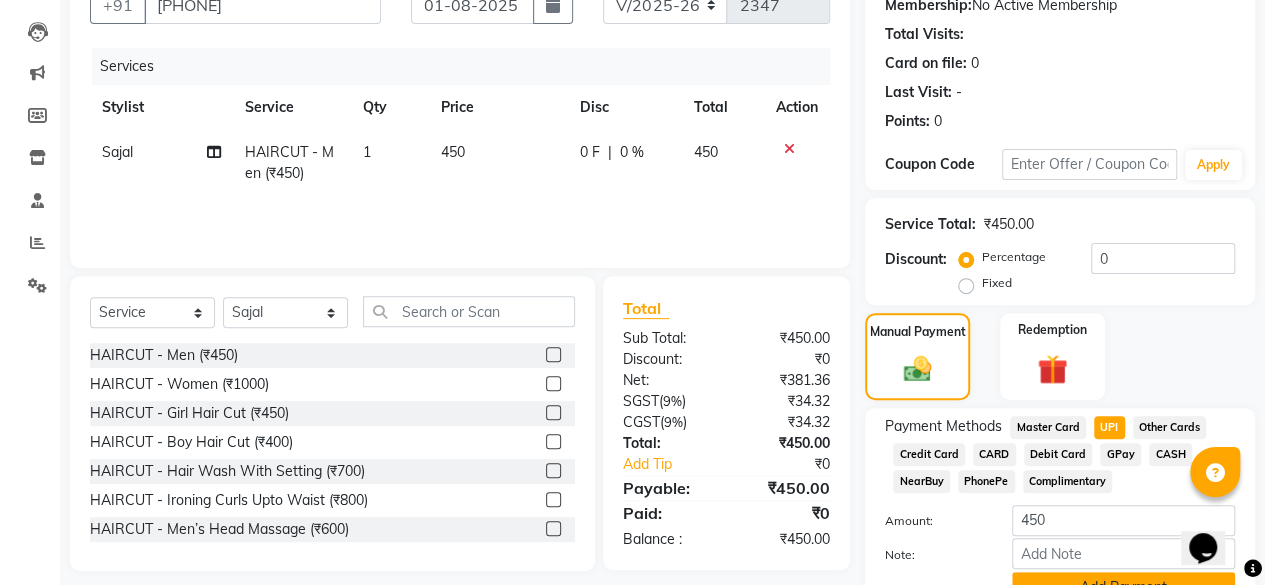 scroll, scrollTop: 296, scrollLeft: 0, axis: vertical 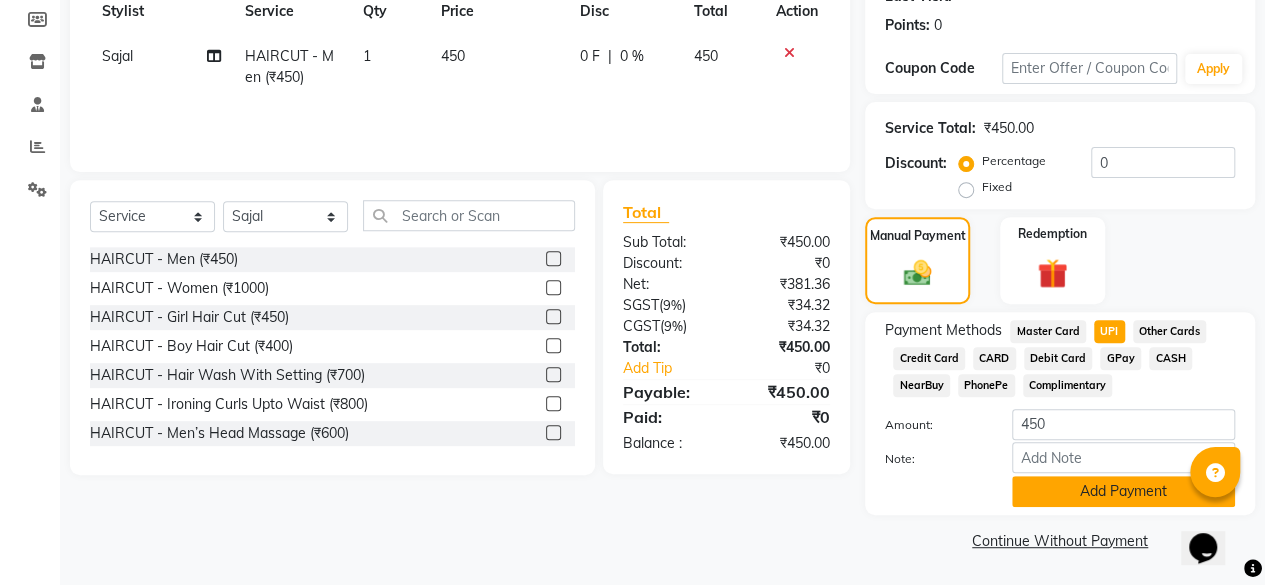 click on "Add Payment" 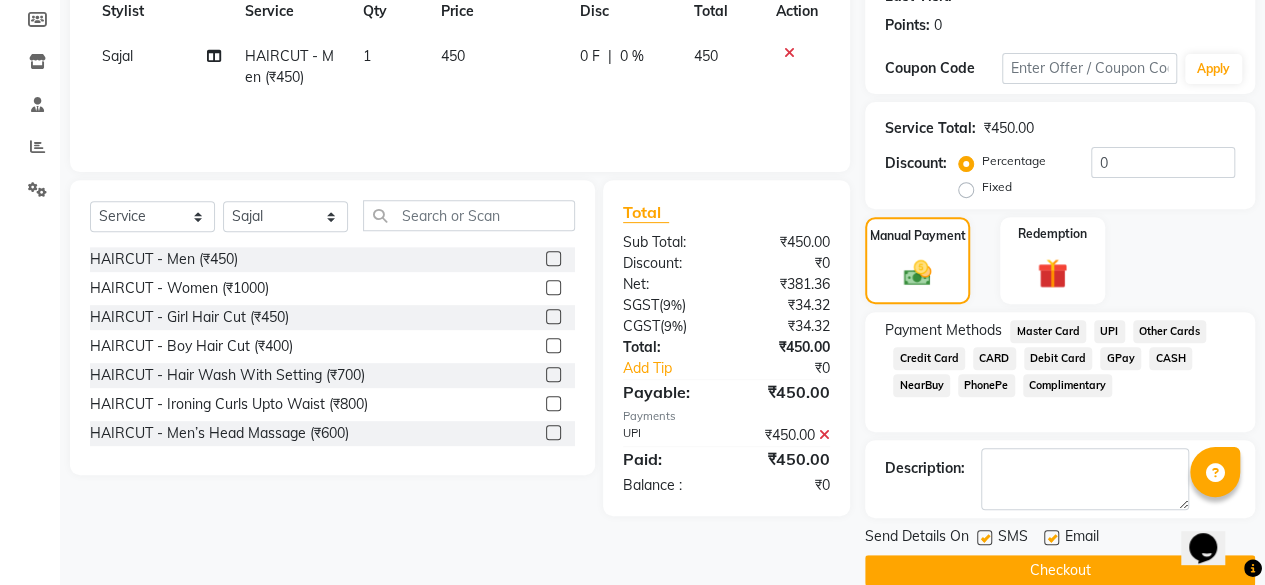 click 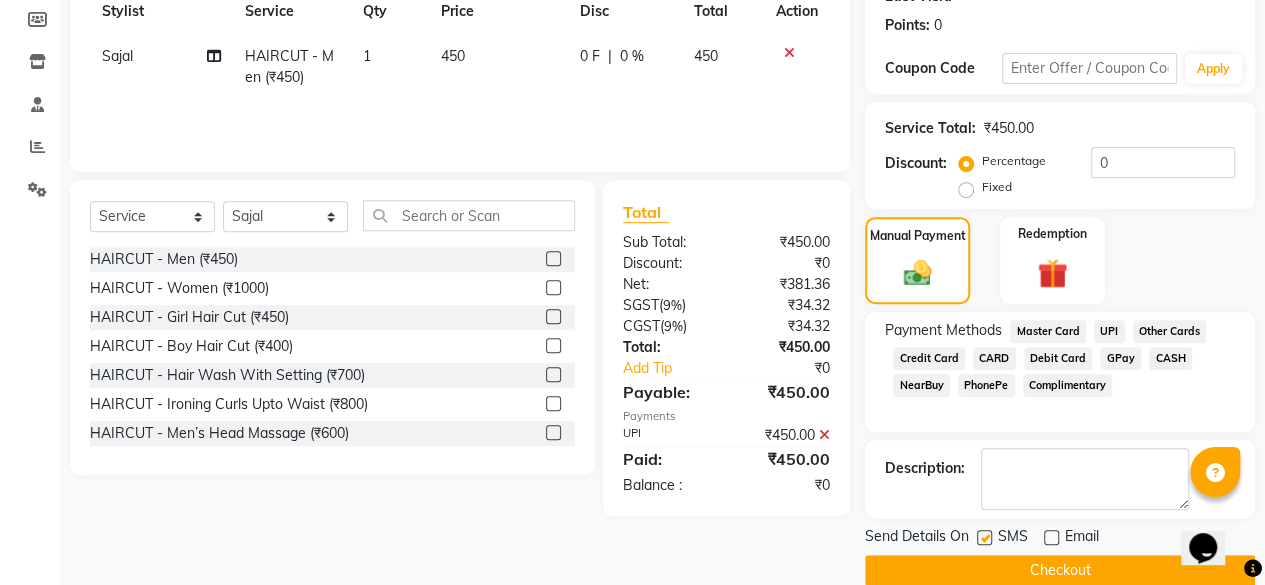 click on "Checkout" 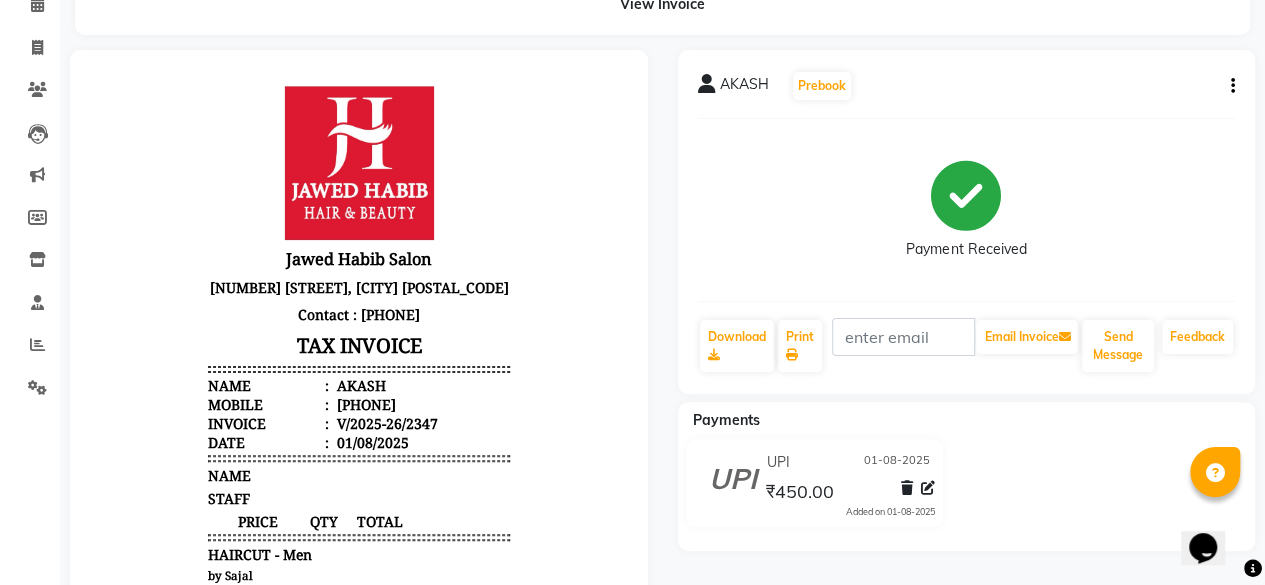scroll, scrollTop: 0, scrollLeft: 0, axis: both 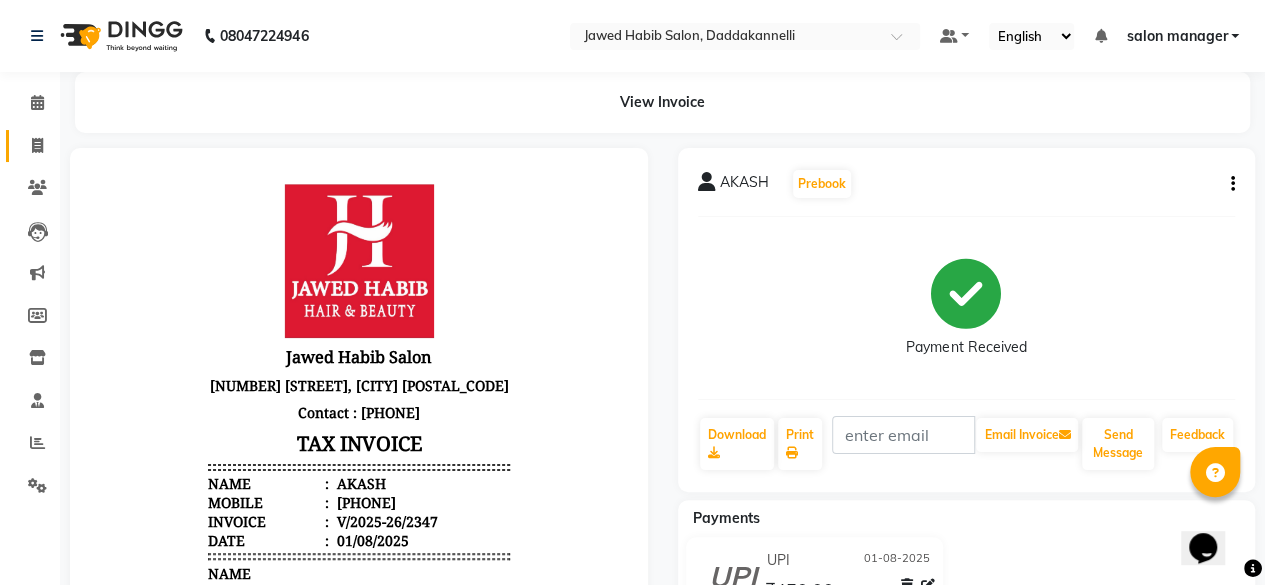click 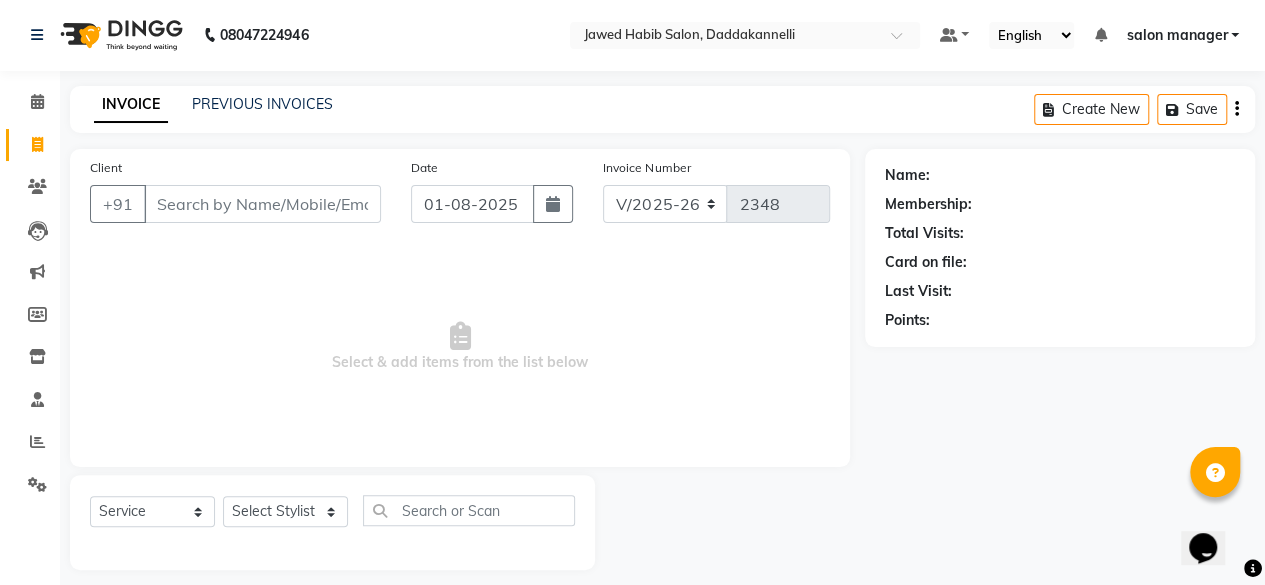 scroll, scrollTop: 15, scrollLeft: 0, axis: vertical 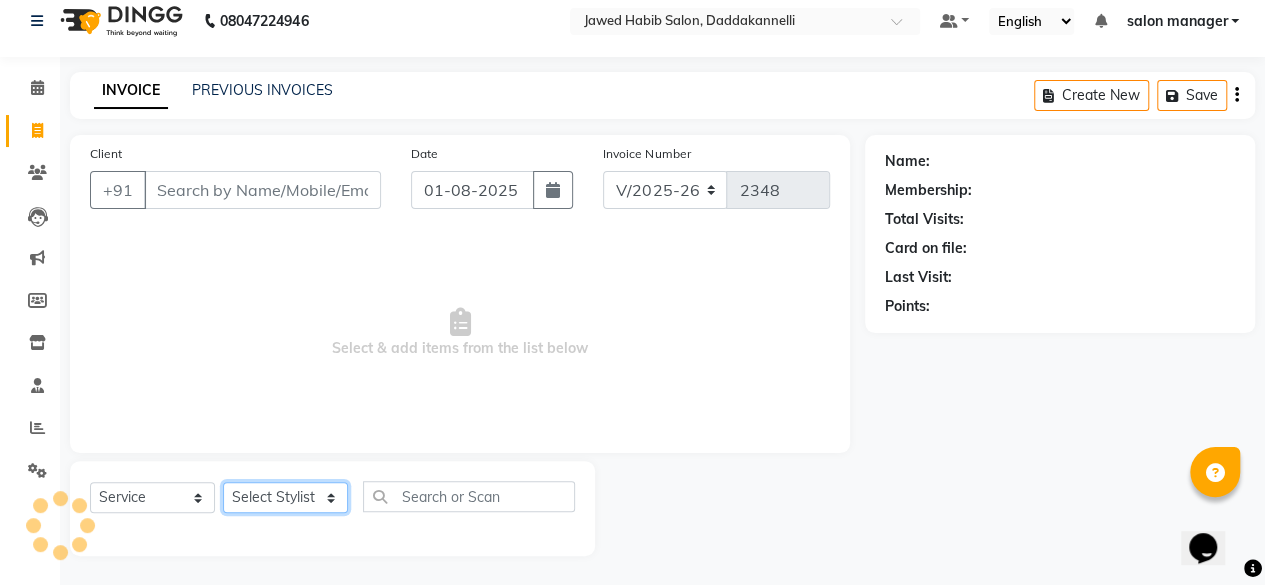 click on "Select Stylist" 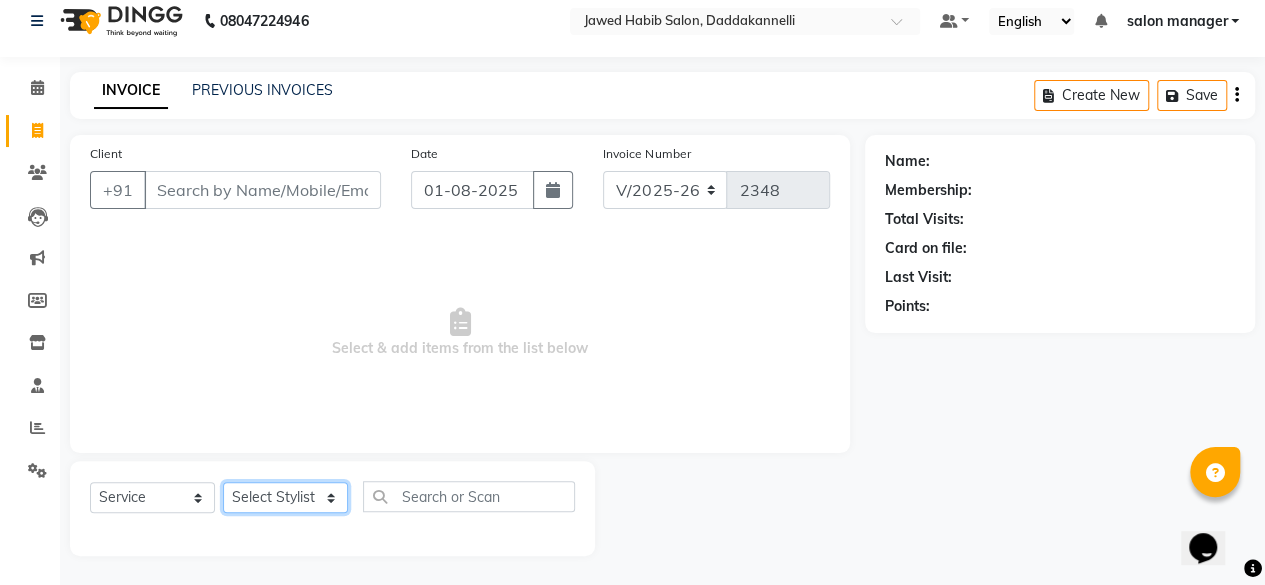 click on "Select Stylist aita DINGG SUPPORT Kabita KAMLA Rahul Riya Tamang Sajal salon manager Sonu Vimal" 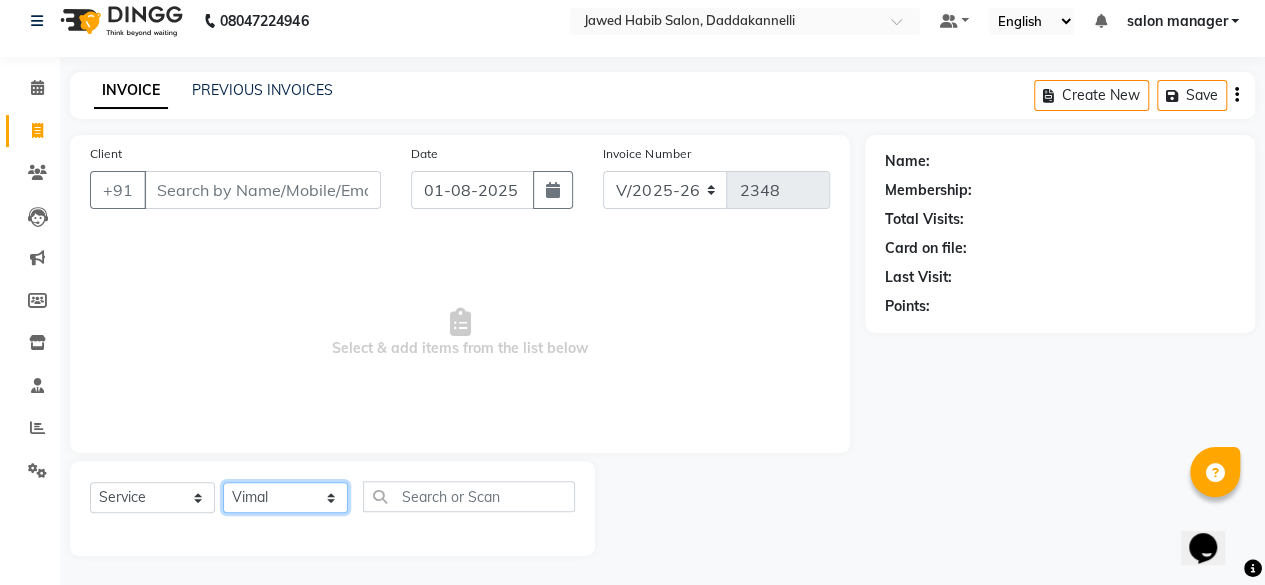 click on "Select Stylist aita DINGG SUPPORT Kabita KAMLA Rahul Riya Tamang Sajal salon manager Sonu Vimal" 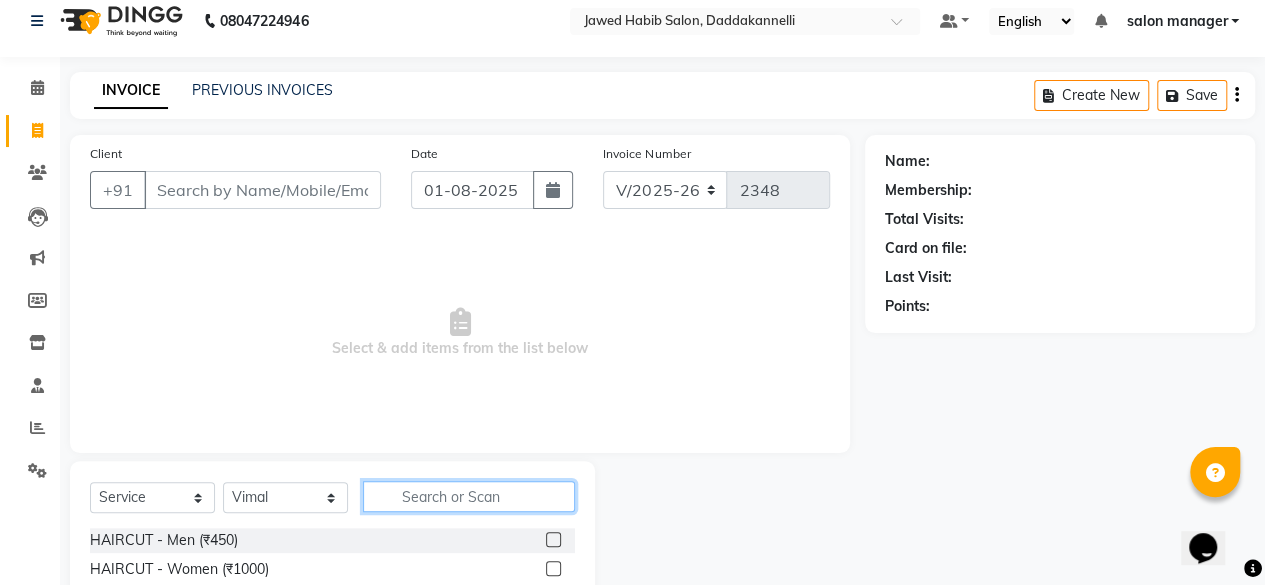 click 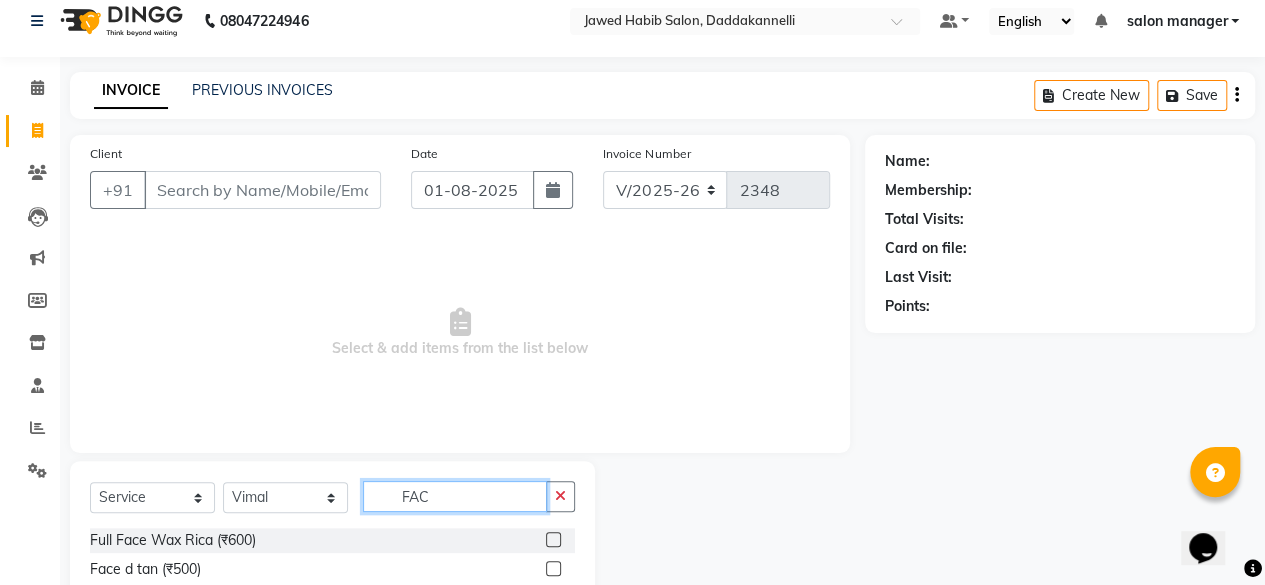 scroll, scrollTop: 215, scrollLeft: 0, axis: vertical 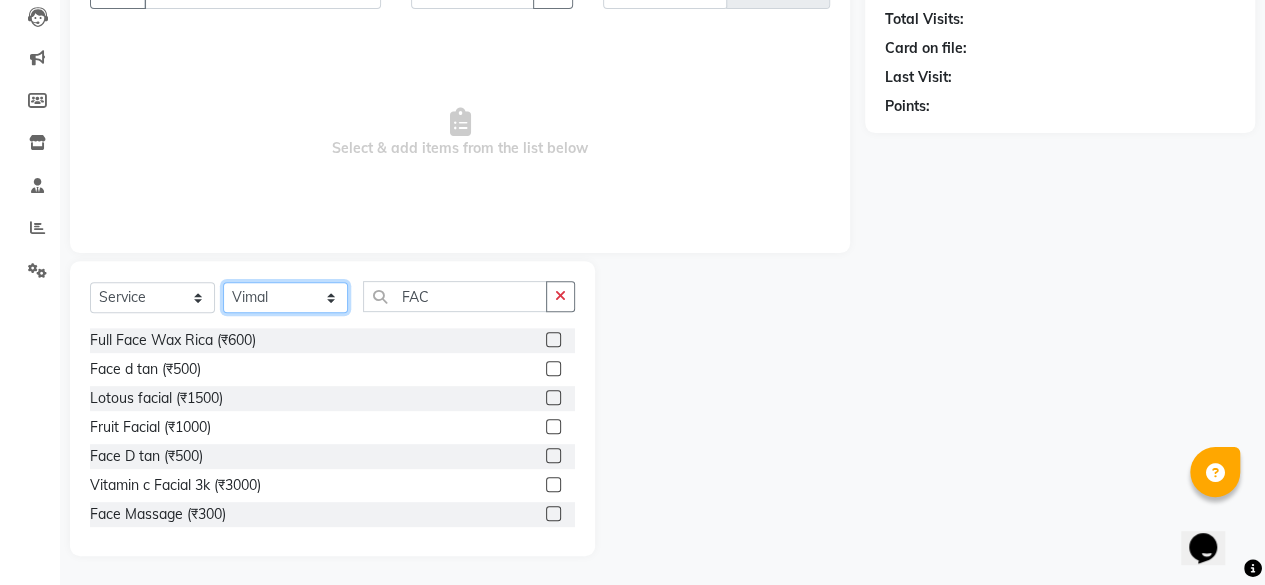 click on "Select Stylist aita DINGG SUPPORT Kabita KAMLA Rahul Riya Tamang Sajal salon manager Sonu Vimal" 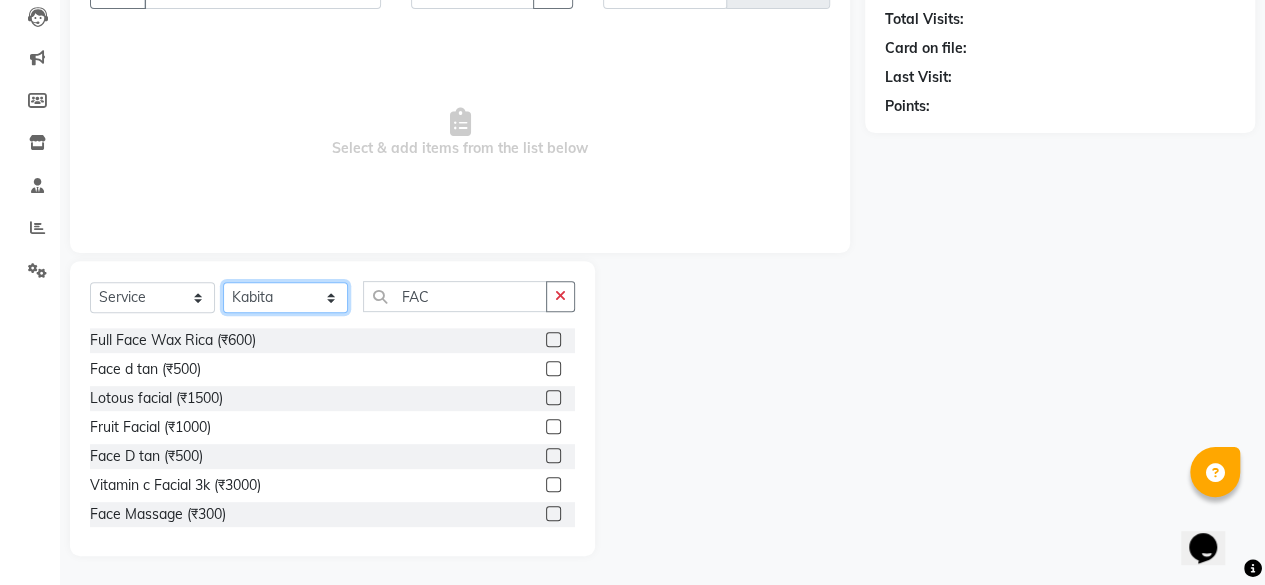 click on "Select Stylist aita DINGG SUPPORT Kabita KAMLA Rahul Riya Tamang Sajal salon manager Sonu Vimal" 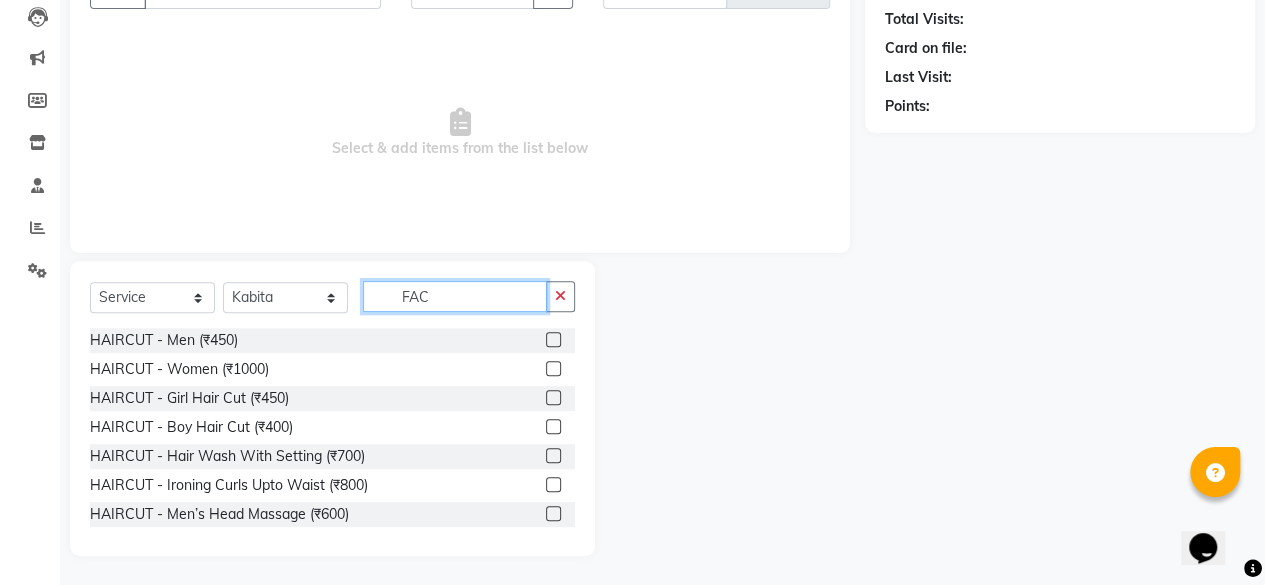 click on "FAC" 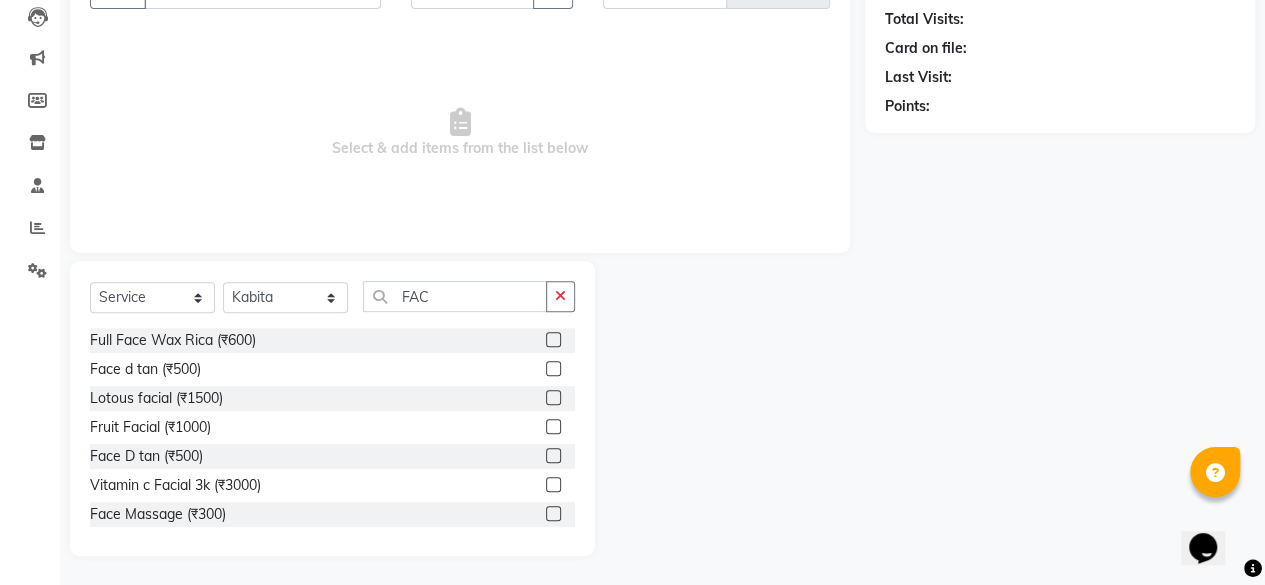 click 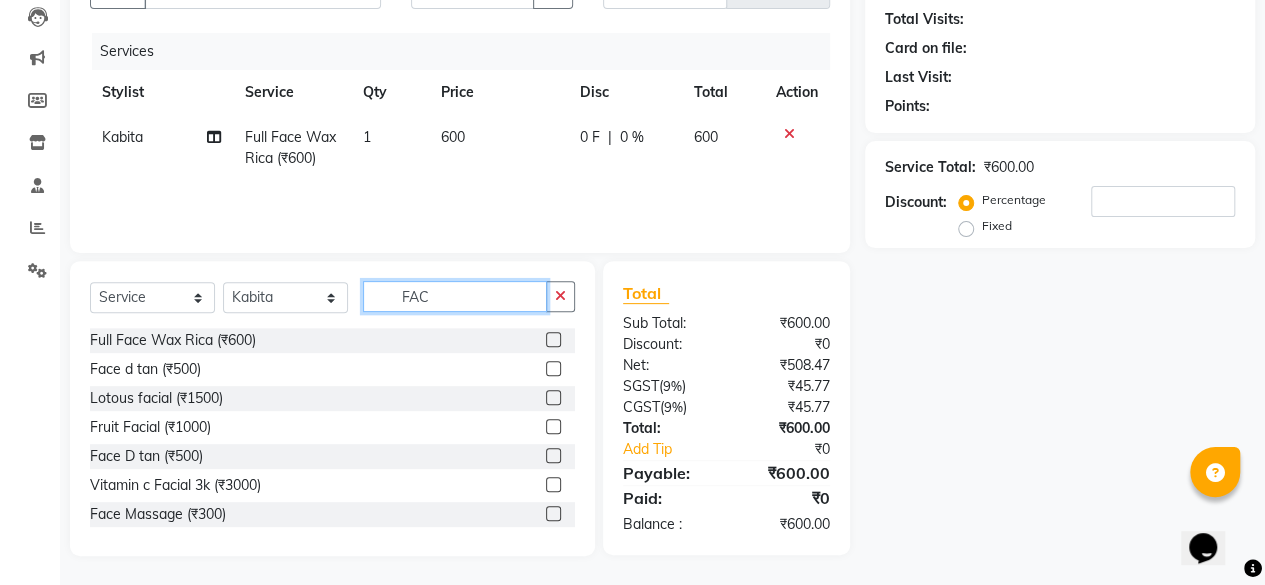 click on "FAC" 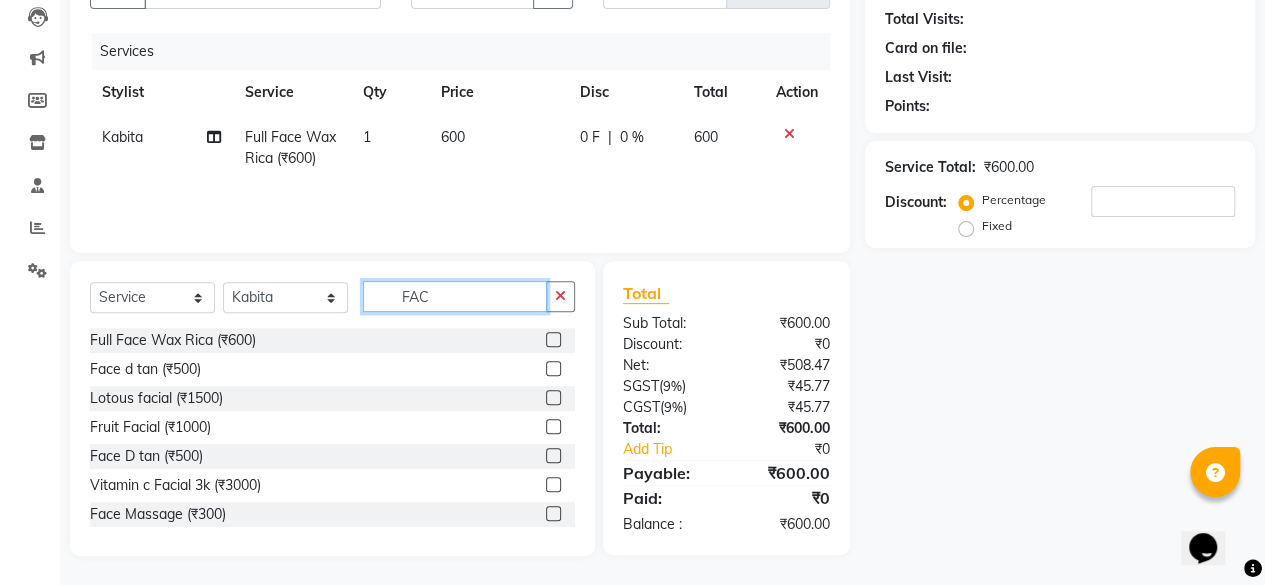 click on "FAC" 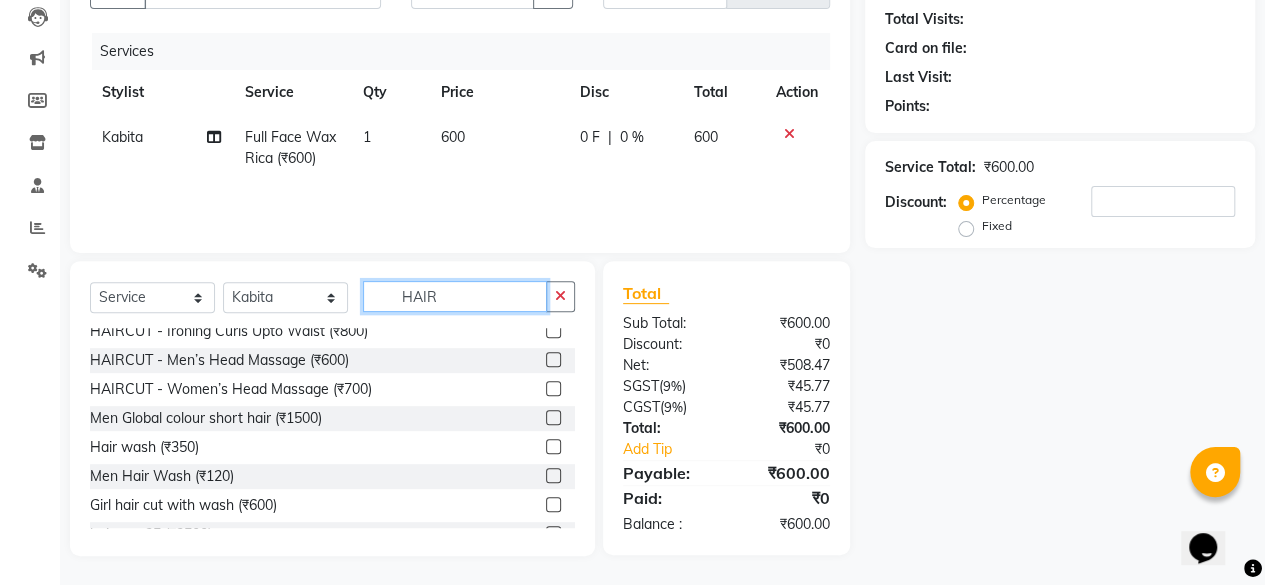 scroll, scrollTop: 200, scrollLeft: 0, axis: vertical 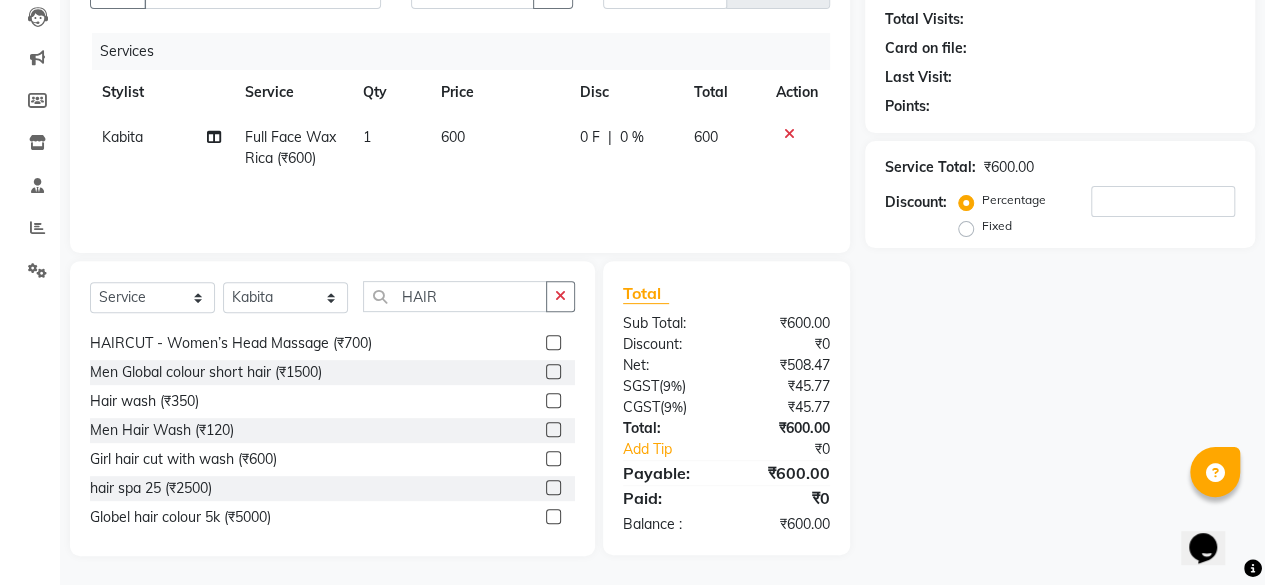 click 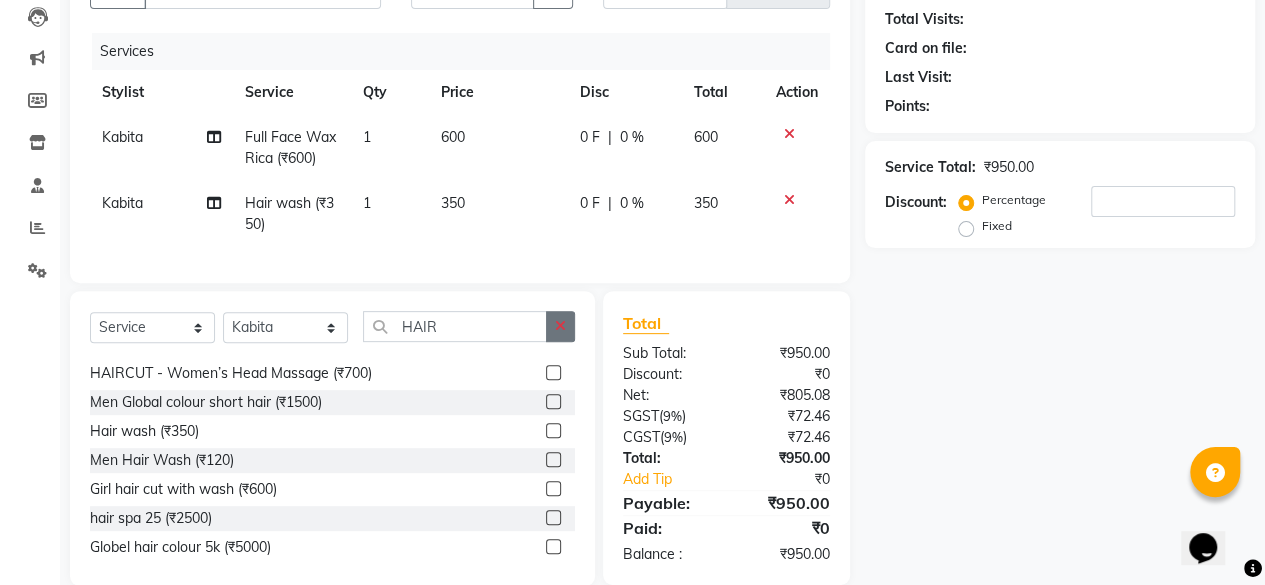 click 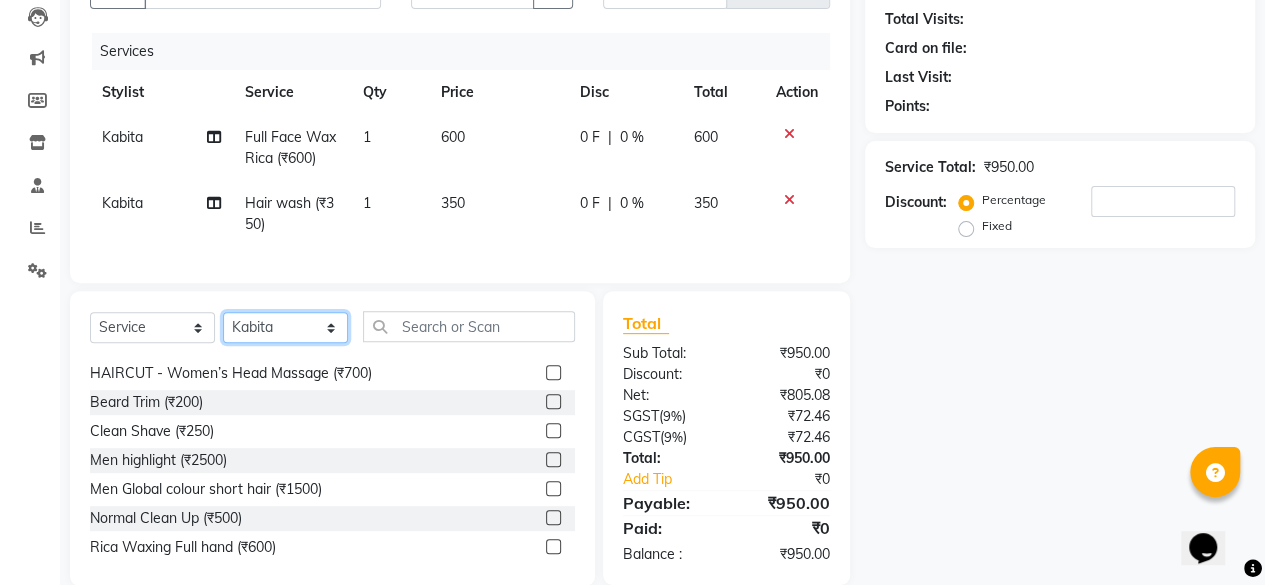 click on "Select Stylist aita DINGG SUPPORT Kabita KAMLA Rahul Riya Tamang Sajal salon manager Sonu Vimal" 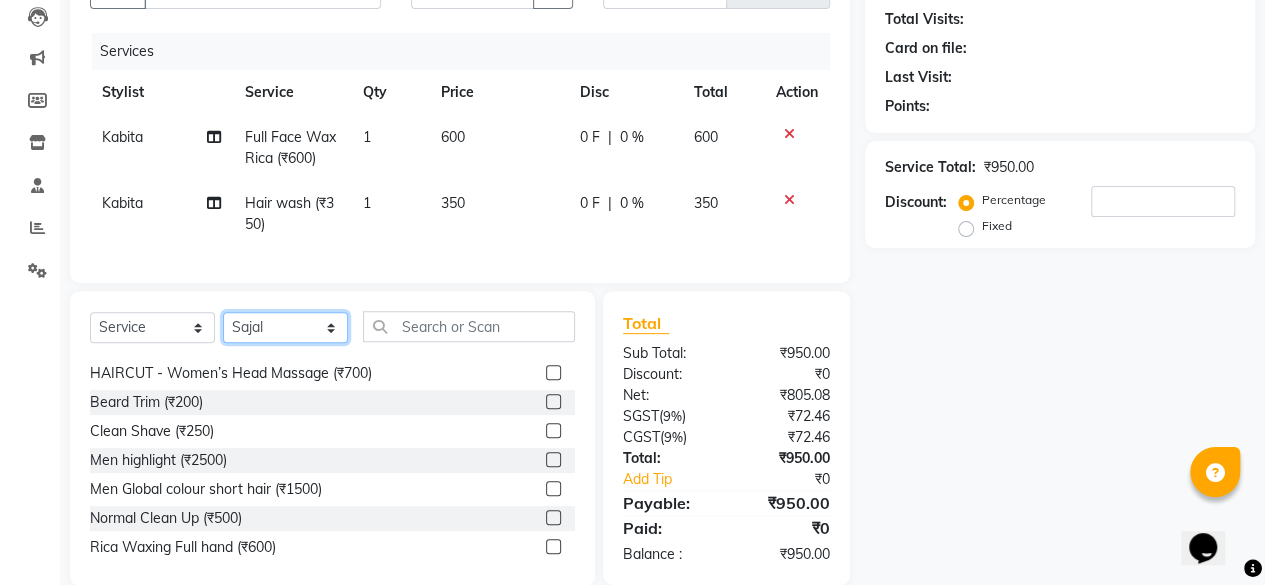 click on "Select Stylist aita DINGG SUPPORT Kabita KAMLA Rahul Riya Tamang Sajal salon manager Sonu Vimal" 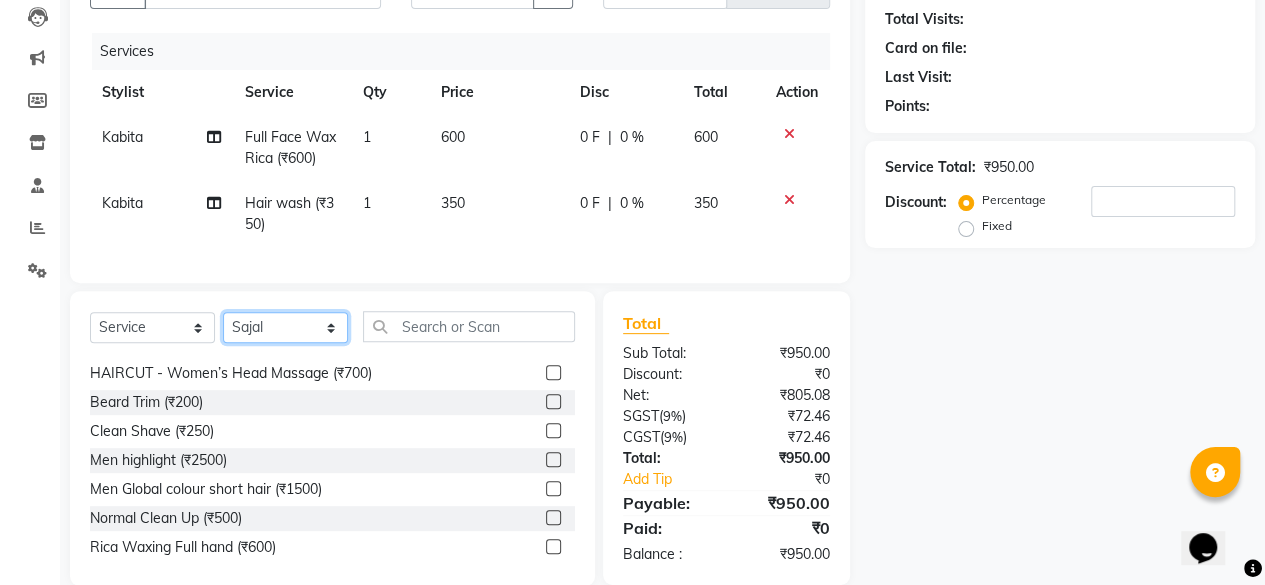 scroll, scrollTop: 260, scrollLeft: 0, axis: vertical 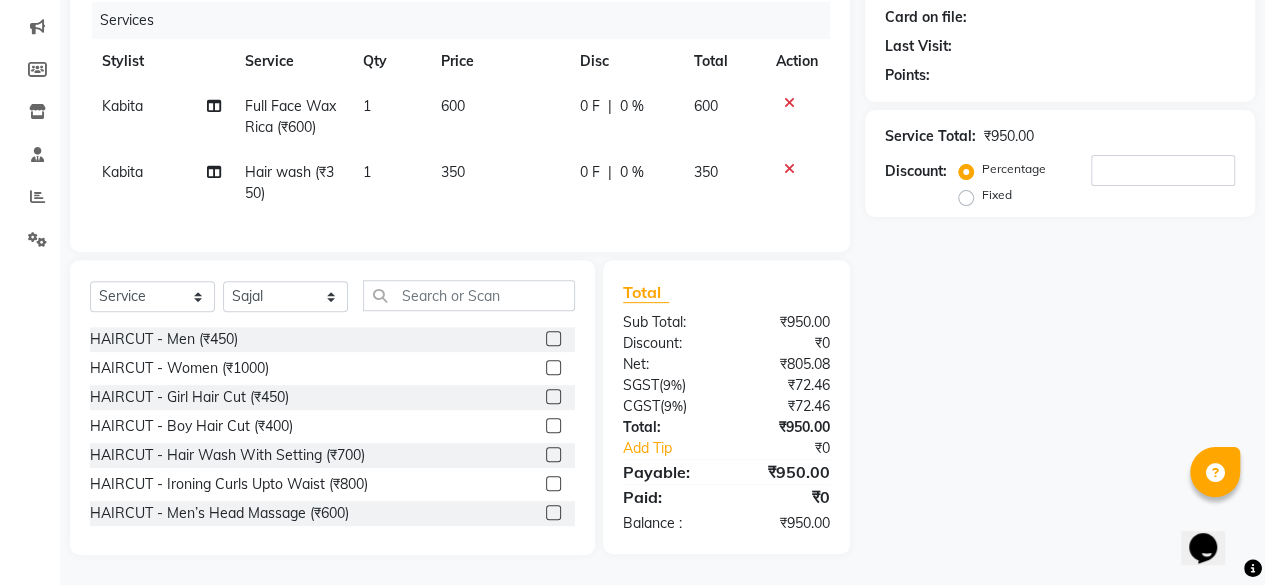 click 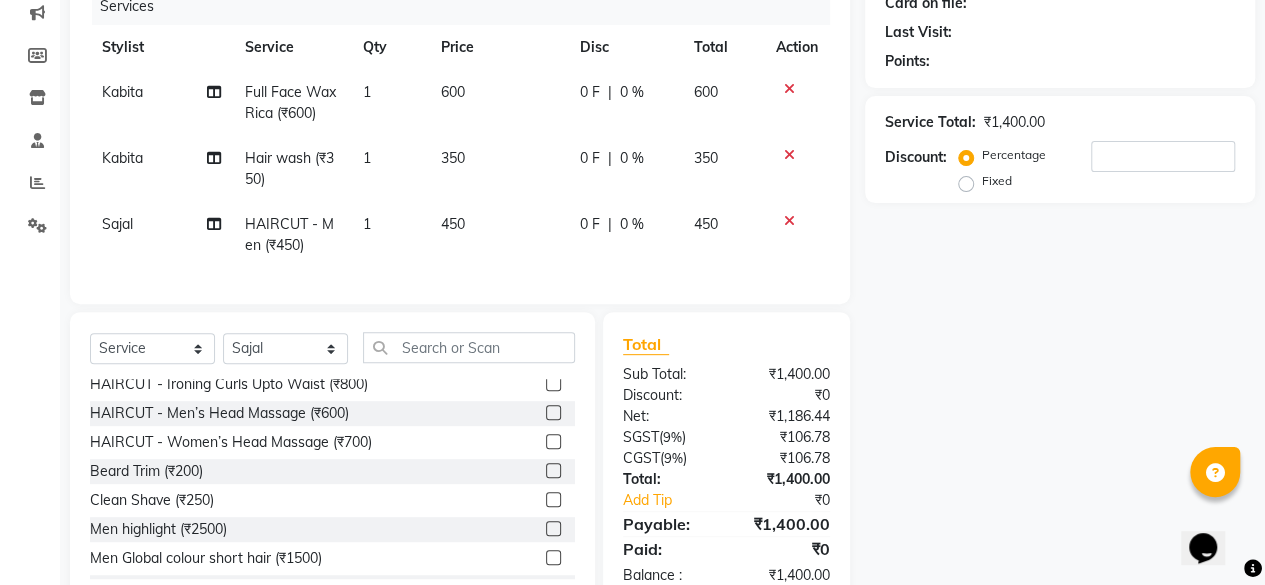 scroll, scrollTop: 200, scrollLeft: 0, axis: vertical 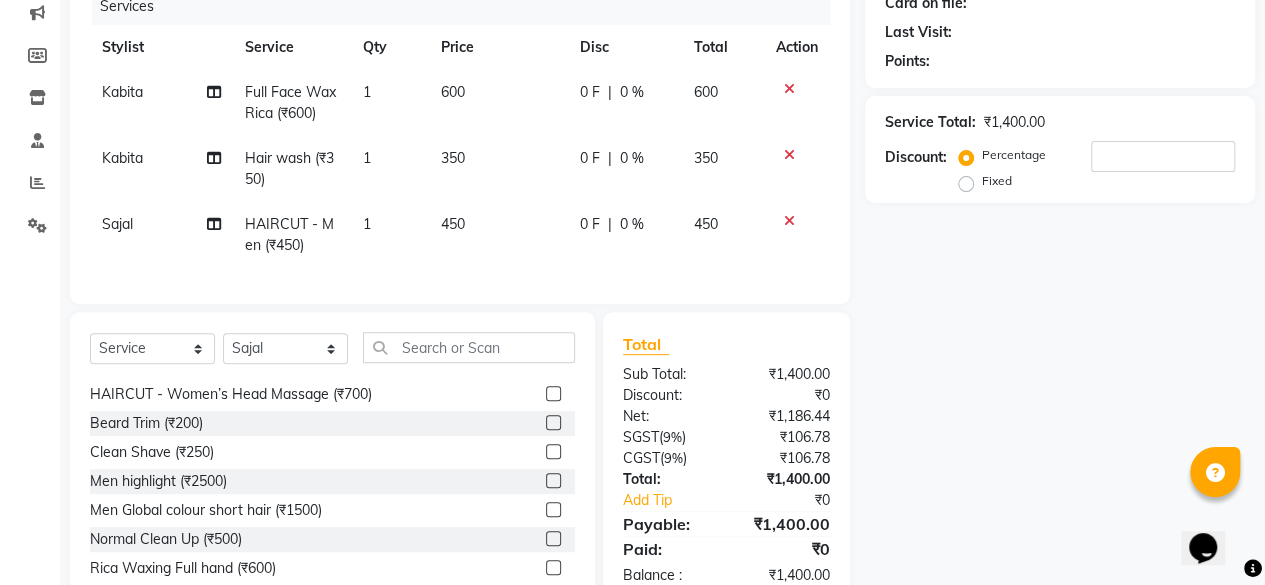 click 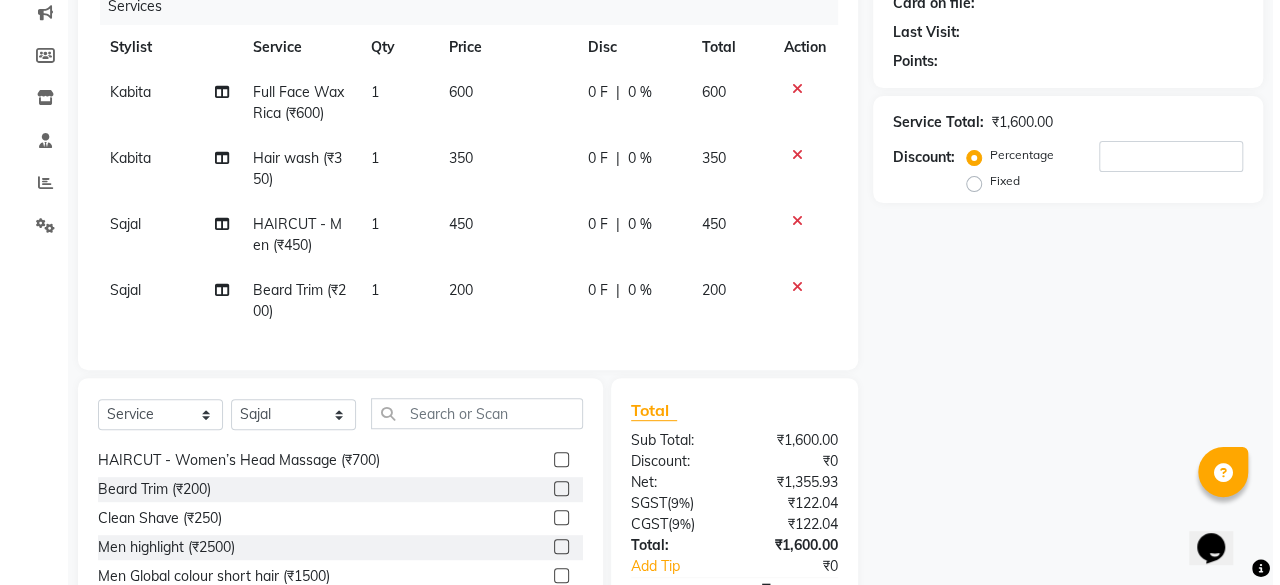 scroll, scrollTop: 0, scrollLeft: 0, axis: both 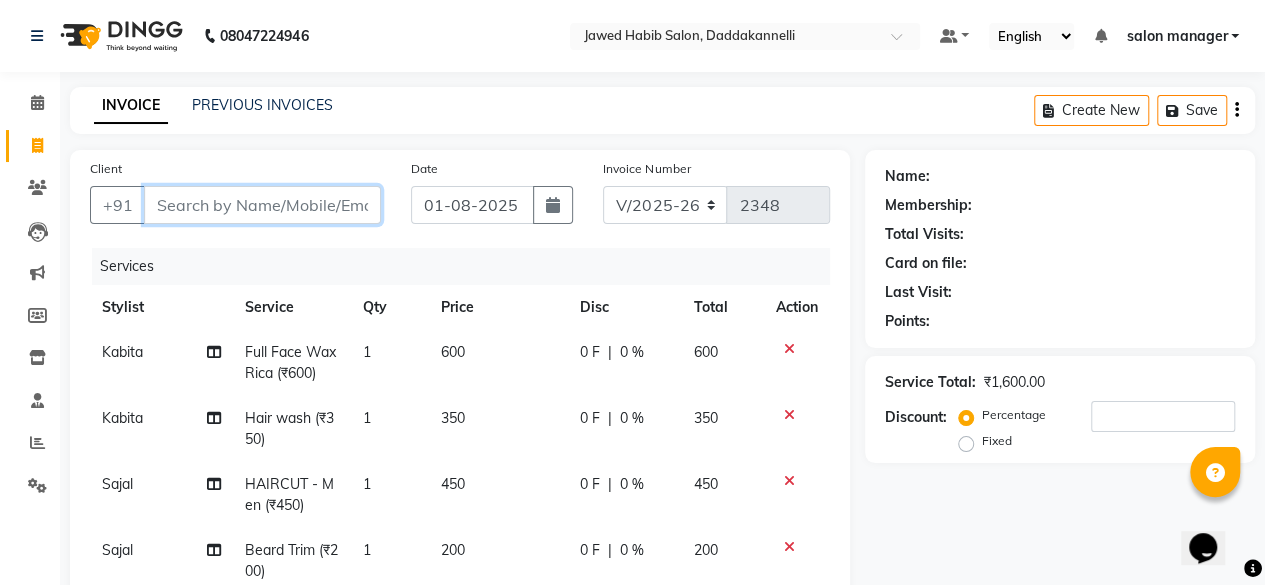 click on "Client" at bounding box center [262, 205] 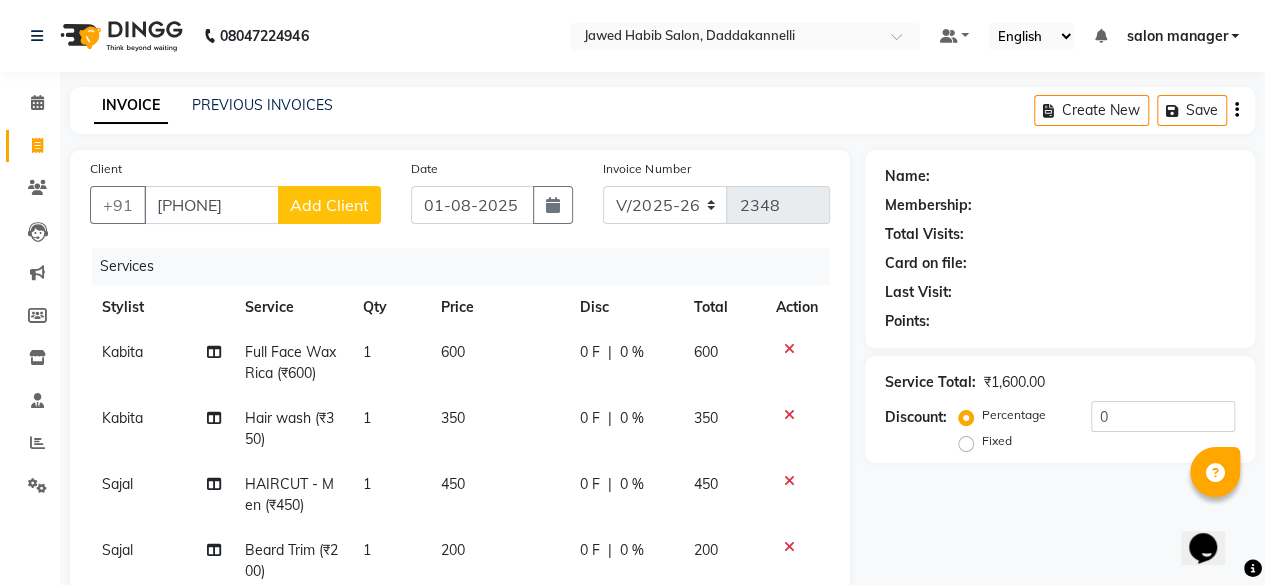 click on "Add Client" 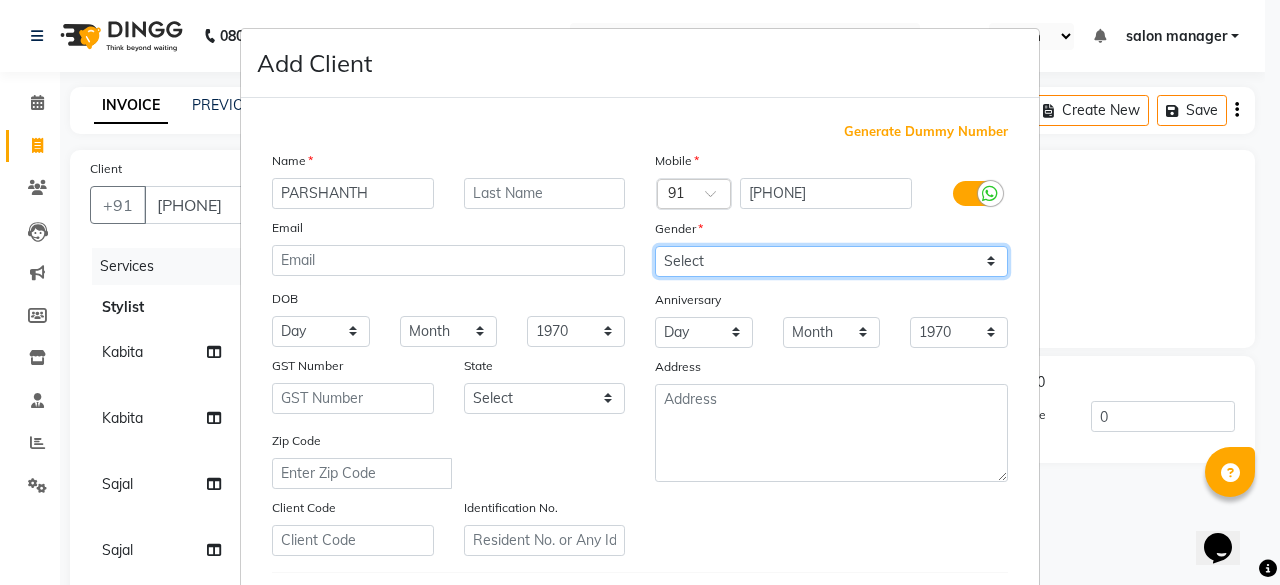 click on "Select Male Female Other Prefer Not To Say" at bounding box center (831, 261) 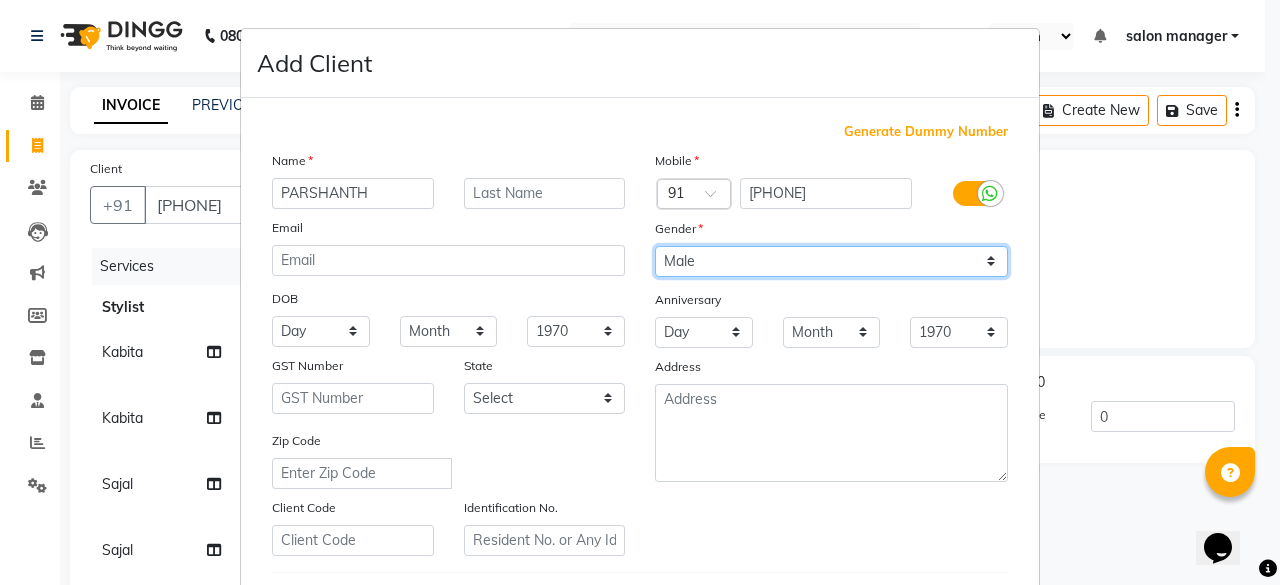 click on "Select Male Female Other Prefer Not To Say" at bounding box center [831, 261] 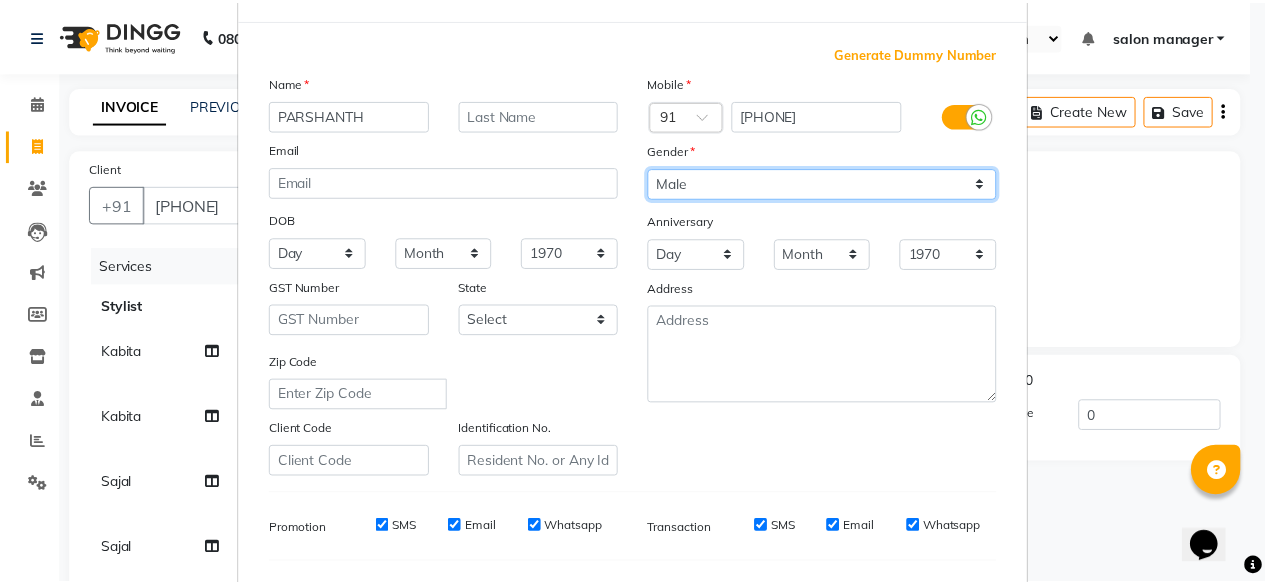 scroll, scrollTop: 300, scrollLeft: 0, axis: vertical 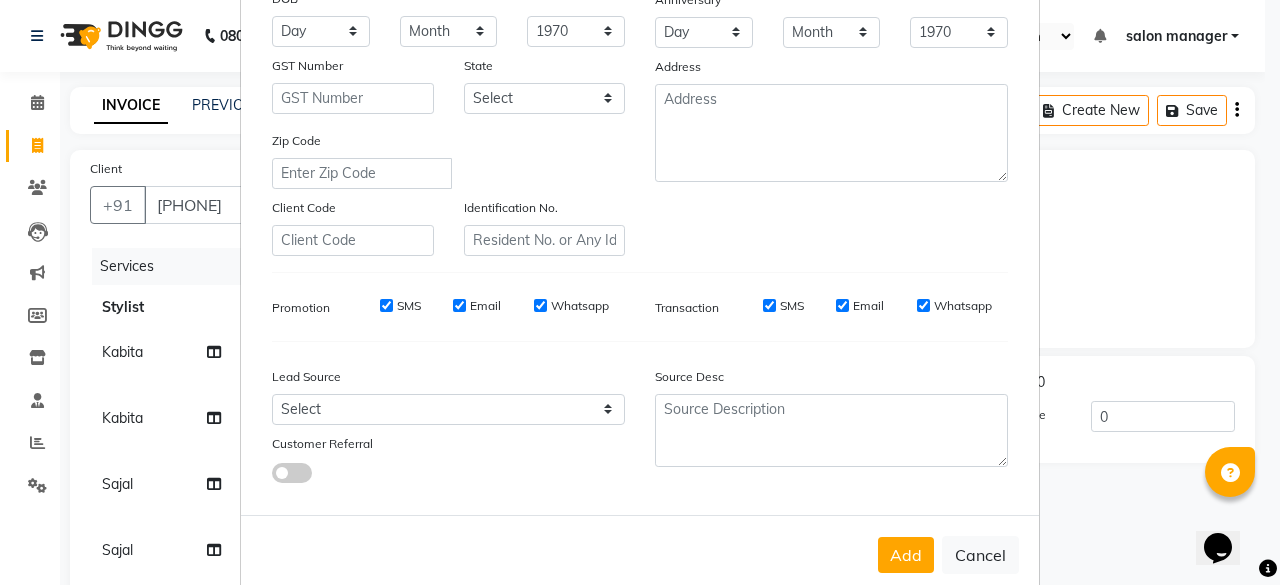 click on "Add" at bounding box center (906, 555) 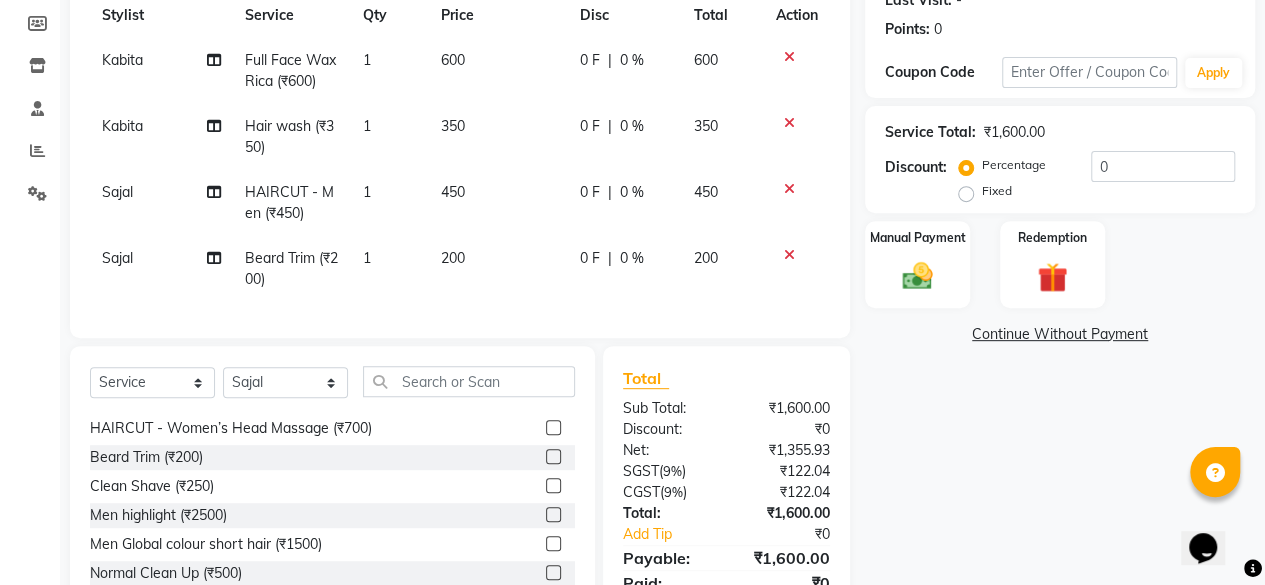 scroll, scrollTop: 92, scrollLeft: 0, axis: vertical 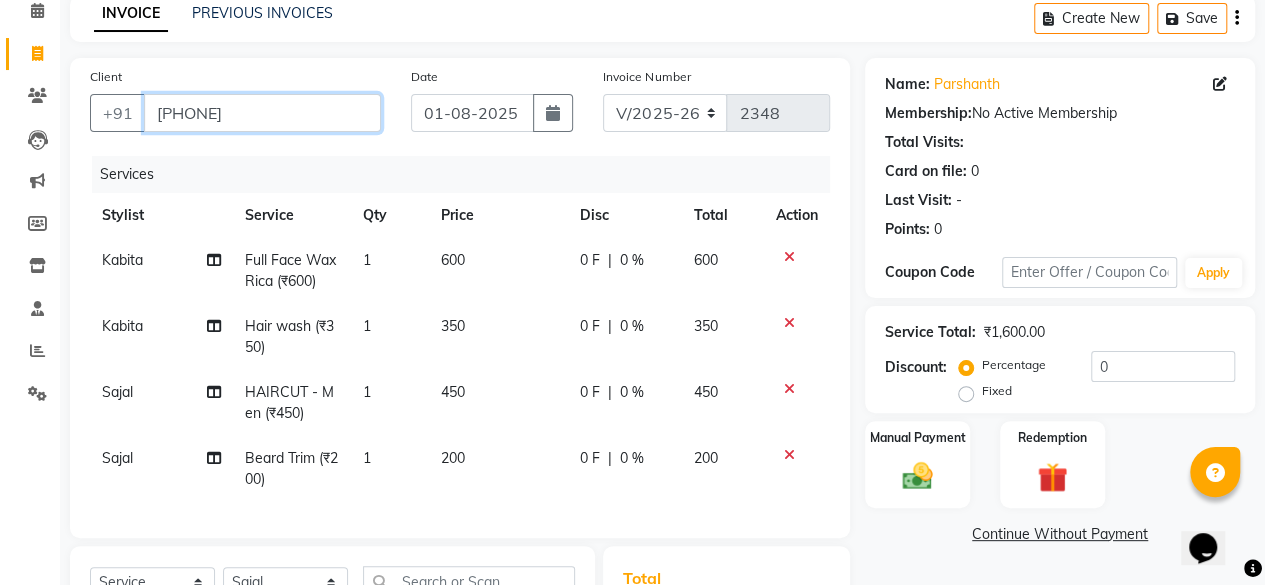 click on "9884235223" at bounding box center [262, 113] 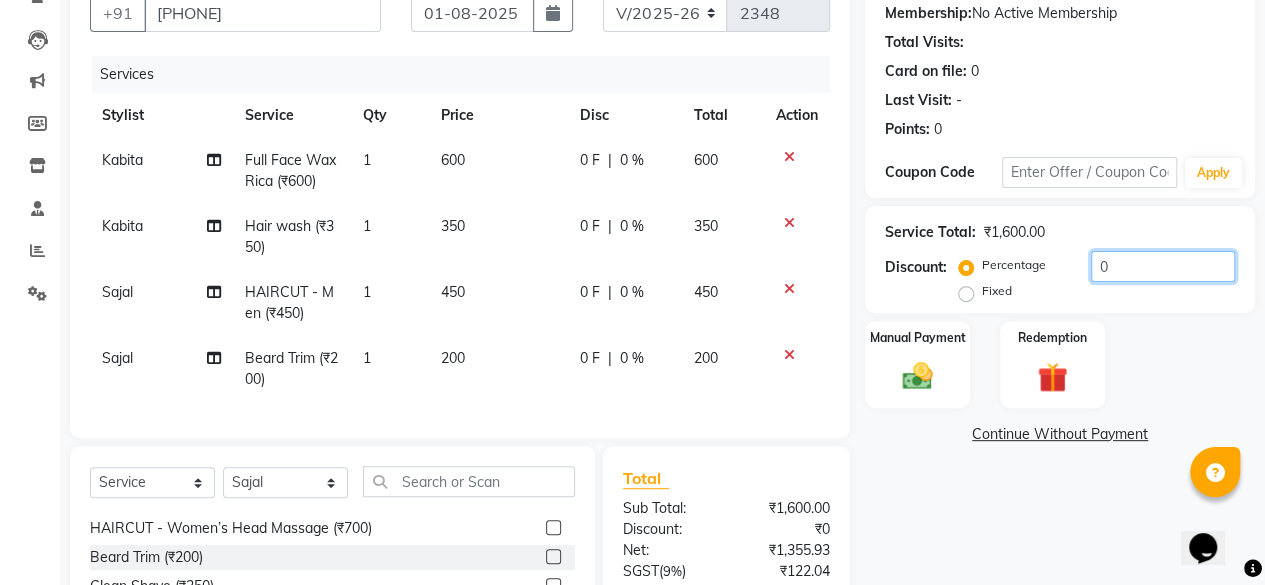 click on "0" 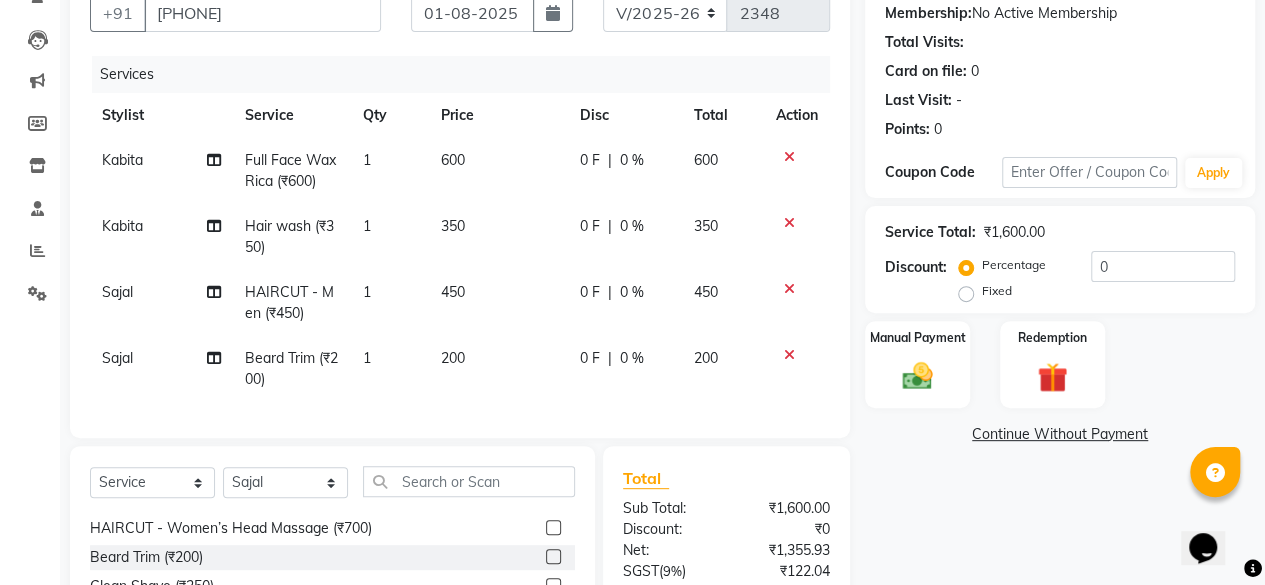 click on "Manual Payment Redemption" 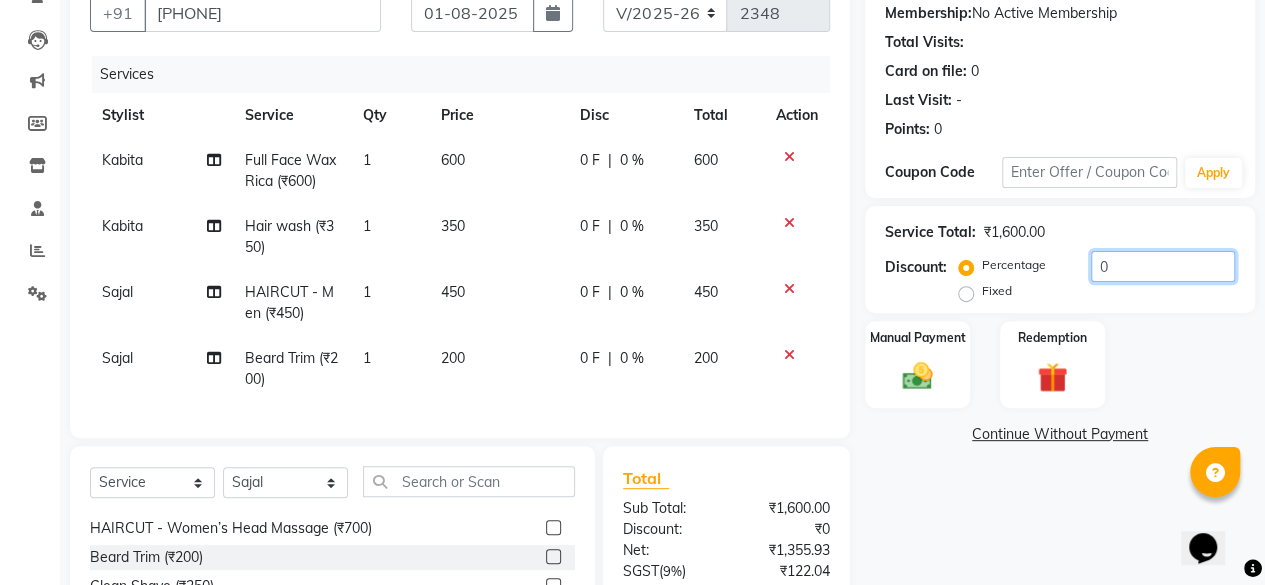 click on "0" 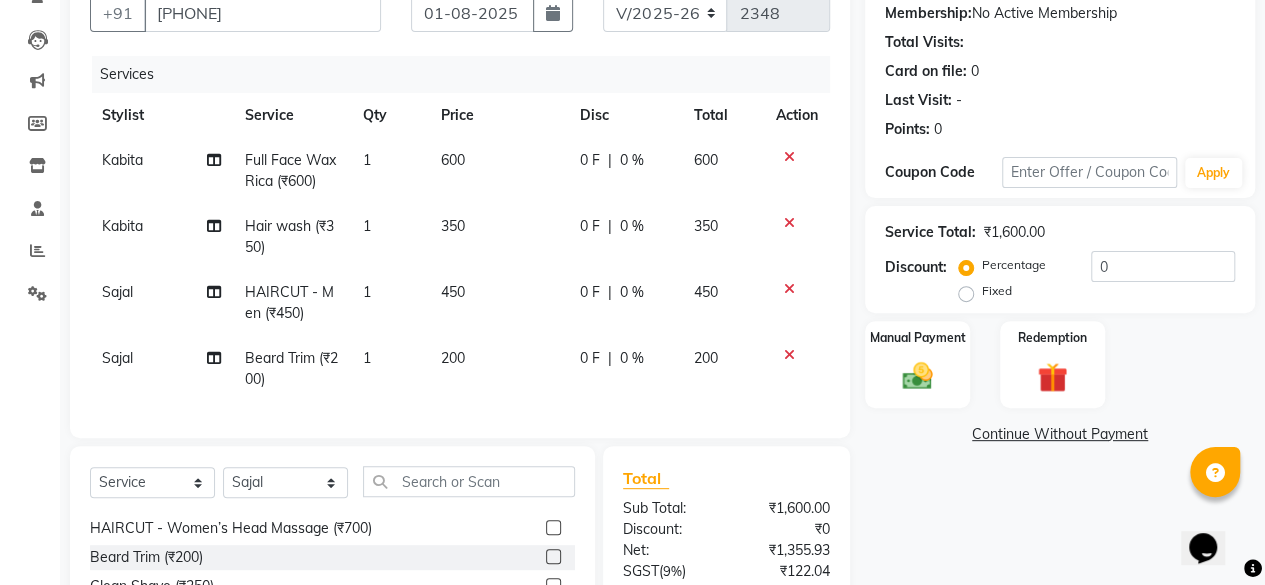click on "Manual Payment Redemption" 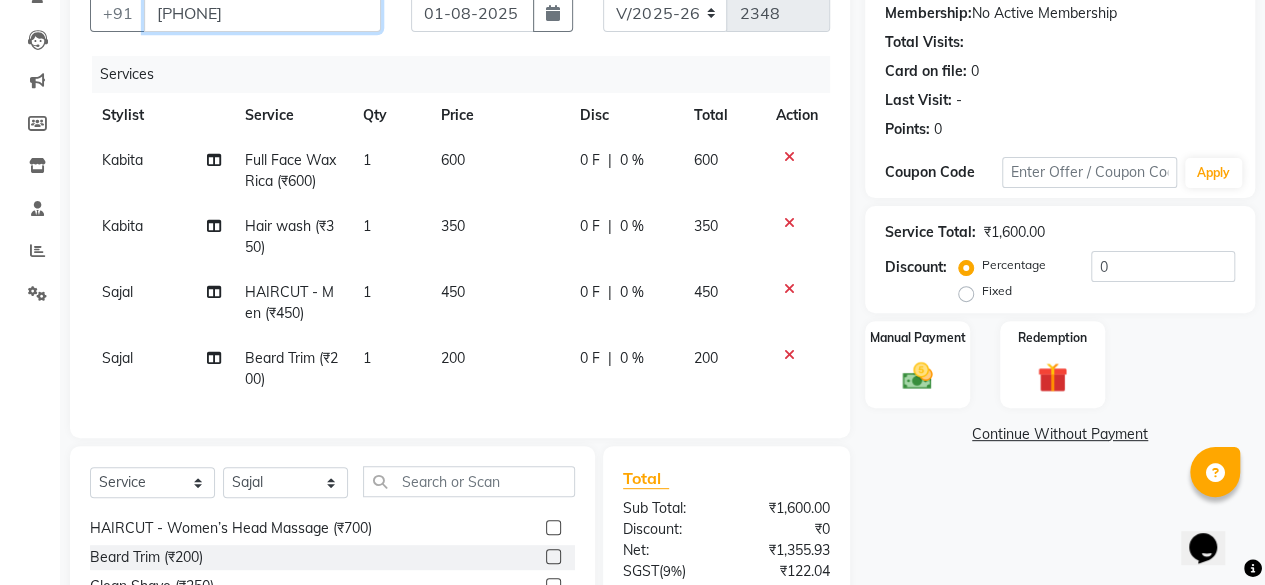 click on "9884235223" at bounding box center [262, 13] 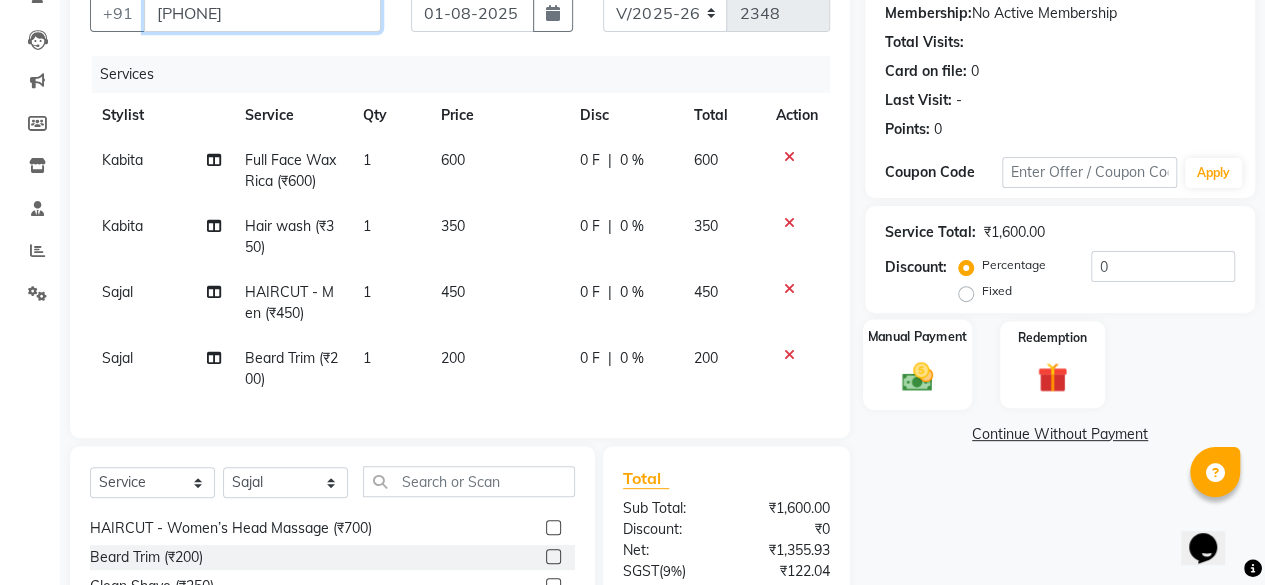 scroll, scrollTop: 292, scrollLeft: 0, axis: vertical 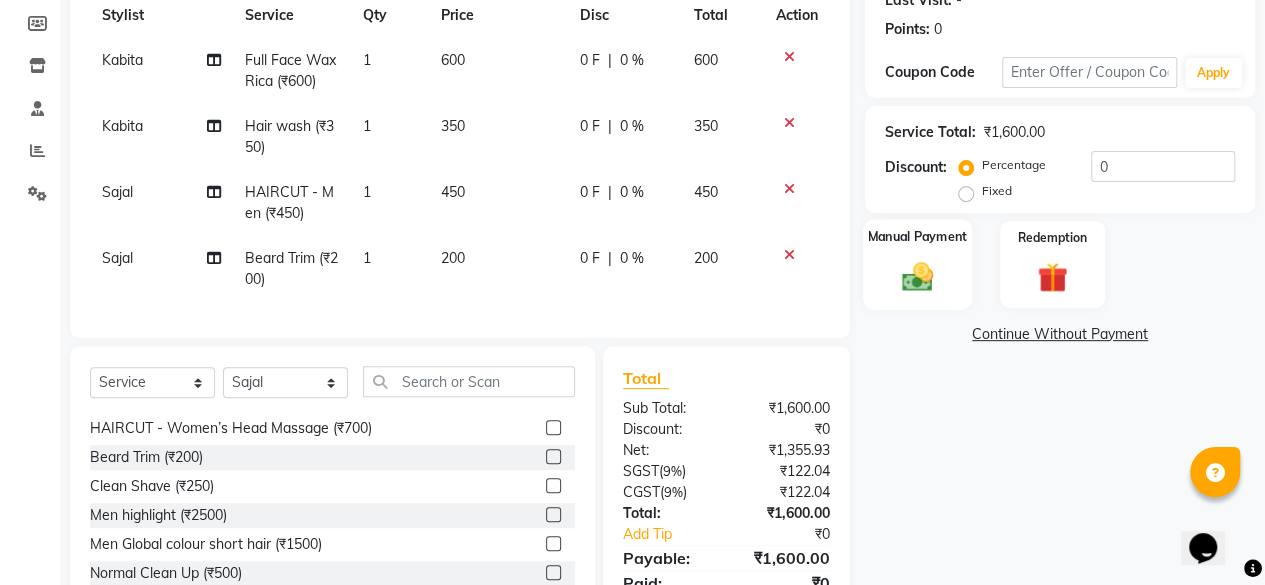 click 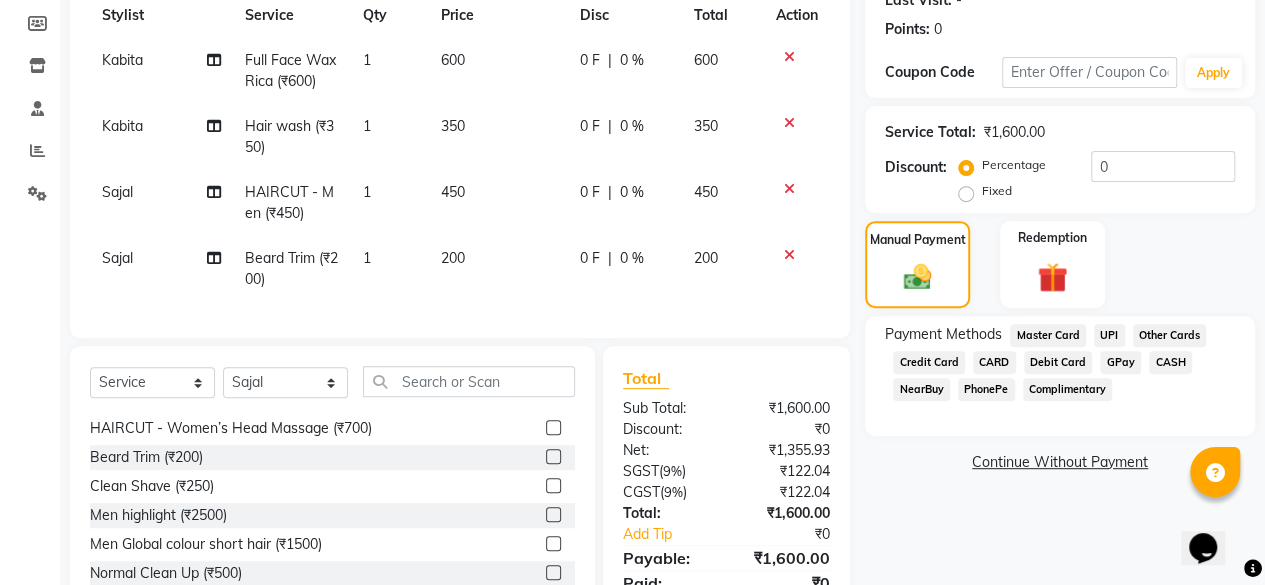 click on "UPI" 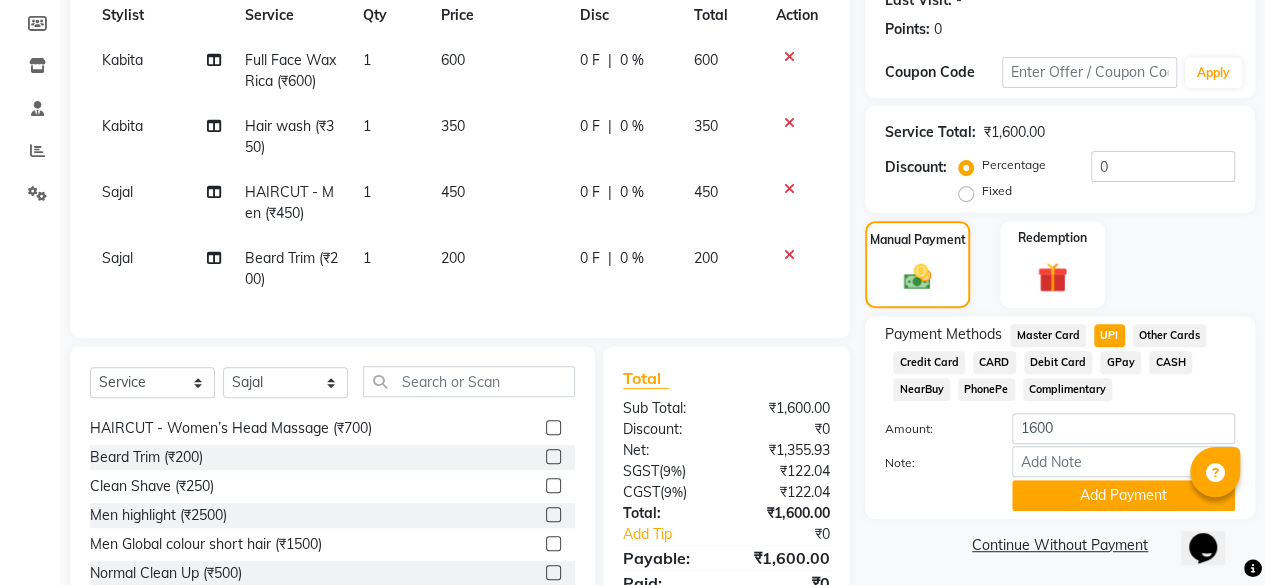 scroll, scrollTop: 392, scrollLeft: 0, axis: vertical 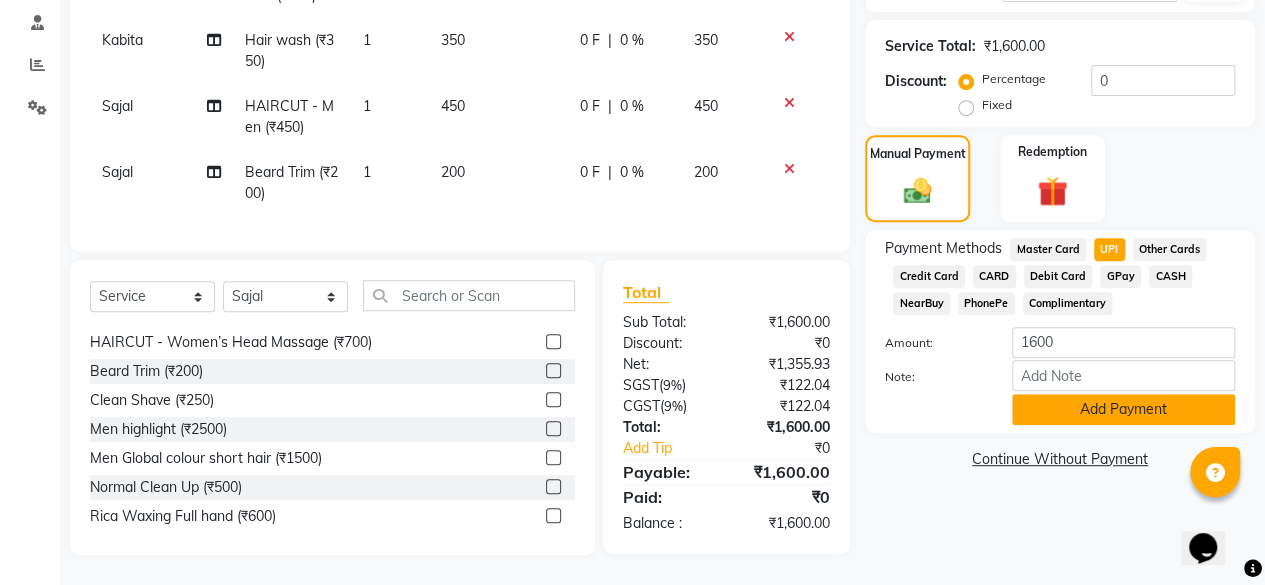 click on "Add Payment" 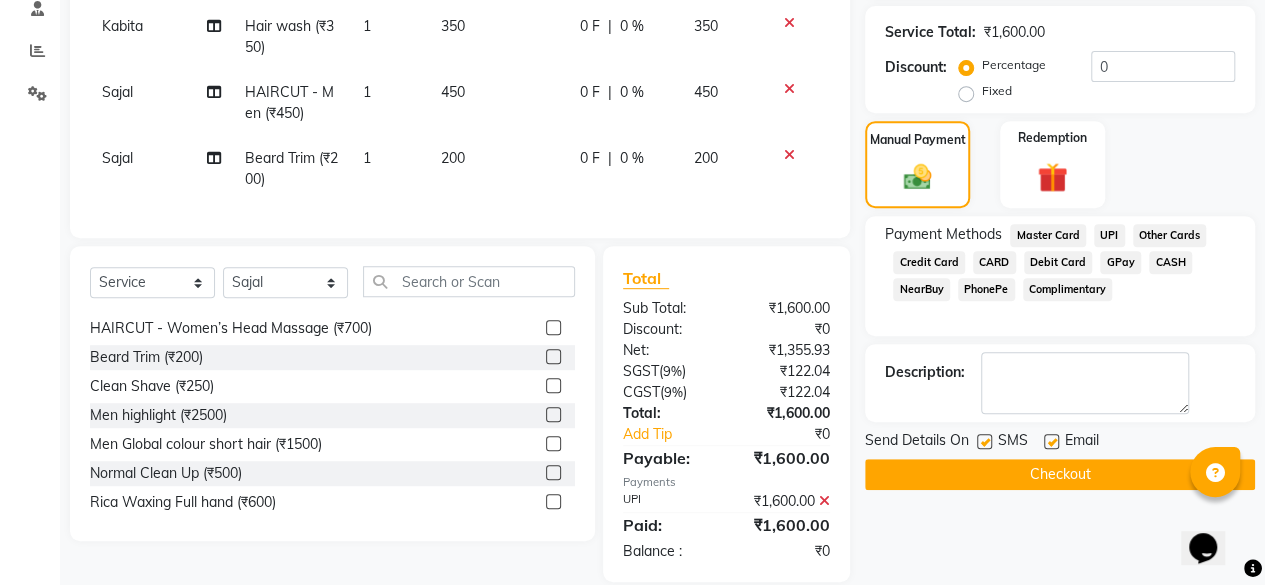 scroll, scrollTop: 432, scrollLeft: 0, axis: vertical 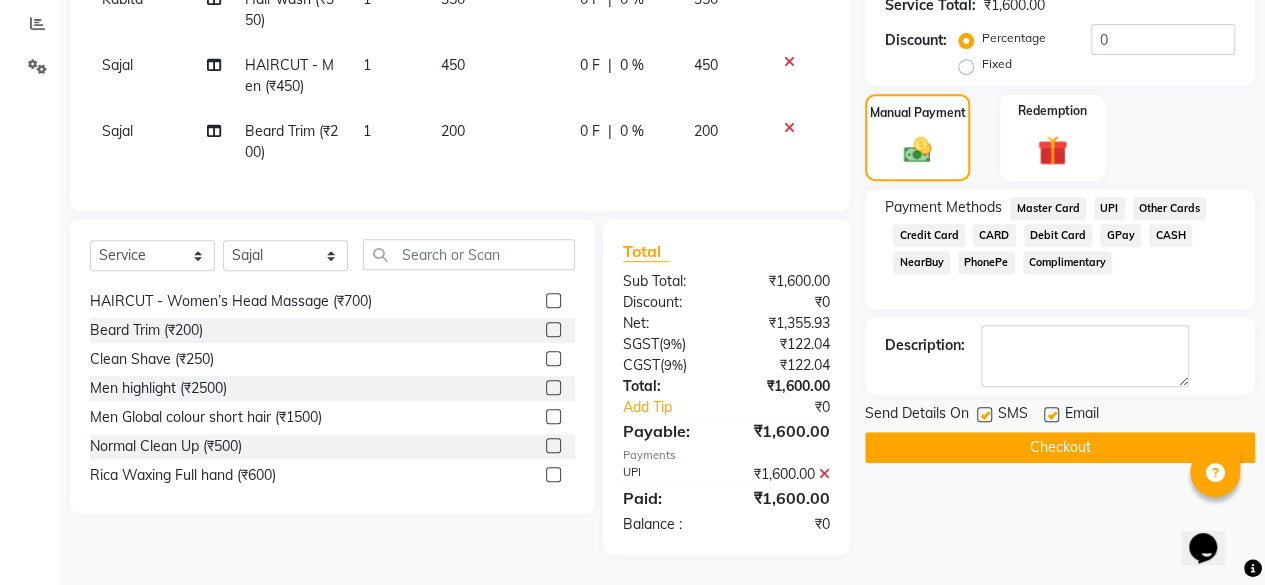 click on "Email" 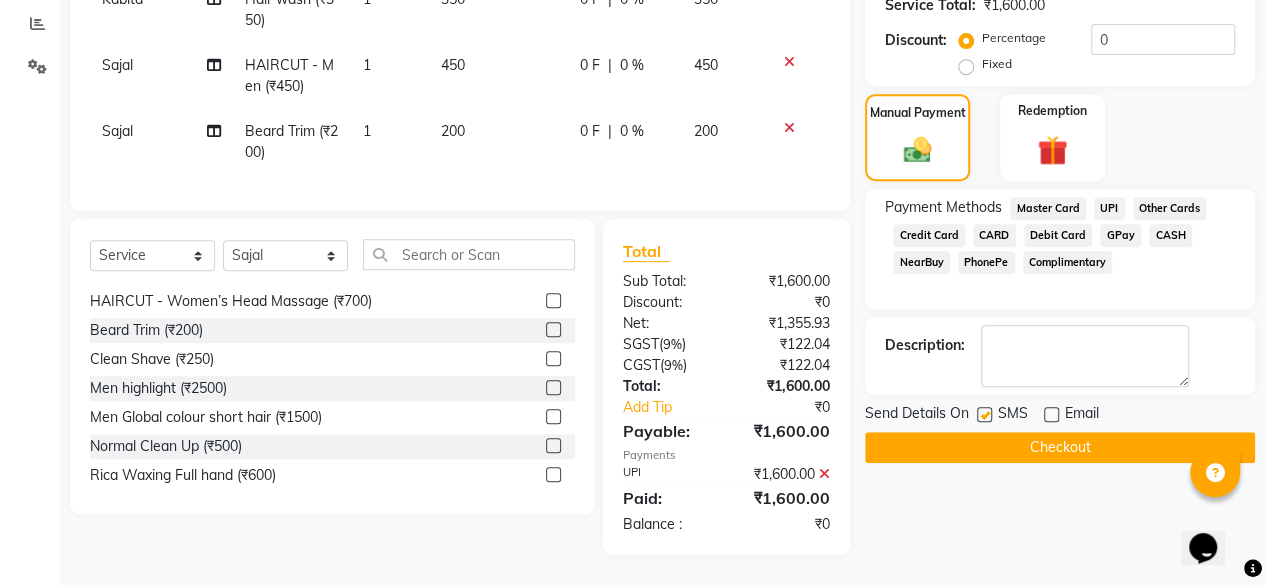 click on "Checkout" 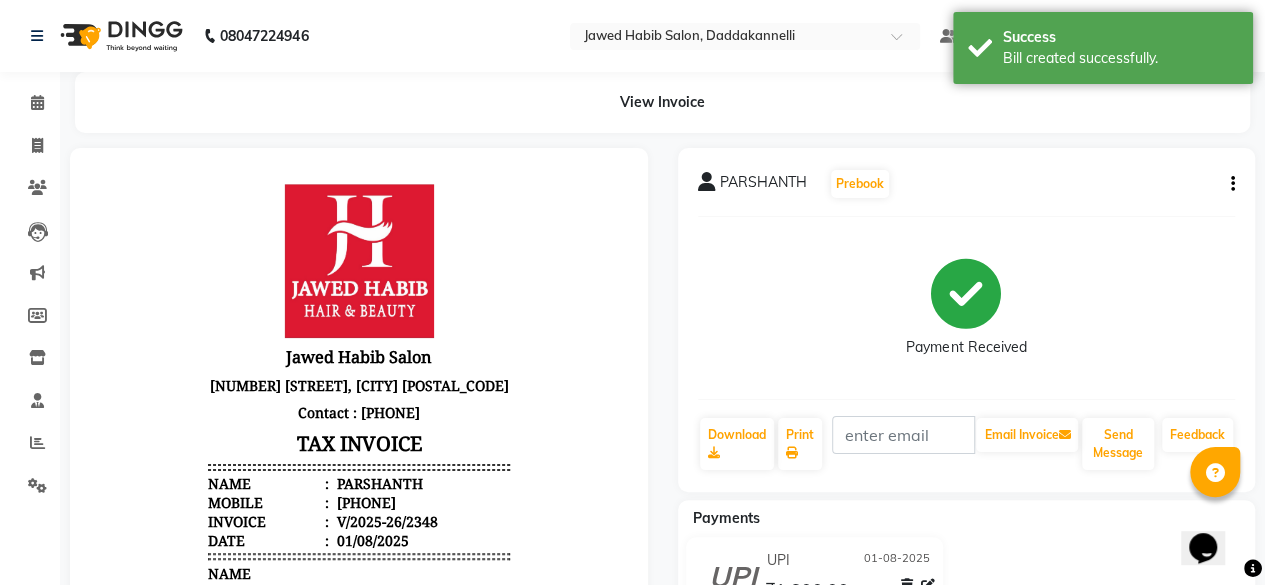 scroll, scrollTop: 0, scrollLeft: 0, axis: both 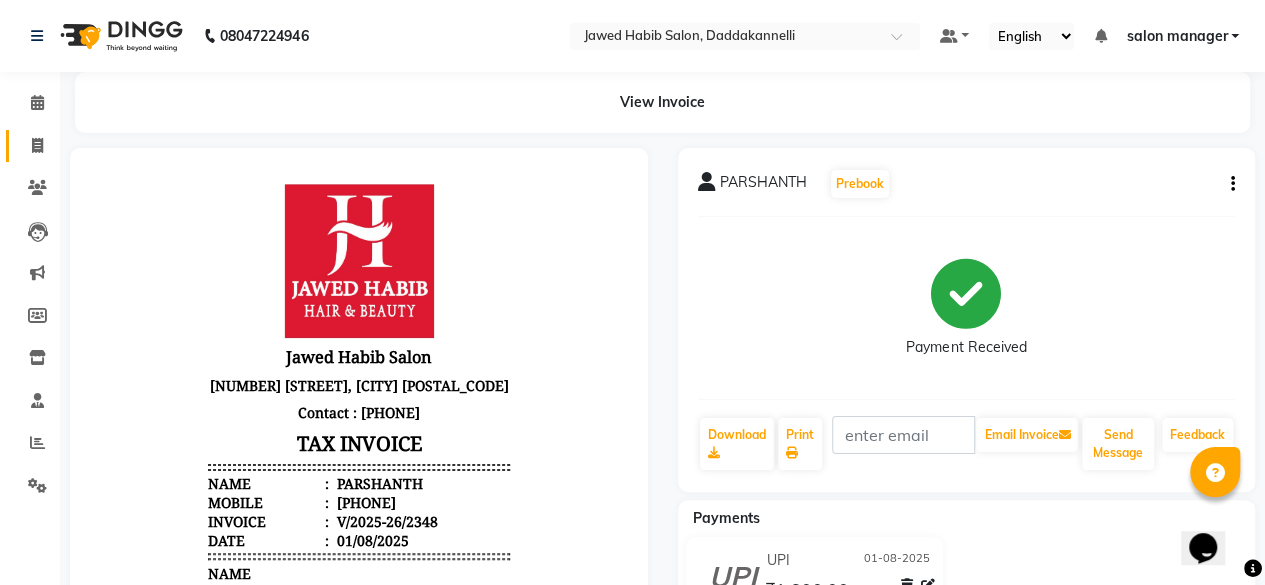 click 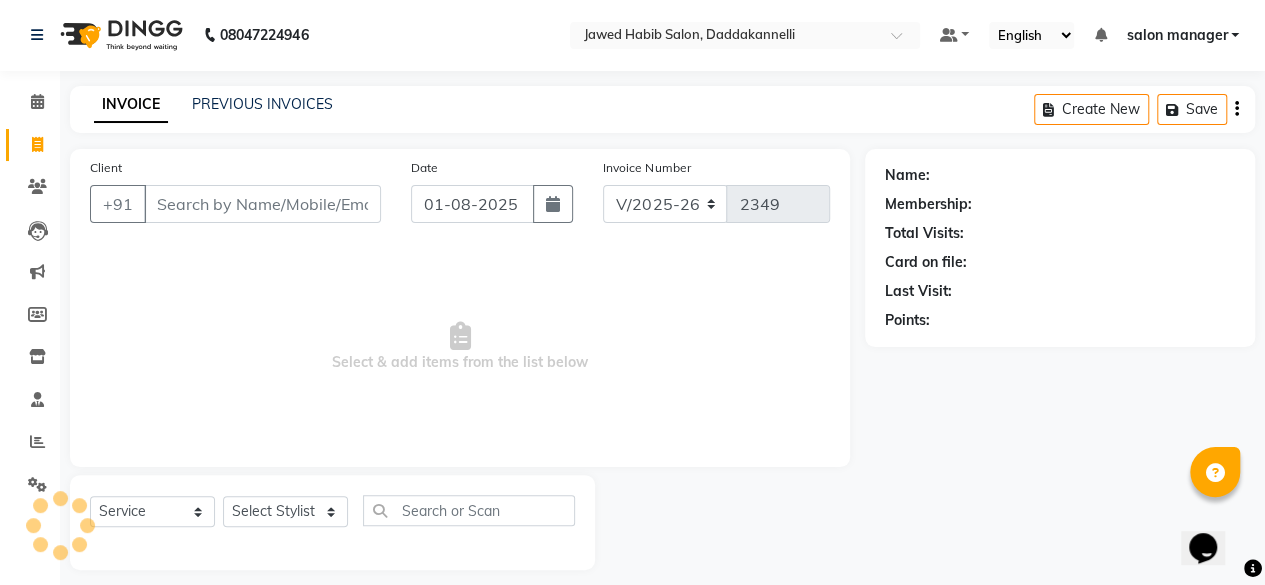 scroll, scrollTop: 15, scrollLeft: 0, axis: vertical 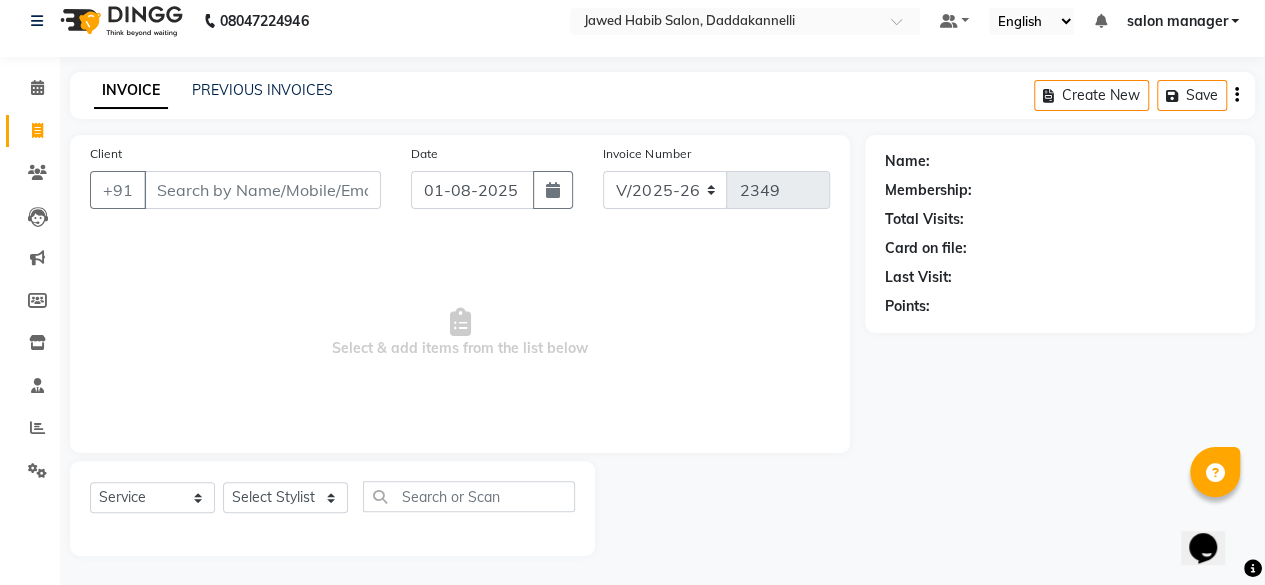 click on "Calendar" 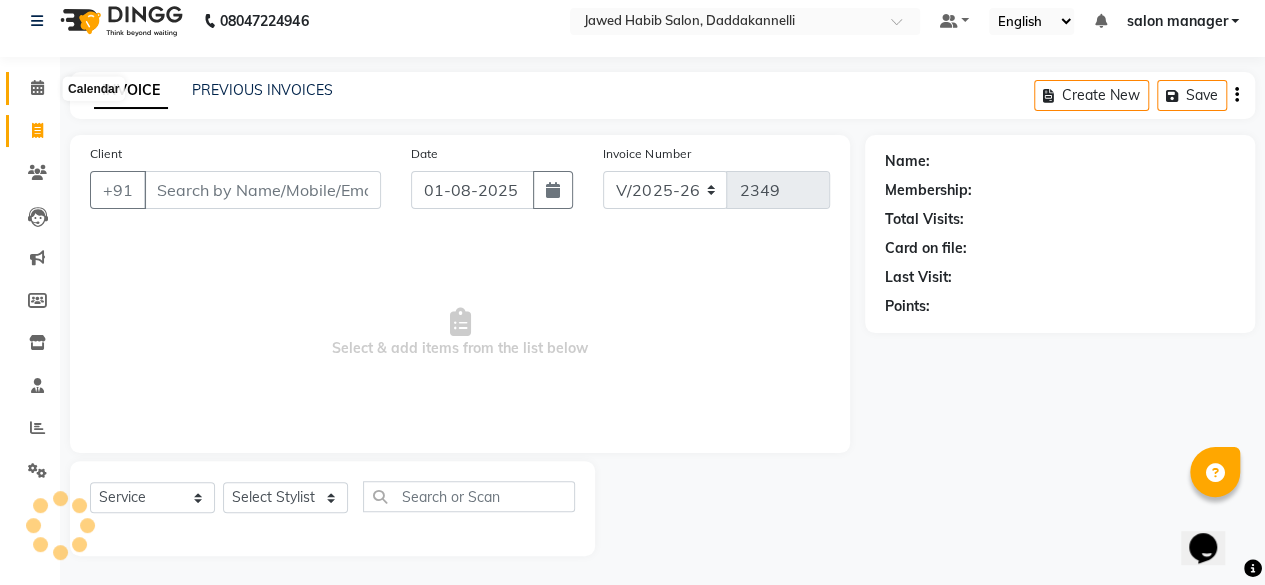 click 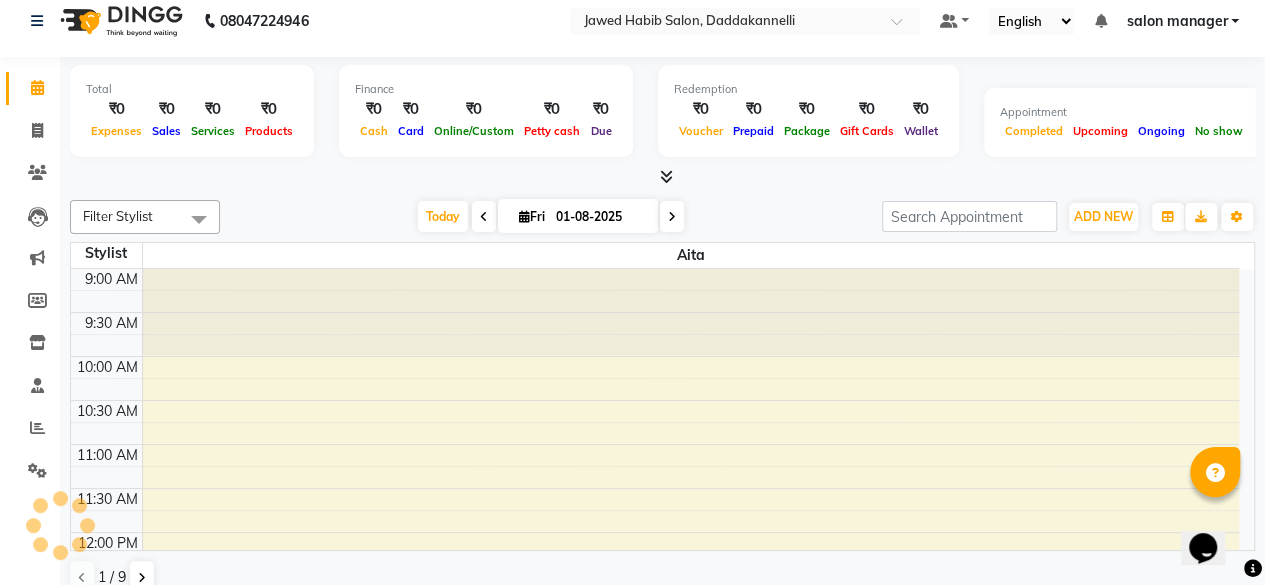 scroll, scrollTop: 0, scrollLeft: 0, axis: both 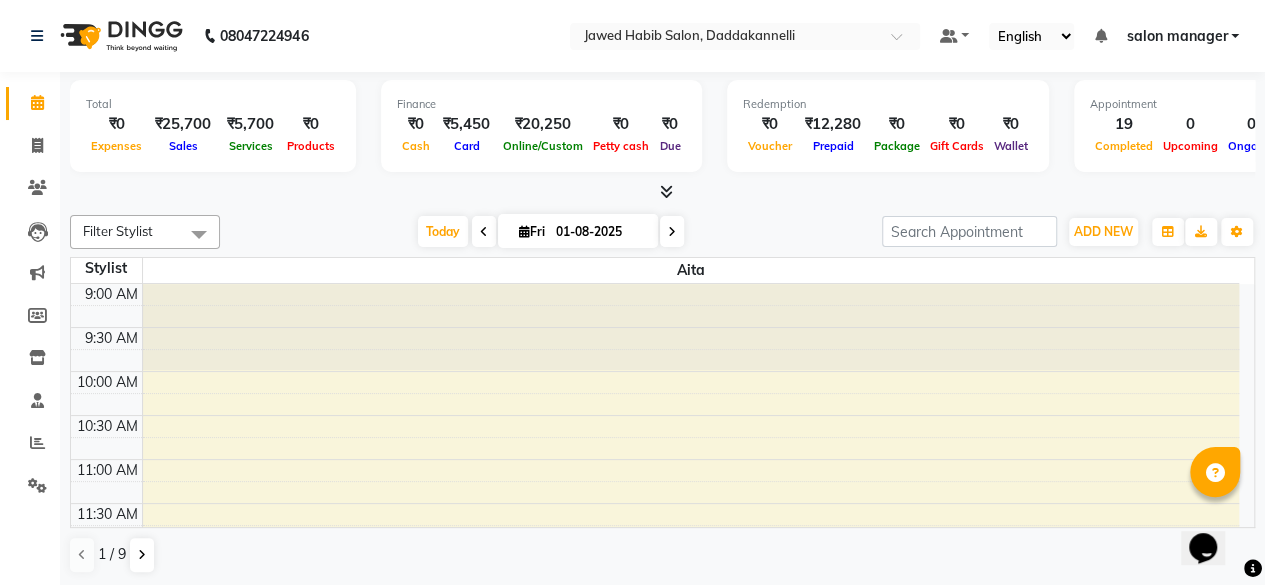 click at bounding box center [666, 191] 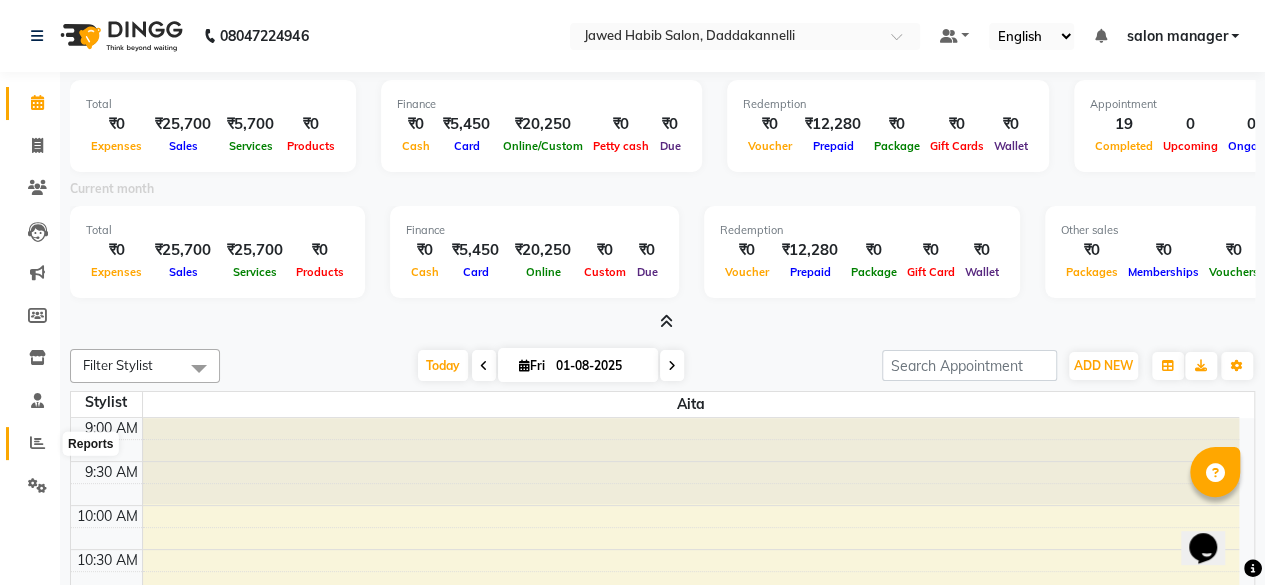 click 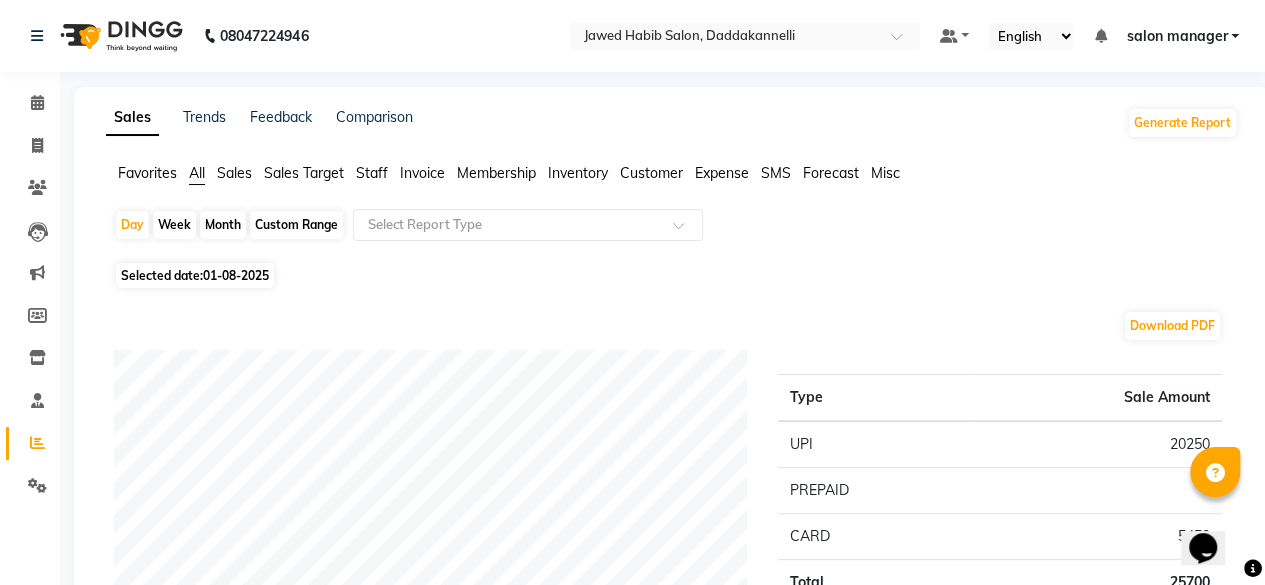 click on "Staff" 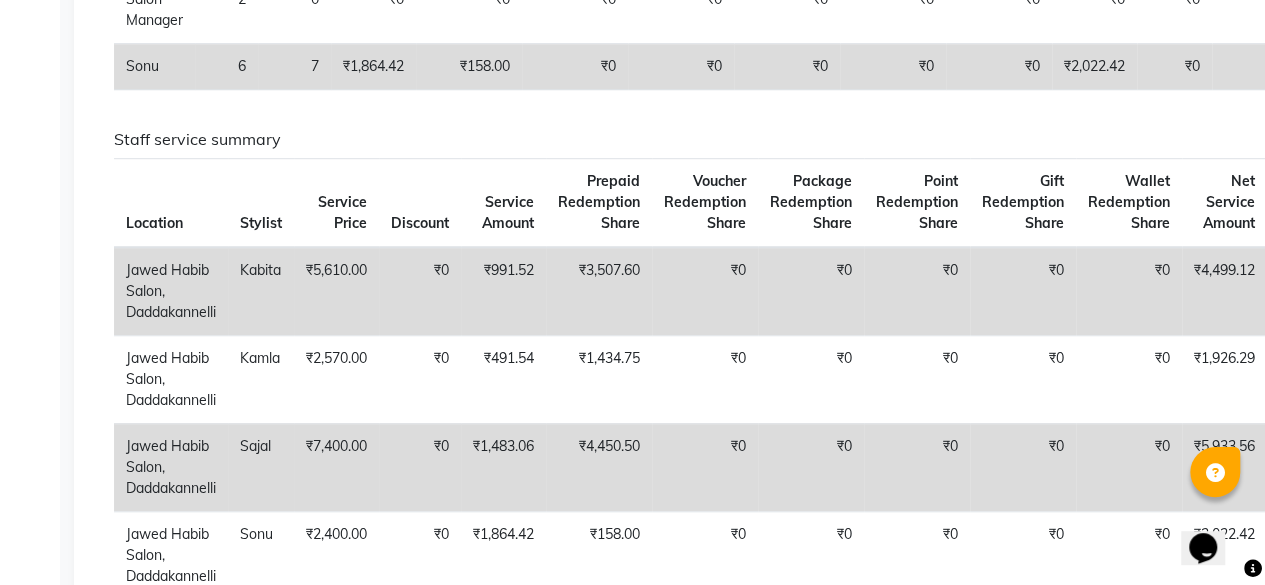 scroll, scrollTop: 700, scrollLeft: 0, axis: vertical 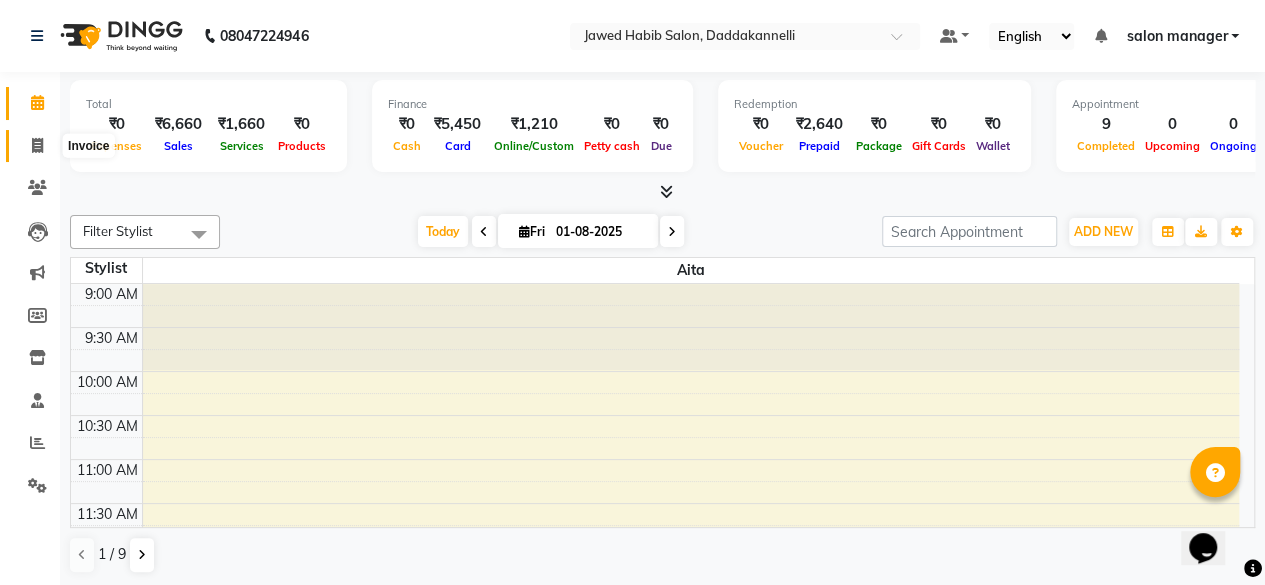 click 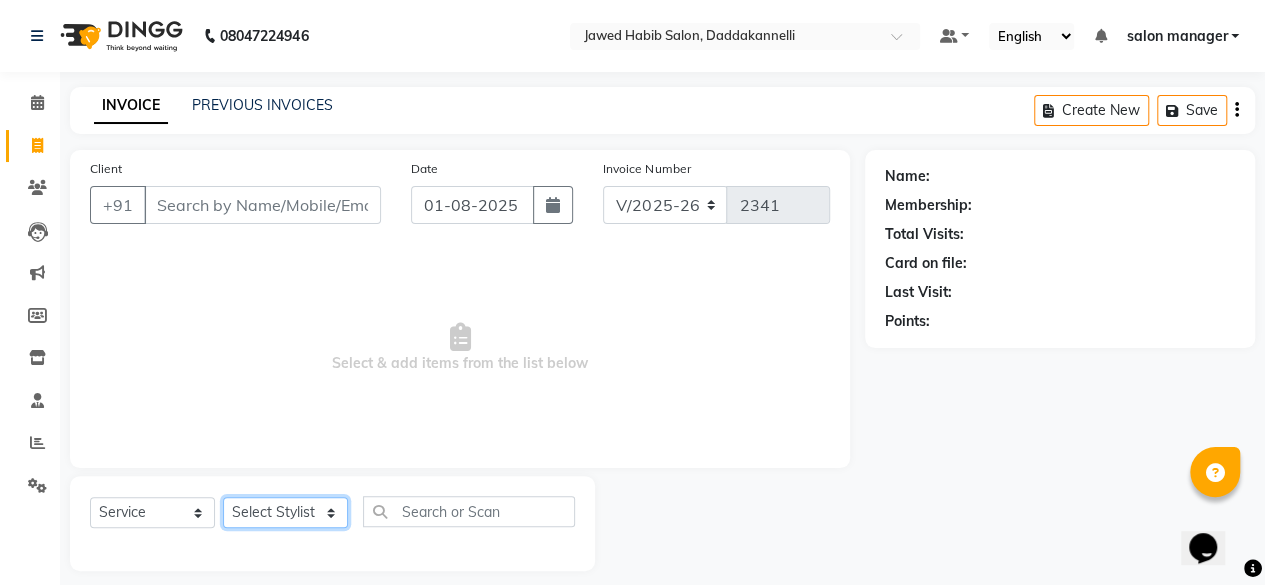 click on "Select Stylist" 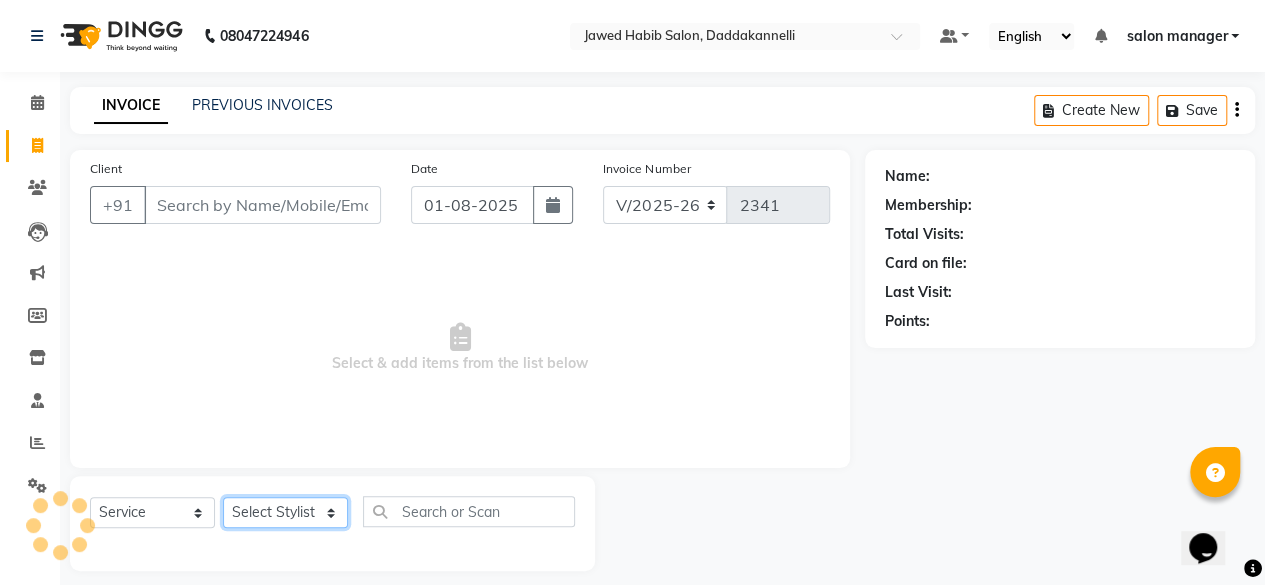 click on "Select Stylist aita DINGG SUPPORT Kabita KAMLA Rahul Riya Tamang Sajal salon manager Sonu Vimal" 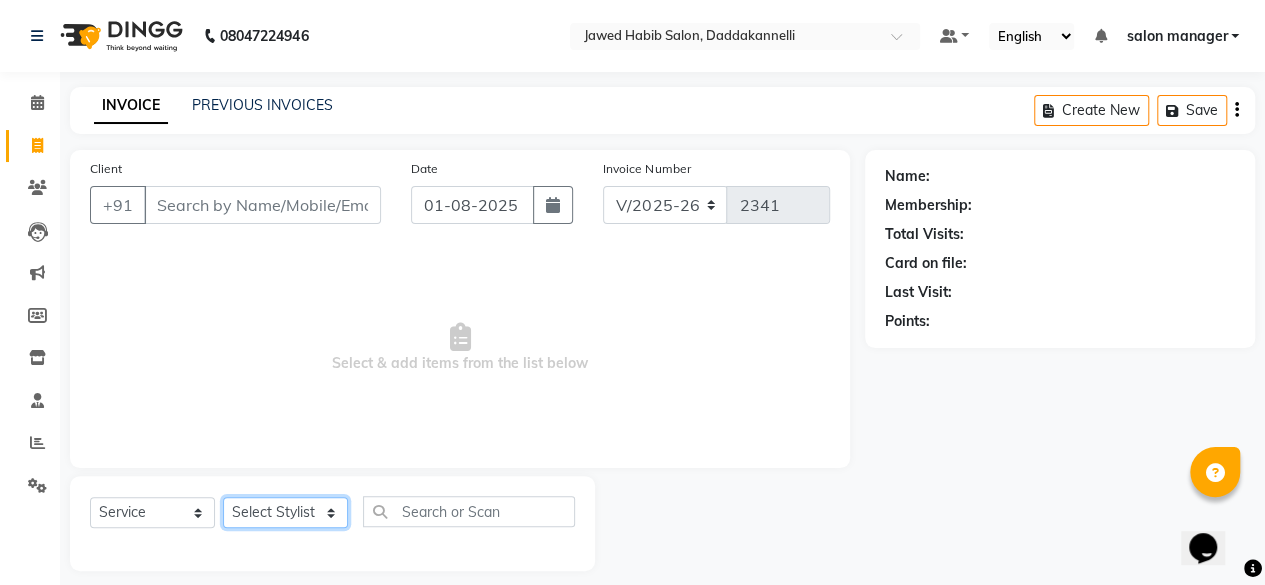 select on "79334" 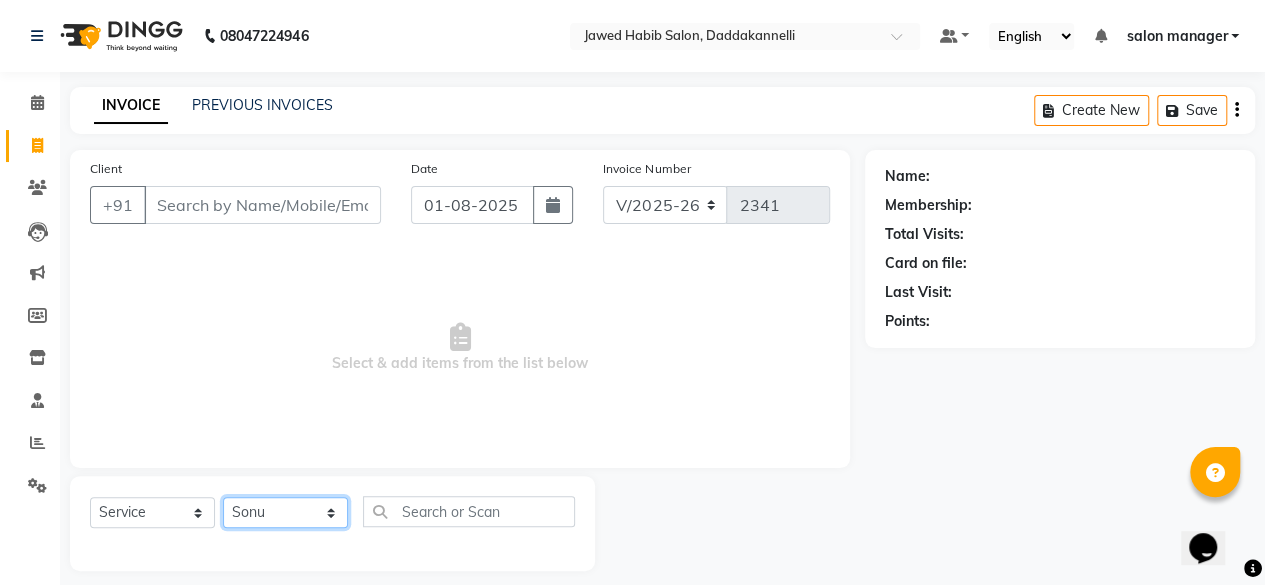 click on "Select Stylist aita DINGG SUPPORT Kabita KAMLA Rahul Riya Tamang Sajal salon manager Sonu Vimal" 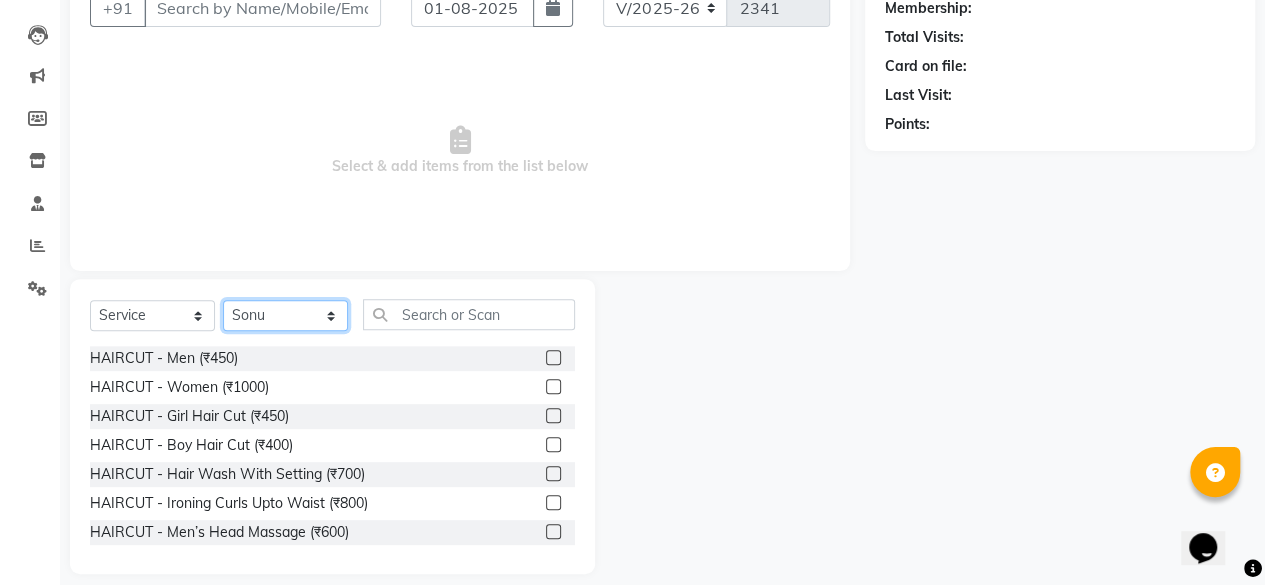 scroll, scrollTop: 200, scrollLeft: 0, axis: vertical 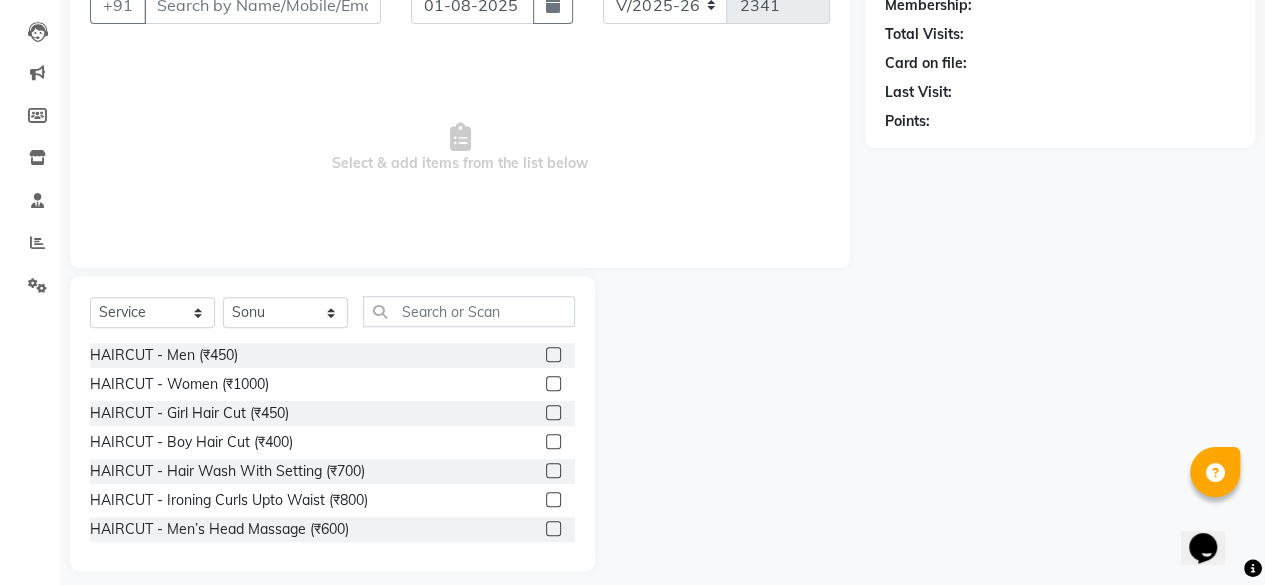 click 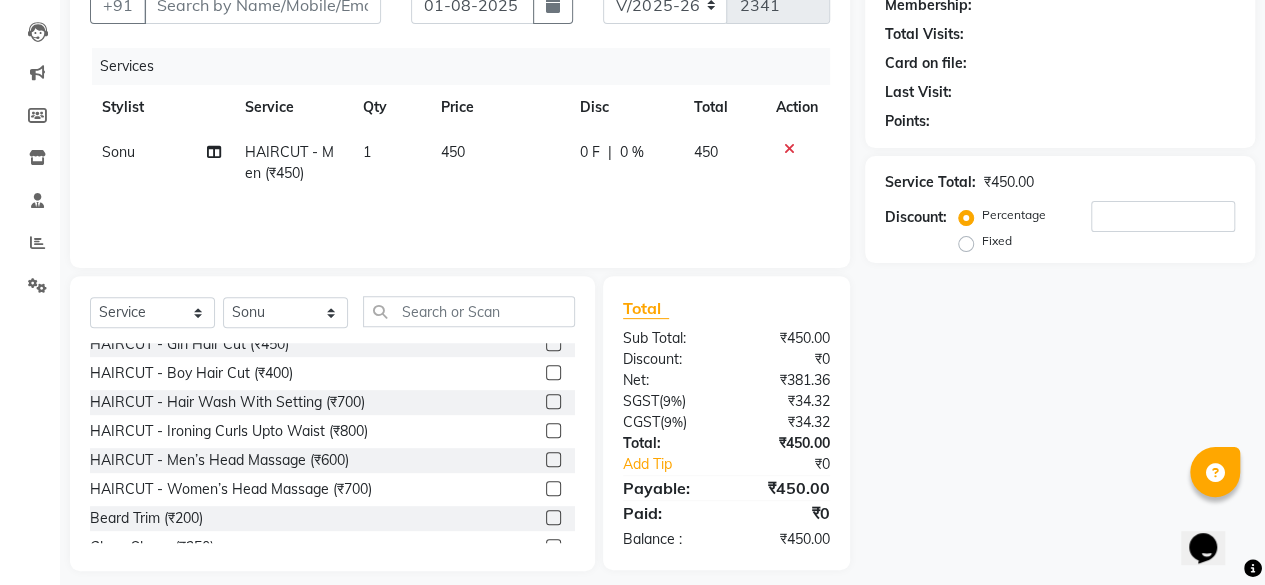 checkbox on "false" 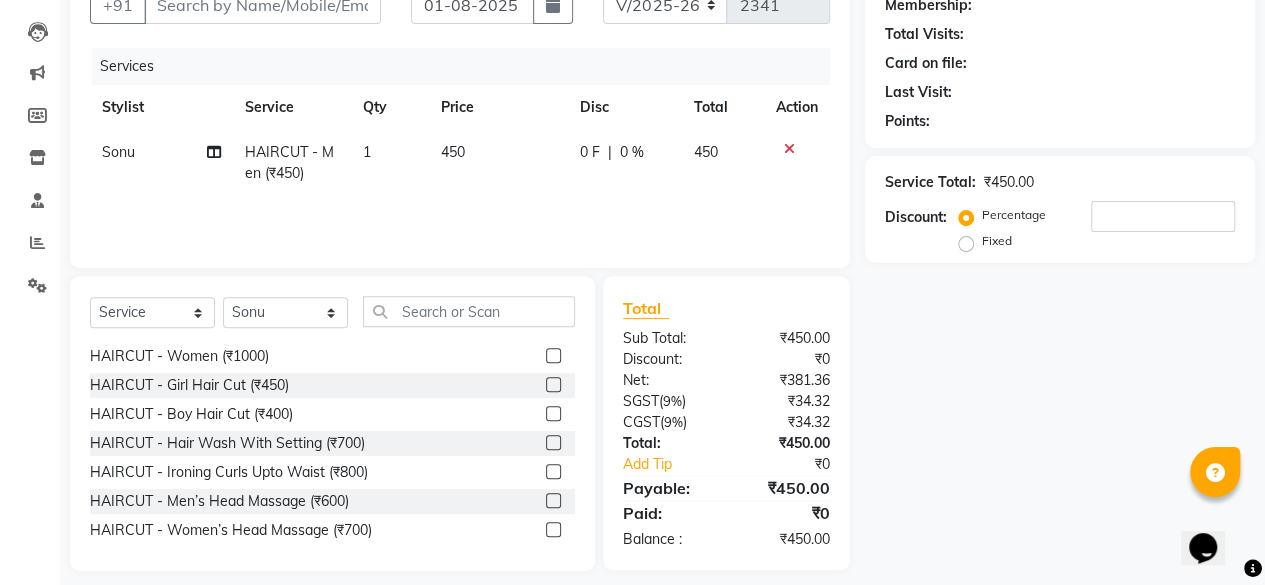 scroll, scrollTop: 0, scrollLeft: 0, axis: both 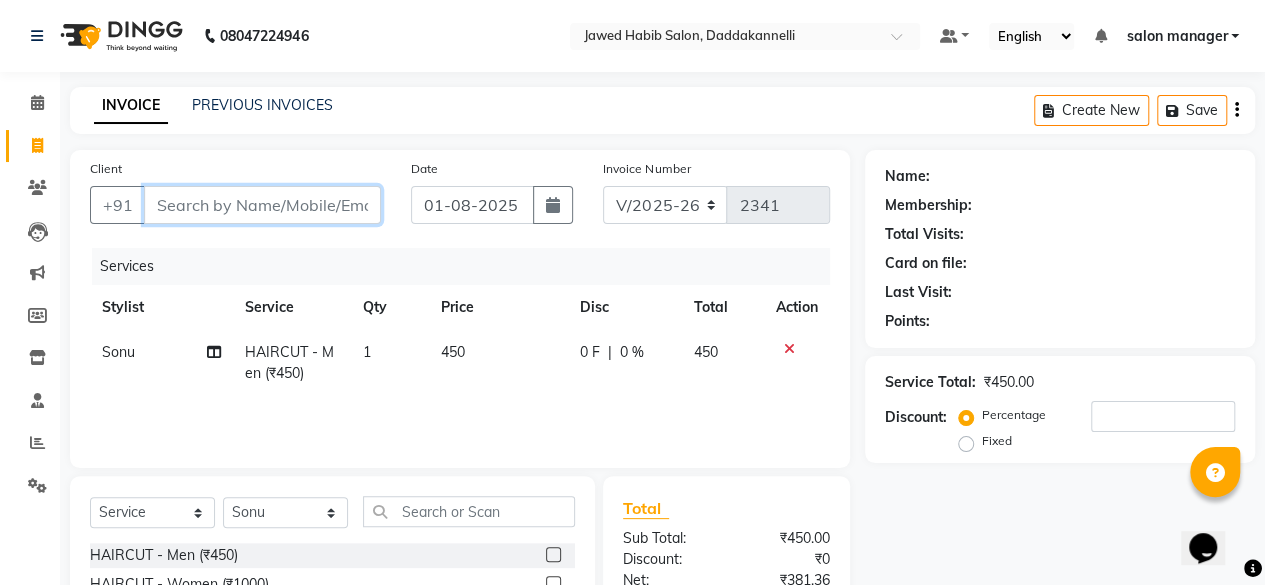 click on "Client" at bounding box center (262, 205) 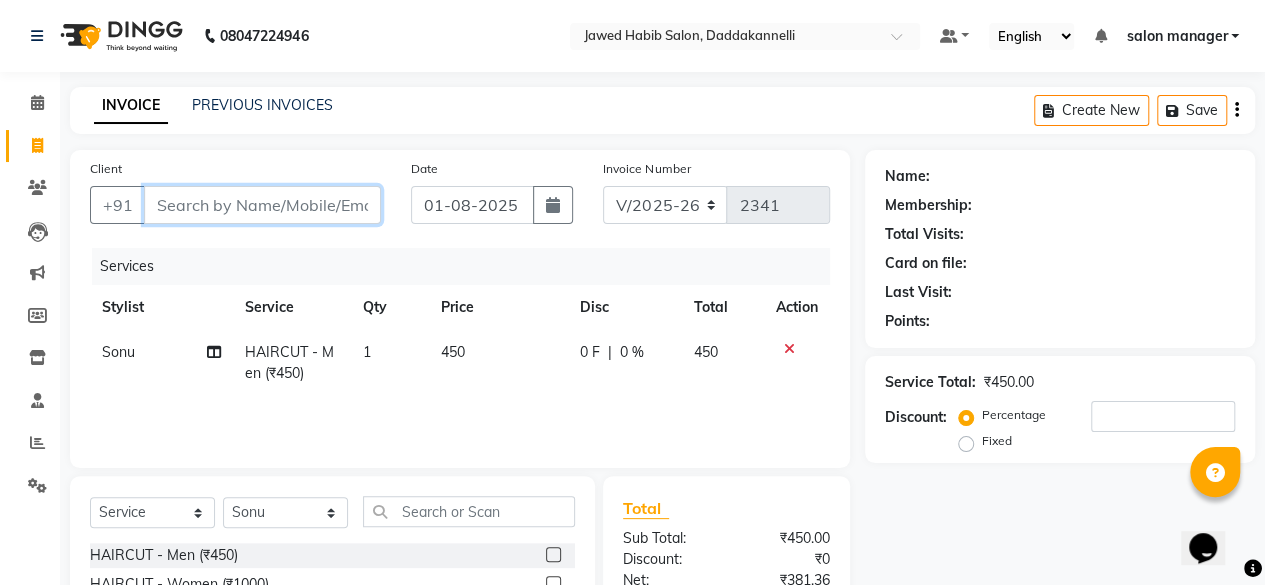 type on "7" 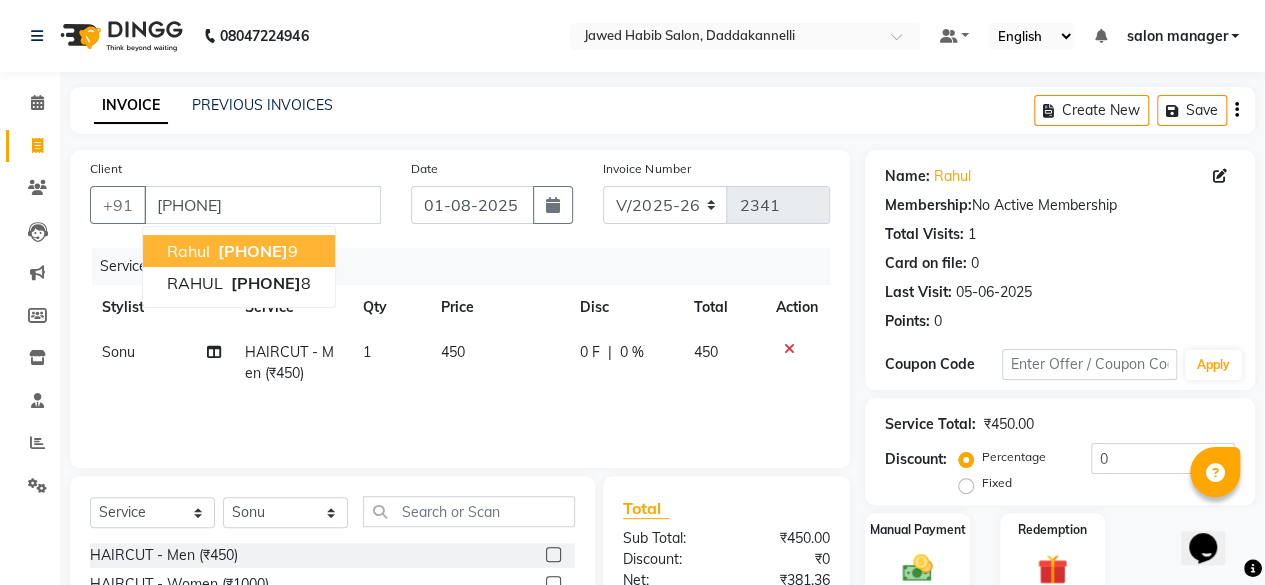 click on "700057981" at bounding box center (253, 251) 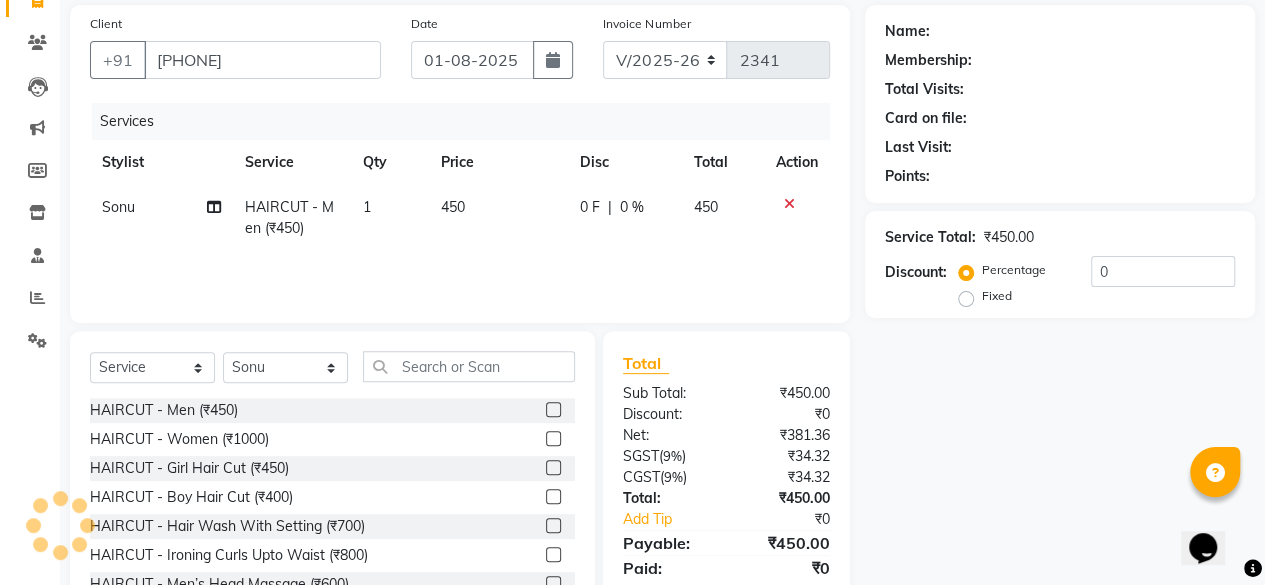 scroll, scrollTop: 215, scrollLeft: 0, axis: vertical 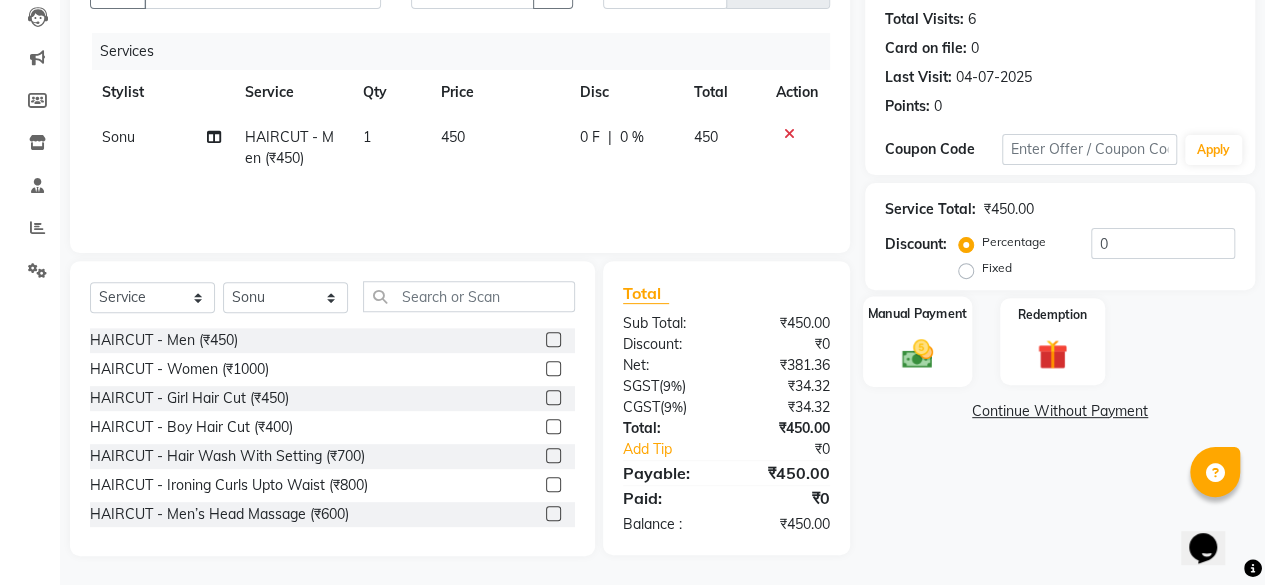 click 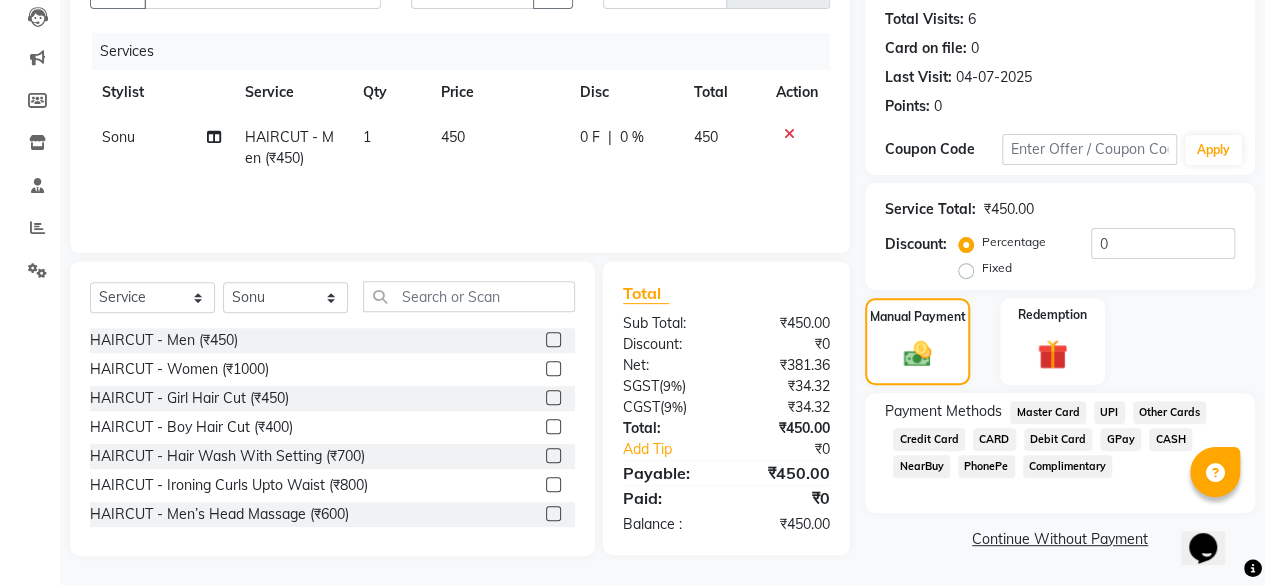 click on "UPI" 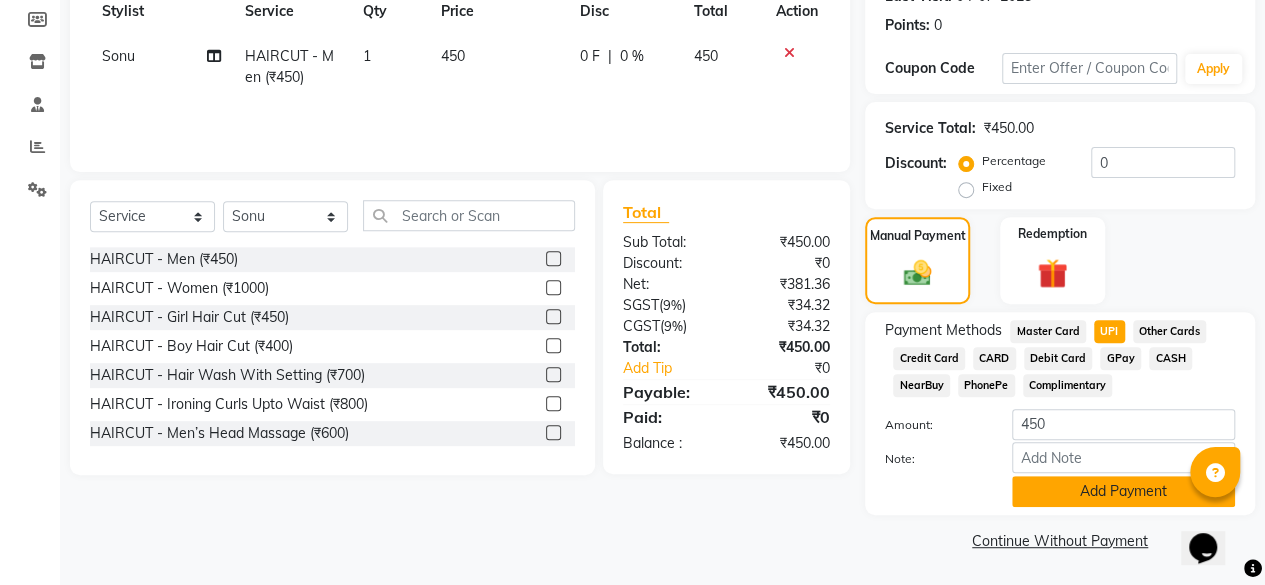 click on "Add Payment" 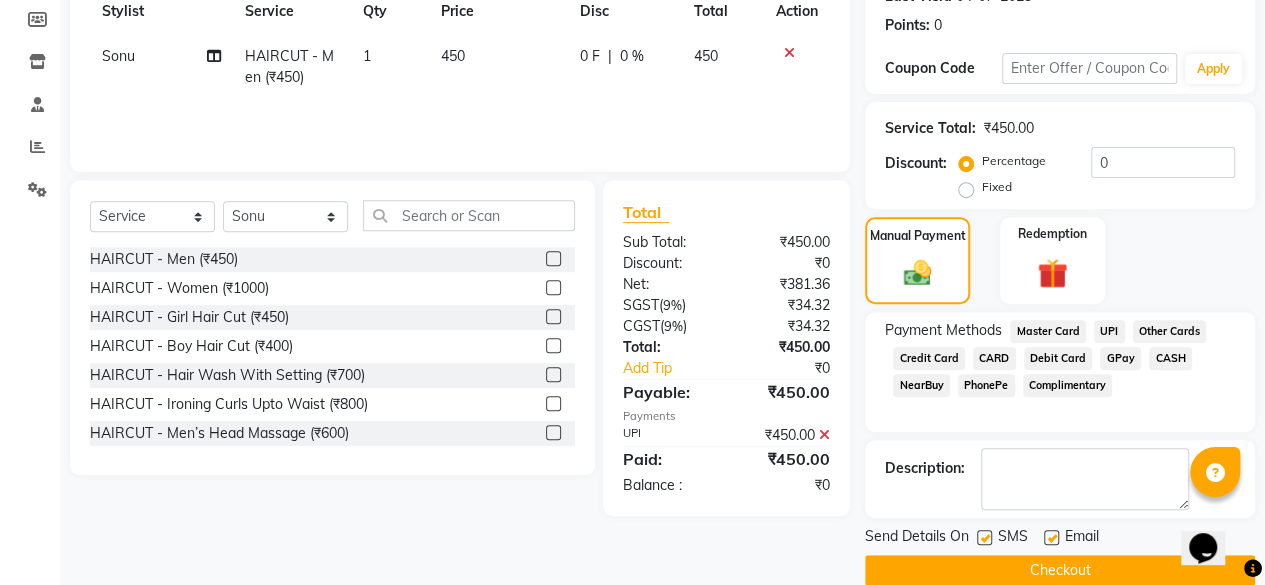 scroll, scrollTop: 324, scrollLeft: 0, axis: vertical 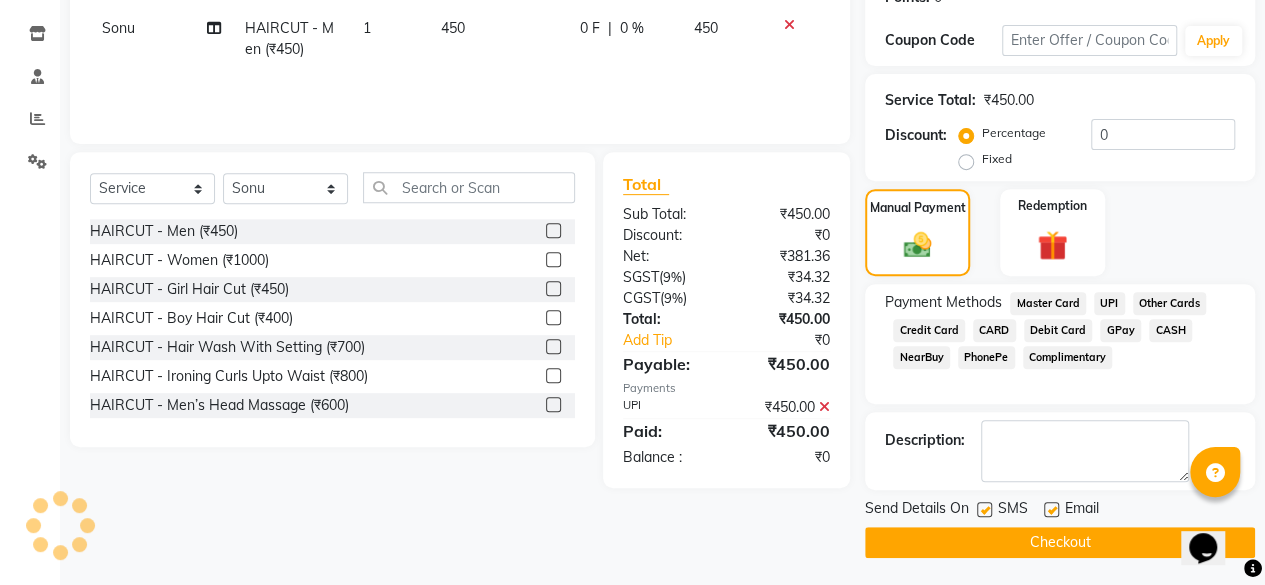 click on "Email" 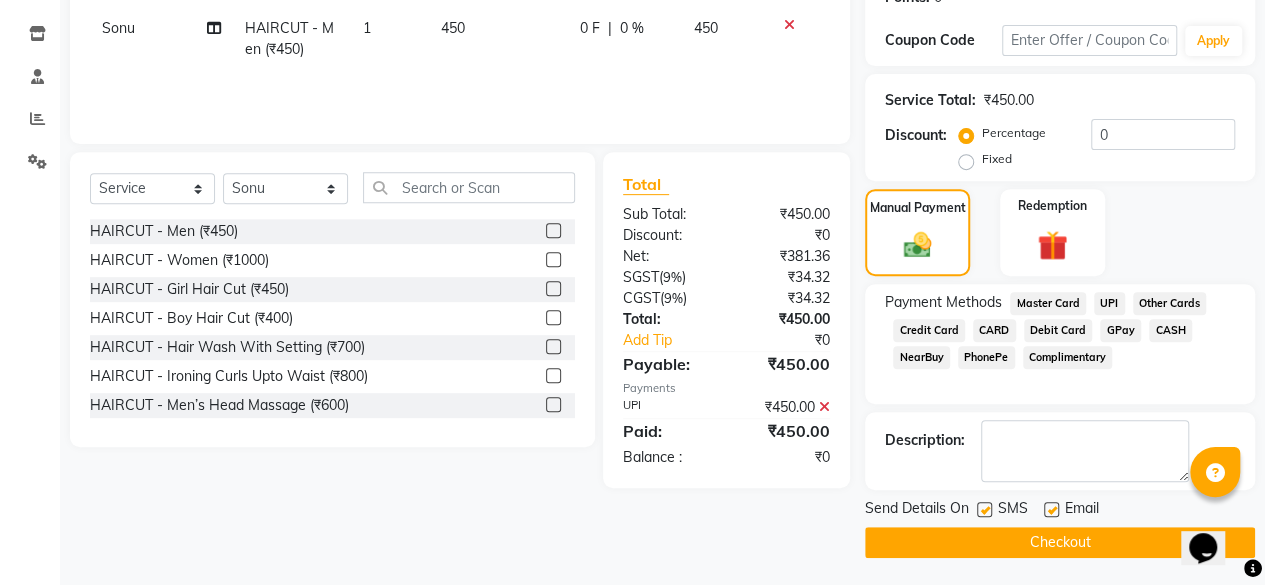 click 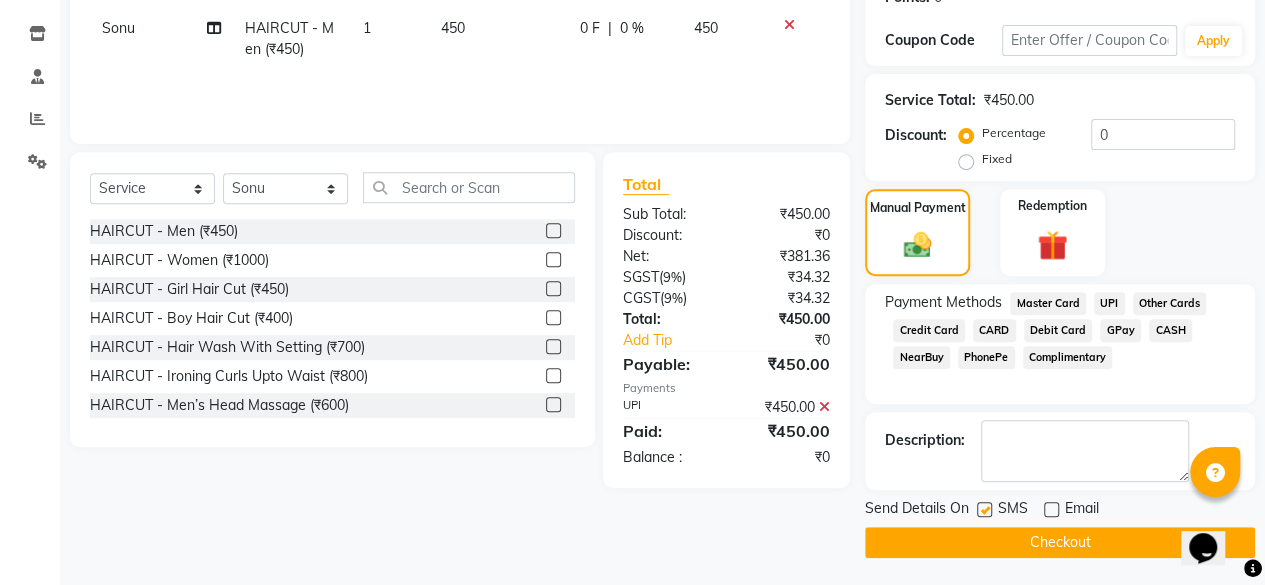 click on "Checkout" 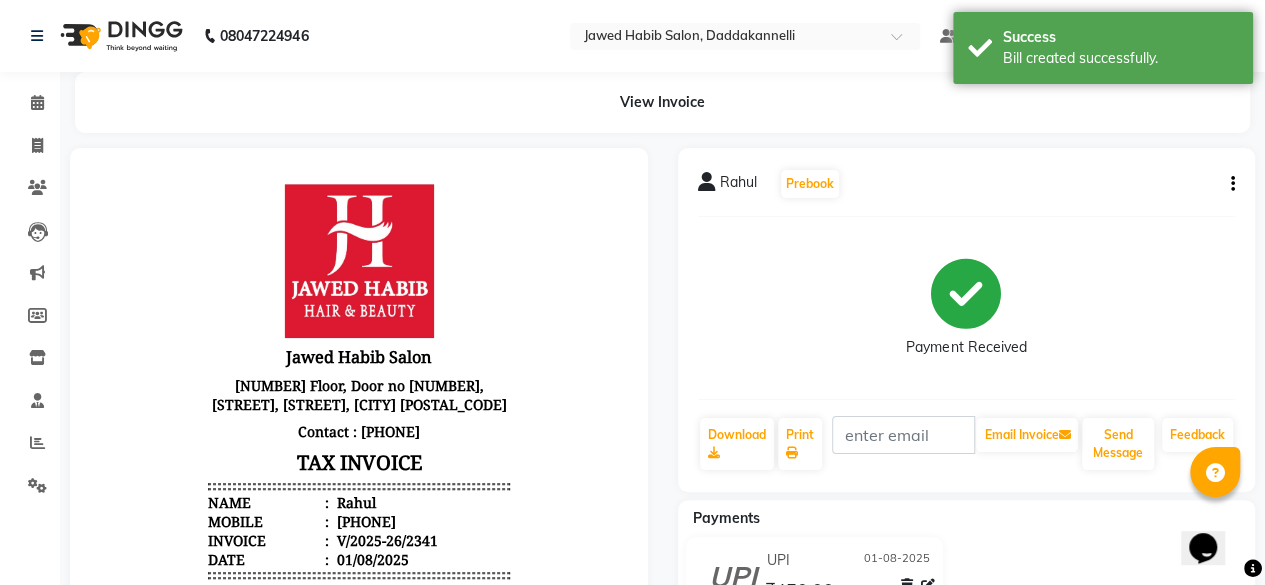 scroll, scrollTop: 0, scrollLeft: 0, axis: both 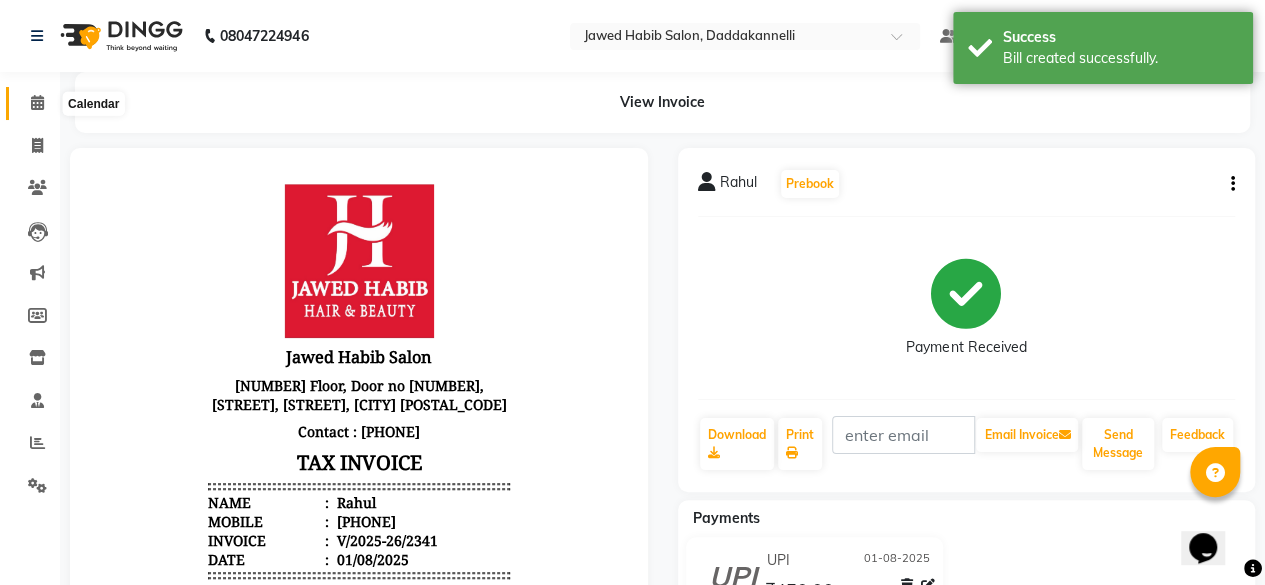 click 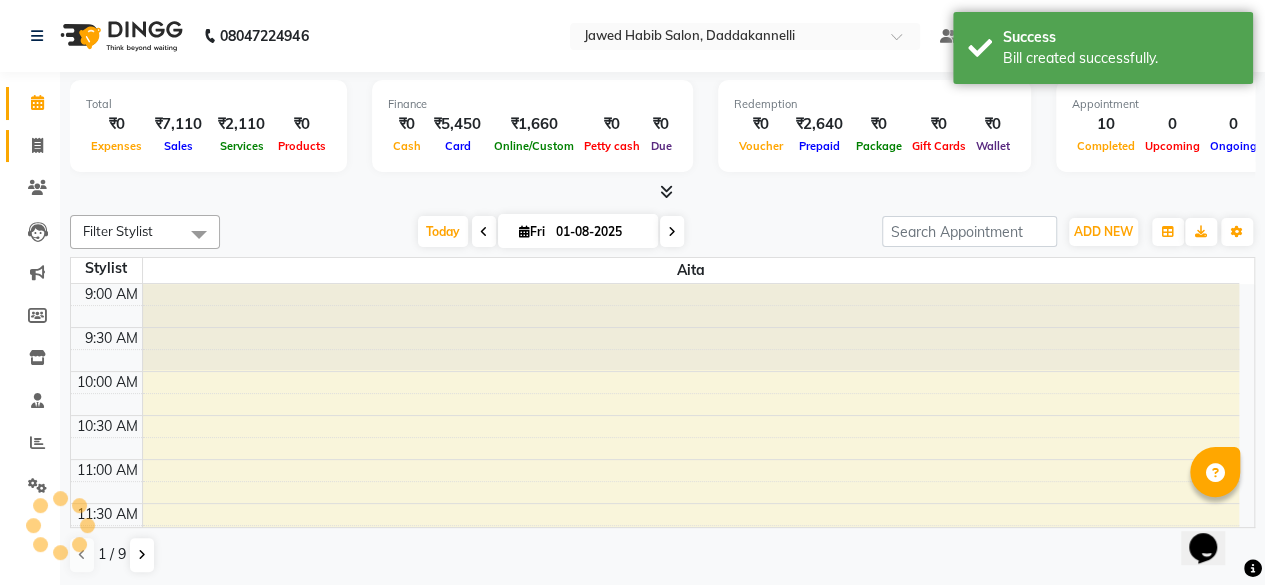 scroll, scrollTop: 0, scrollLeft: 0, axis: both 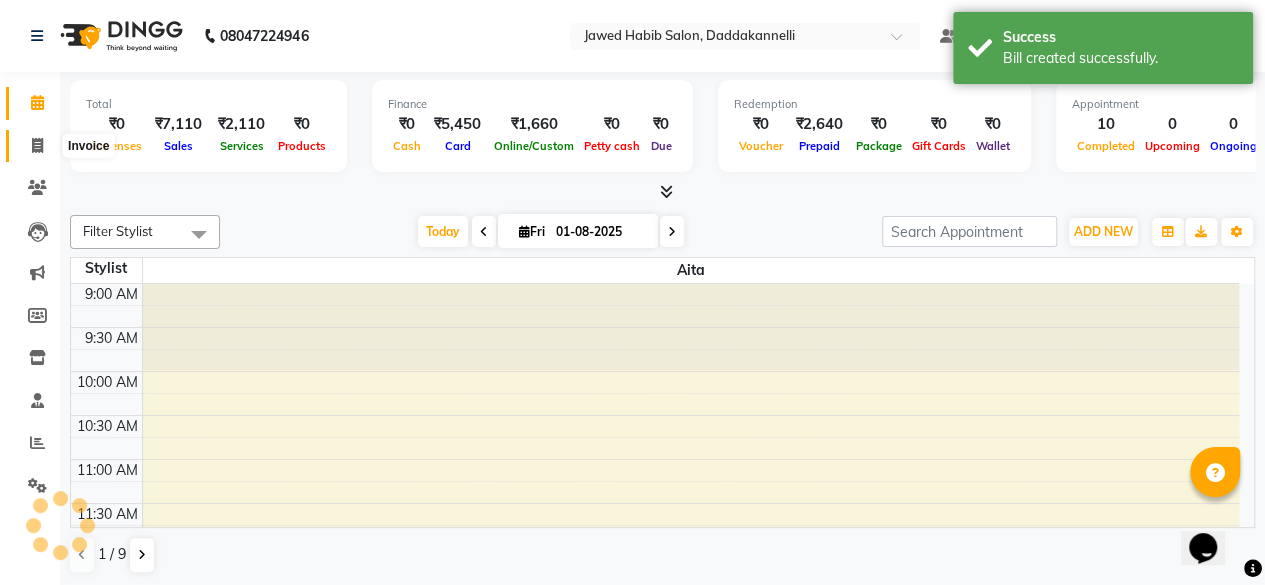 click 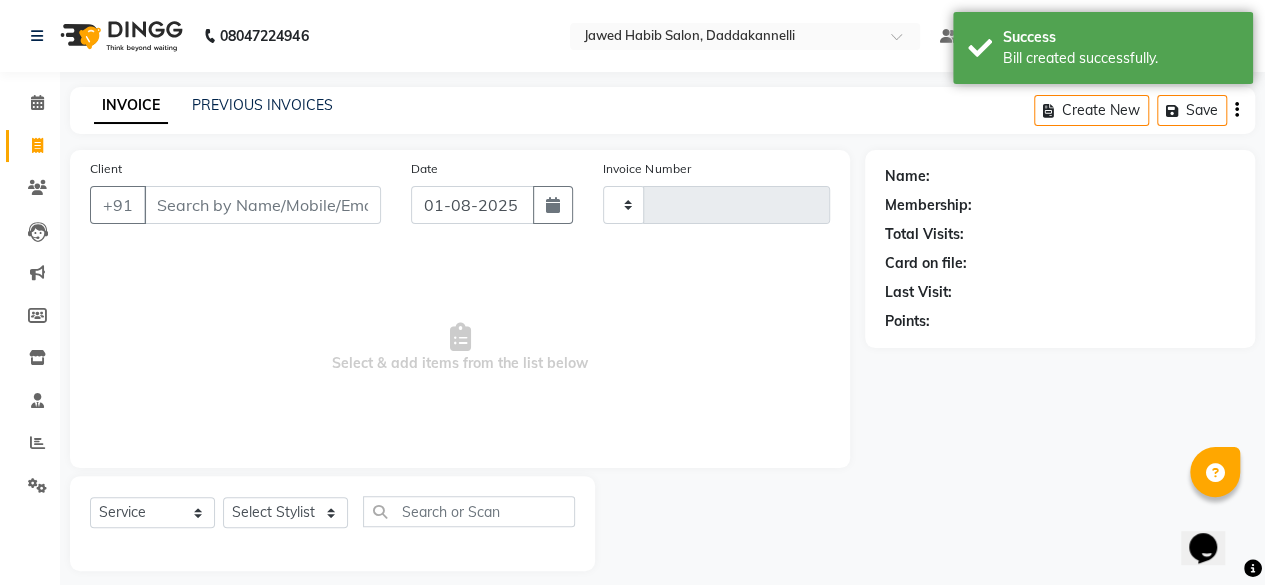 type on "2342" 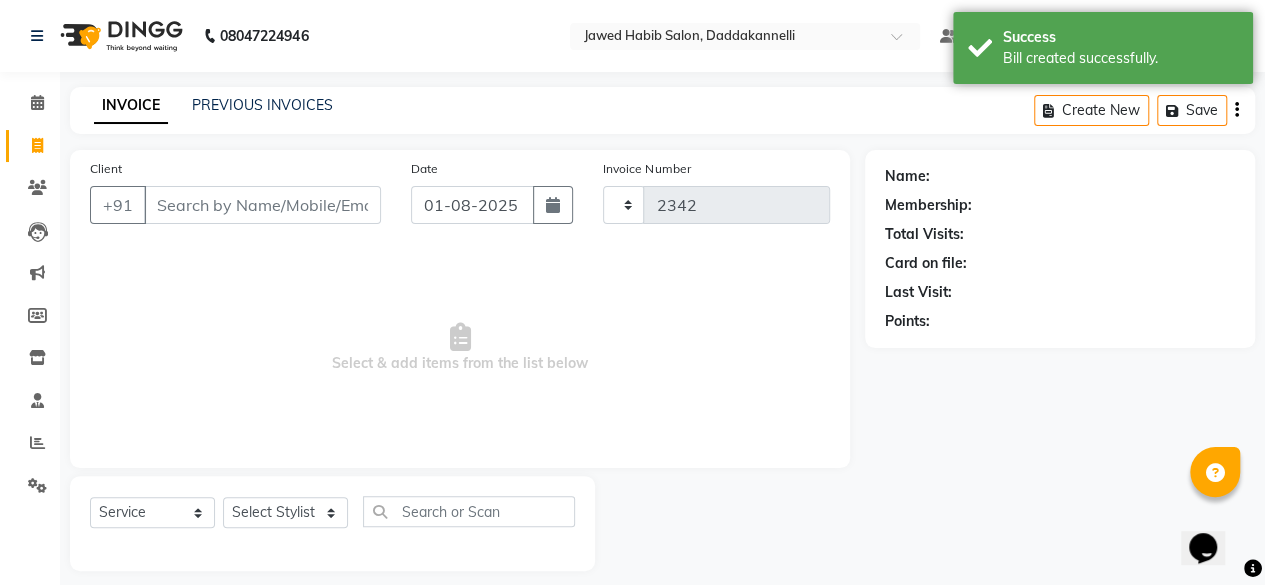 select on "6354" 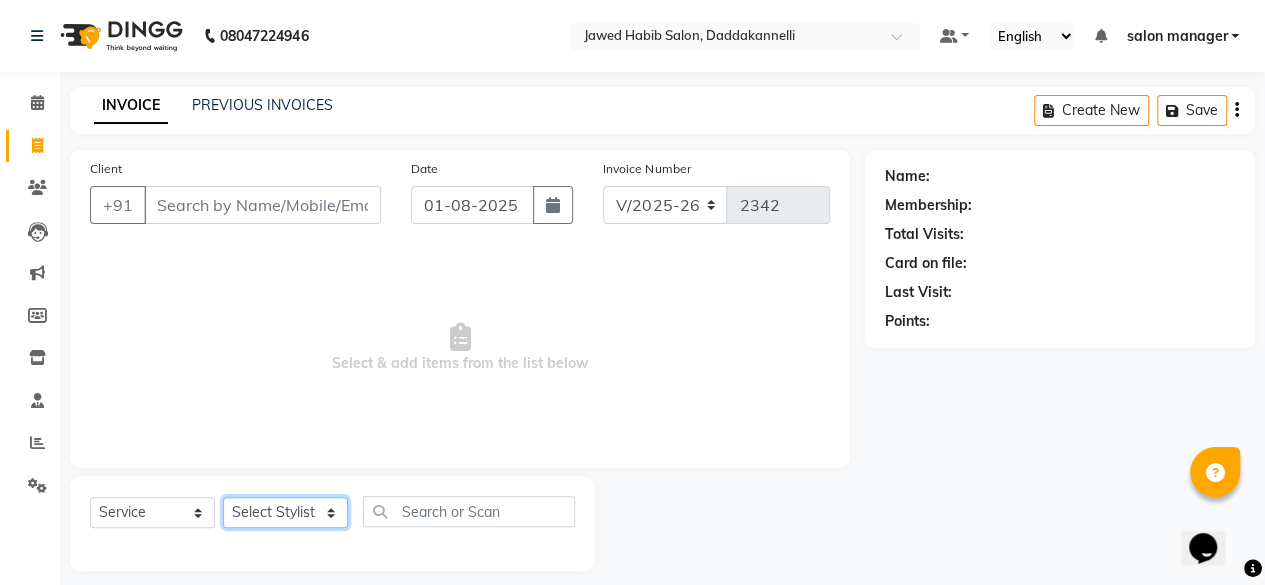 click on "Select Stylist aita DINGG SUPPORT Kabita KAMLA Rahul Riya Tamang Sajal salon manager Sonu Vimal" 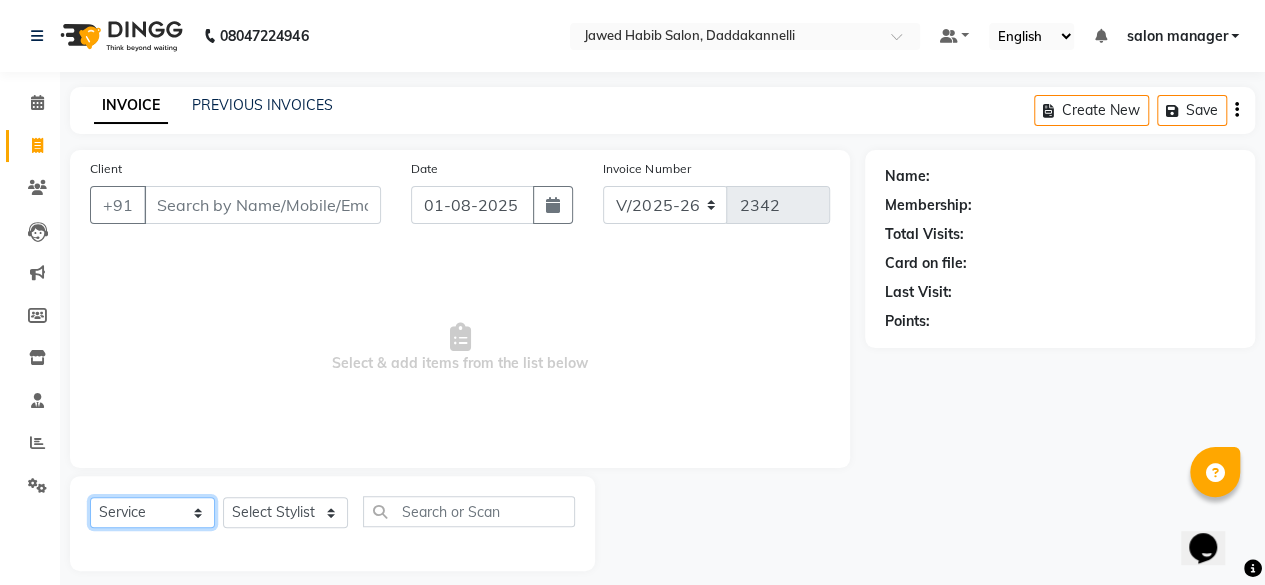 click on "Select  Service  Product  Membership  Package Voucher Prepaid Gift Card" 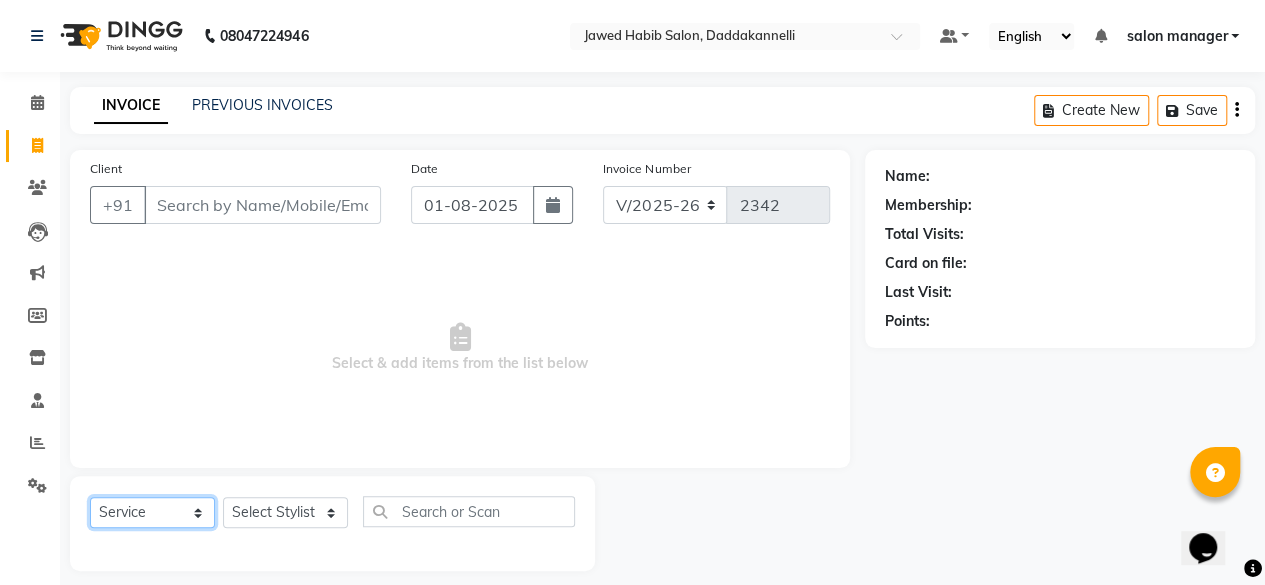 select on "P" 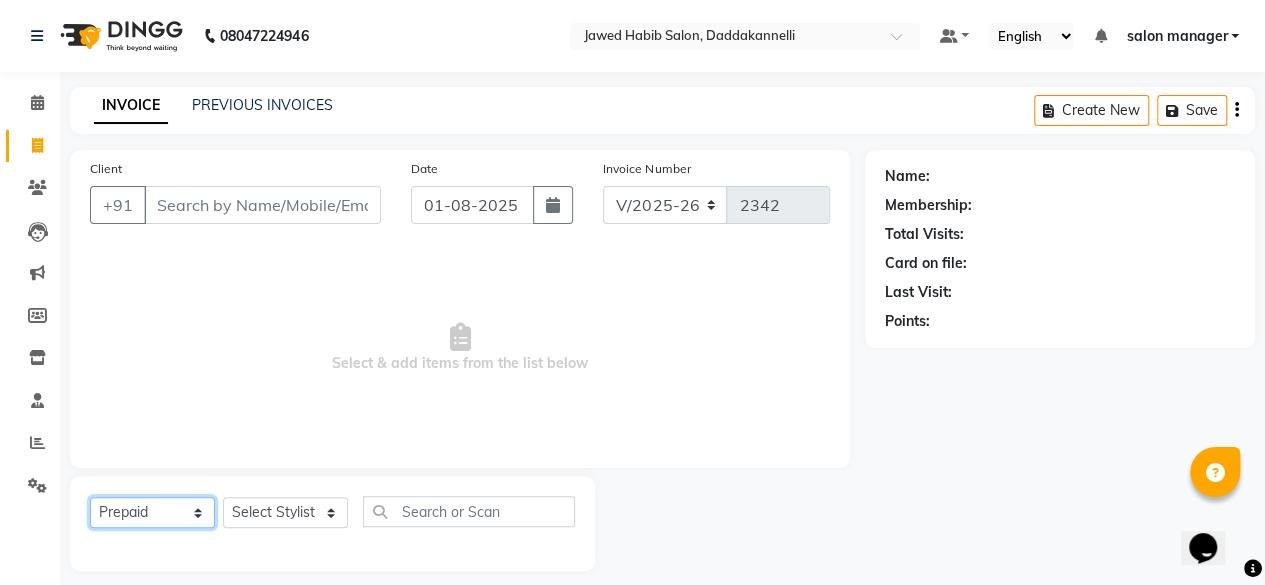 click on "Select  Service  Product  Membership  Package Voucher Prepaid Gift Card" 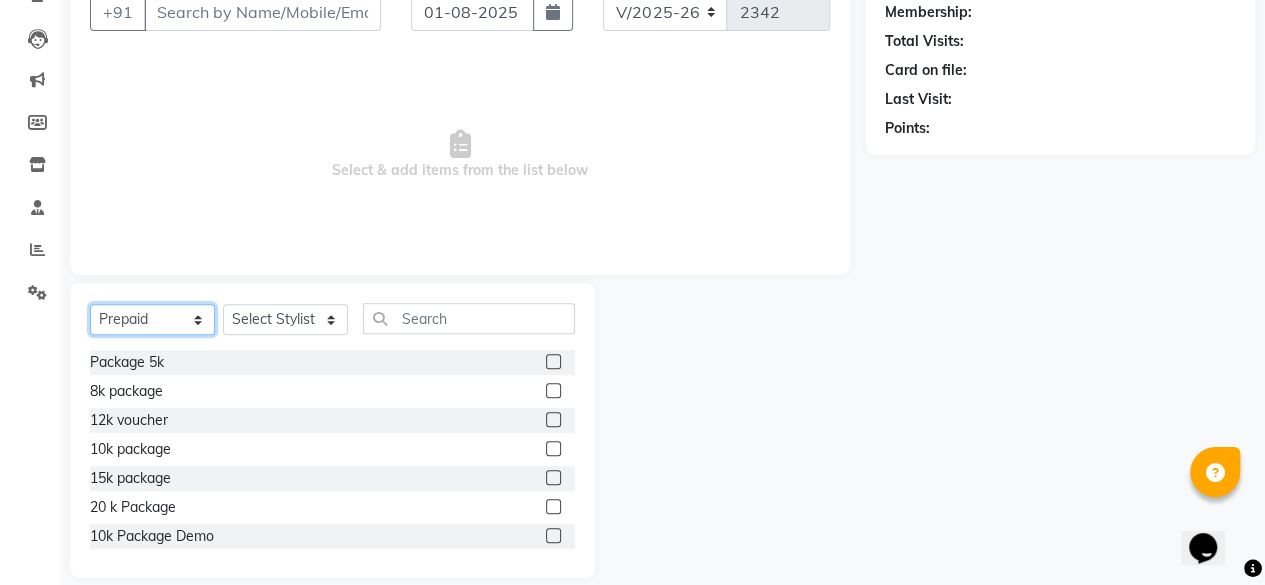 scroll, scrollTop: 200, scrollLeft: 0, axis: vertical 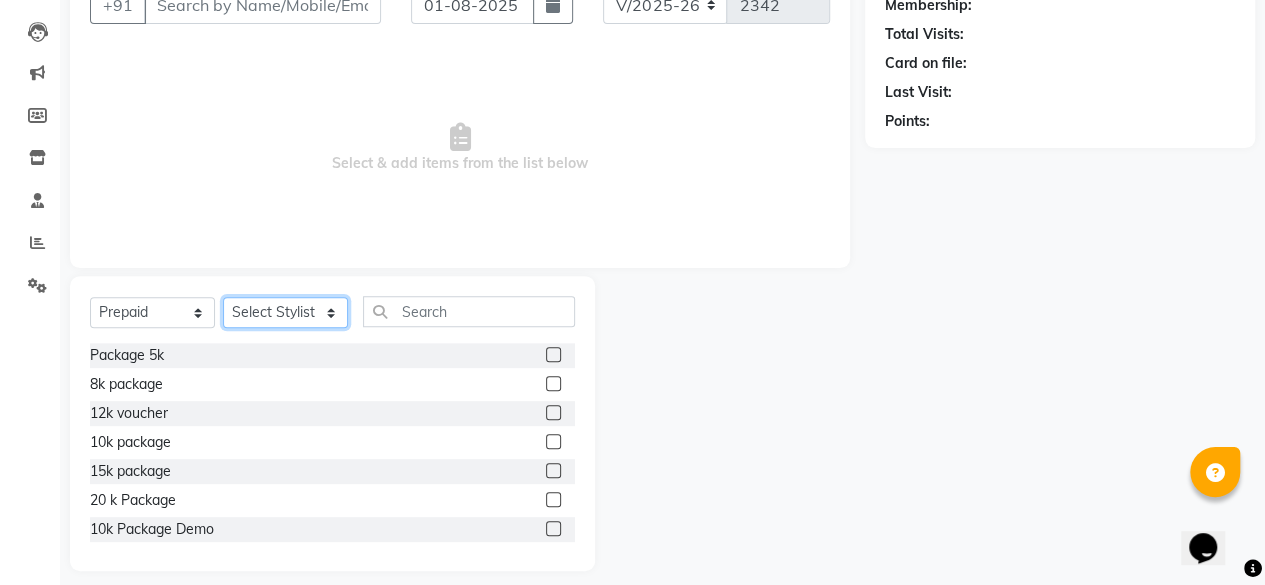 click on "Select Stylist aita DINGG SUPPORT Kabita KAMLA Rahul Riya Tamang Sajal salon manager Sonu Vimal" 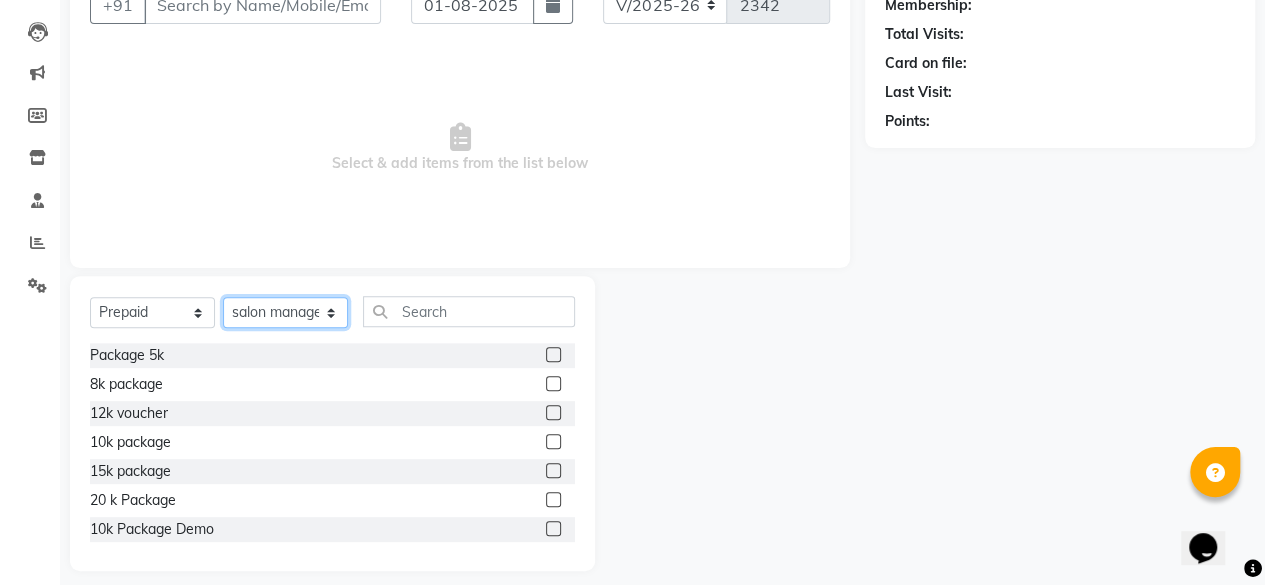 click on "Select Stylist aita DINGG SUPPORT Kabita KAMLA Rahul Riya Tamang Sajal salon manager Sonu Vimal" 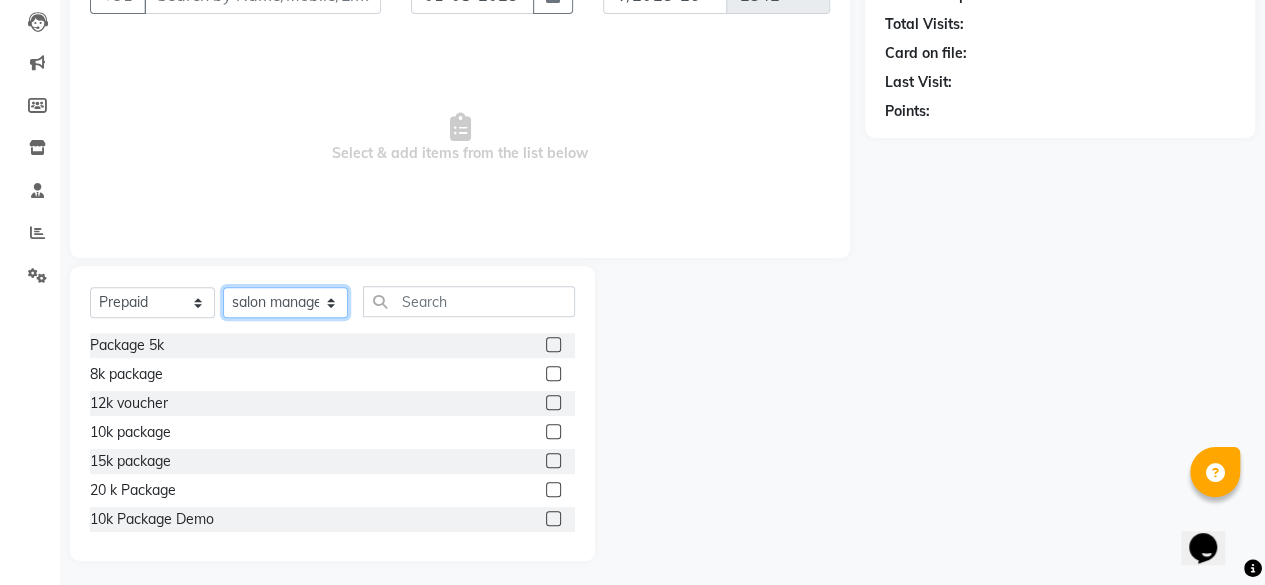 scroll, scrollTop: 215, scrollLeft: 0, axis: vertical 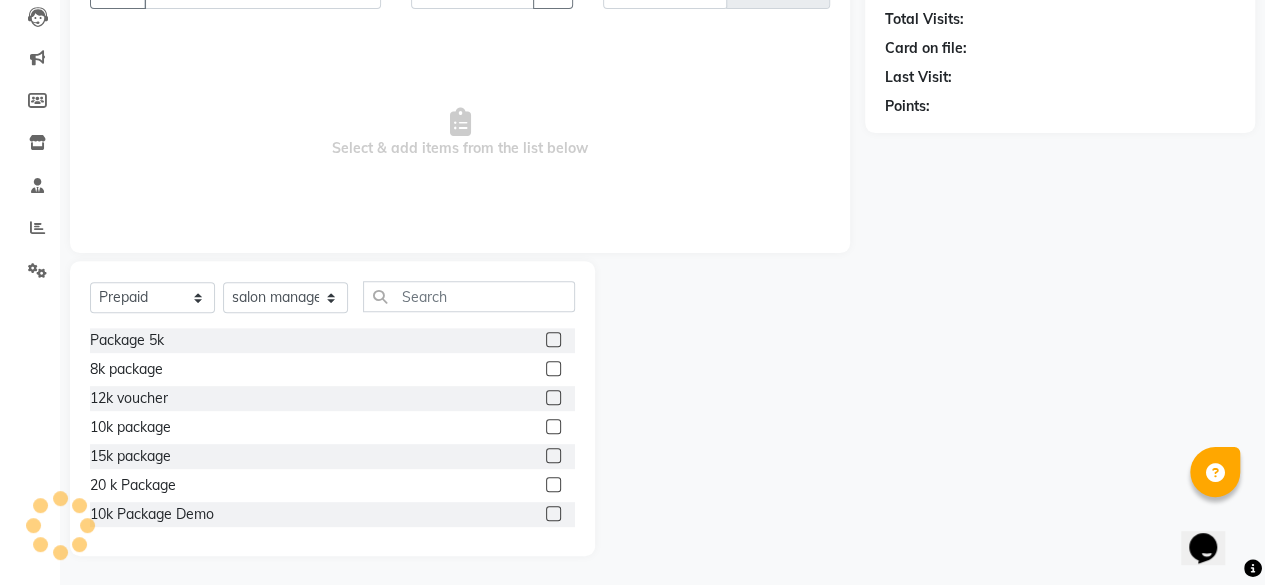 click 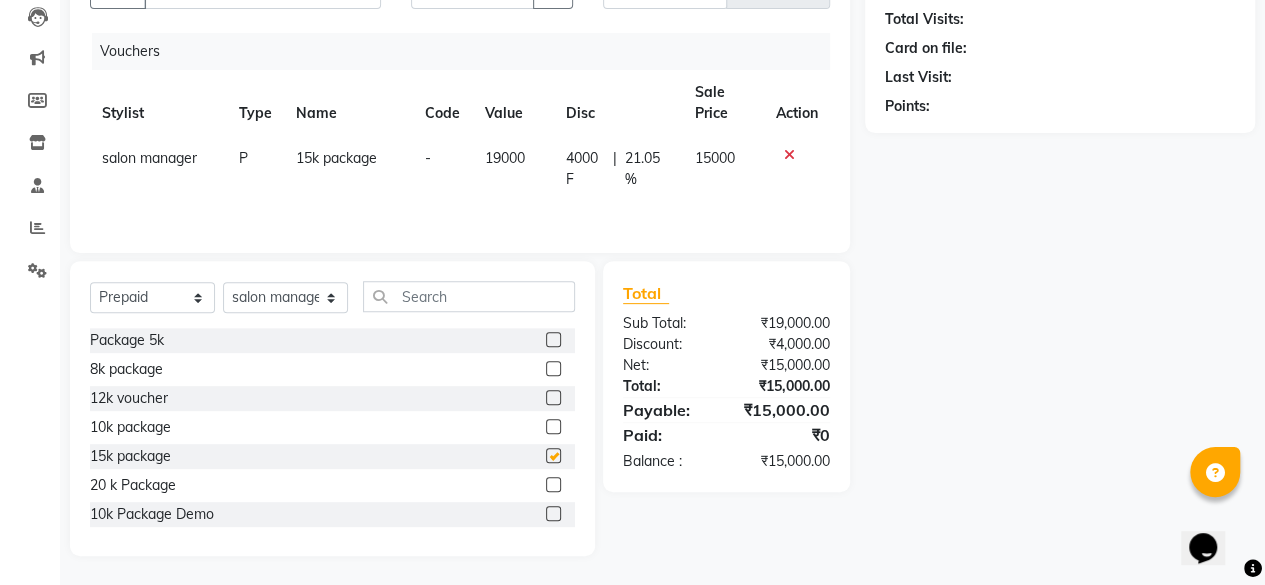 checkbox on "false" 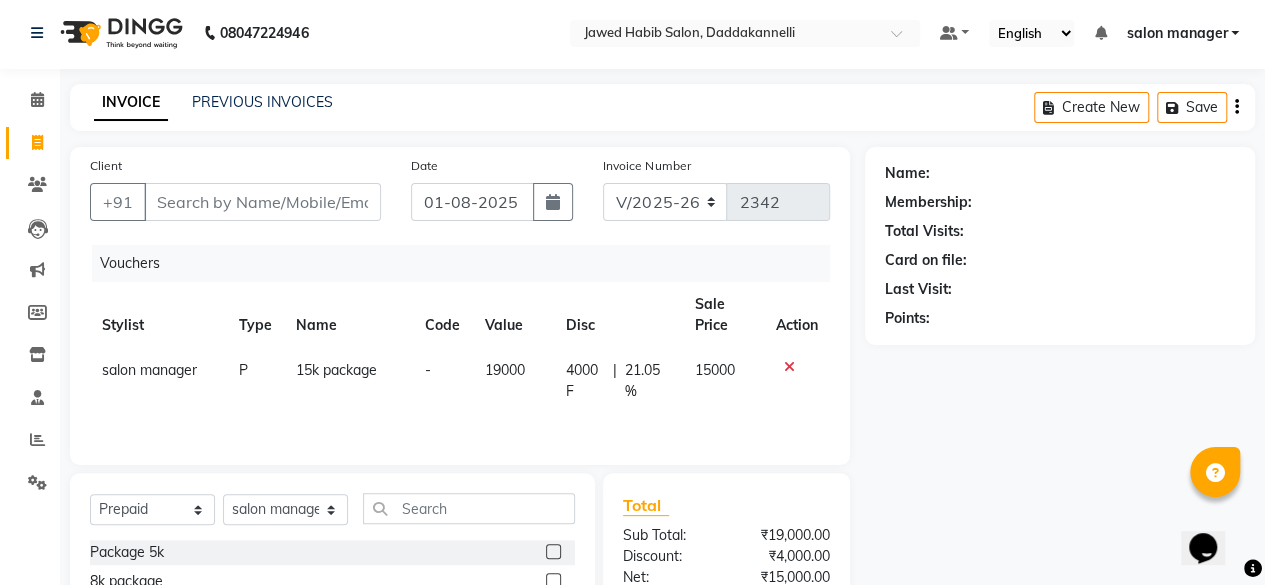 scroll, scrollTop: 0, scrollLeft: 0, axis: both 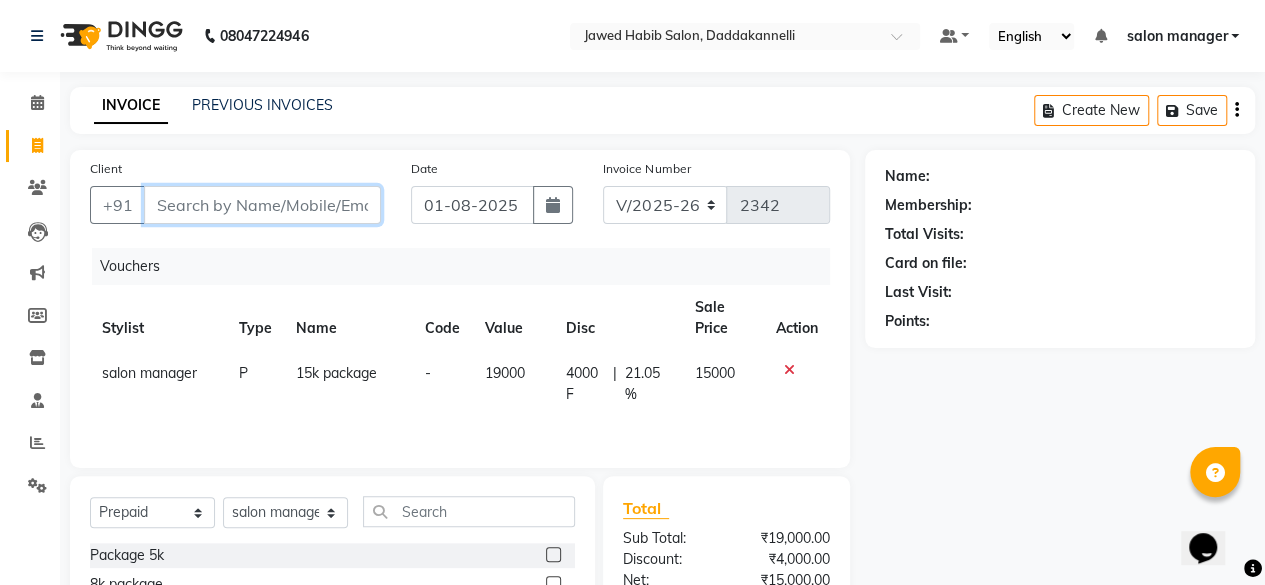 click on "Client" at bounding box center (262, 205) 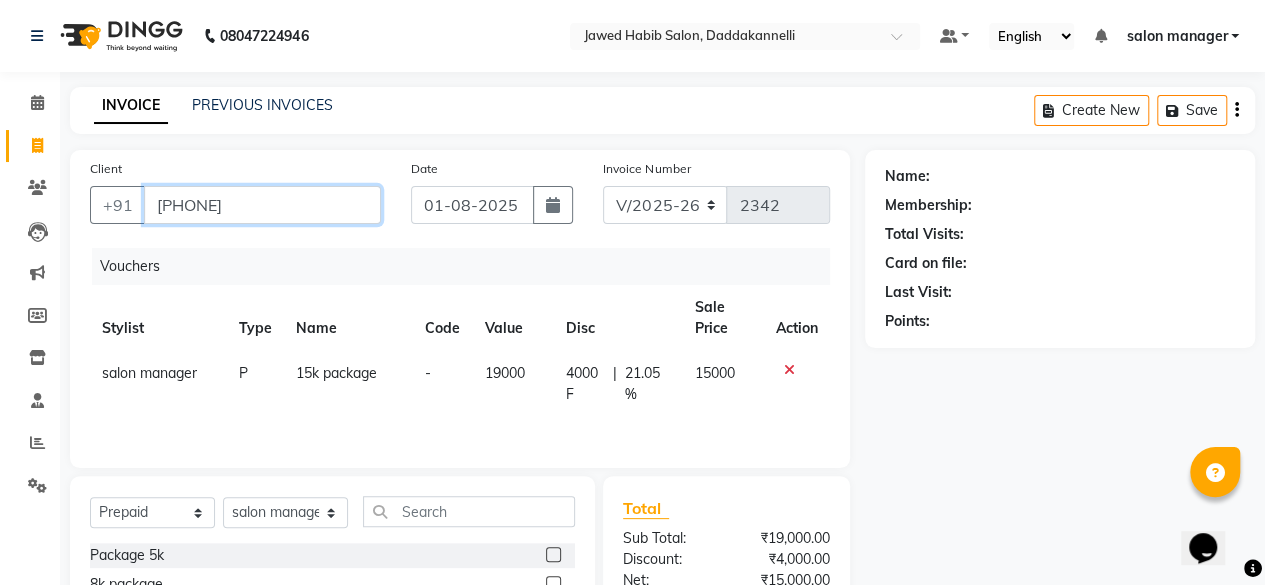 type on "9500167352" 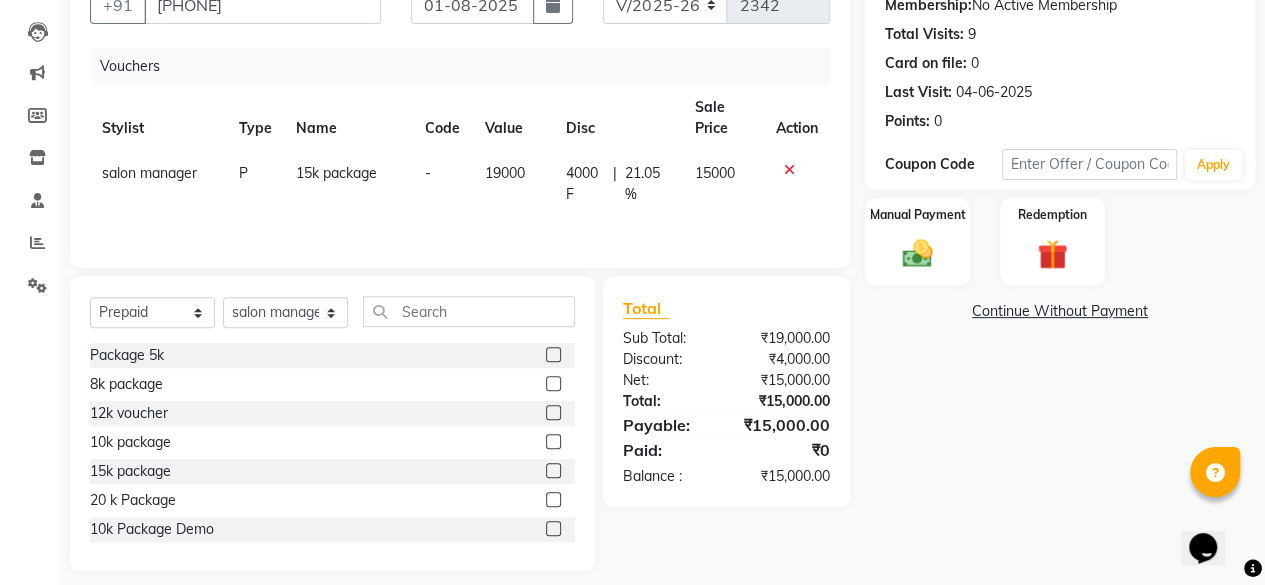 scroll, scrollTop: 100, scrollLeft: 0, axis: vertical 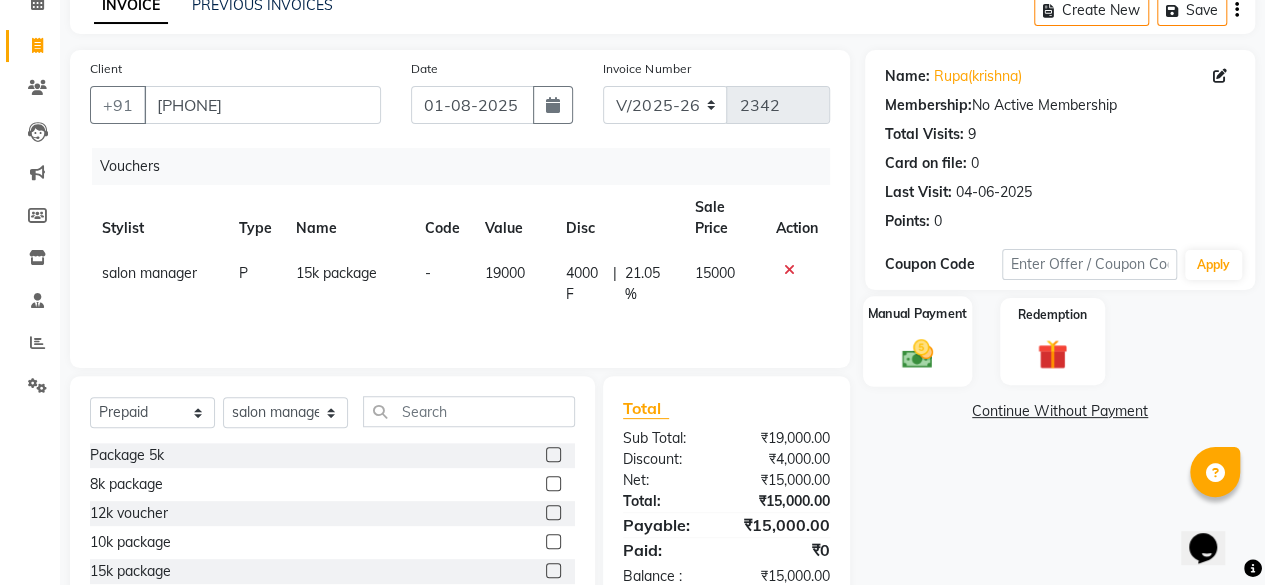 click 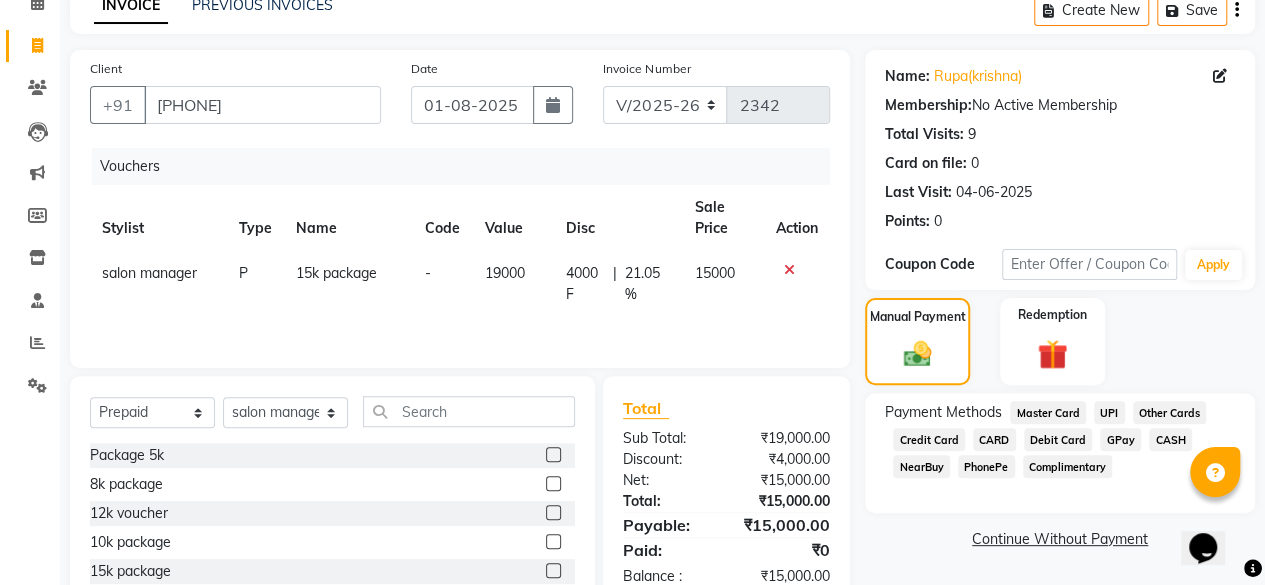 click on "UPI" 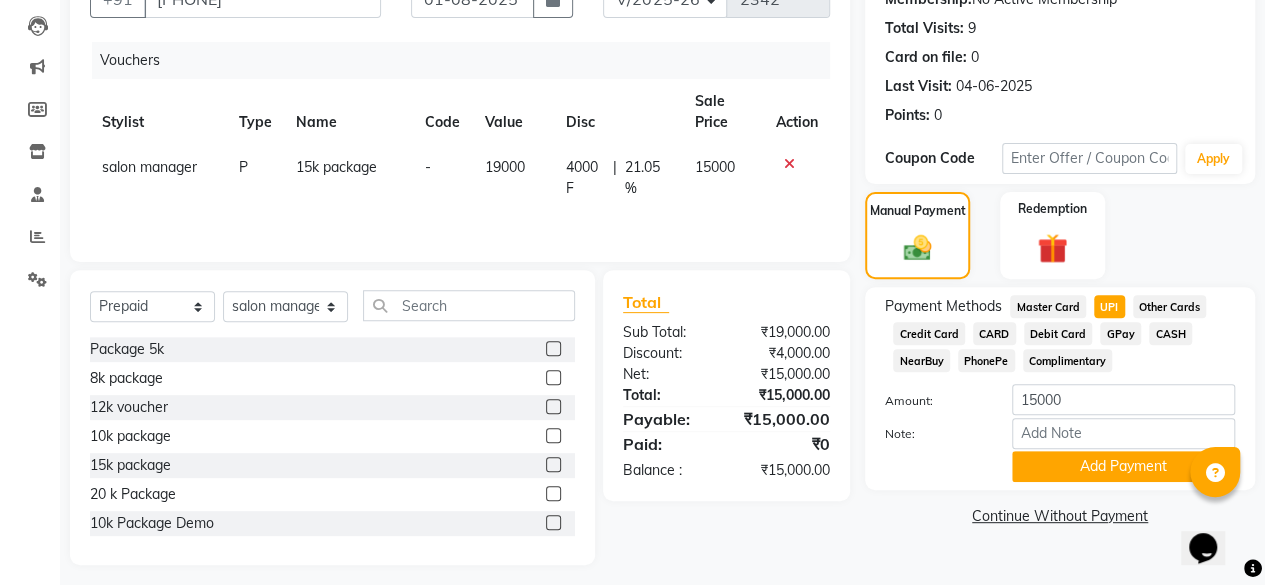 scroll, scrollTop: 215, scrollLeft: 0, axis: vertical 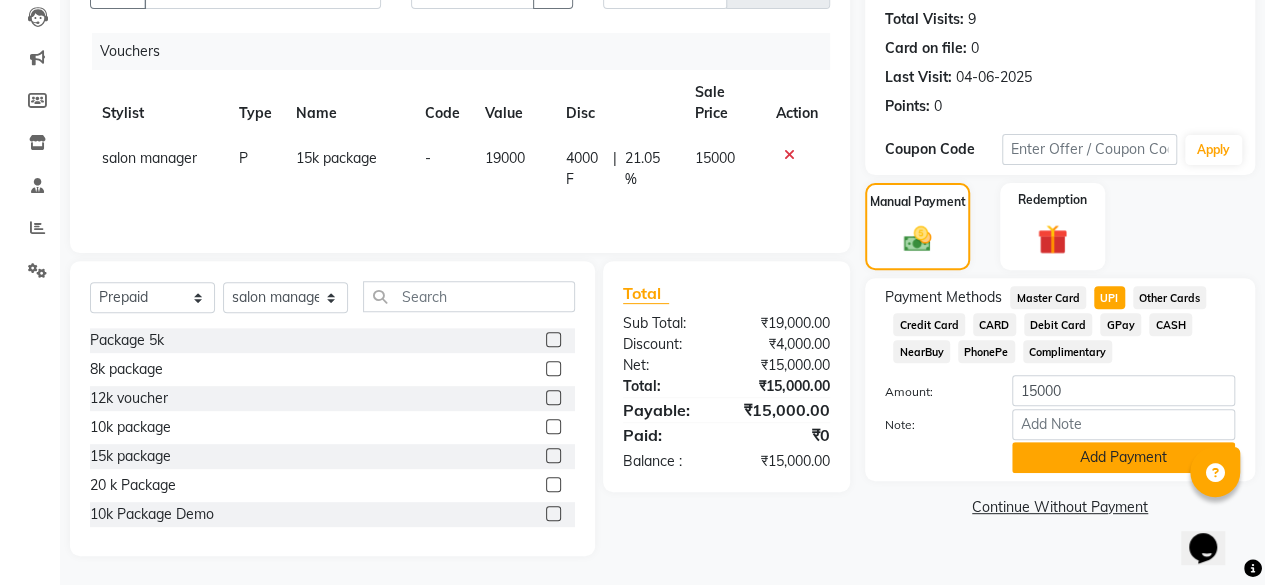 click on "Add Payment" 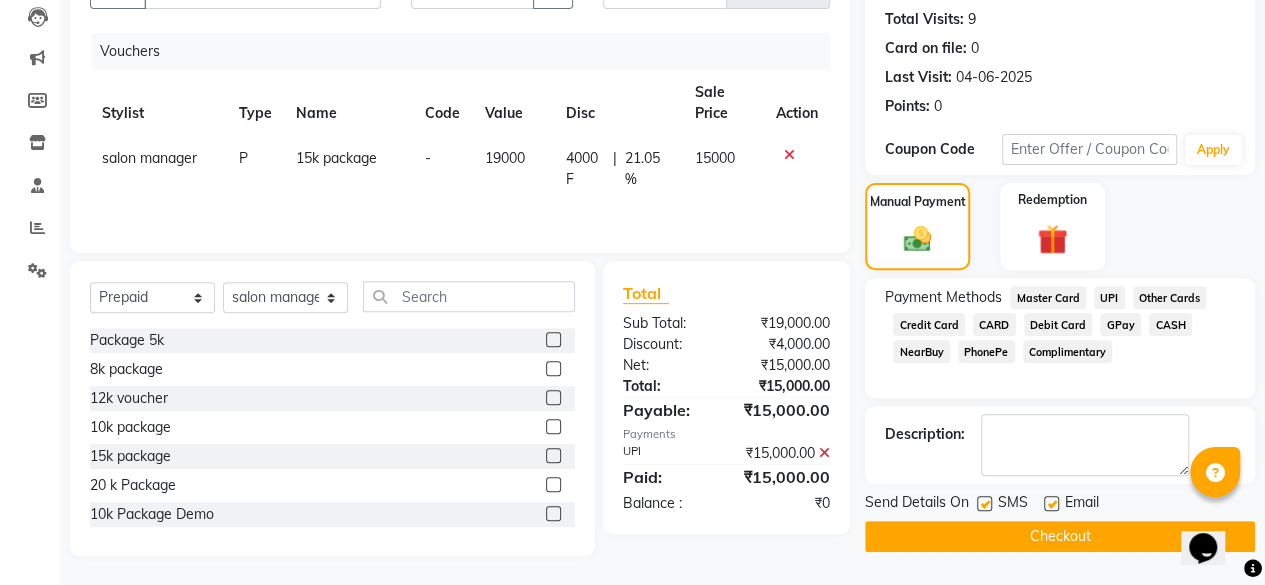 click 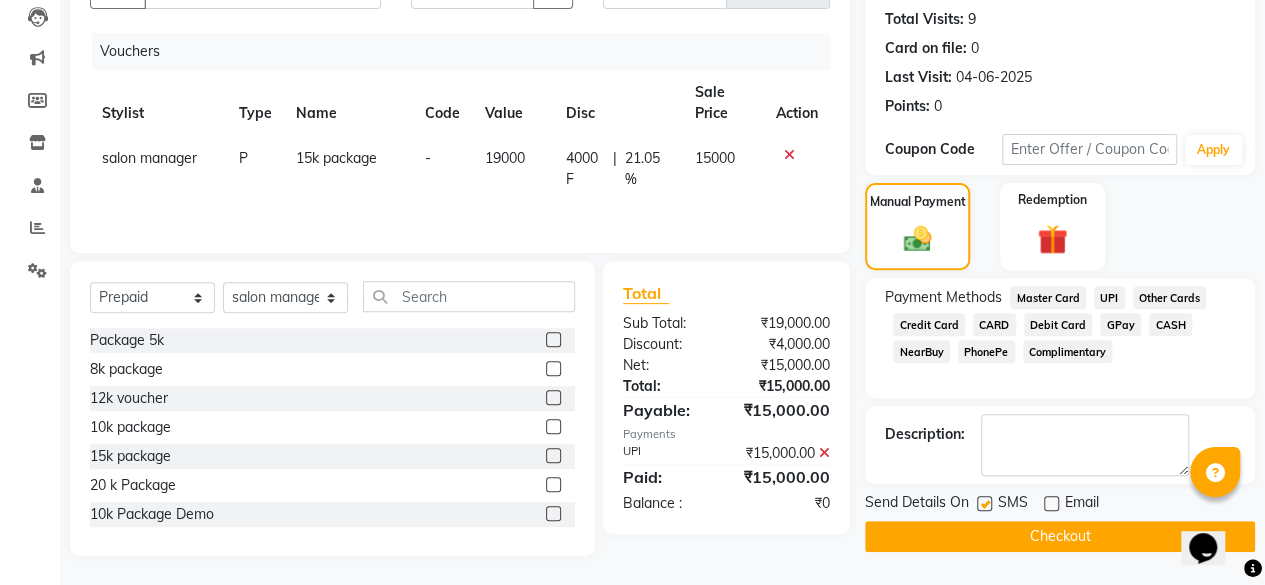 click on "Checkout" 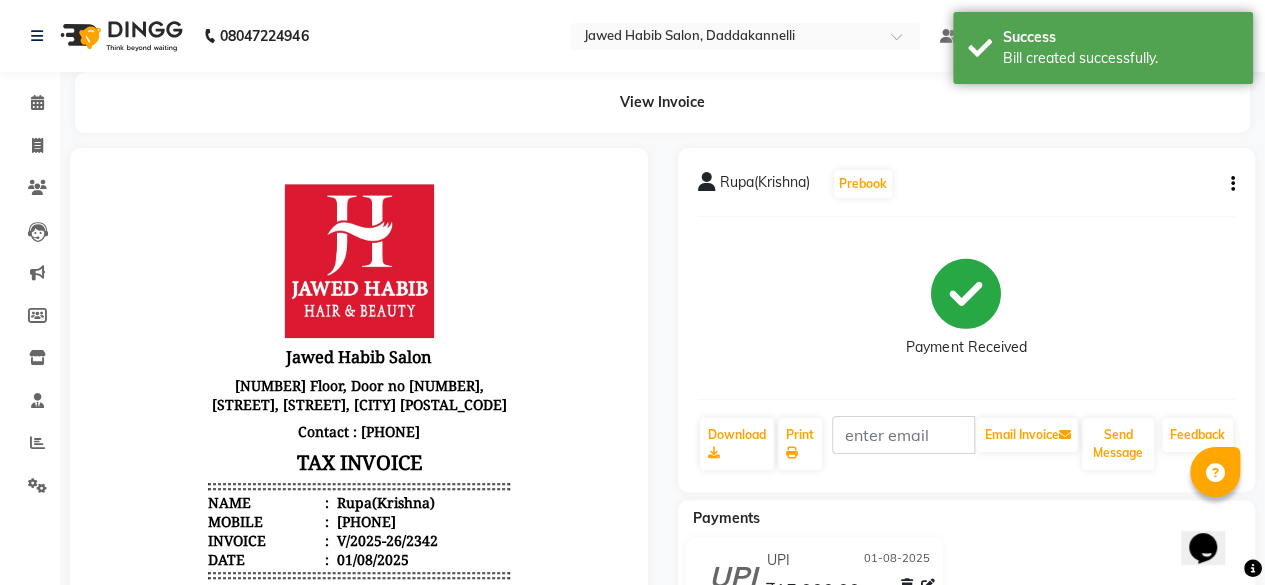 scroll, scrollTop: 0, scrollLeft: 0, axis: both 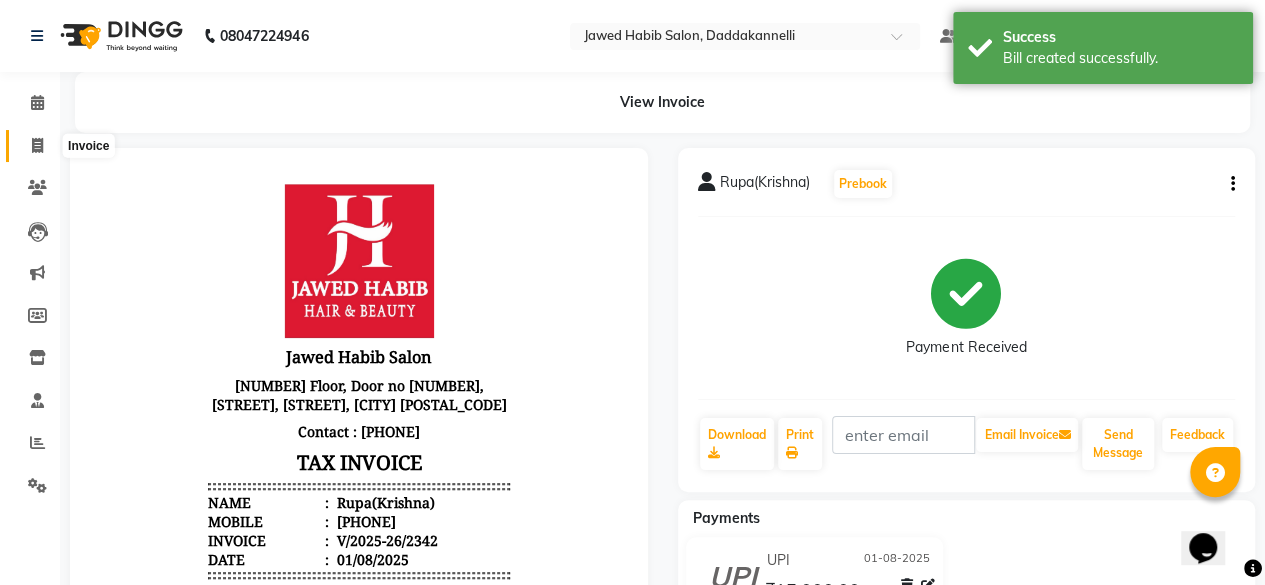 click 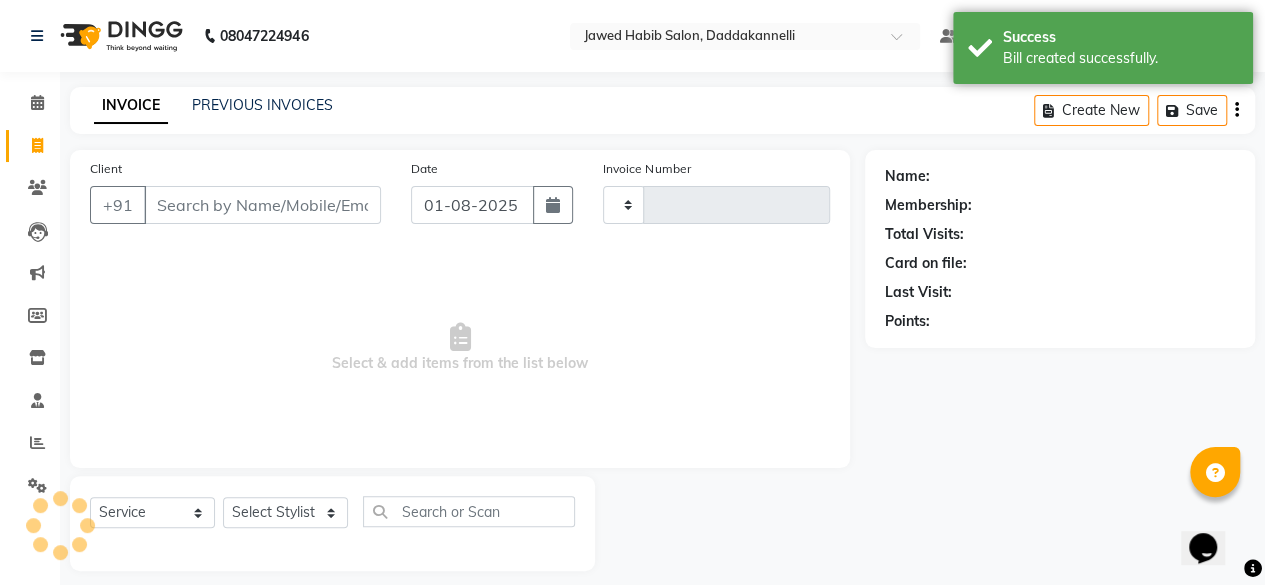 scroll, scrollTop: 15, scrollLeft: 0, axis: vertical 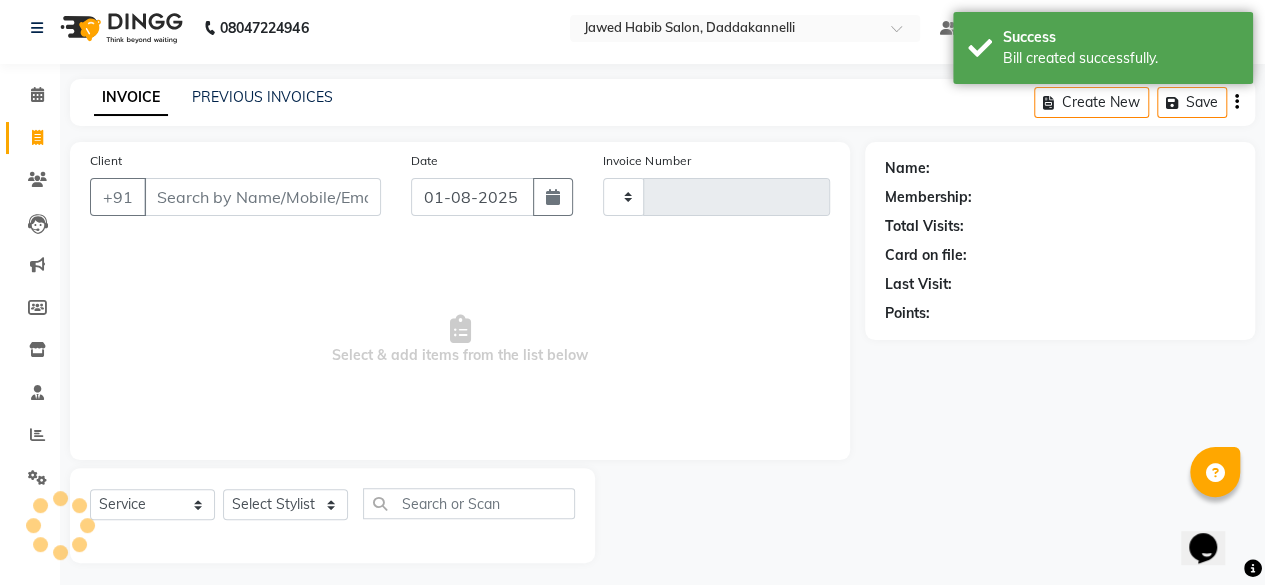 type on "2343" 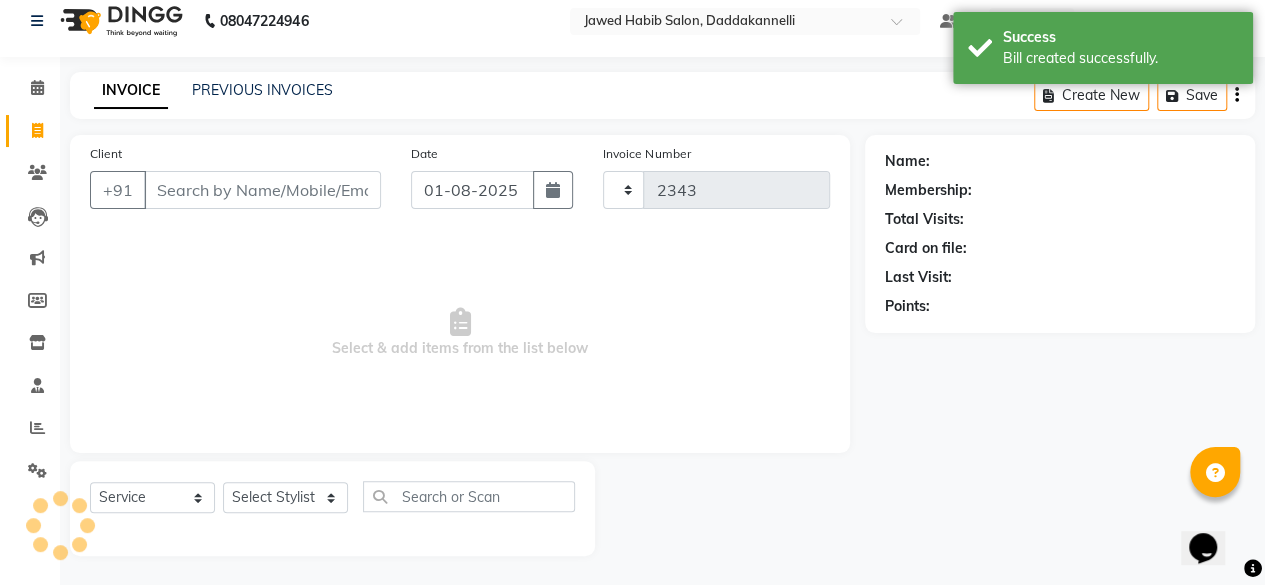 select on "6354" 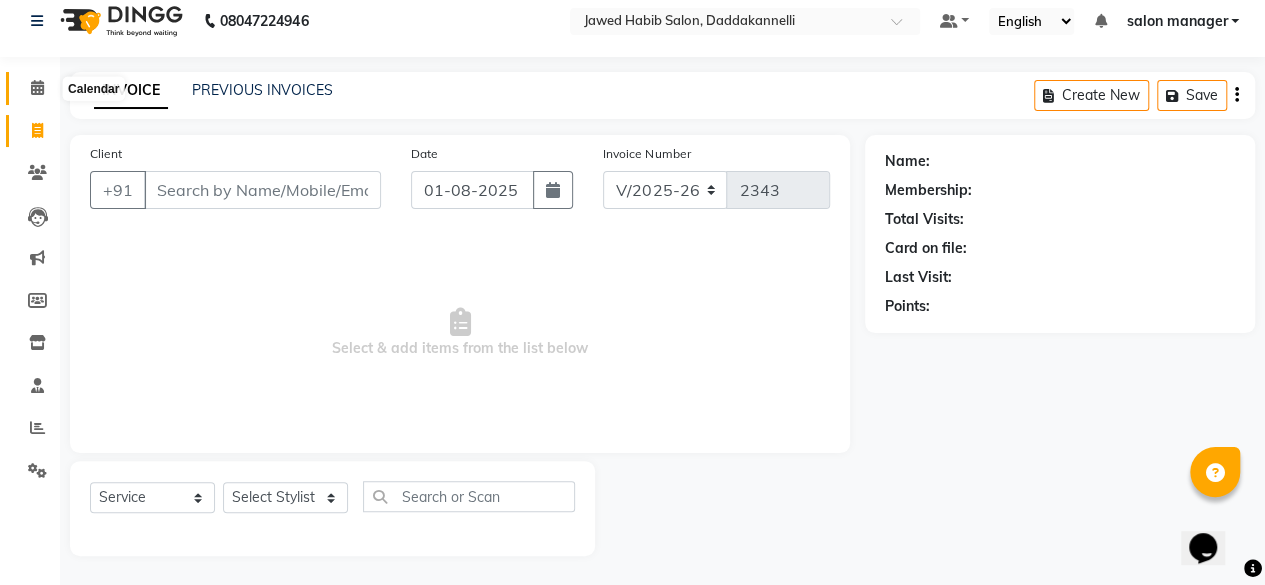 click 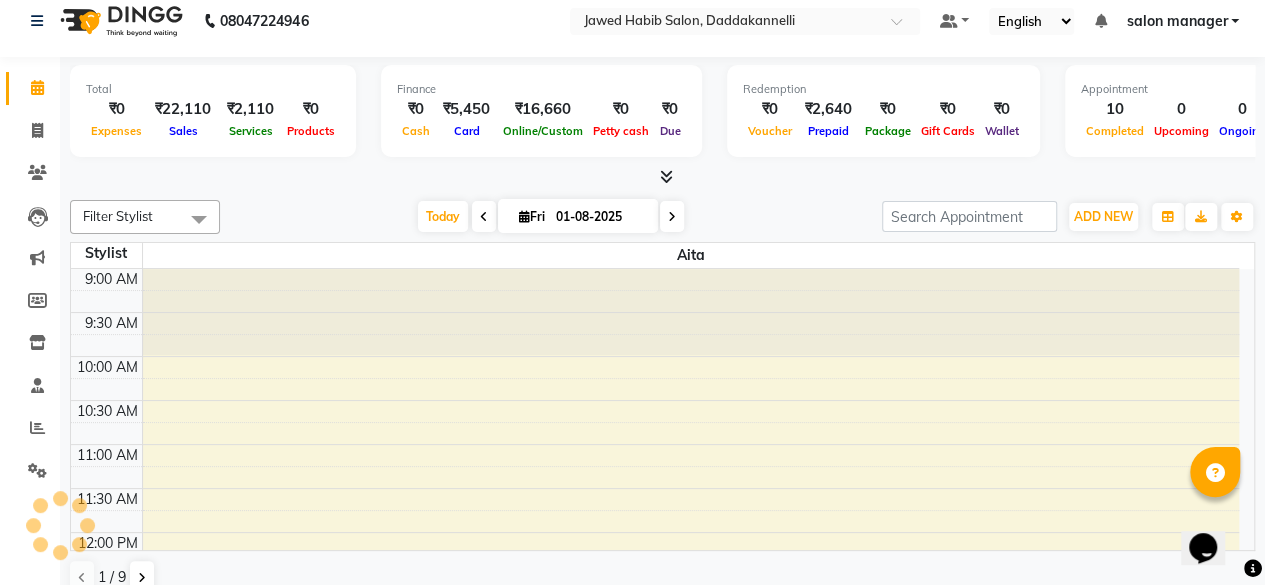 scroll, scrollTop: 0, scrollLeft: 0, axis: both 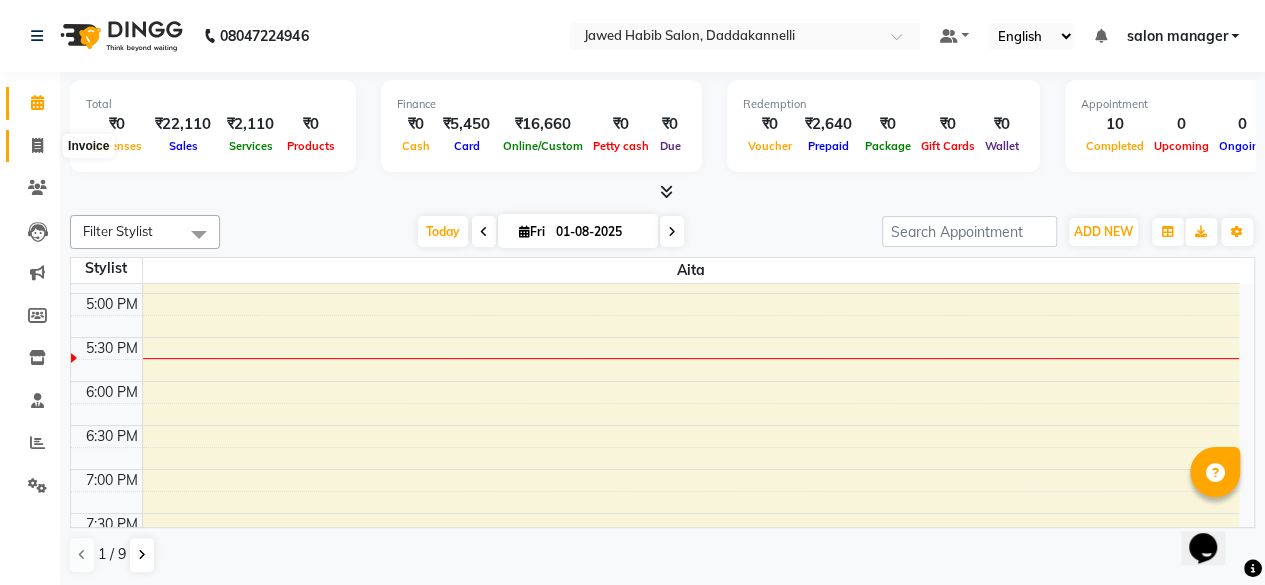 click 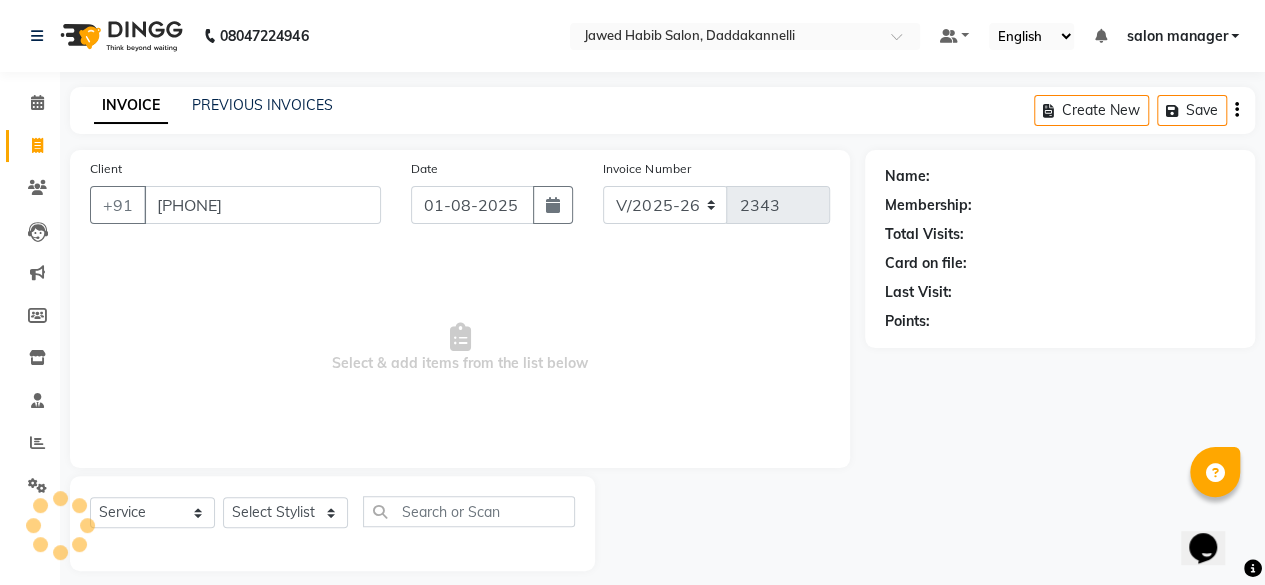 type on "9848480850" 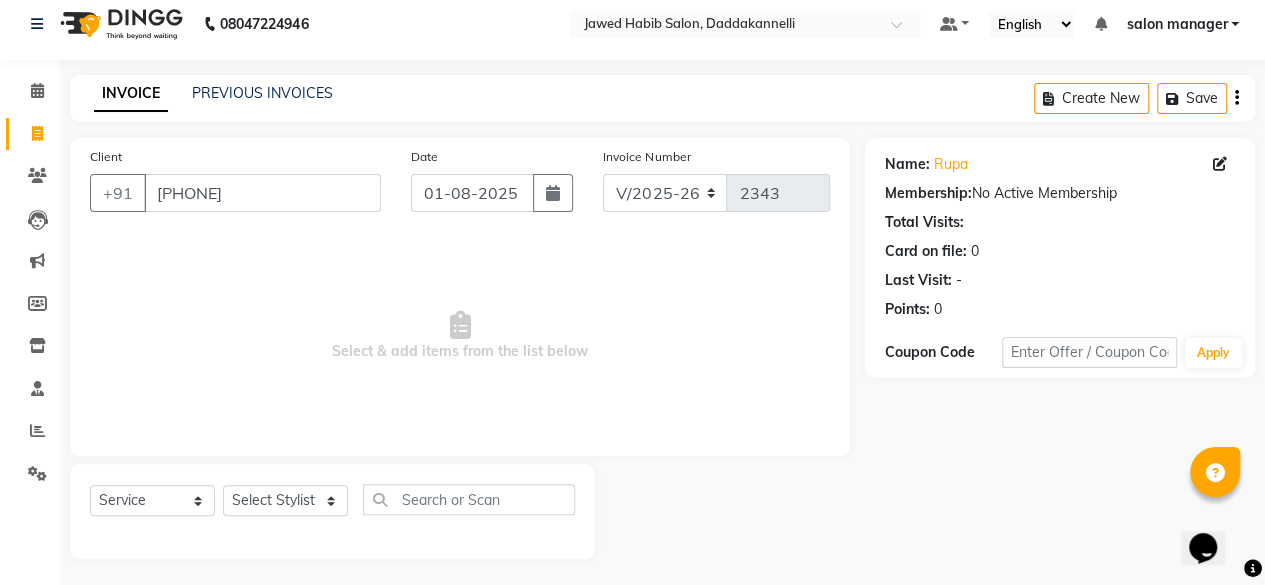 scroll, scrollTop: 15, scrollLeft: 0, axis: vertical 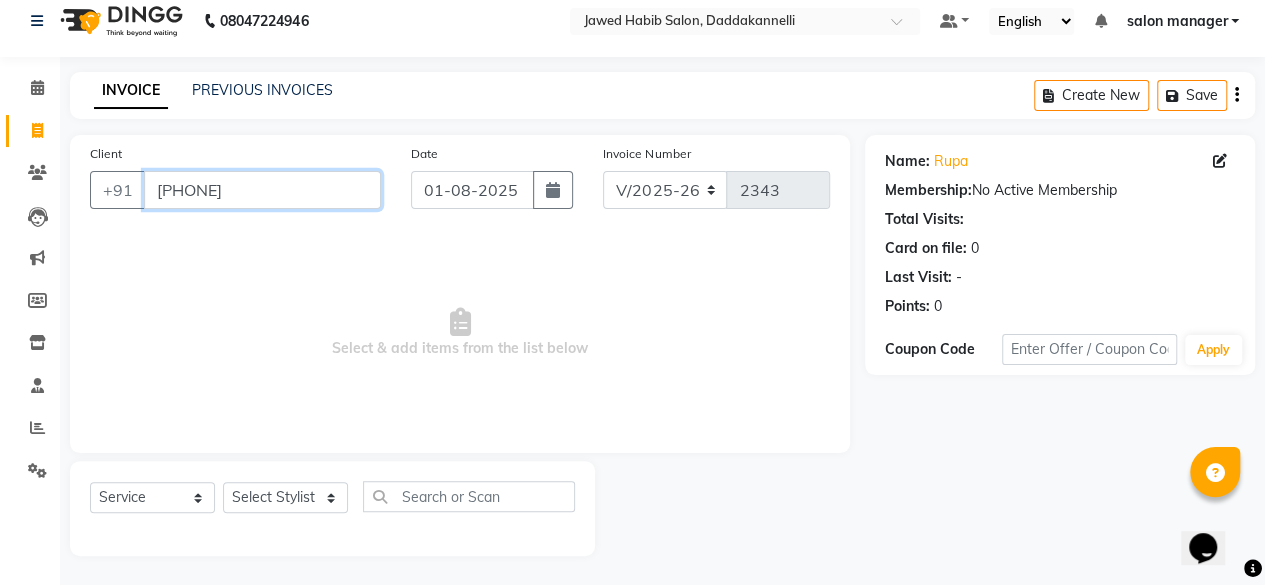 drag, startPoint x: 268, startPoint y: 183, endPoint x: 155, endPoint y: 190, distance: 113.216606 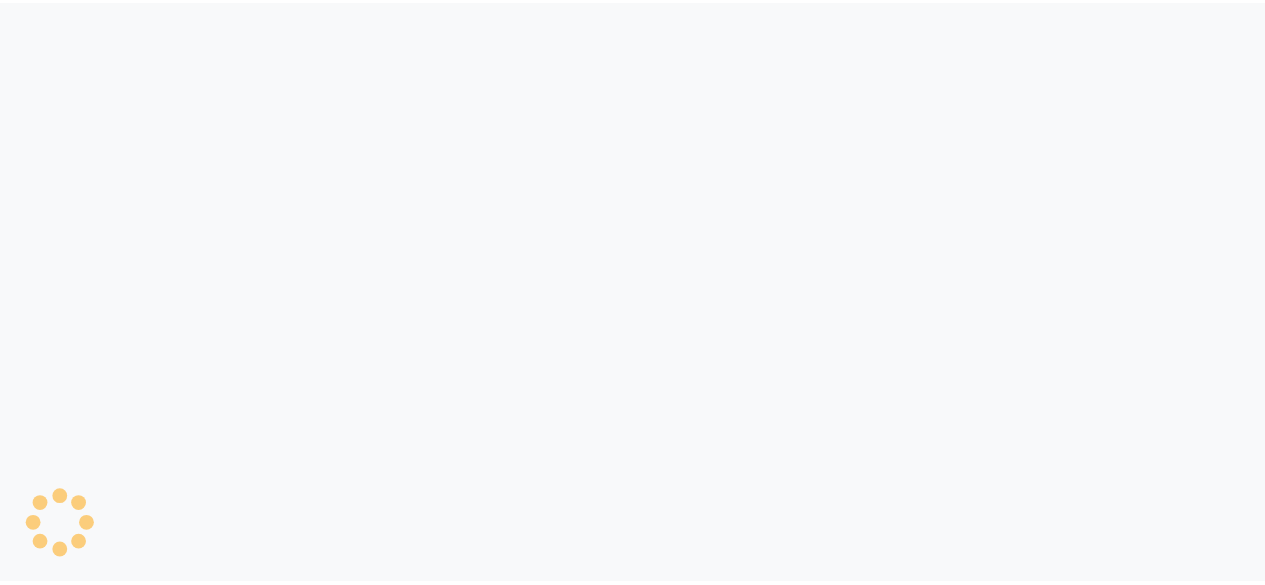 scroll, scrollTop: 0, scrollLeft: 0, axis: both 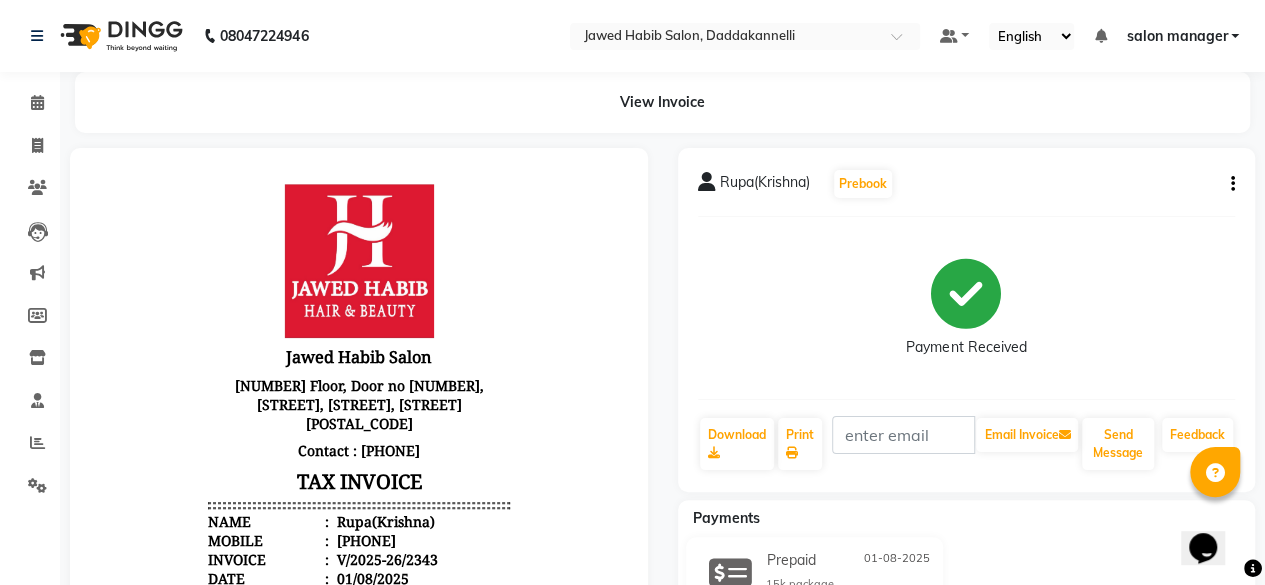 click 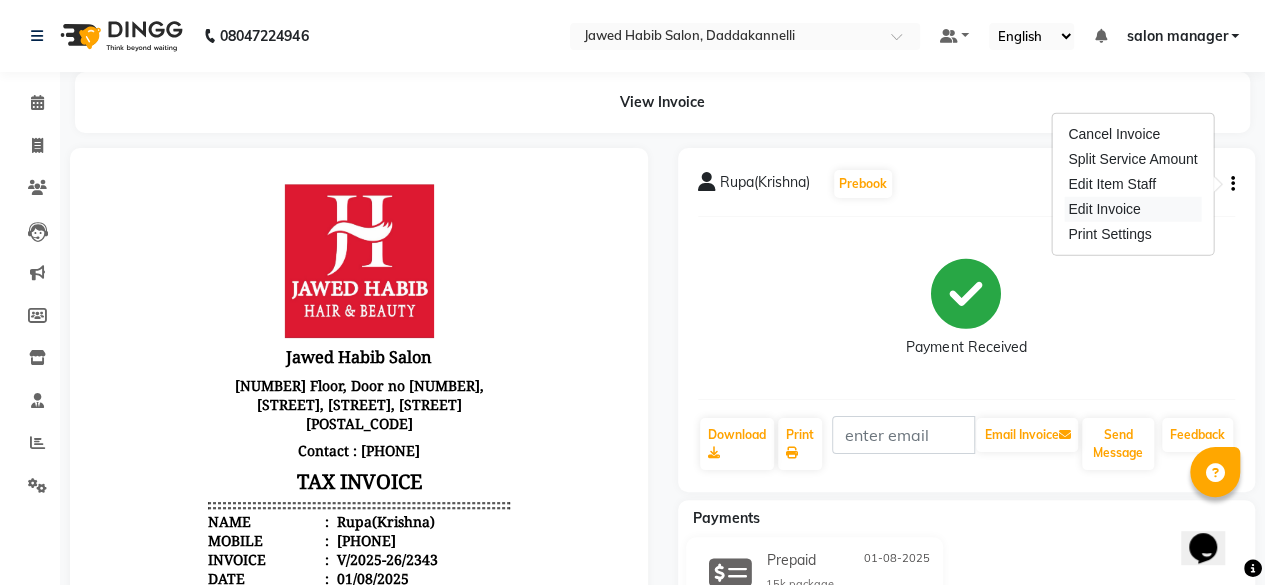 click on "Edit Invoice" at bounding box center (1132, 209) 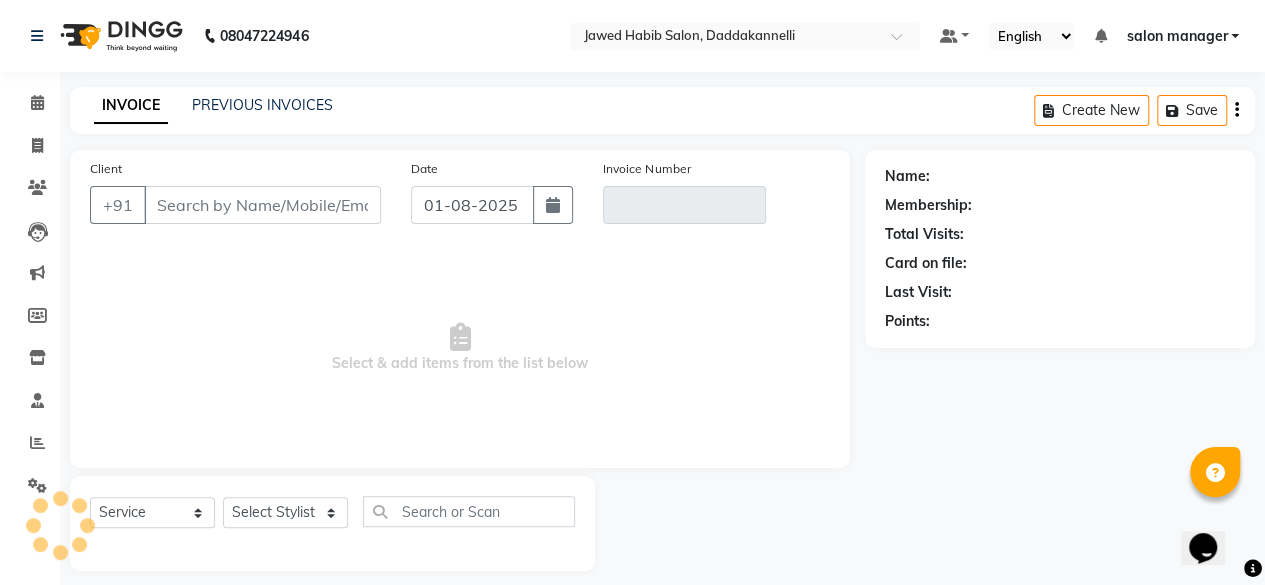 scroll, scrollTop: 15, scrollLeft: 0, axis: vertical 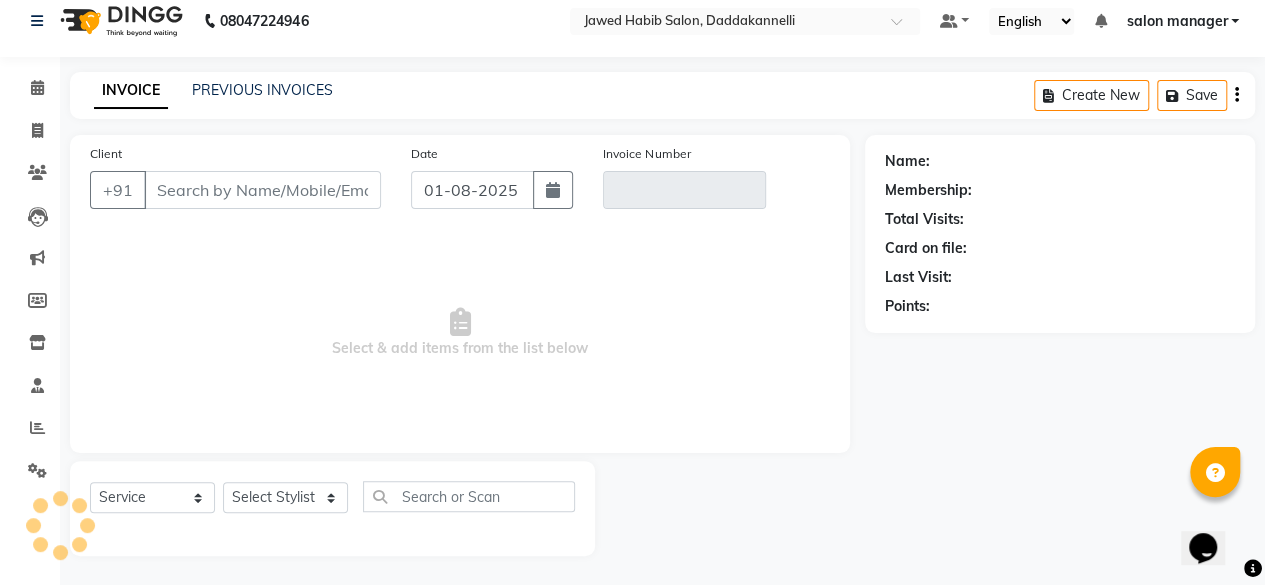type on "[PHONE]" 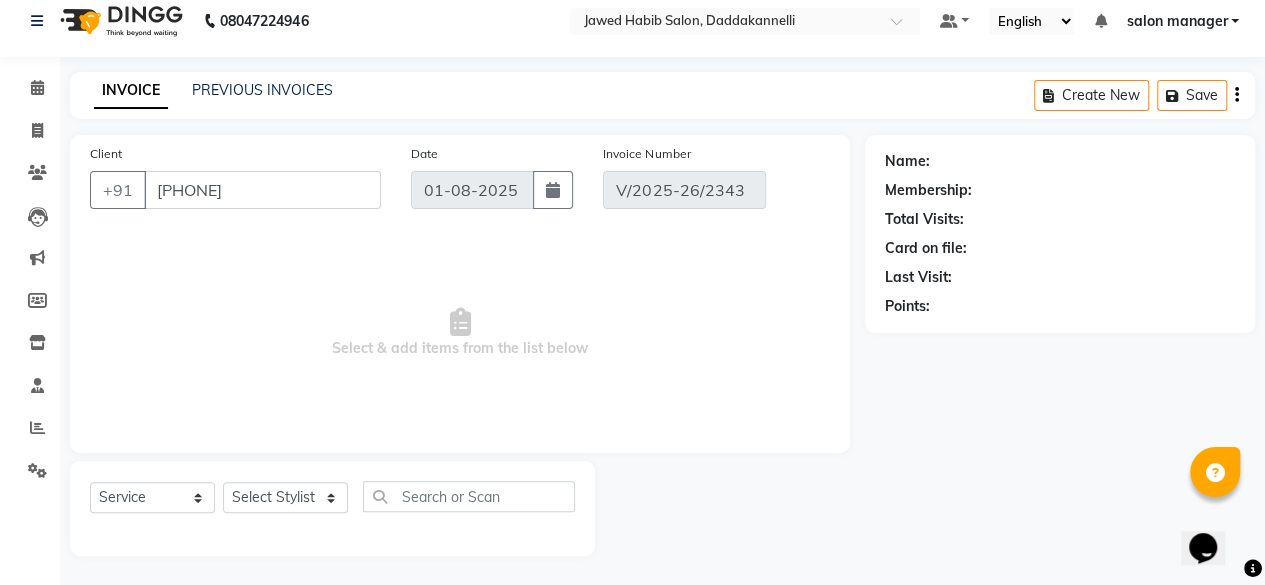 select on "select" 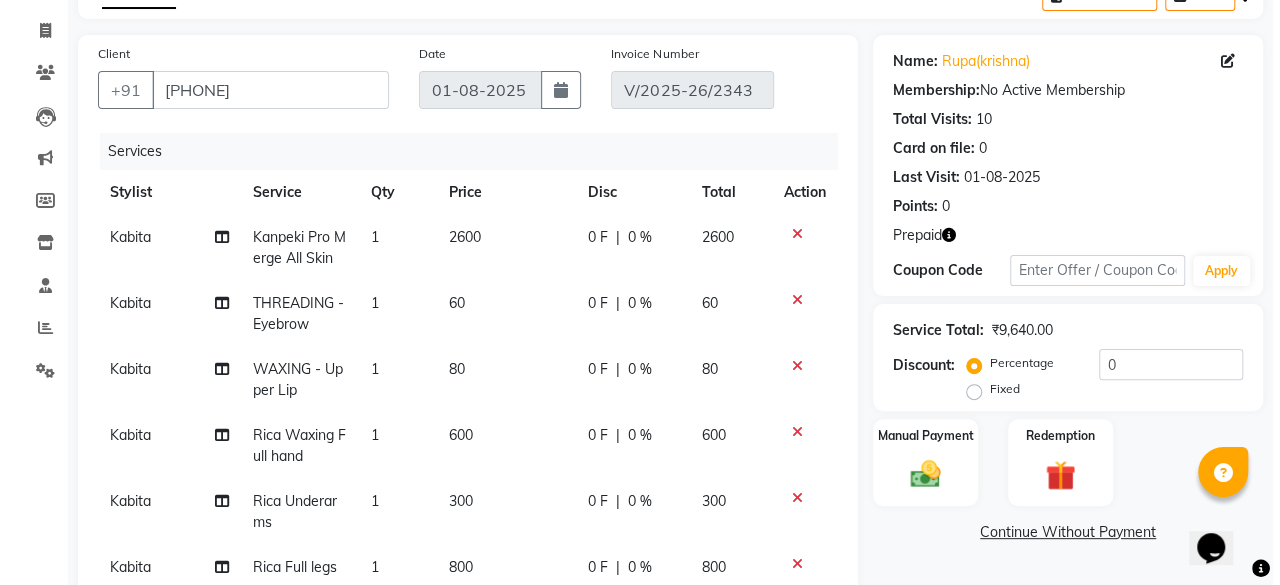 scroll, scrollTop: 15, scrollLeft: 0, axis: vertical 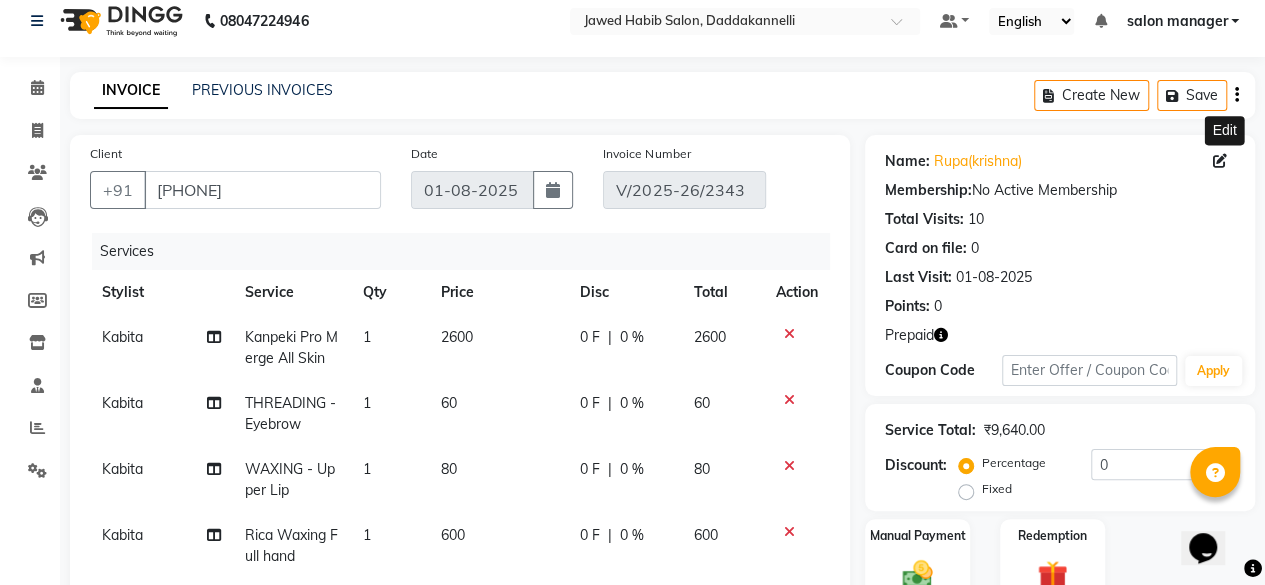 click 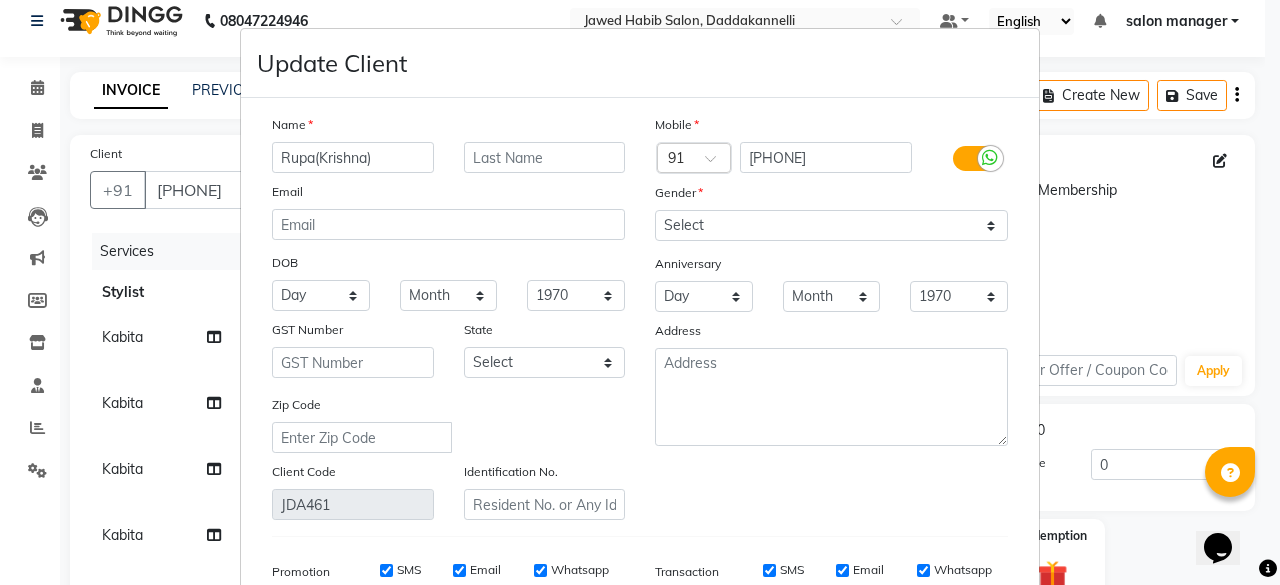 click on "Rupa(Krishna)" at bounding box center (353, 157) 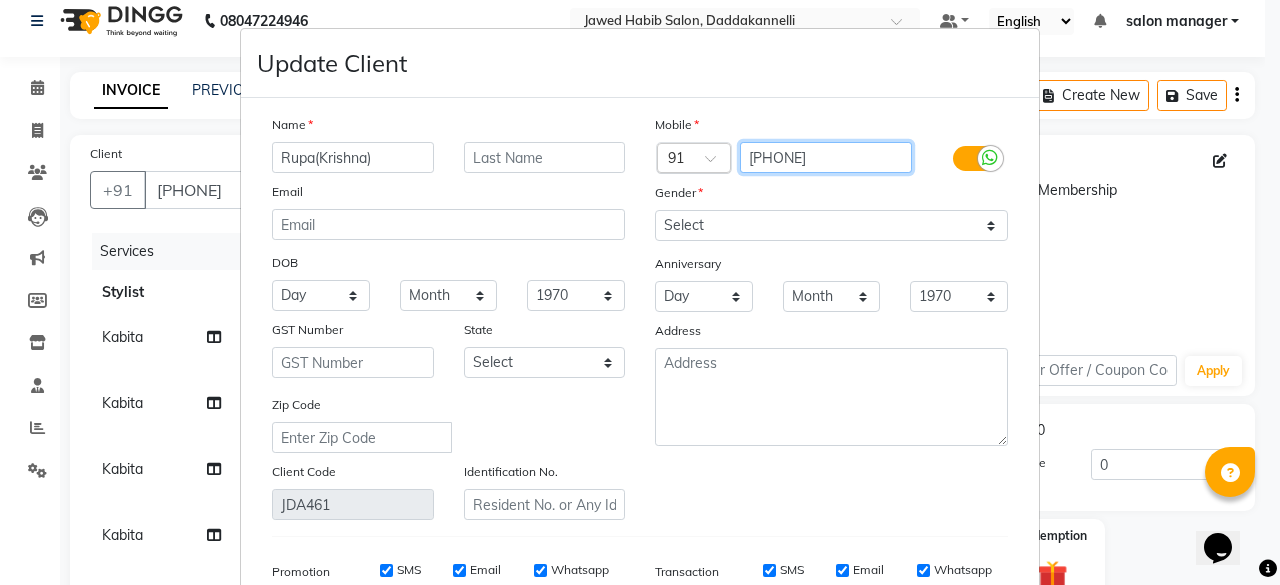 drag, startPoint x: 842, startPoint y: 161, endPoint x: 721, endPoint y: 159, distance: 121.016525 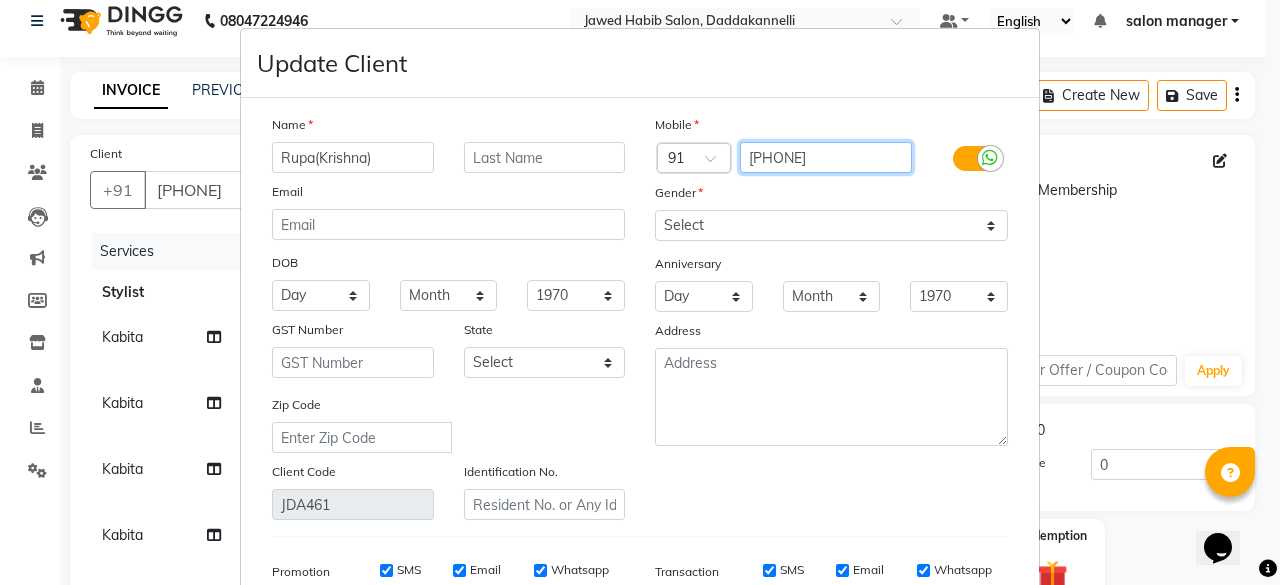 paste on "848480850" 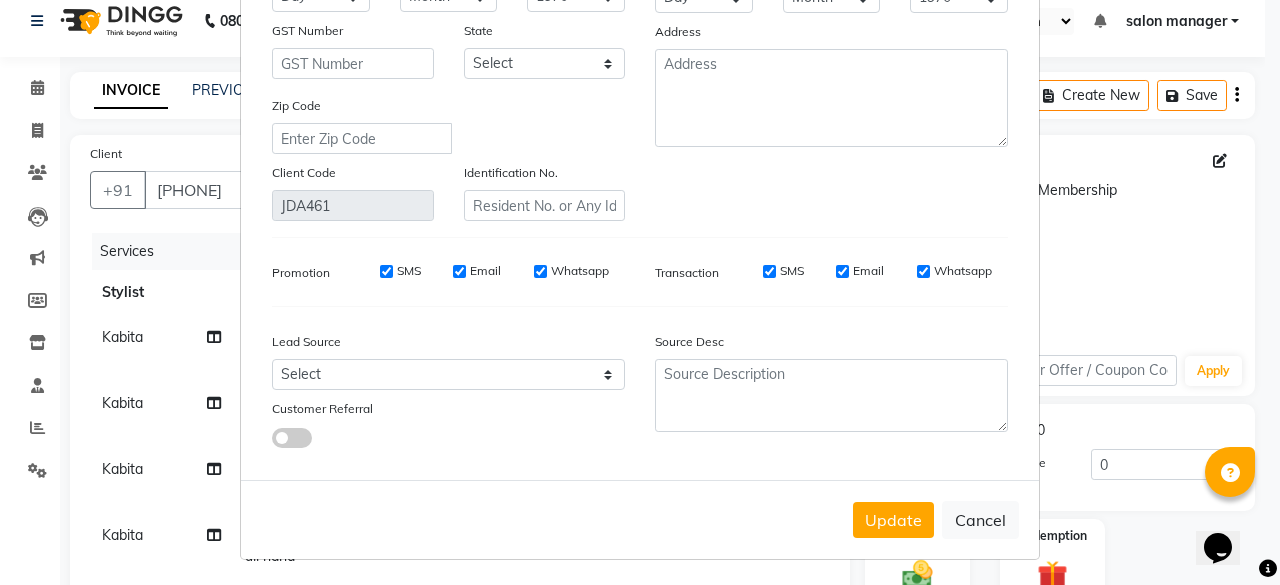 scroll, scrollTop: 99, scrollLeft: 0, axis: vertical 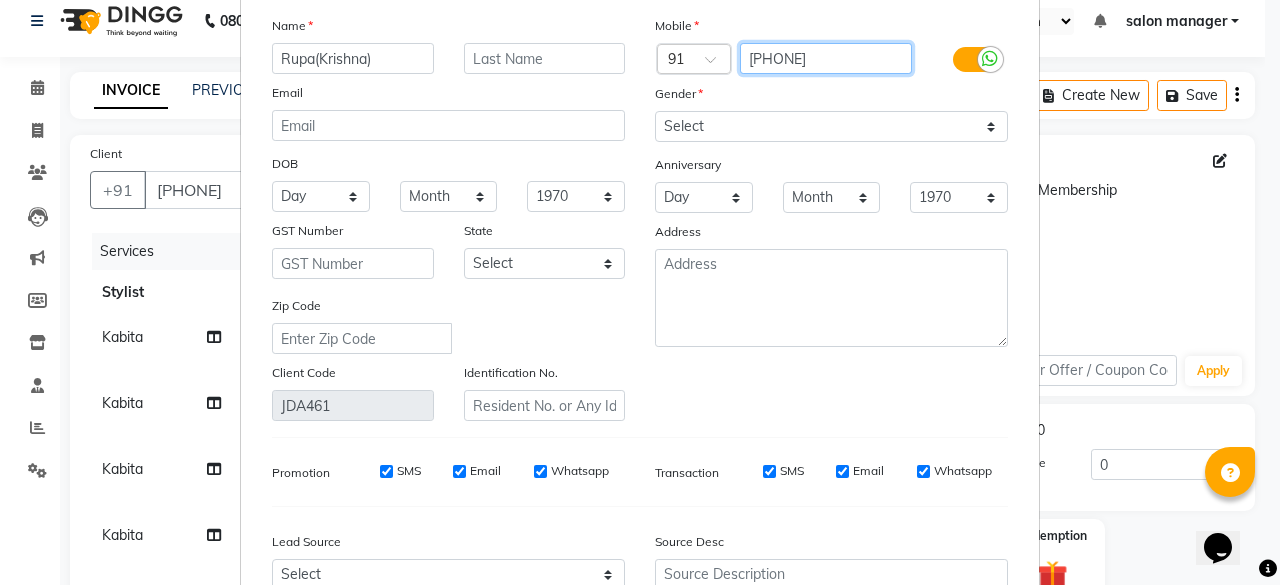 type on "9848480850" 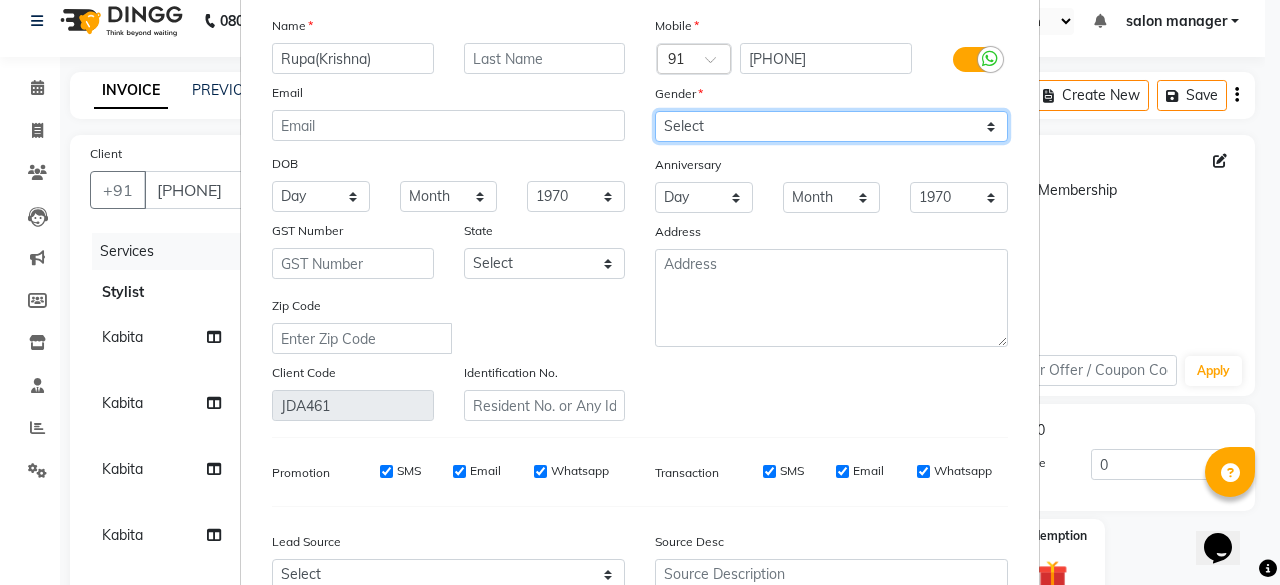 click on "Mobile Country Code × 91 9848480850 Gender Select Male Female Other Prefer Not To Say Anniversary Day 01 02 03 04 05 06 07 08 09 10 11 12 13 14 15 16 17 18 19 20 21 22 23 24 25 26 27 28 29 30 31 Month January February March April May June July August September October November December 1970 1971 1972 1973 1974 1975 1976 1977 1978 1979 1980 1981 1982 1983 1984 1985 1986 1987 1988 1989 1990 1991 1992 1993 1994 1995 1996 1997 1998 1999 2000 2001 2002 2003 2004 2005 2006 2007 2008 2009 2010 2011 2012 2013 2014 2015 2016 2017 2018 2019 2020 2021 2022 2023 2024 2025 Address" at bounding box center [831, 218] 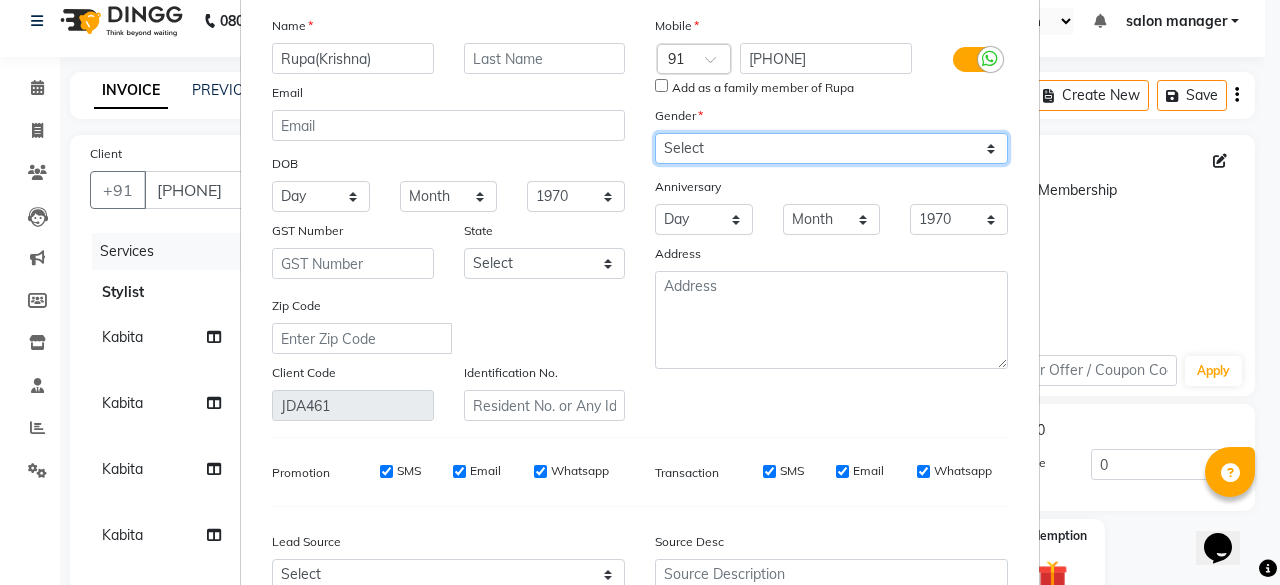 select on "male" 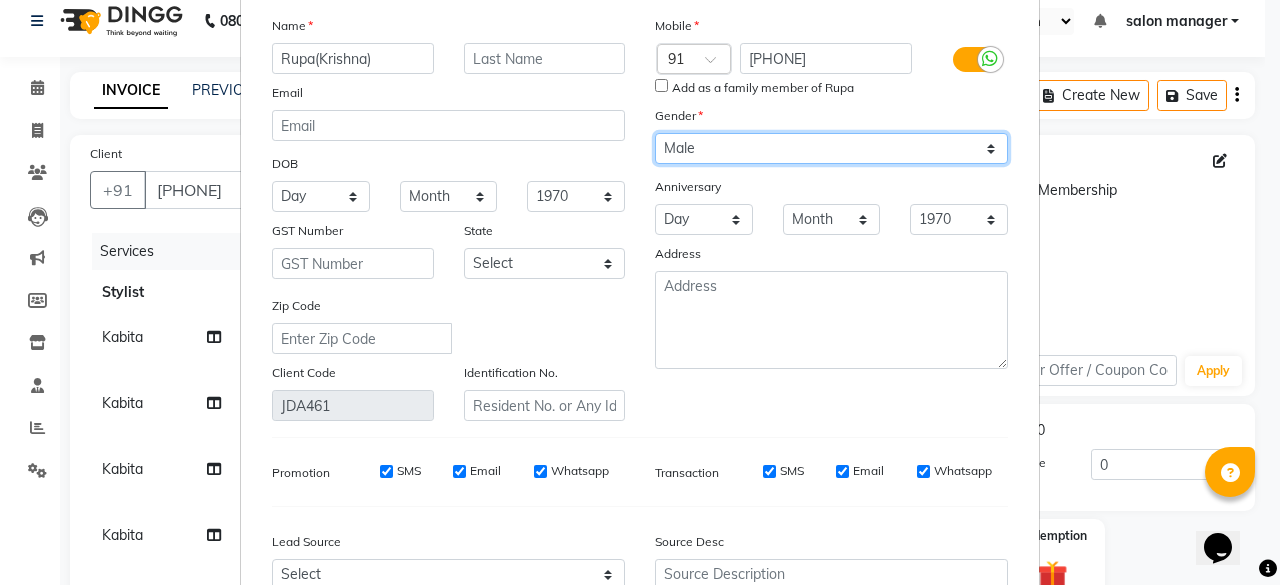 click on "Select Male Female Other Prefer Not To Say" at bounding box center [831, 148] 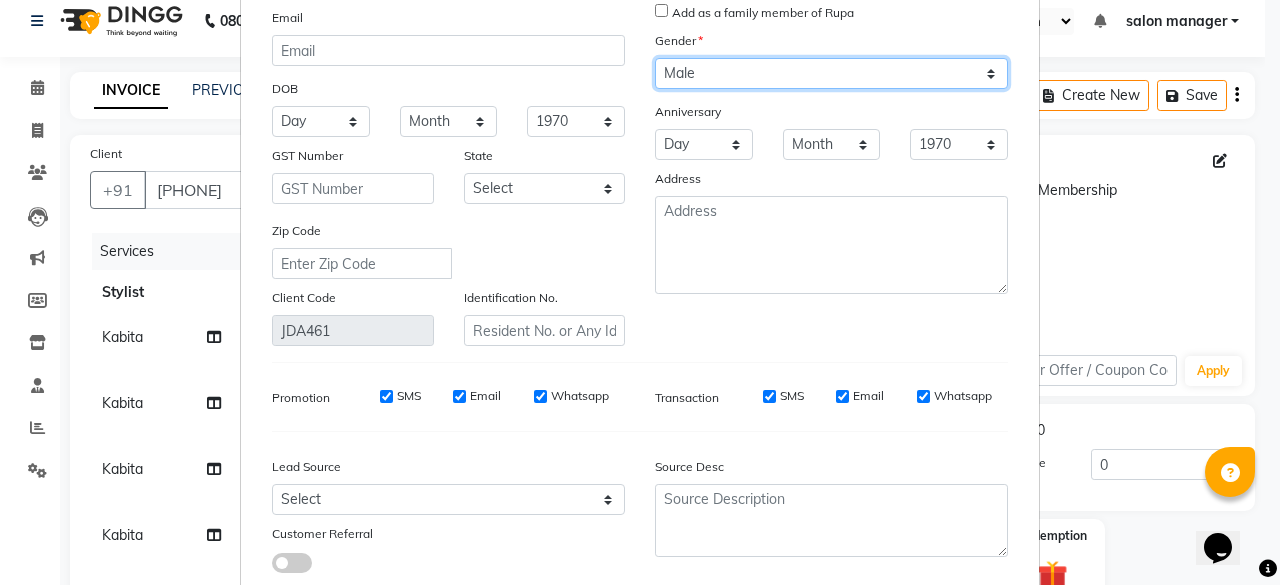 scroll, scrollTop: 299, scrollLeft: 0, axis: vertical 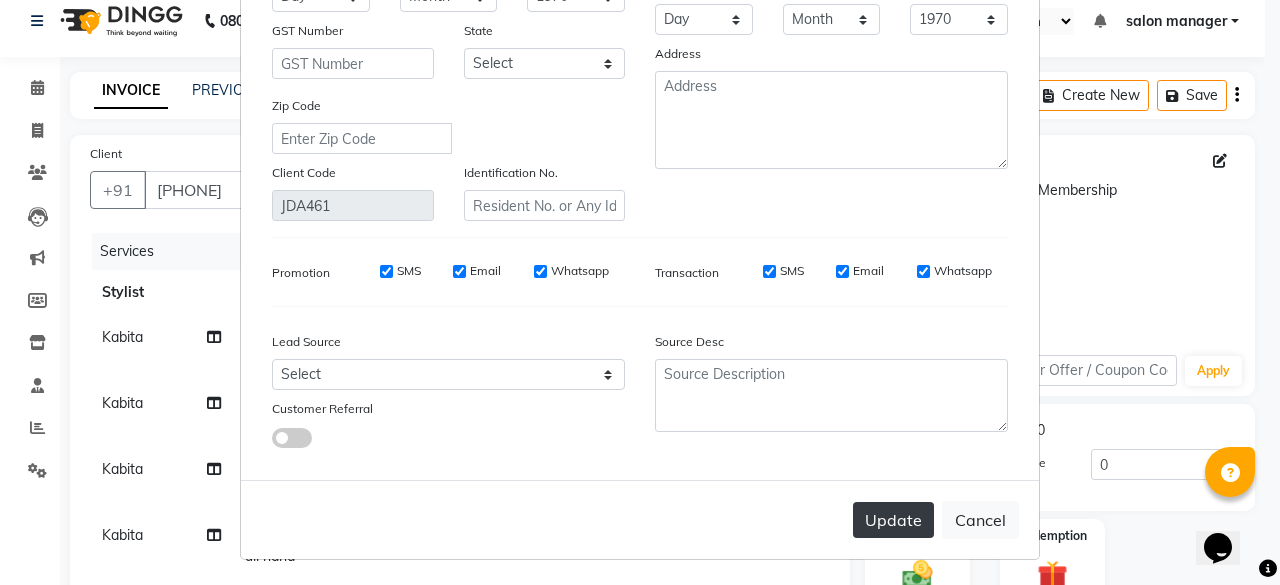 click on "Update" at bounding box center [893, 520] 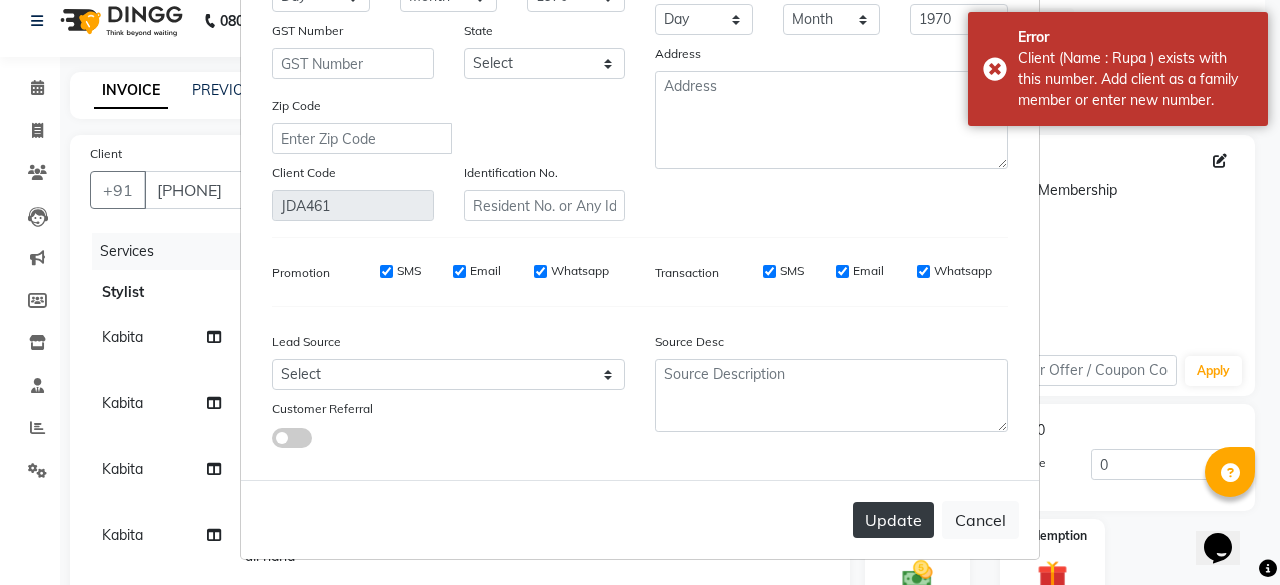 click on "Update" at bounding box center (893, 520) 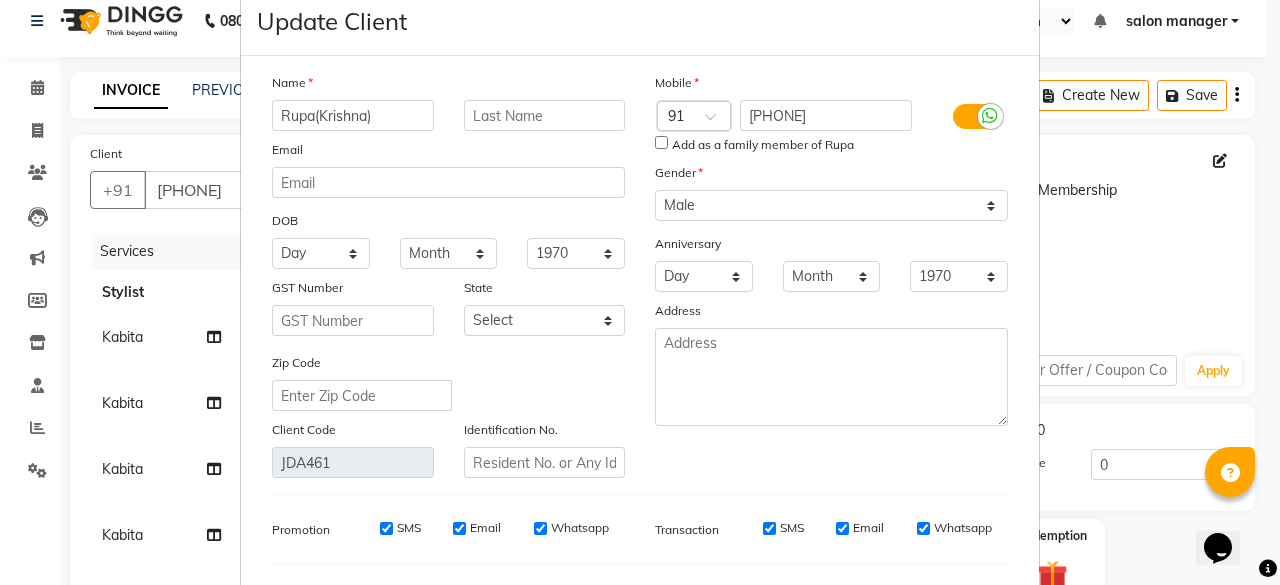 scroll, scrollTop: 0, scrollLeft: 0, axis: both 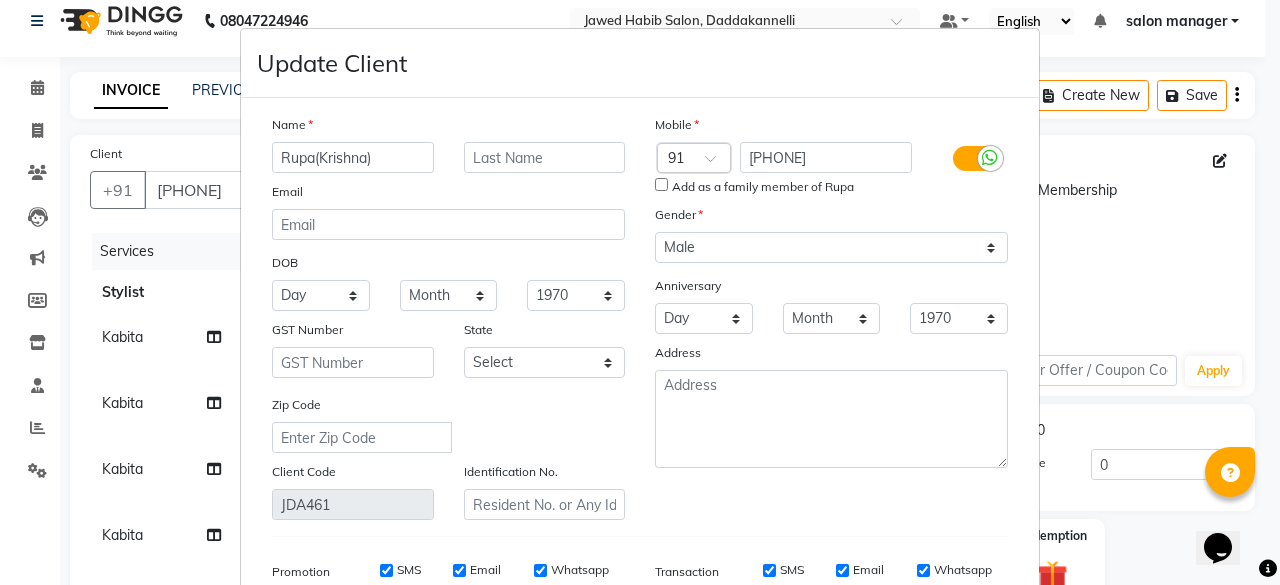 click on "Update Client Name Rupa(Krishna) Email DOB Day 01 02 03 04 05 06 07 08 09 10 11 12 13 14 15 16 17 18 19 20 21 22 23 24 25 26 27 28 29 30 31 Month January February March April May June July August September October November December 1940 1941 1942 1943 1944 1945 1946 1947 1948 1949 1950 1951 1952 1953 1954 1955 1956 1957 1958 1959 1960 1961 1962 1963 1964 1965 1966 1967 1968 1969 1970 1971 1972 1973 1974 1975 1976 1977 1978 1979 1980 1981 1982 1983 1984 1985 1986 1987 1988 1989 1990 1991 1992 1993 1994 1995 1996 1997 1998 1999 2000 2001 2002 2003 2004 2005 2006 2007 2008 2009 2010 2011 2012 2013 2014 2015 2016 2017 2018 2019 2020 2021 2022 2023 2024 GST Number State Select Andaman and Nicobar Islands Andhra Pradesh Arunachal Pradesh Assam Bihar Chandigarh Chhattisgarh Dadra and Nagar Haveli Daman and Diu Delhi Goa Gujarat Haryana Himachal Pradesh Jammu and Kashmir Jharkhand Karnataka Kerala Lakshadweep Madhya Pradesh Maharashtra Manipur Meghalaya Mizoram Nagaland Odisha Pondicherry Punjab Rajasthan Sikkim ×" at bounding box center (640, 292) 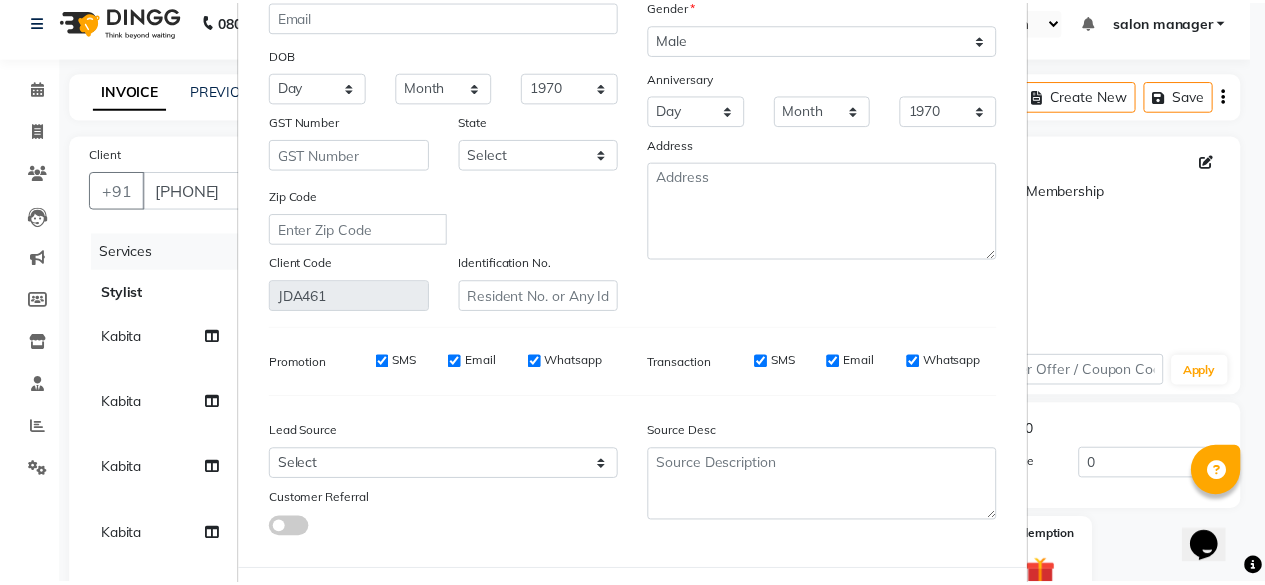 scroll, scrollTop: 299, scrollLeft: 0, axis: vertical 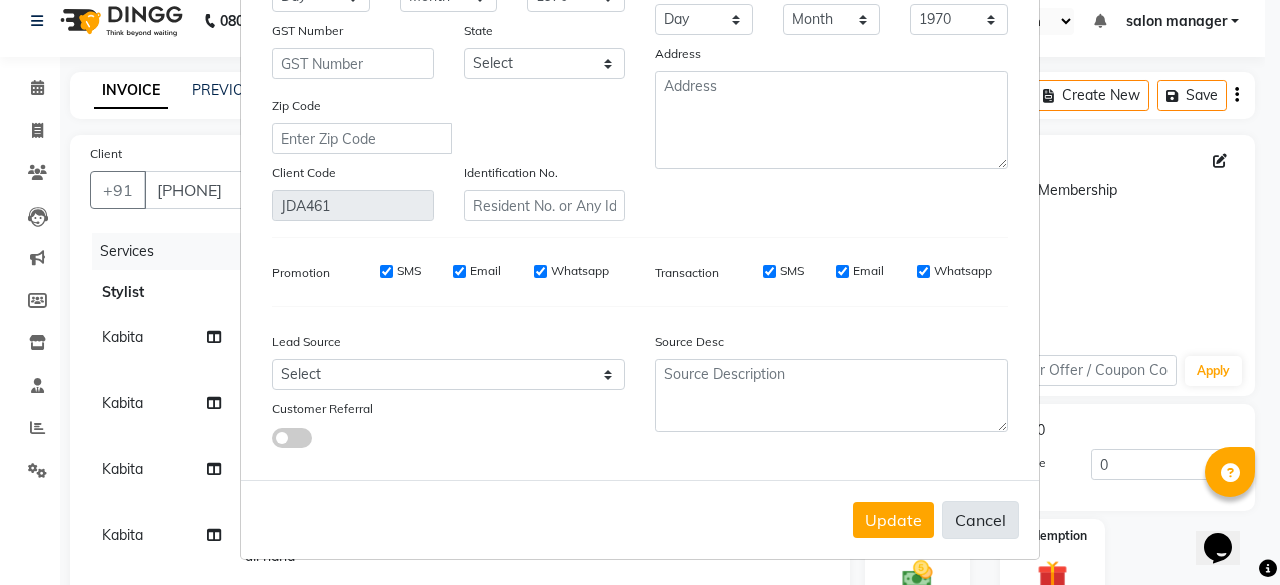 click on "Cancel" at bounding box center [980, 520] 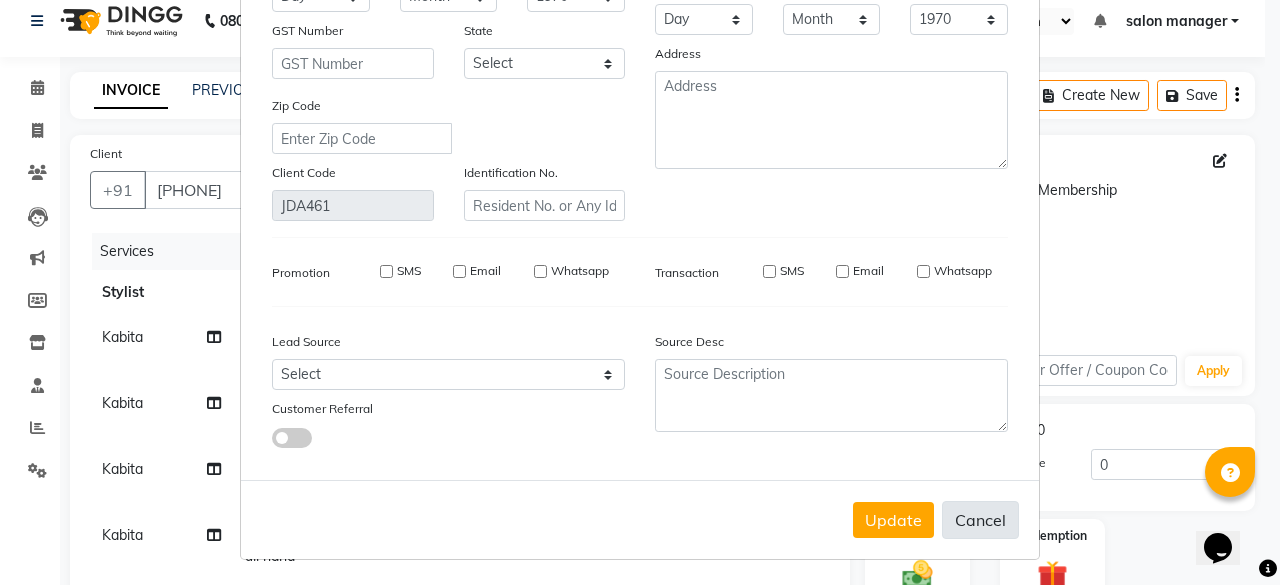 type 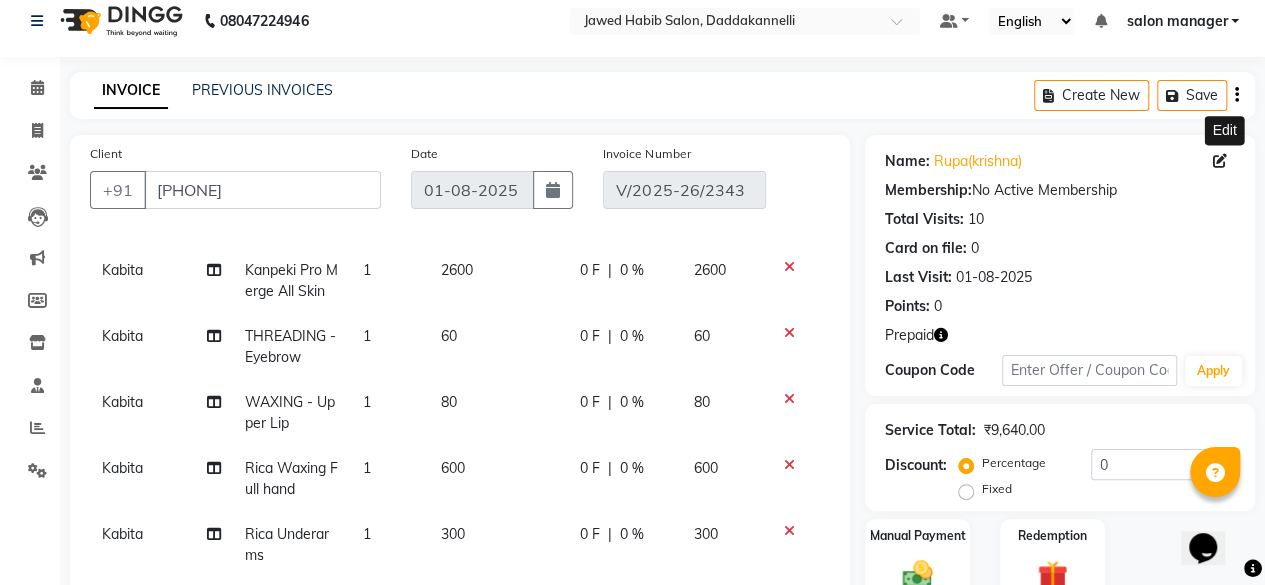 scroll, scrollTop: 120, scrollLeft: 0, axis: vertical 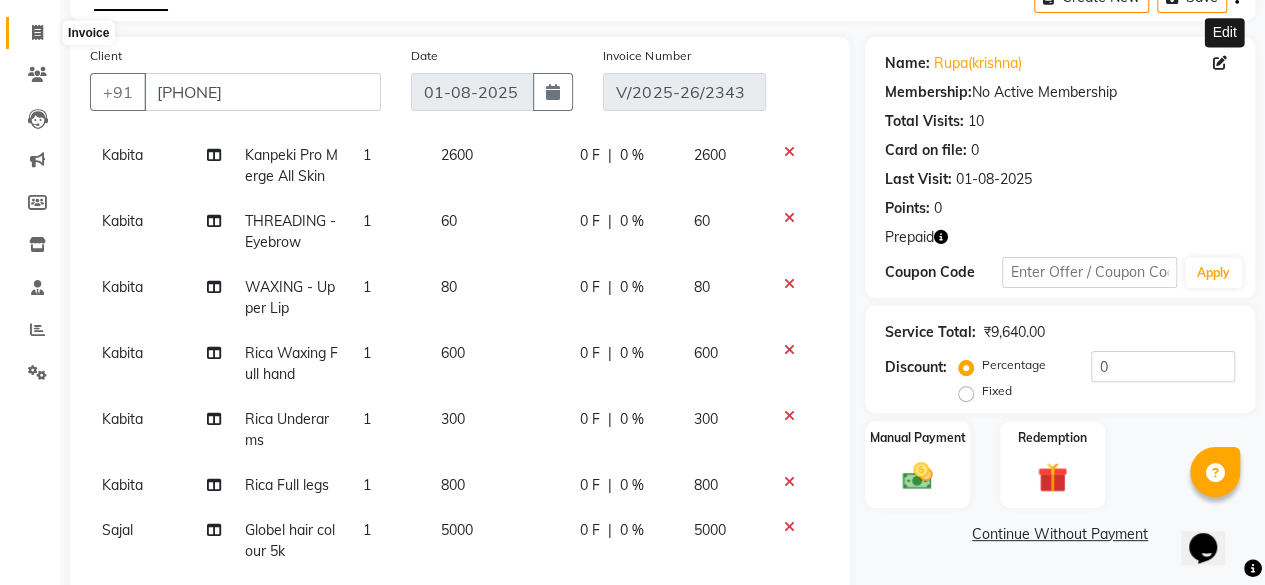 click 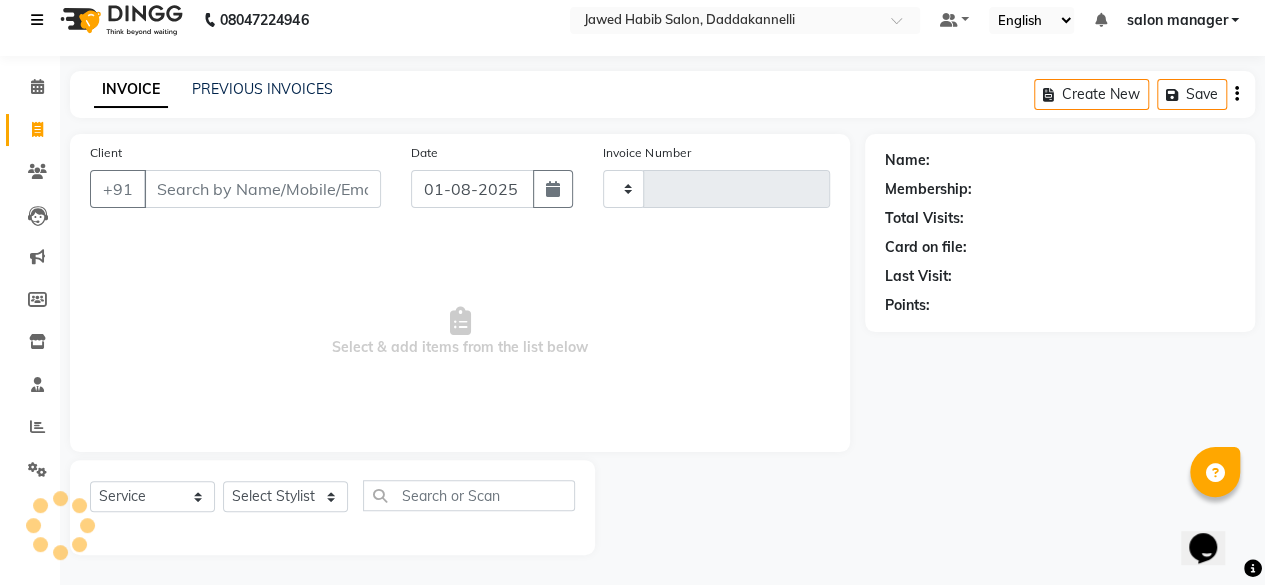 scroll, scrollTop: 15, scrollLeft: 0, axis: vertical 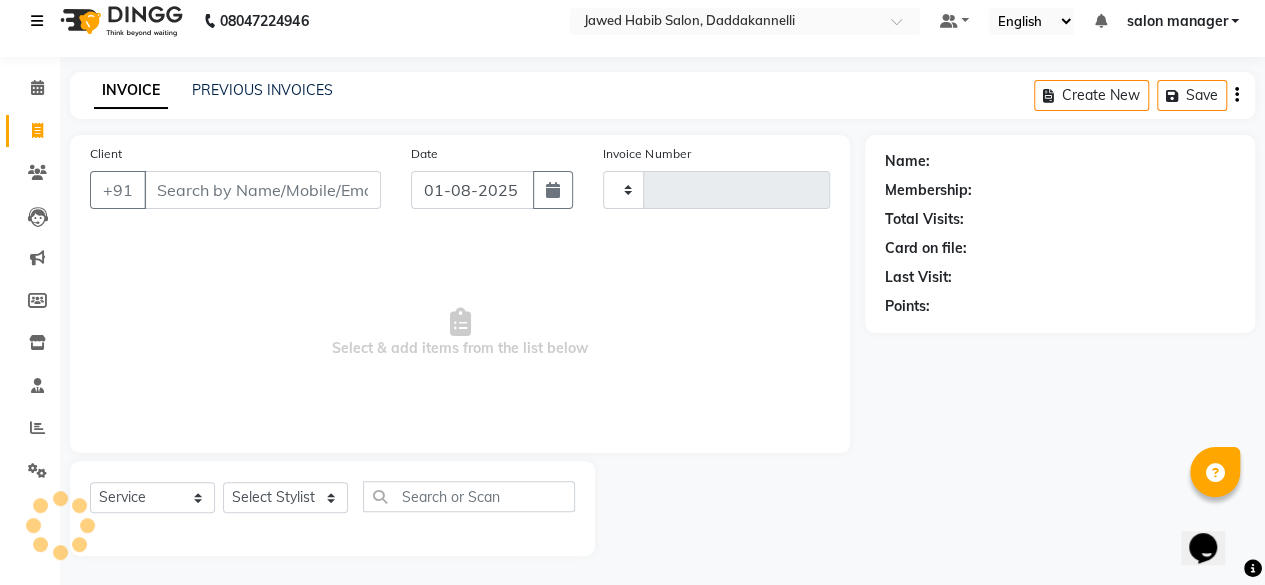 type on "2344" 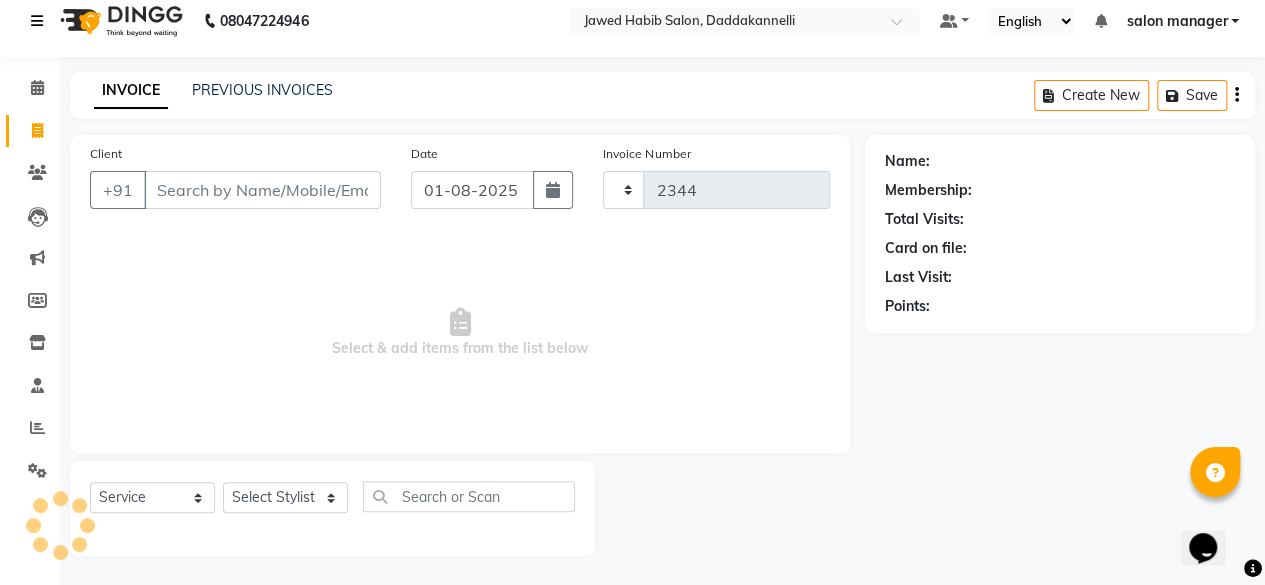 select on "6354" 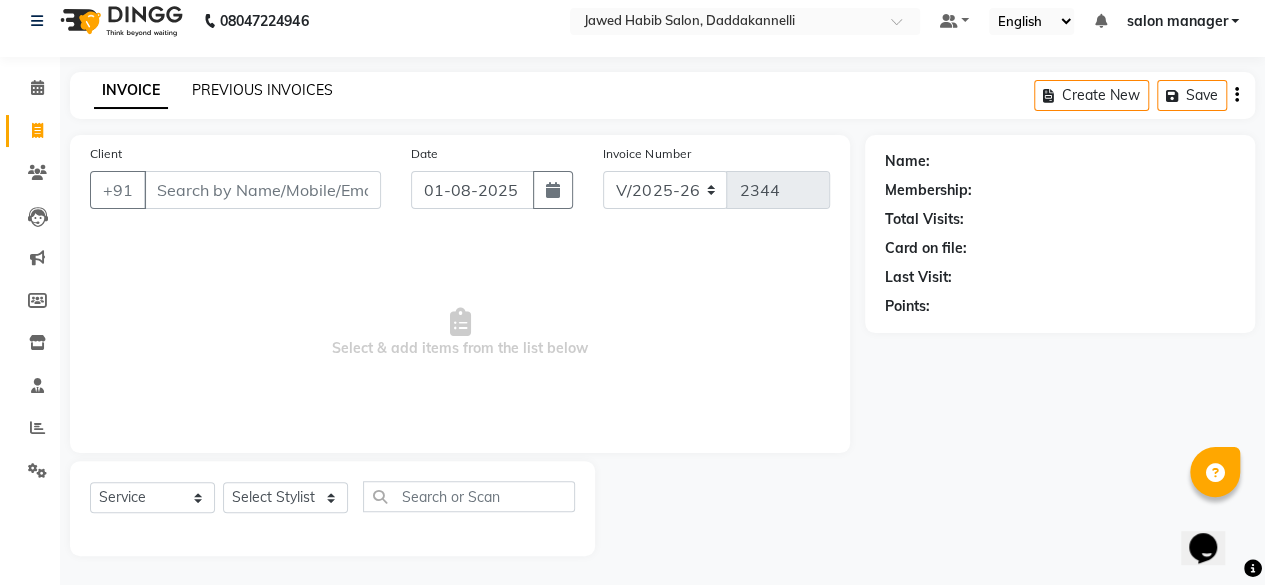 click on "PREVIOUS INVOICES" 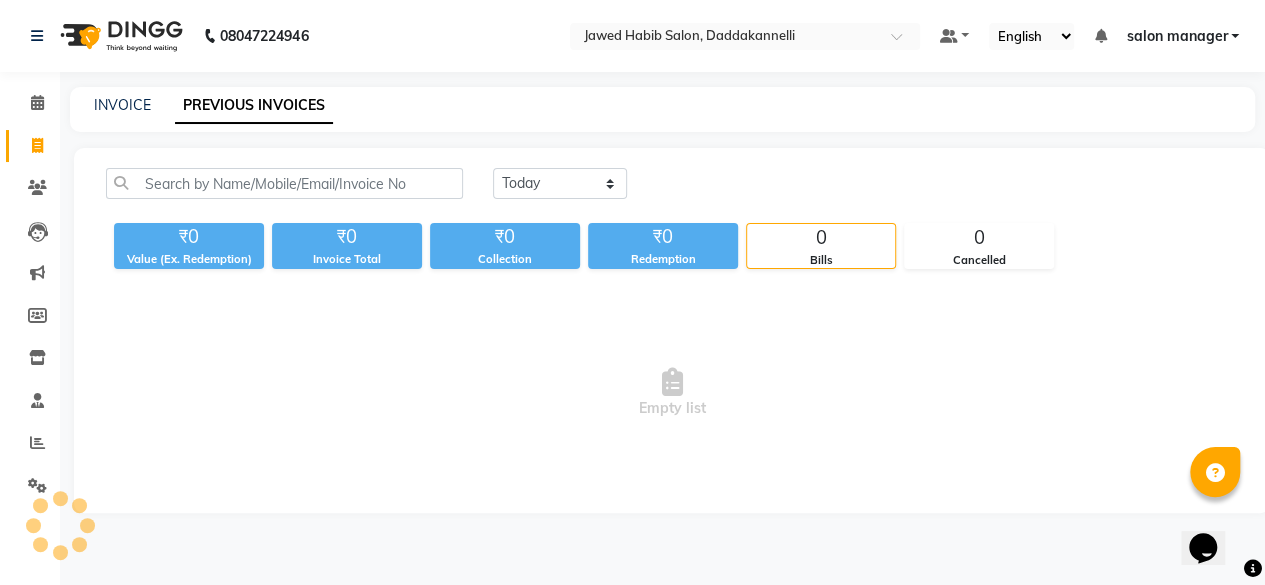 scroll, scrollTop: 0, scrollLeft: 0, axis: both 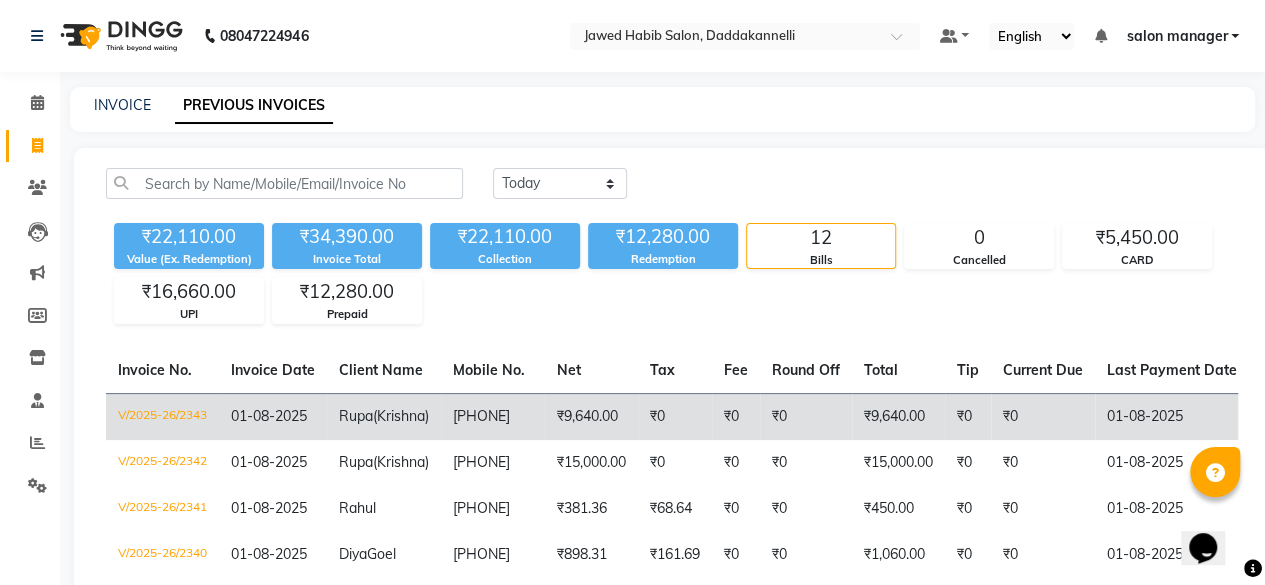 click on "₹9,640.00" 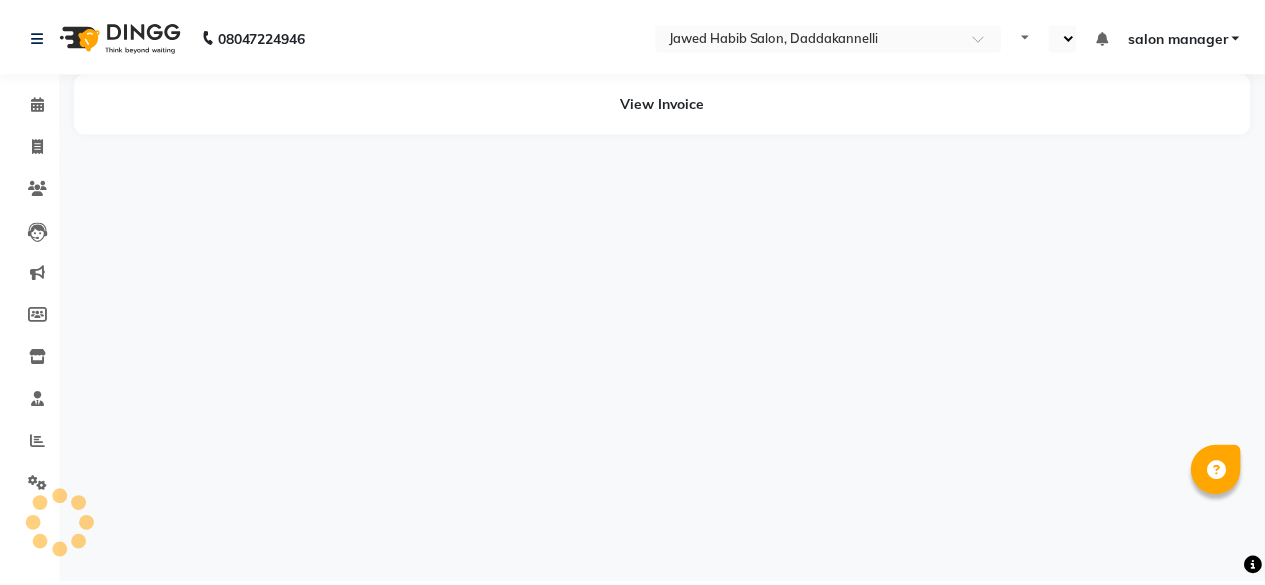 scroll, scrollTop: 0, scrollLeft: 0, axis: both 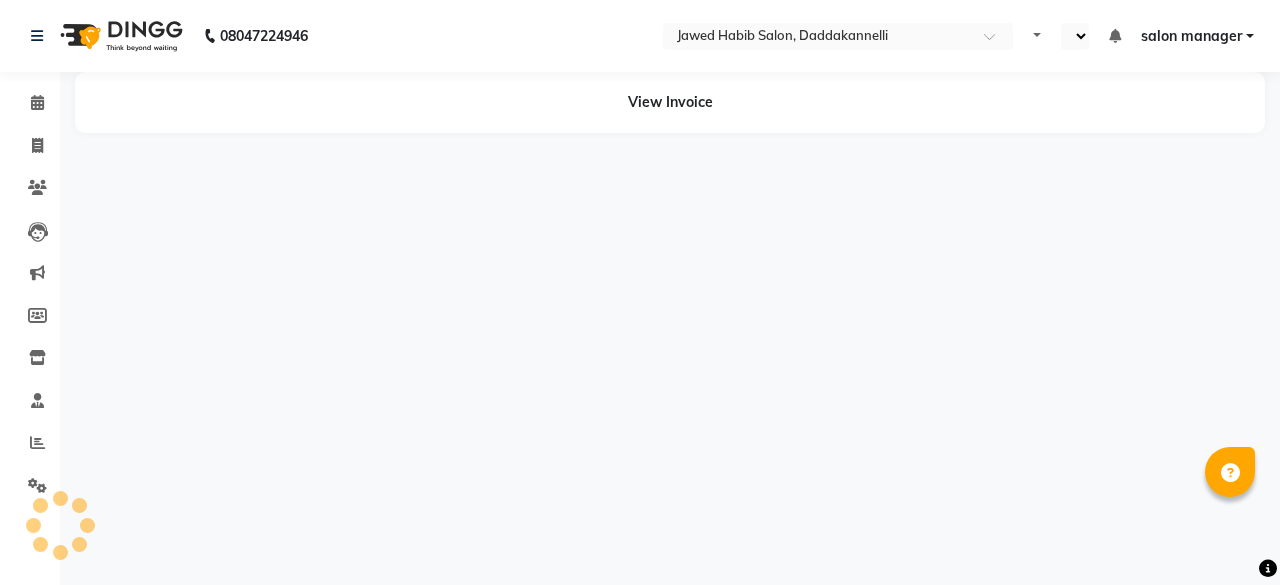 select on "en" 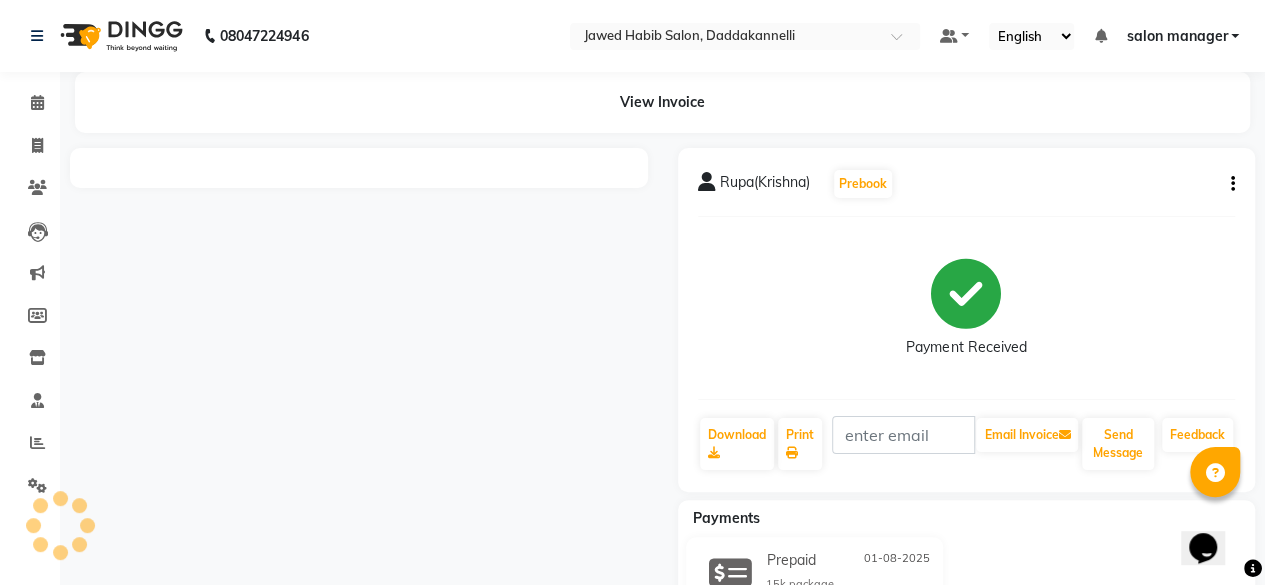 scroll, scrollTop: 0, scrollLeft: 0, axis: both 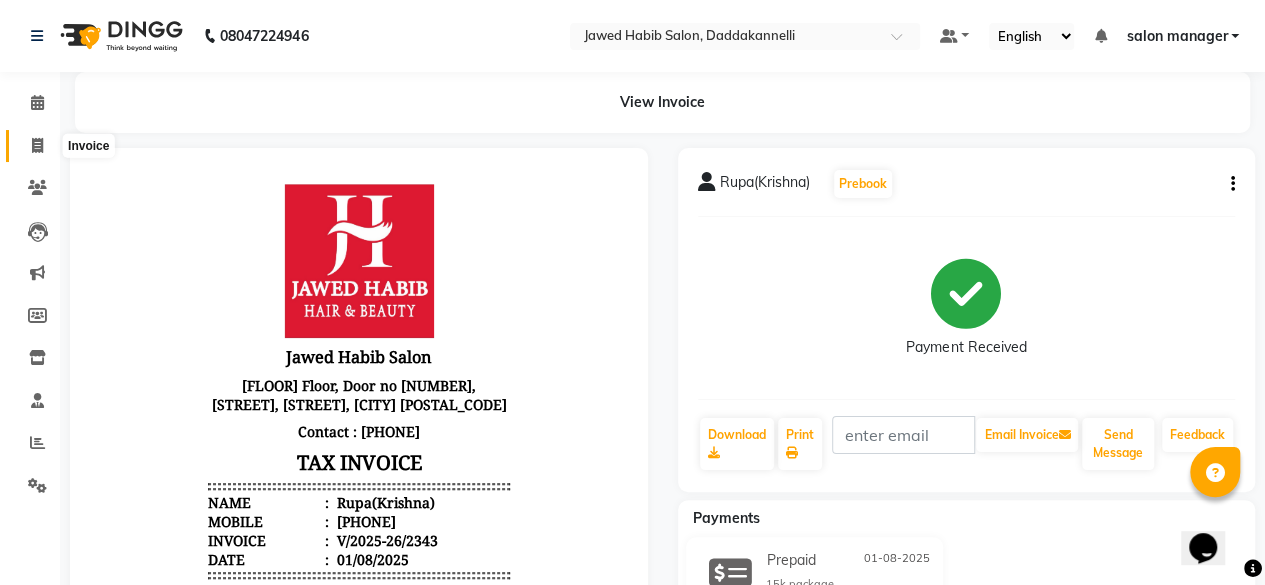 click 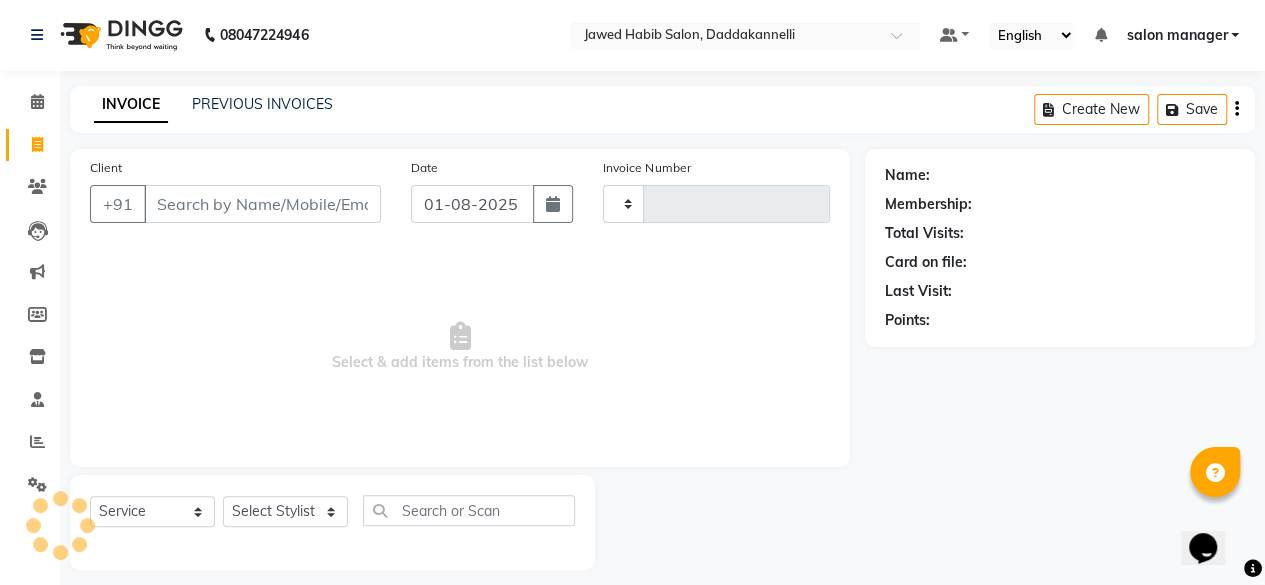 type on "2344" 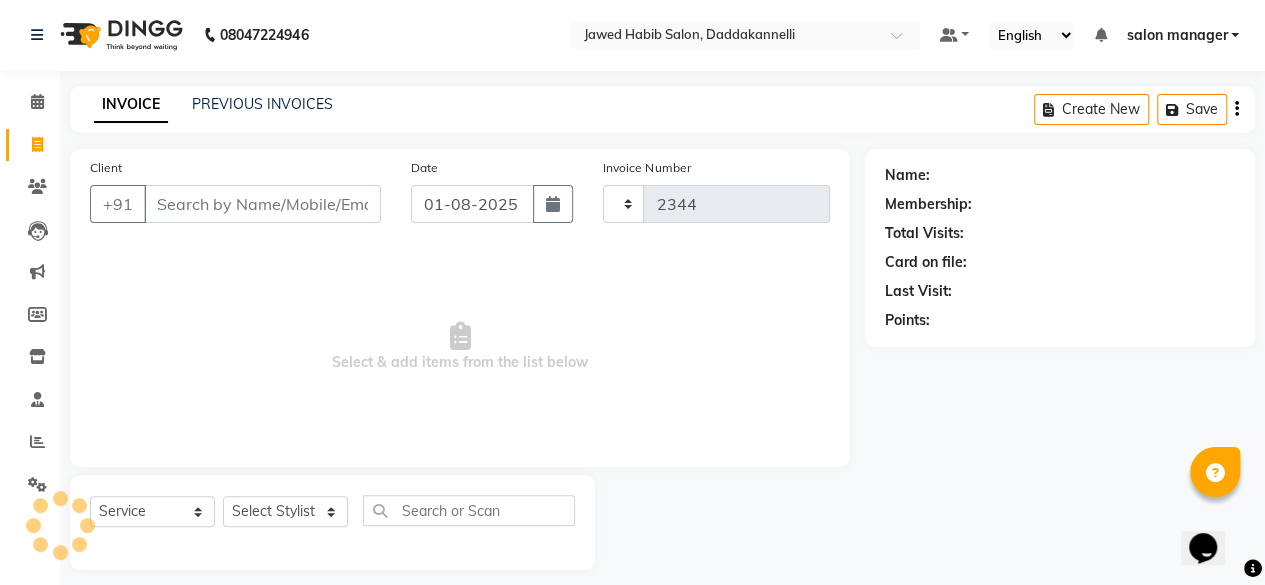 scroll, scrollTop: 15, scrollLeft: 0, axis: vertical 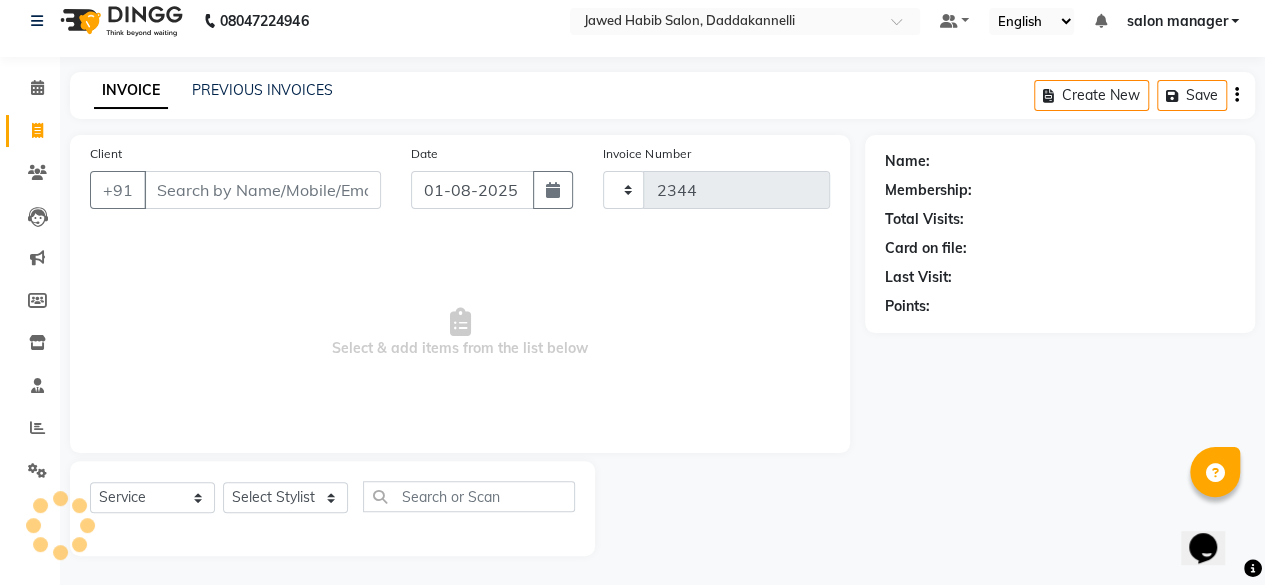 select on "6354" 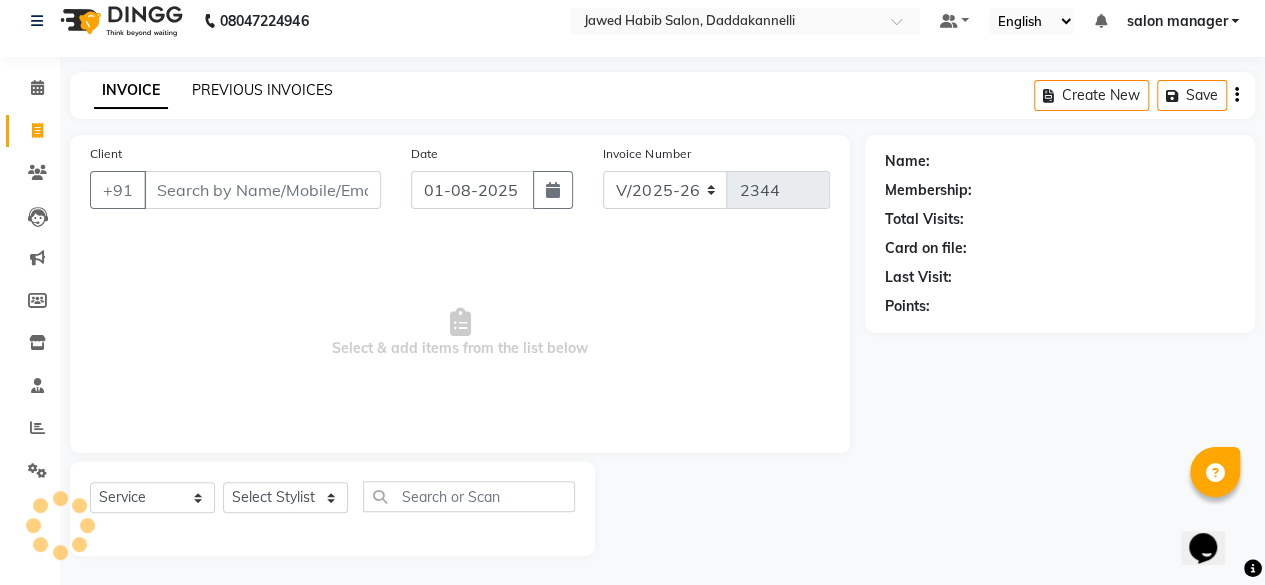 click on "PREVIOUS INVOICES" 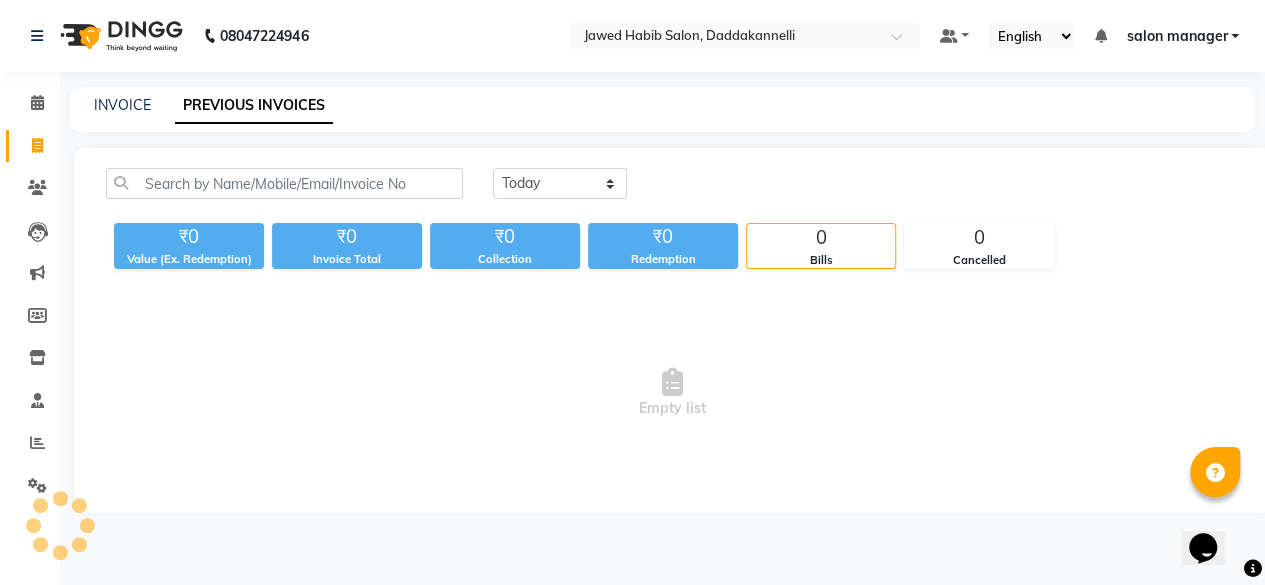 scroll, scrollTop: 0, scrollLeft: 0, axis: both 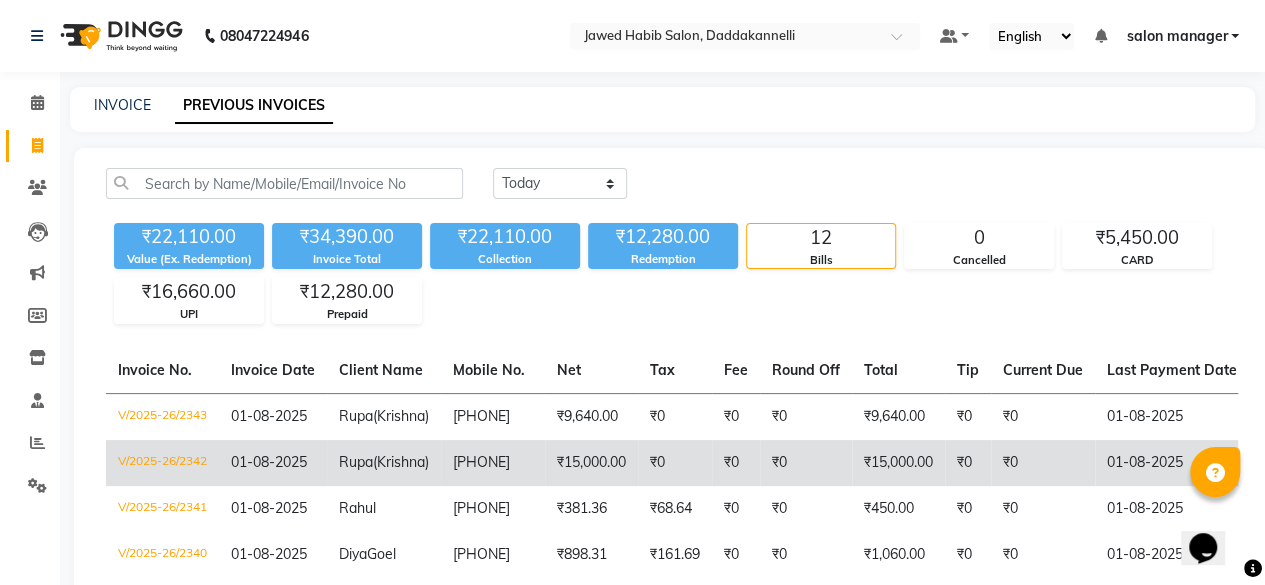 click on "₹0" 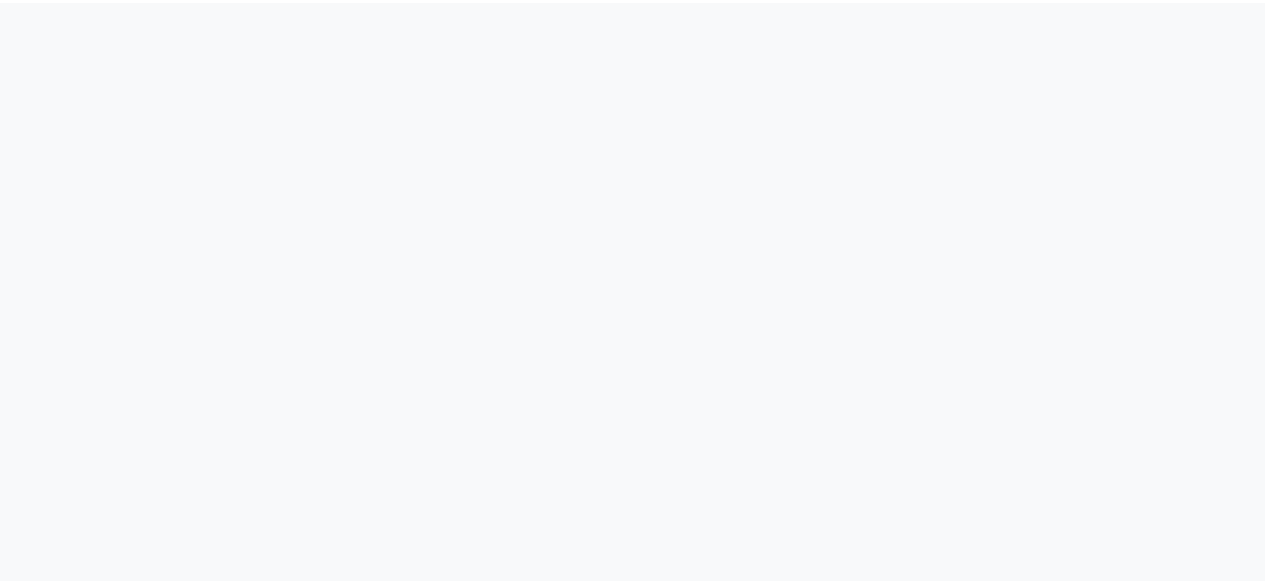 scroll, scrollTop: 0, scrollLeft: 0, axis: both 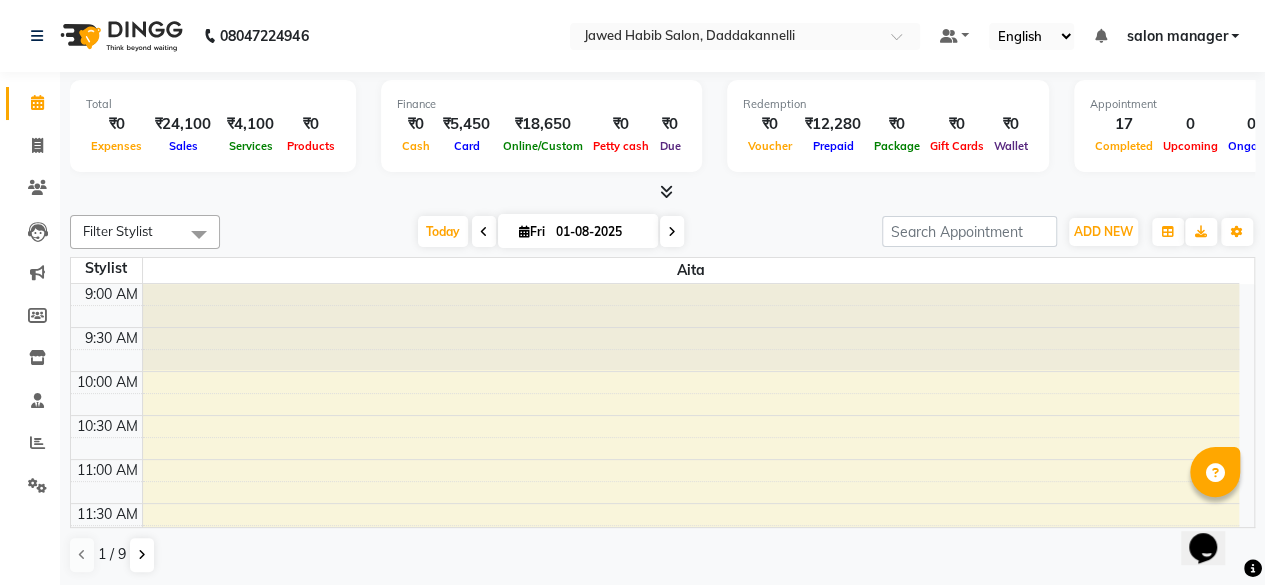 click on "[PHONE] Select Location × [PERSON] Salon, [NEIGHBORHOOD] Default Panel My Panel English ENGLISH Español العربية मराठी हिंदी ગુજરાતી தமிழ் 中文 Notifications nothing to show salon manager Manage Profile Change Password Sign out  Version:3.15.11" 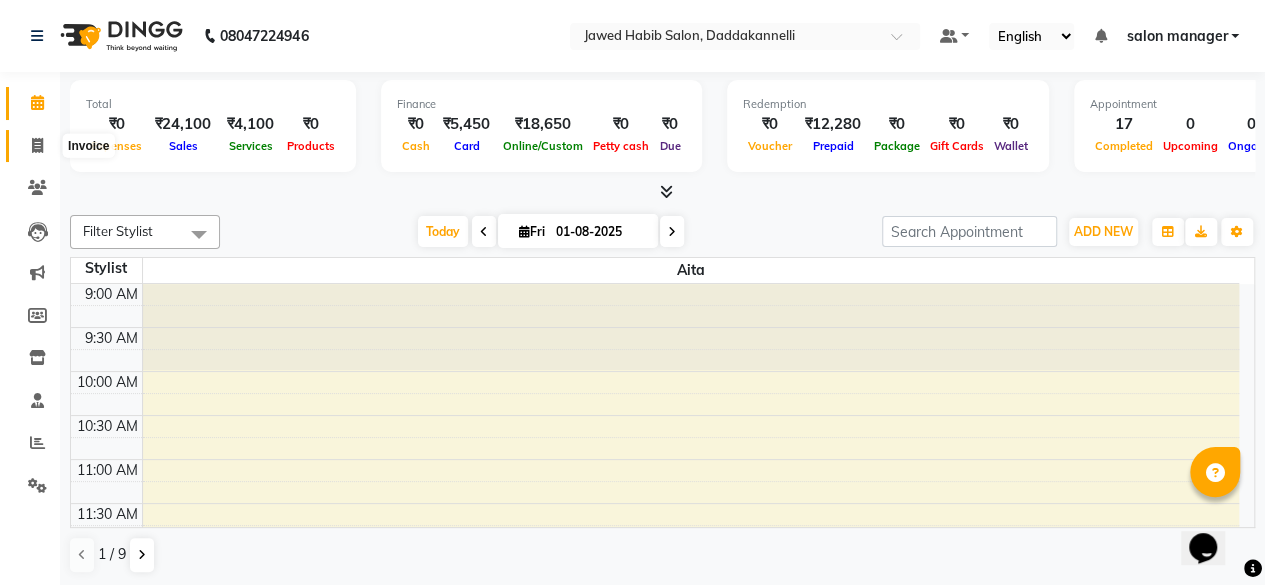 click 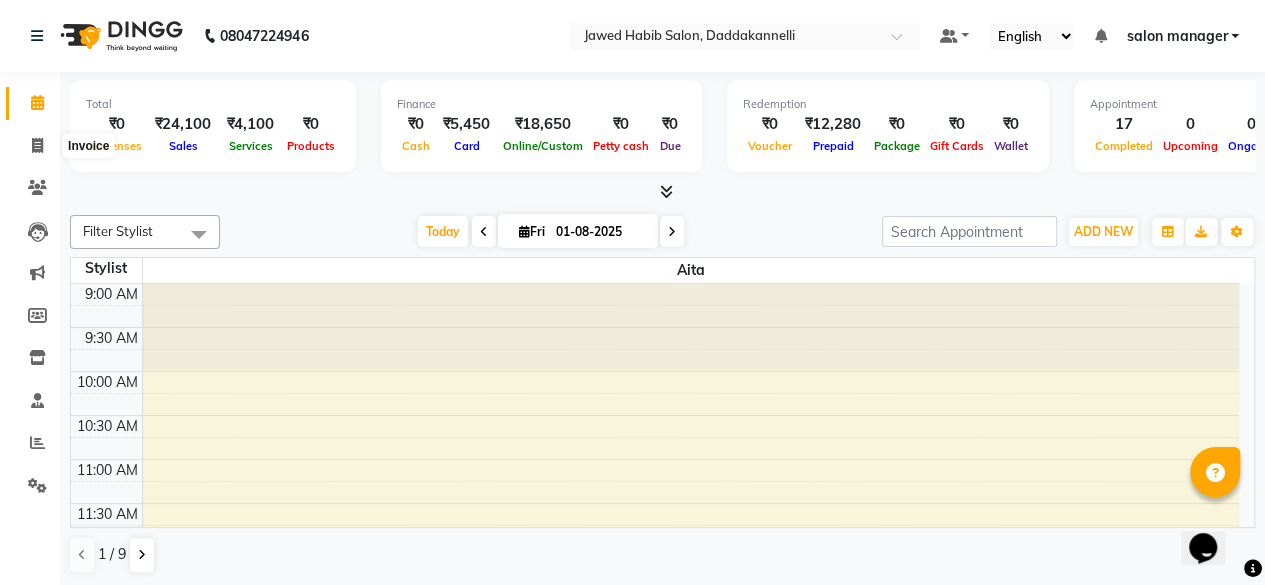 select on "6354" 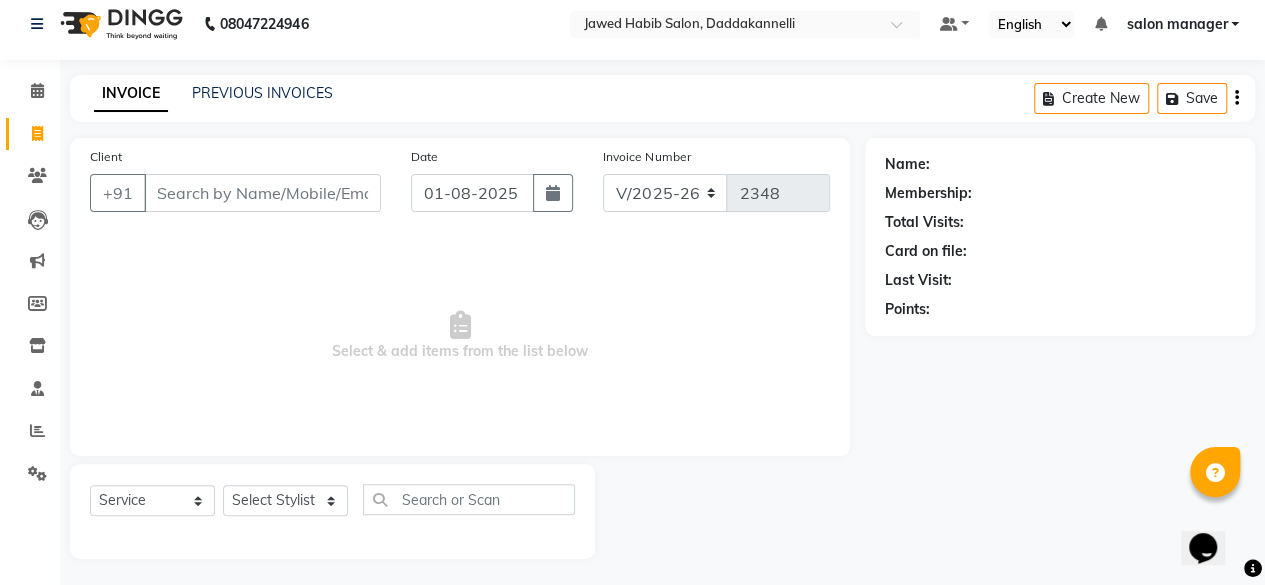 scroll, scrollTop: 15, scrollLeft: 0, axis: vertical 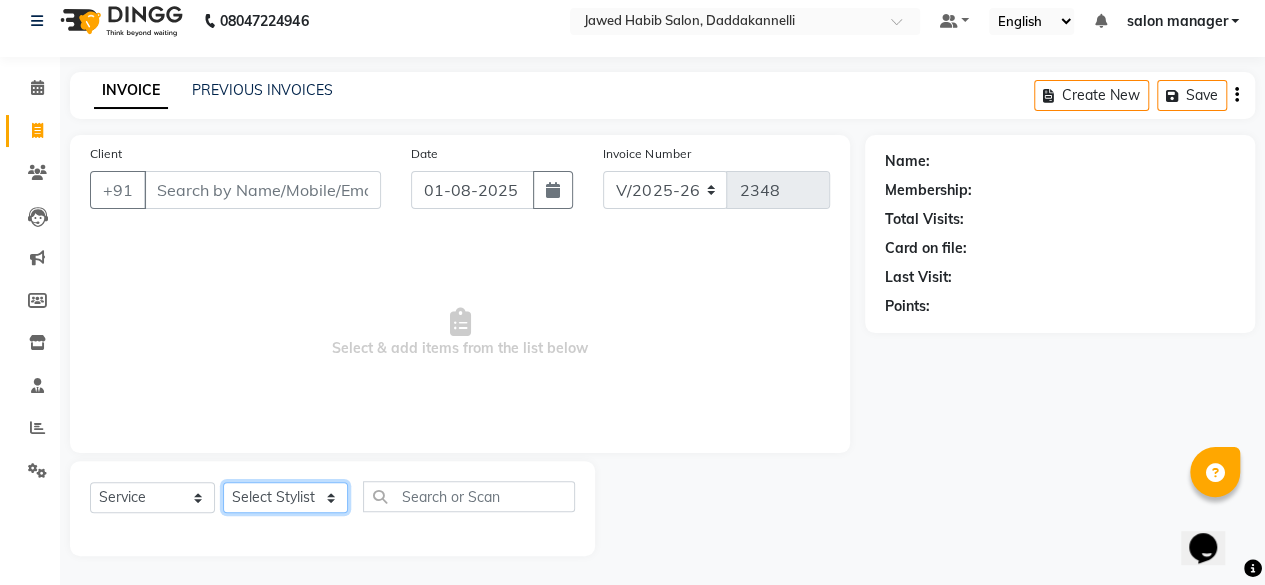 click on "Select Stylist aita DINGG SUPPORT Kabita KAMLA Rahul Riya Tamang Sajal salon manager Sonu Vimal" 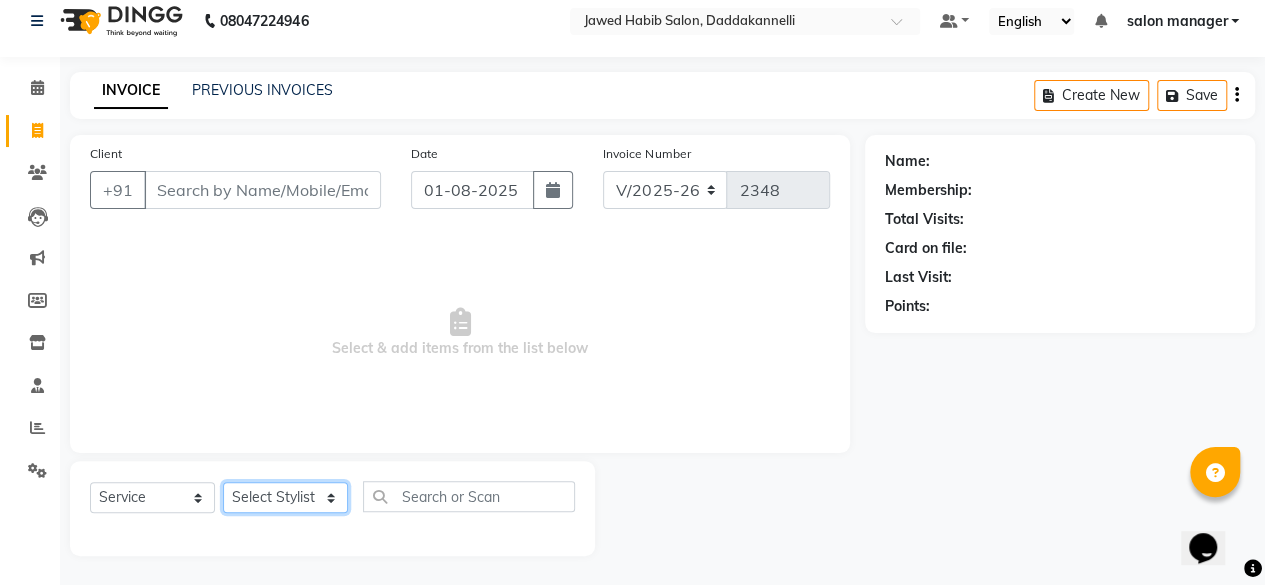 select on "80548" 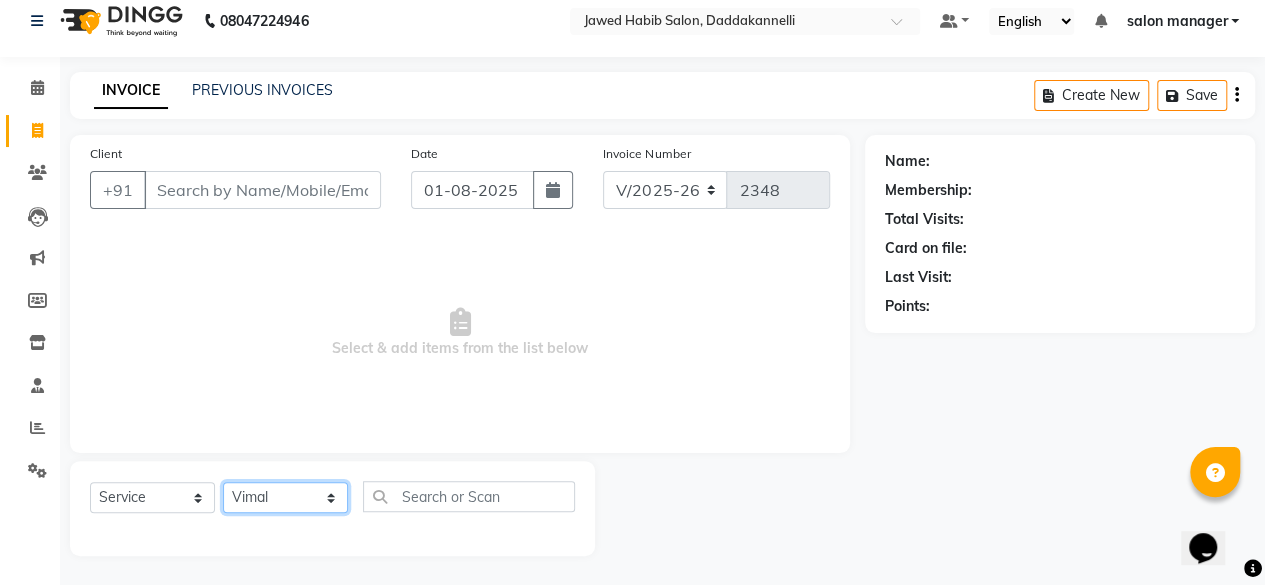 click on "Select Stylist aita DINGG SUPPORT Kabita KAMLA Rahul Riya Tamang Sajal salon manager Sonu Vimal" 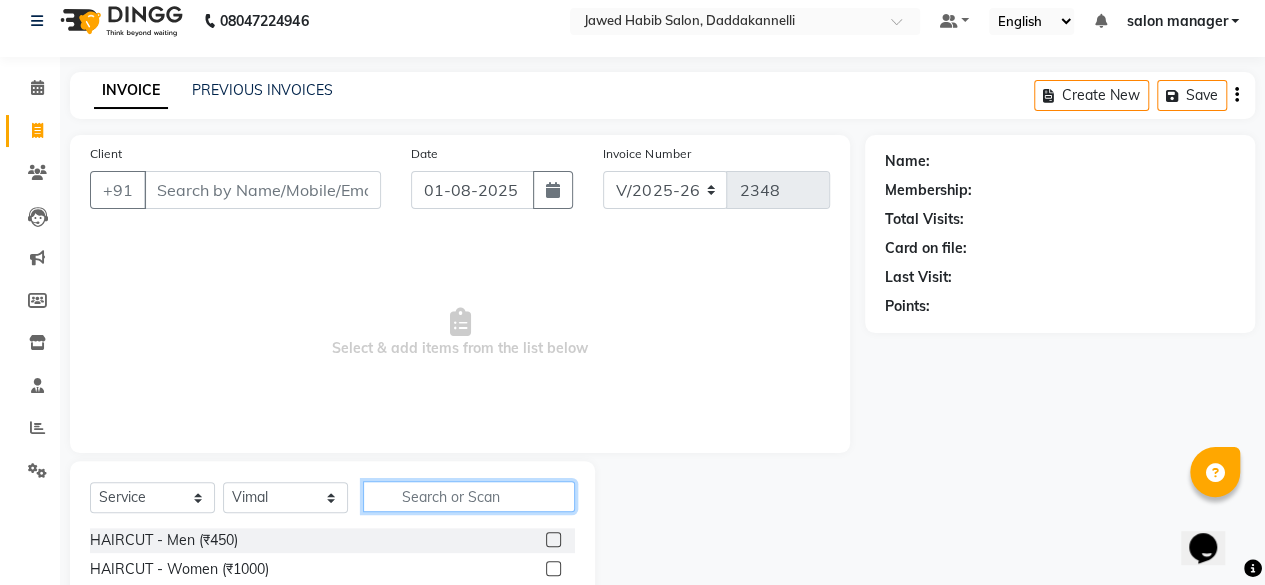click 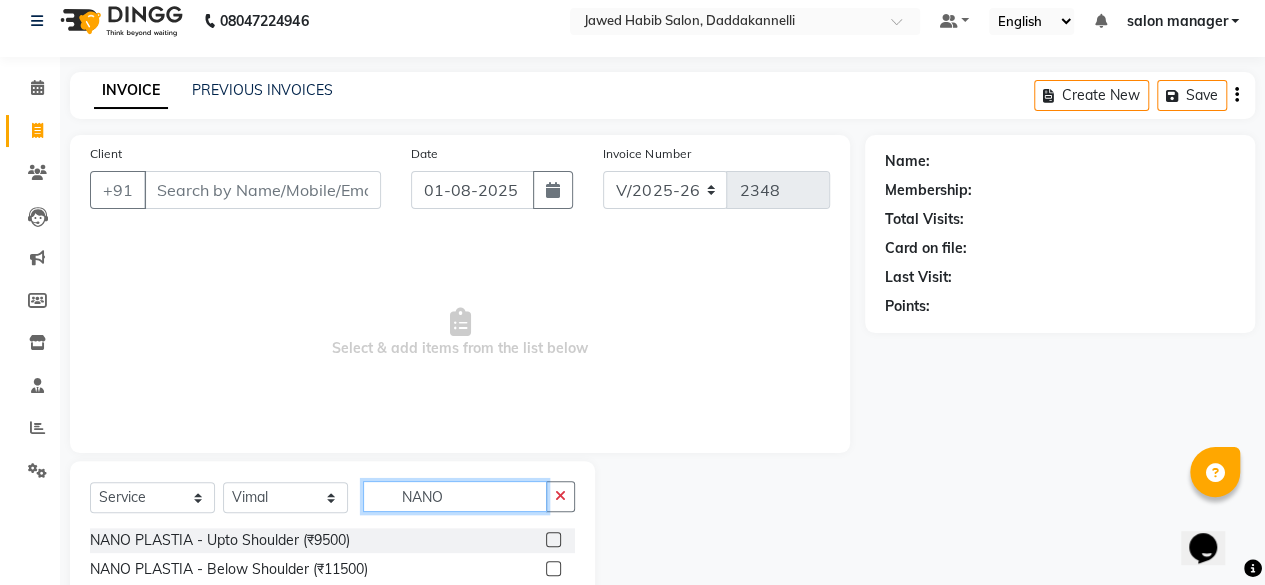 scroll, scrollTop: 102, scrollLeft: 0, axis: vertical 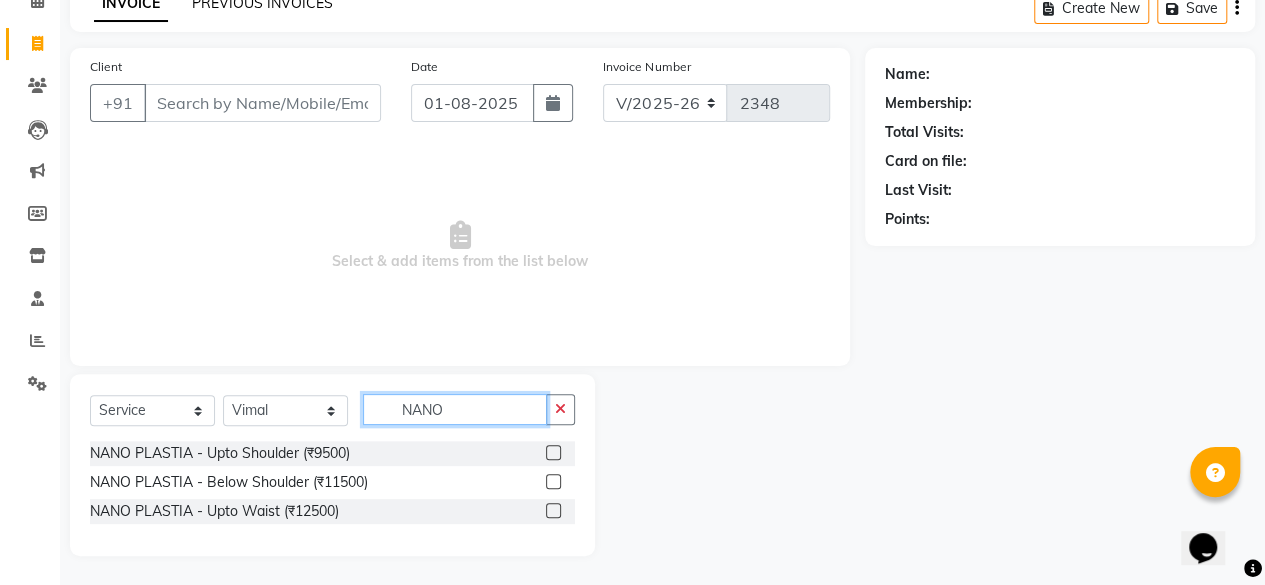 type on "NANO" 